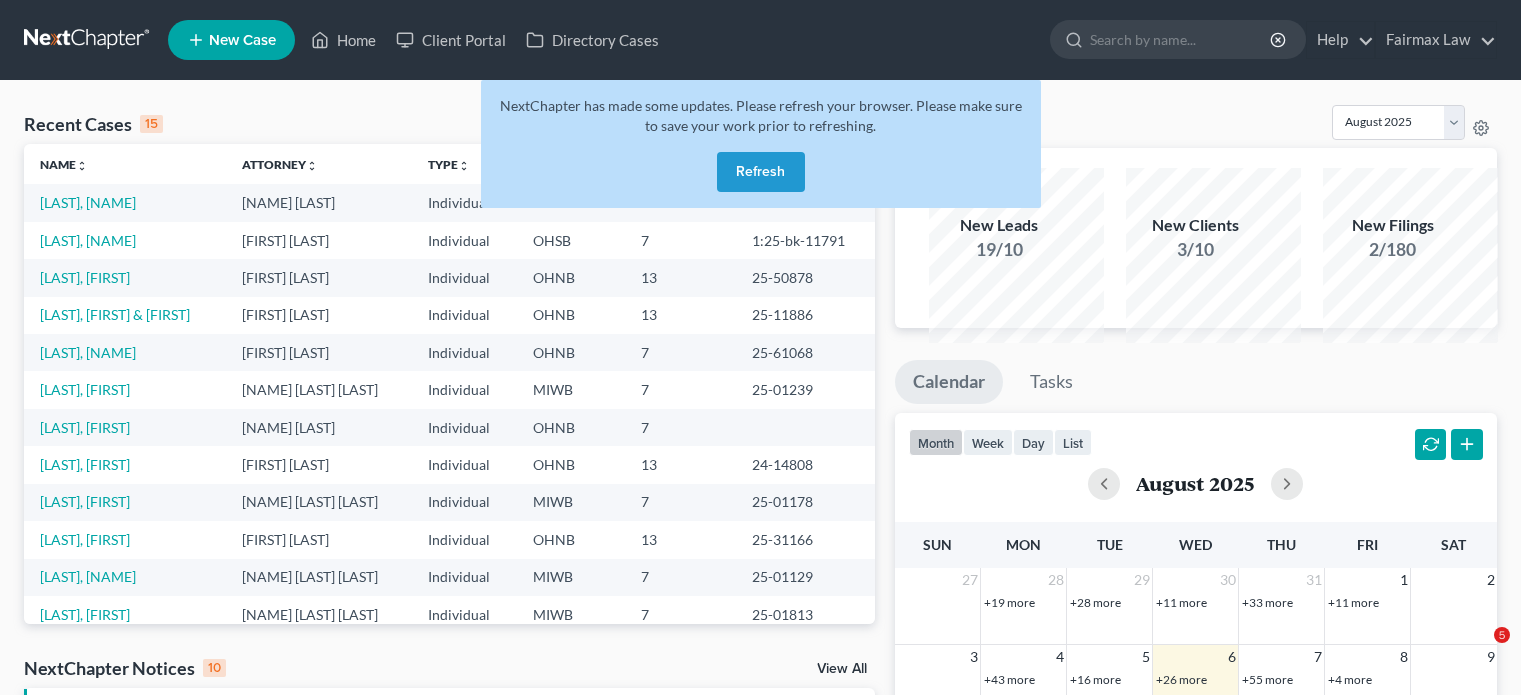 scroll, scrollTop: 0, scrollLeft: 0, axis: both 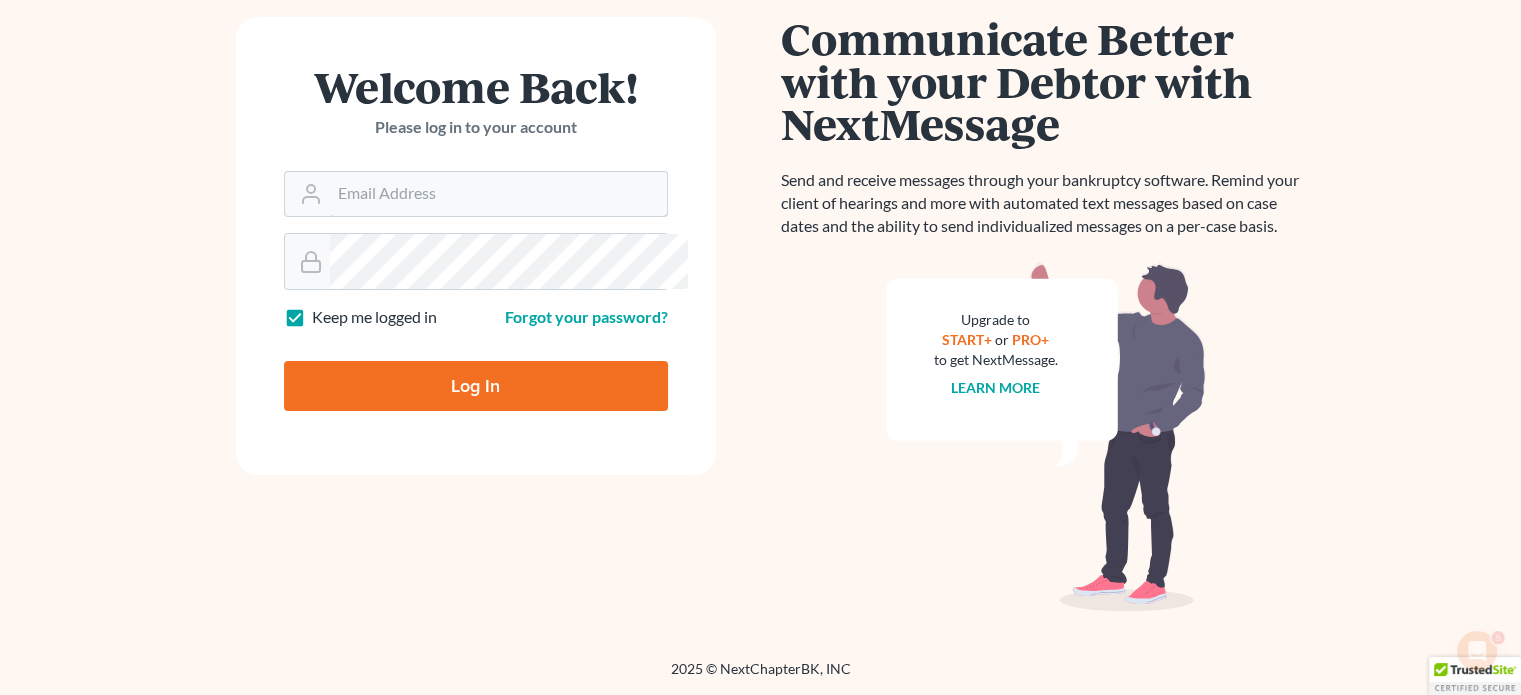 type on "thiller@fairmaxlaw.com" 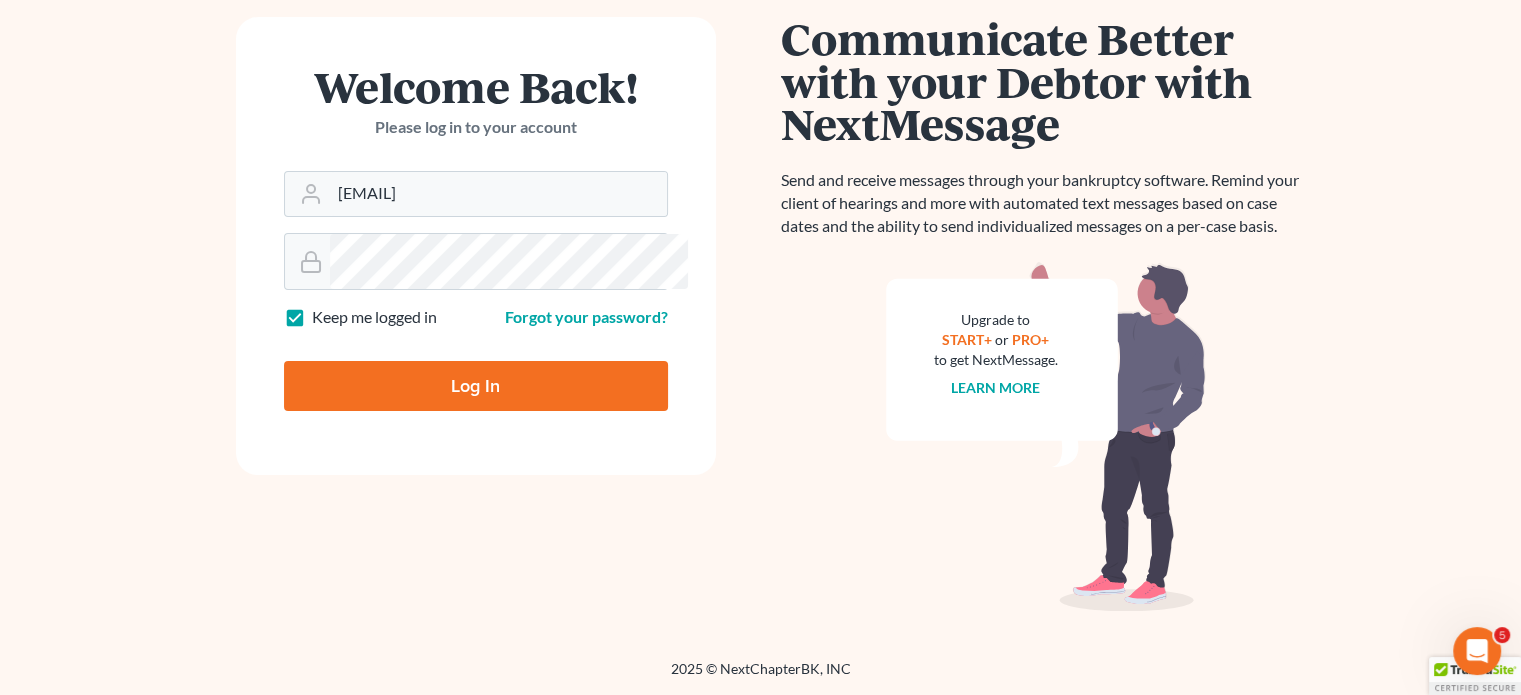 click on "Log In" at bounding box center [476, 386] 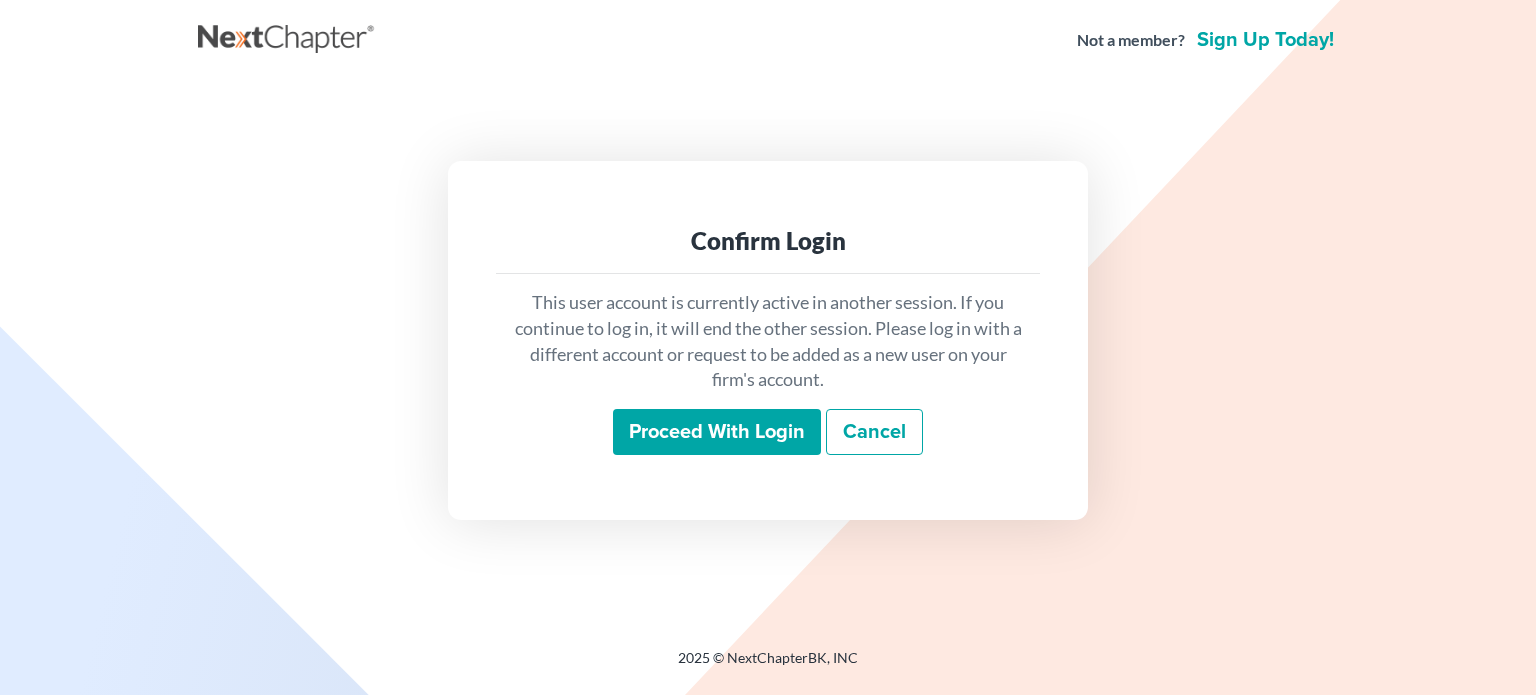 scroll, scrollTop: 0, scrollLeft: 0, axis: both 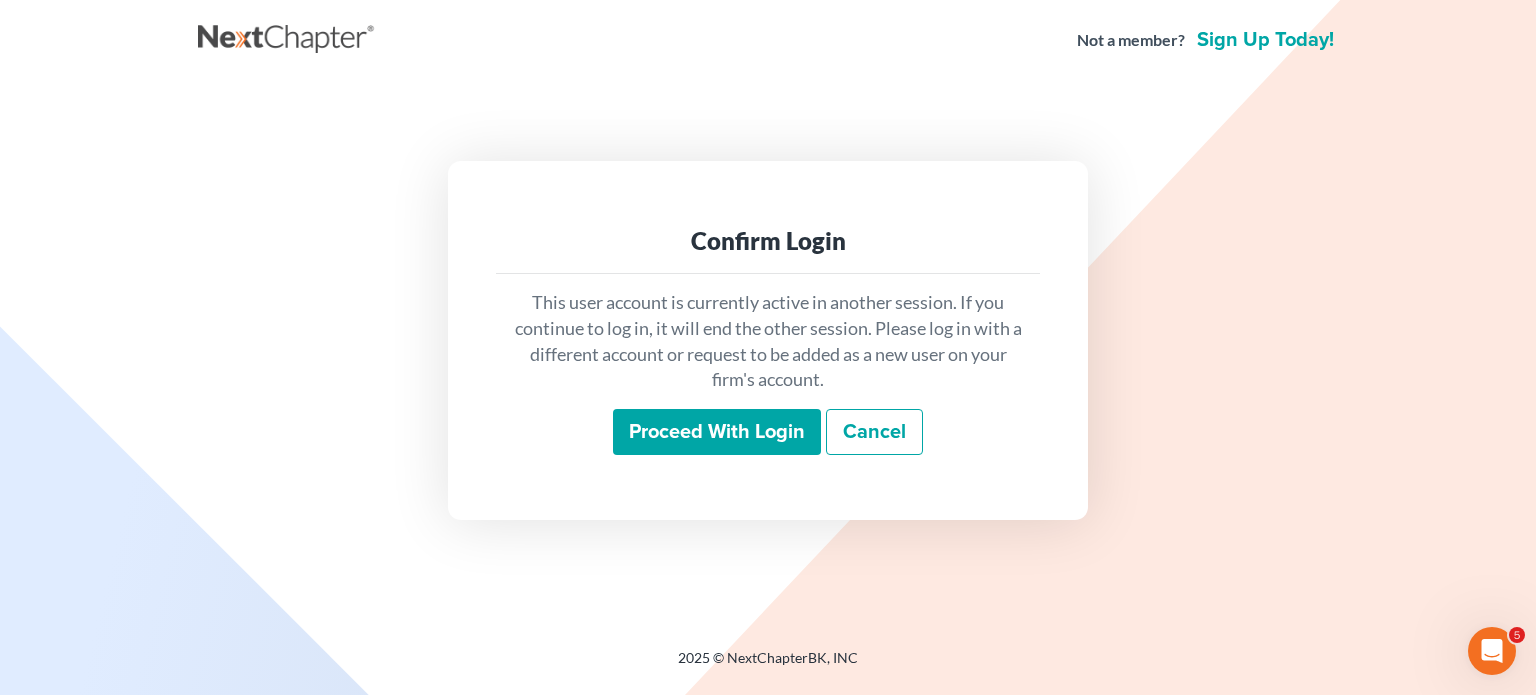 click on "Proceed with login" at bounding box center (717, 432) 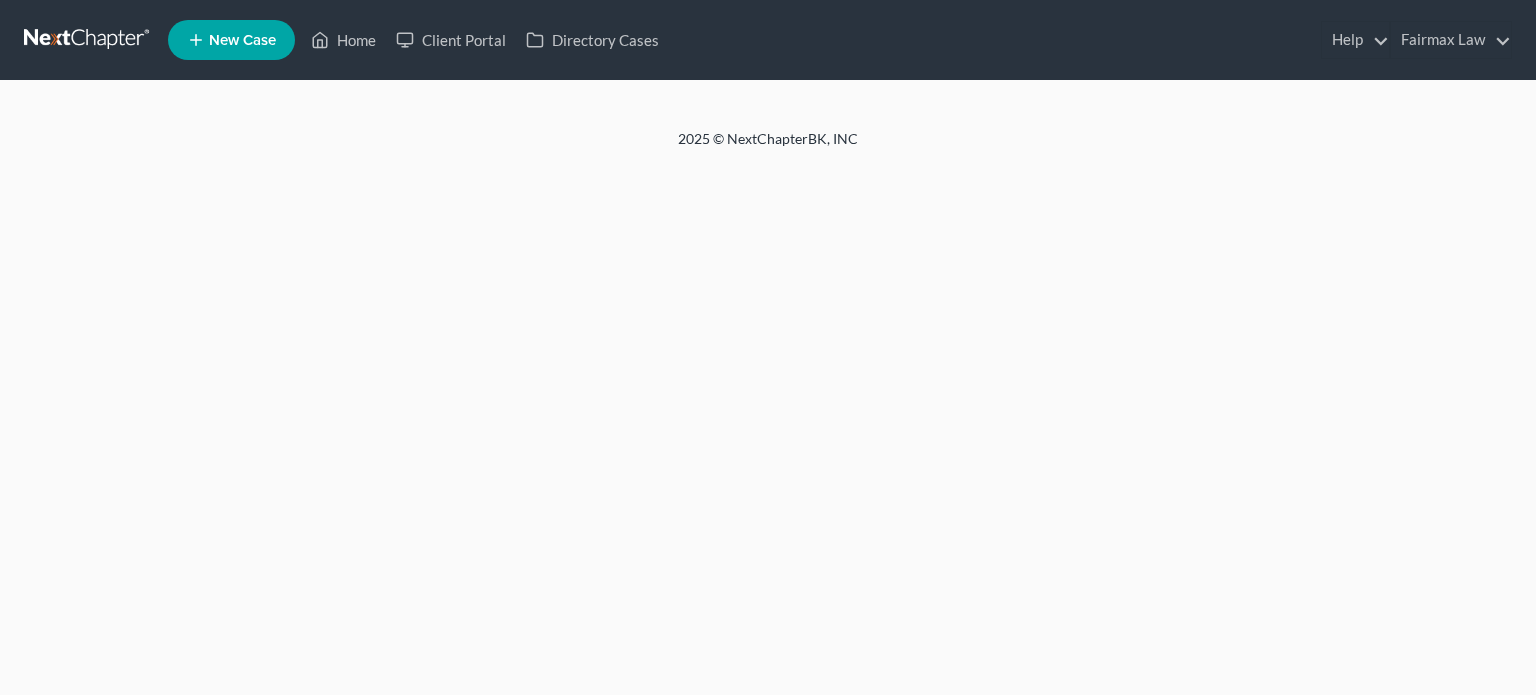 scroll, scrollTop: 0, scrollLeft: 0, axis: both 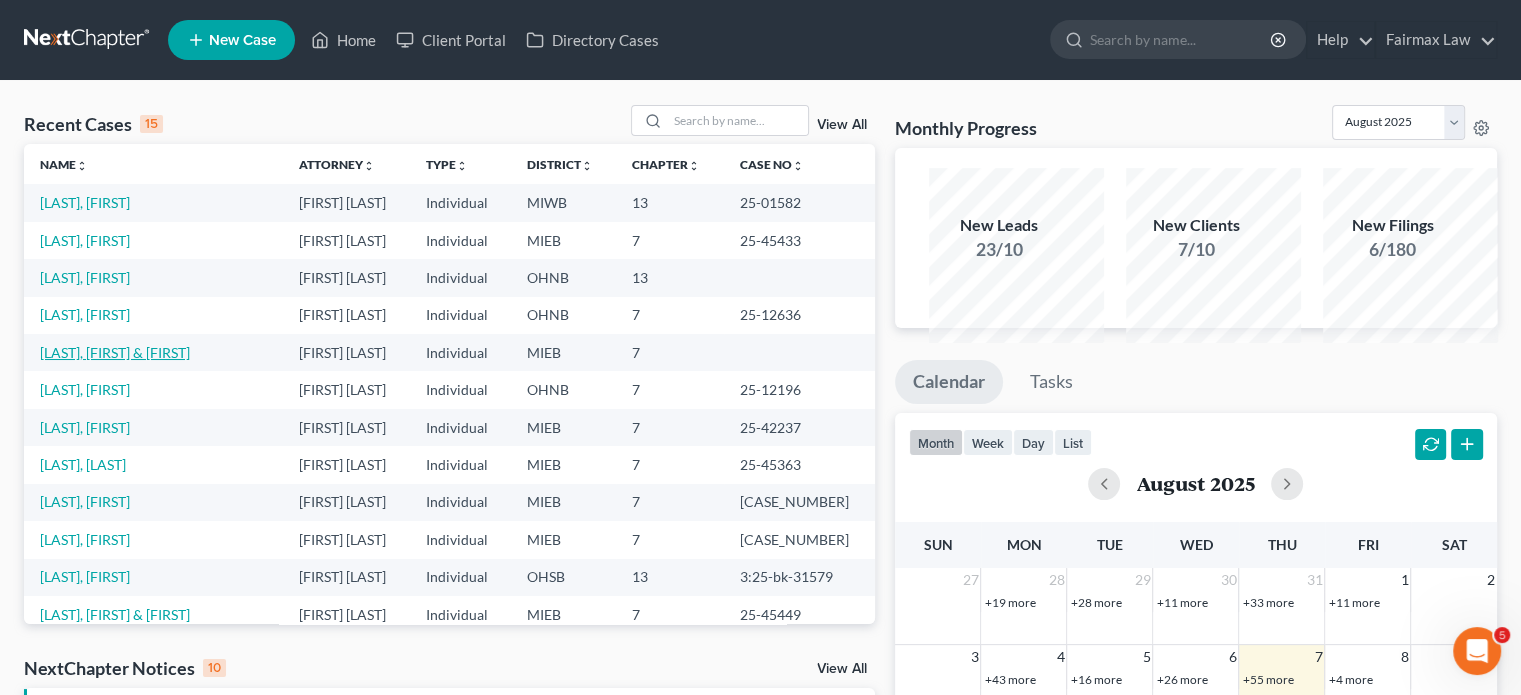 click on "[LAST], [FIRST] & [FIRST]" at bounding box center [115, 352] 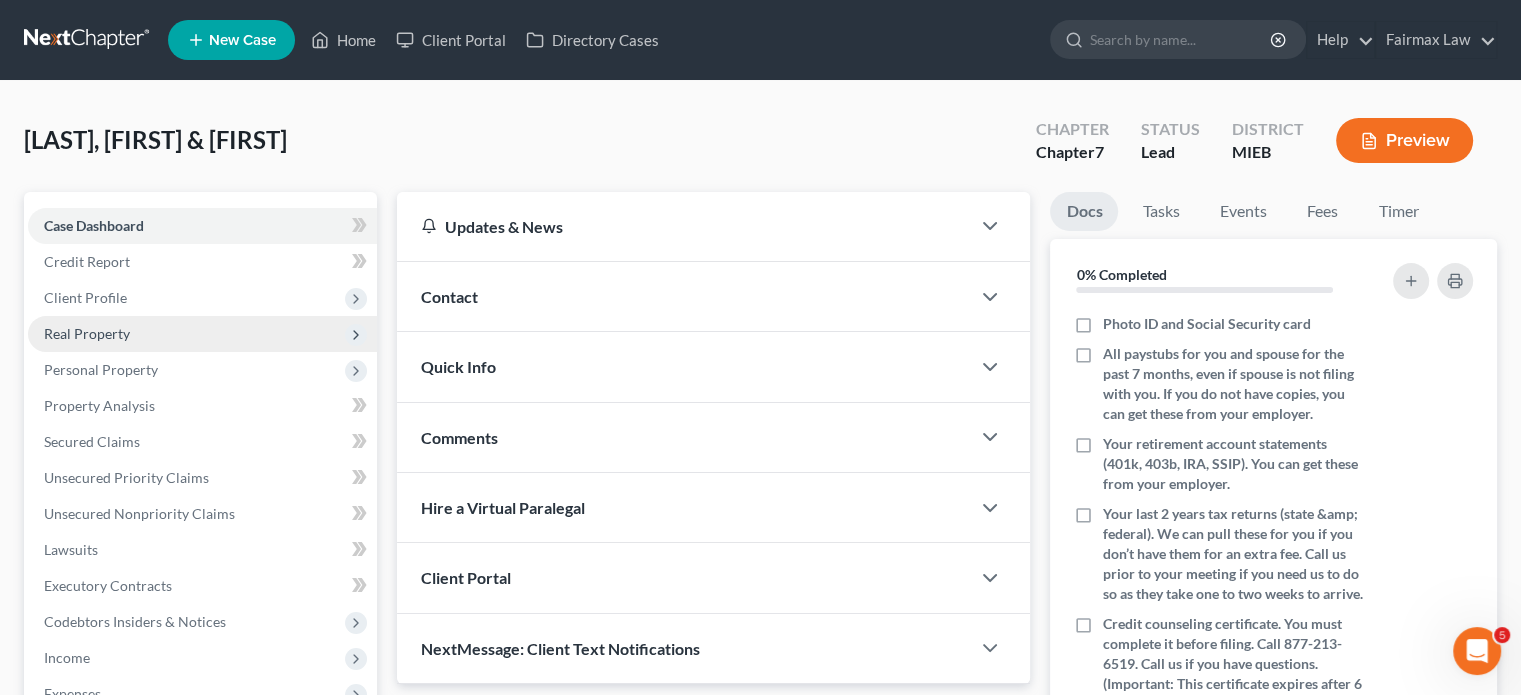 click on "Real Property" at bounding box center [202, 334] 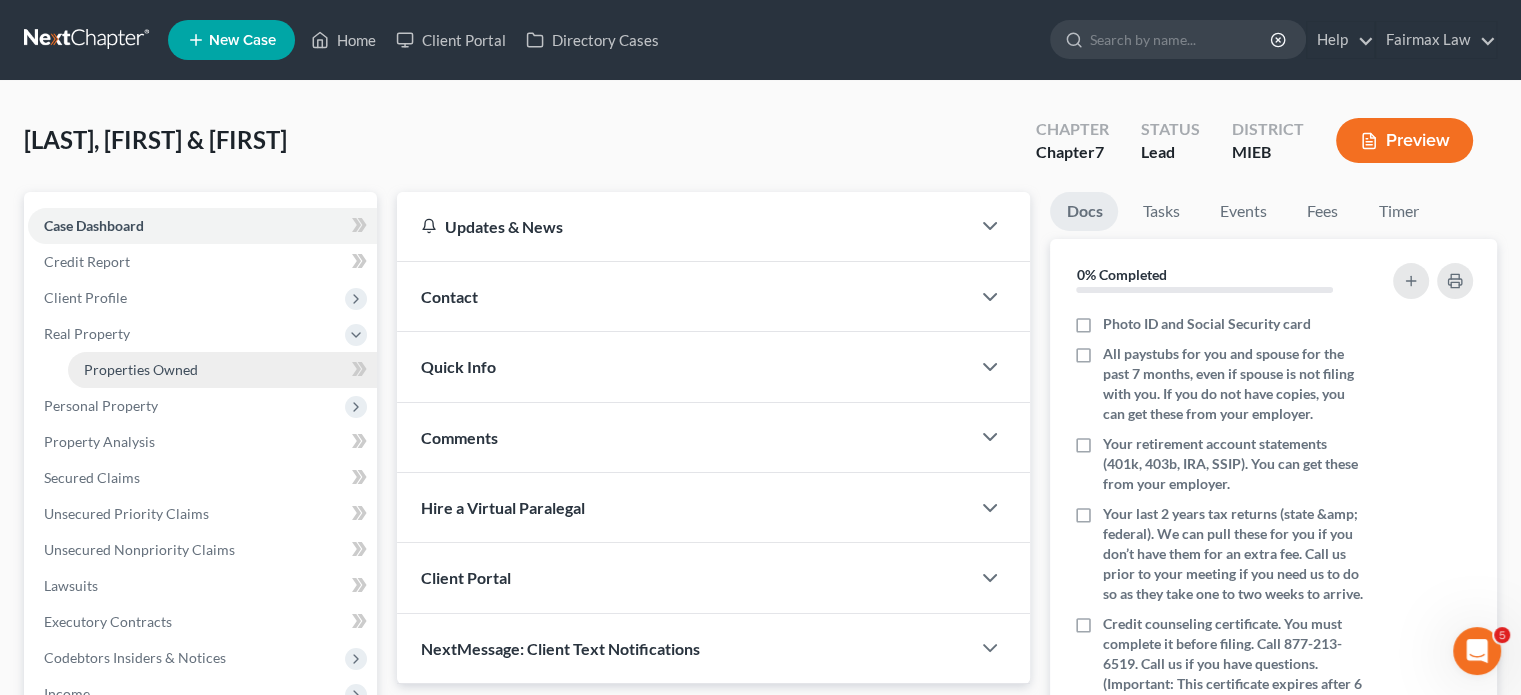 click on "Properties Owned" at bounding box center (141, 369) 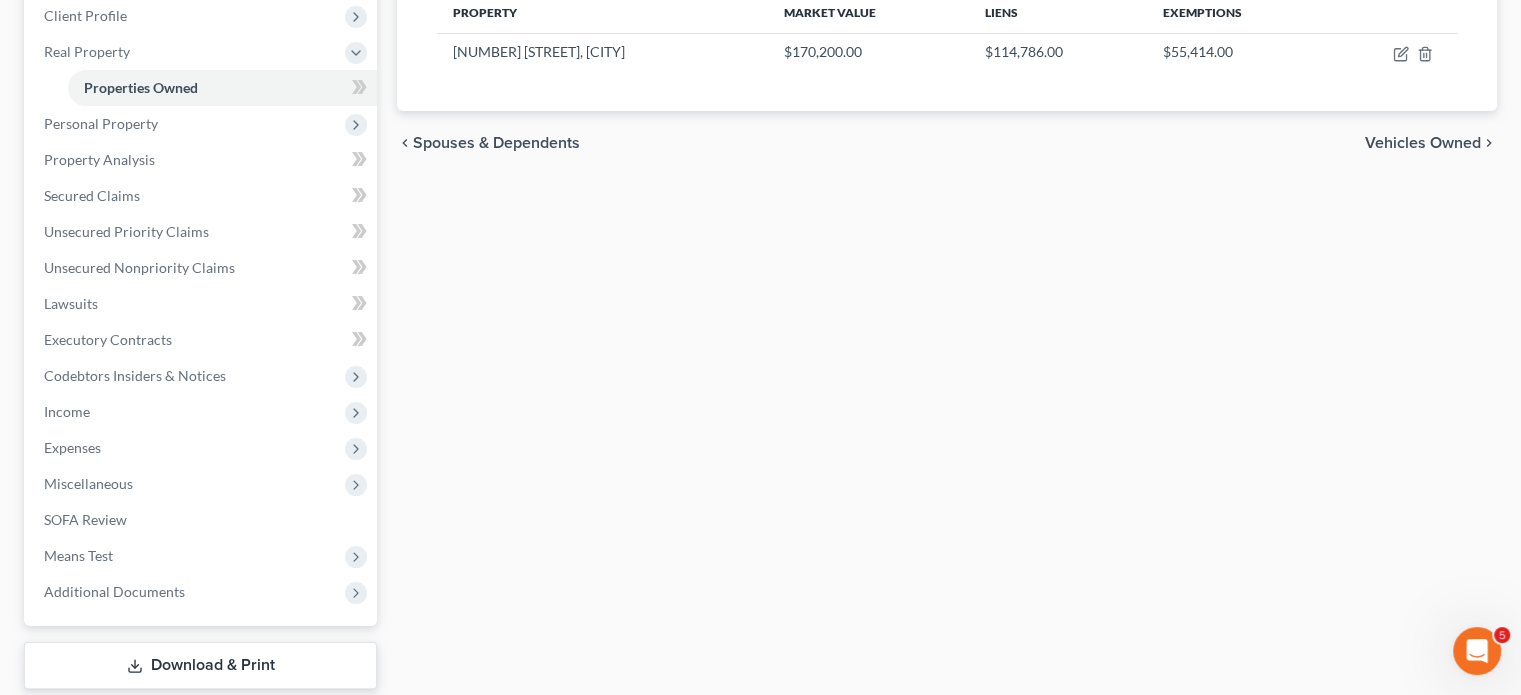 scroll, scrollTop: 283, scrollLeft: 0, axis: vertical 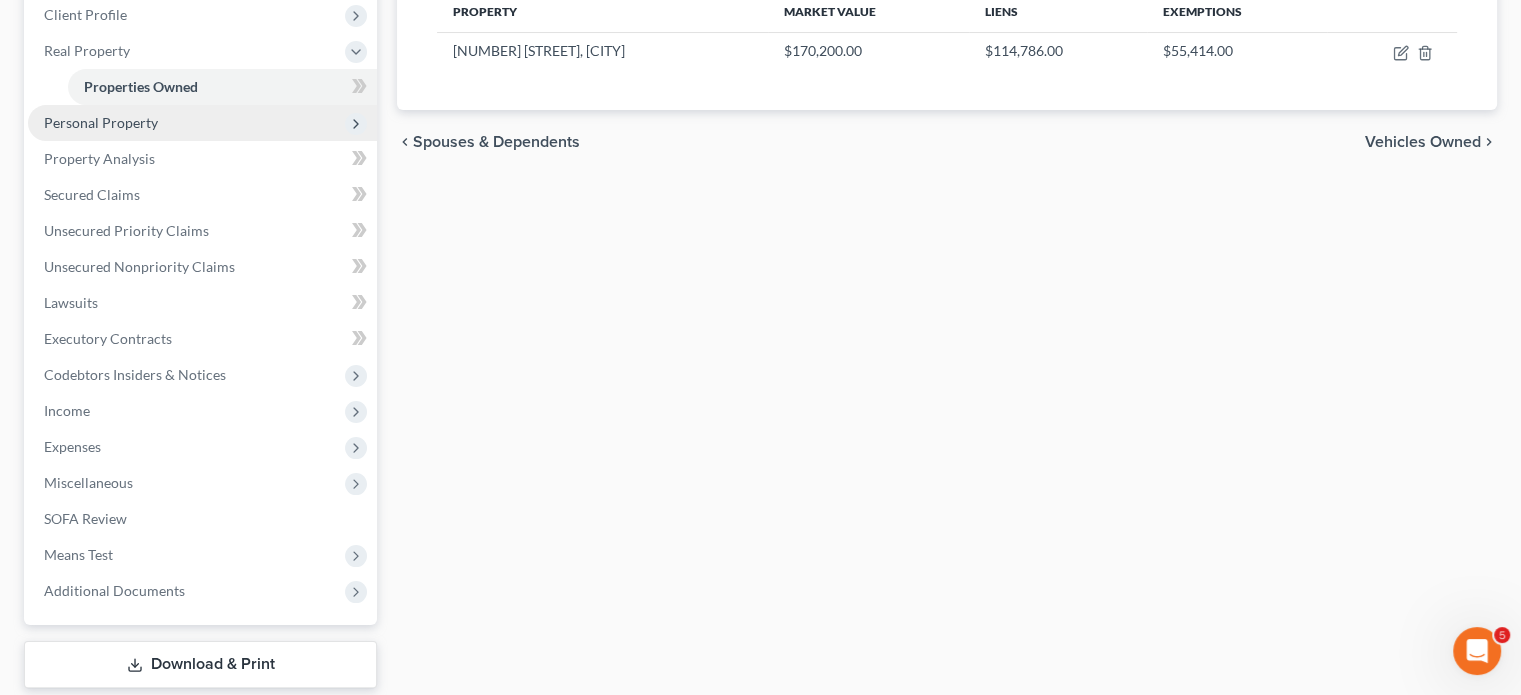 click on "Personal Property" at bounding box center (202, 123) 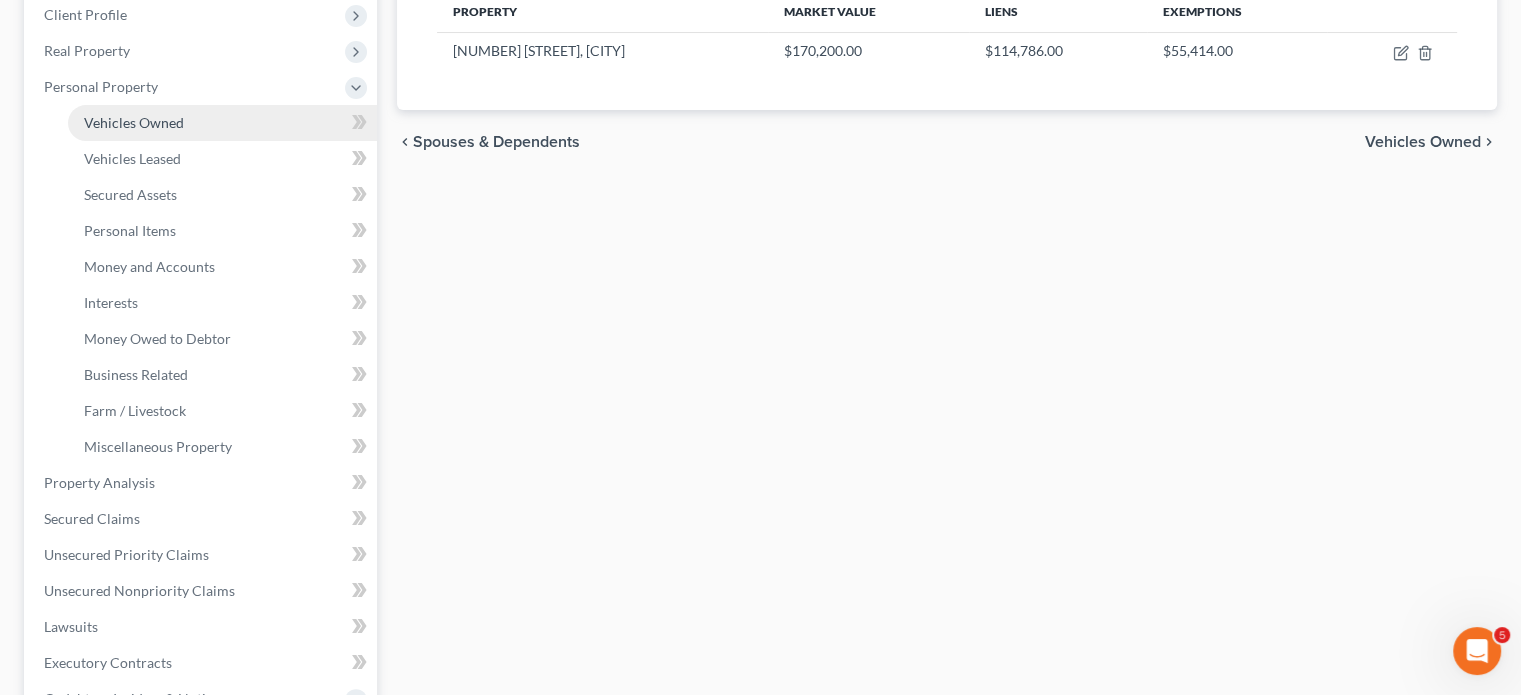 click on "Vehicles Owned" at bounding box center (134, 122) 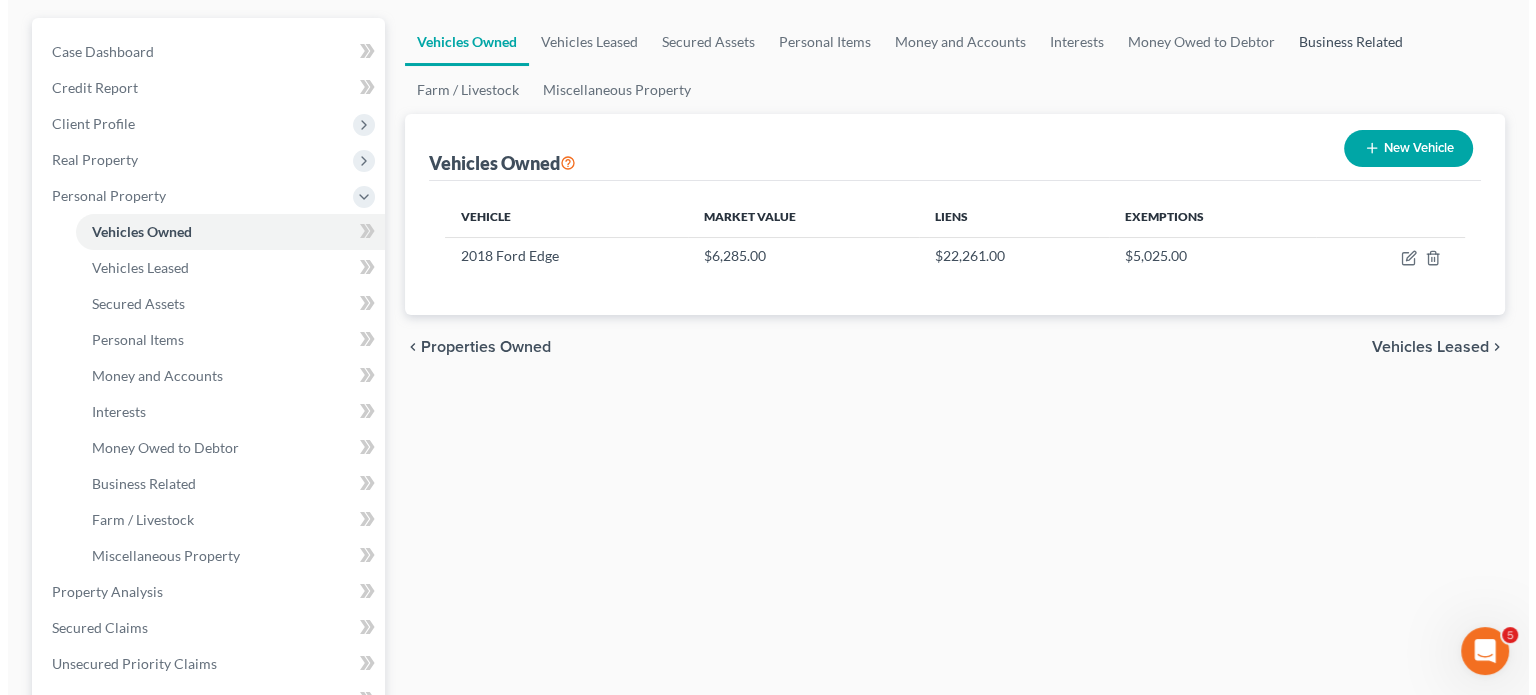 scroll, scrollTop: 175, scrollLeft: 0, axis: vertical 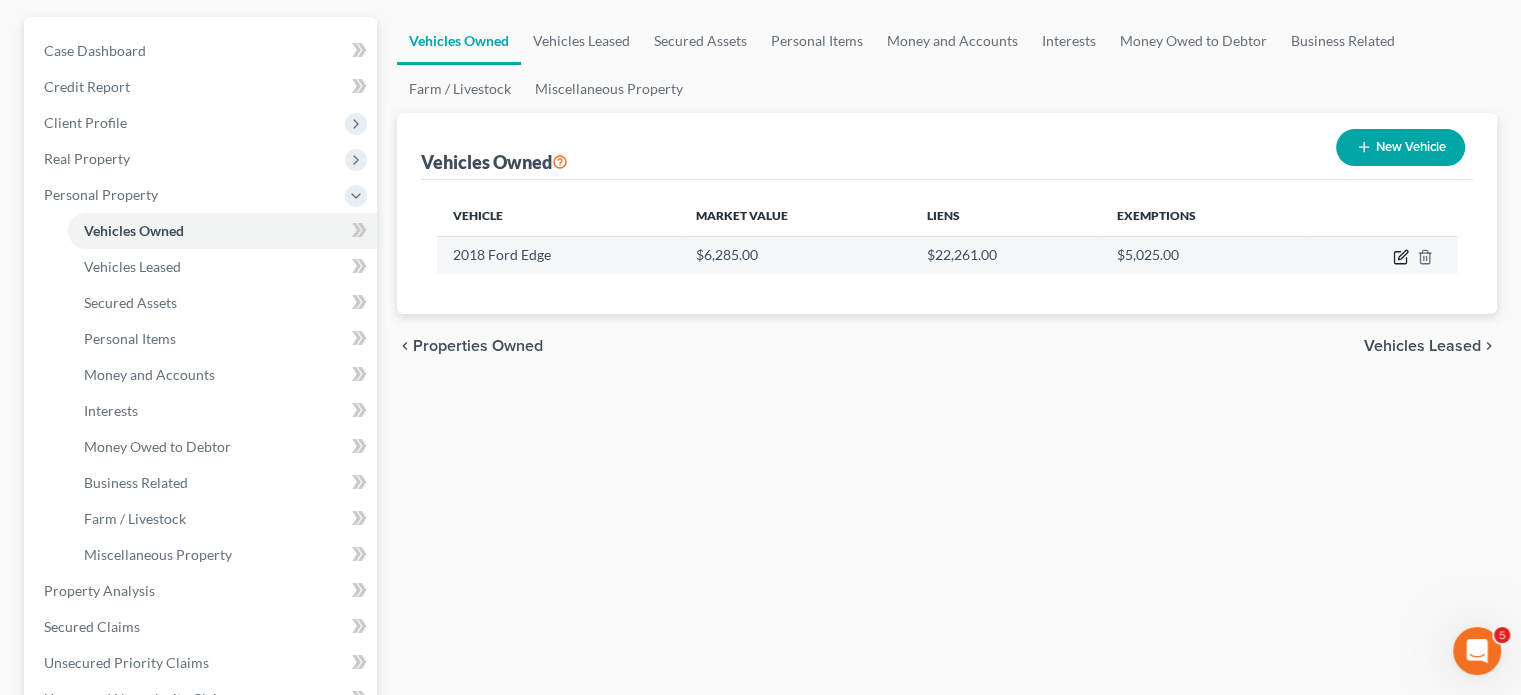 click 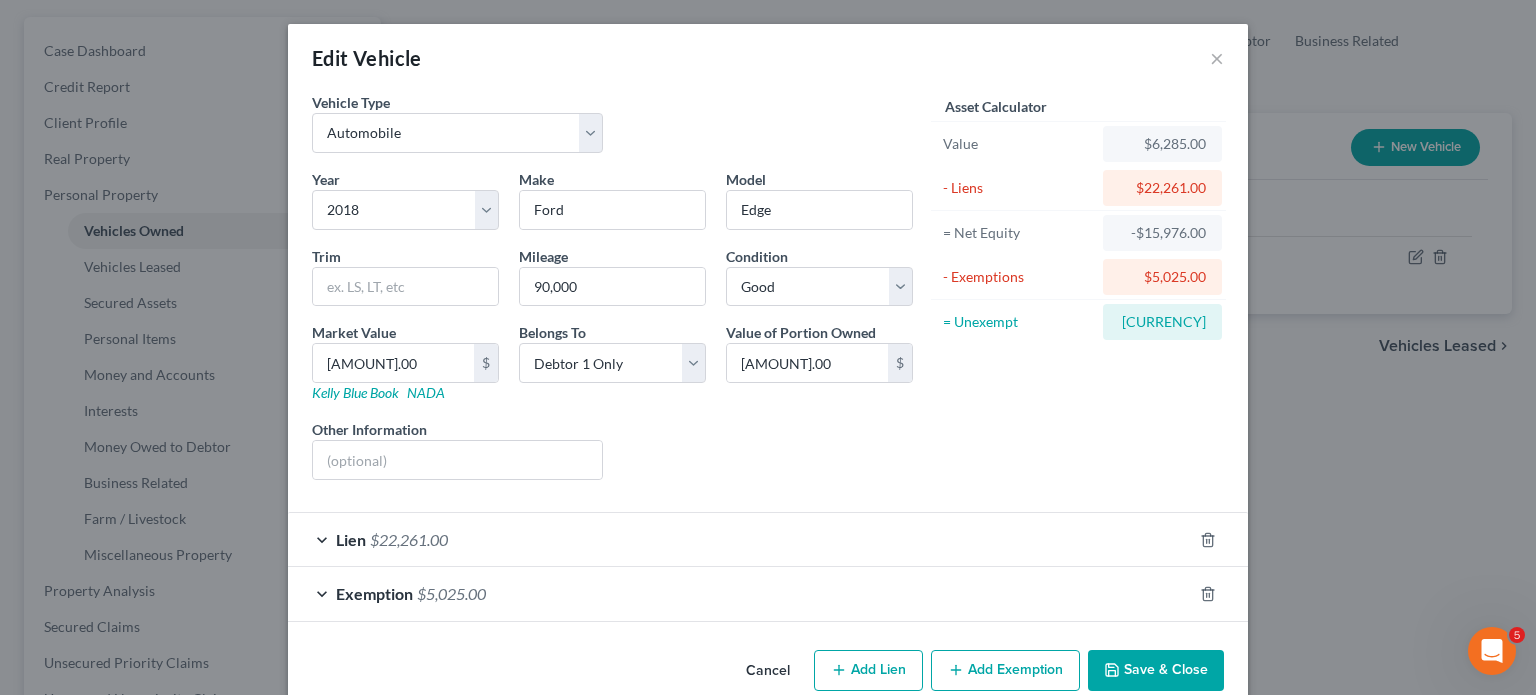 scroll, scrollTop: 211, scrollLeft: 0, axis: vertical 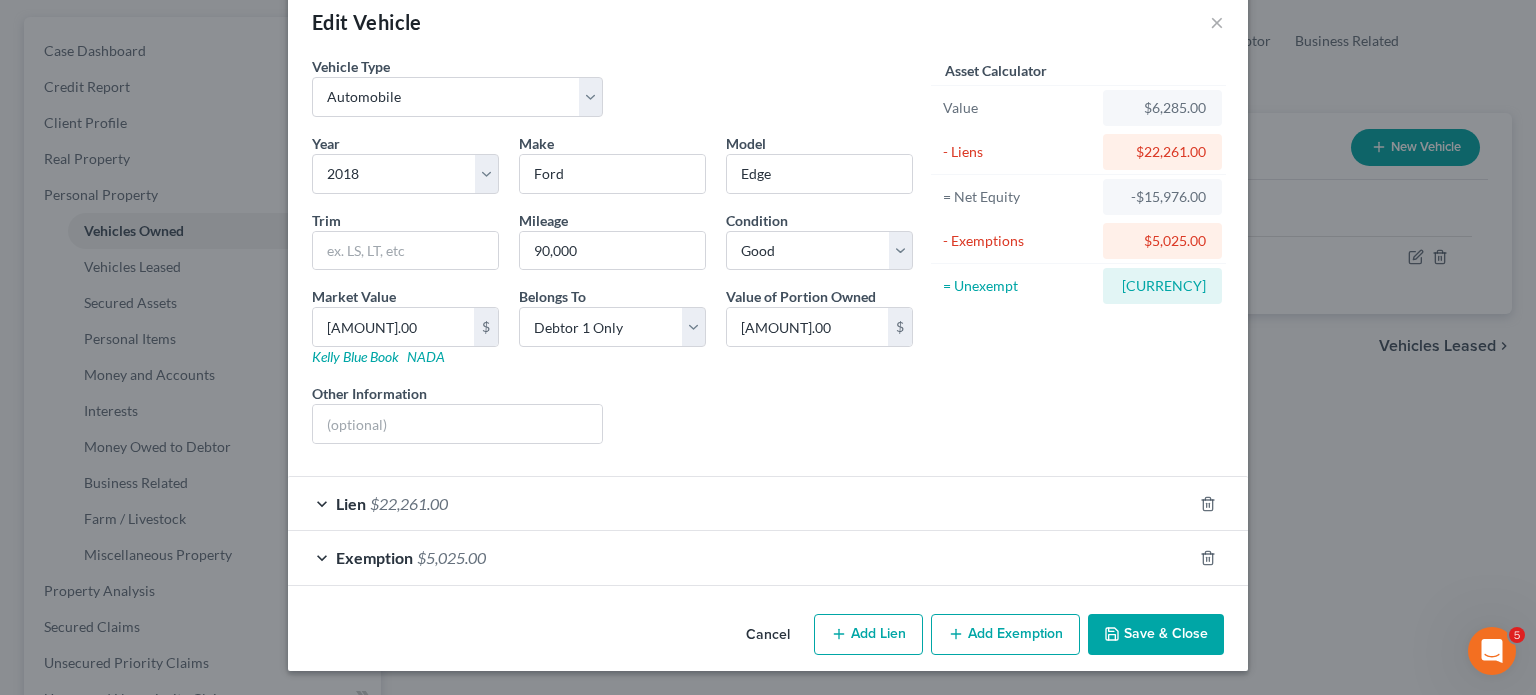 click on "Exemption $5,025.00" at bounding box center (740, 557) 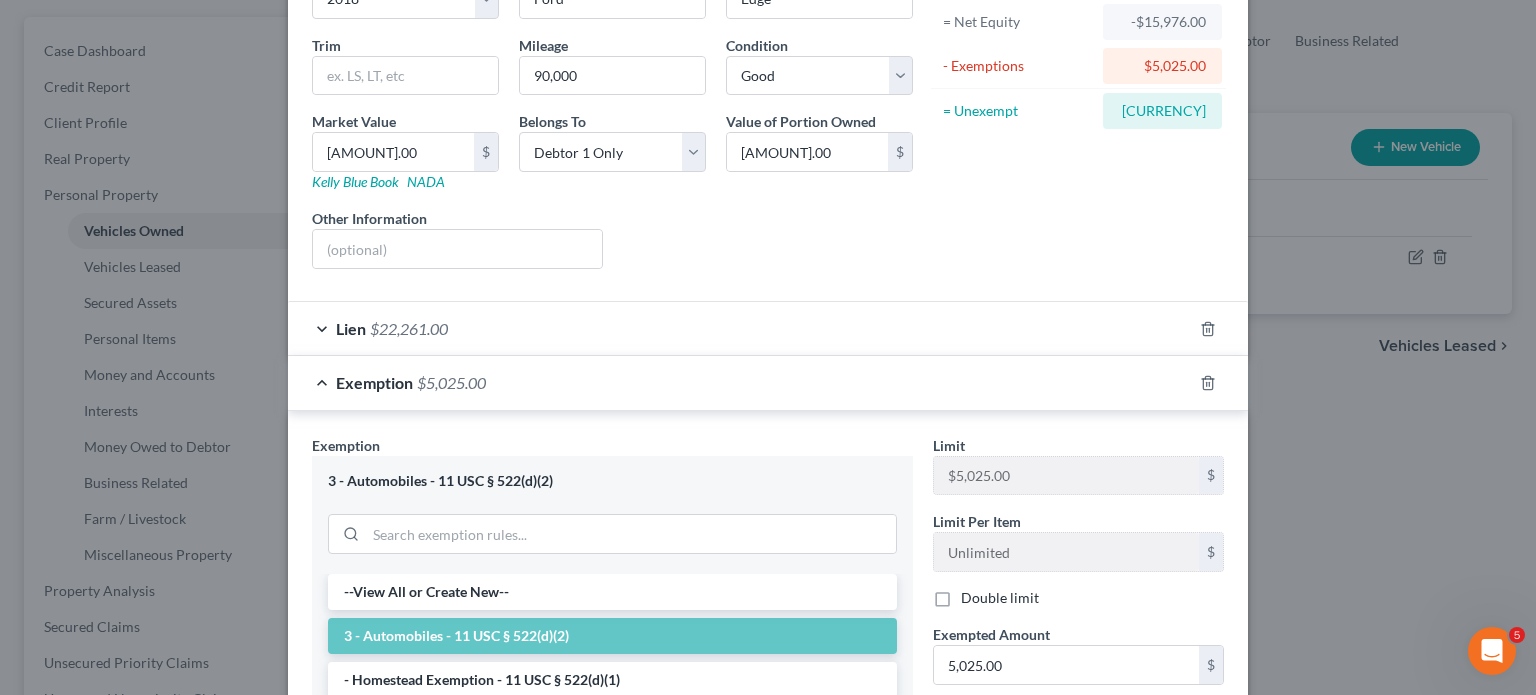 scroll, scrollTop: 608, scrollLeft: 0, axis: vertical 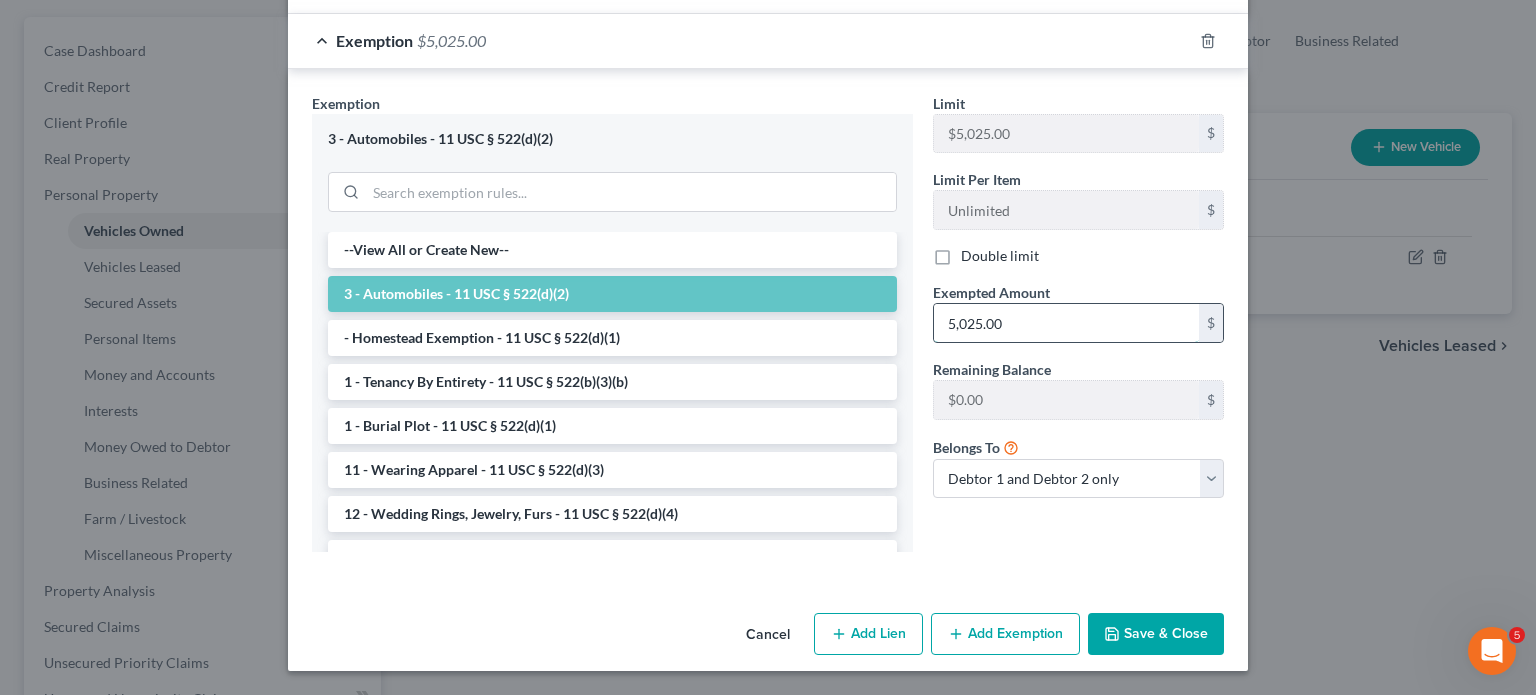 click on "5,025.00" at bounding box center (1066, 323) 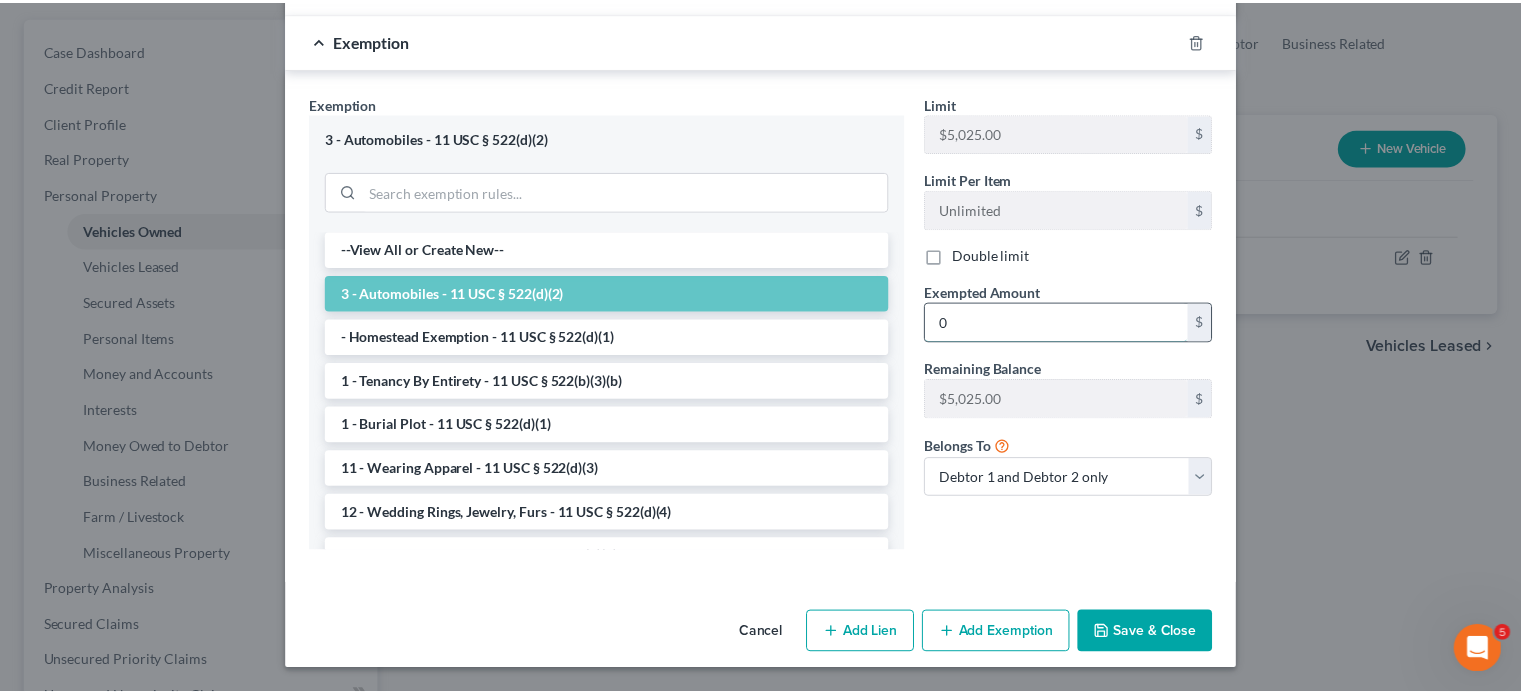scroll, scrollTop: 855, scrollLeft: 0, axis: vertical 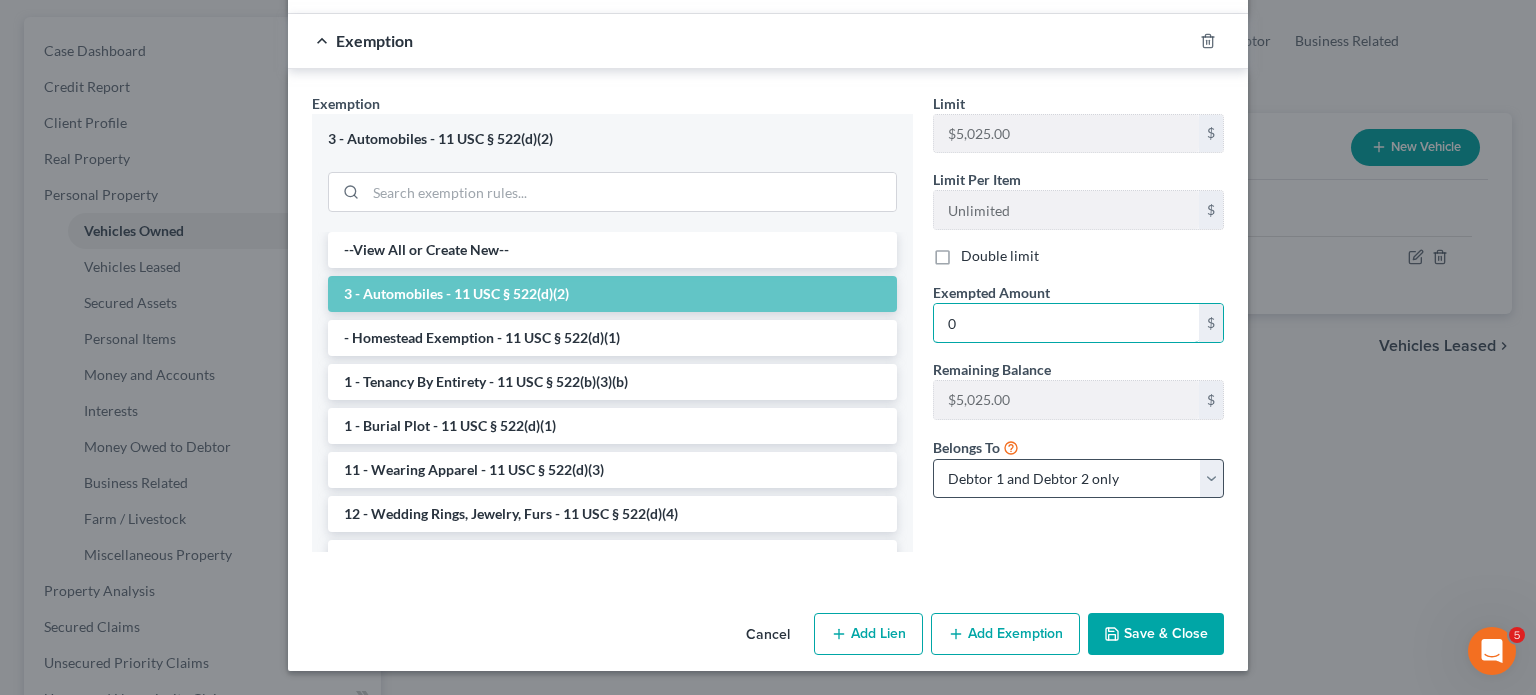 type on "0" 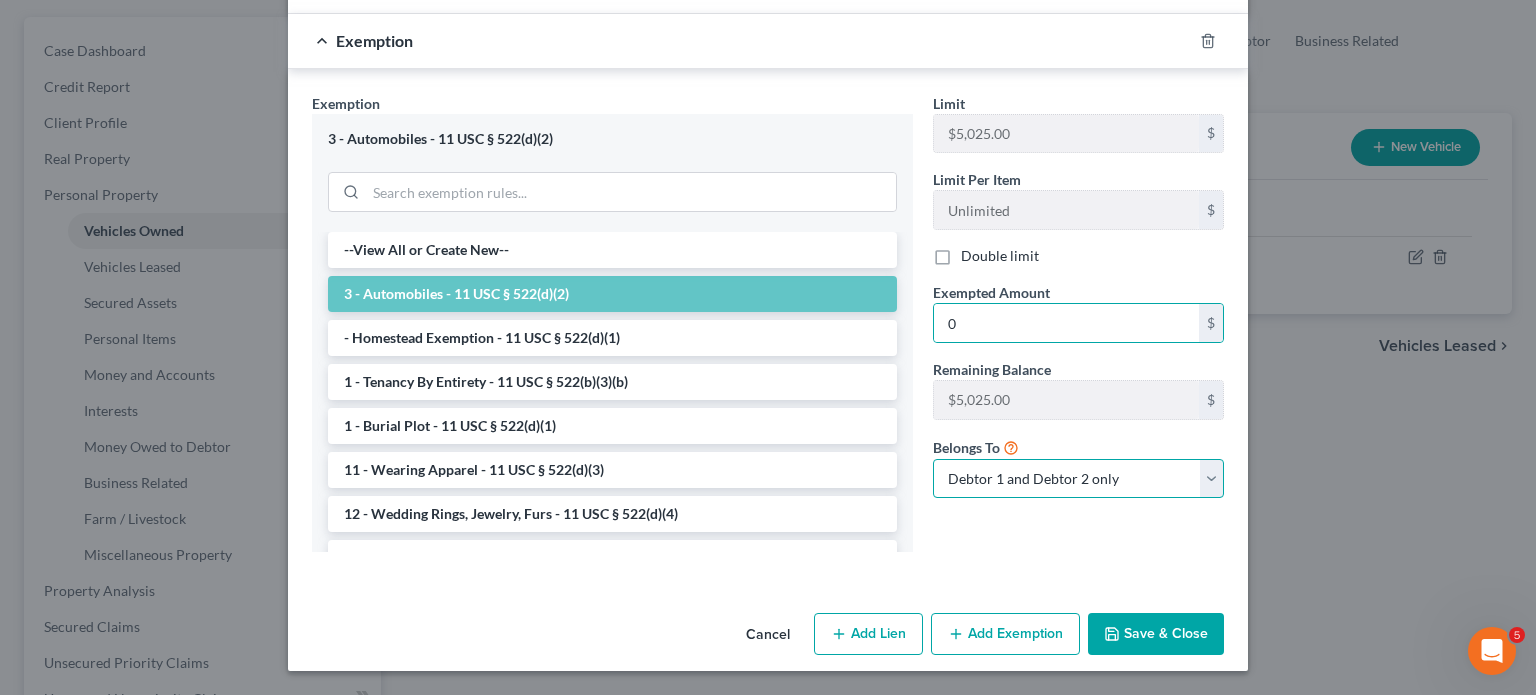 click on "Debtor 1 only Debtor 2 only Debtor 1 and Debtor 2 only" at bounding box center [1078, 479] 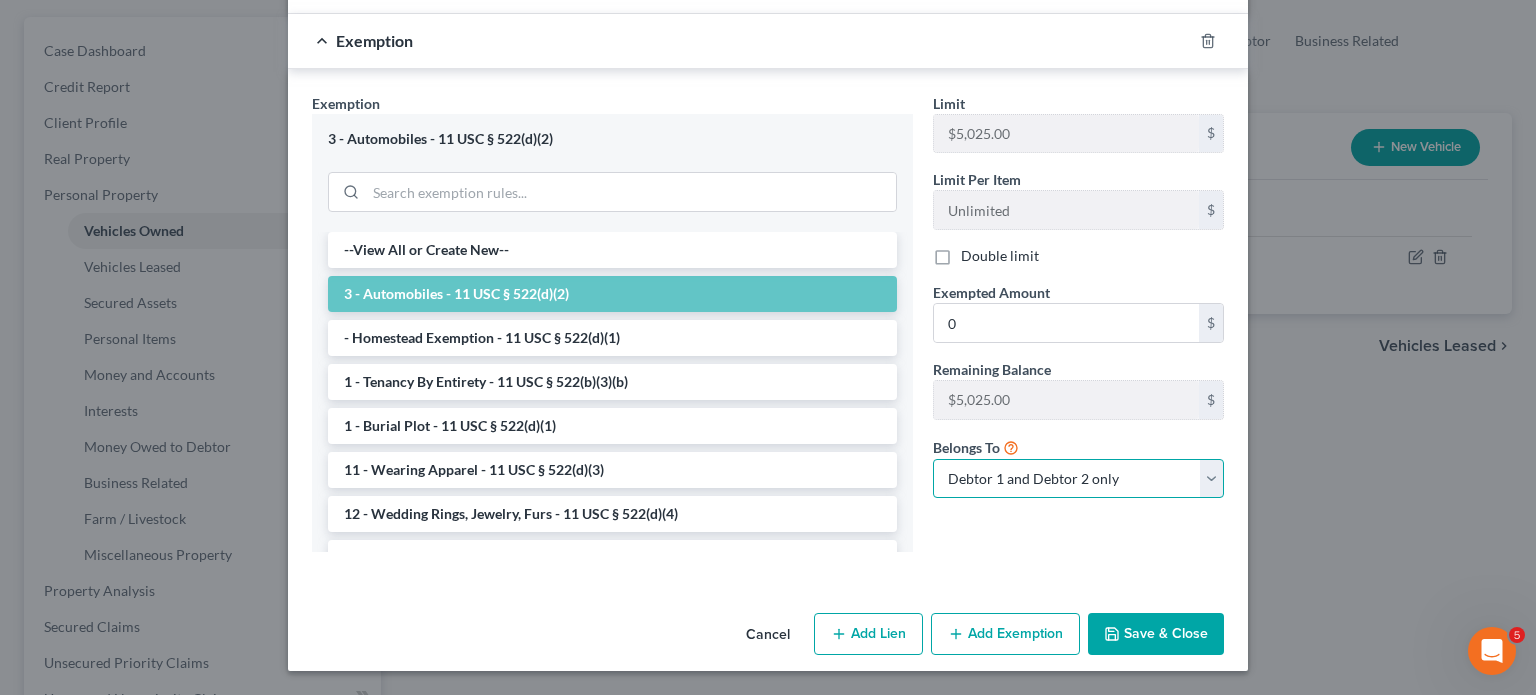 select on "0" 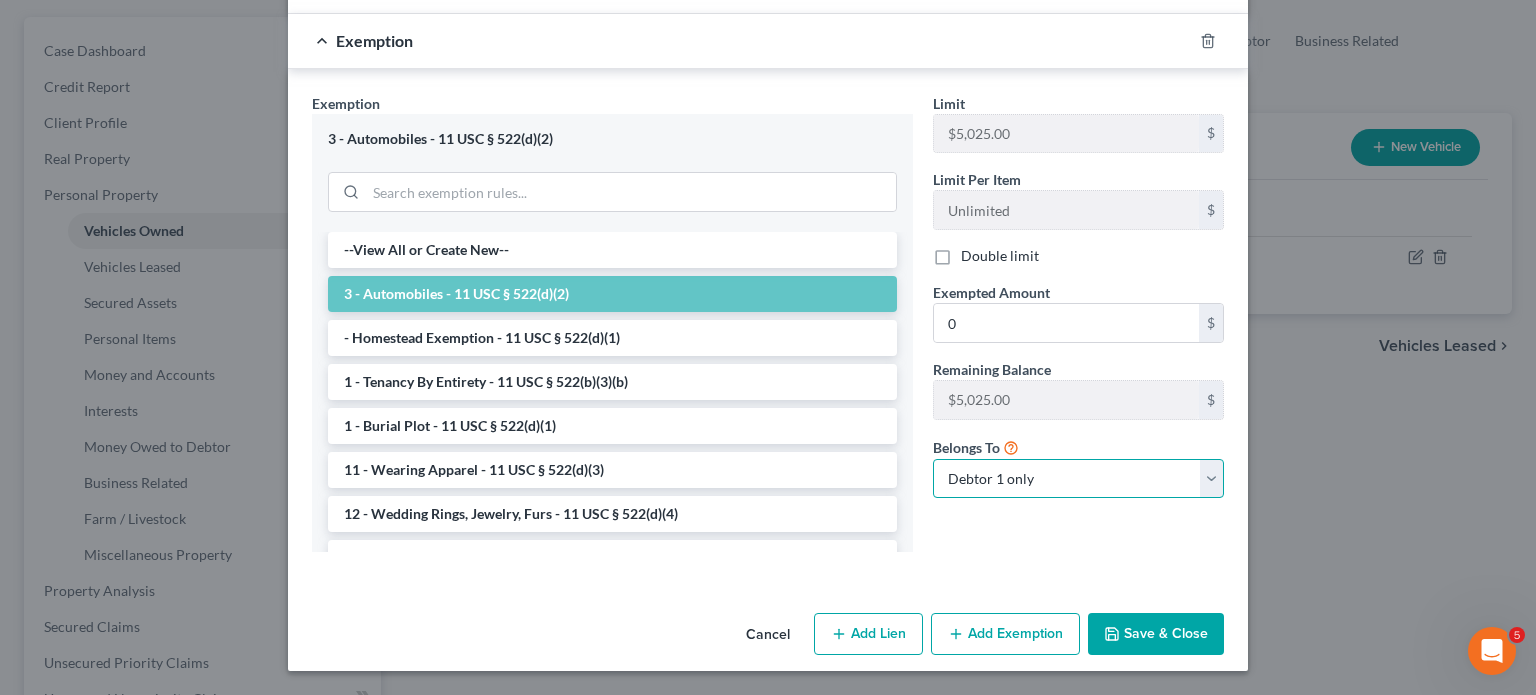 click on "Debtor 1 only Debtor 2 only Debtor 1 and Debtor 2 only" at bounding box center (1078, 479) 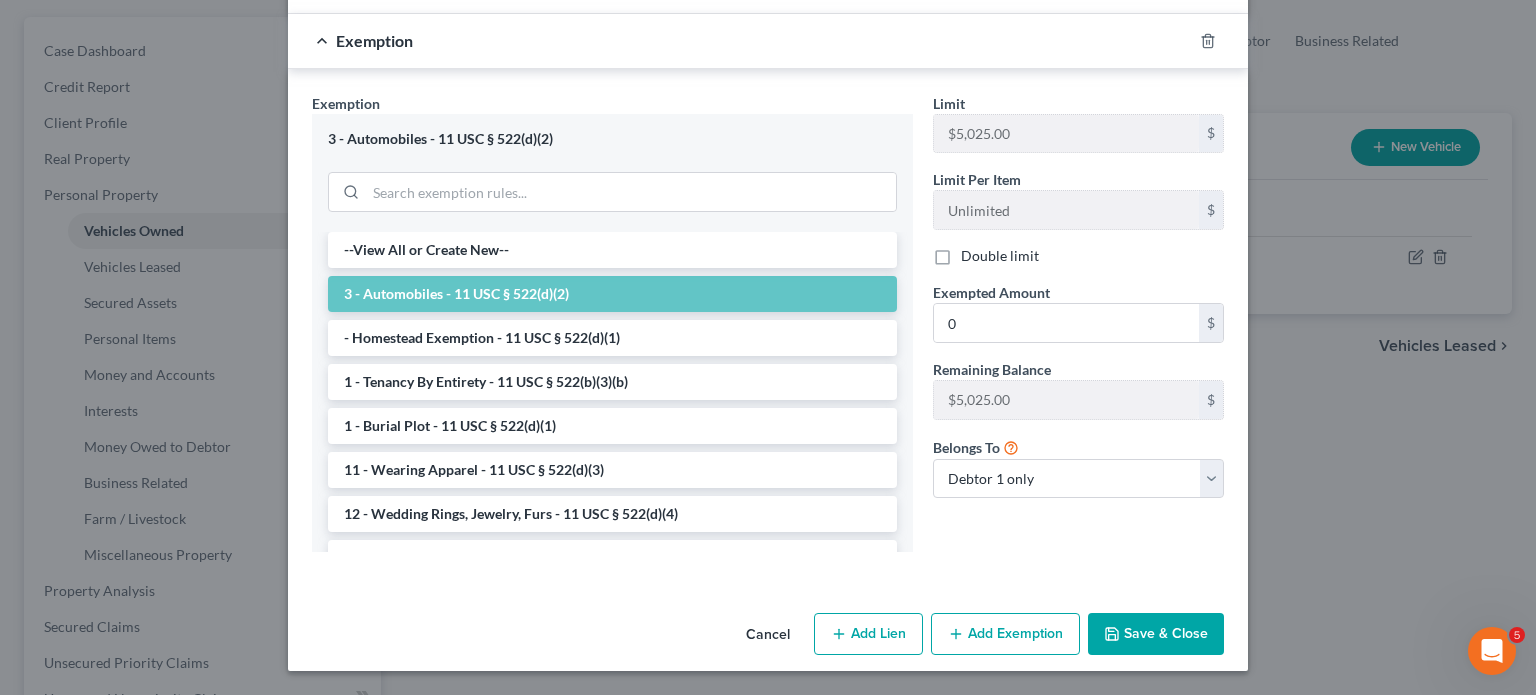 click on "Save & Close" at bounding box center [1156, 634] 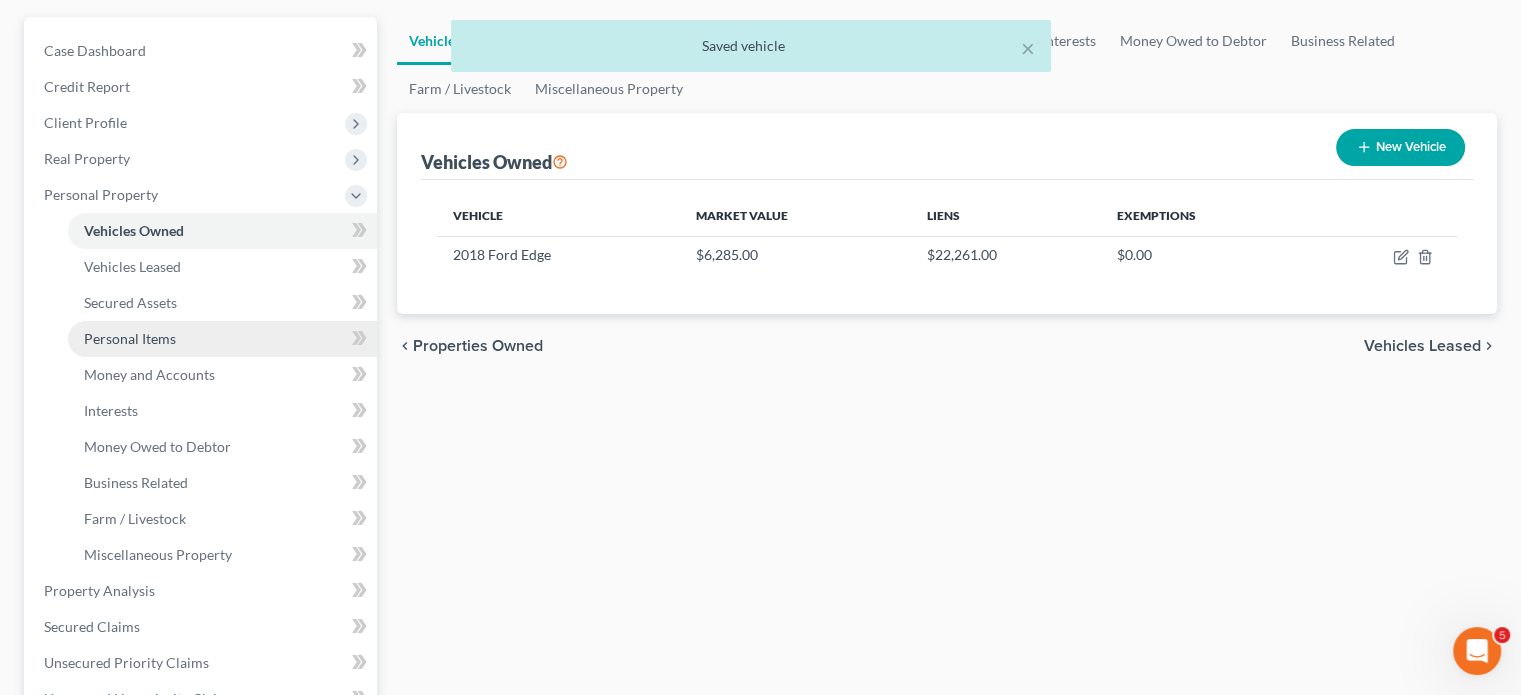 click on "Personal Items" at bounding box center (130, 338) 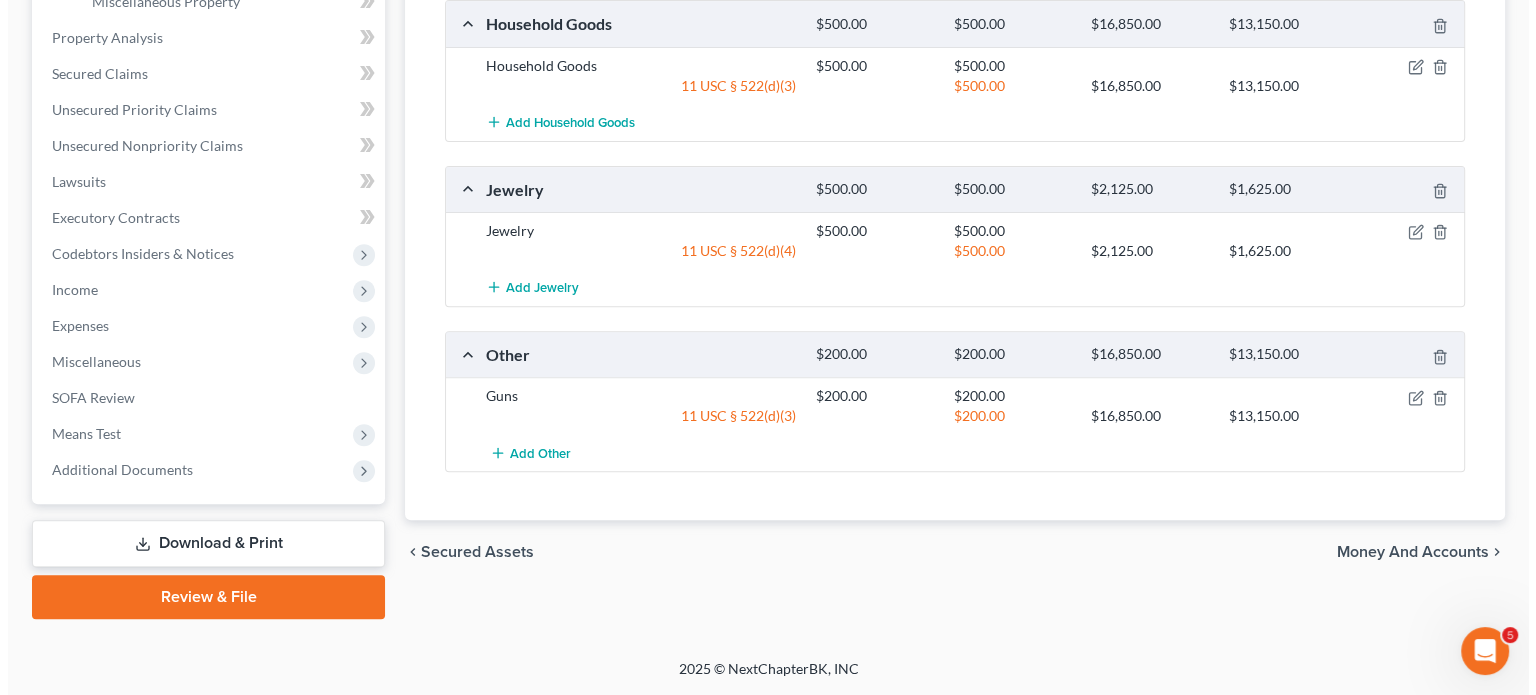 scroll, scrollTop: 968, scrollLeft: 0, axis: vertical 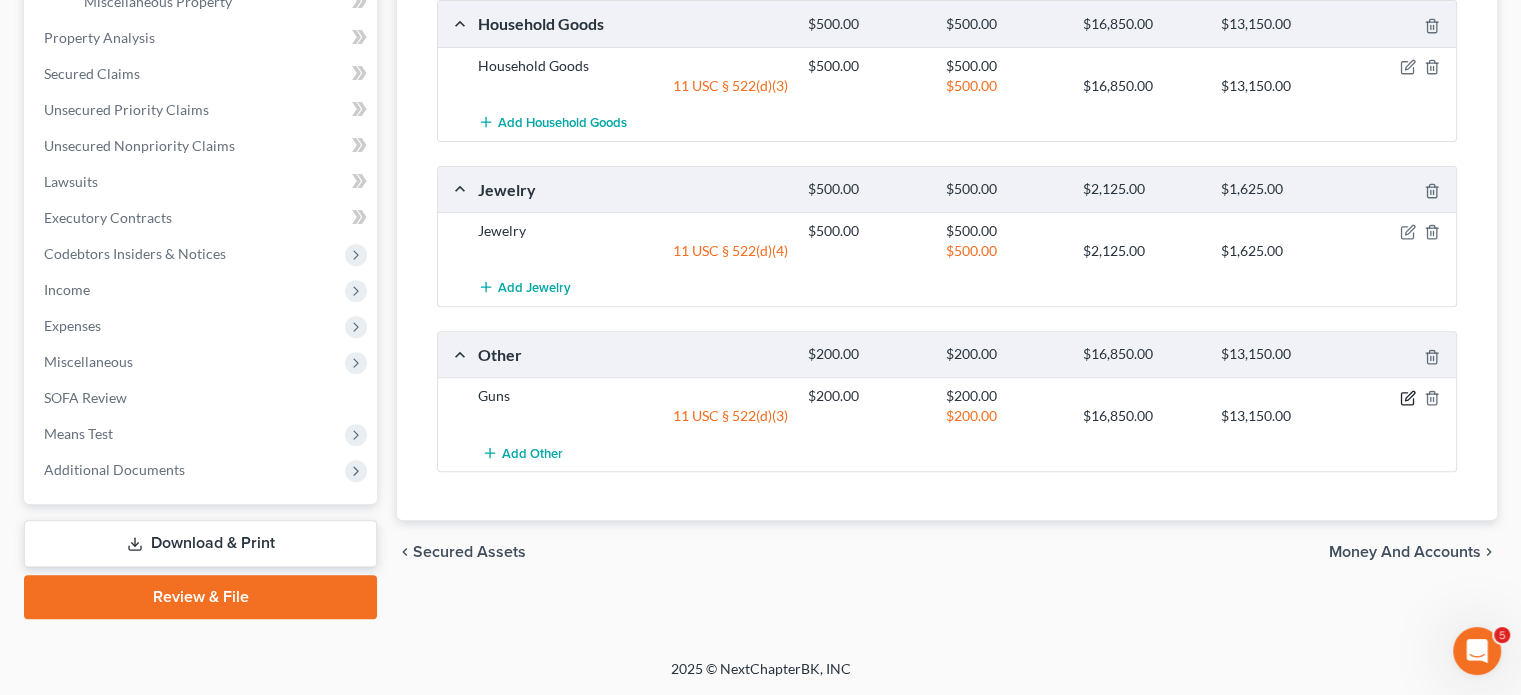 click 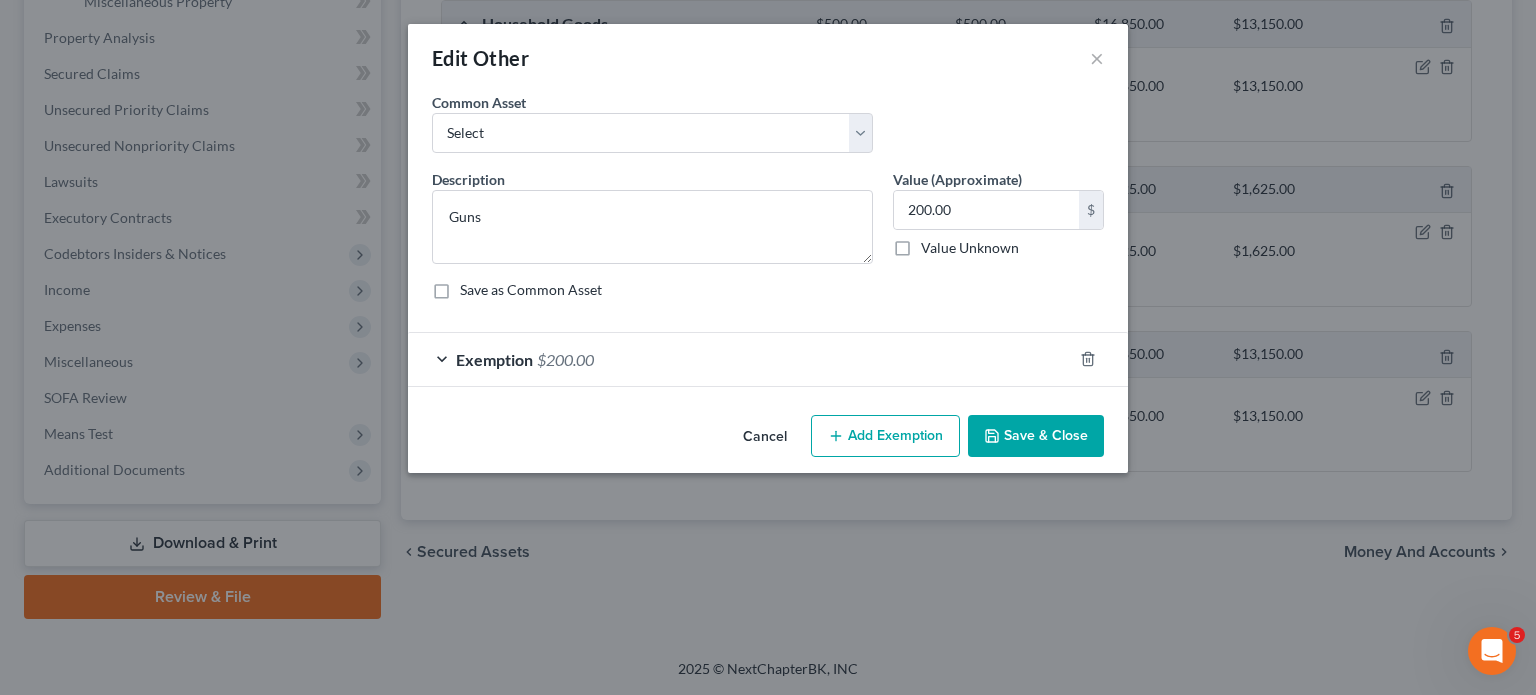 click on "Exemption $200.00" at bounding box center [740, 359] 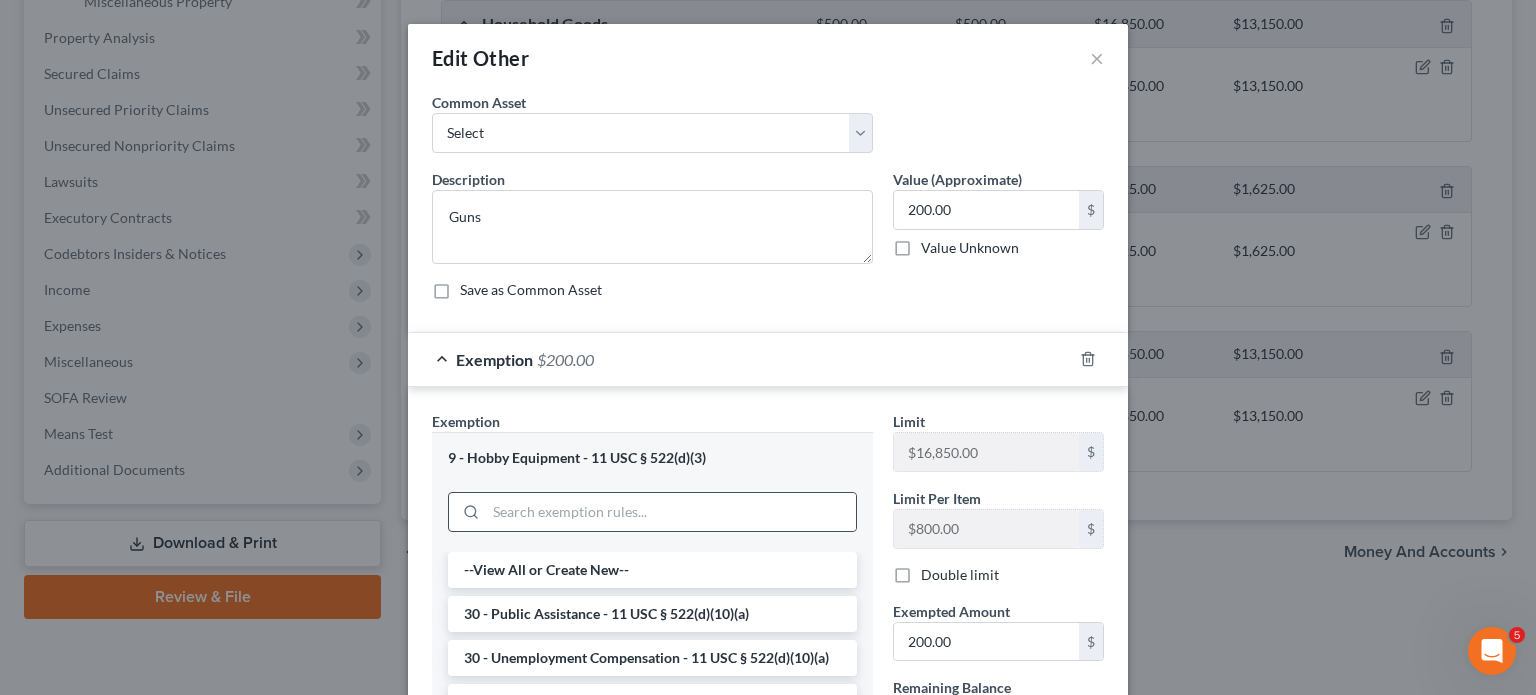 click at bounding box center (652, 512) 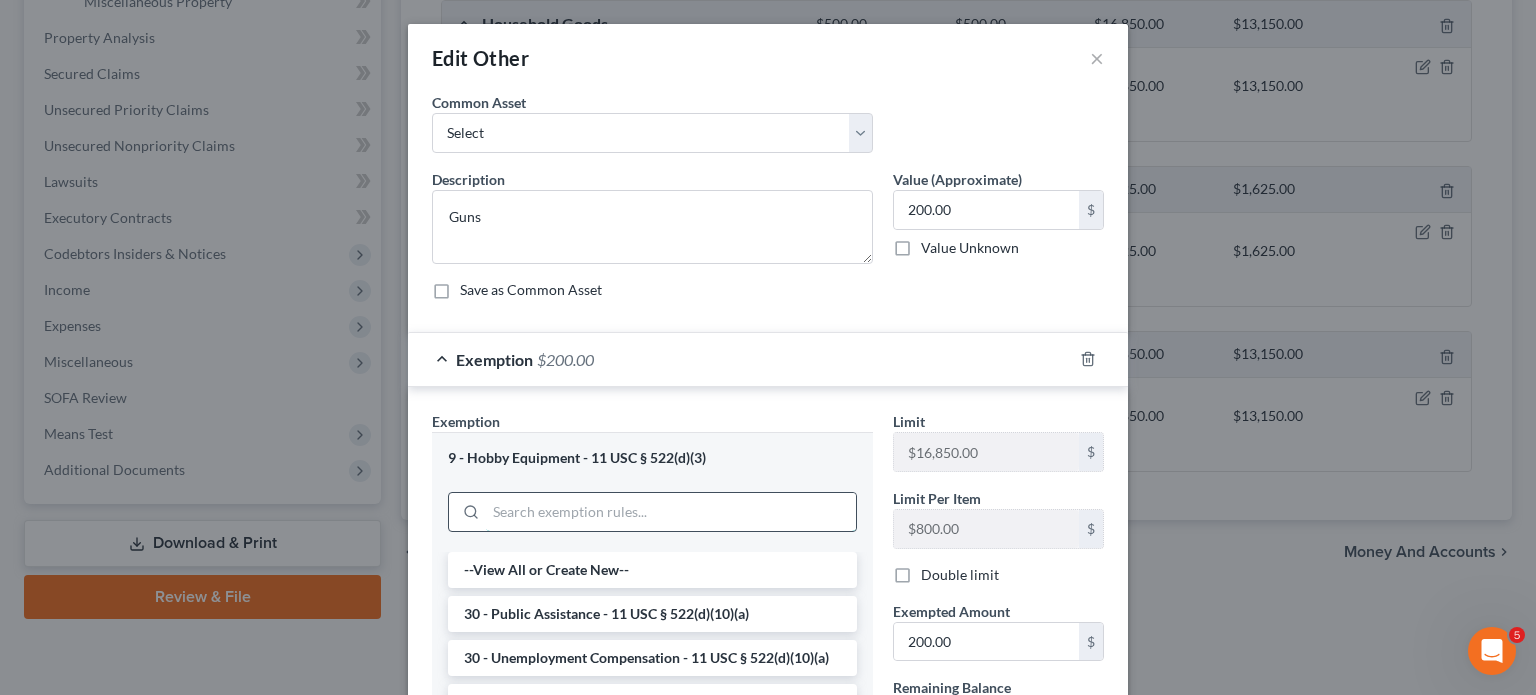 click at bounding box center [671, 512] 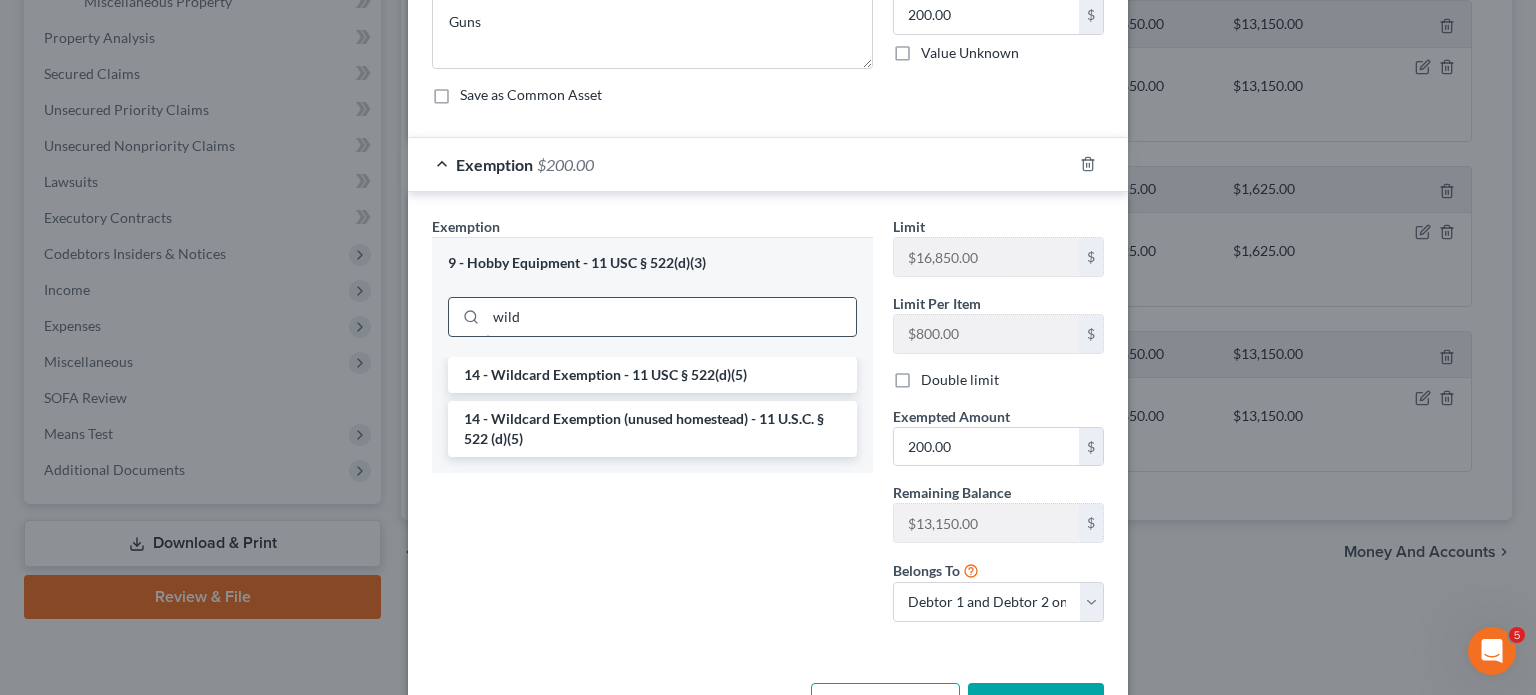 scroll, scrollTop: 204, scrollLeft: 0, axis: vertical 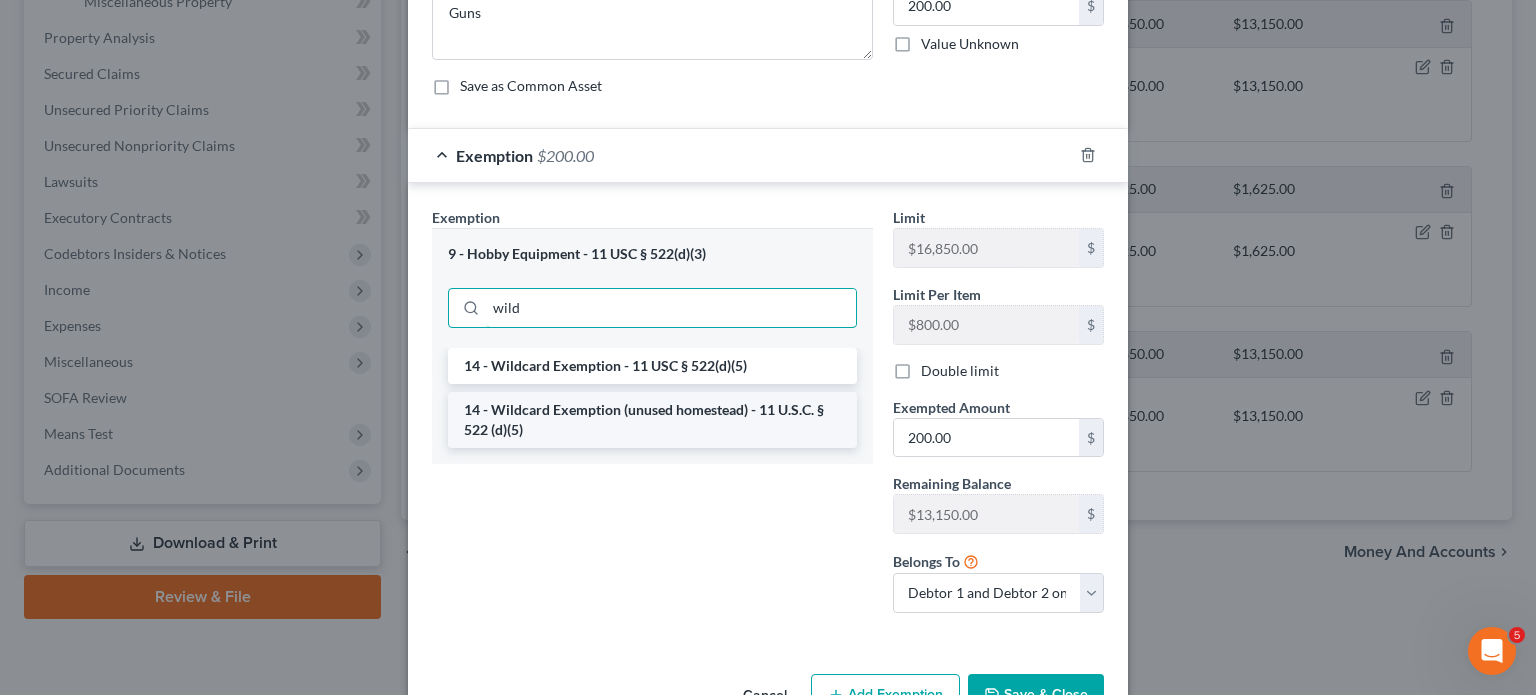 type on "wild" 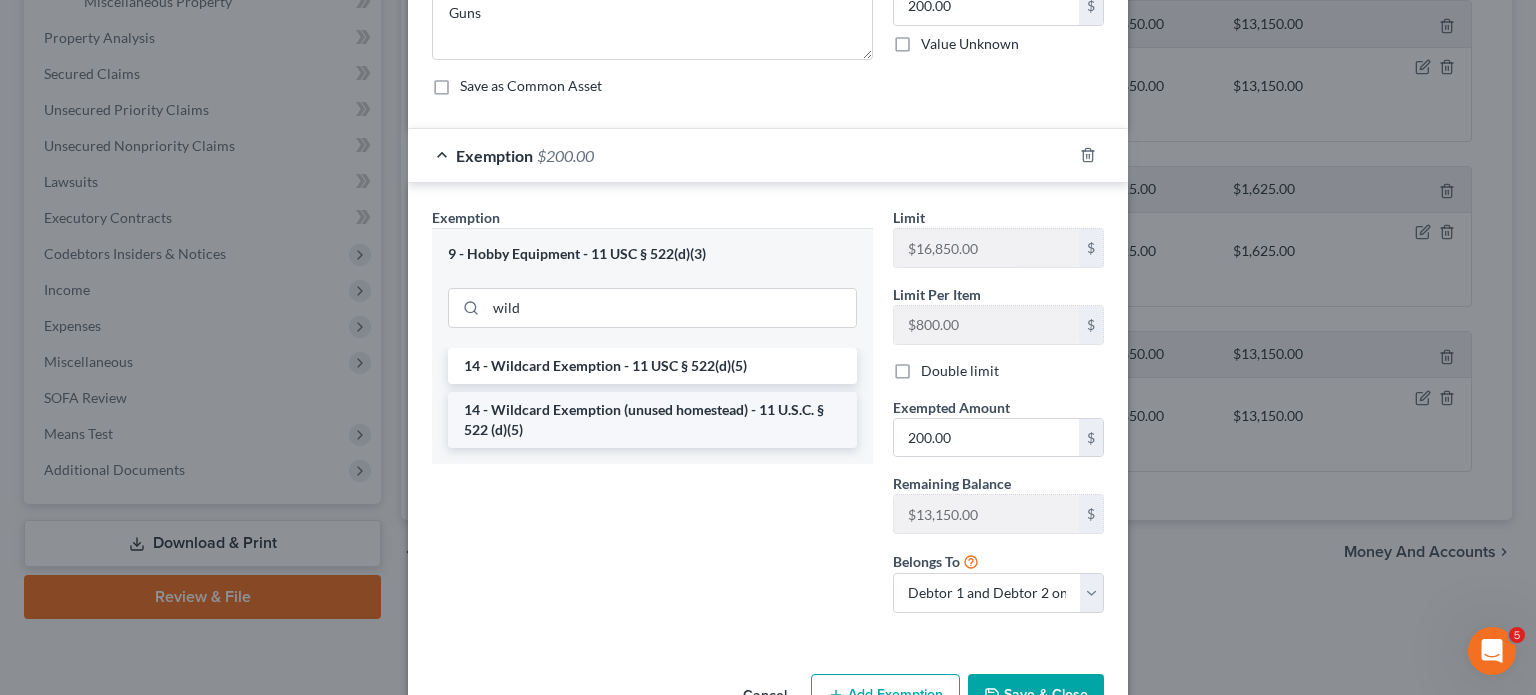 click on "14 - Wildcard Exemption (unused homestead) - 11 U.S.C. § 522 (d)(5)" at bounding box center [652, 420] 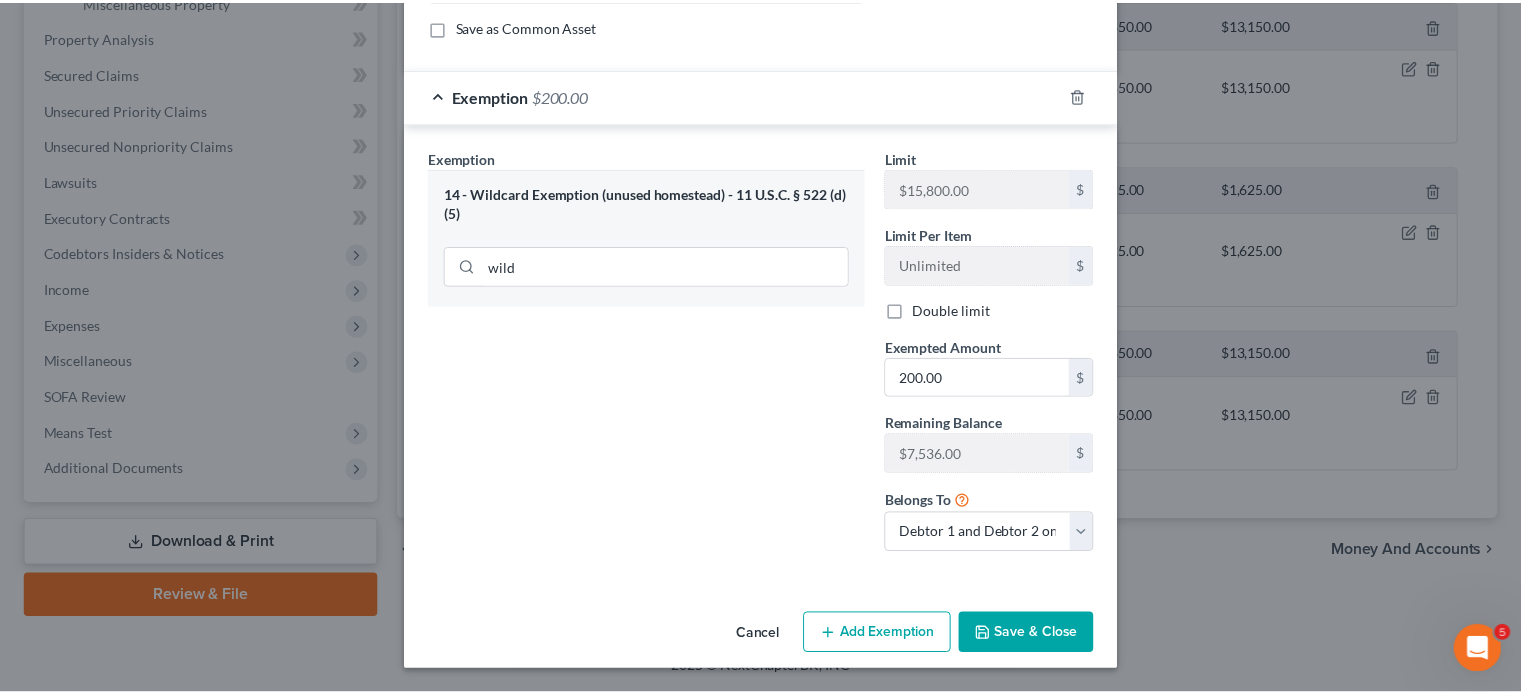 scroll, scrollTop: 486, scrollLeft: 0, axis: vertical 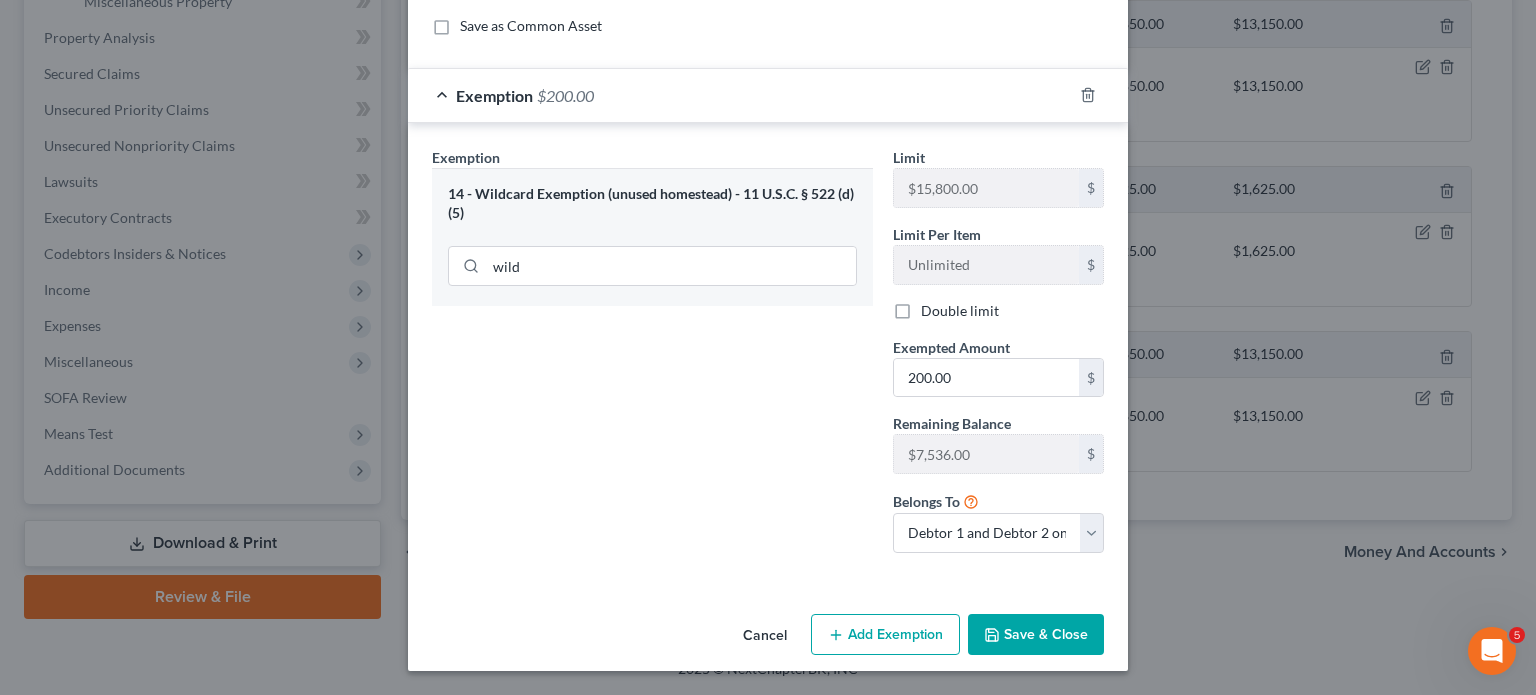 click on "Save & Close" at bounding box center [1036, 635] 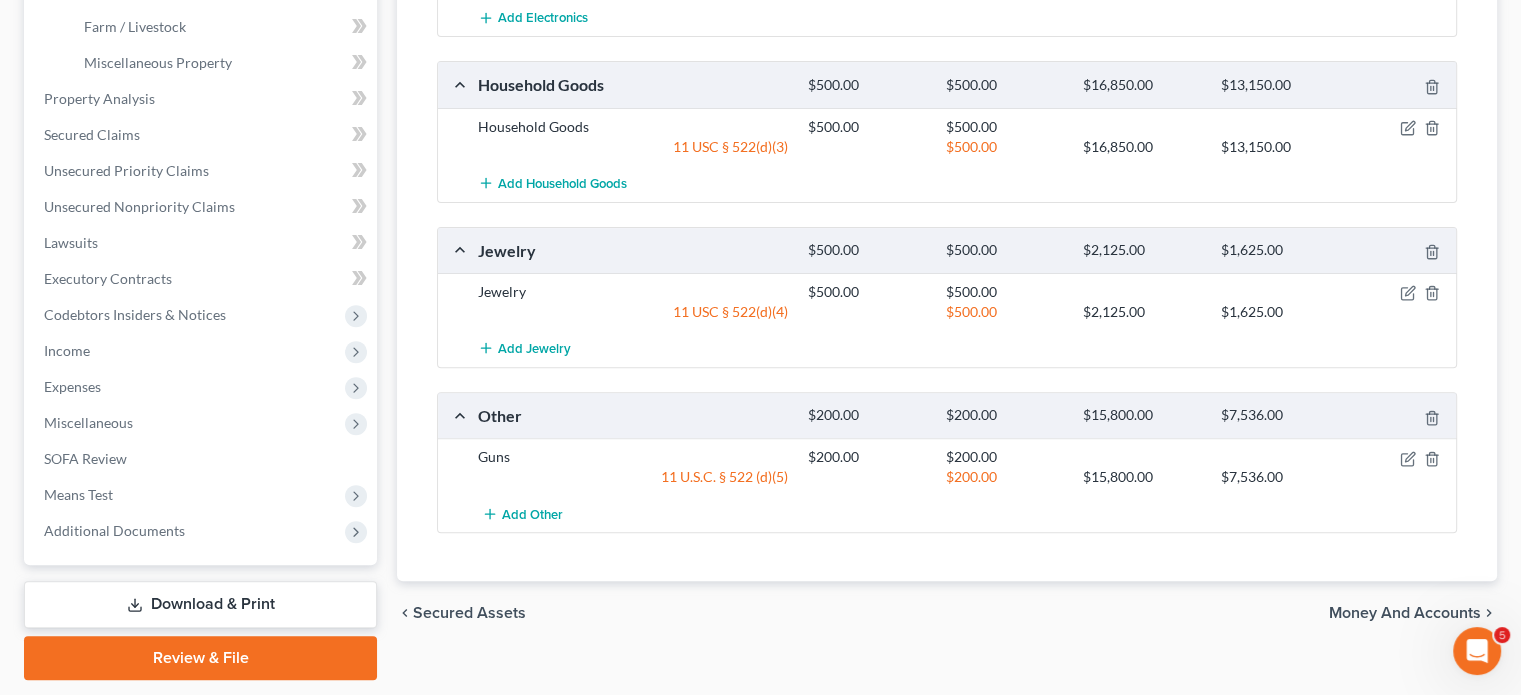 scroll, scrollTop: 412, scrollLeft: 0, axis: vertical 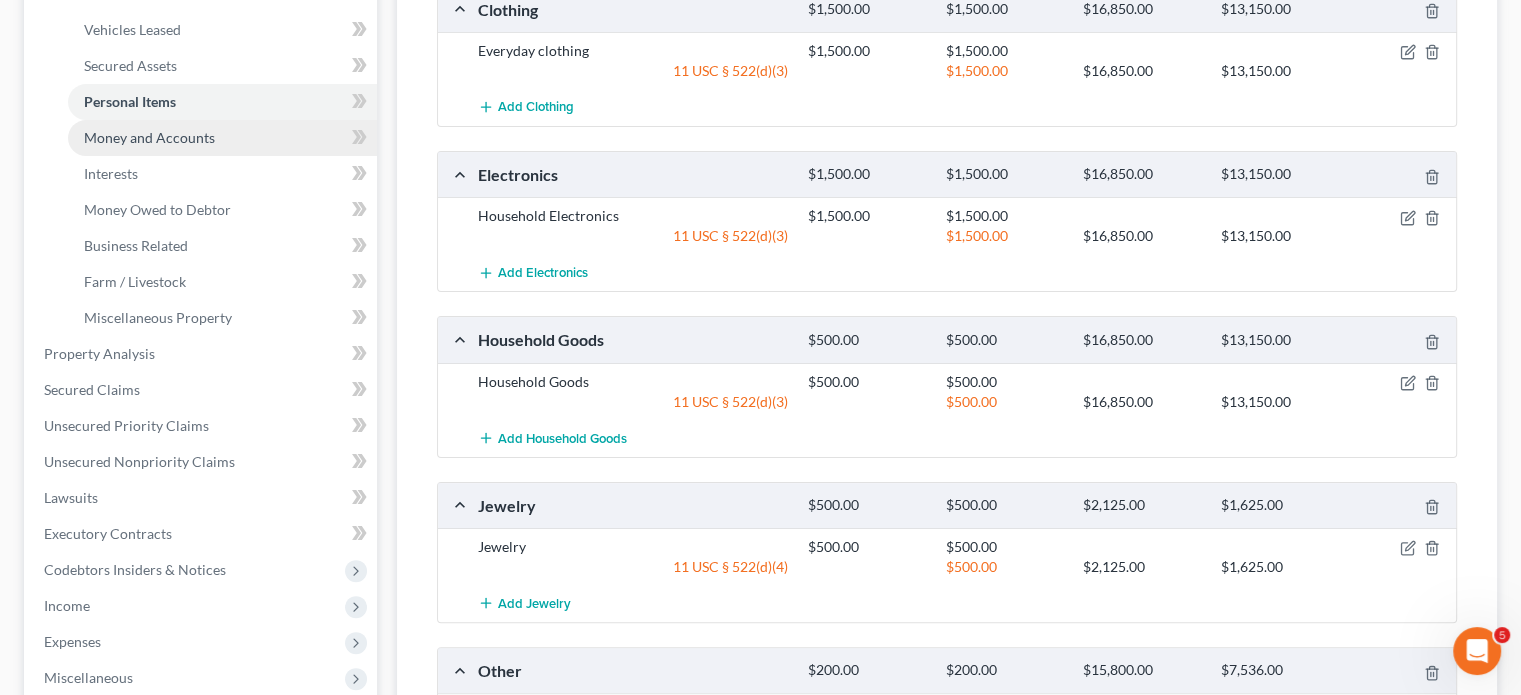 click on "Money and Accounts" at bounding box center [149, 137] 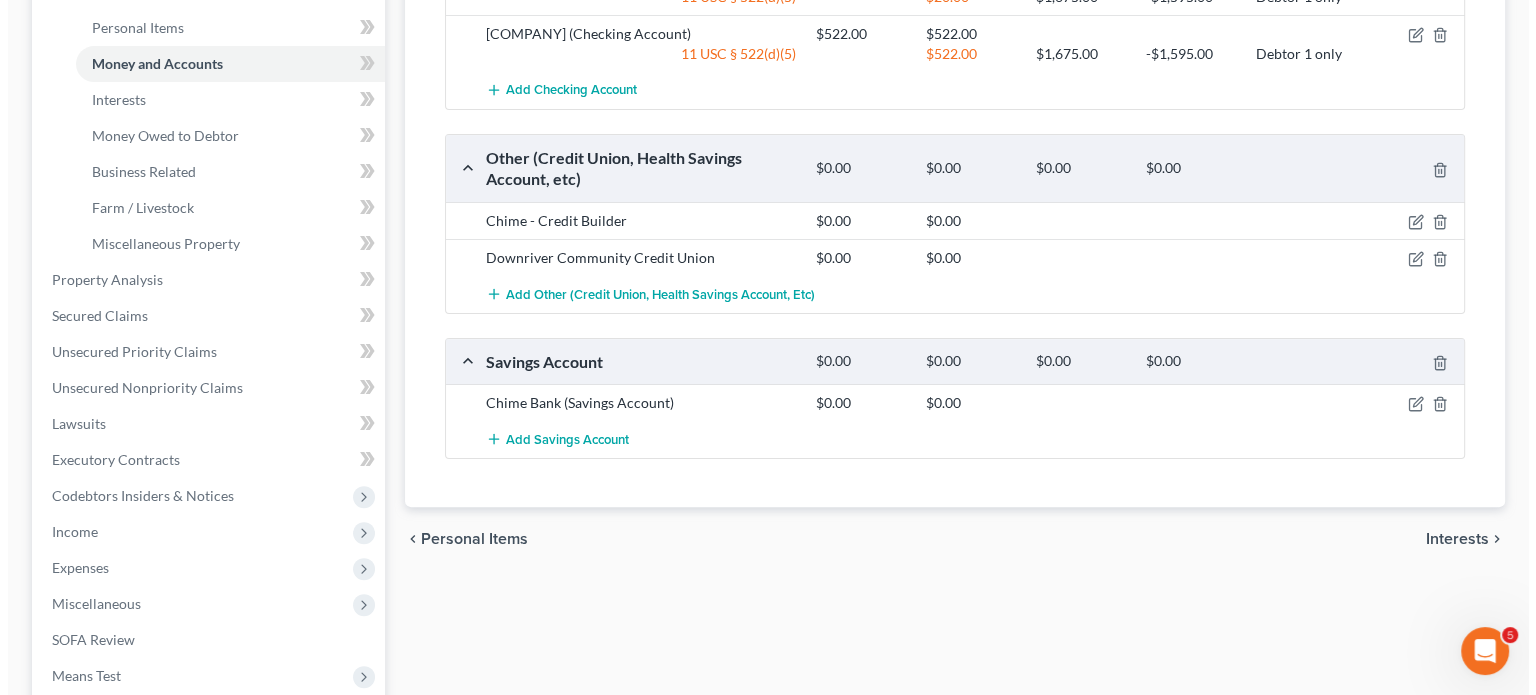 scroll, scrollTop: 436, scrollLeft: 0, axis: vertical 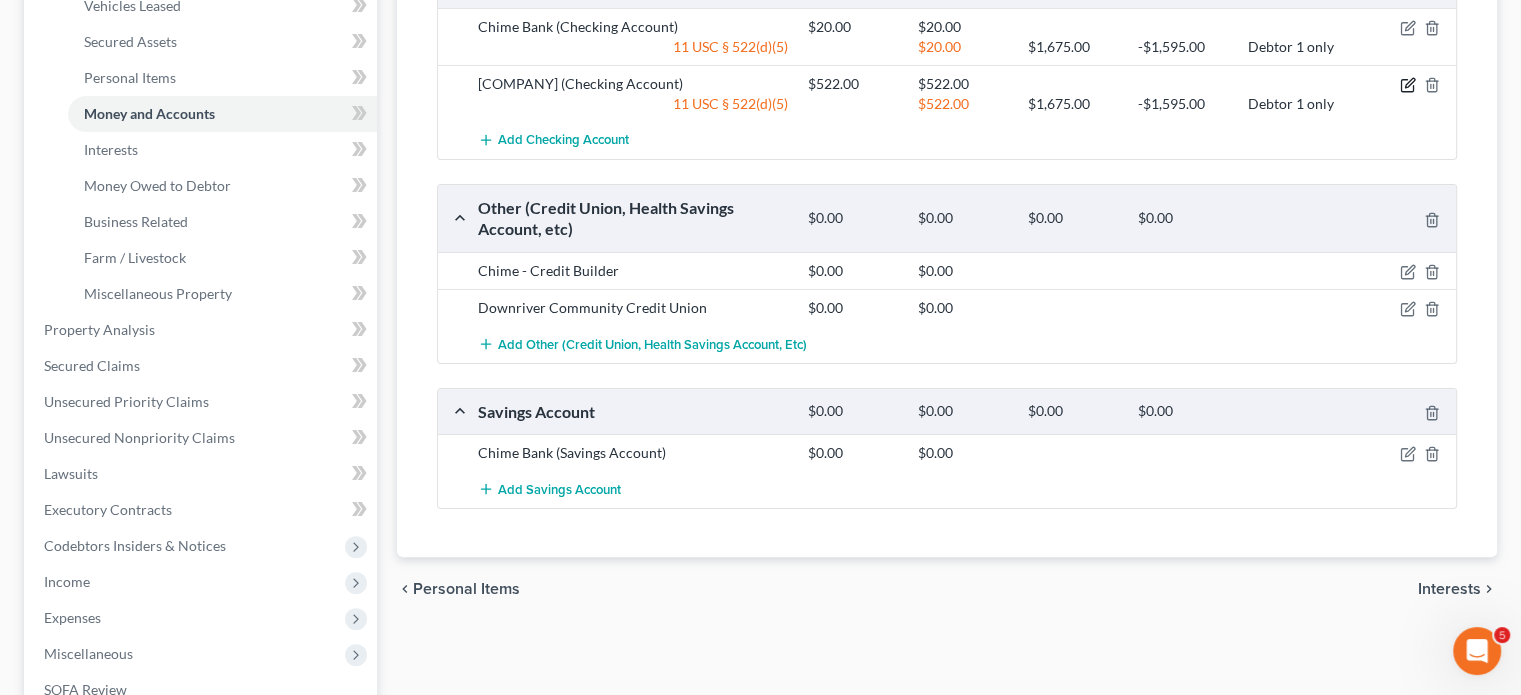 click 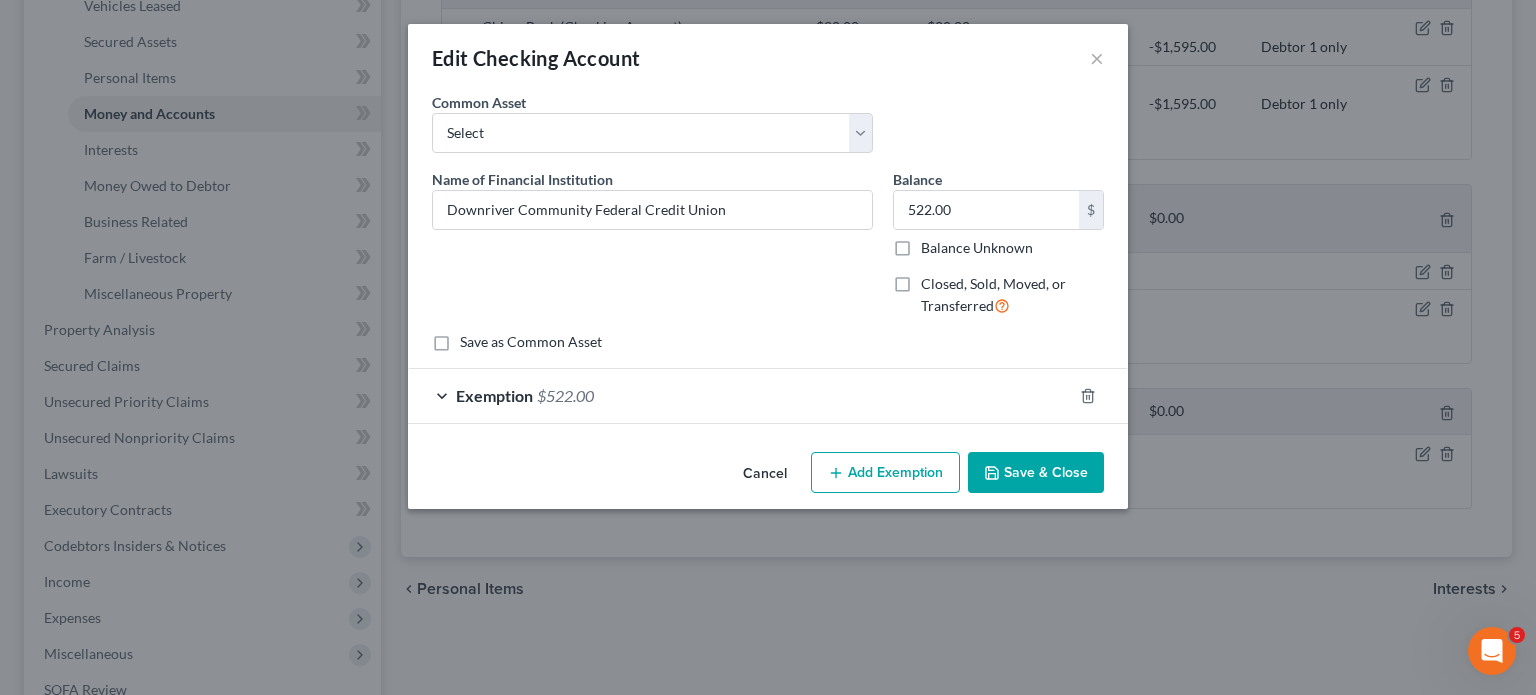 click on "Exemption $522.00" at bounding box center [740, 395] 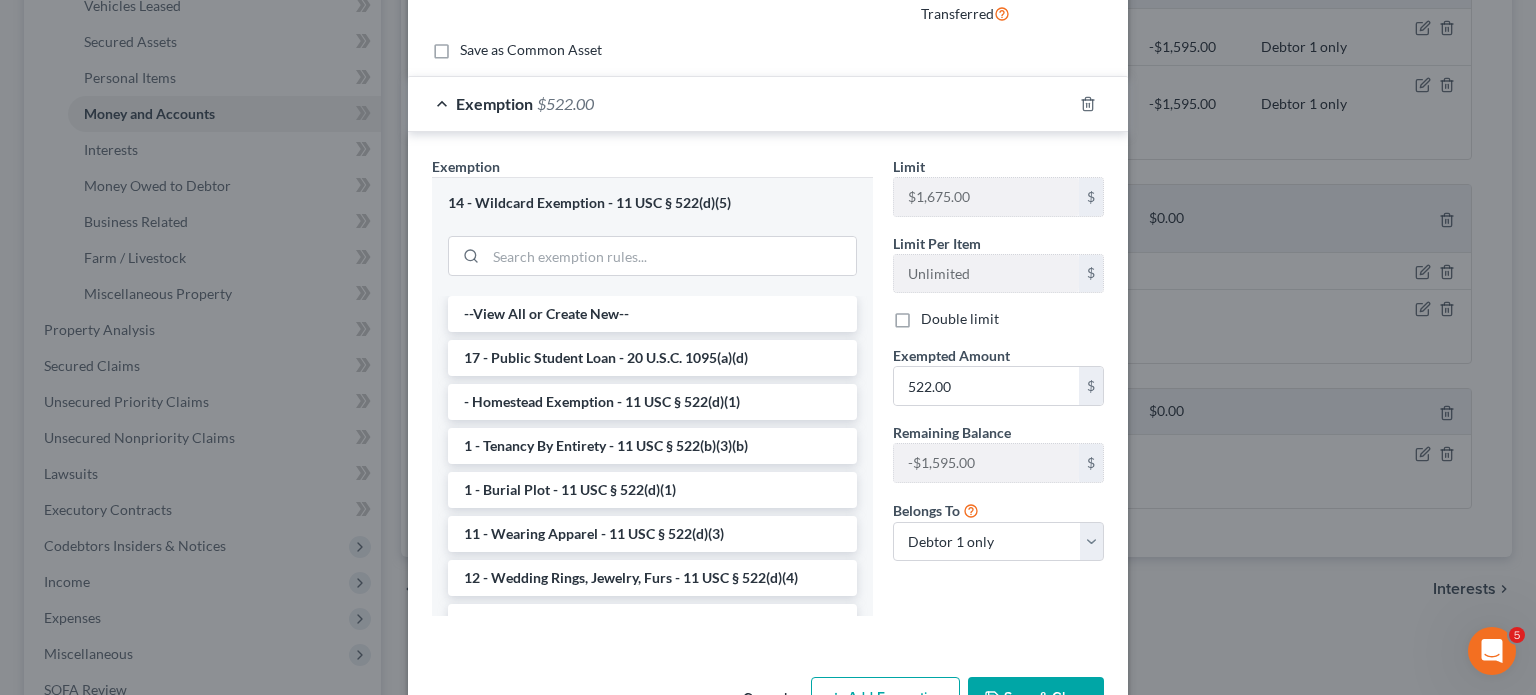 scroll, scrollTop: 295, scrollLeft: 0, axis: vertical 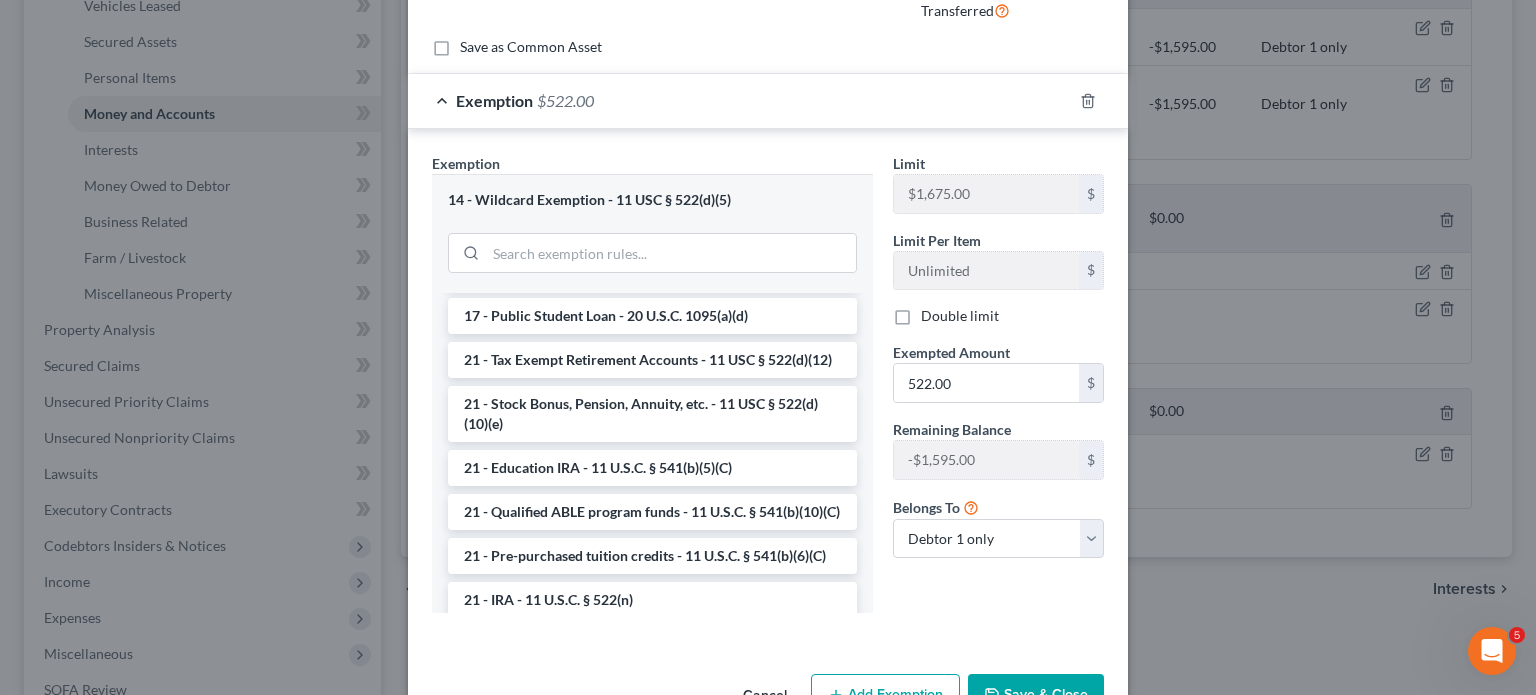 click on "14 - Wildcard Exemption (unused homestead) - 11 U.S.C. § 522 (d)(5)" at bounding box center [652, 218] 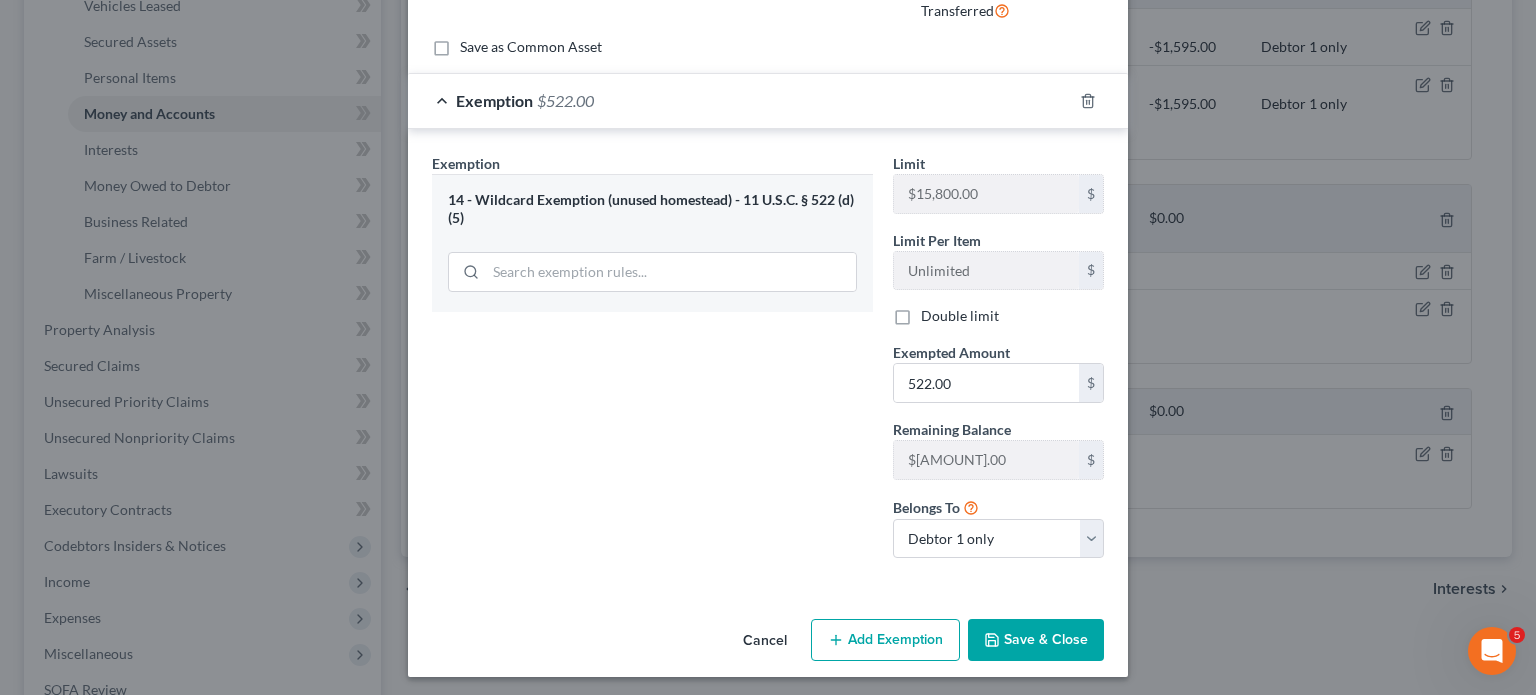scroll, scrollTop: 540, scrollLeft: 0, axis: vertical 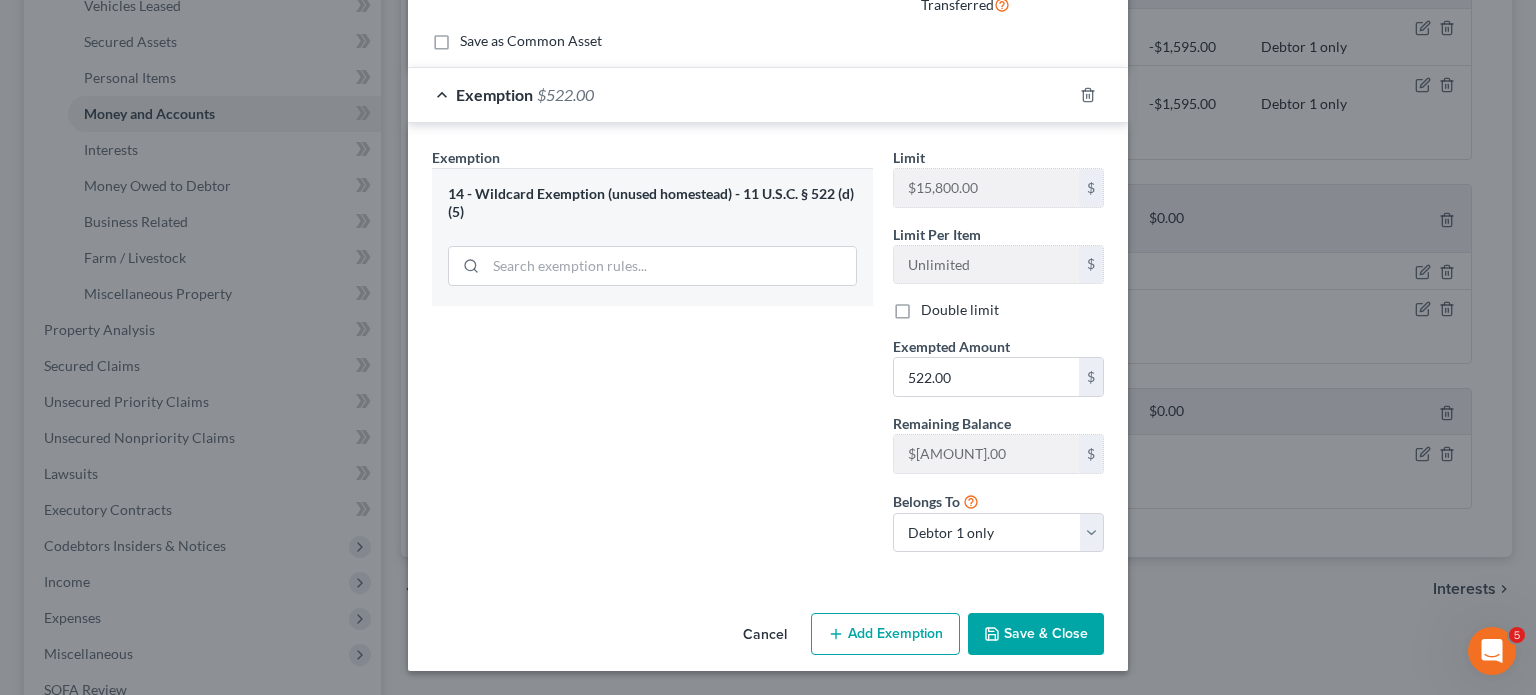 click 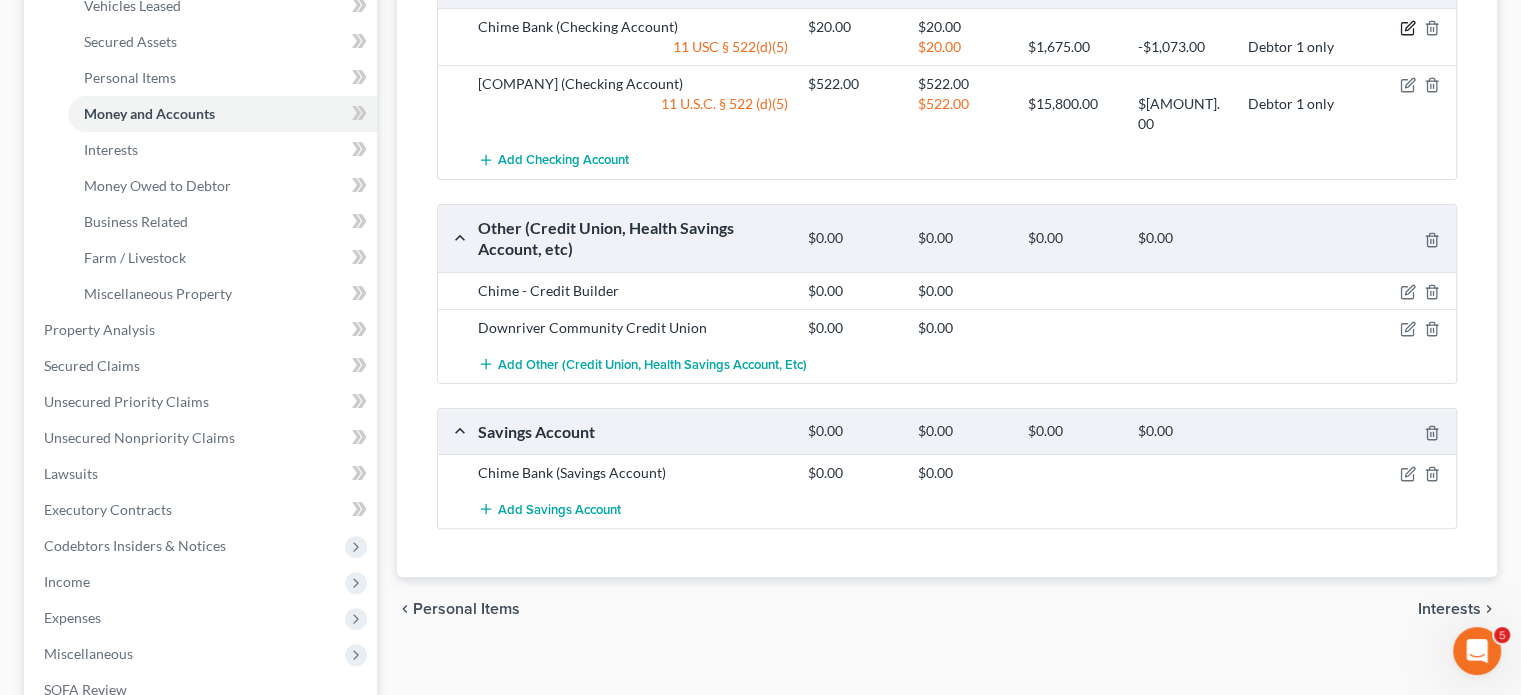 click 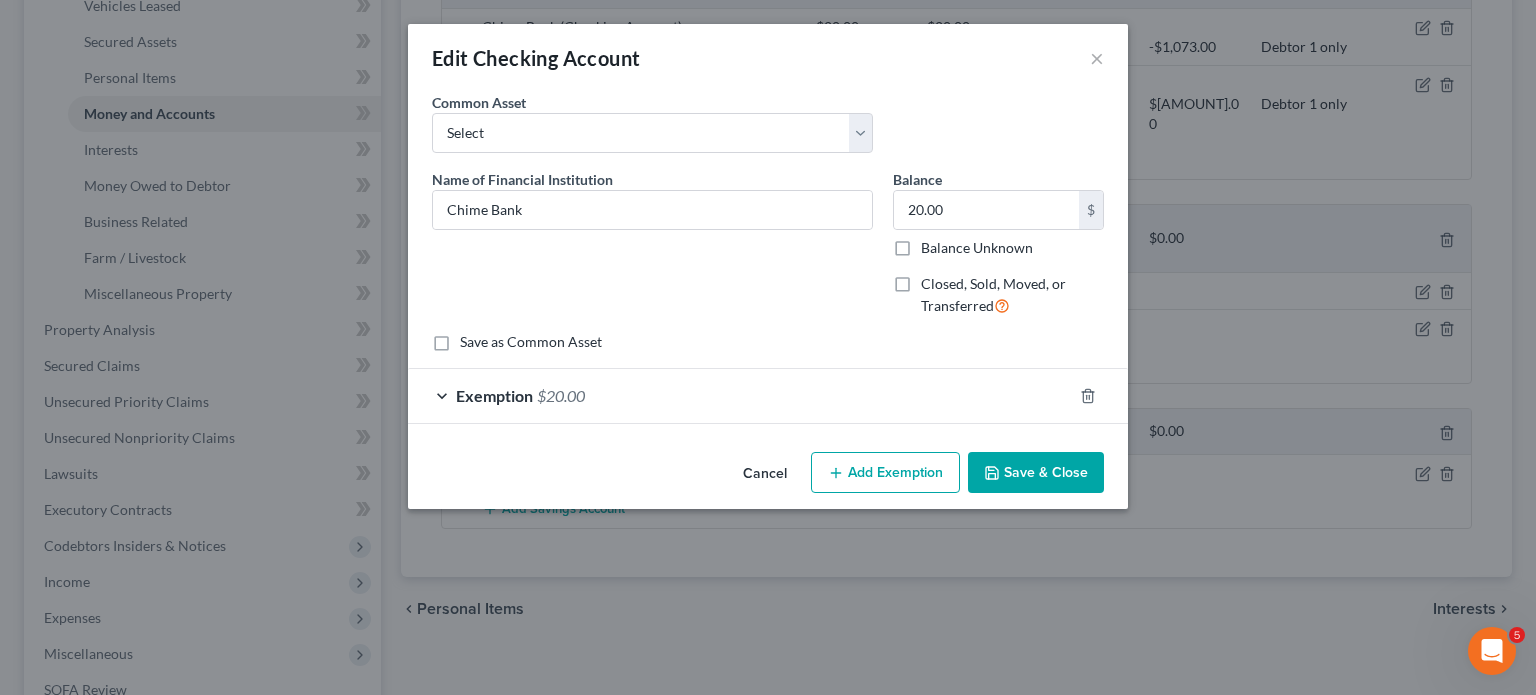 click on "Exemption $20.00" at bounding box center [740, 395] 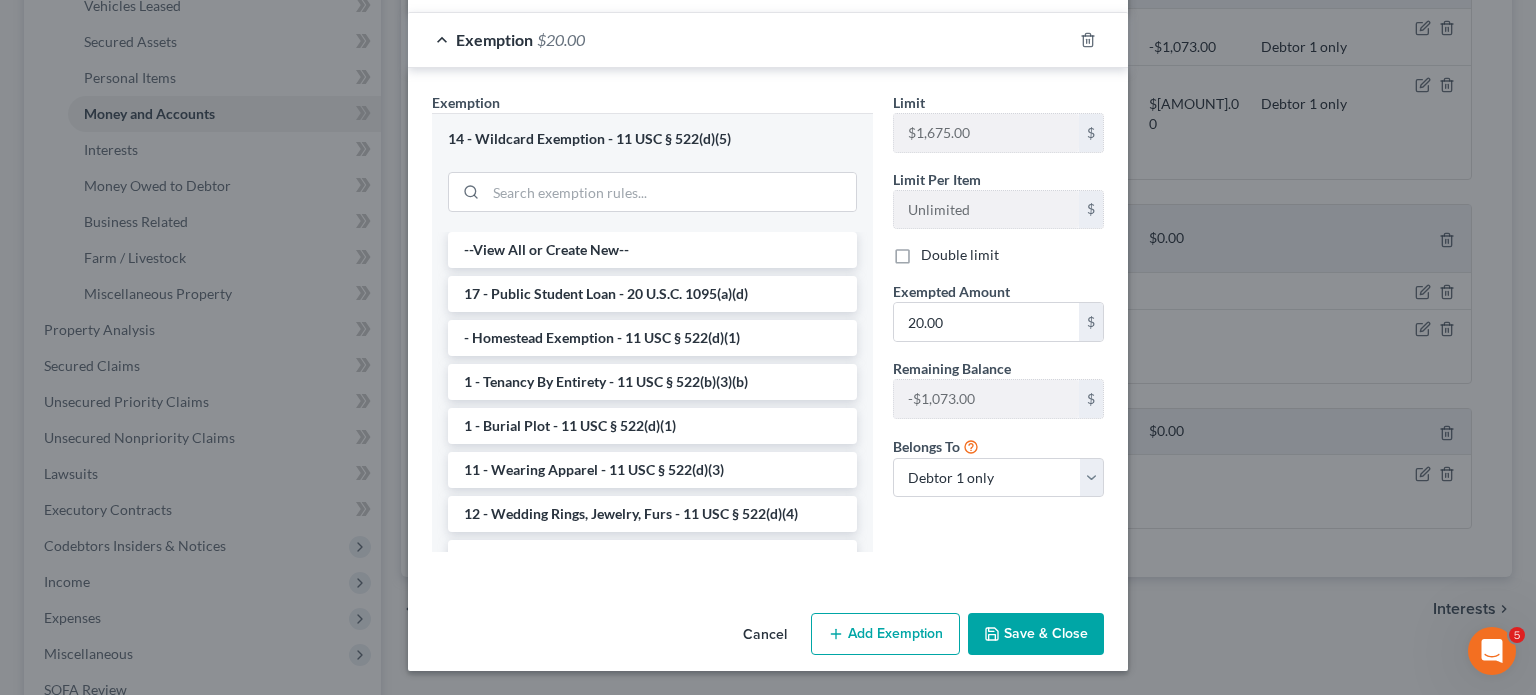 scroll, scrollTop: 372, scrollLeft: 0, axis: vertical 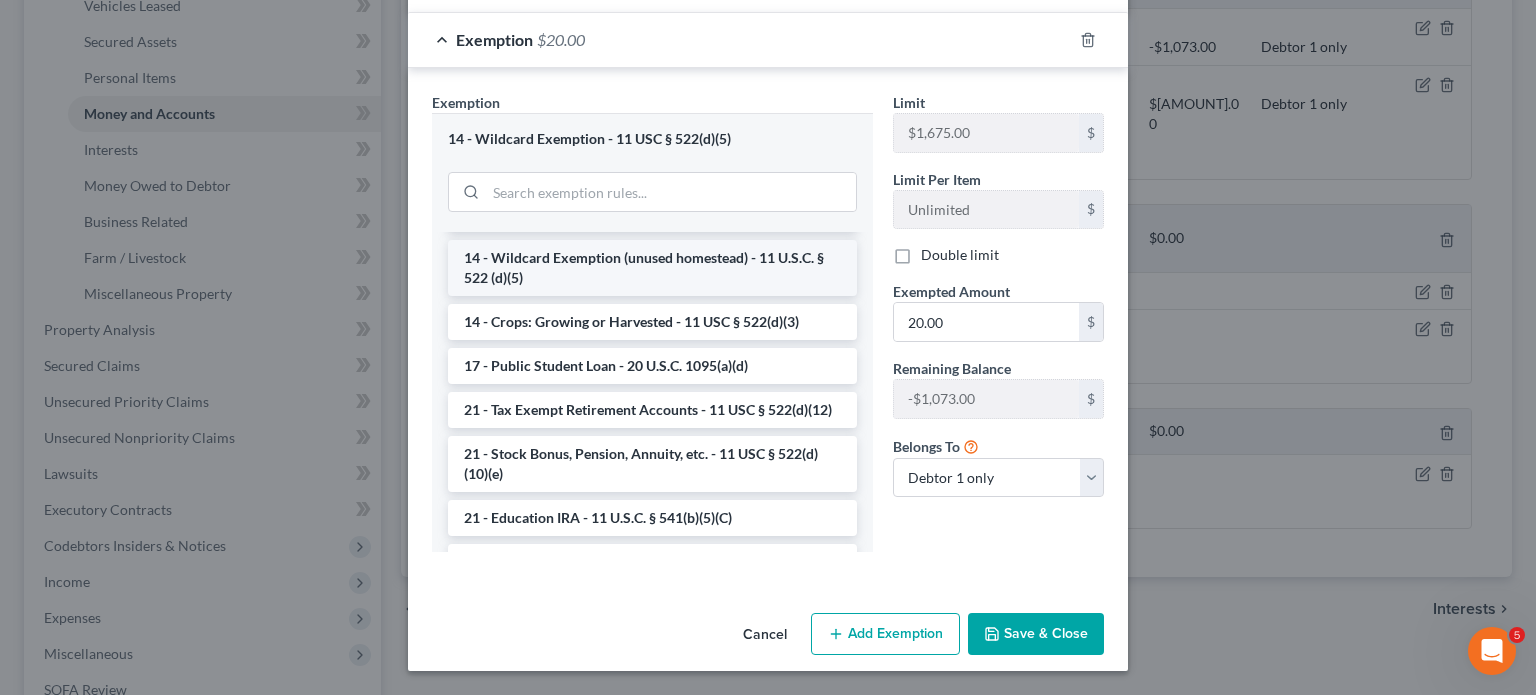 click on "14 - Wildcard Exemption (unused homestead) - 11 U.S.C. § 522 (d)(5)" at bounding box center (652, 268) 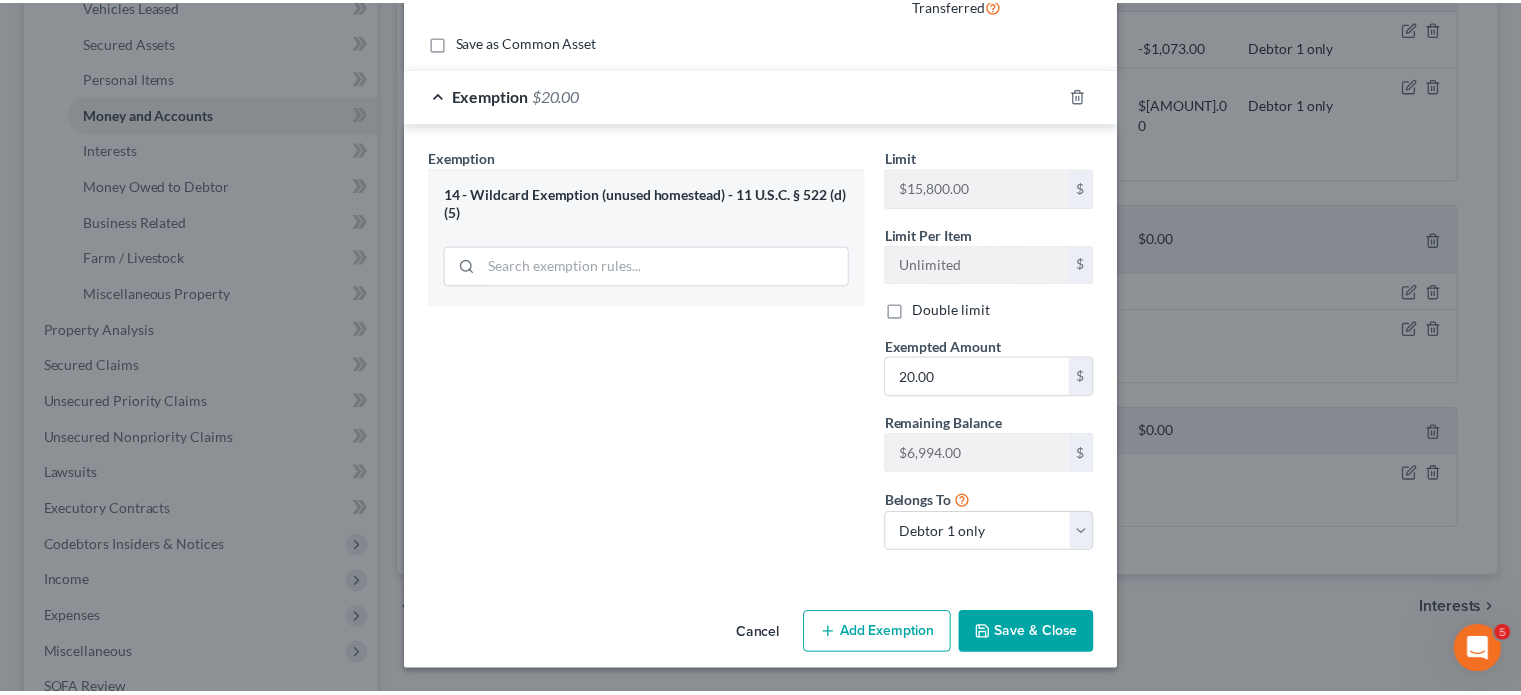 scroll, scrollTop: 540, scrollLeft: 0, axis: vertical 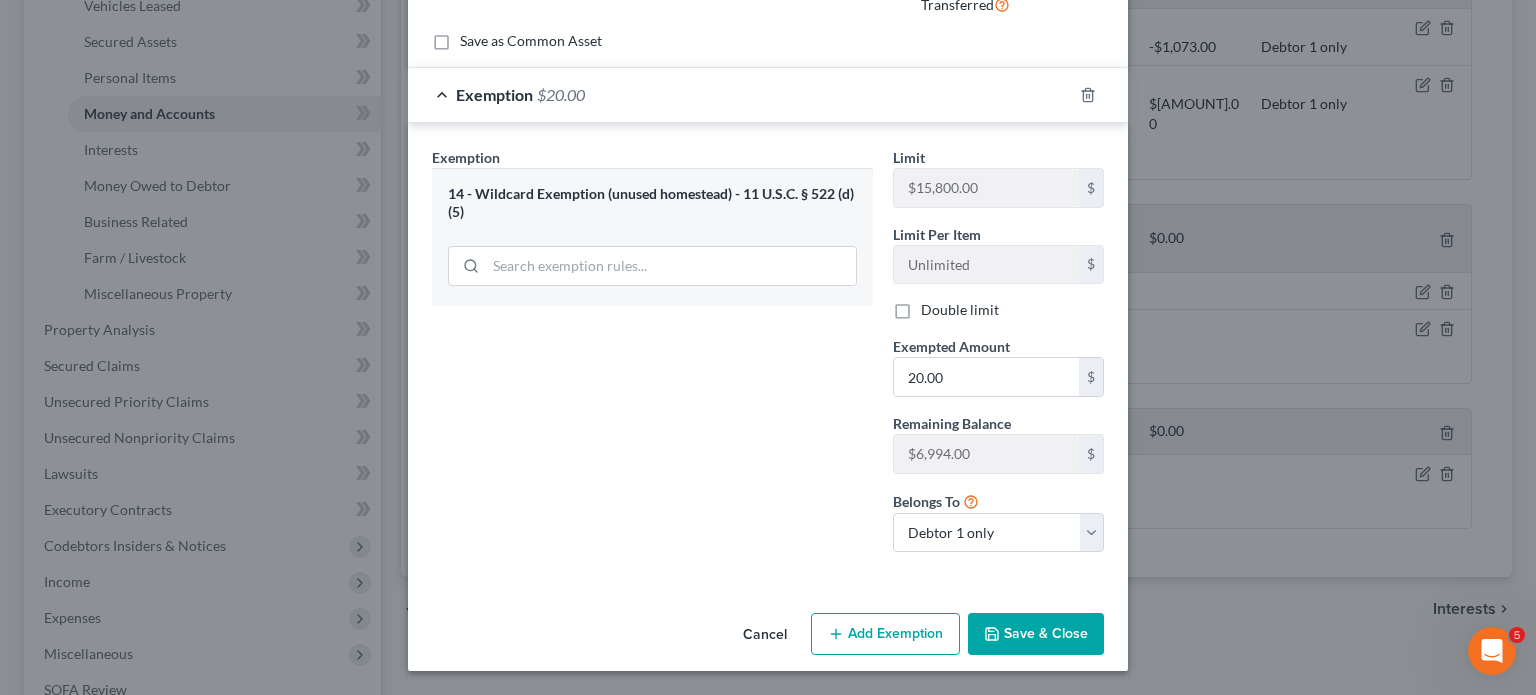 click on "Save & Close" at bounding box center (1036, 634) 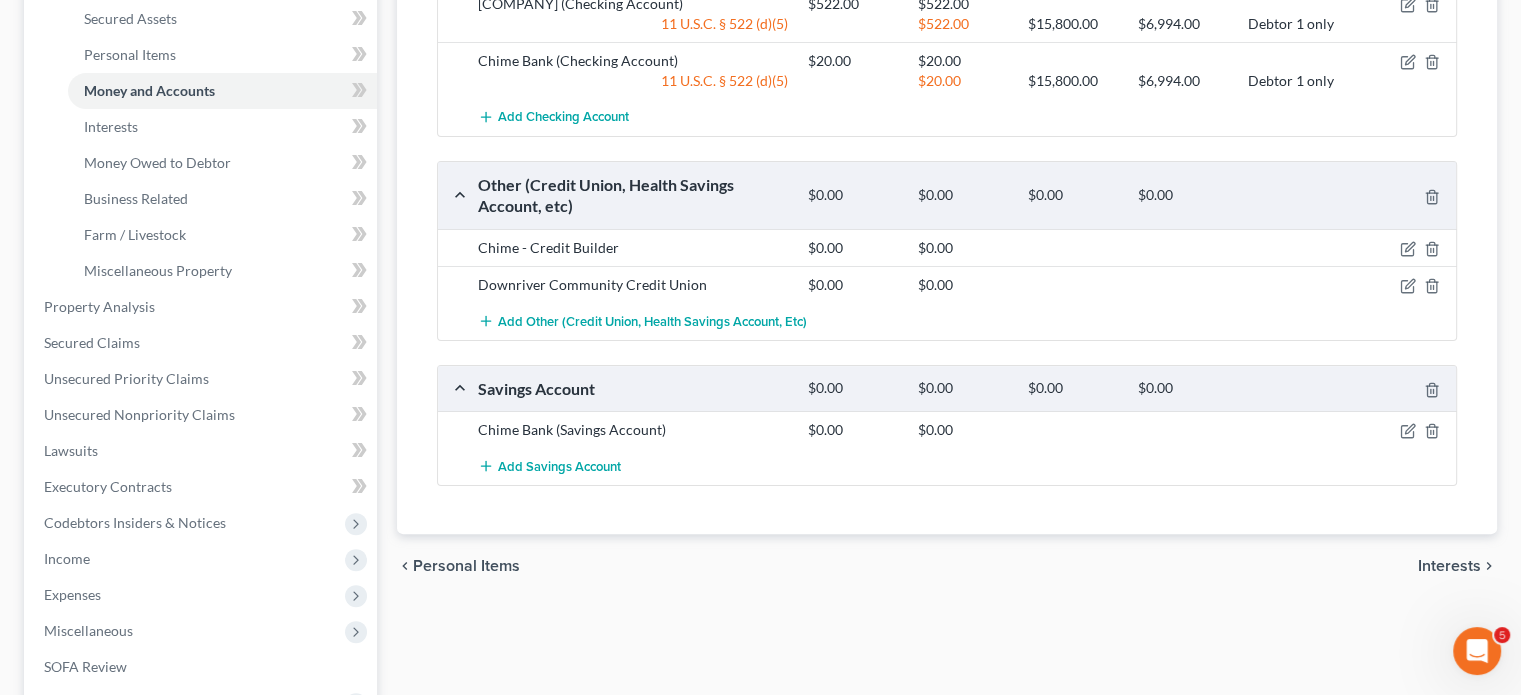 scroll, scrollTop: 496, scrollLeft: 0, axis: vertical 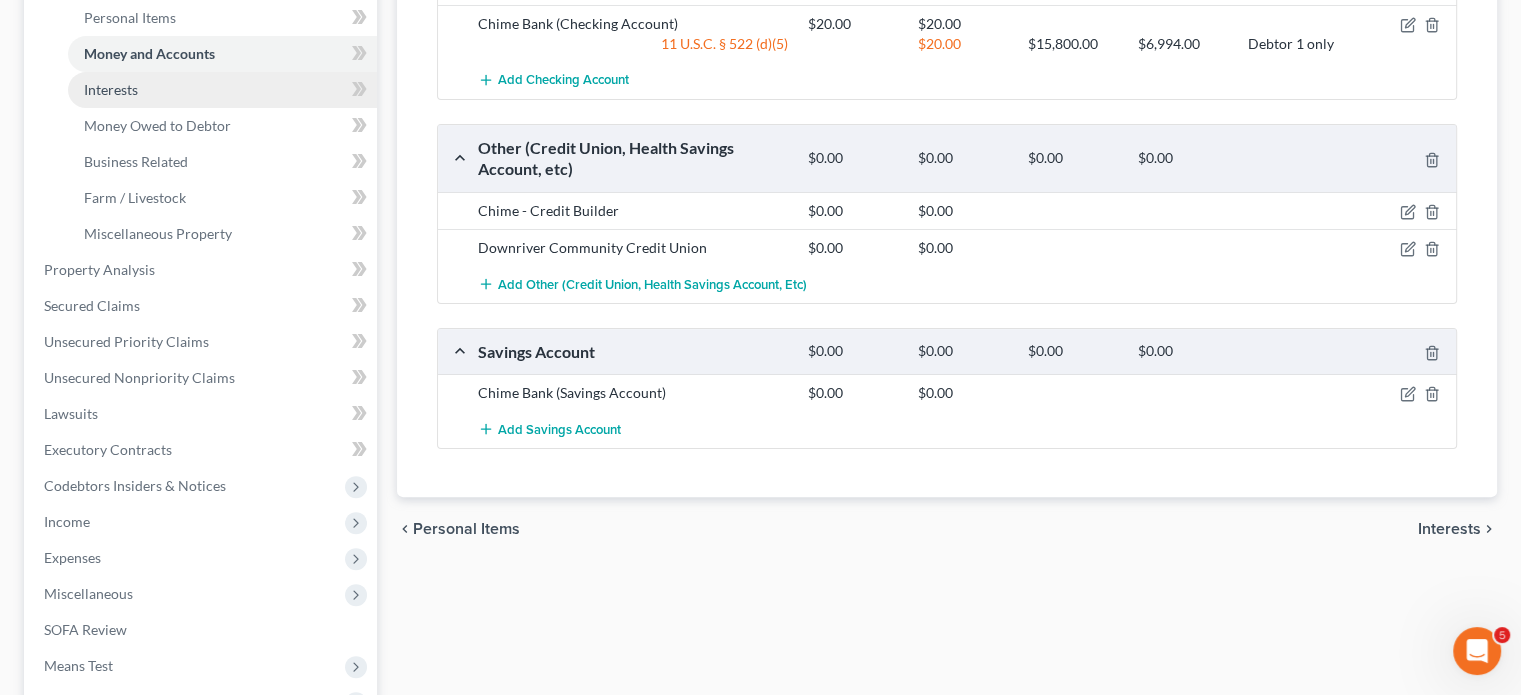 click on "Interests" at bounding box center [222, 90] 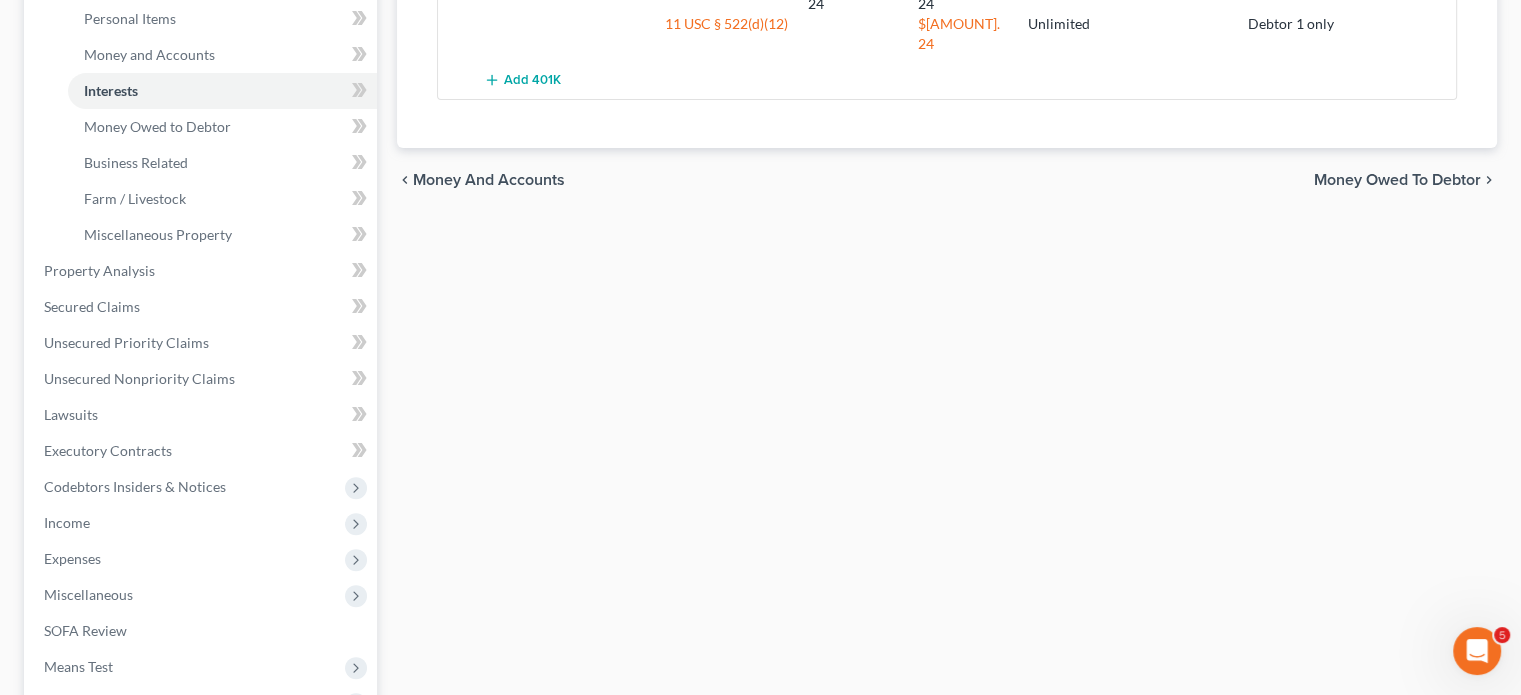 scroll, scrollTop: 496, scrollLeft: 0, axis: vertical 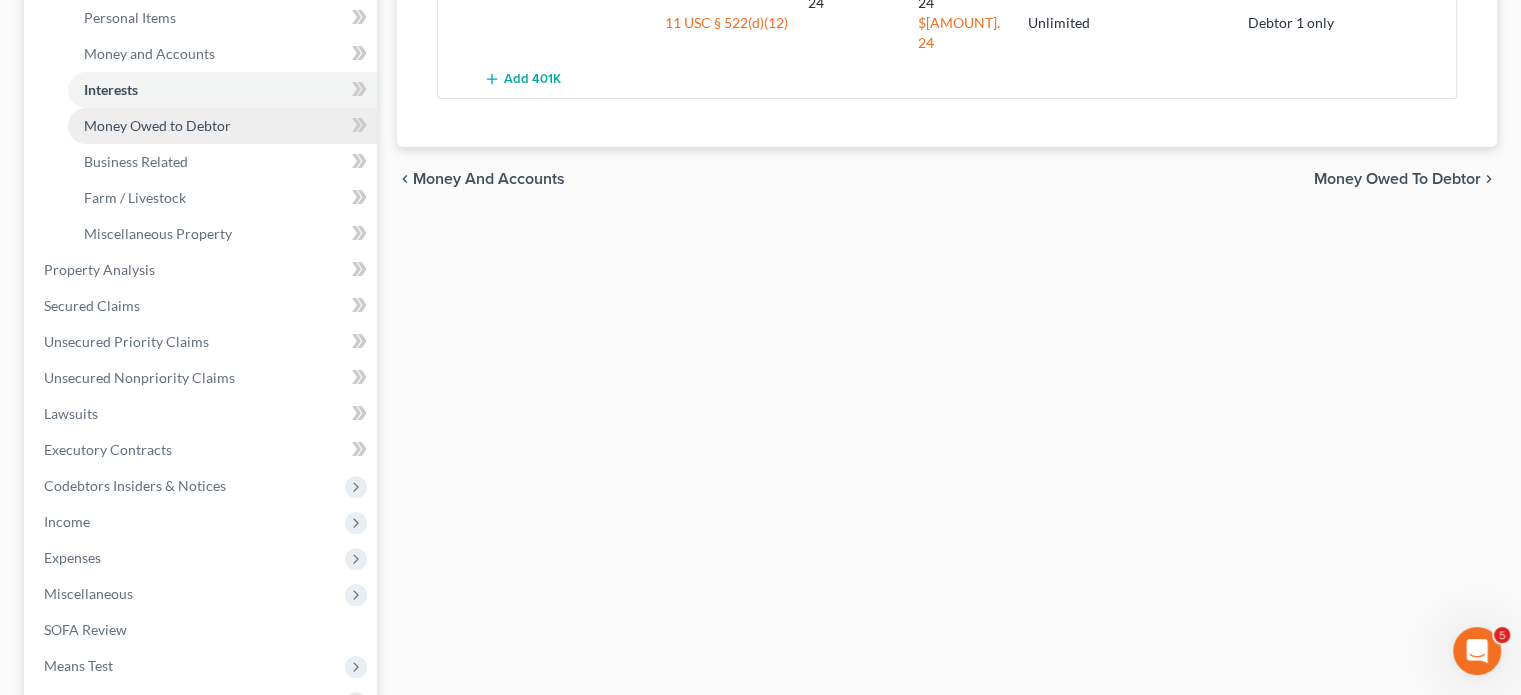 click on "Money Owed to Debtor" at bounding box center [222, 126] 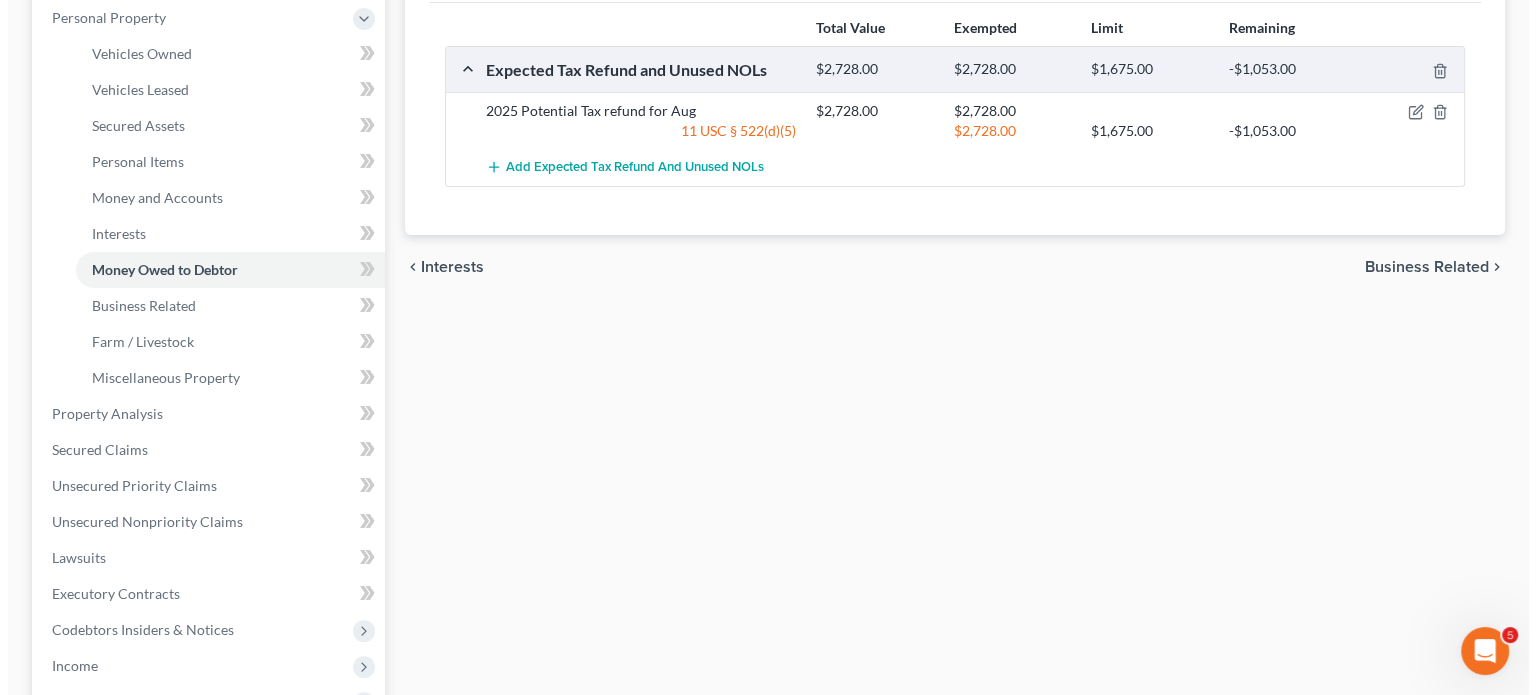scroll, scrollTop: 356, scrollLeft: 0, axis: vertical 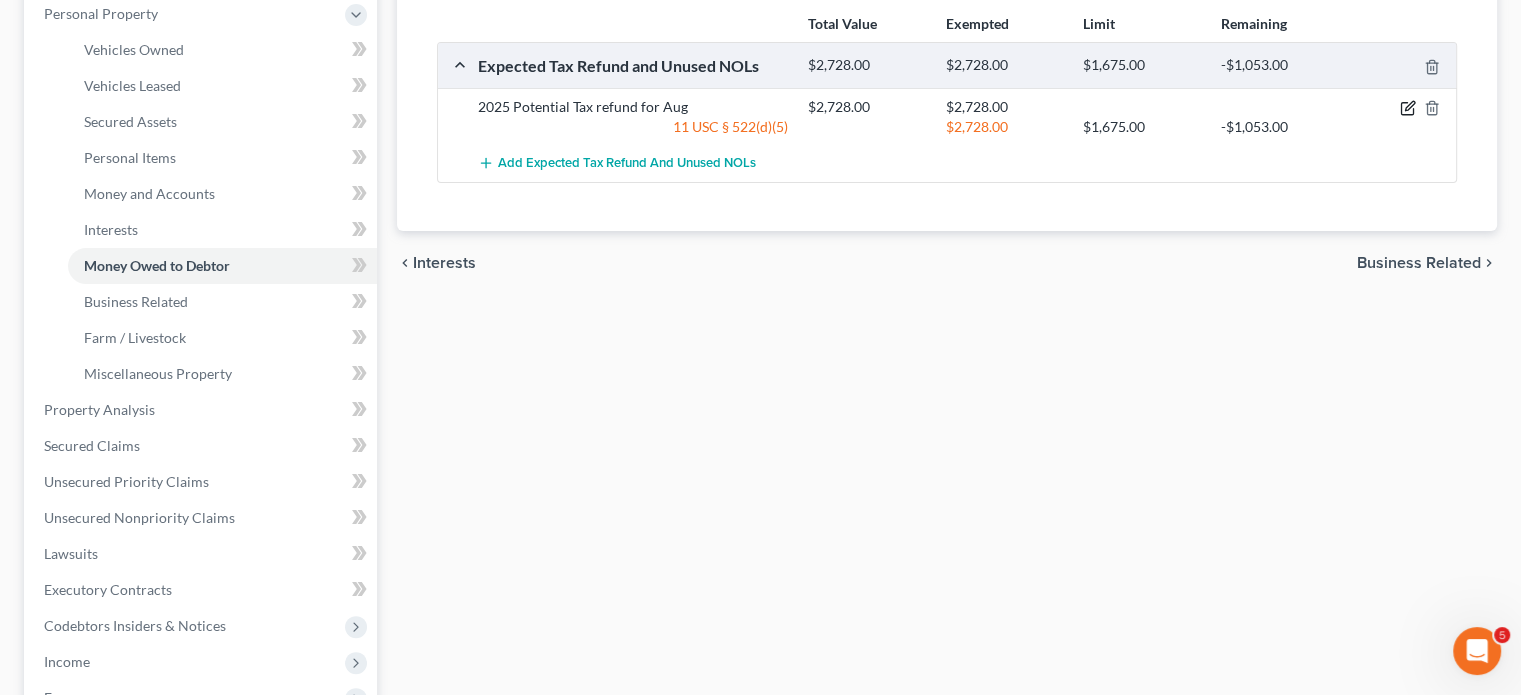 click 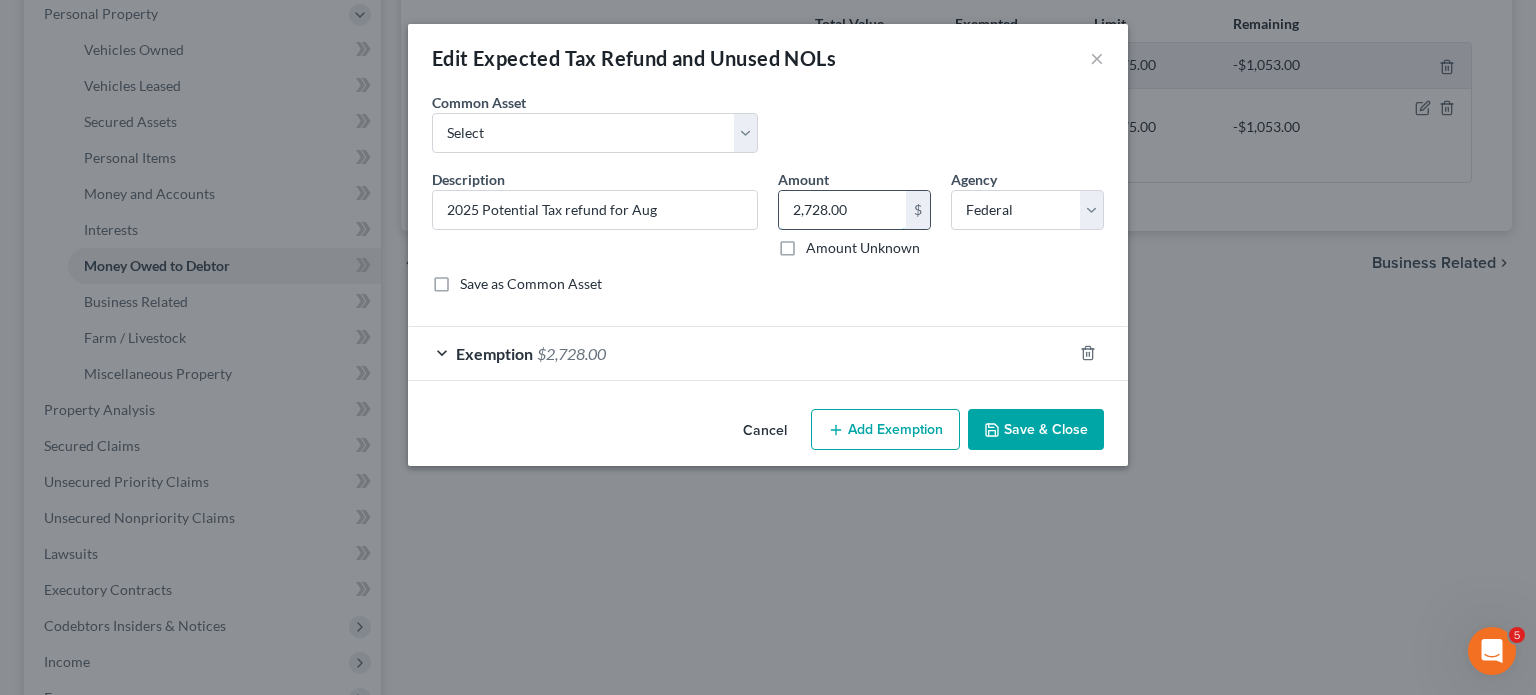 click on "2,728.00" at bounding box center (842, 210) 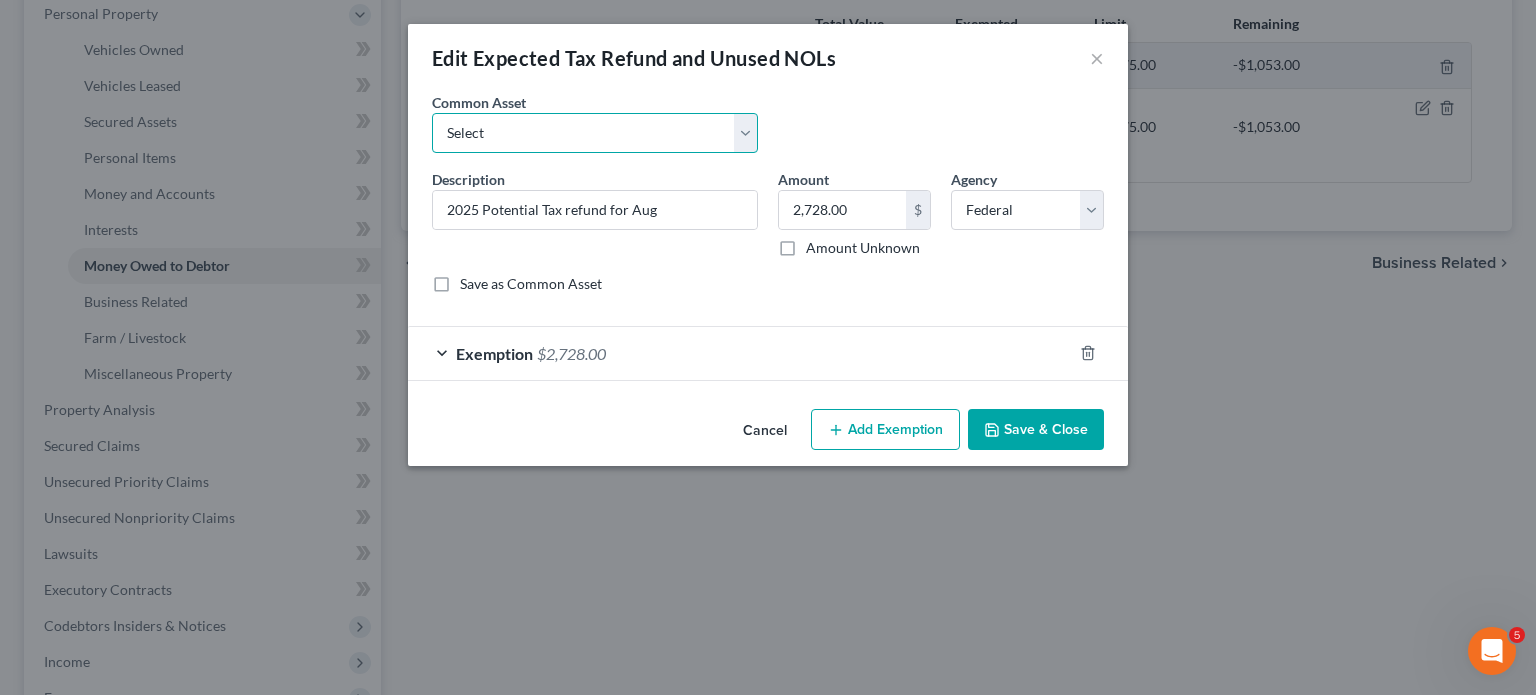 click on "Select Potential 2019 tax refunds - estimated and prorated Potential 2019 tax refunds - estimated and prorated for June 2018 Federal tax return Potential 2019 tax refunds - estimated and prorated for July Potential 2019 tax refunds - estimated and prorated for August Potential 2019 tax refunds - estimated and prorated for September Potential 2019 tax refunds - estimated and prorated for October Potential 2019 tax refunds - estimated and prorated for November Potential 2019 tax refunds - estimated and prorated for December 2019 Federal Tax Return 2019 Federal Refund 2019 State Tax Return Potential State 2020 tax refunds - estimated and prorated for March Potential 2022 tax refunds - estimated and prorated for April Potential 2022 tax refunds - estimated and prorated for April 2022 Potential Tax refund Pro rated for April 2022 Potential Prorated and Estimated 2020 Tax Refund for April Expected 2022 Tax Refund-Pro Rated Potential 2022 tax refunds - estimated and prorated for May 2020 Federal Refund" at bounding box center (595, 133) 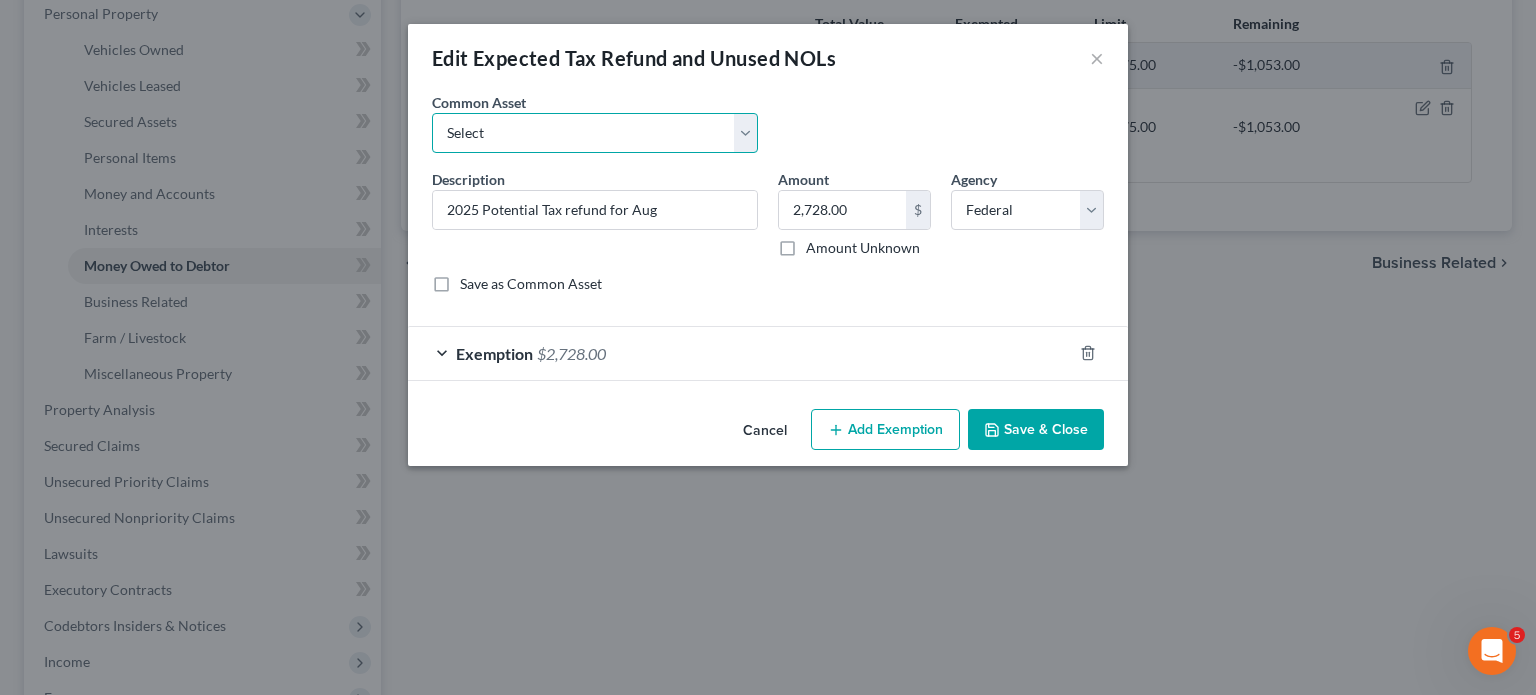 select on "67" 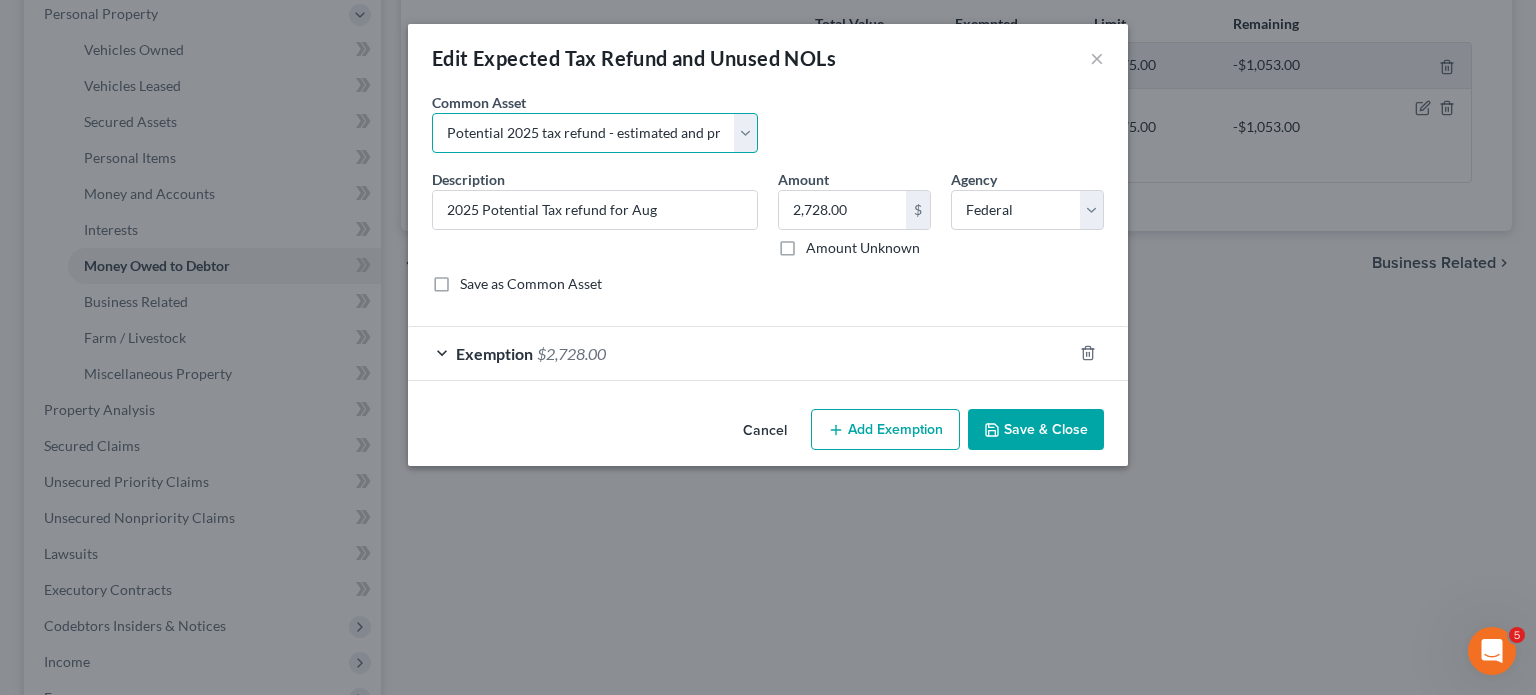 click on "Select Potential 2019 tax refunds - estimated and prorated Potential 2019 tax refunds - estimated and prorated for June 2018 Federal tax return Potential 2019 tax refunds - estimated and prorated for July Potential 2019 tax refunds - estimated and prorated for August Potential 2019 tax refunds - estimated and prorated for September Potential 2019 tax refunds - estimated and prorated for October Potential 2019 tax refunds - estimated and prorated for November Potential 2019 tax refunds - estimated and prorated for December 2019 Federal Tax Return 2019 Federal Refund 2019 State Tax Return Potential State 2020 tax refunds - estimated and prorated for March Potential 2022 tax refunds - estimated and prorated for April Potential 2022 tax refunds - estimated and prorated for April 2022 Potential Tax refund Pro rated for April 2022 Potential Prorated and Estimated 2020 Tax Refund for April Expected 2022 Tax Refund-Pro Rated Potential 2022 tax refunds - estimated and prorated for May 2020 Federal Refund" at bounding box center [595, 133] 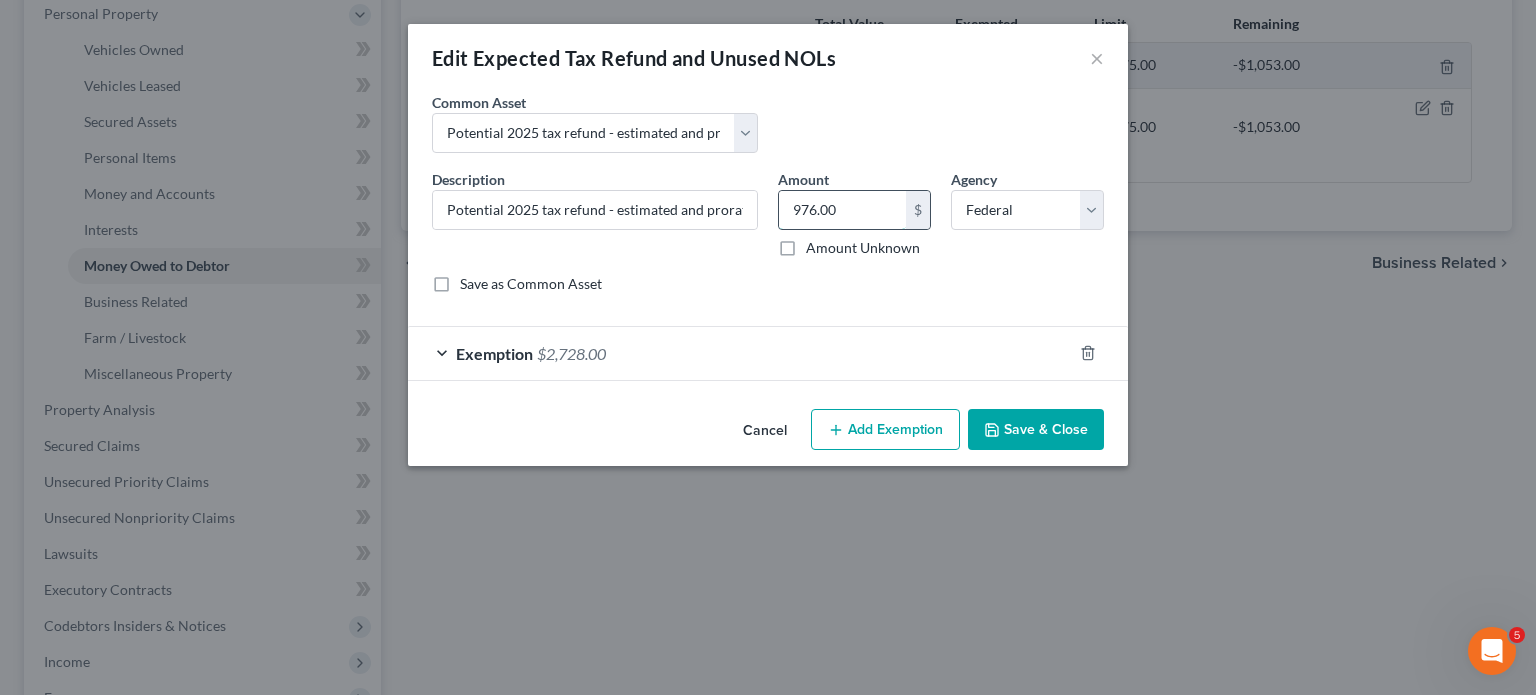 click on "976.00" at bounding box center [842, 210] 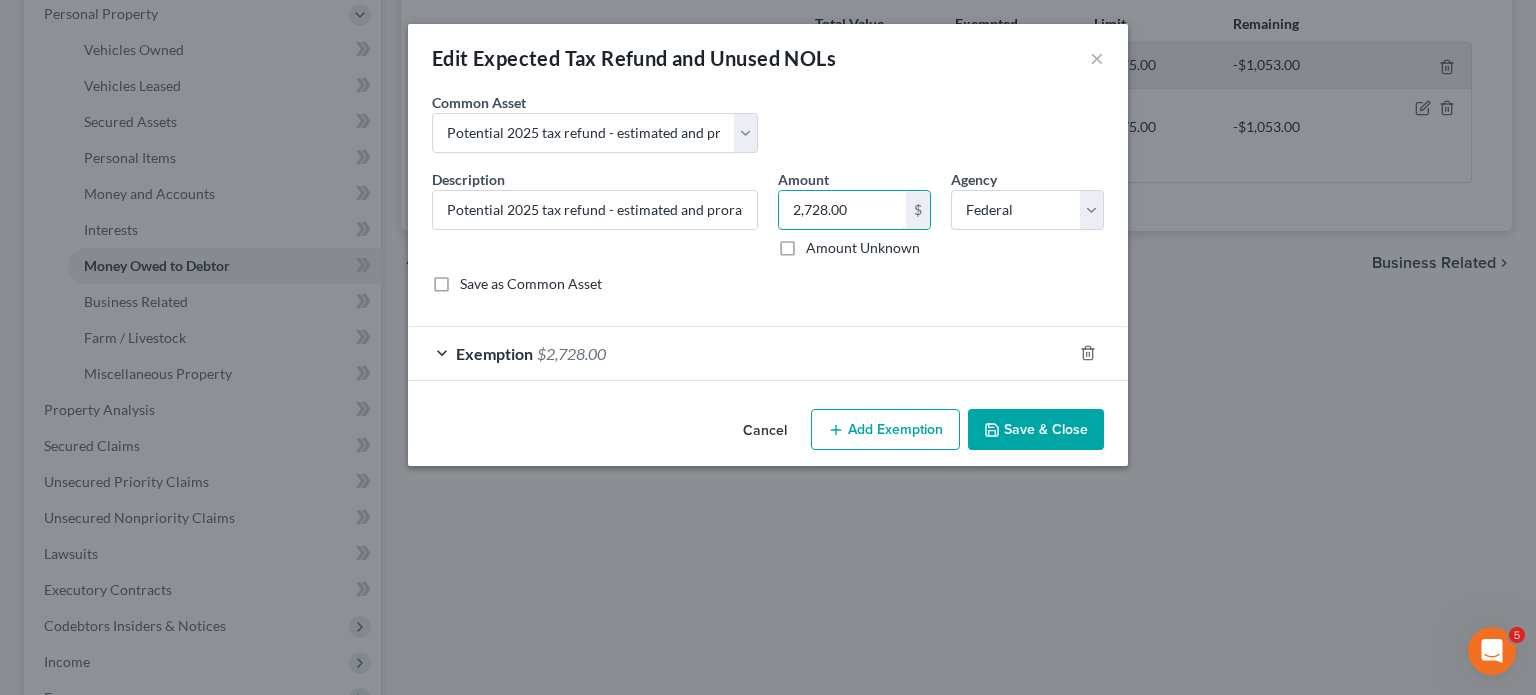 type on "2,728.00" 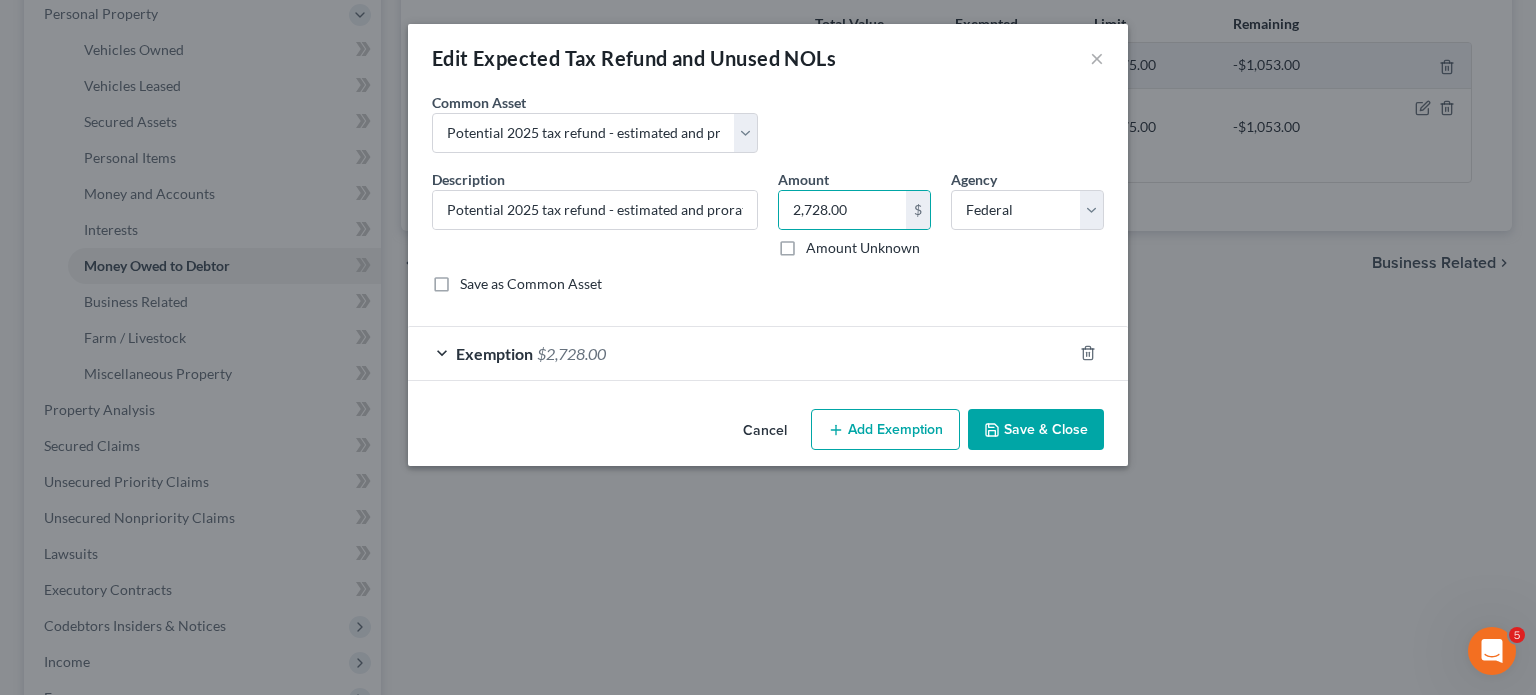 click on "Exemption $[AMOUNT].00" at bounding box center (740, 353) 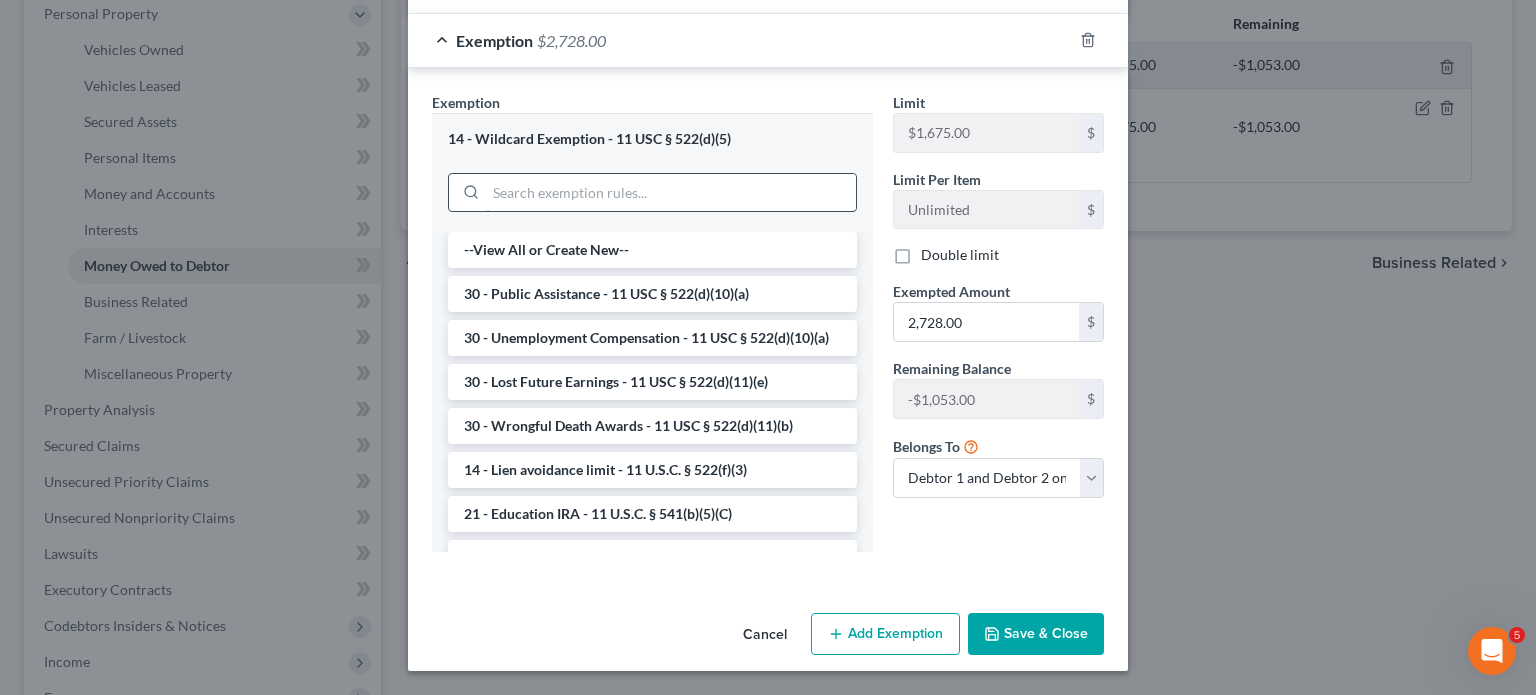 scroll, scrollTop: 558, scrollLeft: 0, axis: vertical 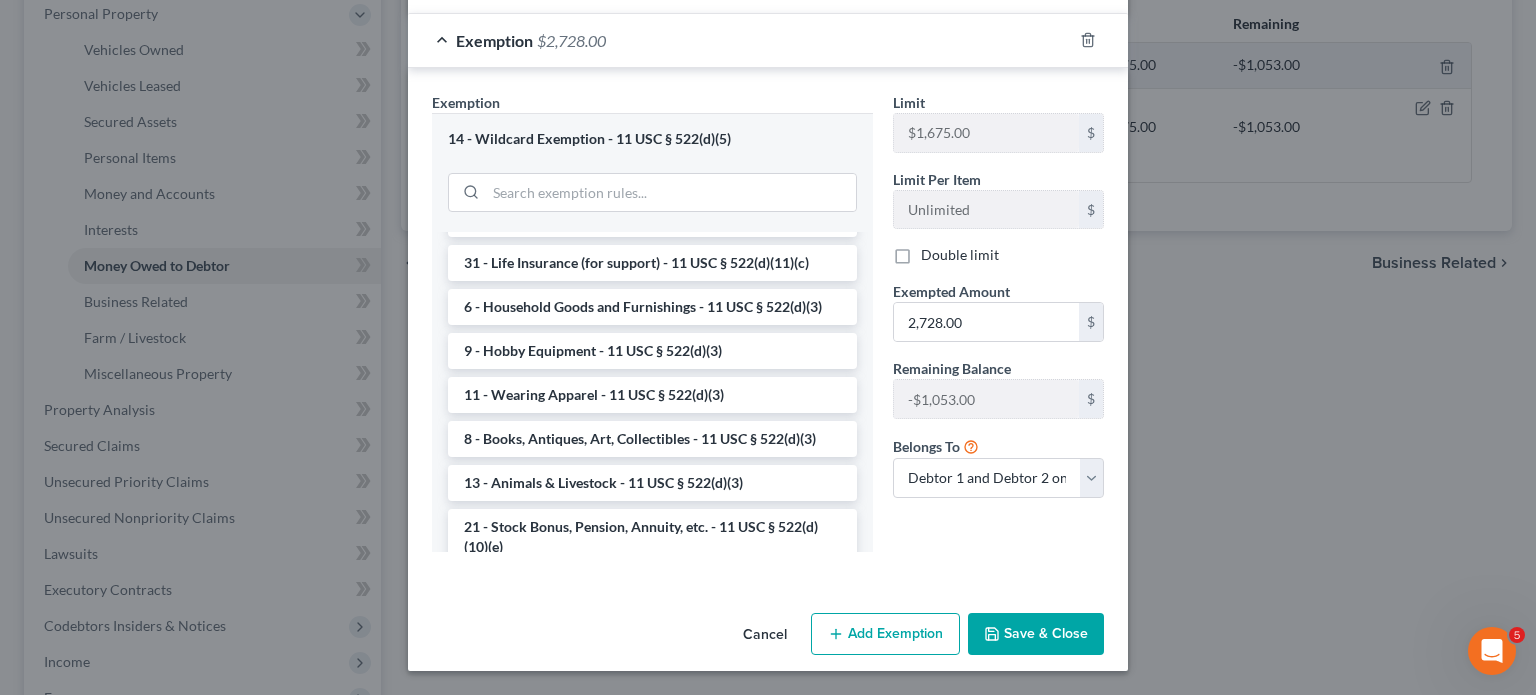 click on "14 - Wildcard Exemption (unused homestead) - 11 U.S.C. § 522 (d)(5)" at bounding box center [652, 121] 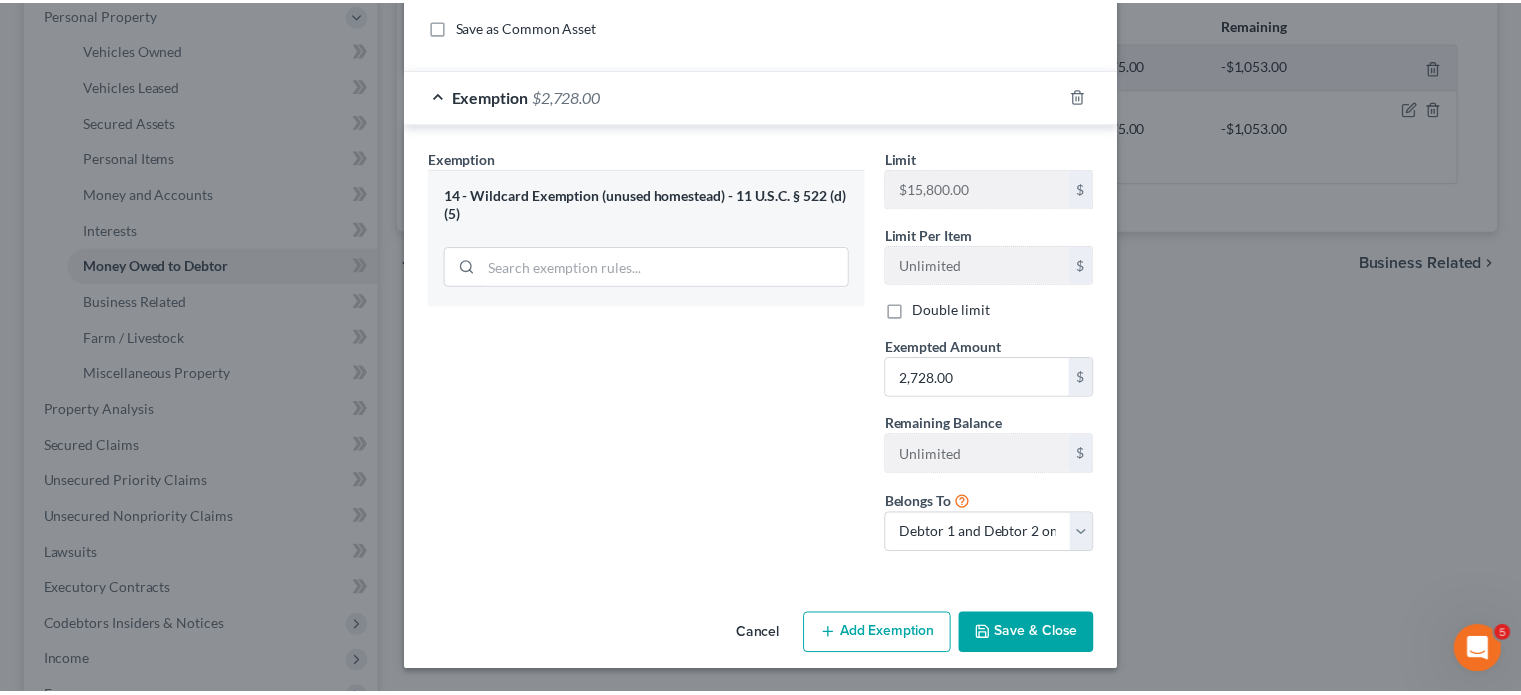 scroll, scrollTop: 487, scrollLeft: 0, axis: vertical 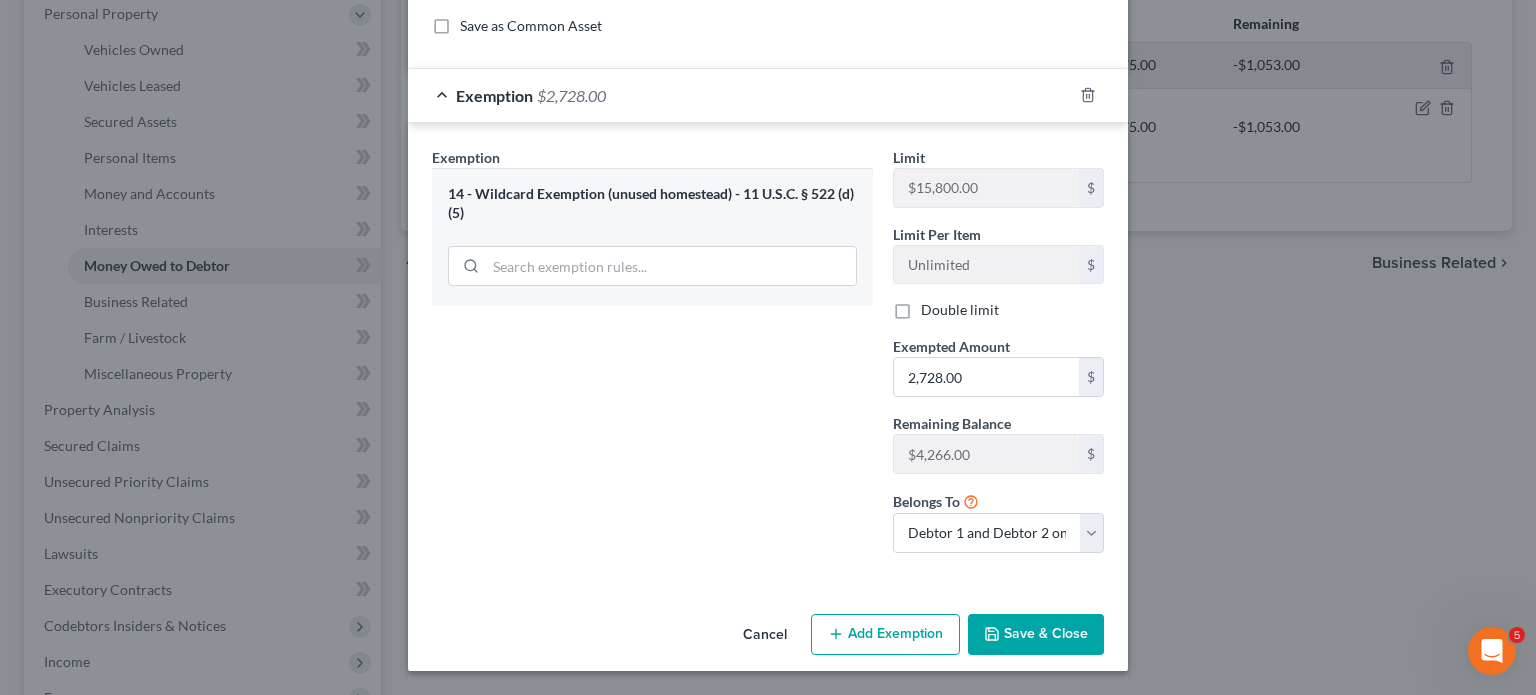 click on "Save & Close" at bounding box center [1036, 635] 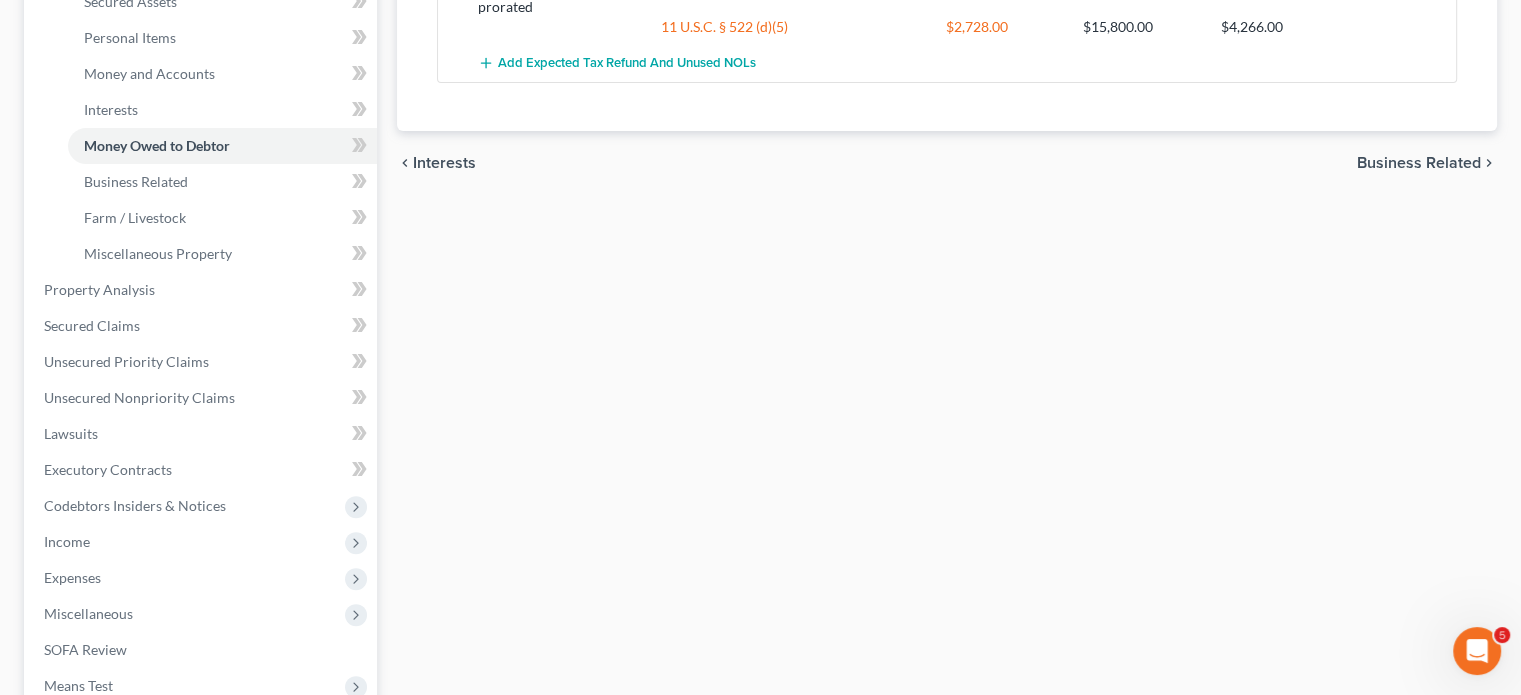scroll, scrollTop: 526, scrollLeft: 0, axis: vertical 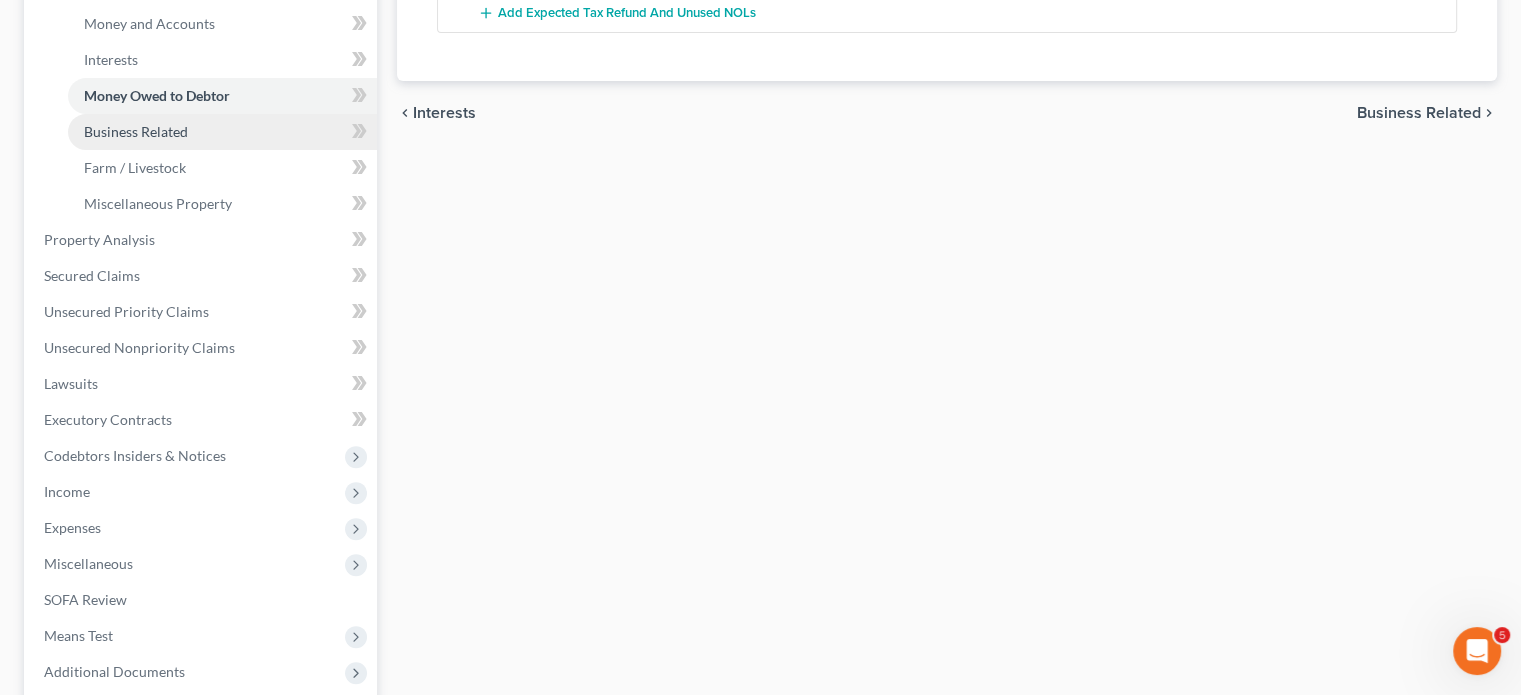click on "Business Related" at bounding box center [222, 132] 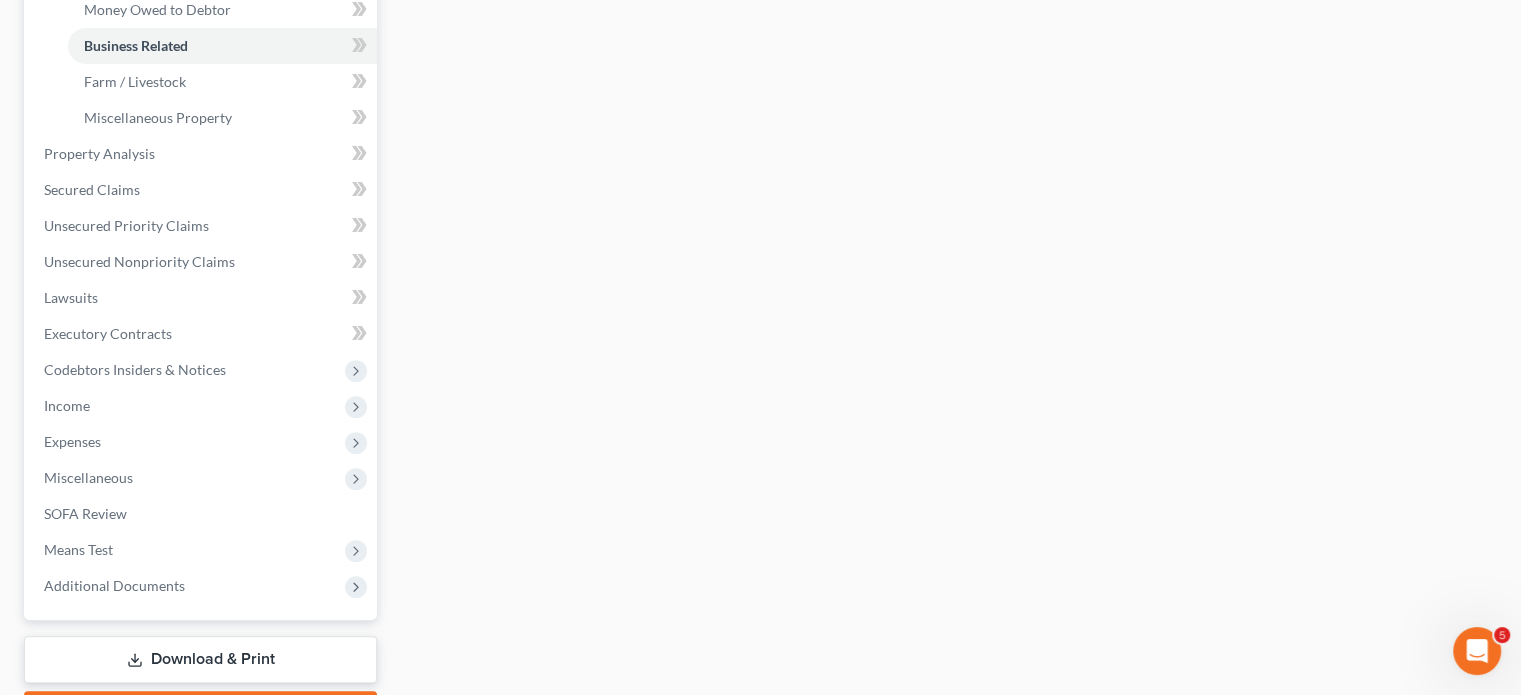 scroll, scrollTop: 616, scrollLeft: 0, axis: vertical 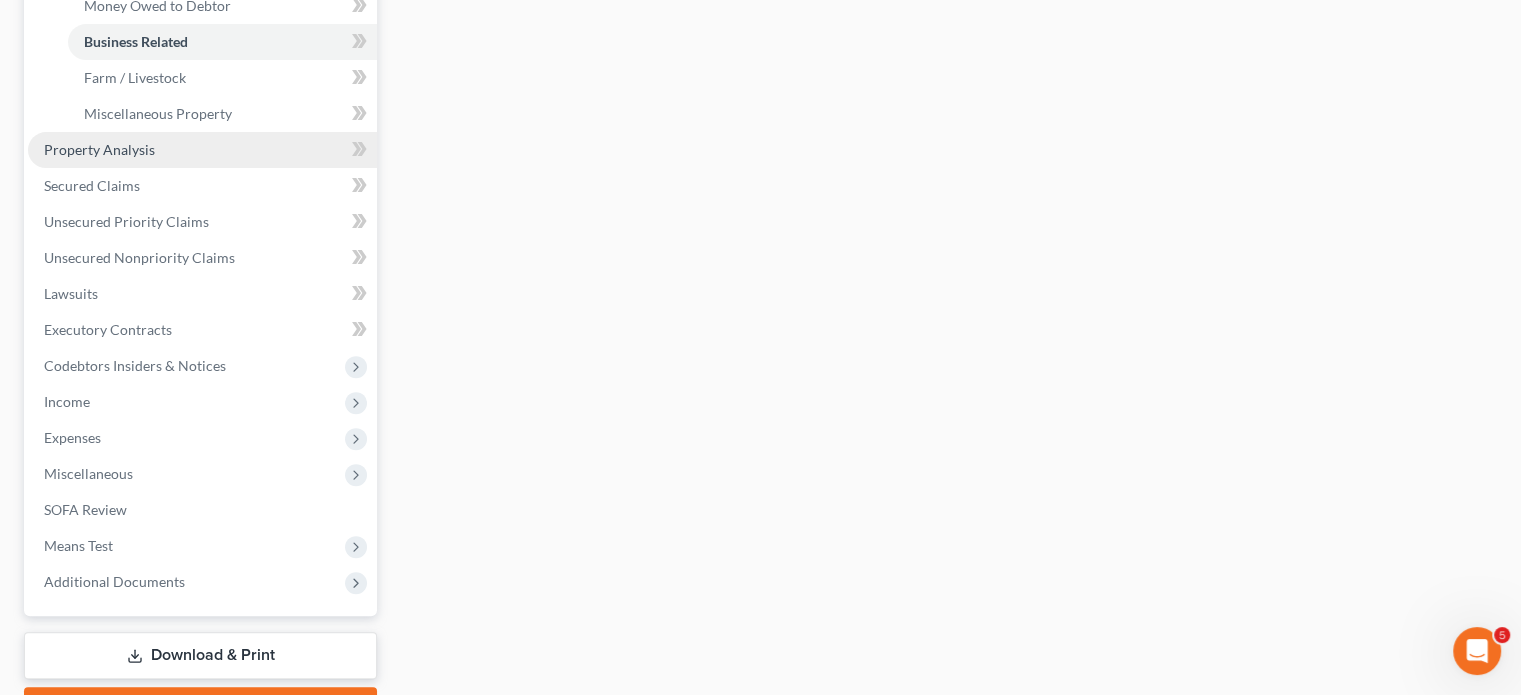 click on "Property Analysis" at bounding box center [202, 150] 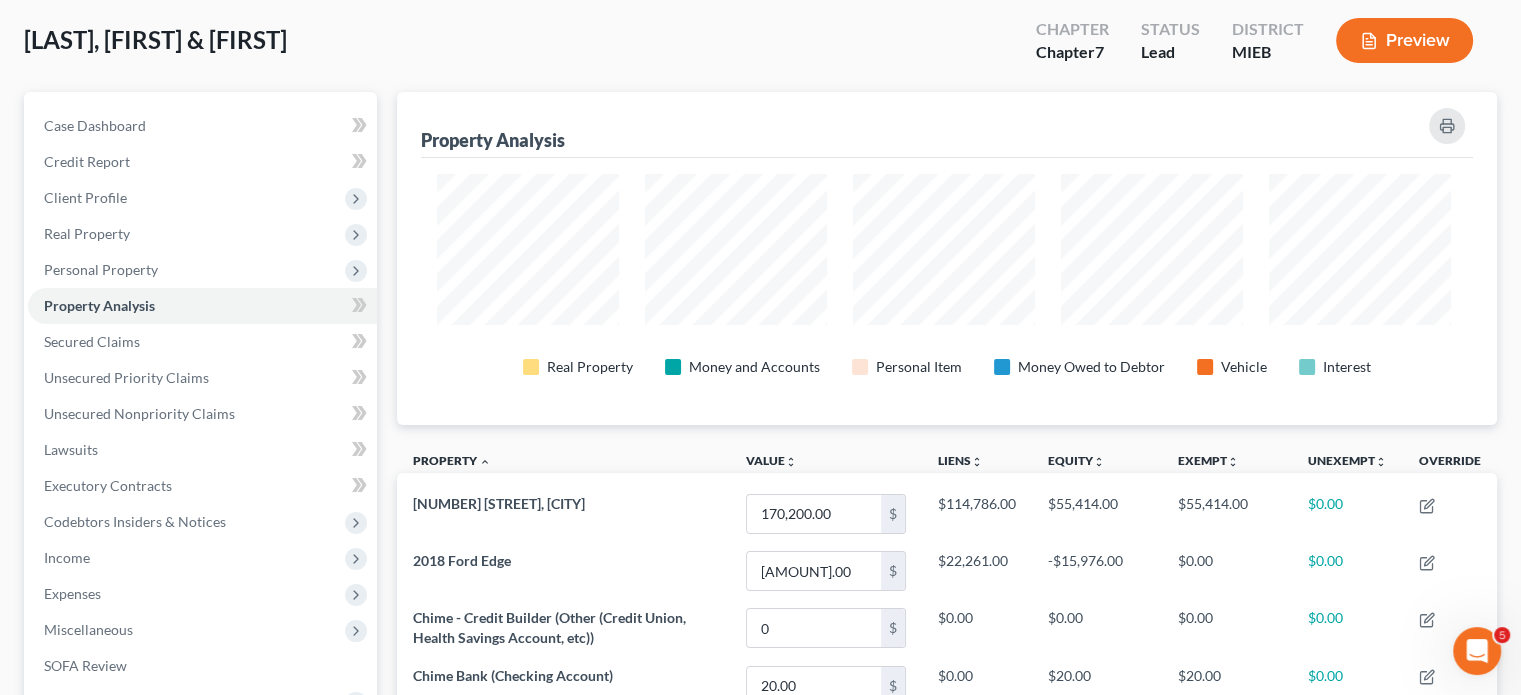 scroll, scrollTop: 0, scrollLeft: 0, axis: both 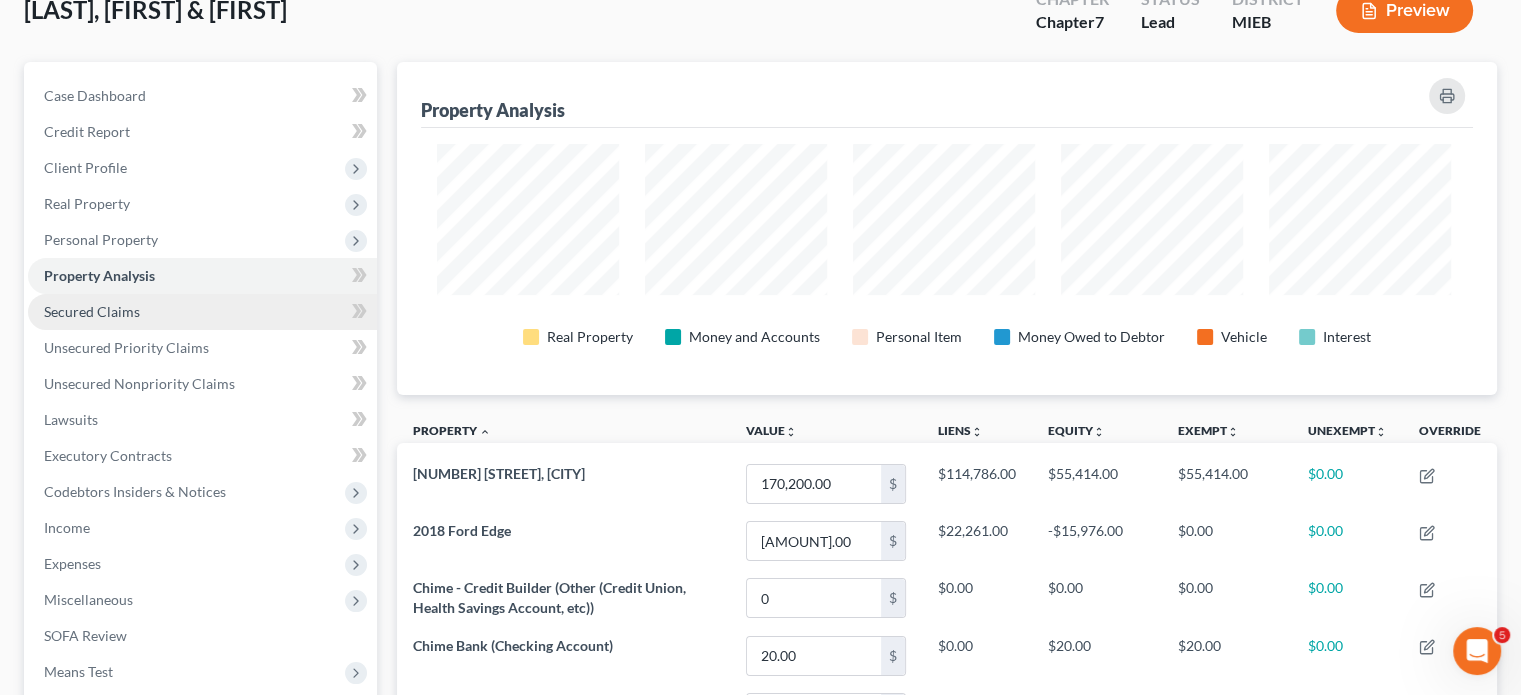 click on "Secured Claims" at bounding box center [202, 312] 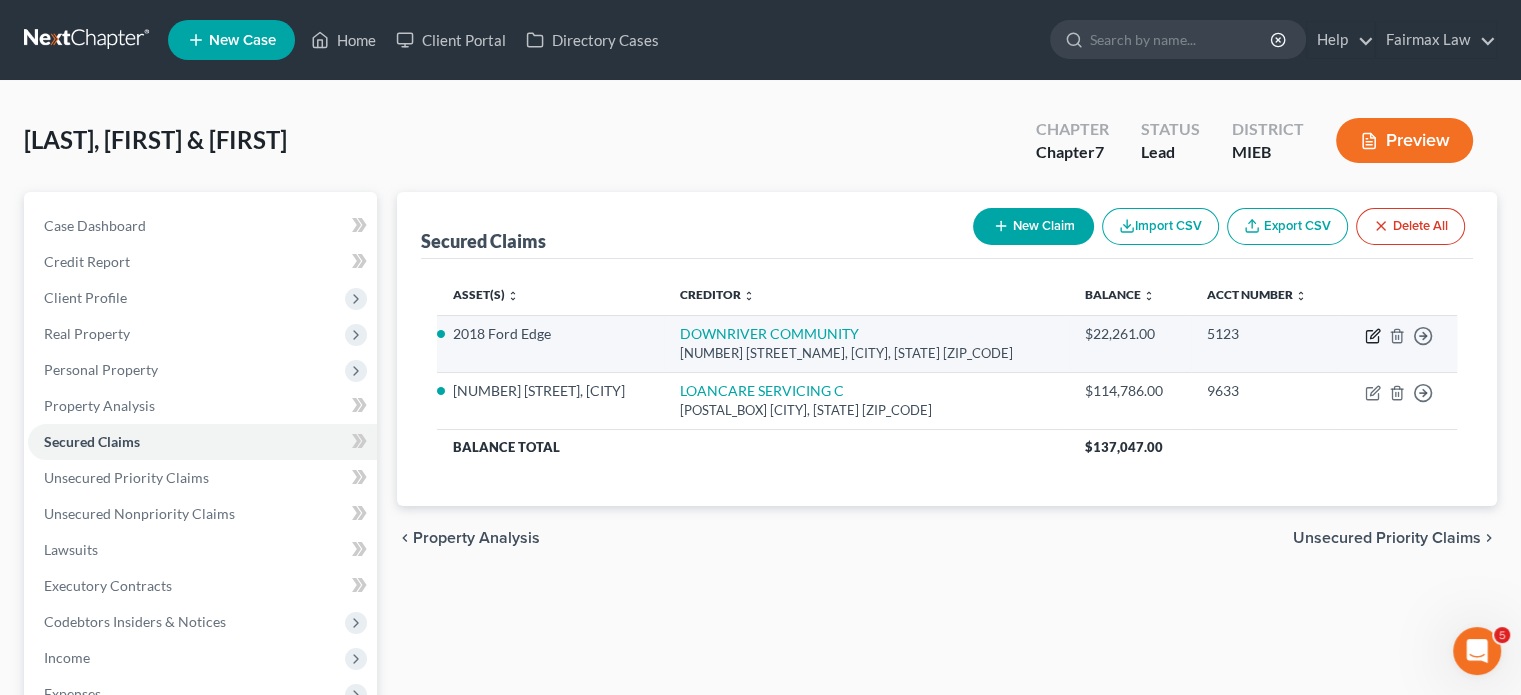 click 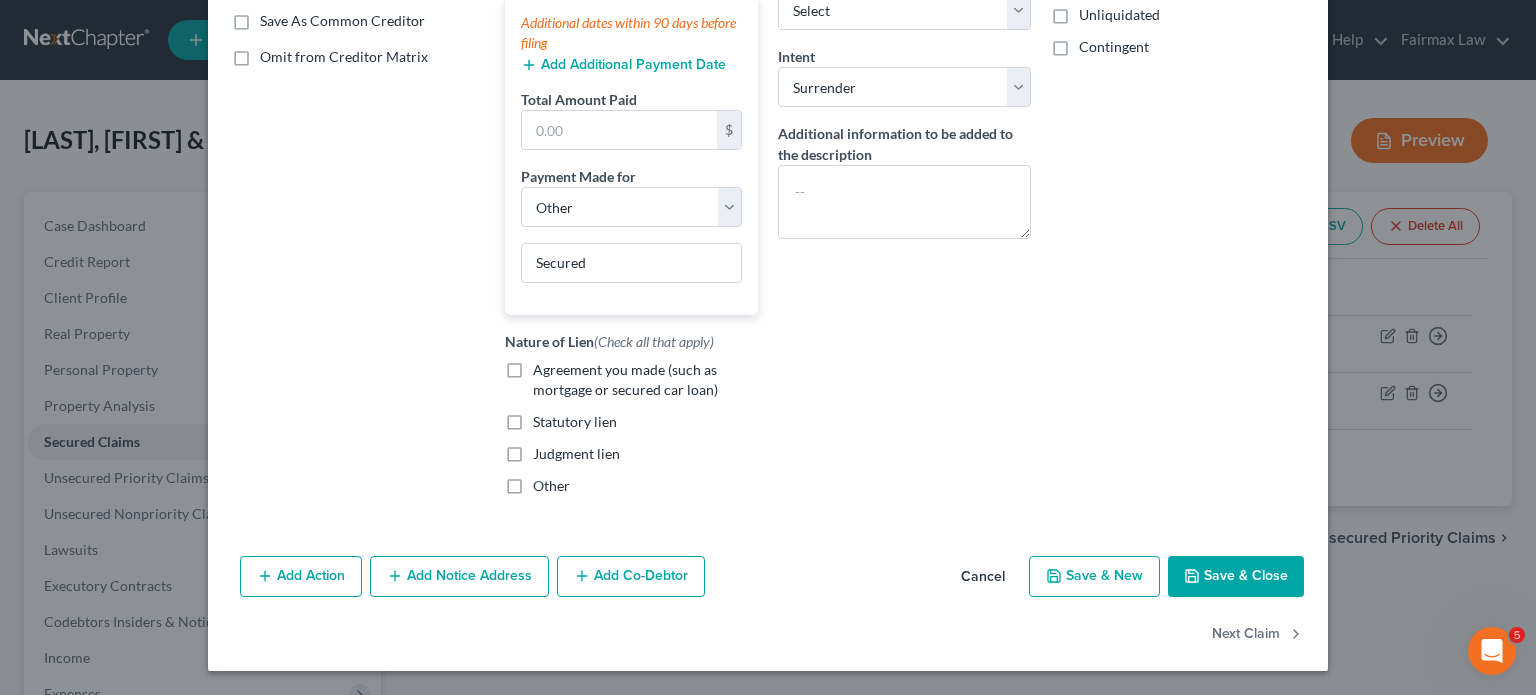 click on "Agreement you made (such as mortgage or secured car loan)" at bounding box center [645, 380] 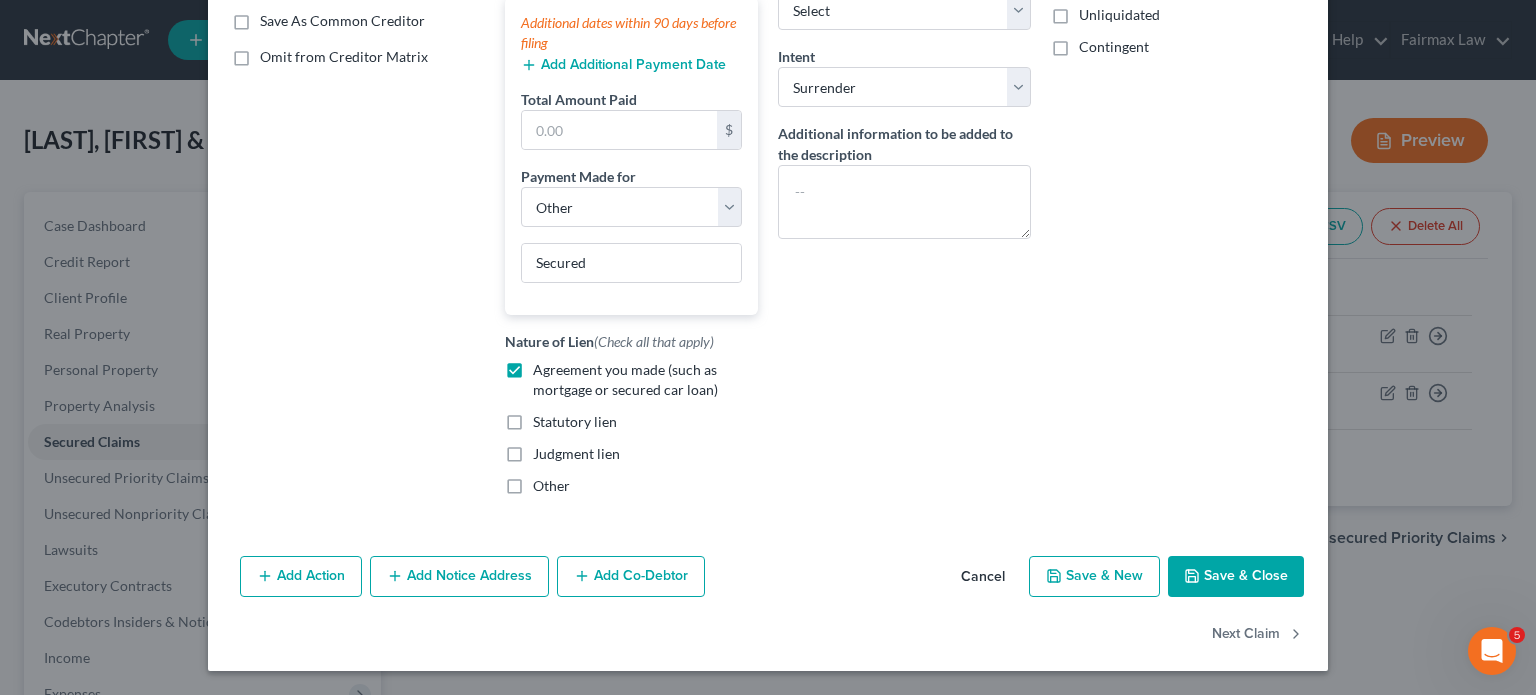 click on "Save & Close" at bounding box center (1236, 577) 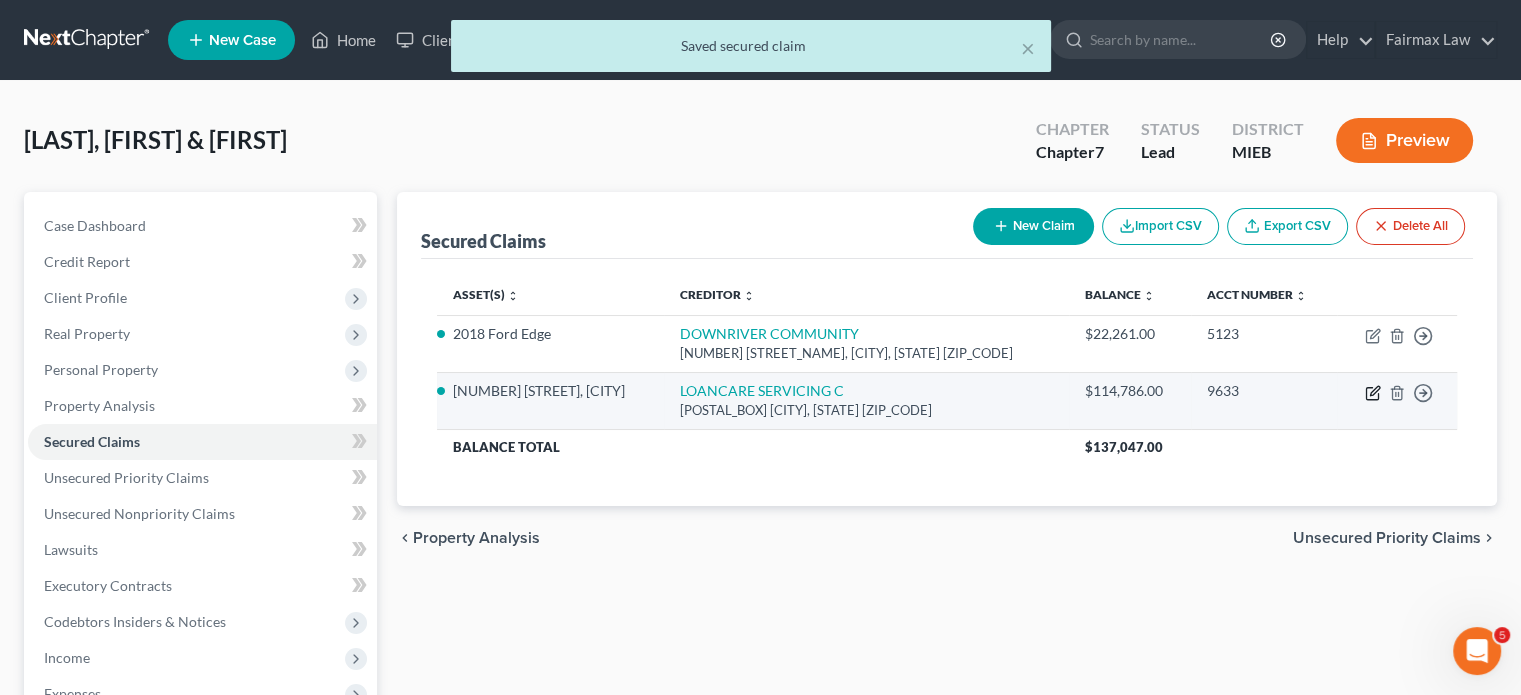 click 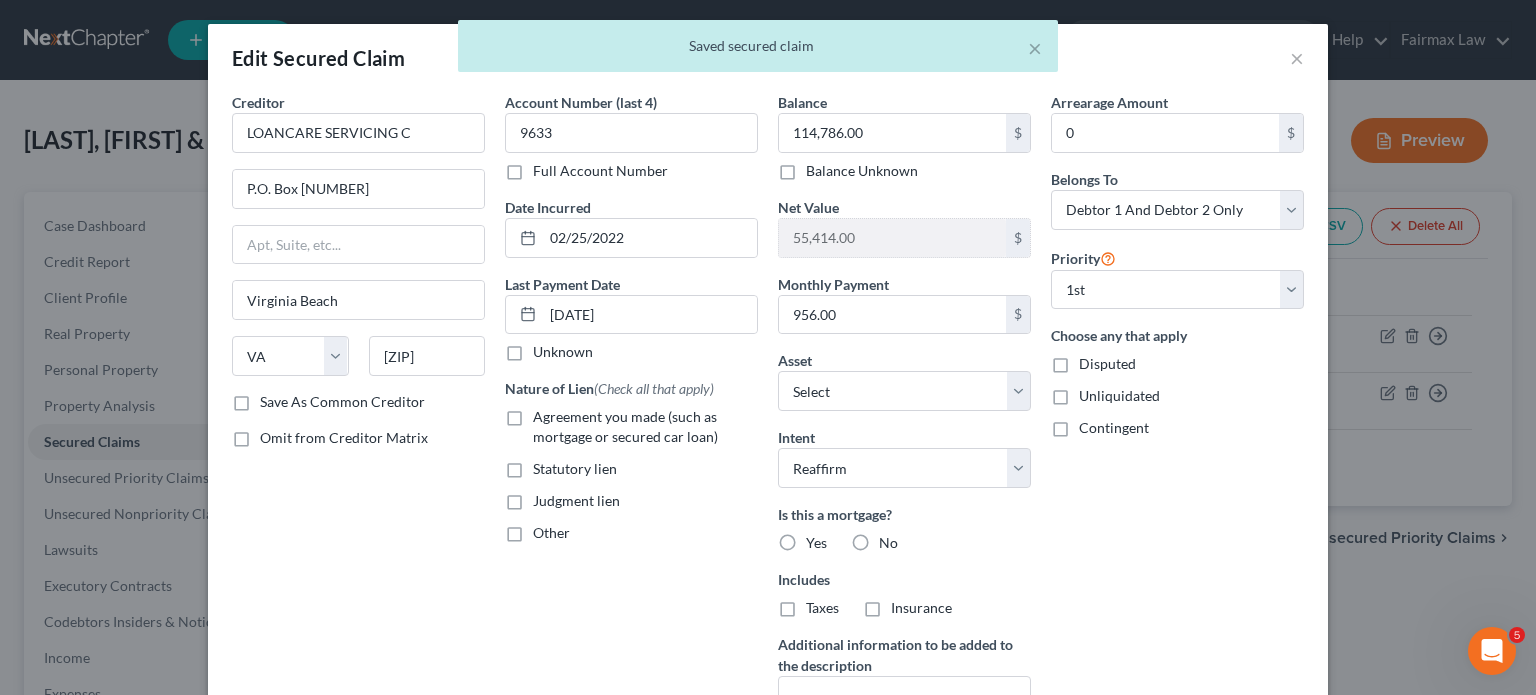 click on "Agreement you made (such as mortgage or secured car loan)" at bounding box center [645, 427] 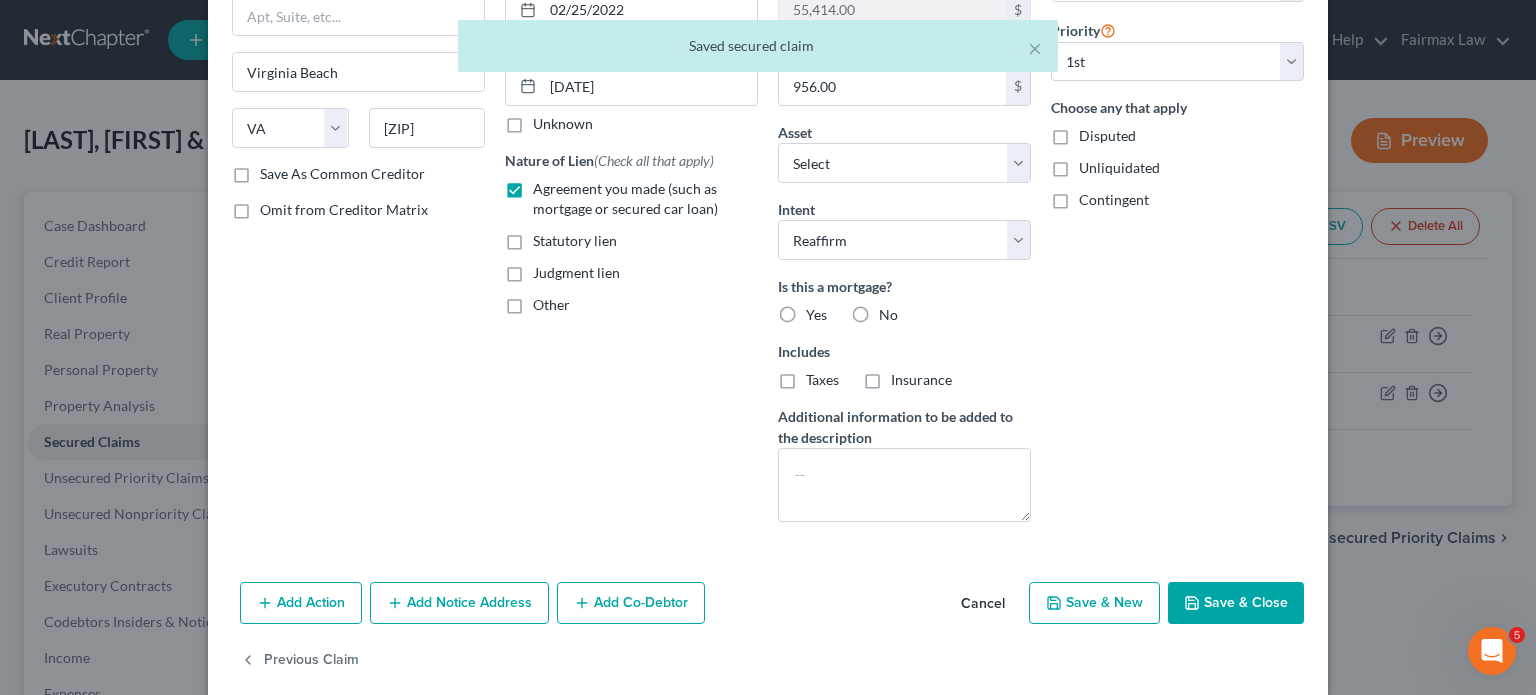 click on "Yes" at bounding box center [816, 315] 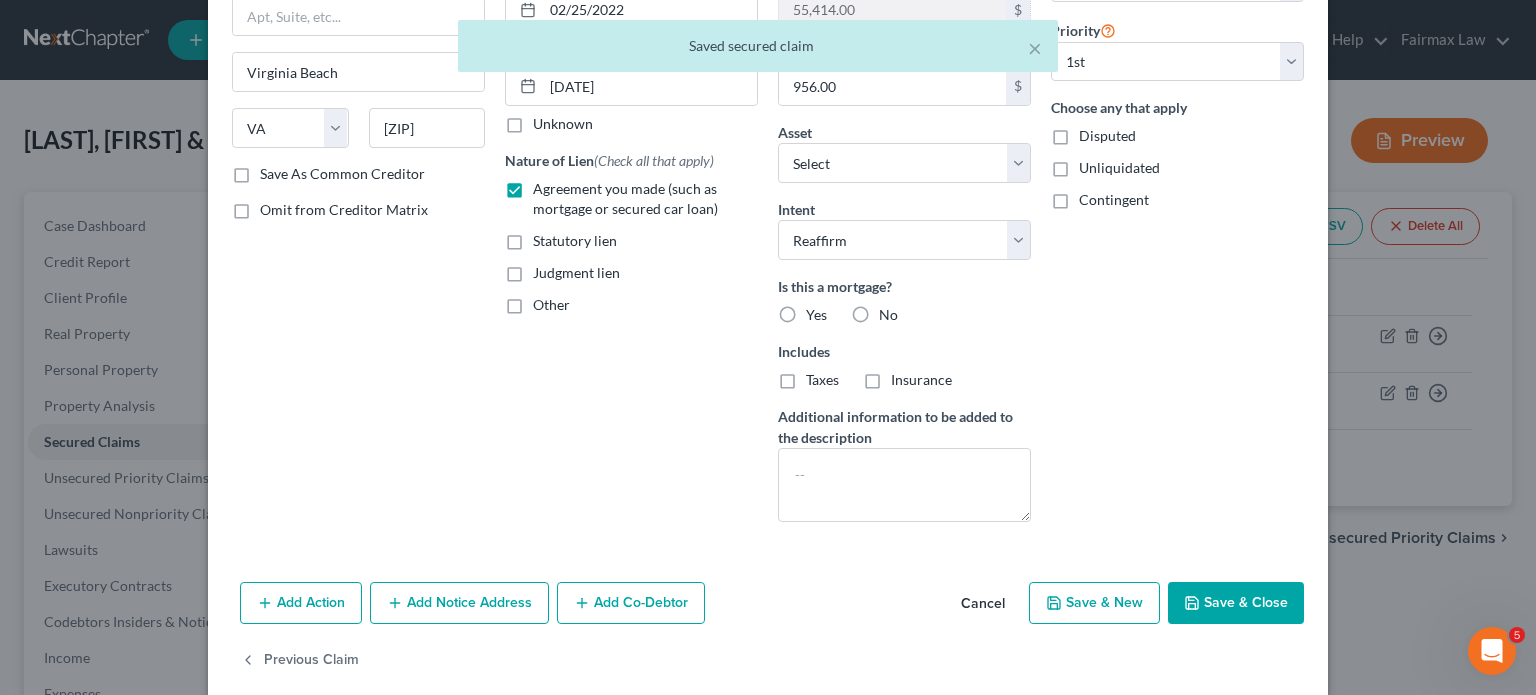 click on "Yes" at bounding box center (820, 311) 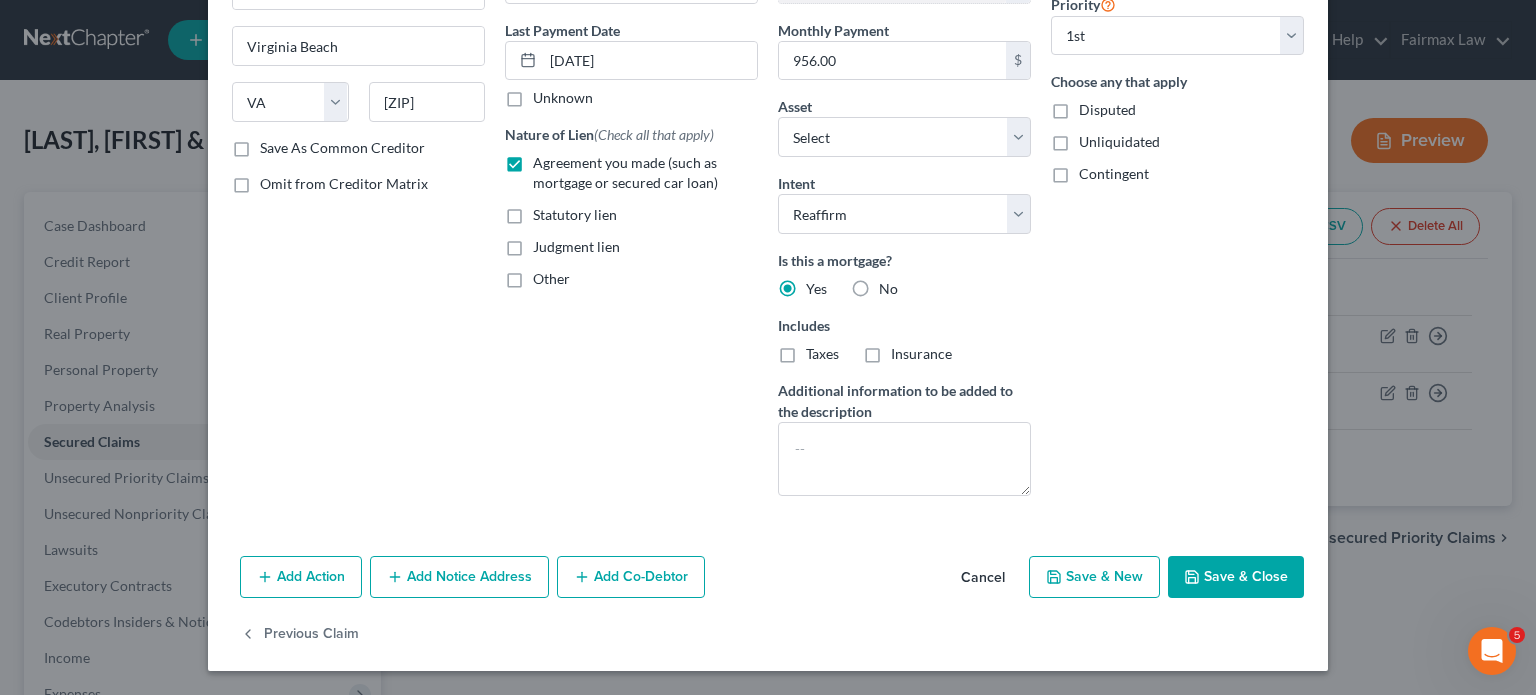 click on "Save & Close" at bounding box center [1236, 577] 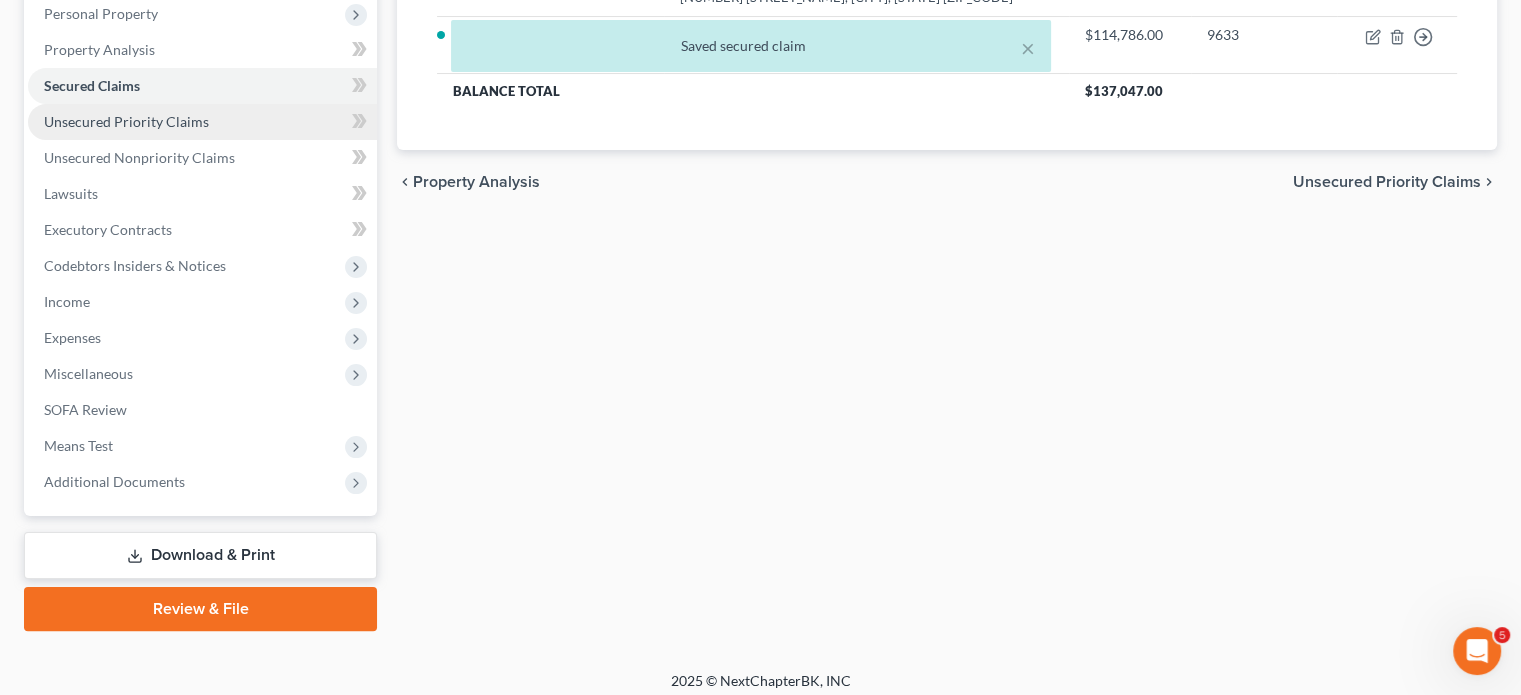 click on "Unsecured Priority Claims" at bounding box center [126, 121] 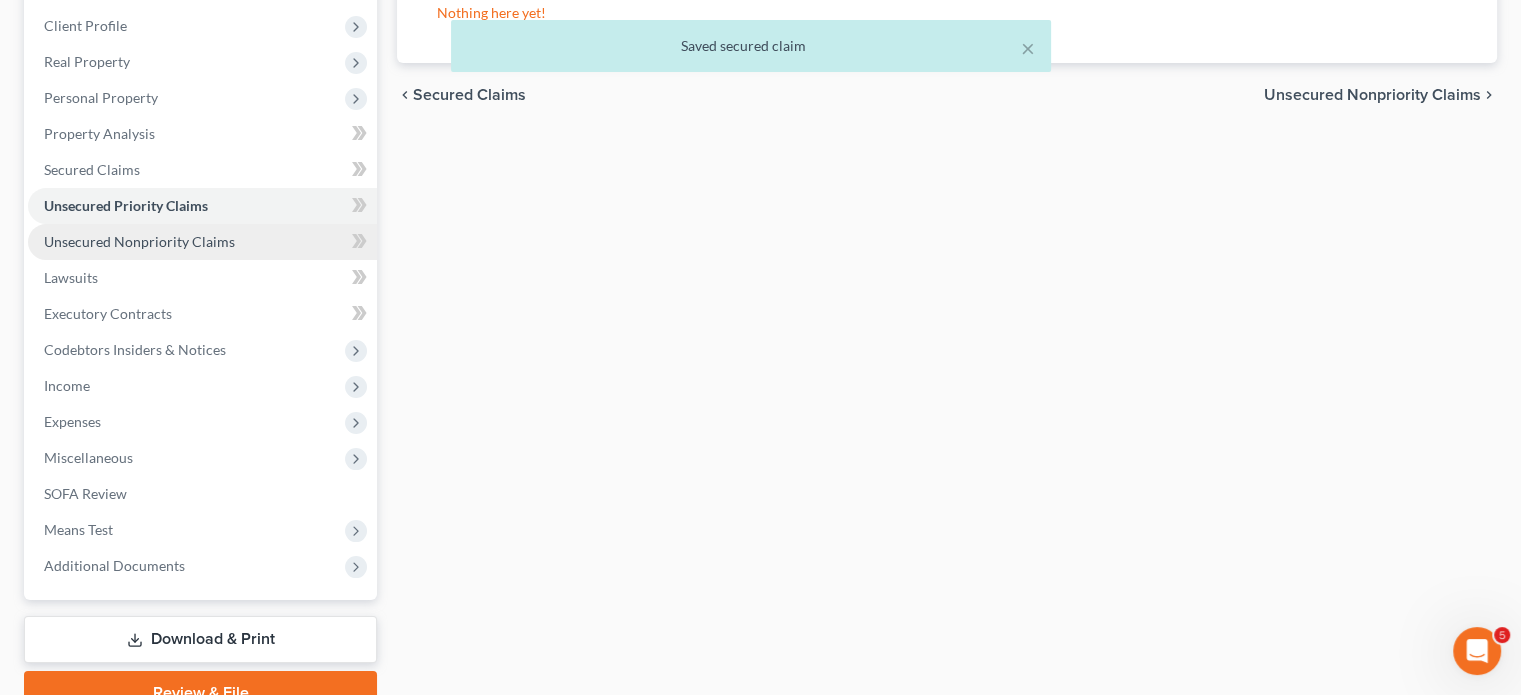 click on "Unsecured Nonpriority Claims" at bounding box center [202, 242] 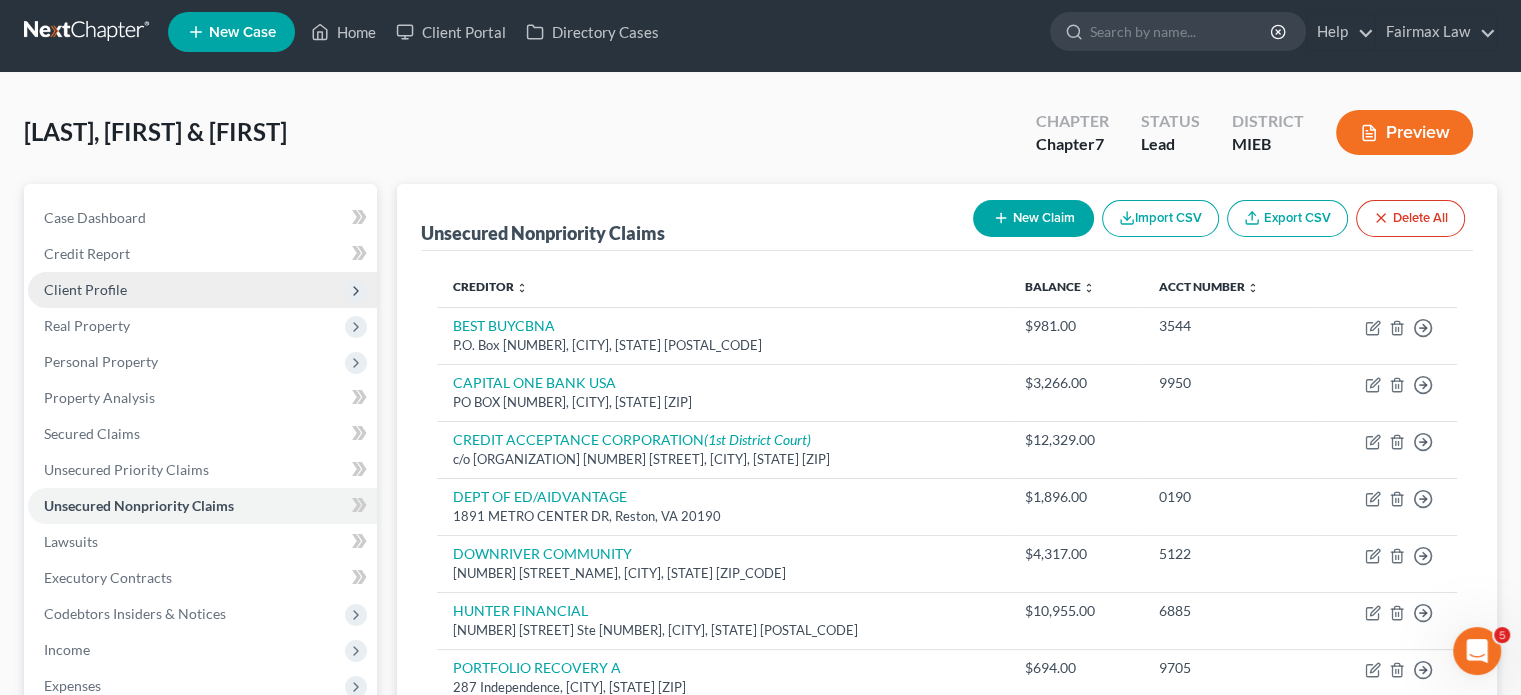 click on "Client Profile" at bounding box center [85, 289] 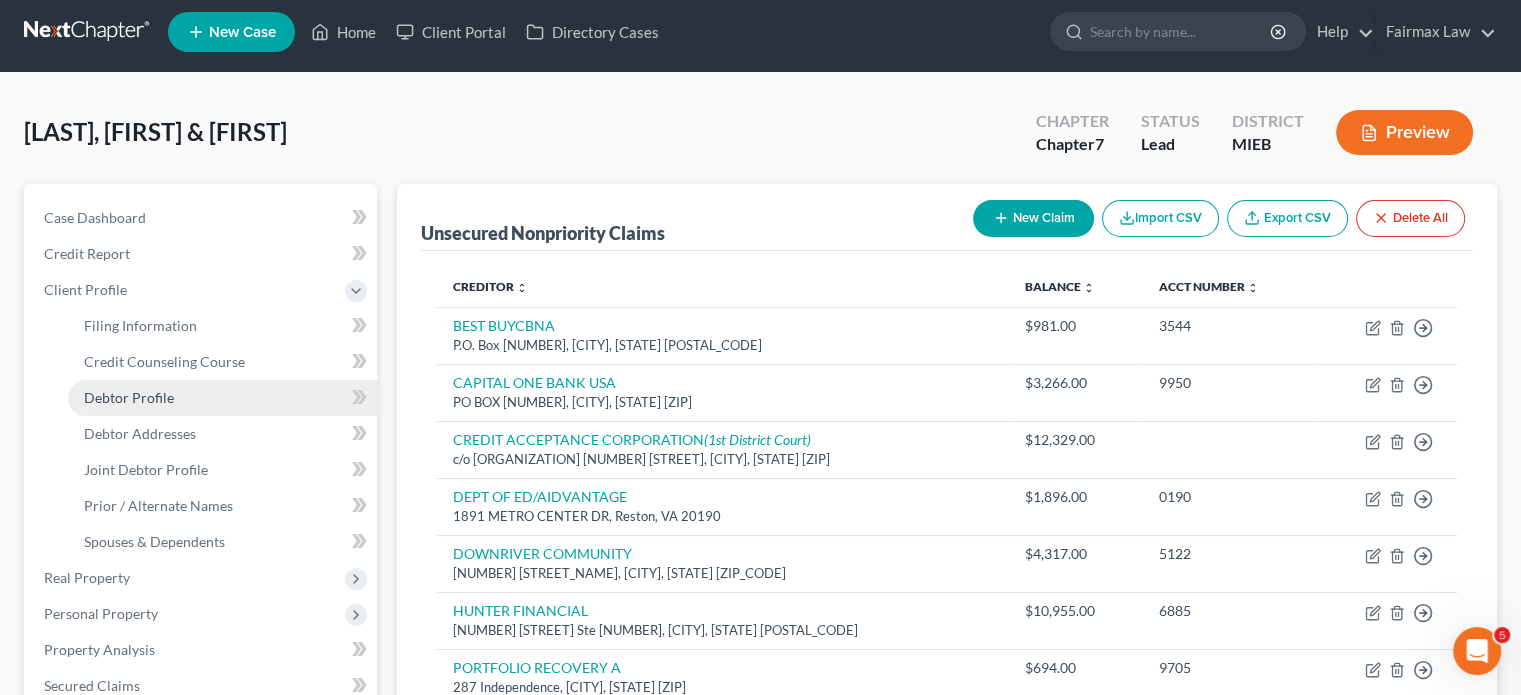 click on "Debtor Profile" at bounding box center (129, 397) 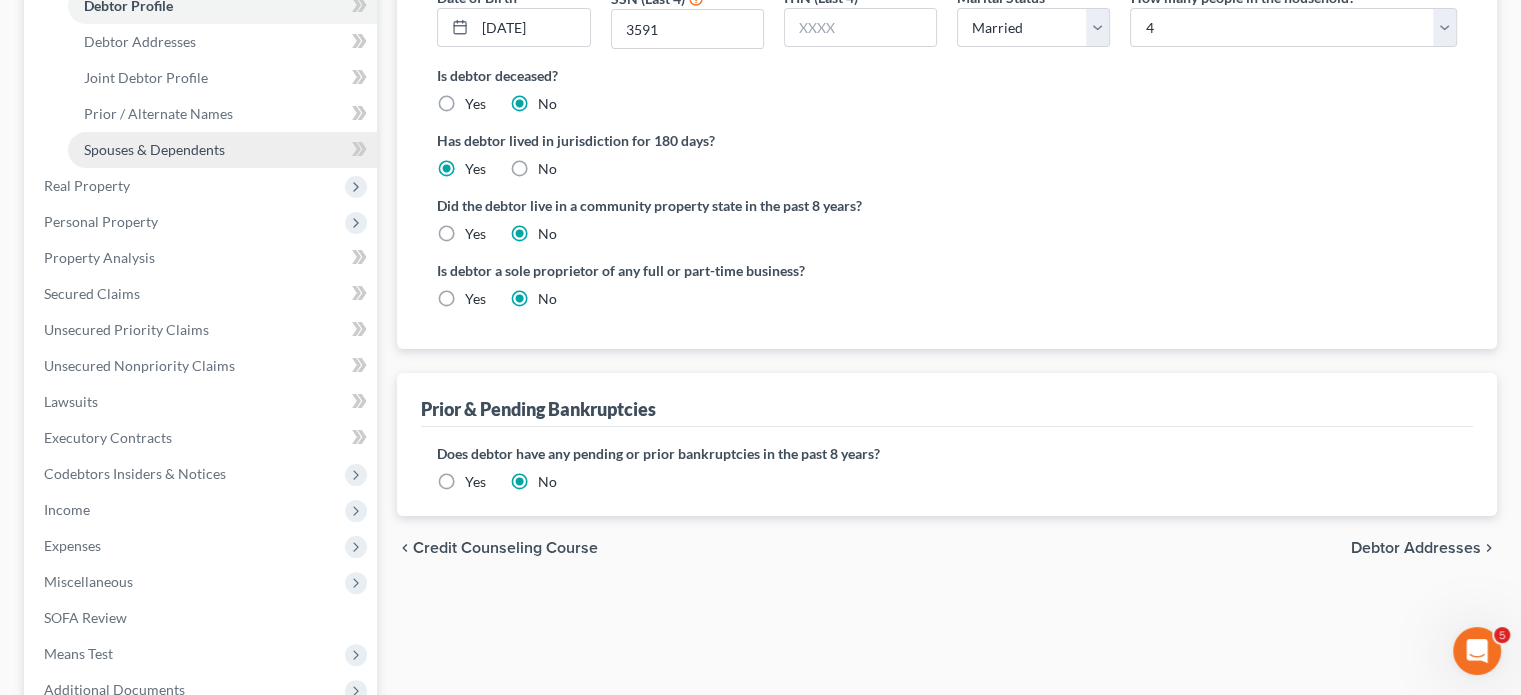 click on "Spouses & Dependents" at bounding box center (222, 150) 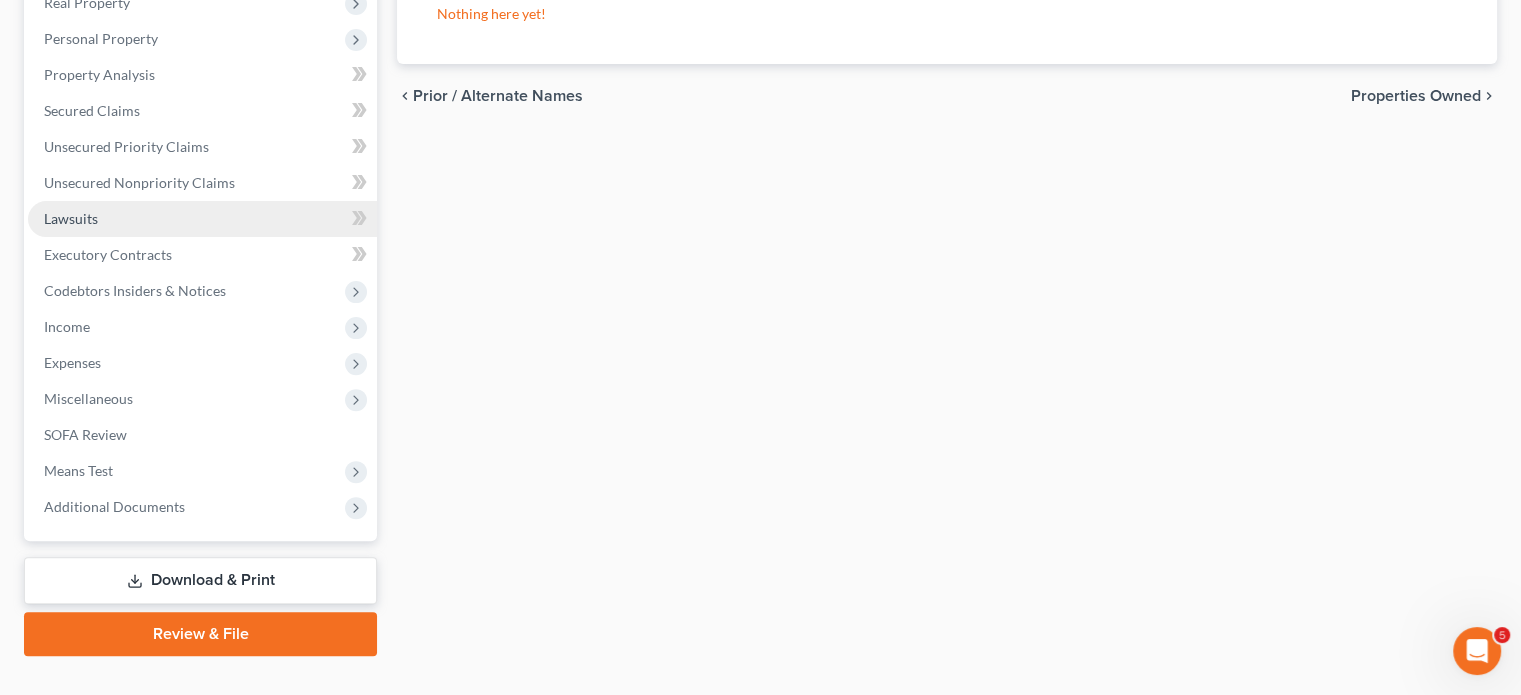 click on "Lawsuits" at bounding box center (202, 219) 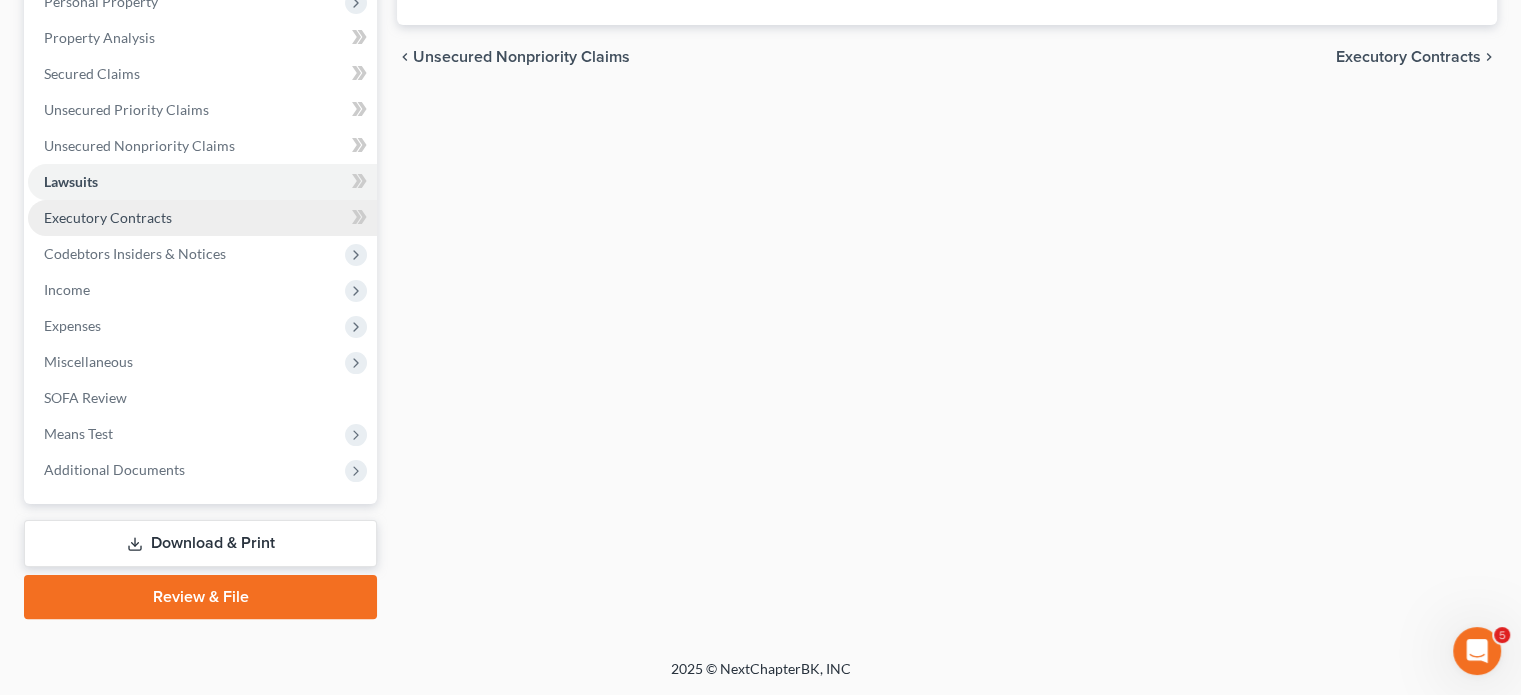 click on "Executory Contracts" at bounding box center (202, 218) 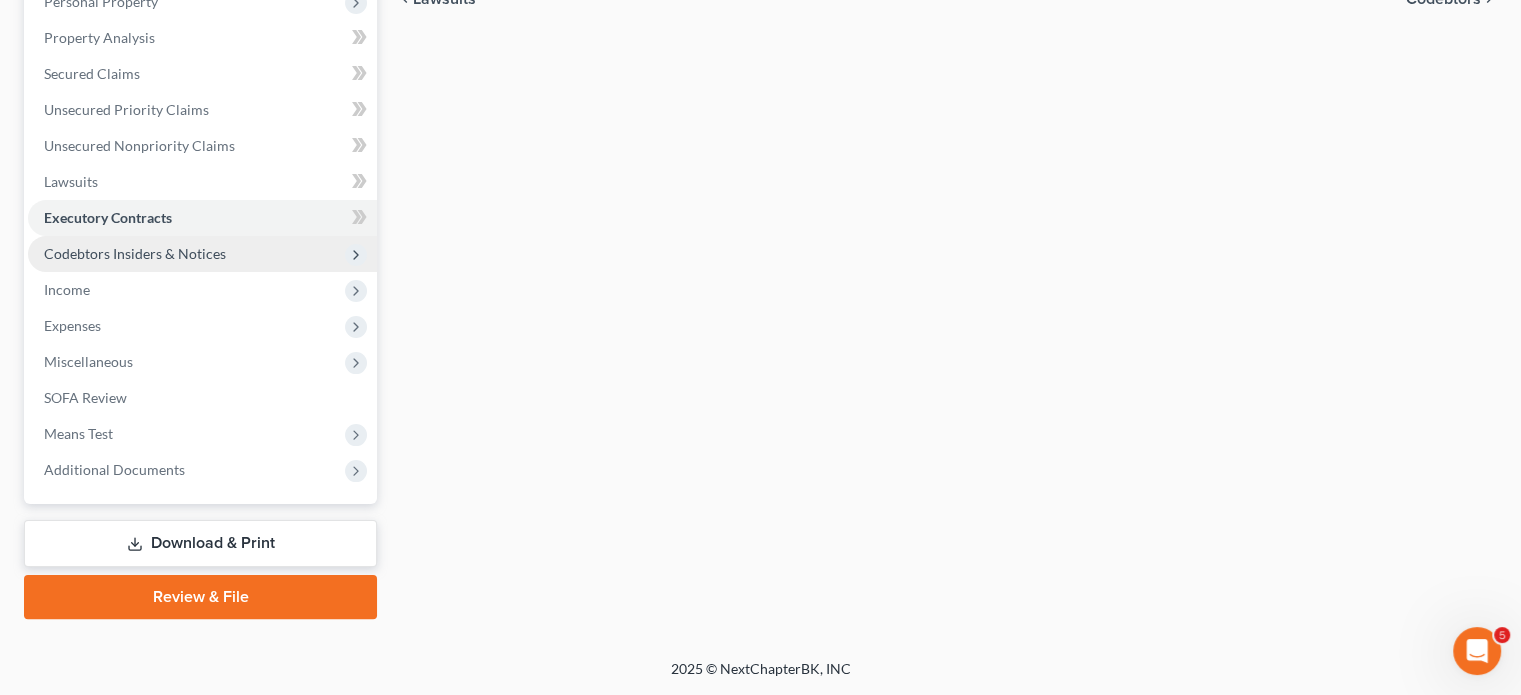 click on "Codebtors Insiders & Notices" at bounding box center (135, 253) 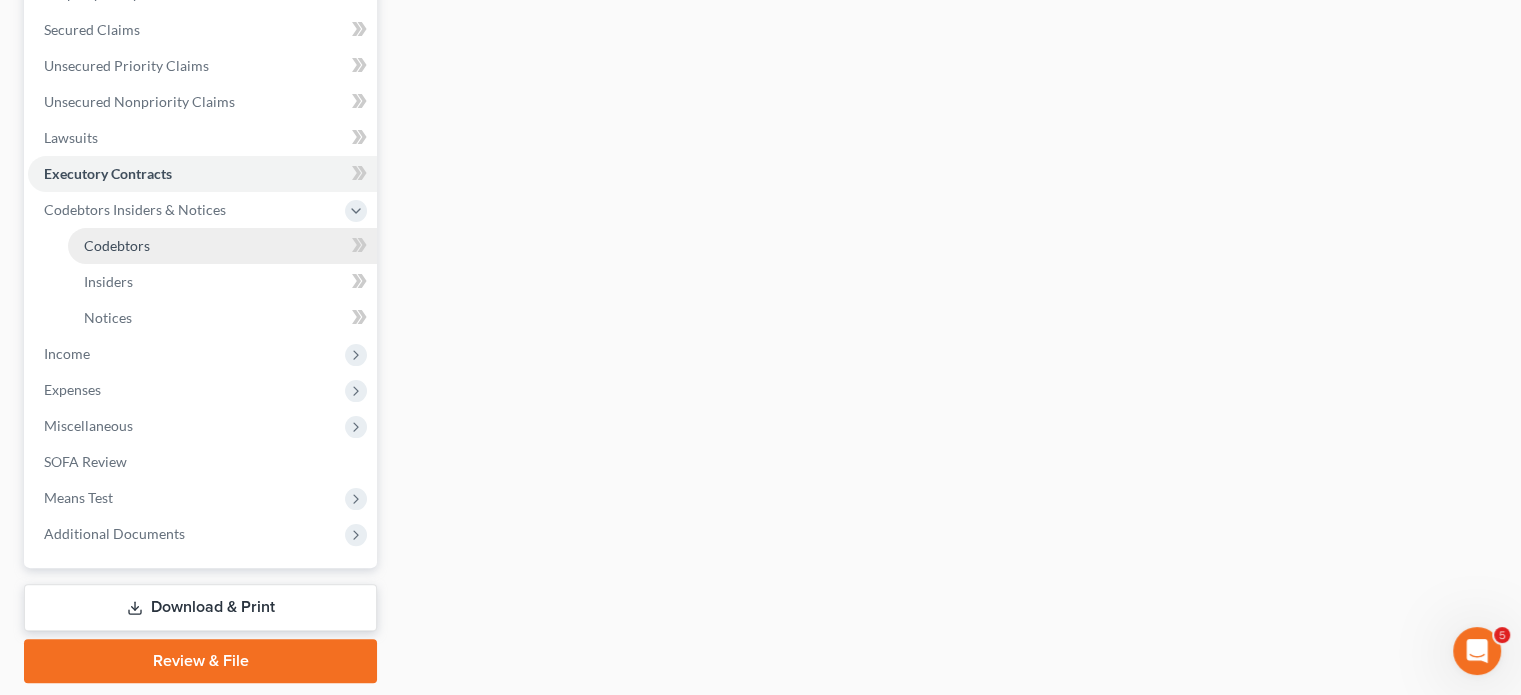 click on "Codebtors" at bounding box center (222, 246) 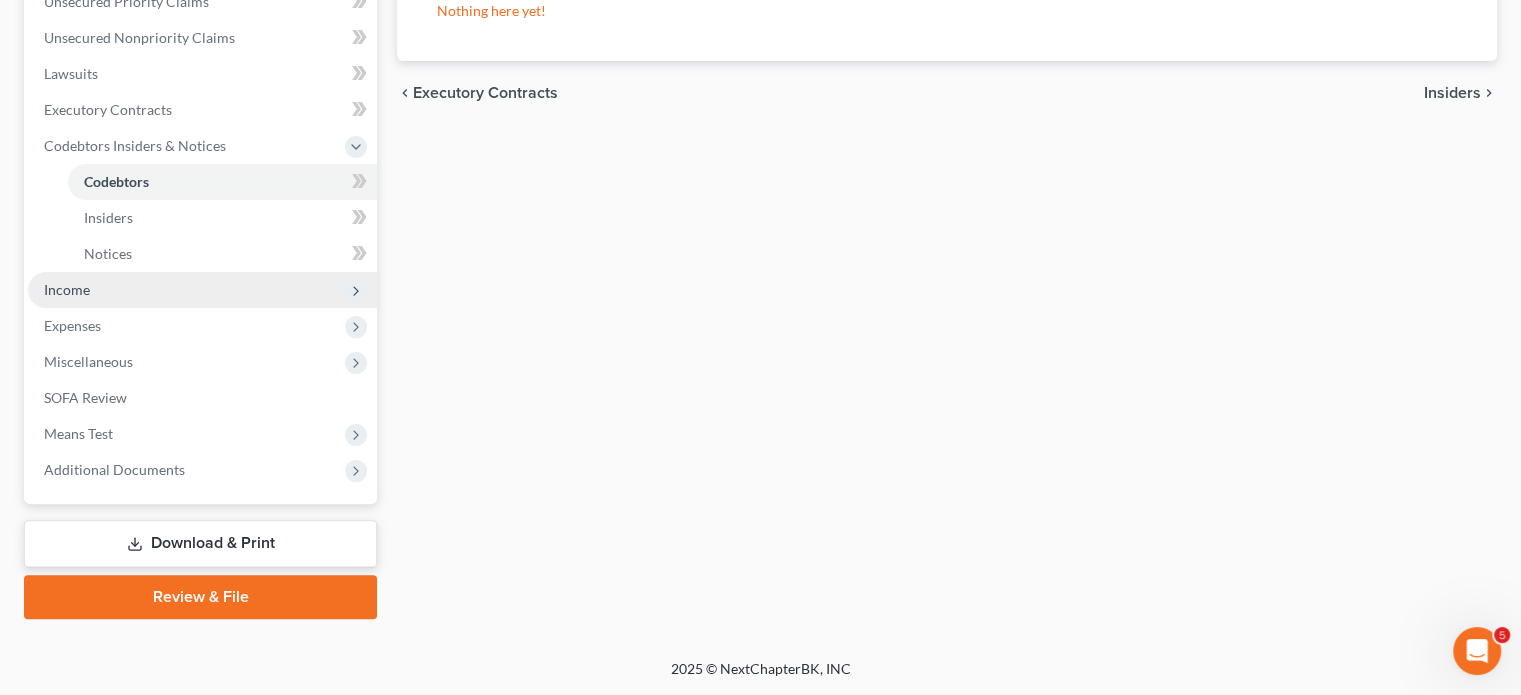 click on "Income" at bounding box center [202, 290] 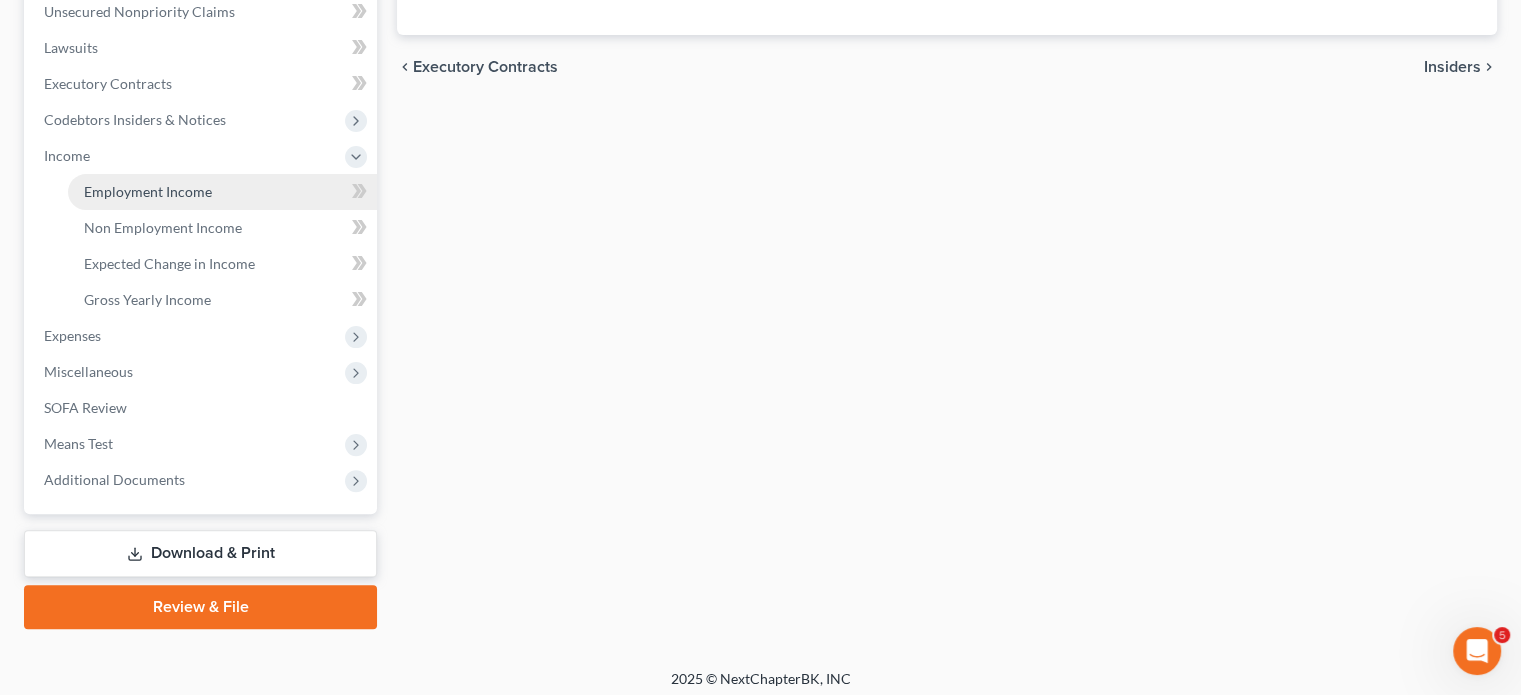 click on "Employment Income" at bounding box center [148, 191] 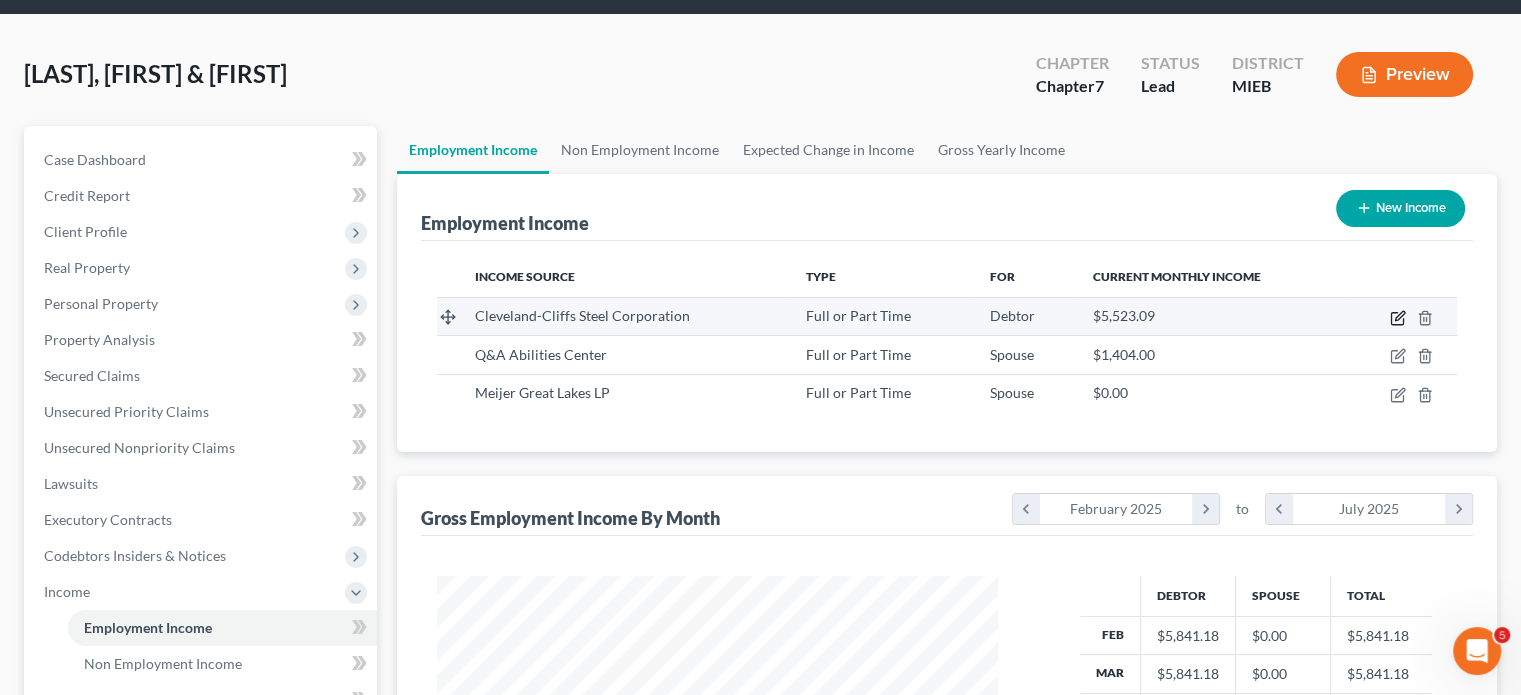 click 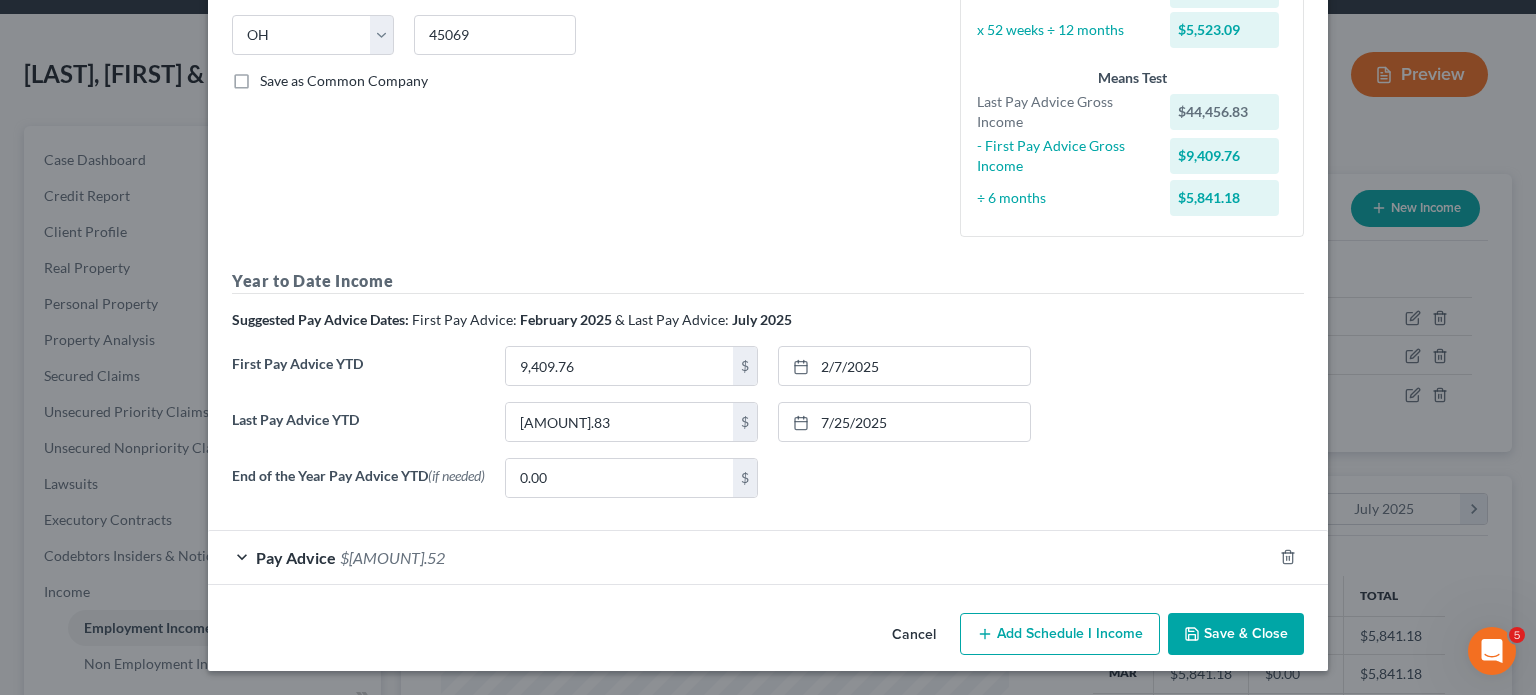 click on "Pay Advice $[AMOUNT]" at bounding box center [740, 557] 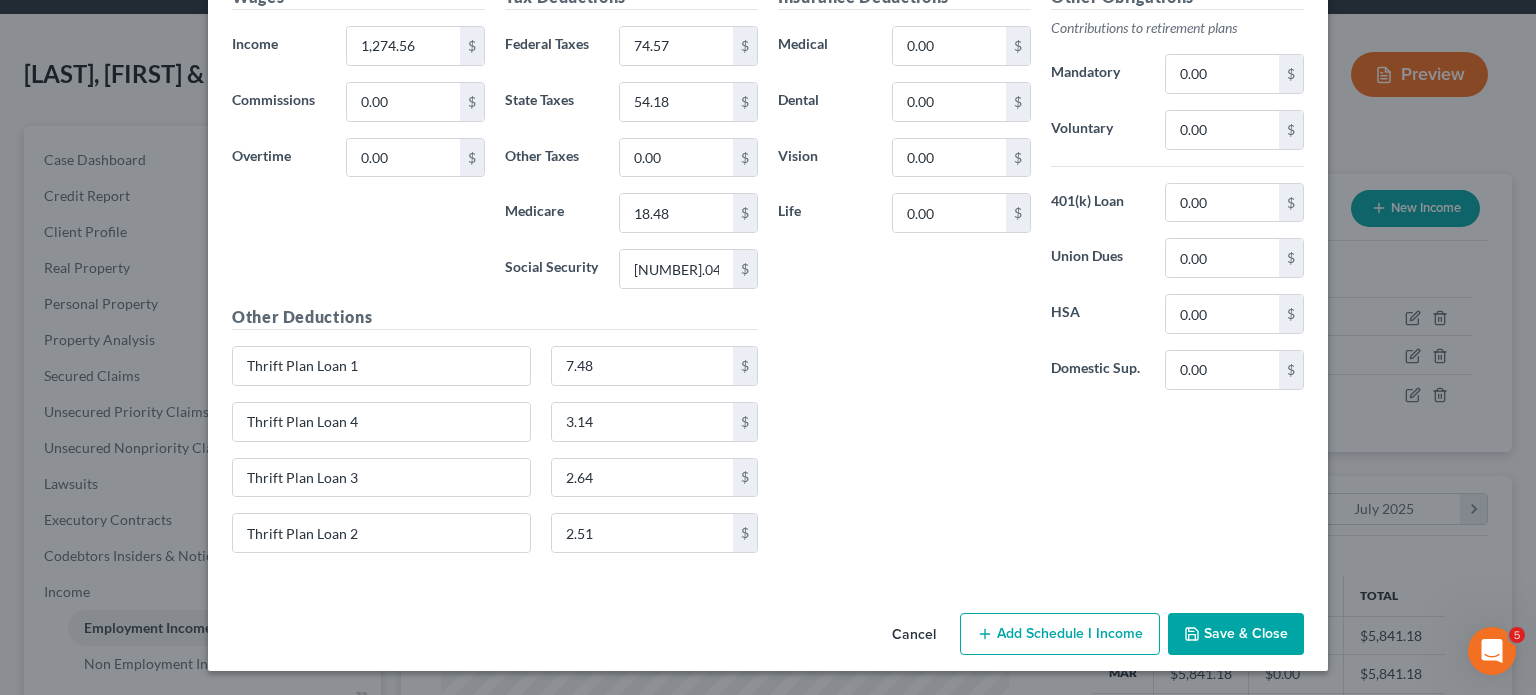 click on "Save & Close" at bounding box center [1236, 634] 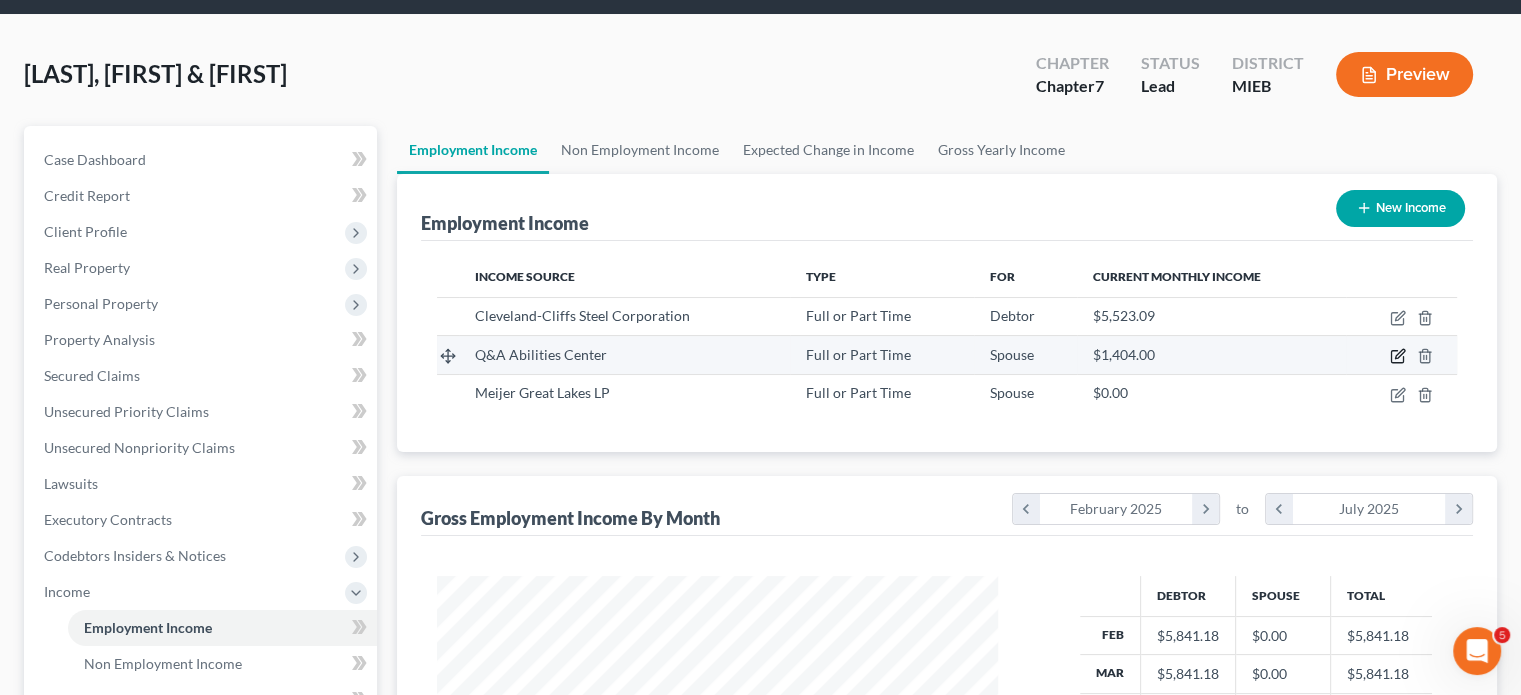 click 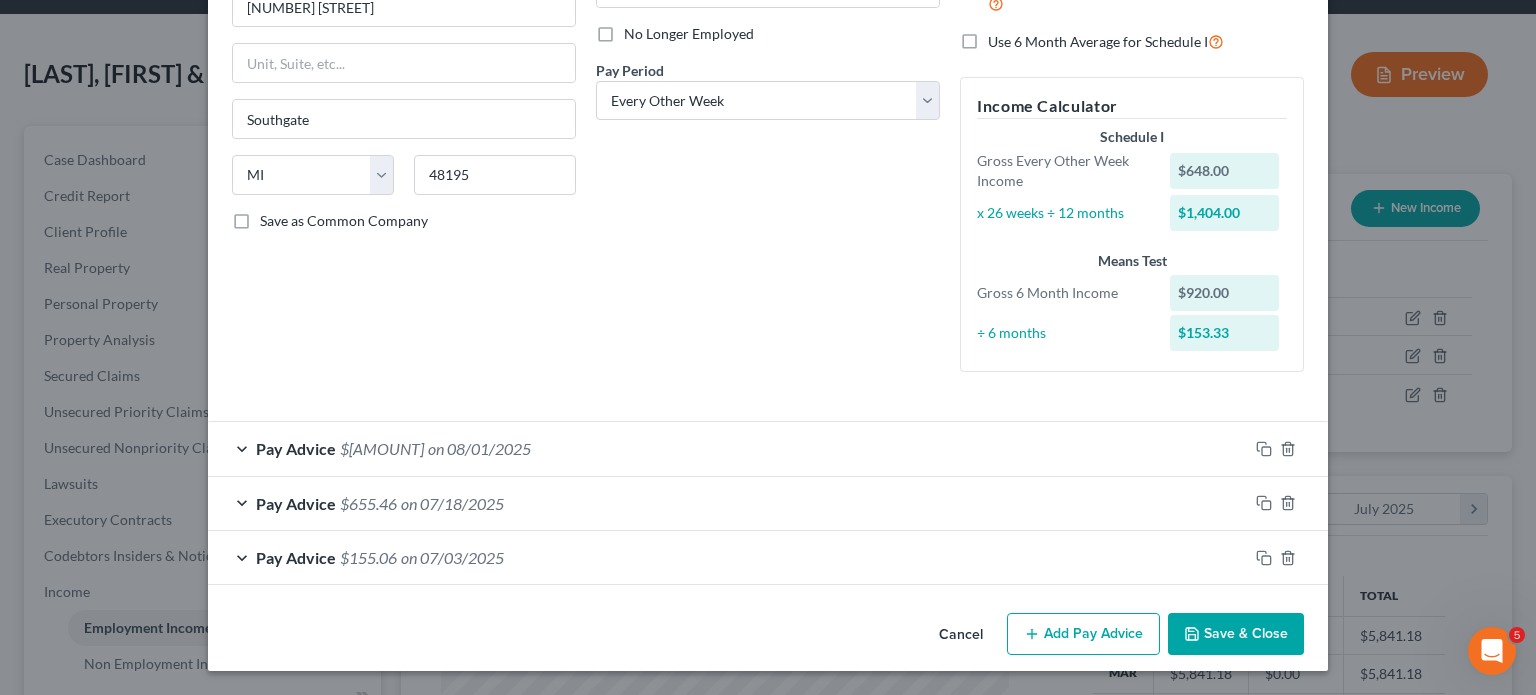 click on "Pay Advice $[AMOUNT] on [DATE]" at bounding box center (728, 448) 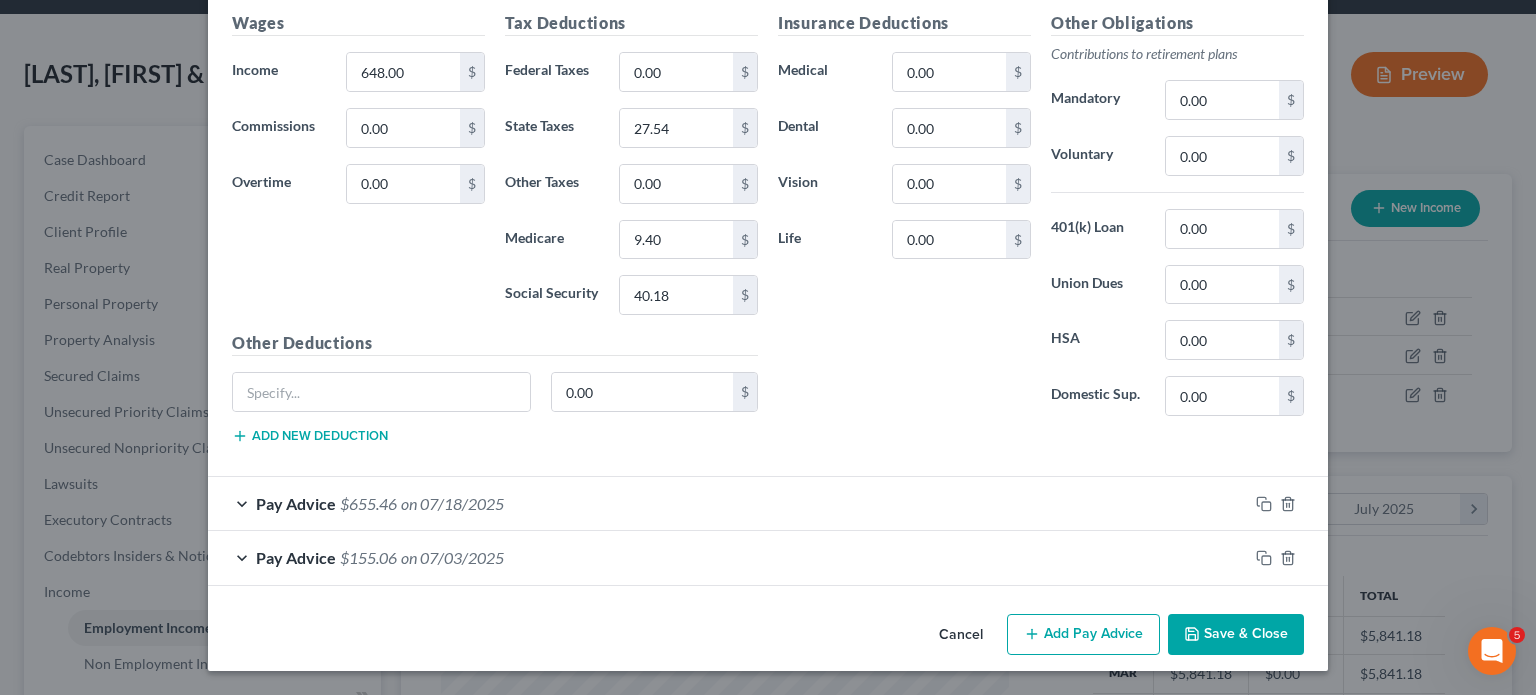click on "Cancel" at bounding box center (961, 636) 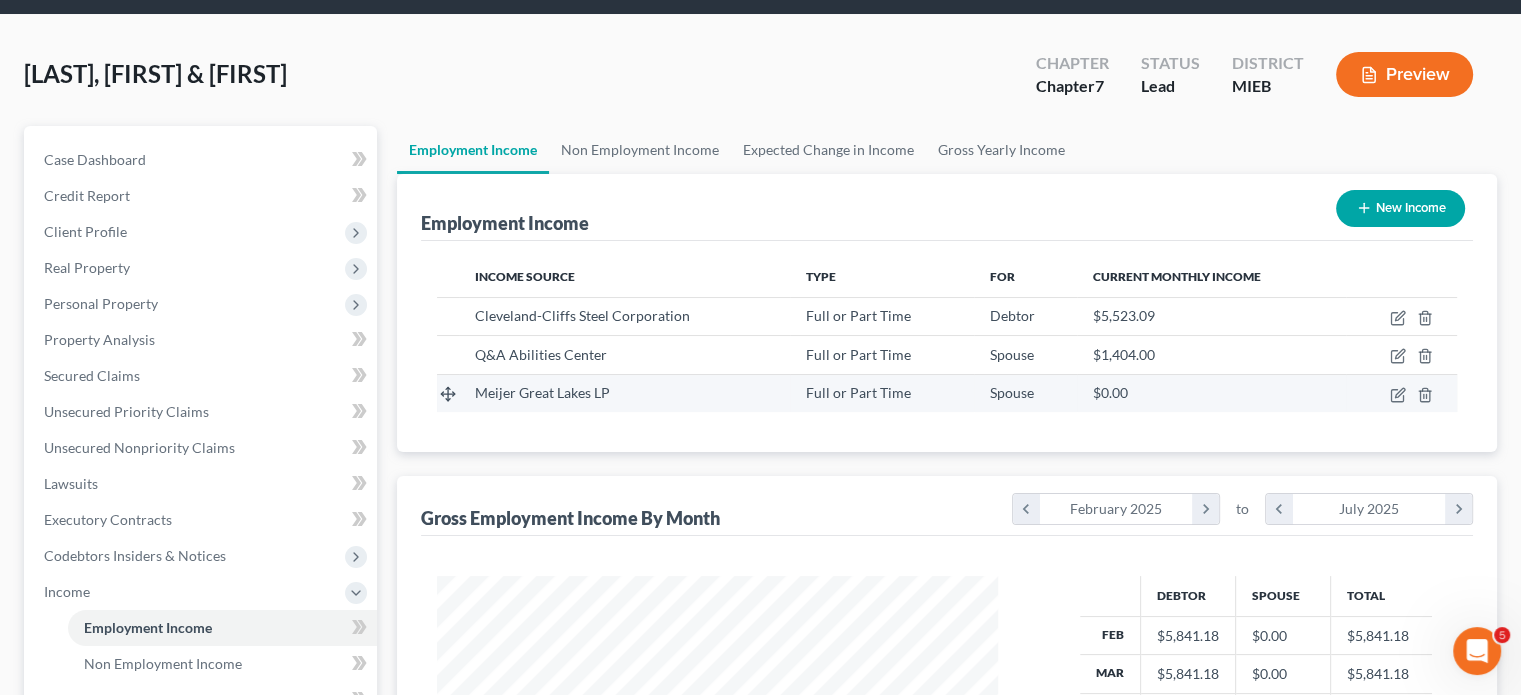click at bounding box center [1401, 393] 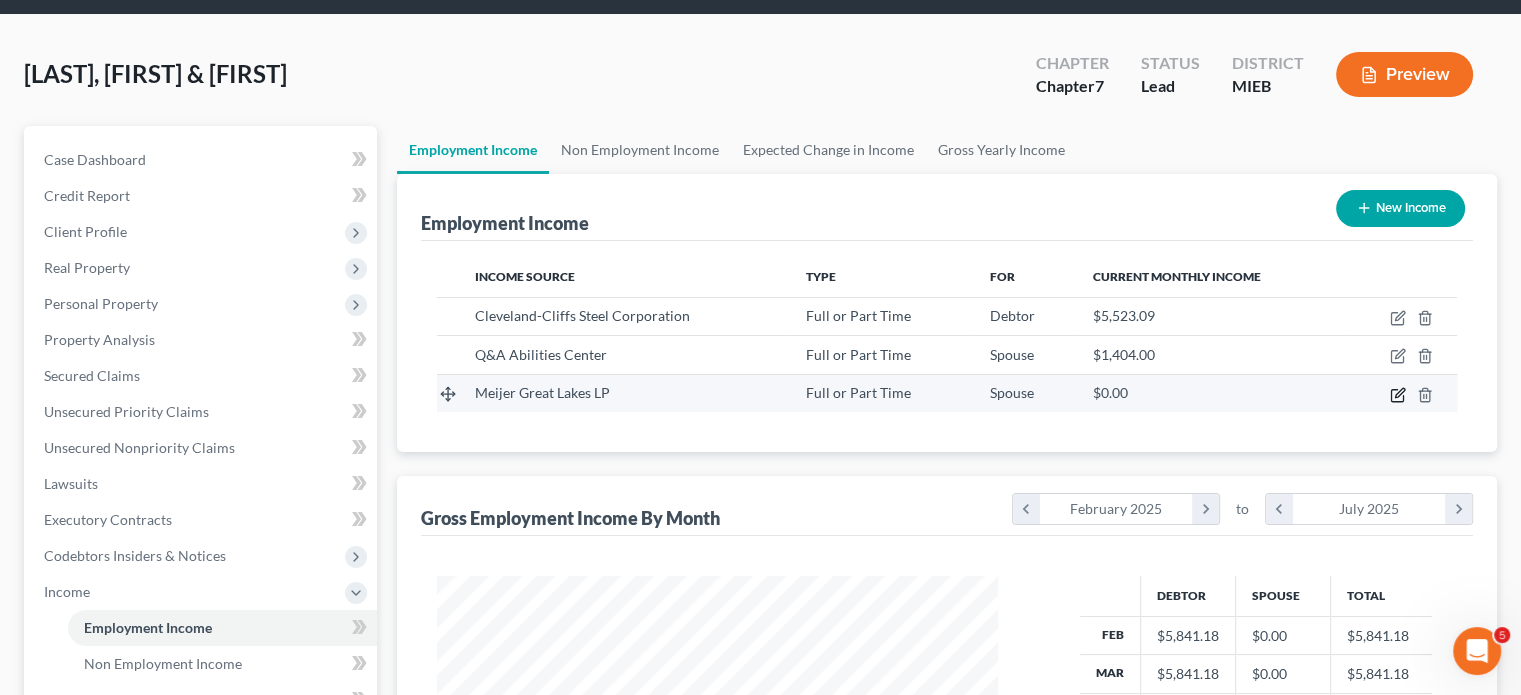 click 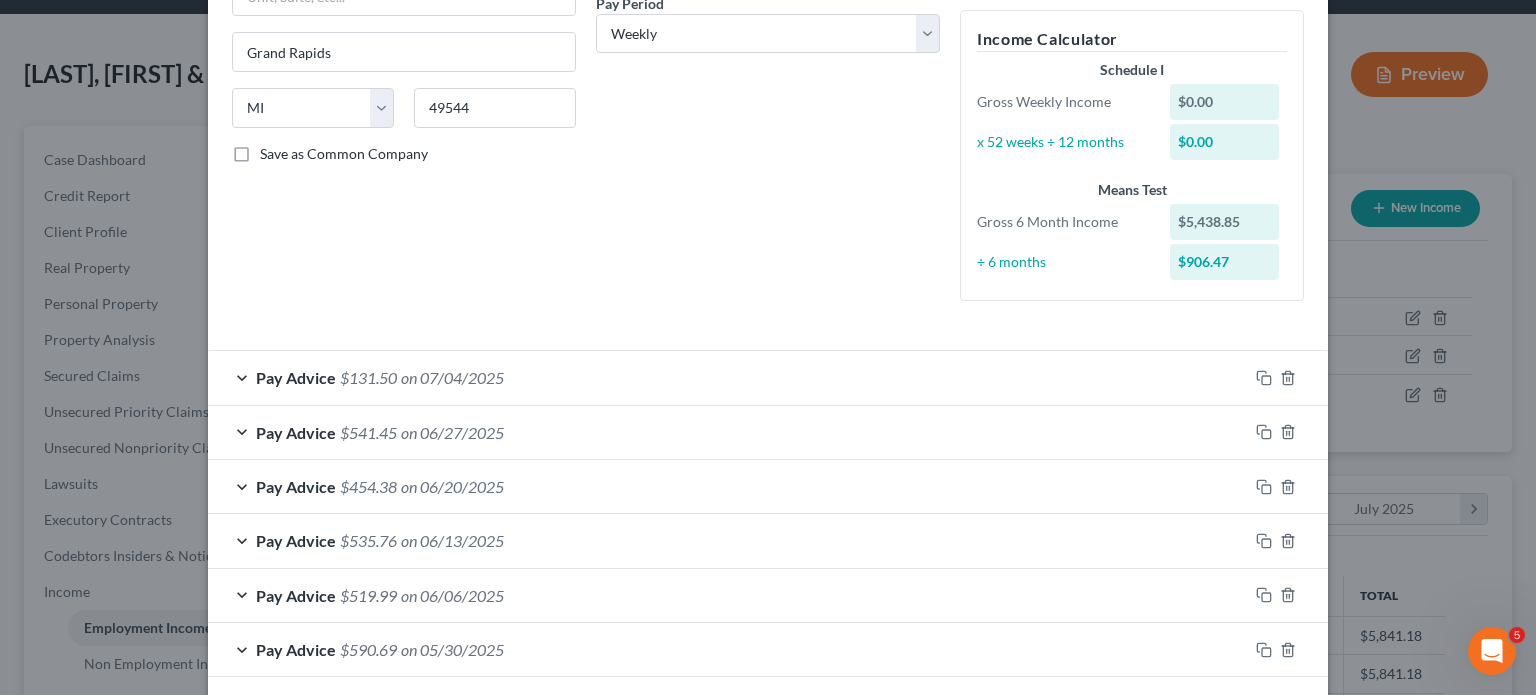 click on "Pay Advice $131.50 on 07/04/2025" at bounding box center (728, 377) 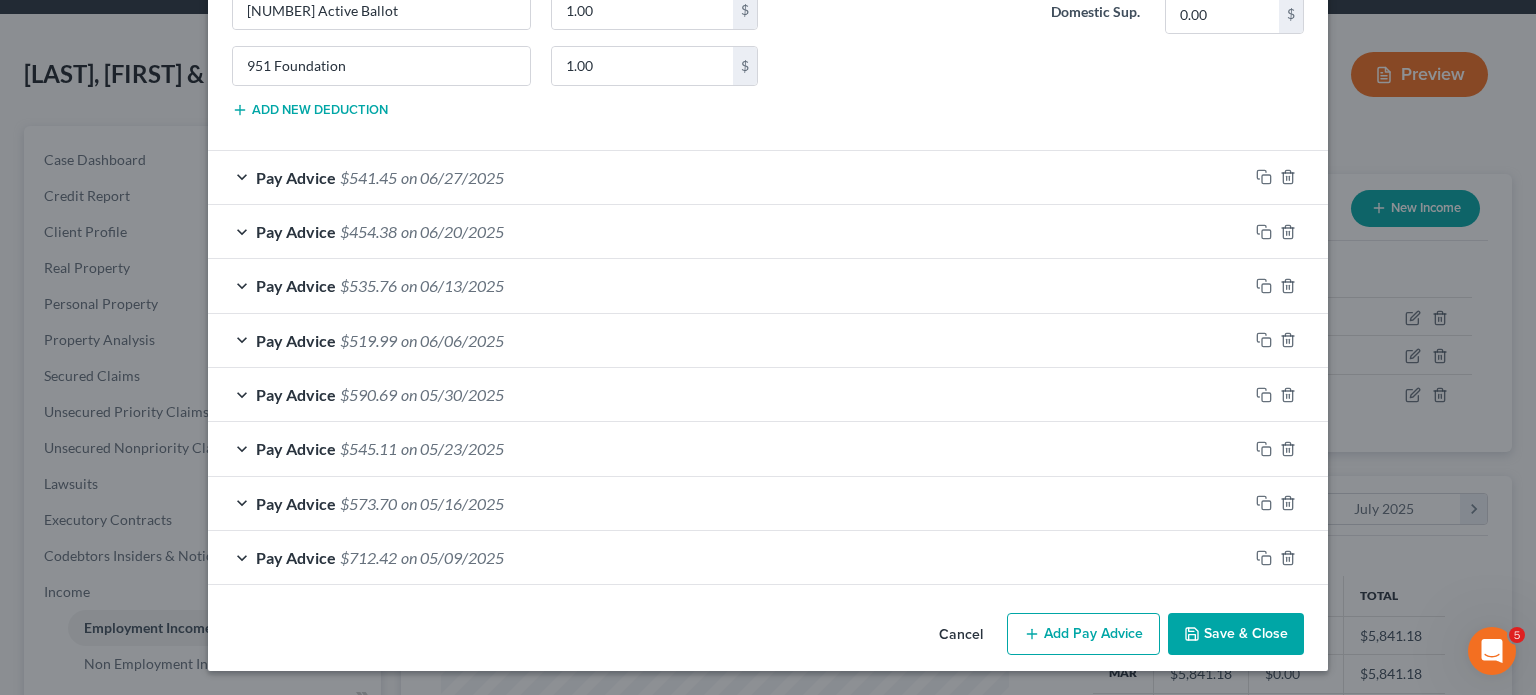 click on "Pay Advice [CURRENCY] on [DATE]" at bounding box center [728, 177] 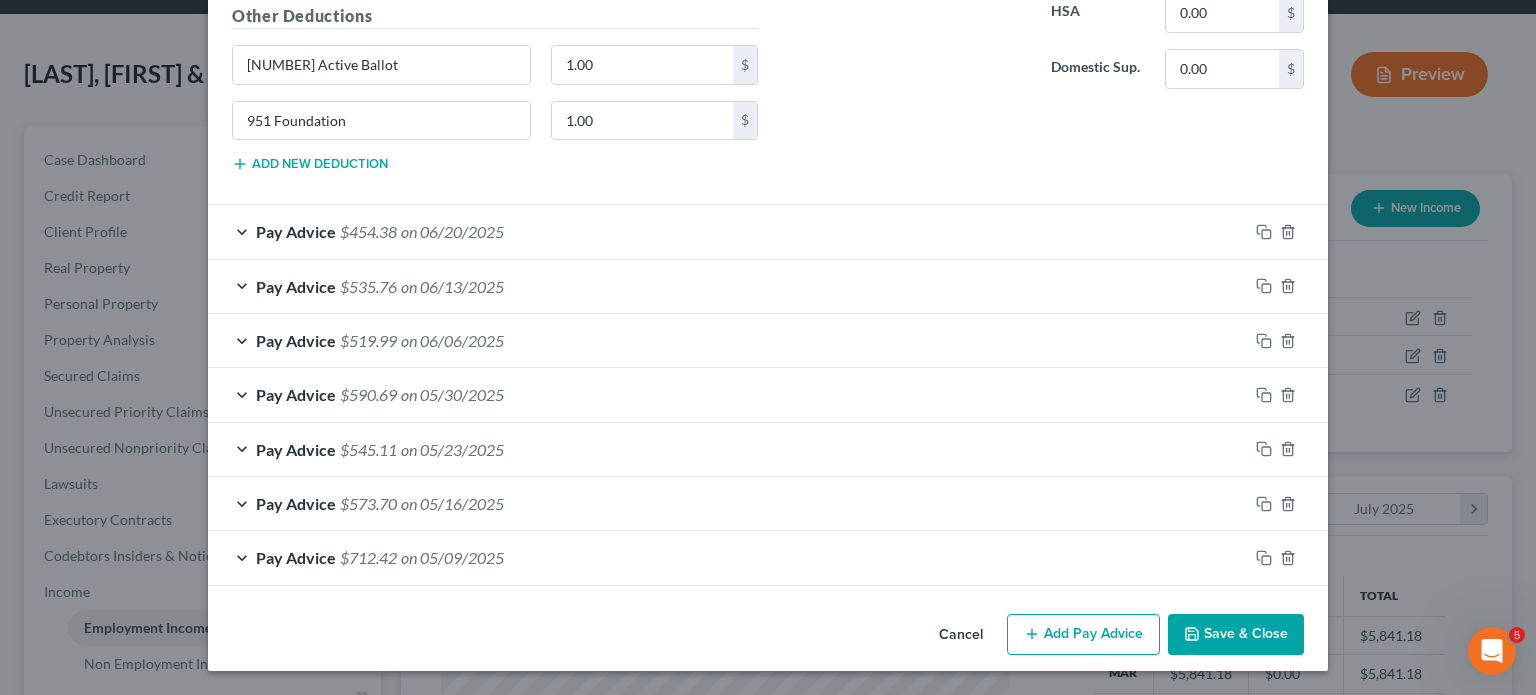 click on "Cancel" at bounding box center [961, 636] 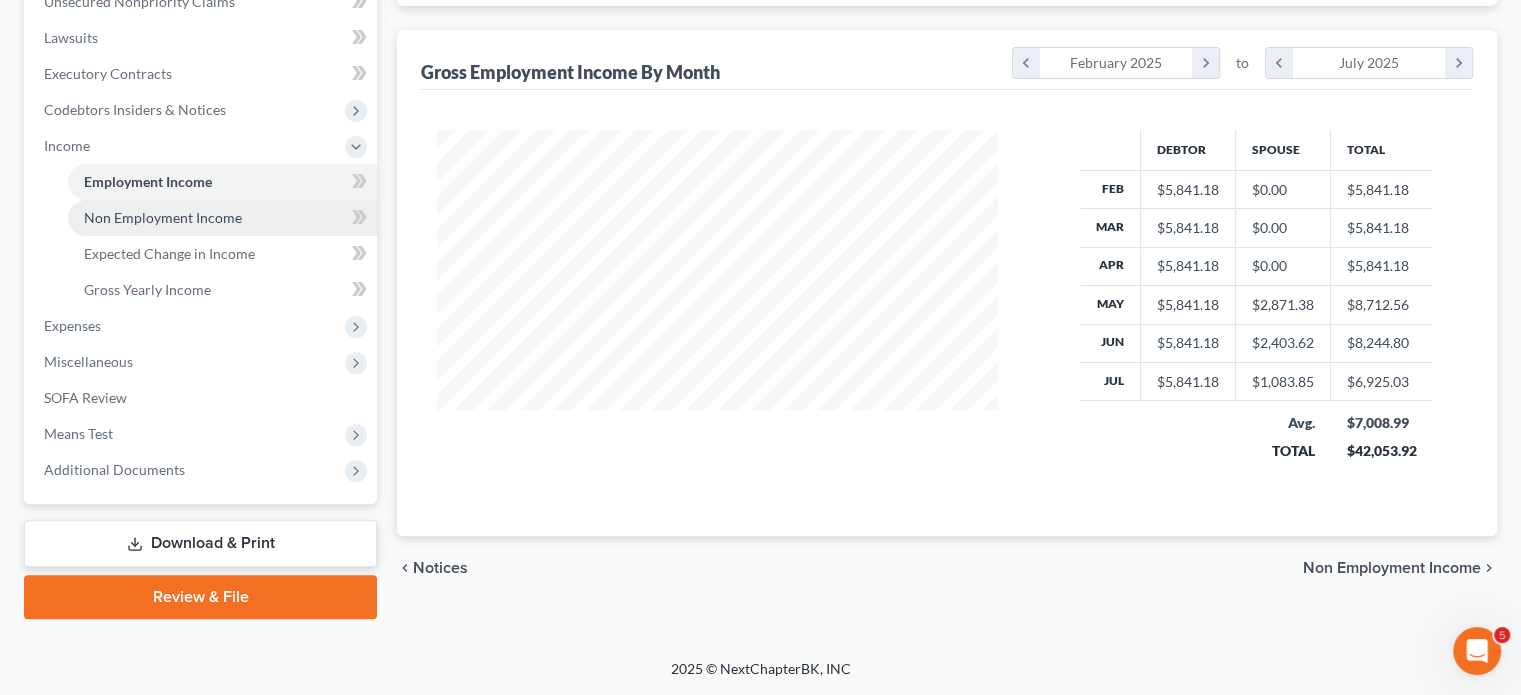 click on "Non Employment Income" at bounding box center (163, 217) 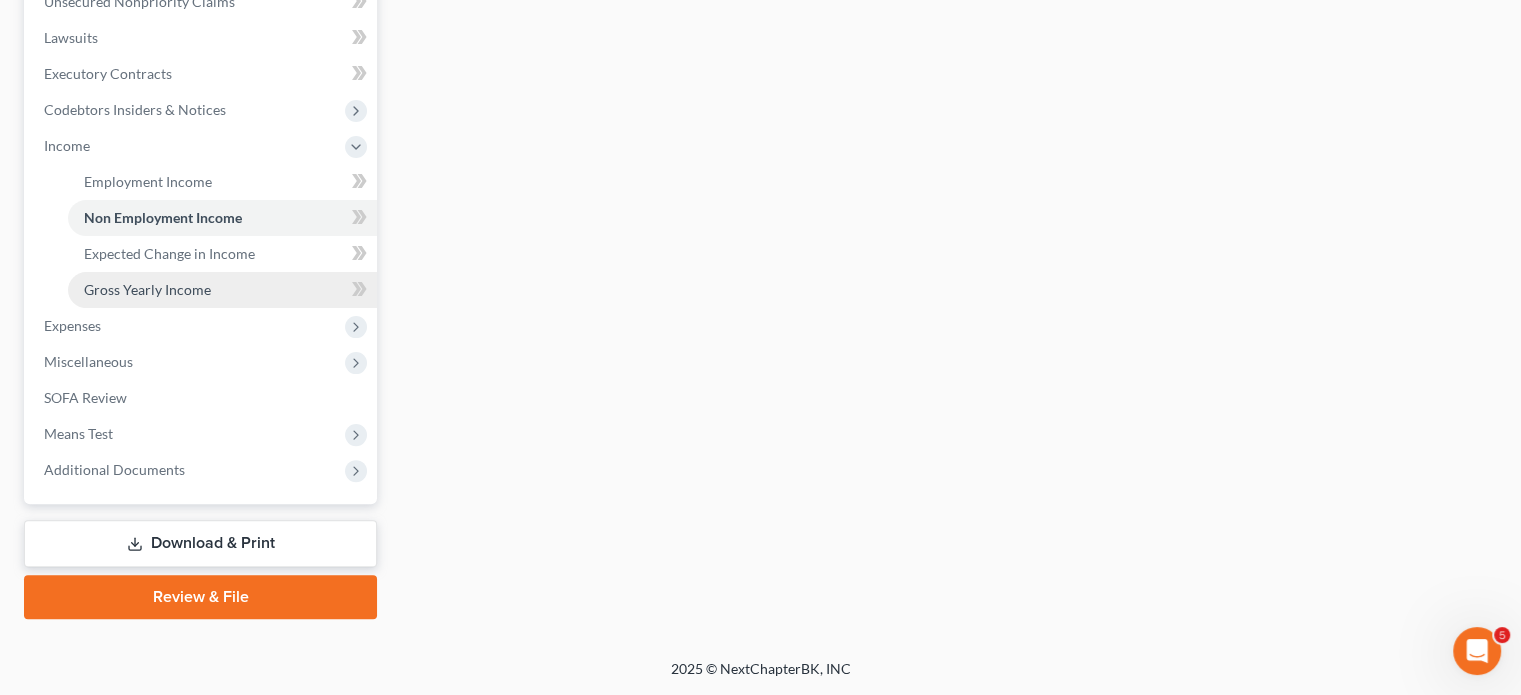 click on "Gross Yearly Income" at bounding box center (222, 290) 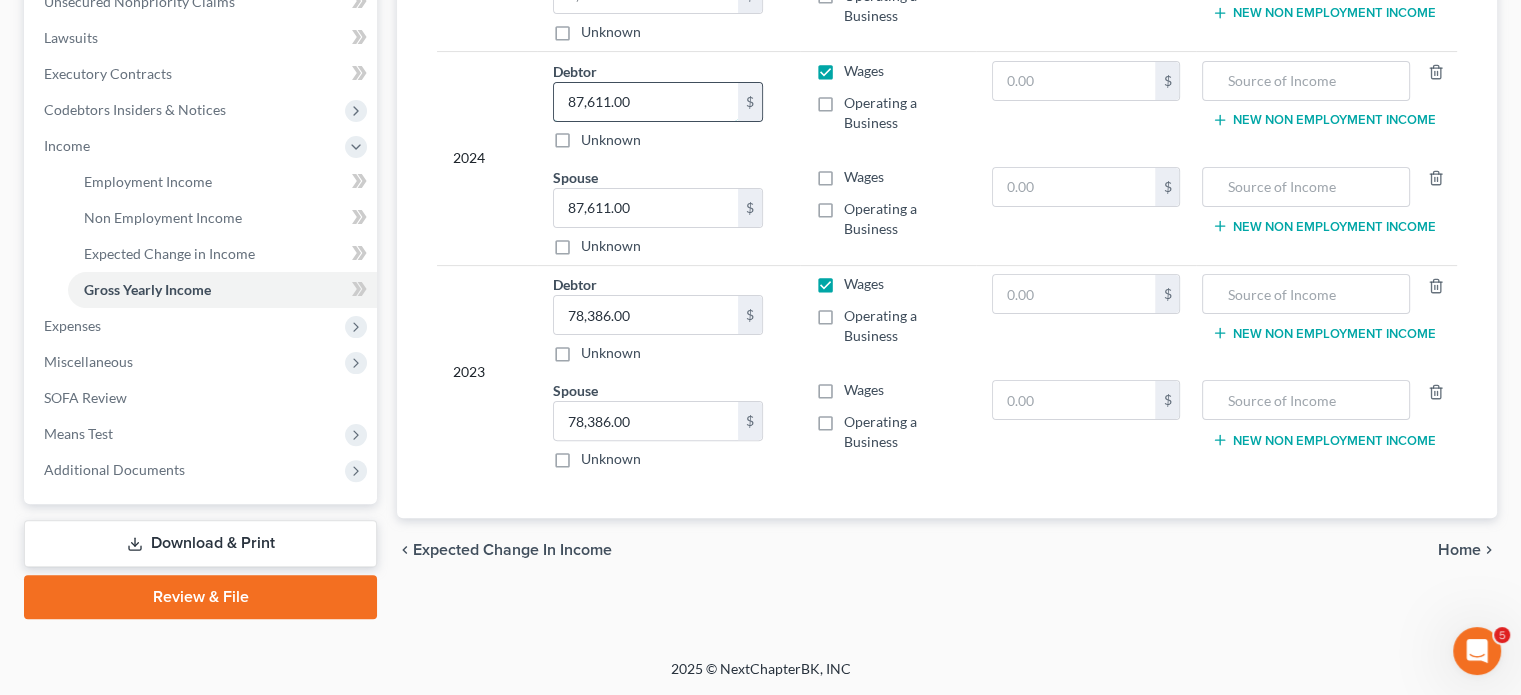 click on "87,611.00" at bounding box center (646, 102) 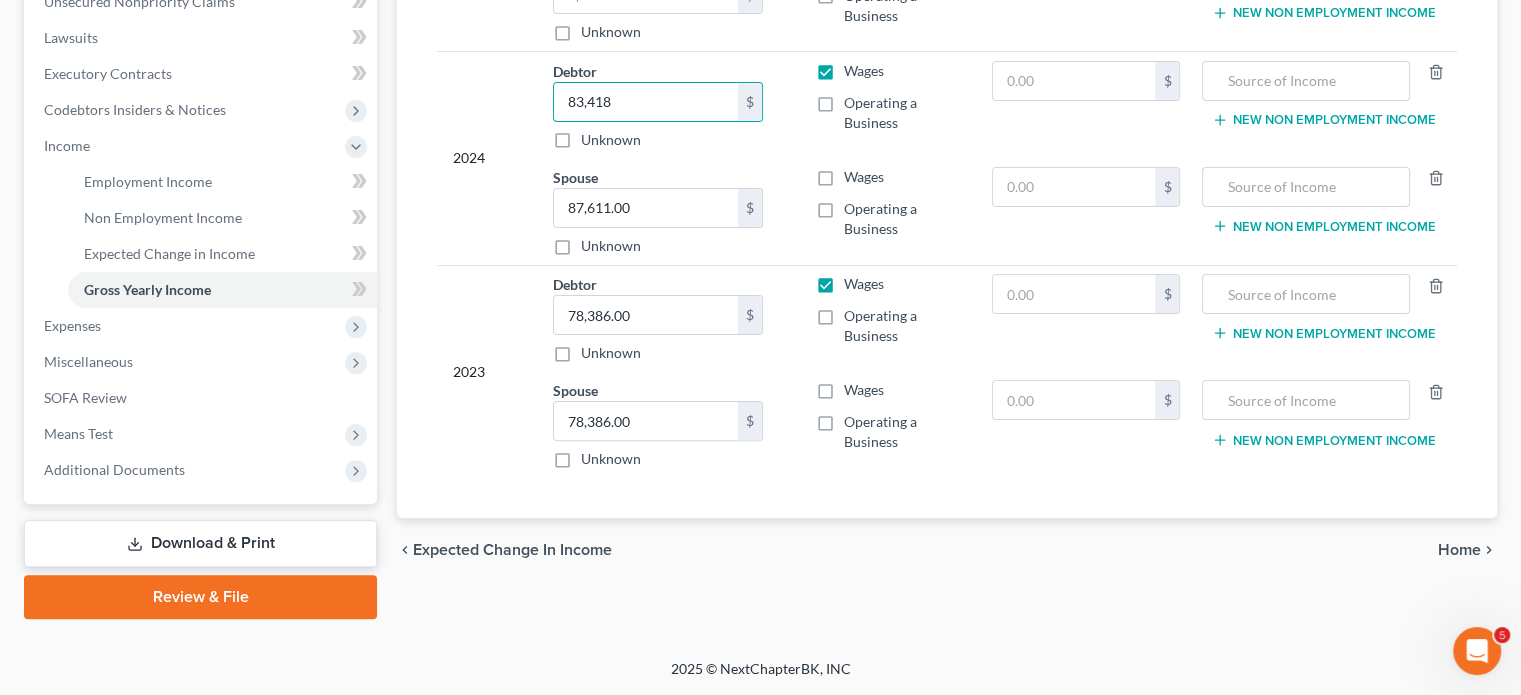 type on "83,418" 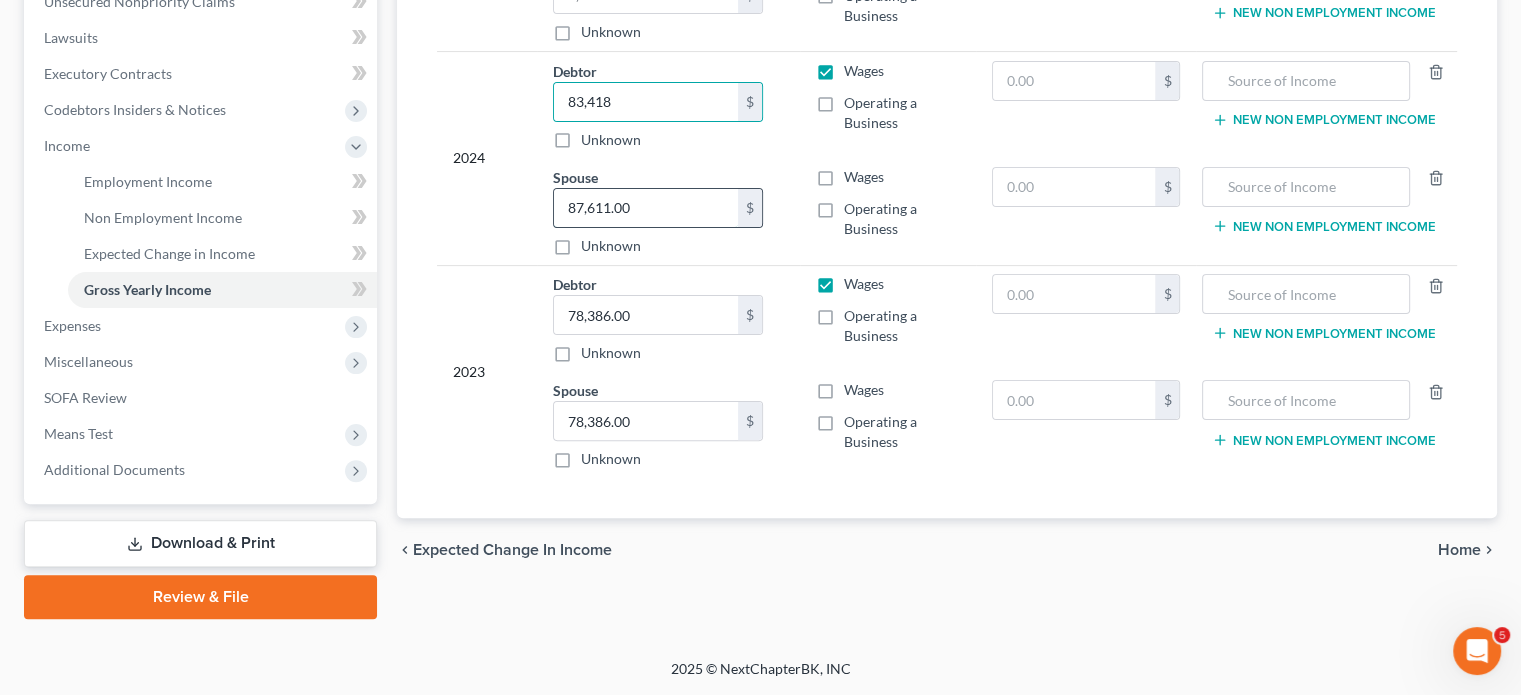 click on "87,611.00" at bounding box center (646, 208) 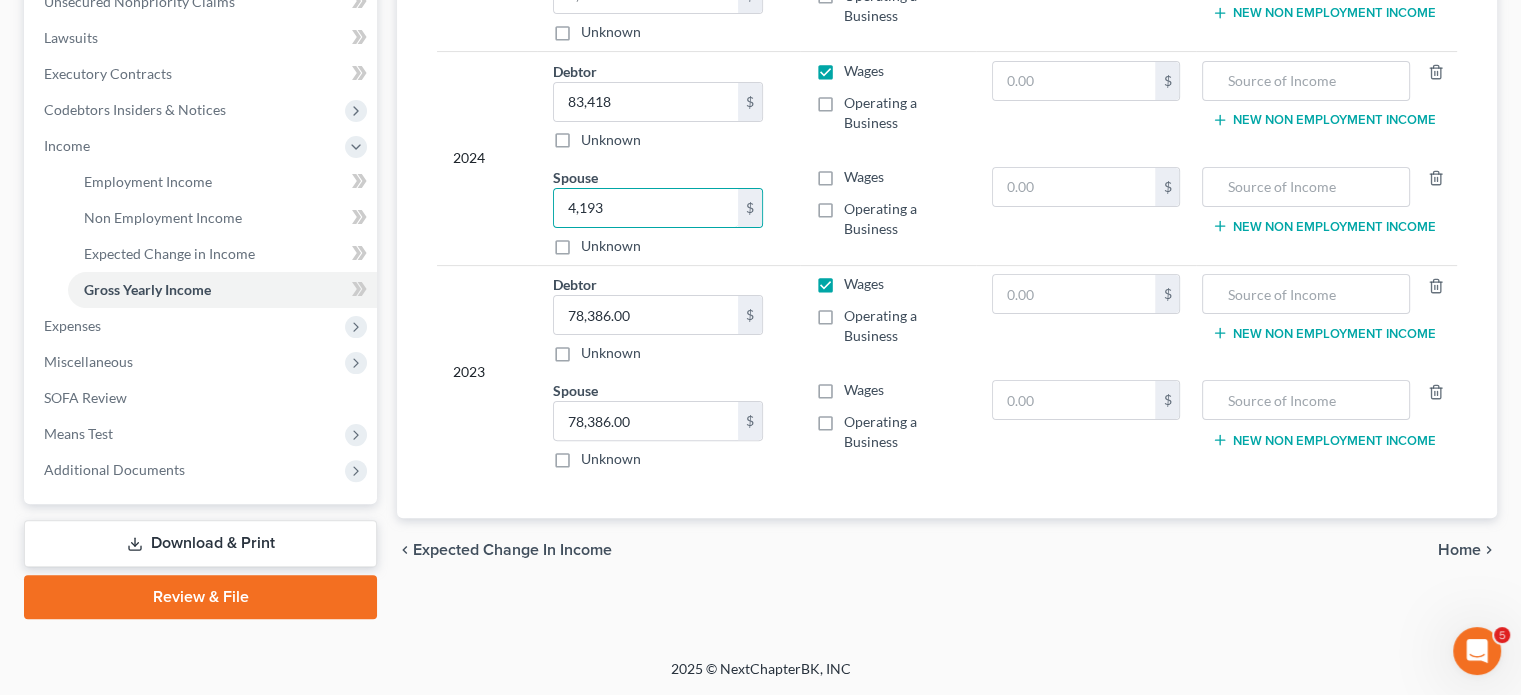 type on "4,193" 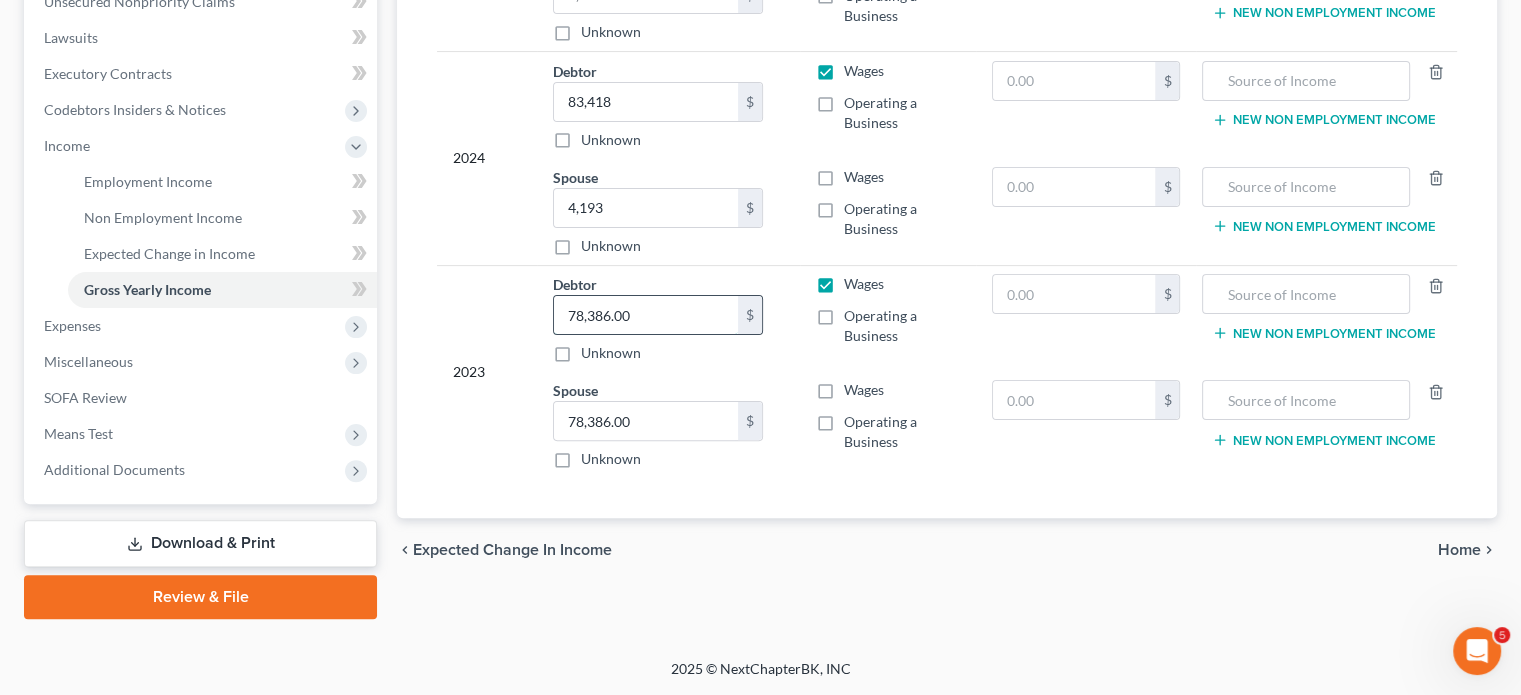 click on "78,386.00" at bounding box center [646, 315] 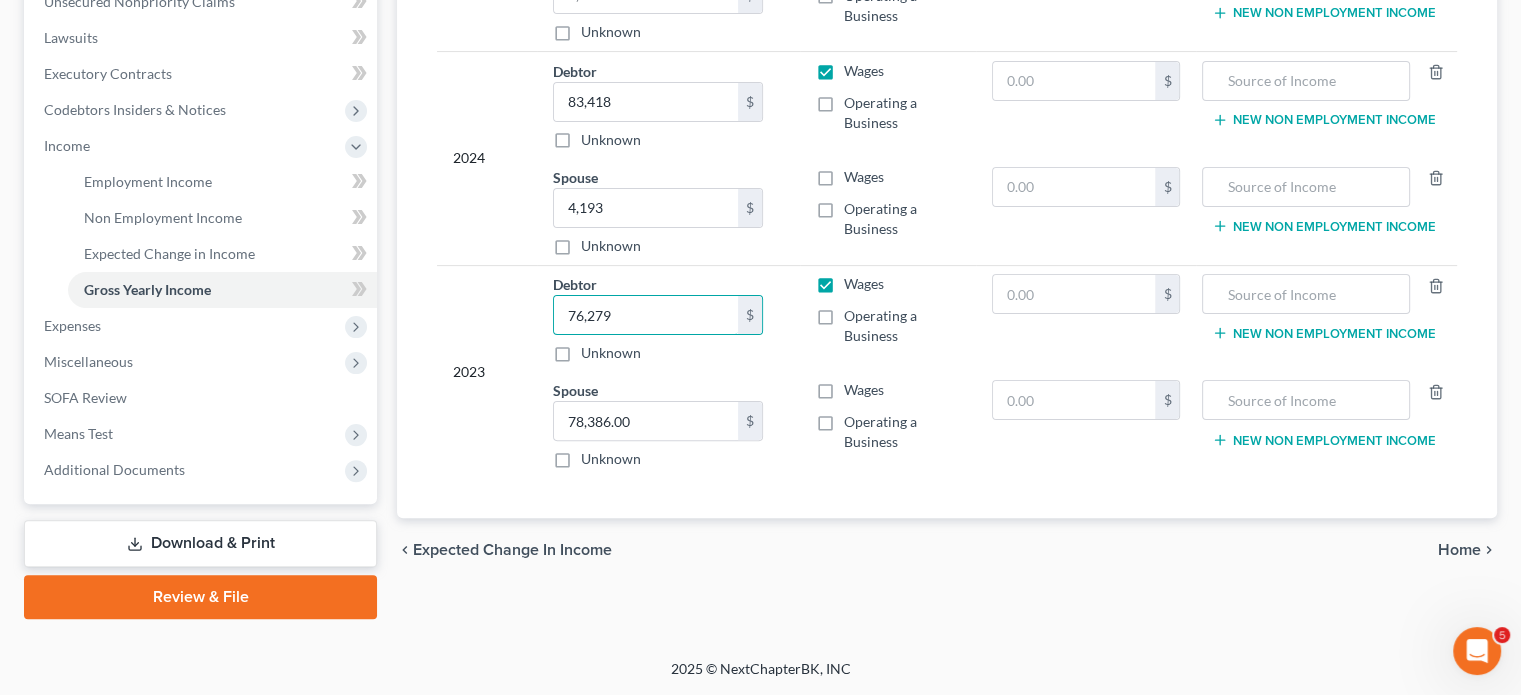 type on "76,279" 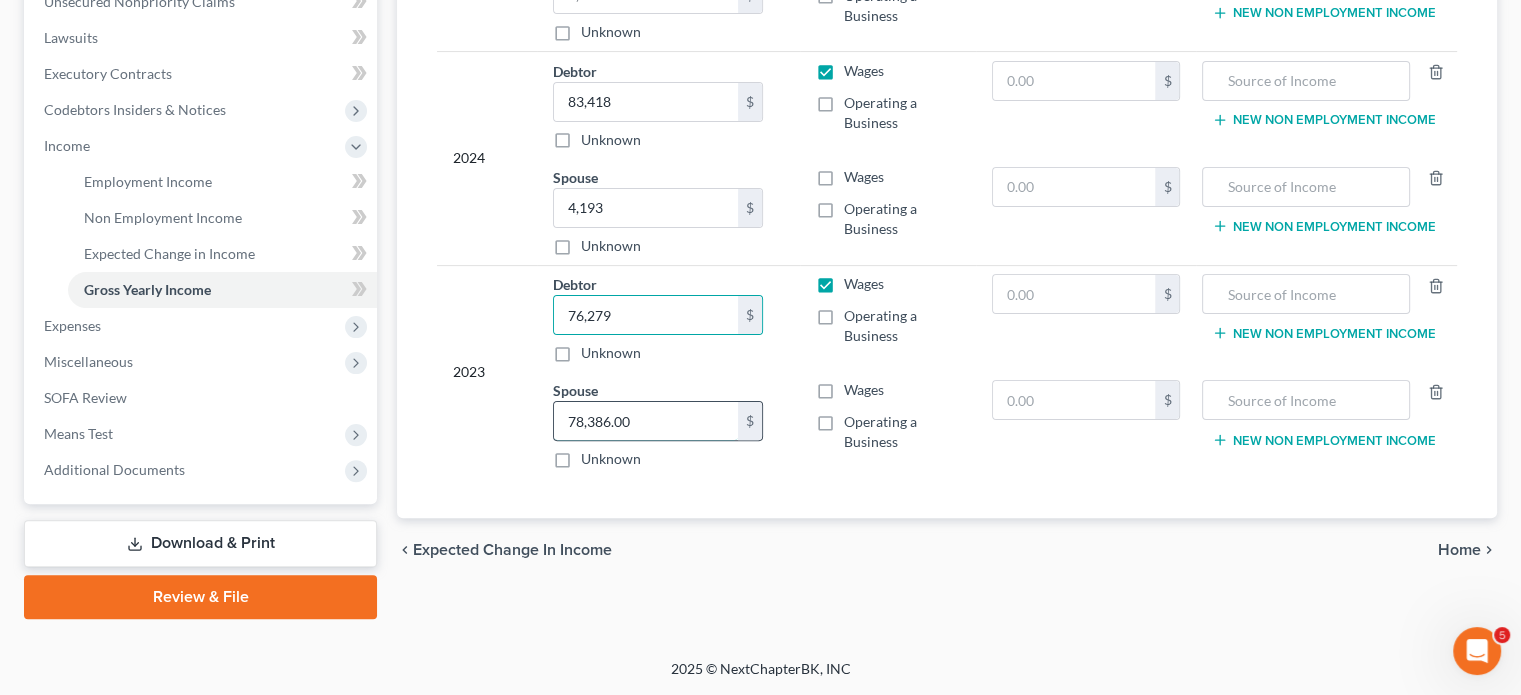 click on "78,386.00" at bounding box center [646, 421] 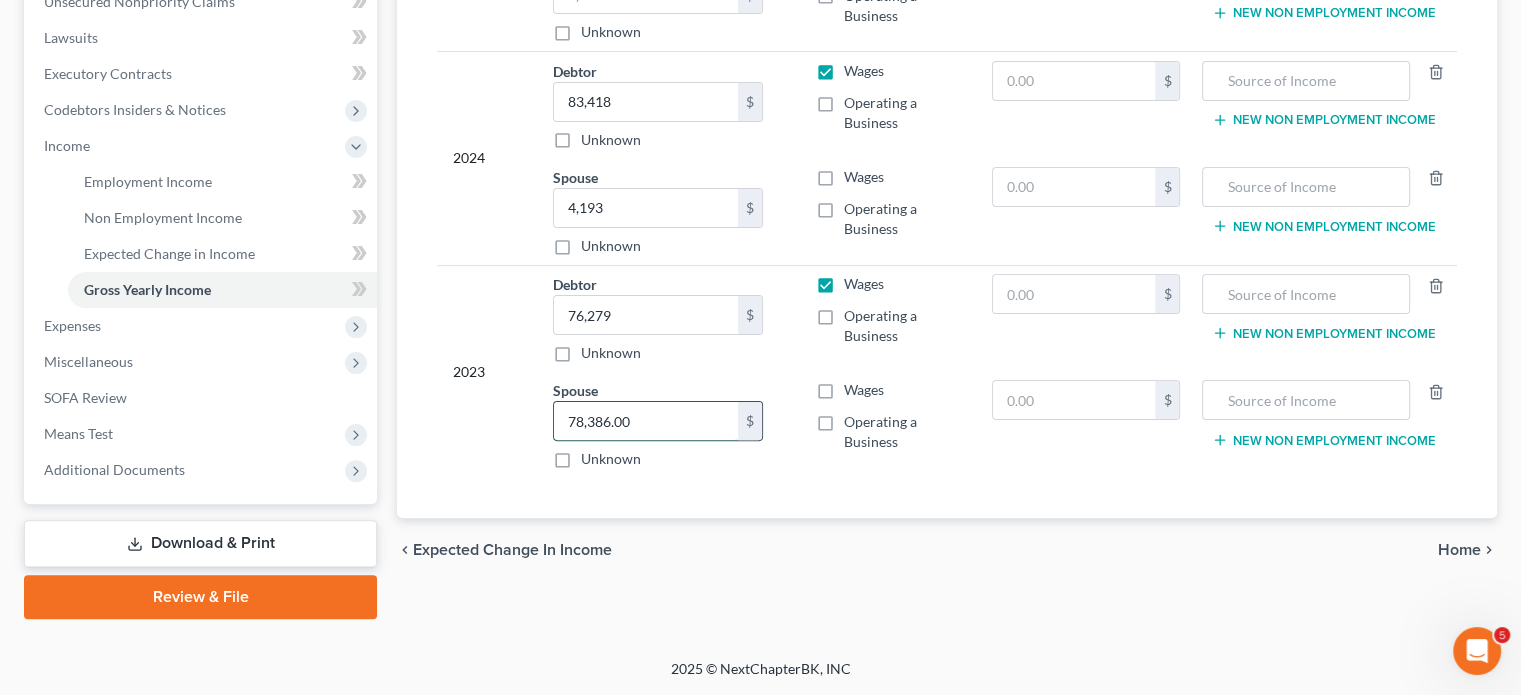 scroll, scrollTop: 682, scrollLeft: 0, axis: vertical 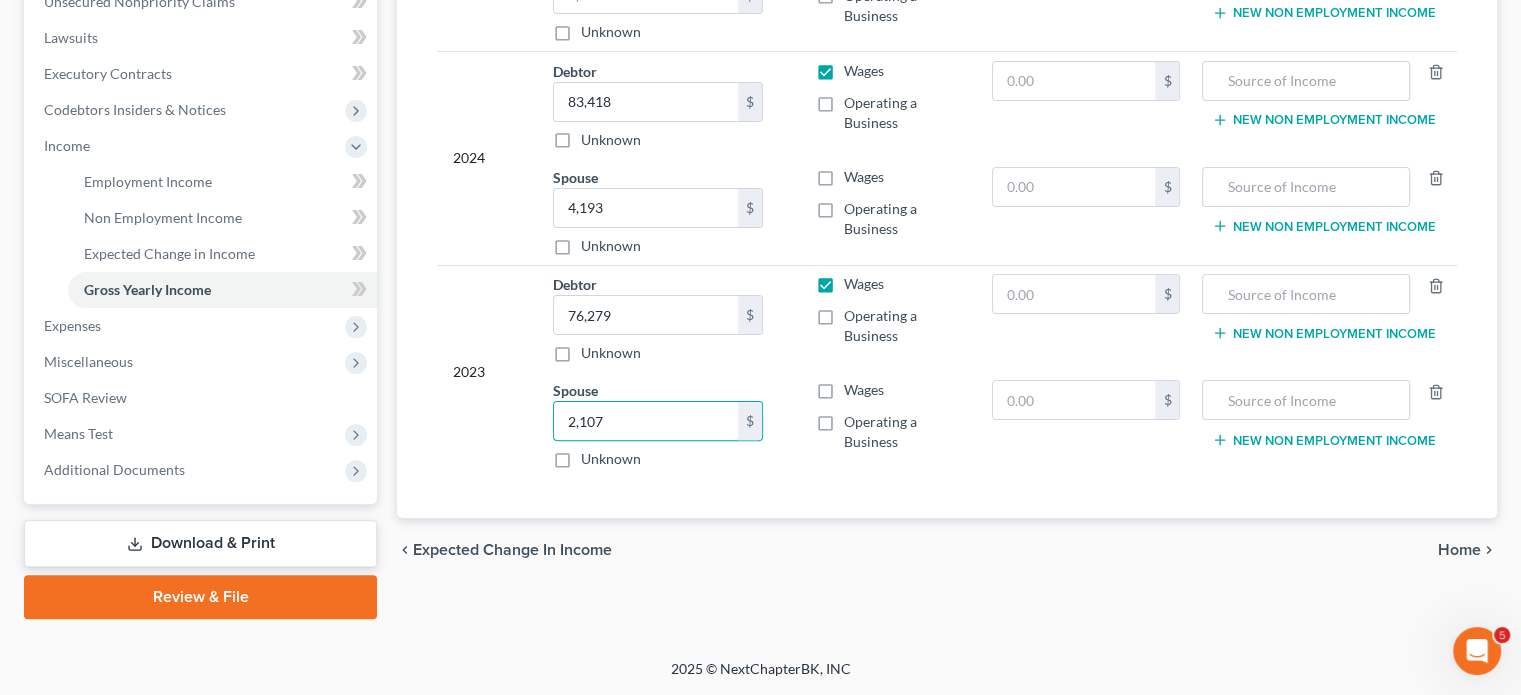 type on "2,107" 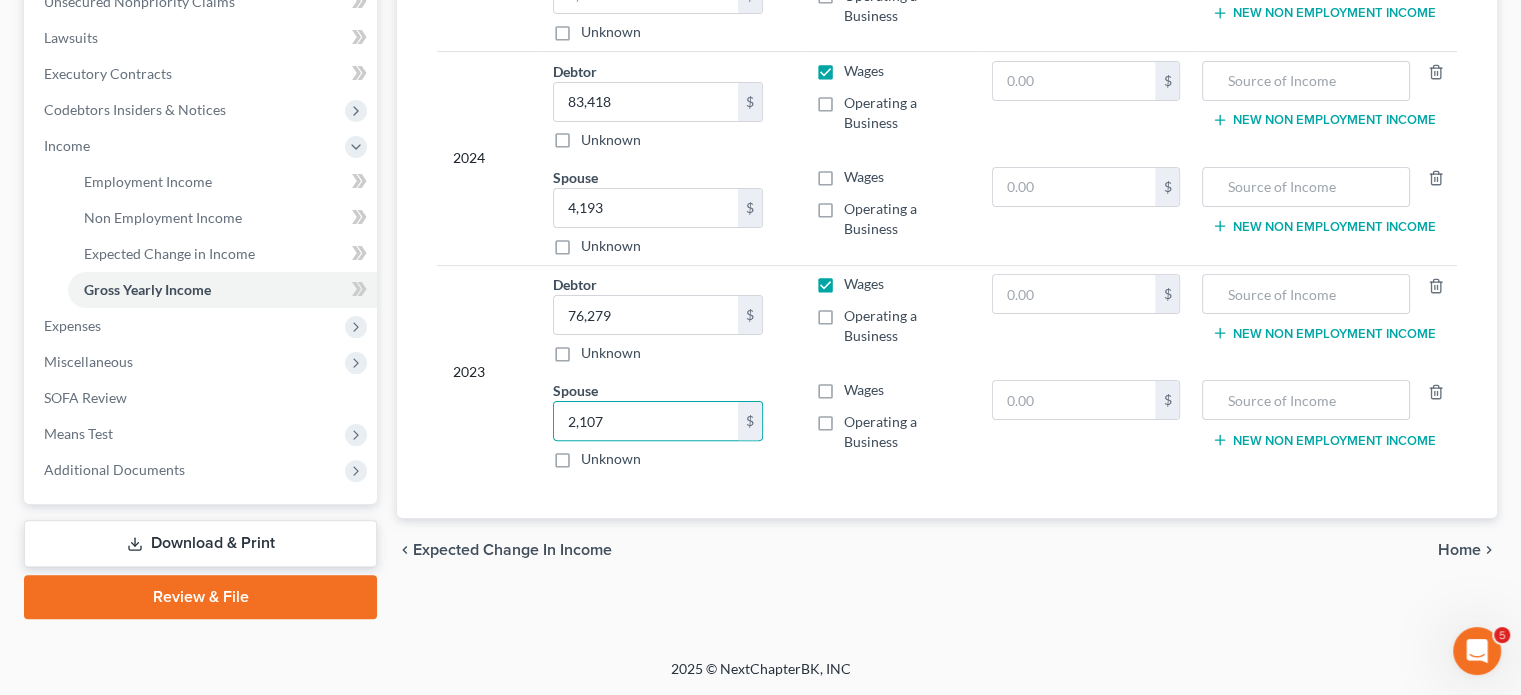 click on "Year Income (AGI) Source of Income Non Employment Income 2025 YTD Debtor
$
Unknown
Balance Undetermined
$
Unknown
Wages Operating a Business $ New Non Employment Income Spouse
$
Unknown
Balance Undetermined
$
Unknown
Wages Operating a Business $ New Non Employment Income 2024 Debtor
$
Unknown
Balance Undetermined
$
Unknown
Wages Operating a Business $ New Non Employment Income Spouse
$
Unknown
Balance Undetermined
$
Unknown
Wages Operating a Business $ New Non Employment Income 2023 $" at bounding box center [947, 150] 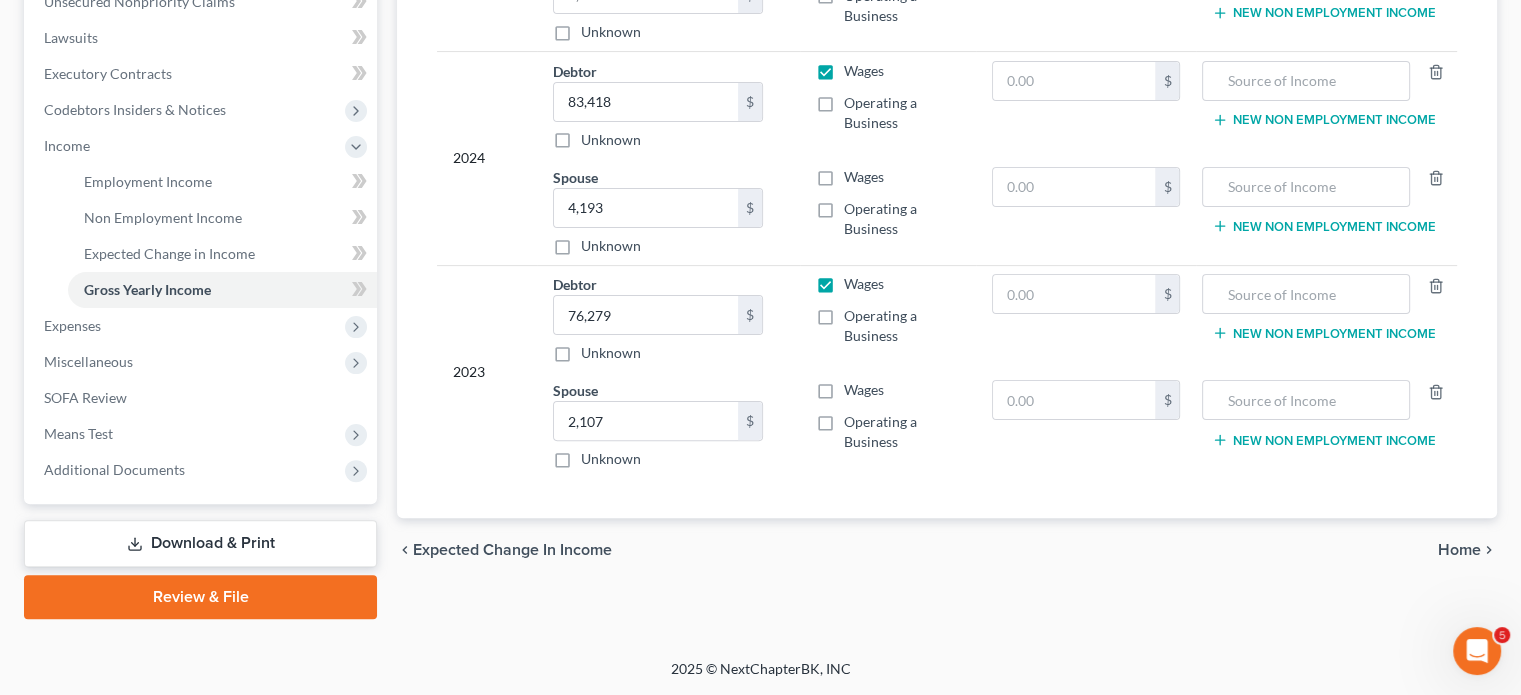 click on "Wages" at bounding box center [864, 390] 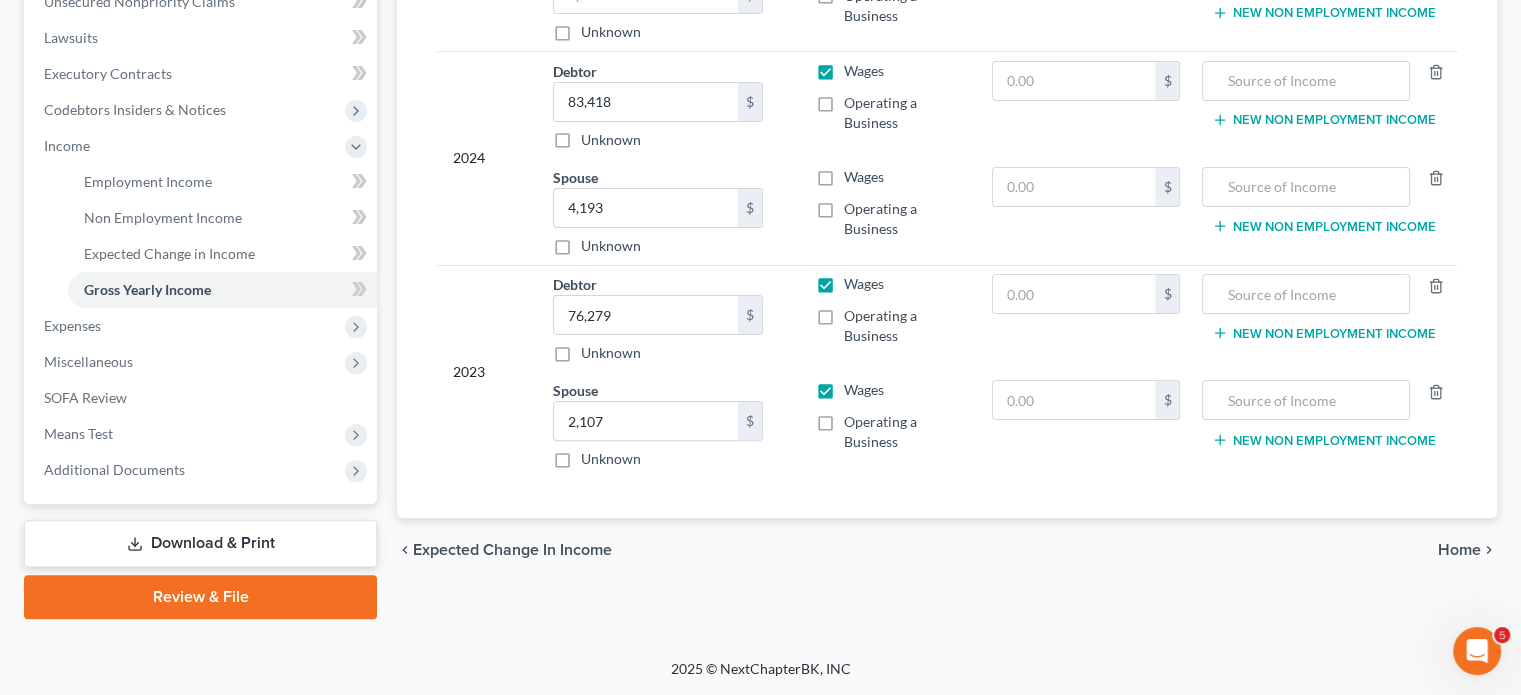 click on "Wages" at bounding box center (864, 177) 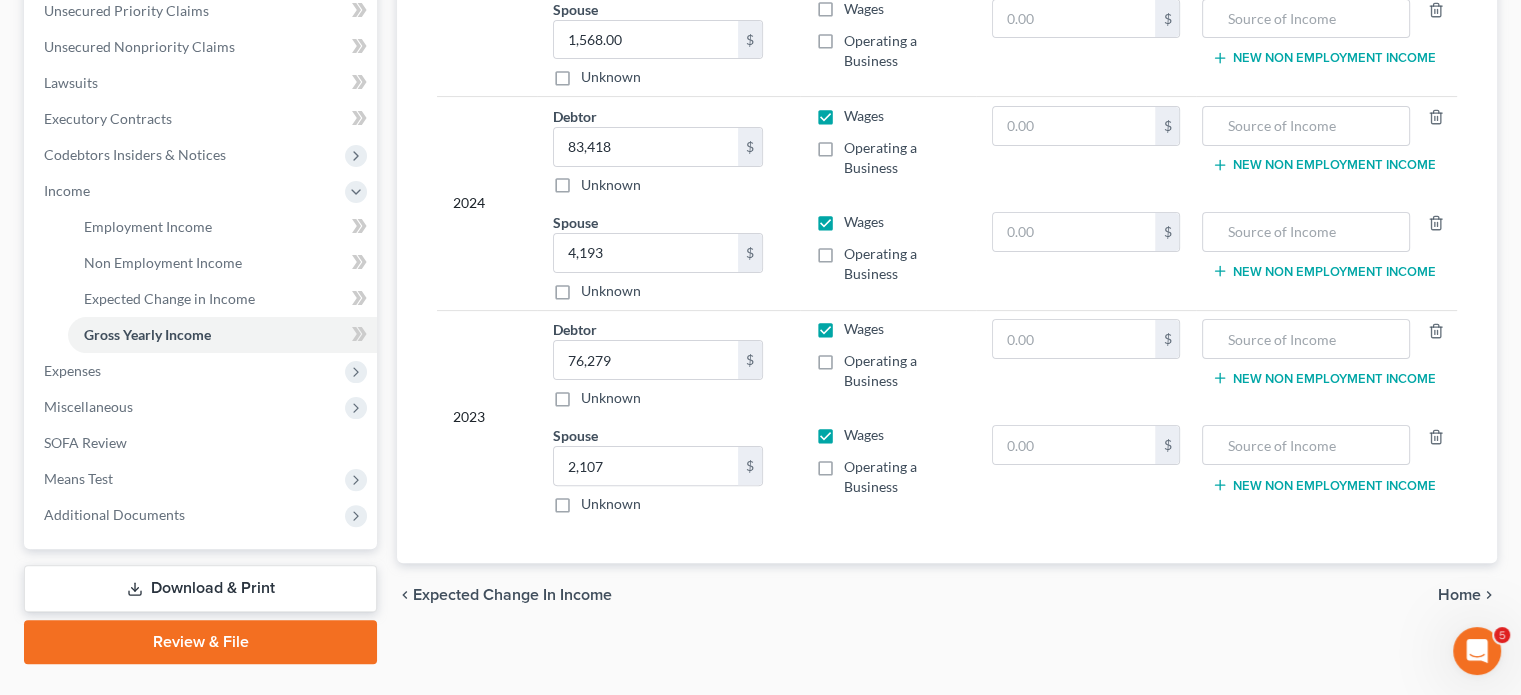 scroll, scrollTop: 460, scrollLeft: 0, axis: vertical 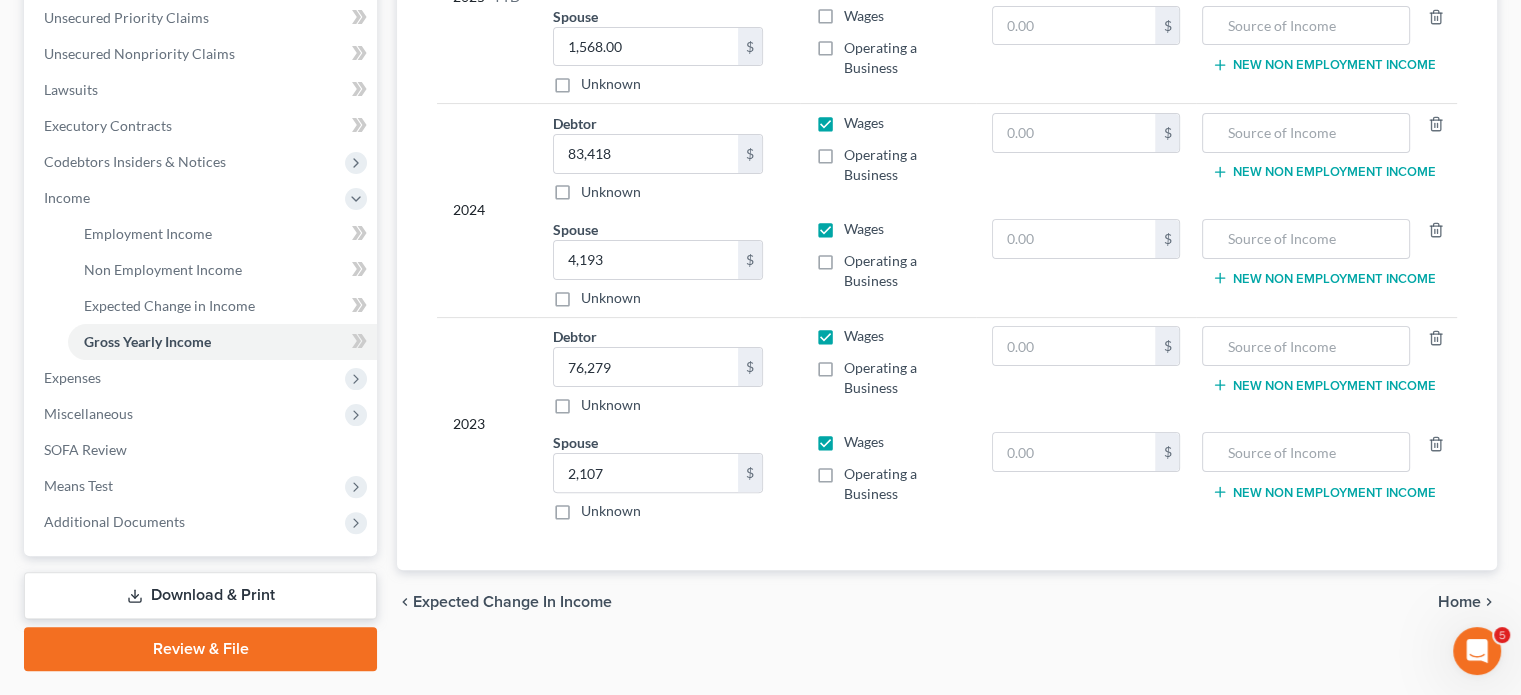 click on "Wages" at bounding box center [864, 16] 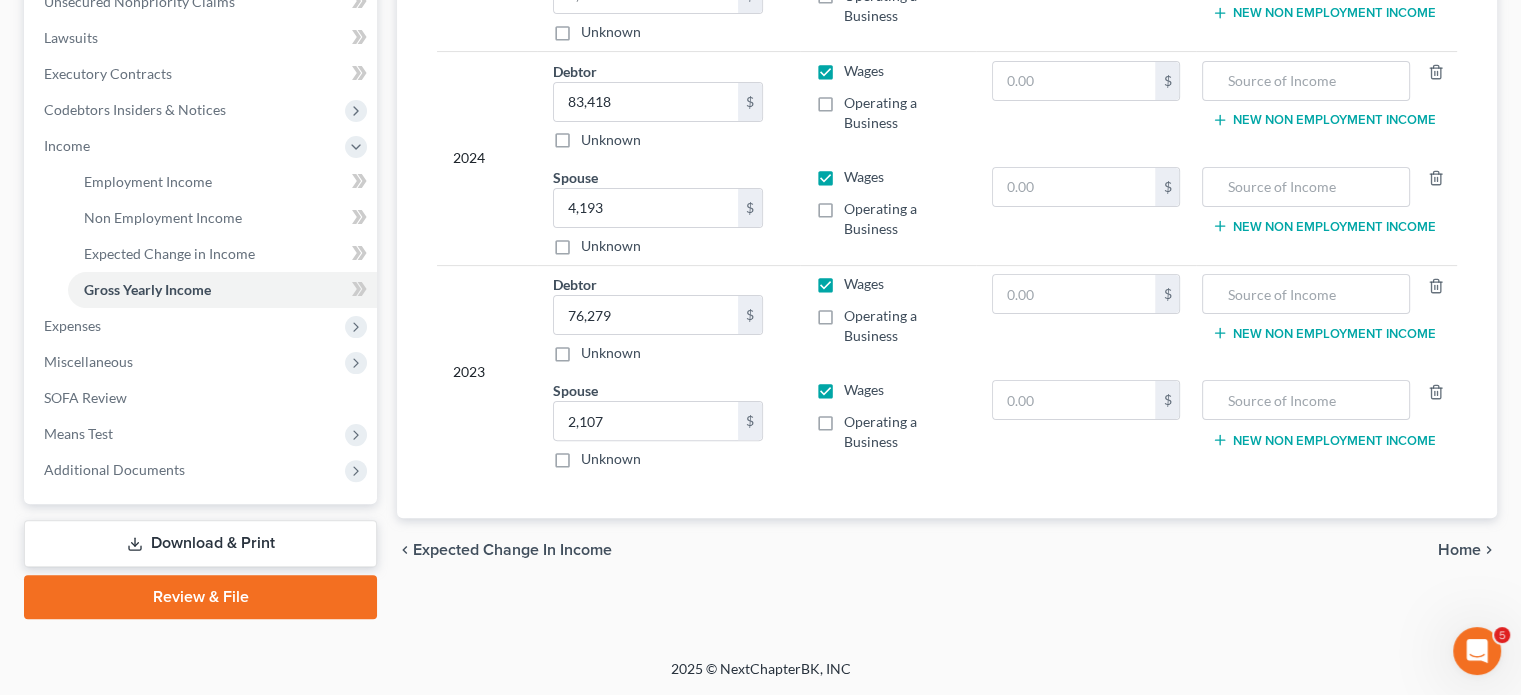 scroll, scrollTop: 568, scrollLeft: 0, axis: vertical 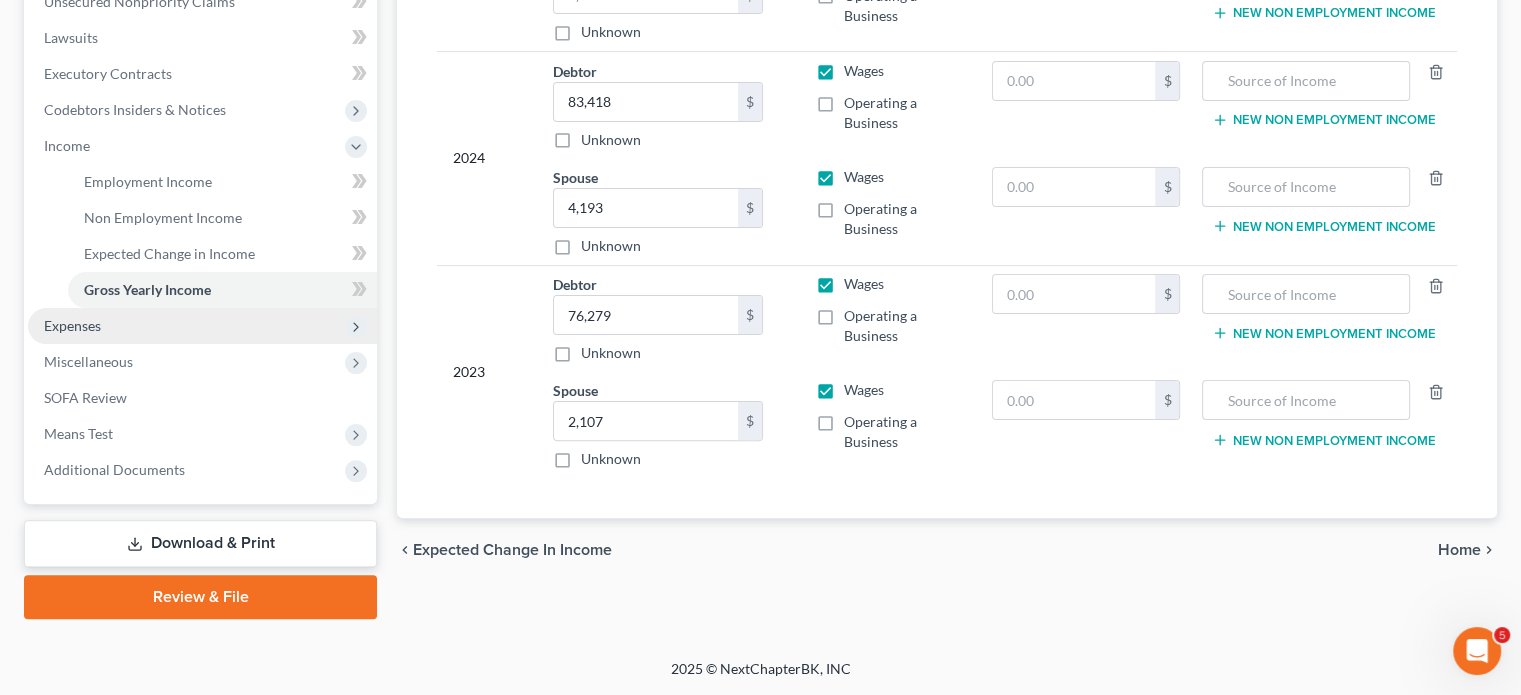 click on "Expenses" at bounding box center [72, 325] 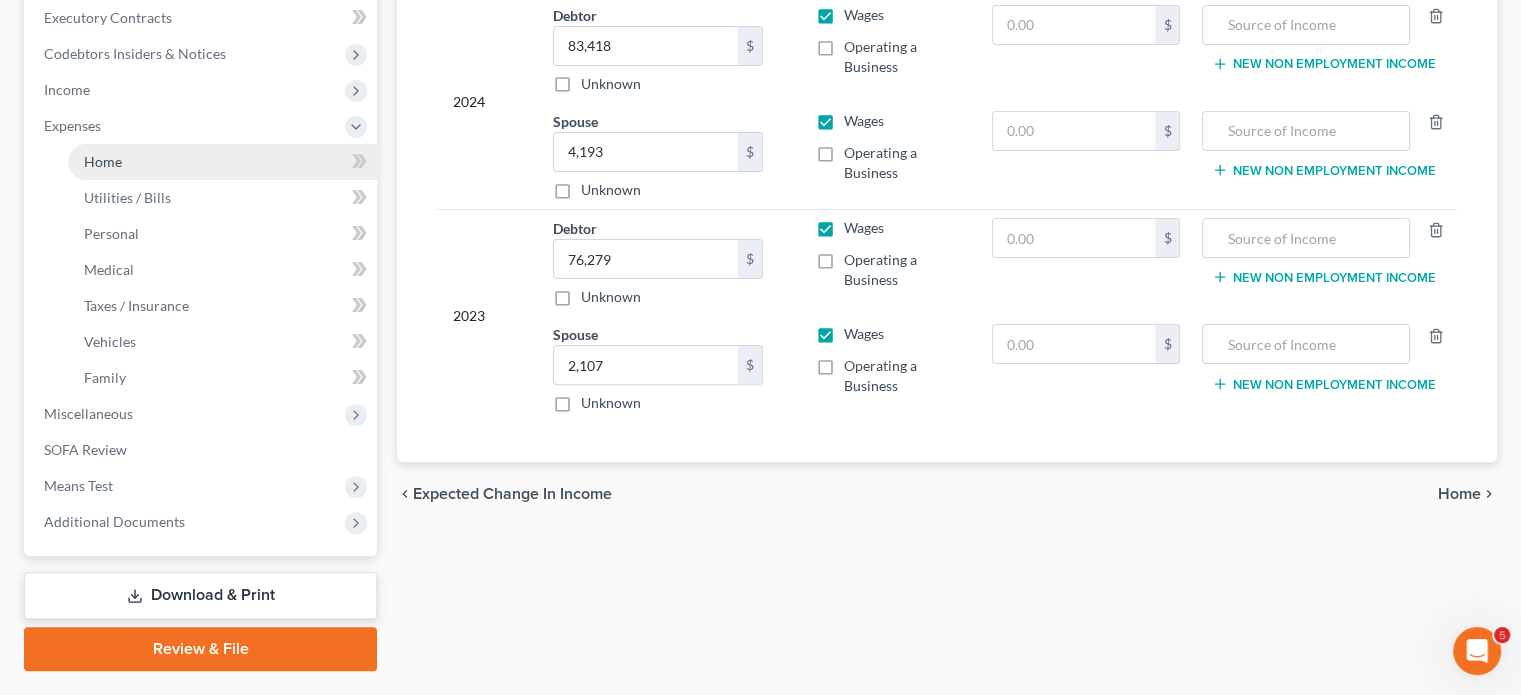 click on "Home" at bounding box center [222, 162] 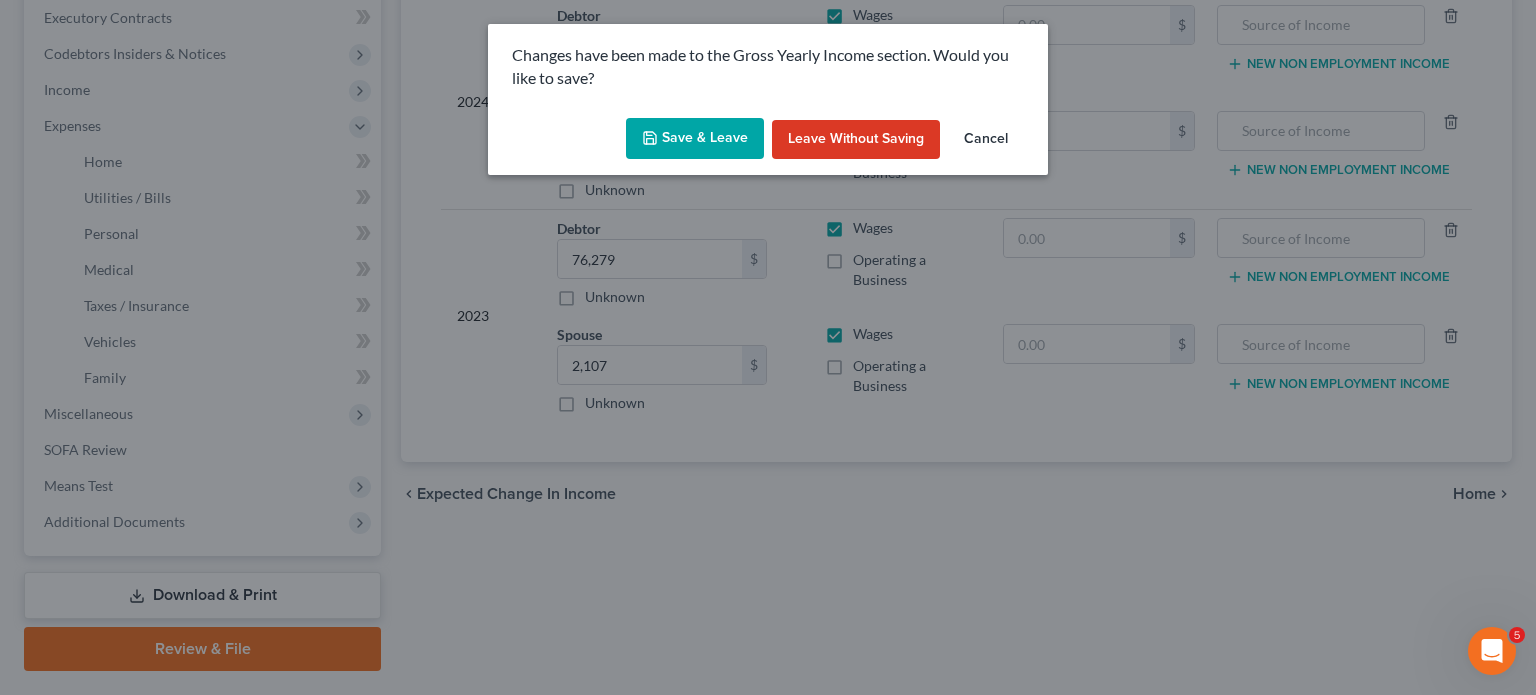 click on "Save & Leave" at bounding box center [695, 139] 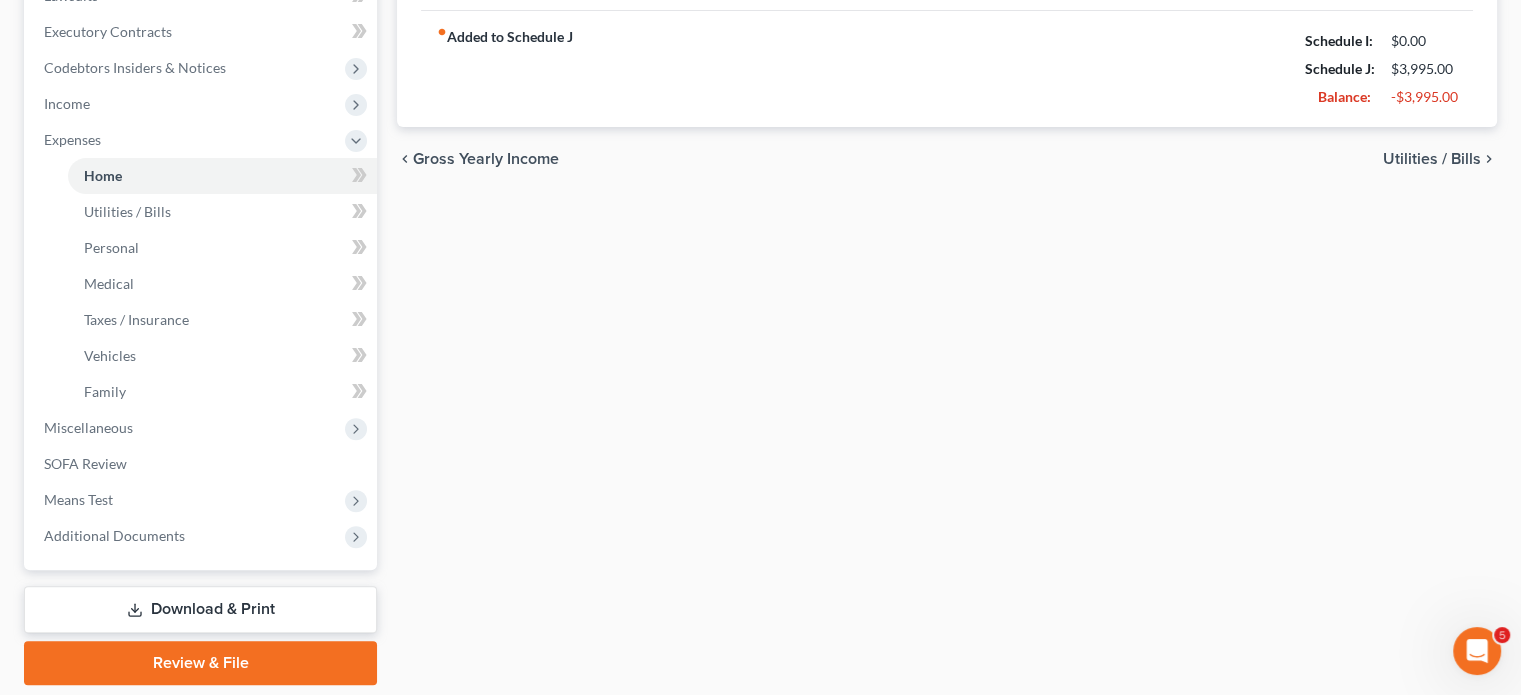 type on "1,100.00" 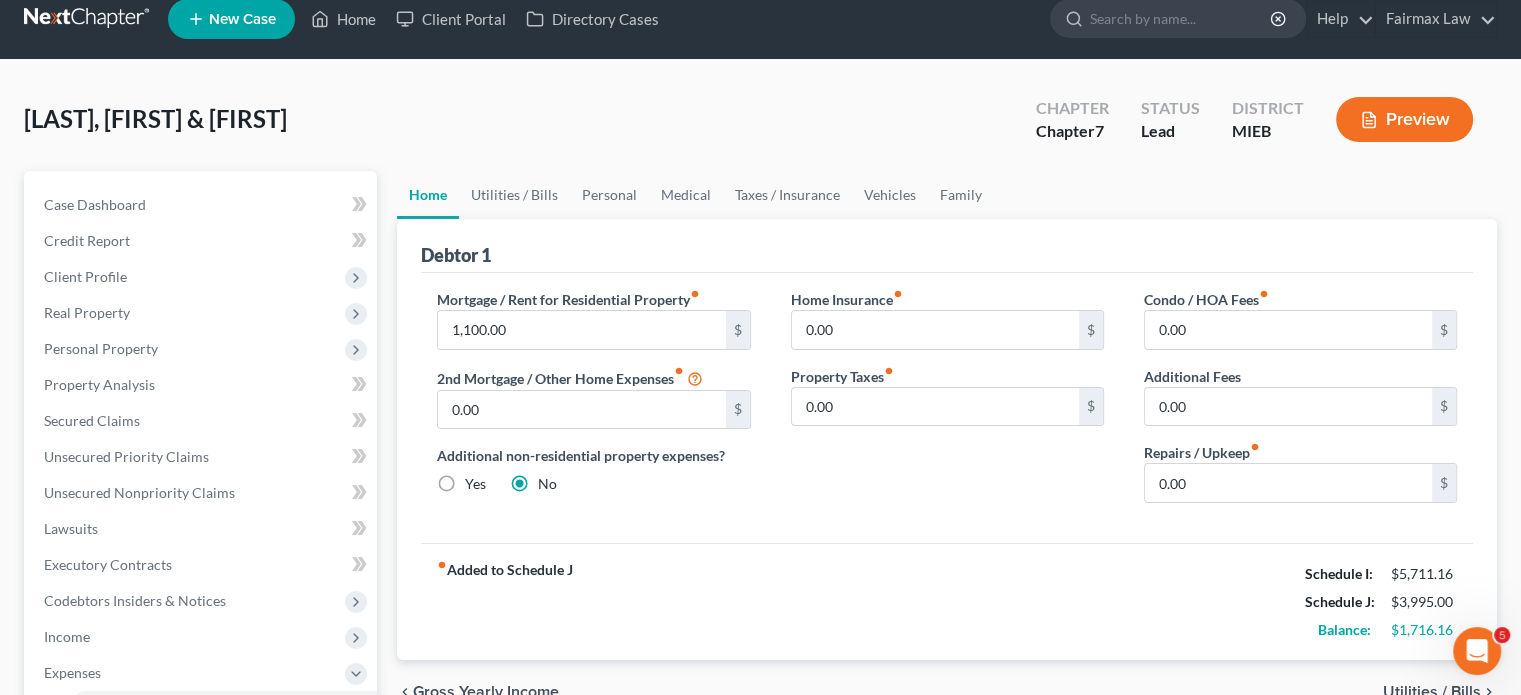 scroll, scrollTop: 0, scrollLeft: 0, axis: both 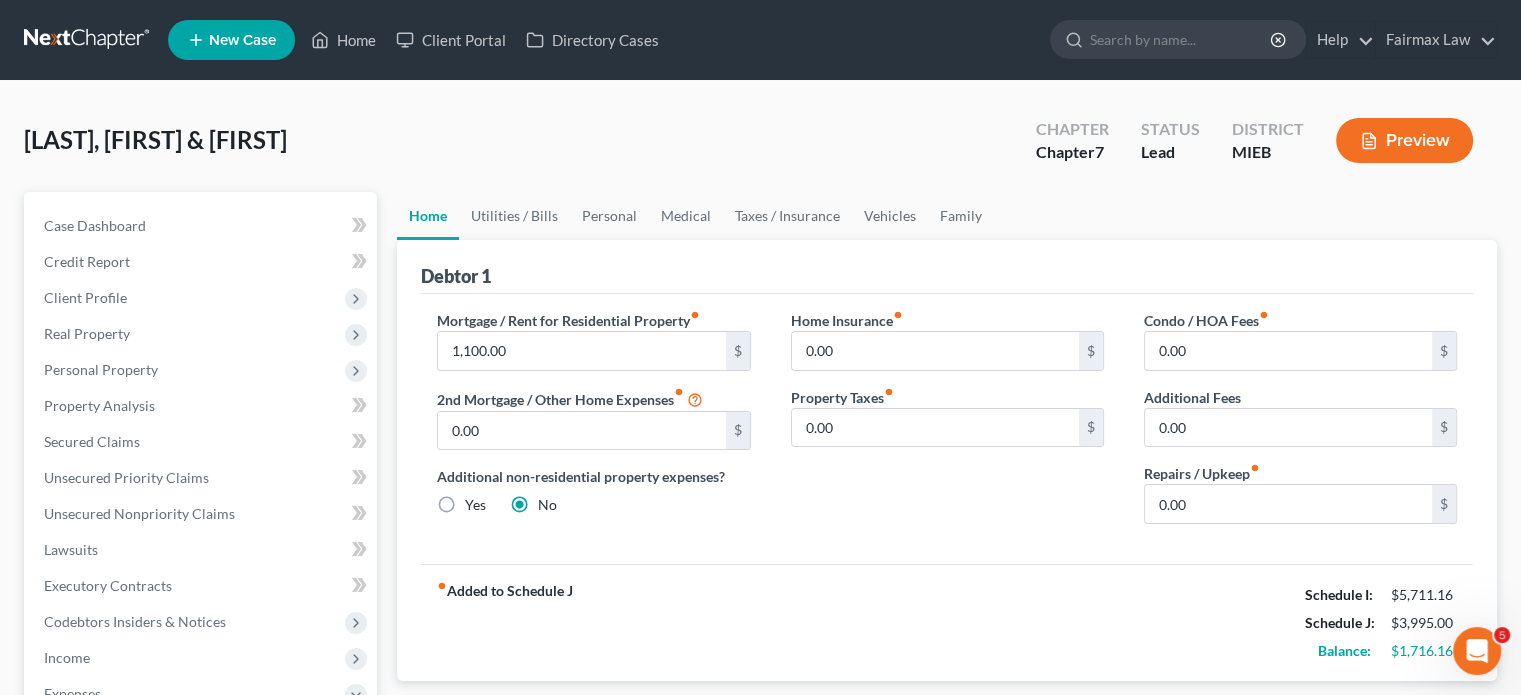drag, startPoint x: 877, startPoint y: 318, endPoint x: 744, endPoint y: 317, distance: 133.00375 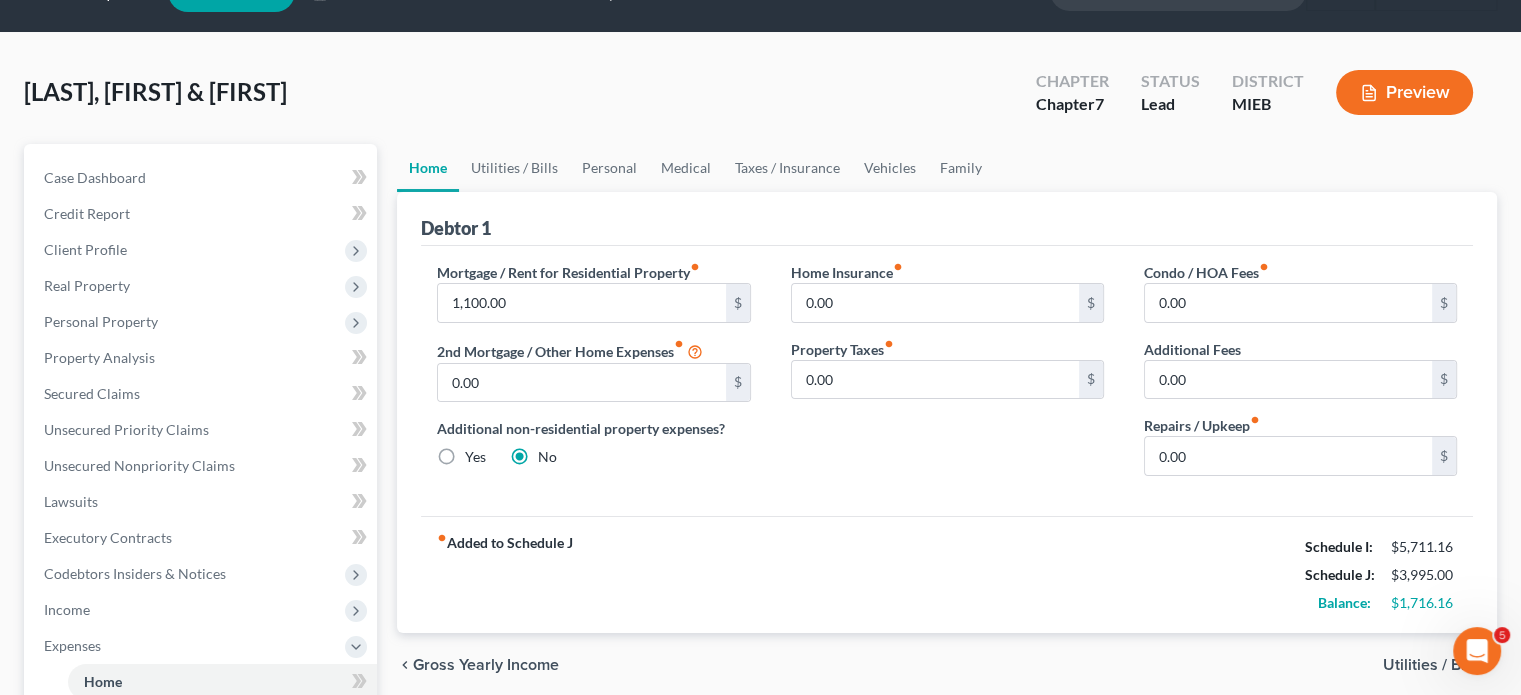 scroll, scrollTop: 47, scrollLeft: 0, axis: vertical 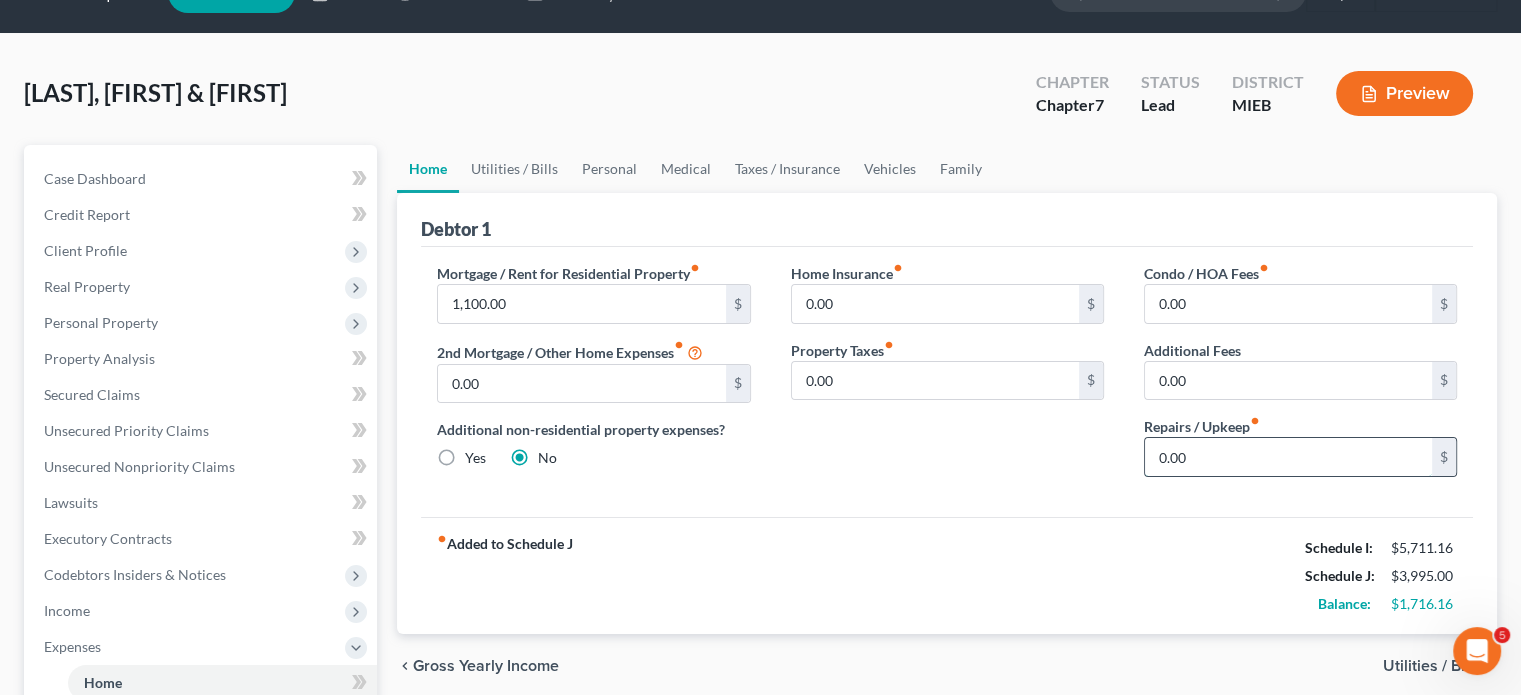 click on "0.00" at bounding box center (1288, 457) 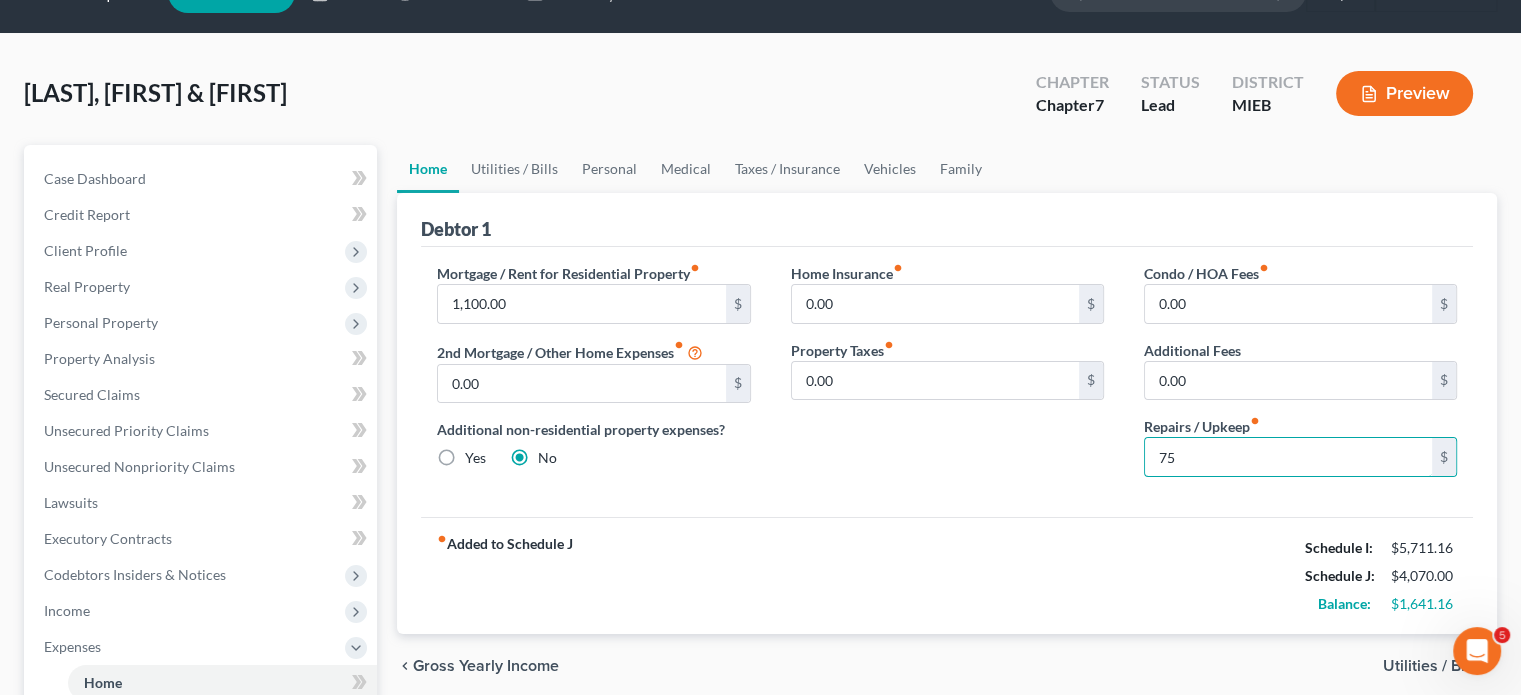 type on "75" 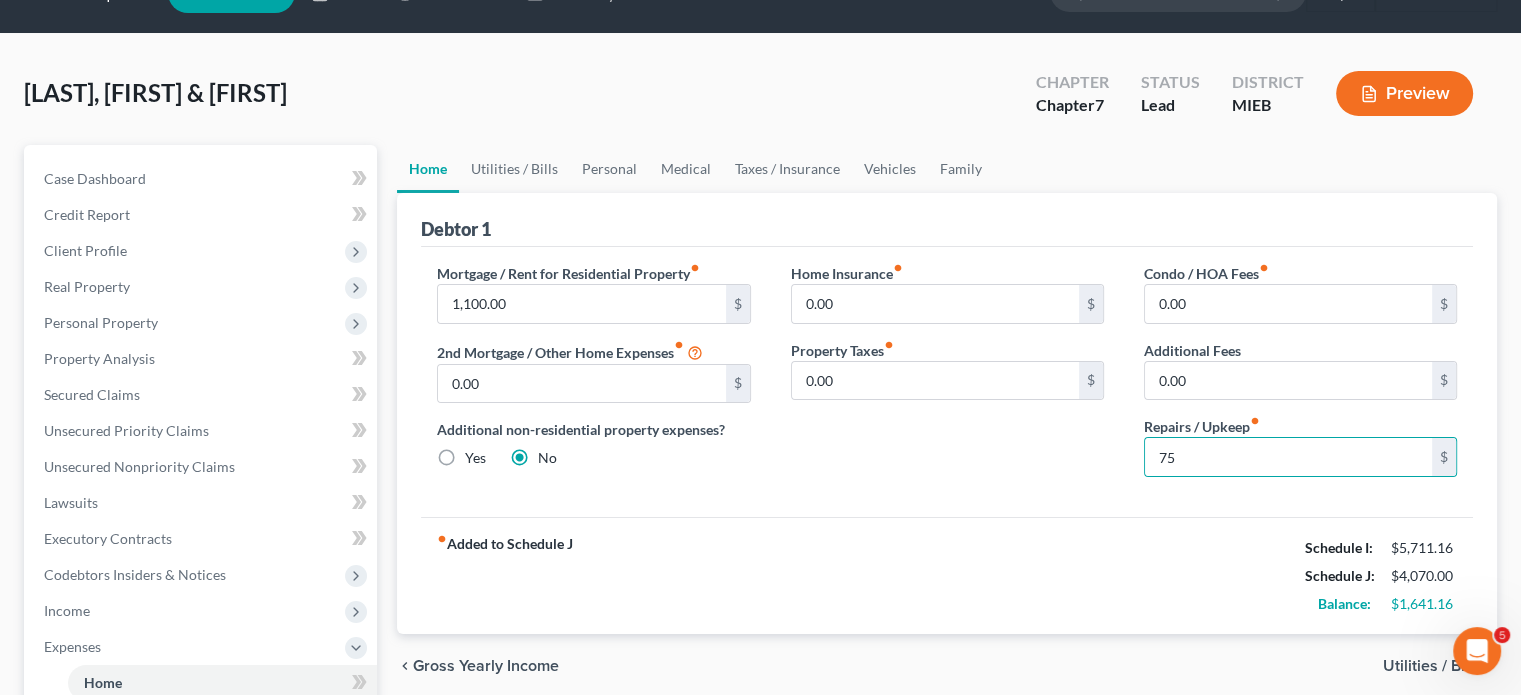click on "[LAST], [FIRST] & [FIRST] Upgraded Chapter Chapter  7 Status Lead District MIEB Preview" at bounding box center [760, 101] 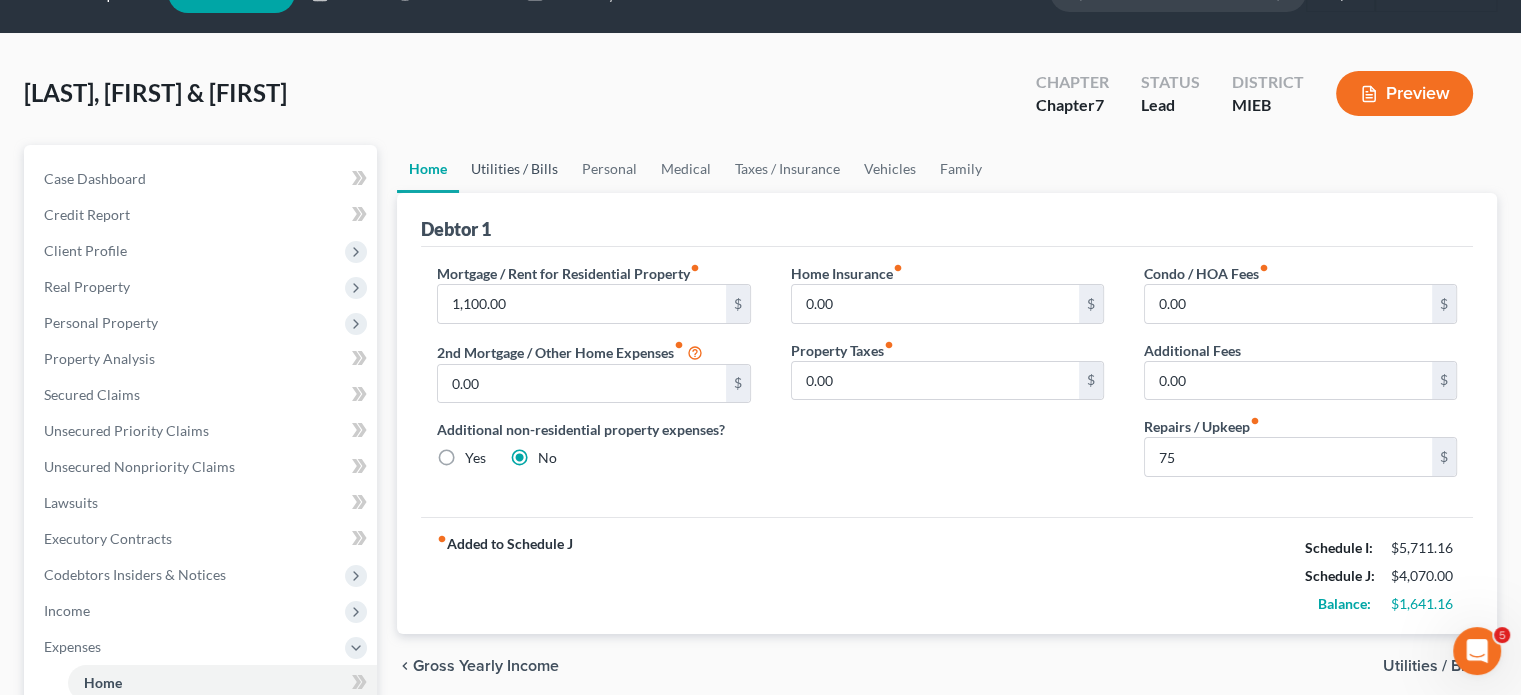click on "Utilities / Bills" at bounding box center (514, 169) 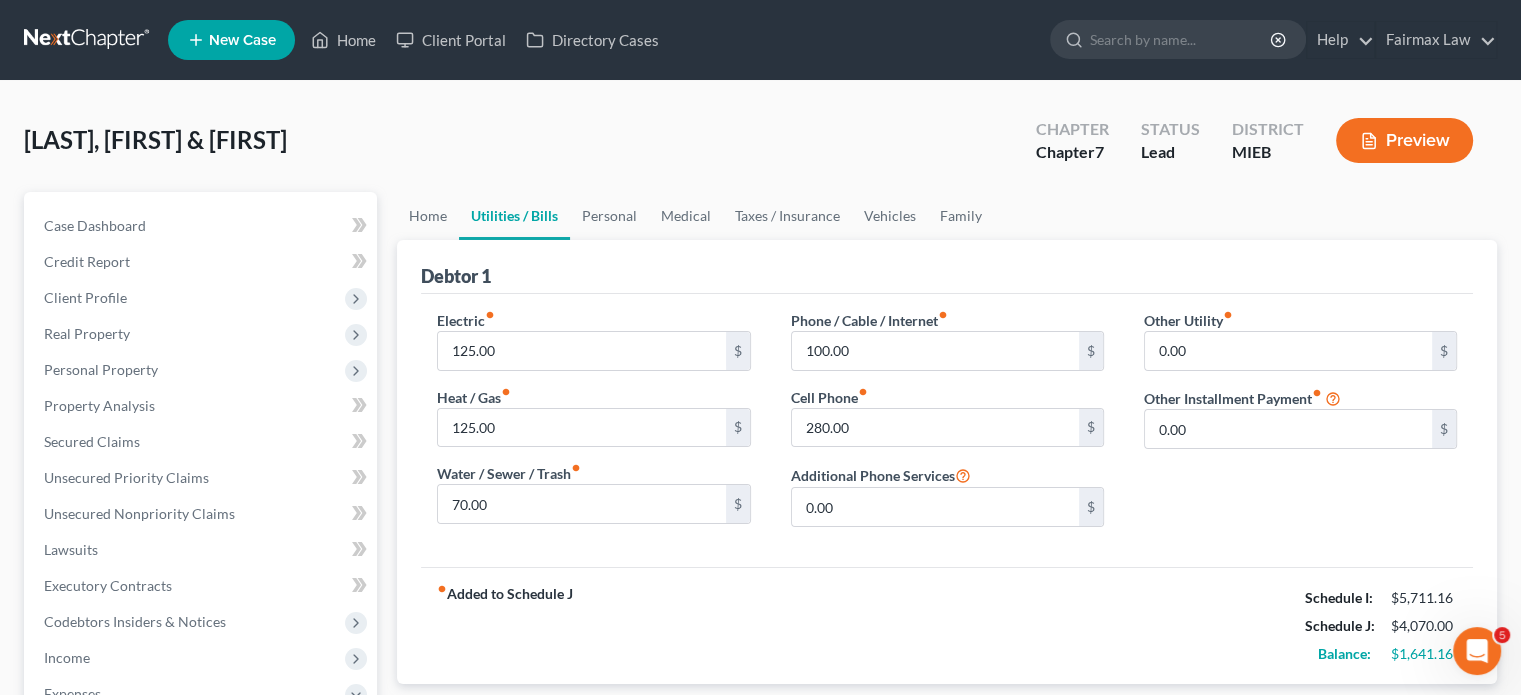 scroll, scrollTop: 0, scrollLeft: 0, axis: both 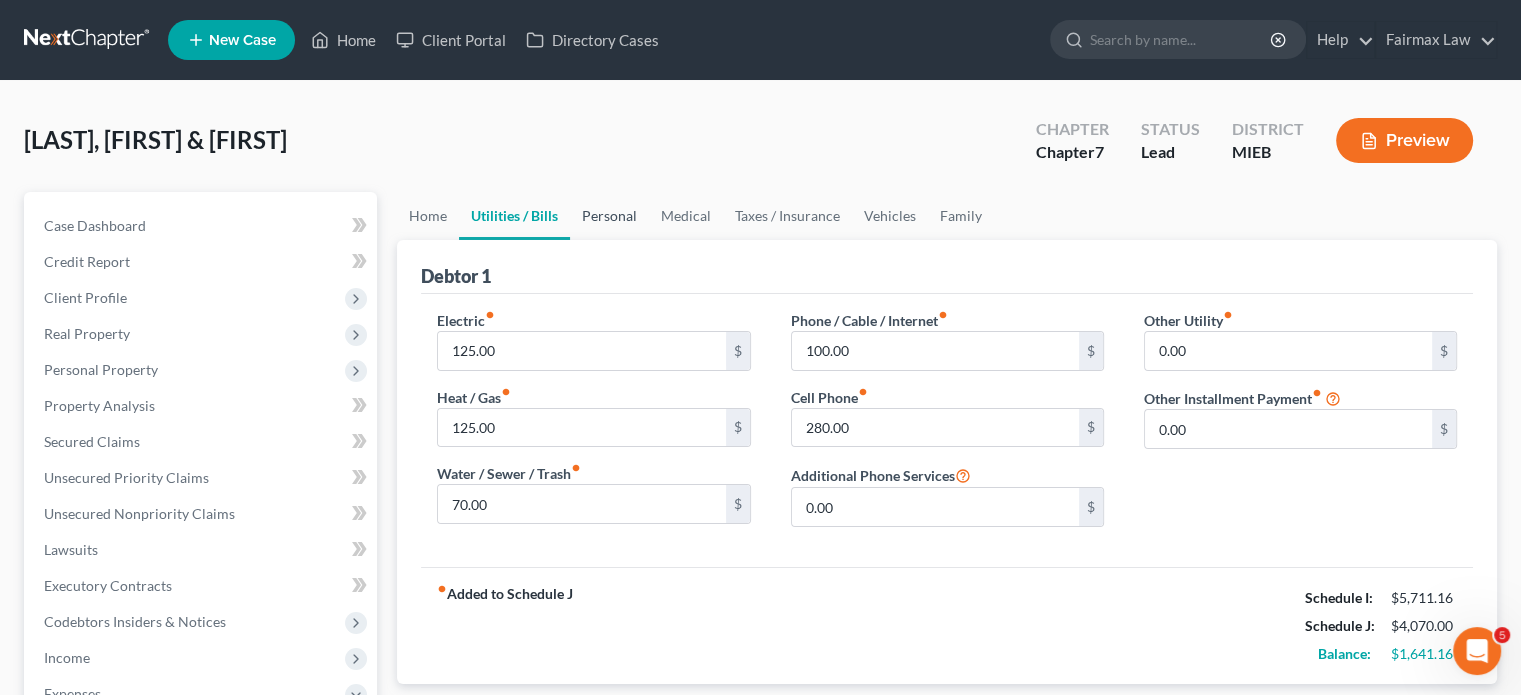 click on "Personal" at bounding box center [609, 216] 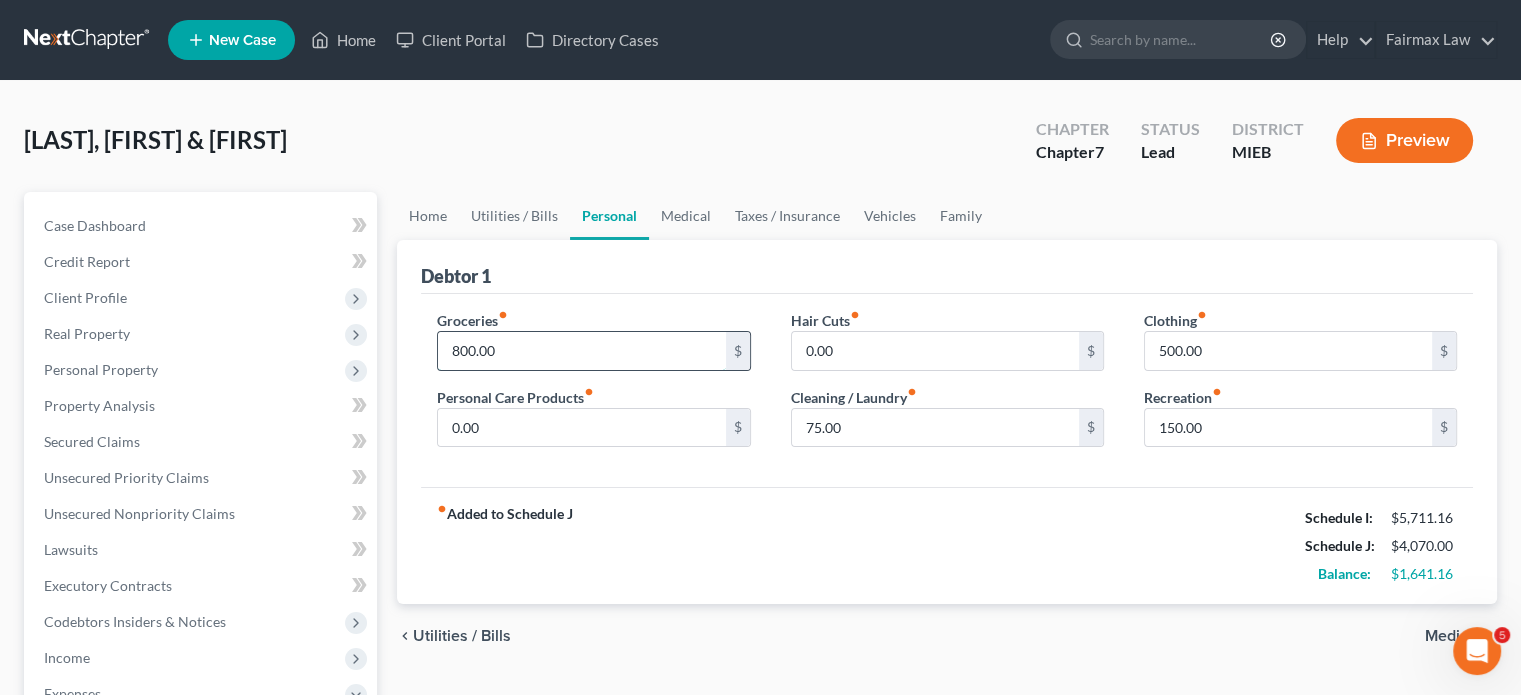 click on "800.00" at bounding box center [581, 351] 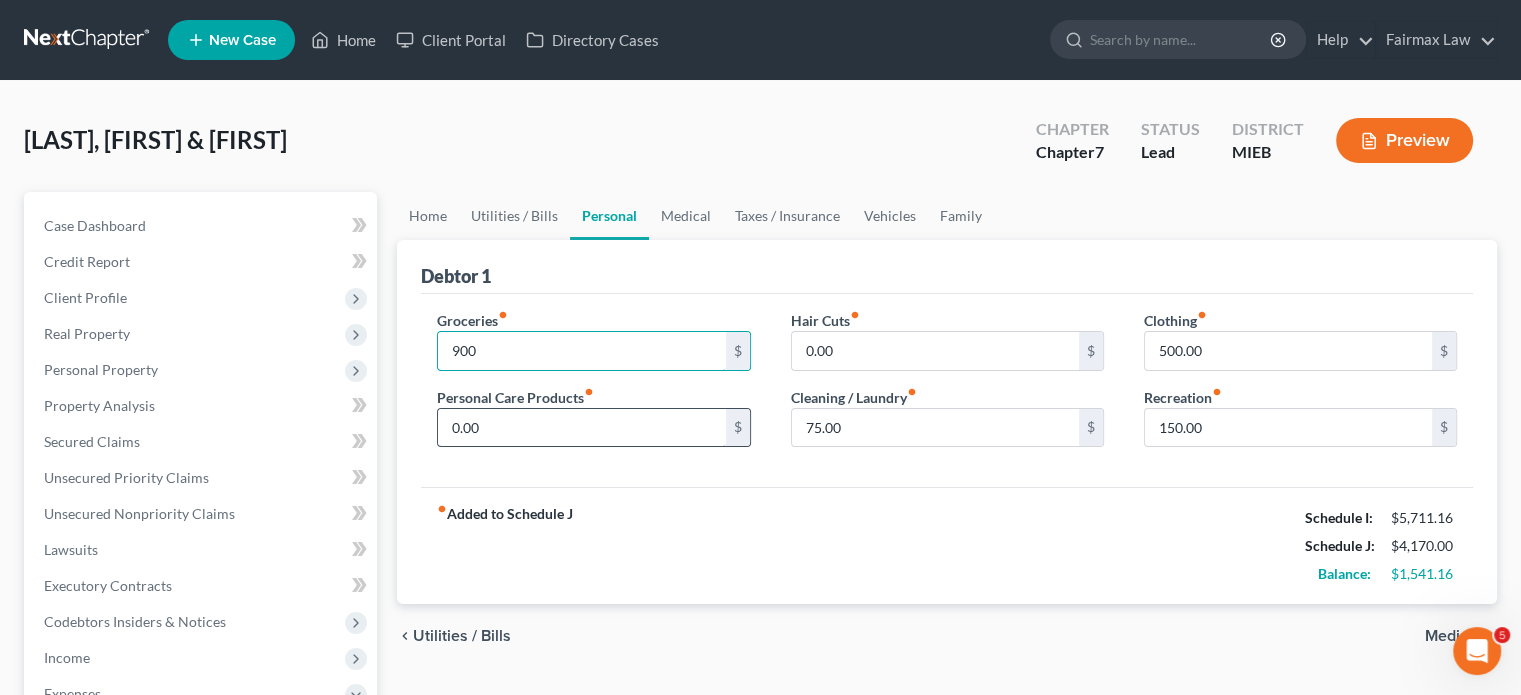 type on "900" 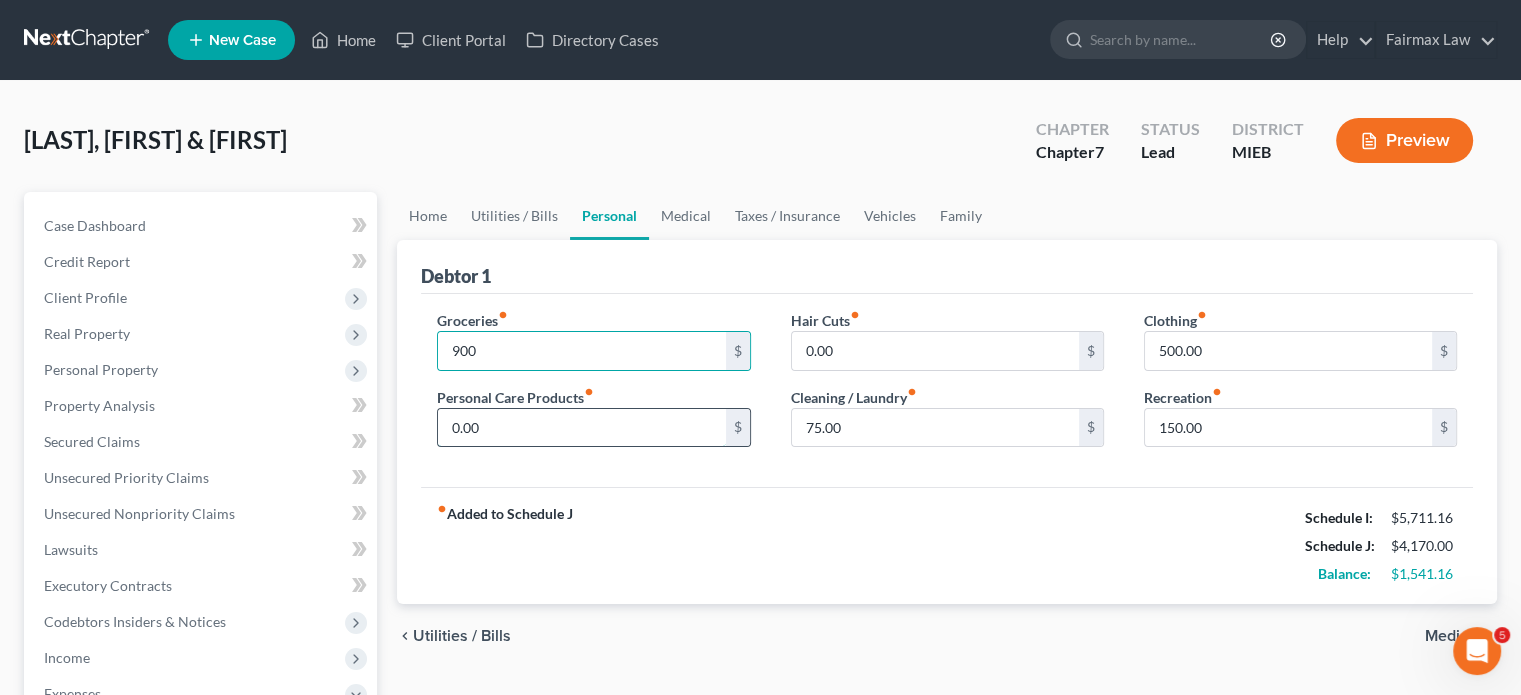 click on "0.00" at bounding box center [581, 428] 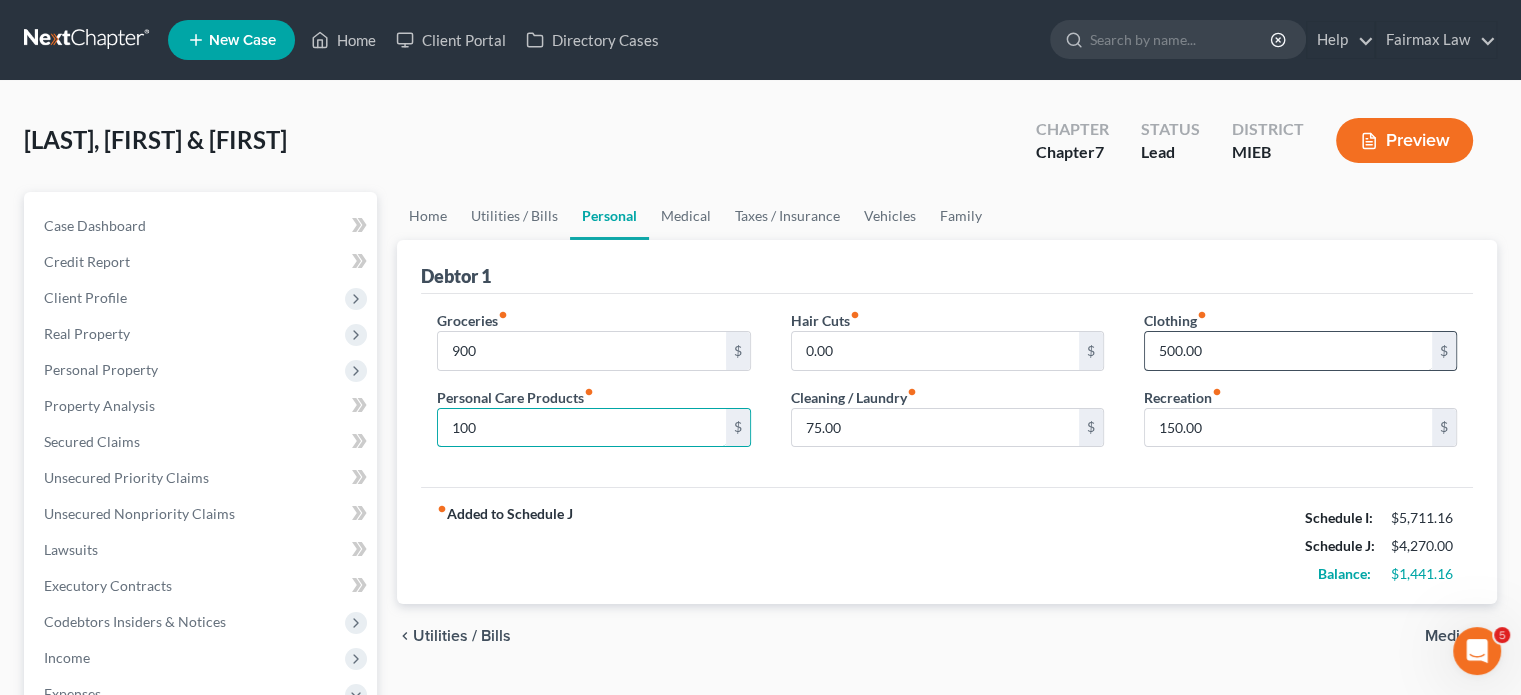 type on "100" 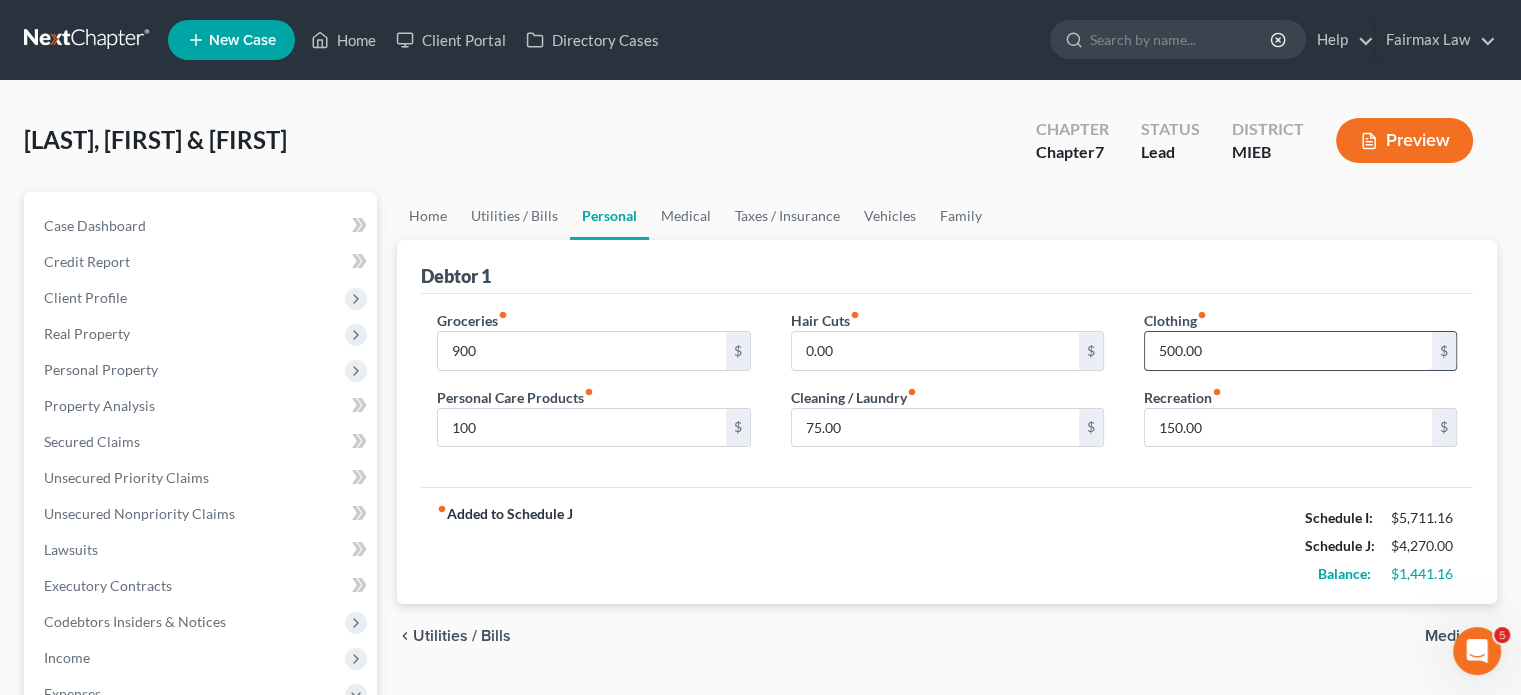 click on "500.00" at bounding box center (1288, 351) 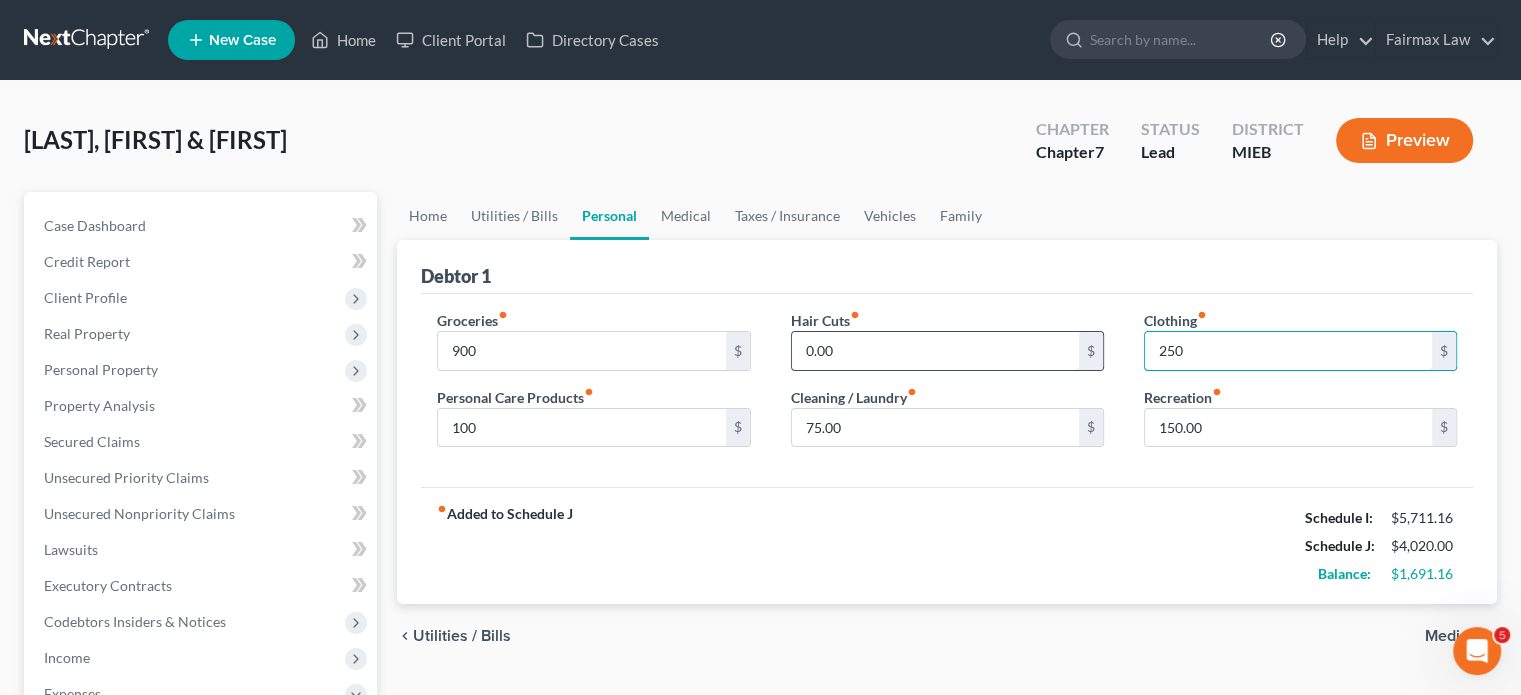 type on "250" 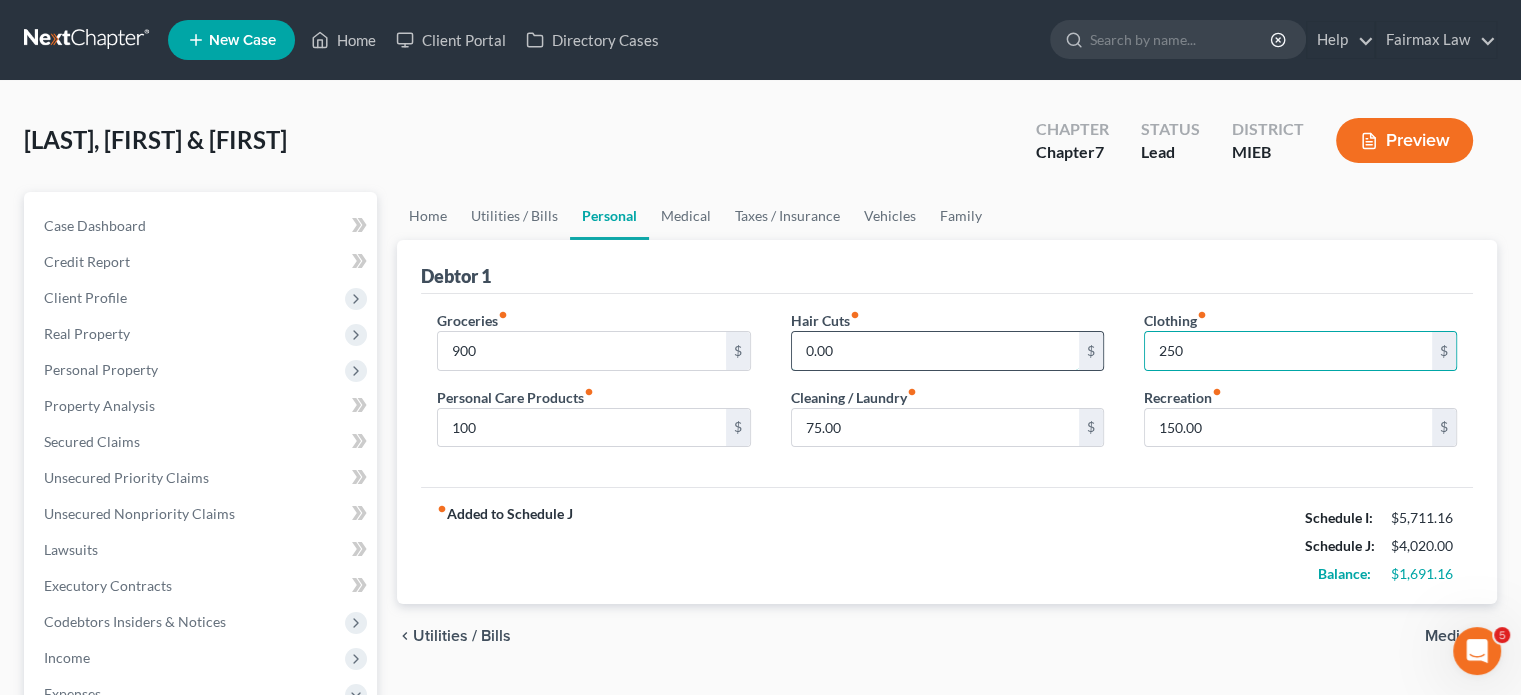 click on "0.00" at bounding box center (935, 351) 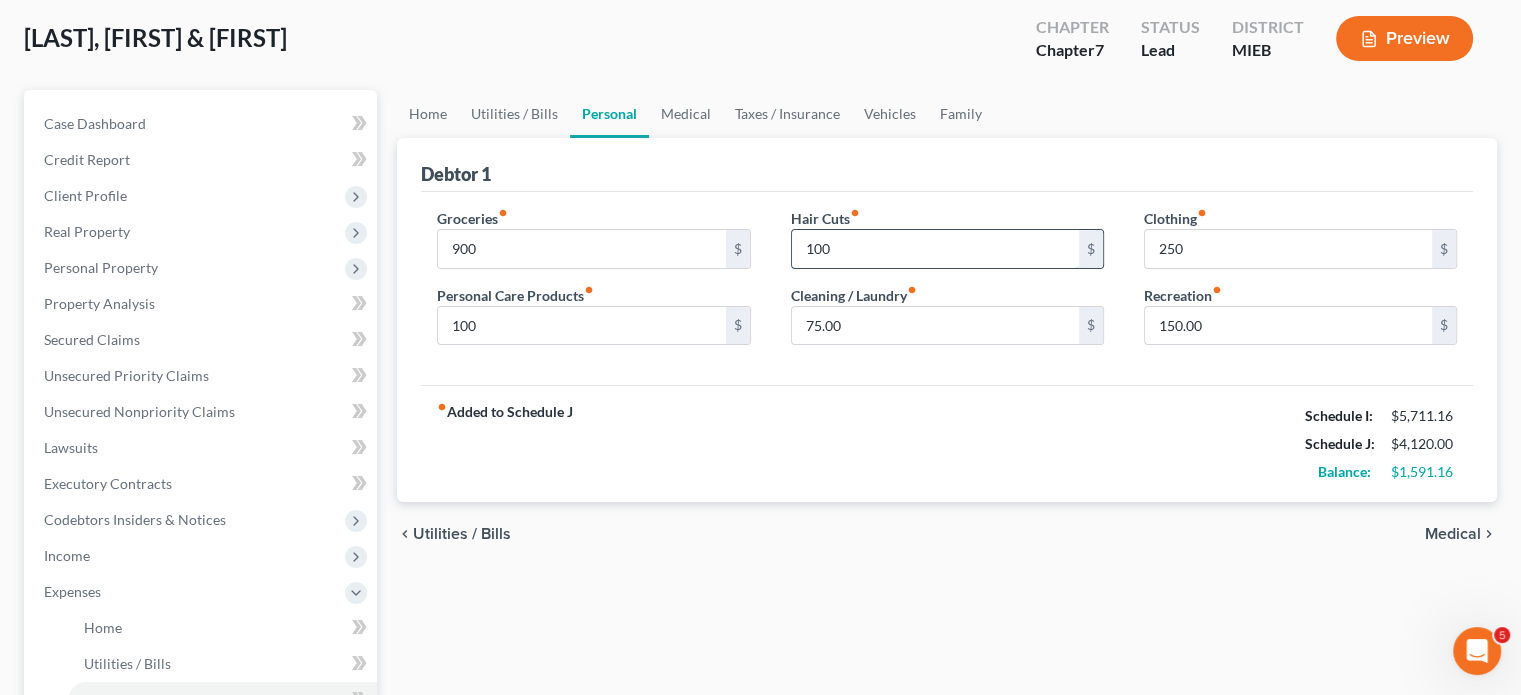 scroll, scrollTop: 103, scrollLeft: 0, axis: vertical 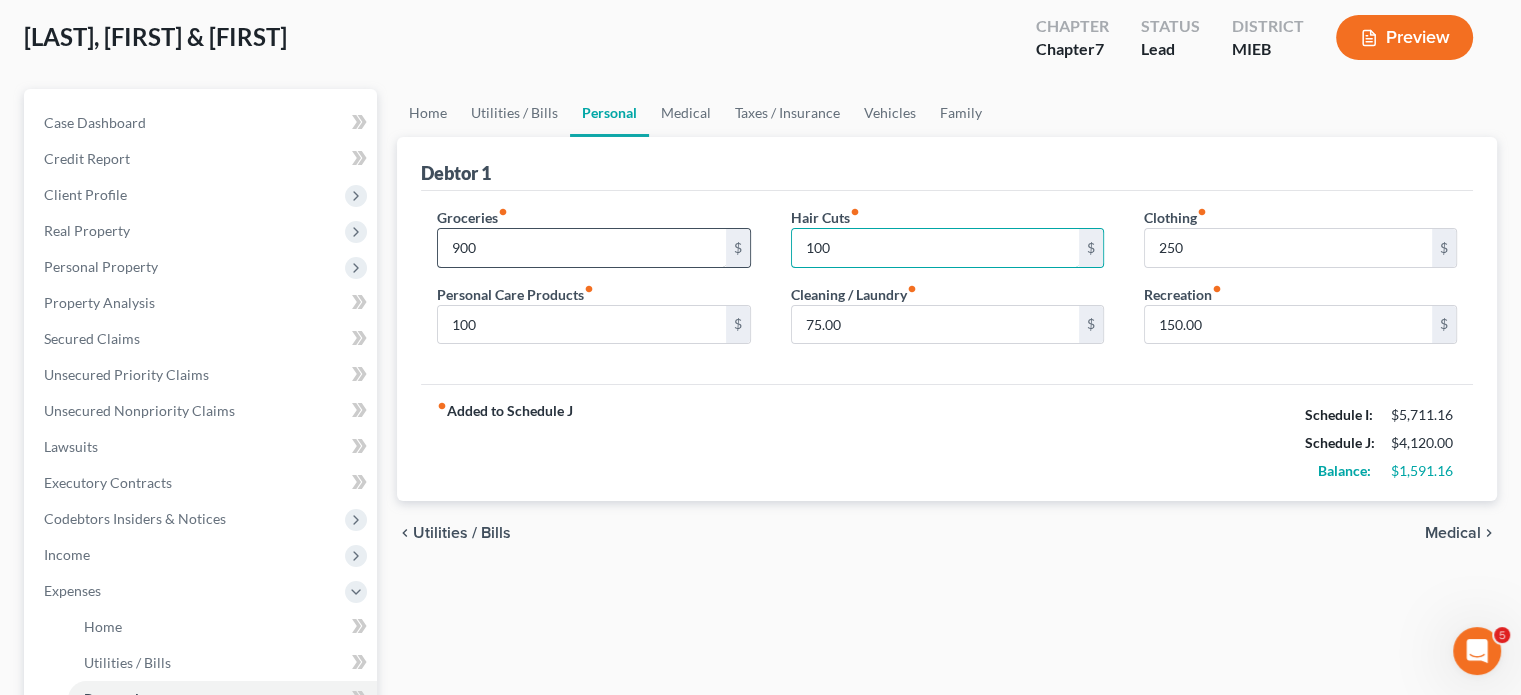 type on "100" 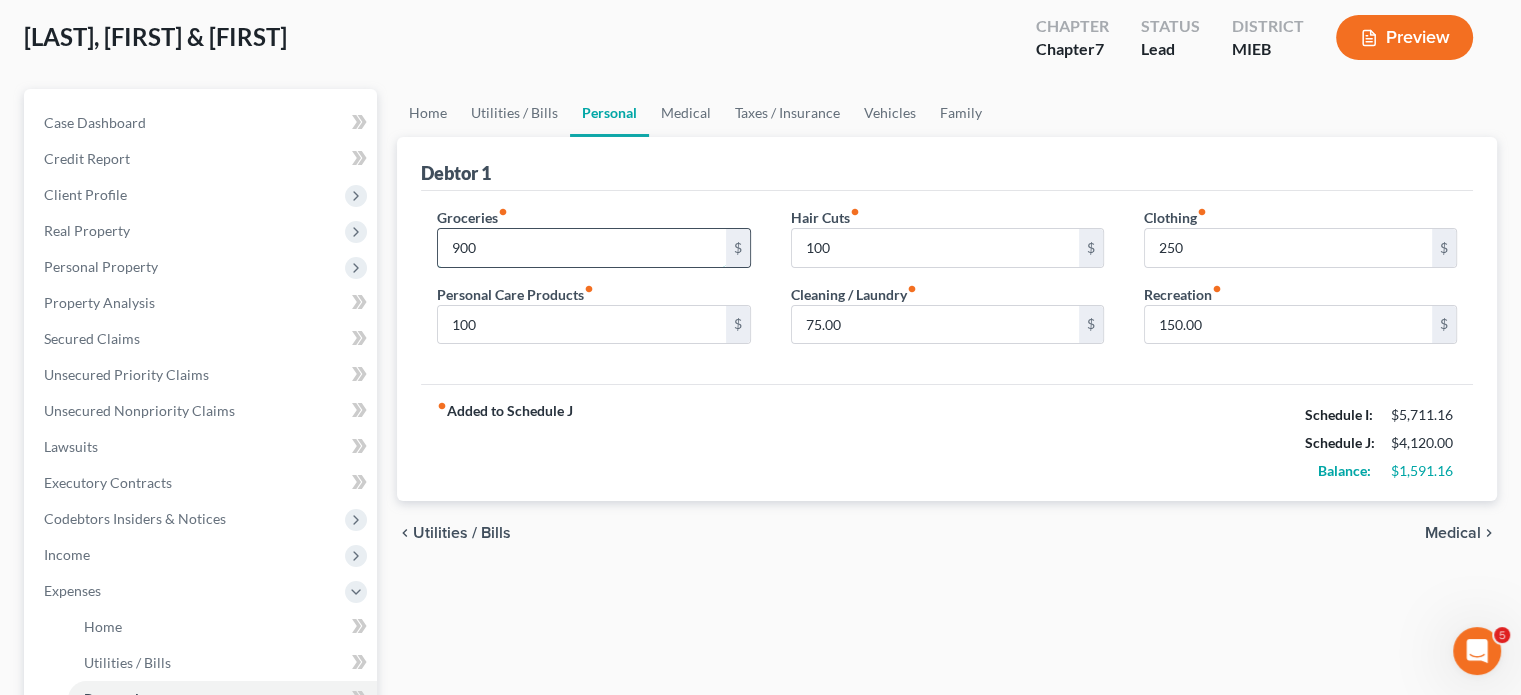 click on "900" at bounding box center [581, 248] 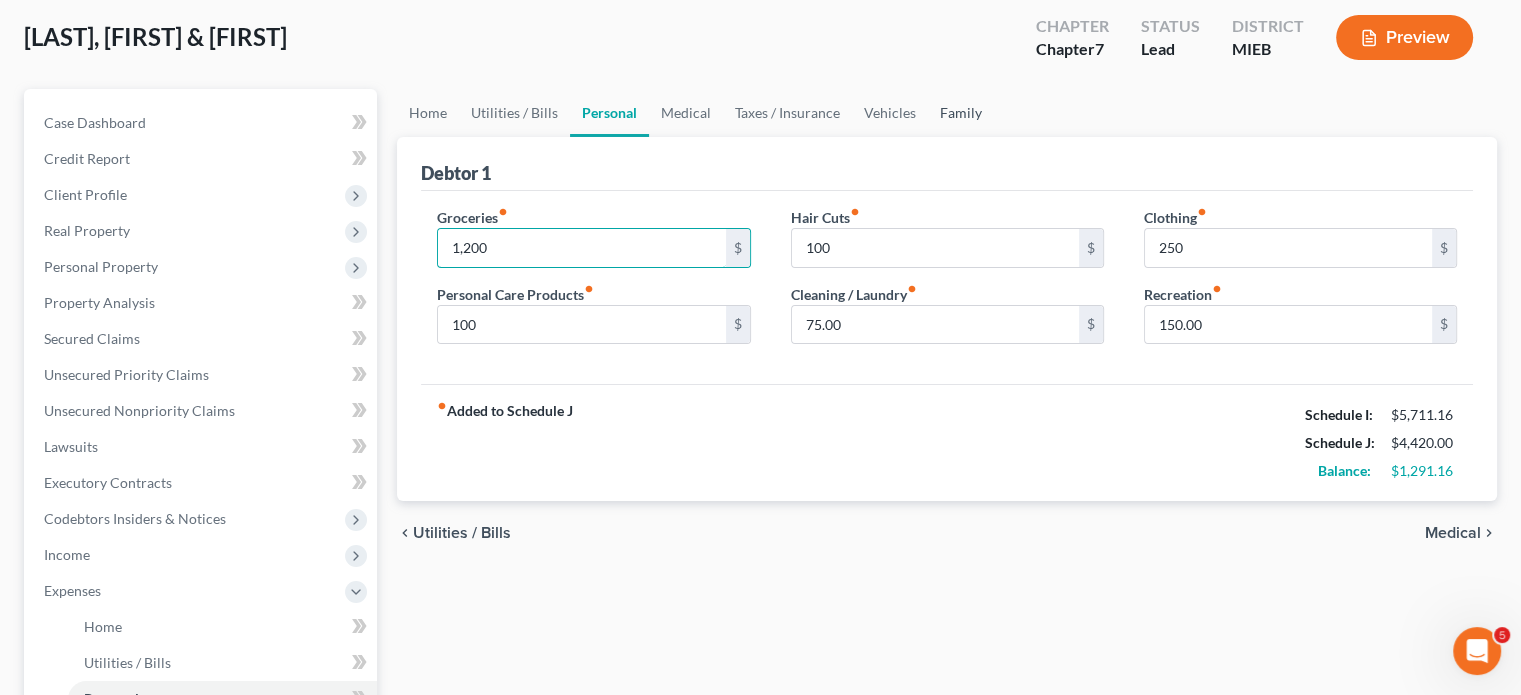 type on "1,200" 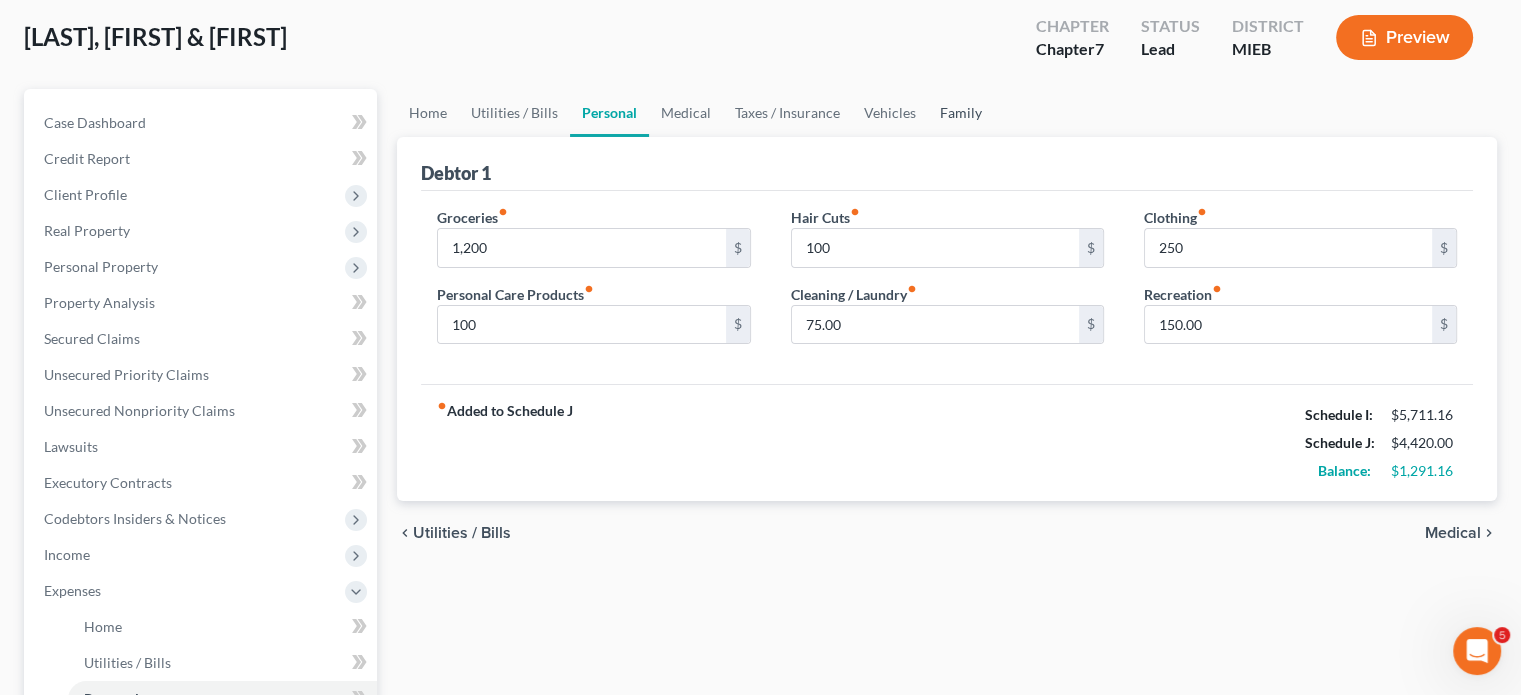 click on "Family" at bounding box center (961, 113) 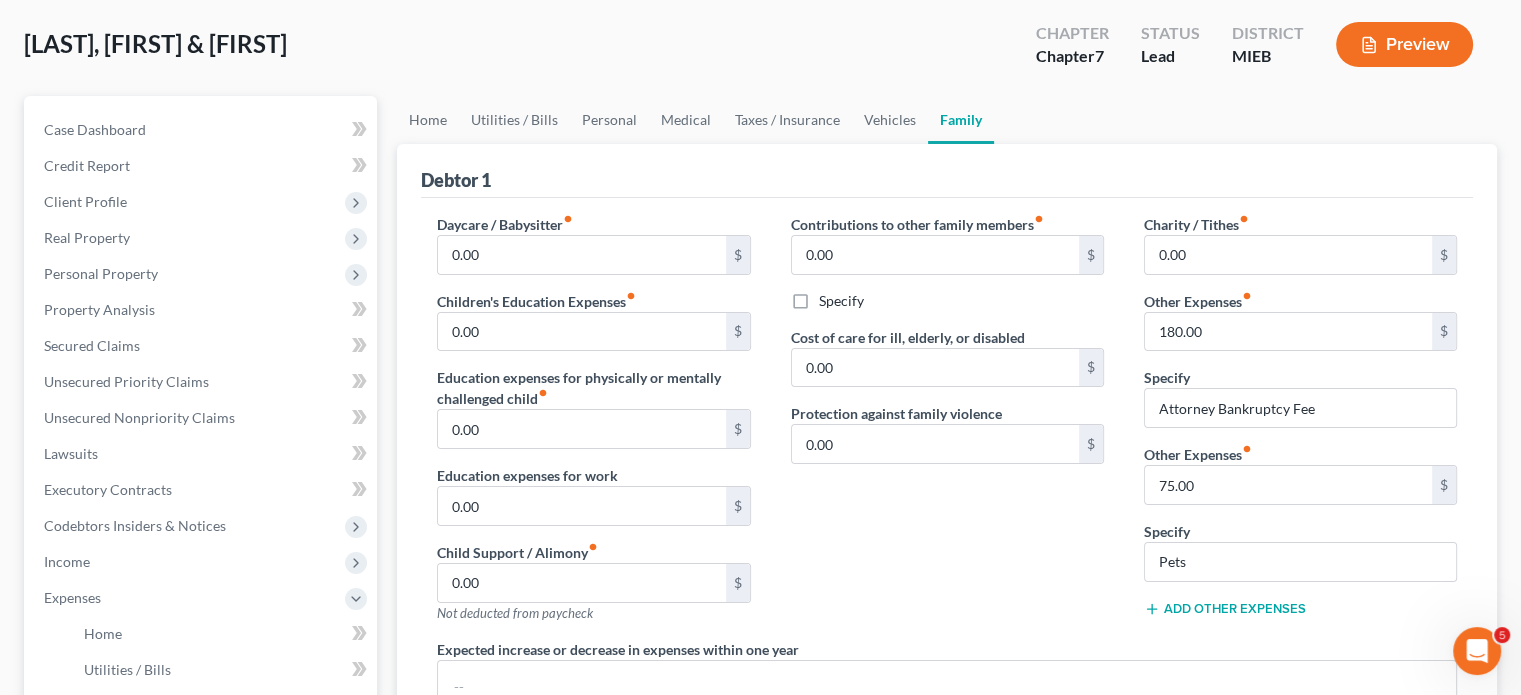 scroll, scrollTop: 98, scrollLeft: 0, axis: vertical 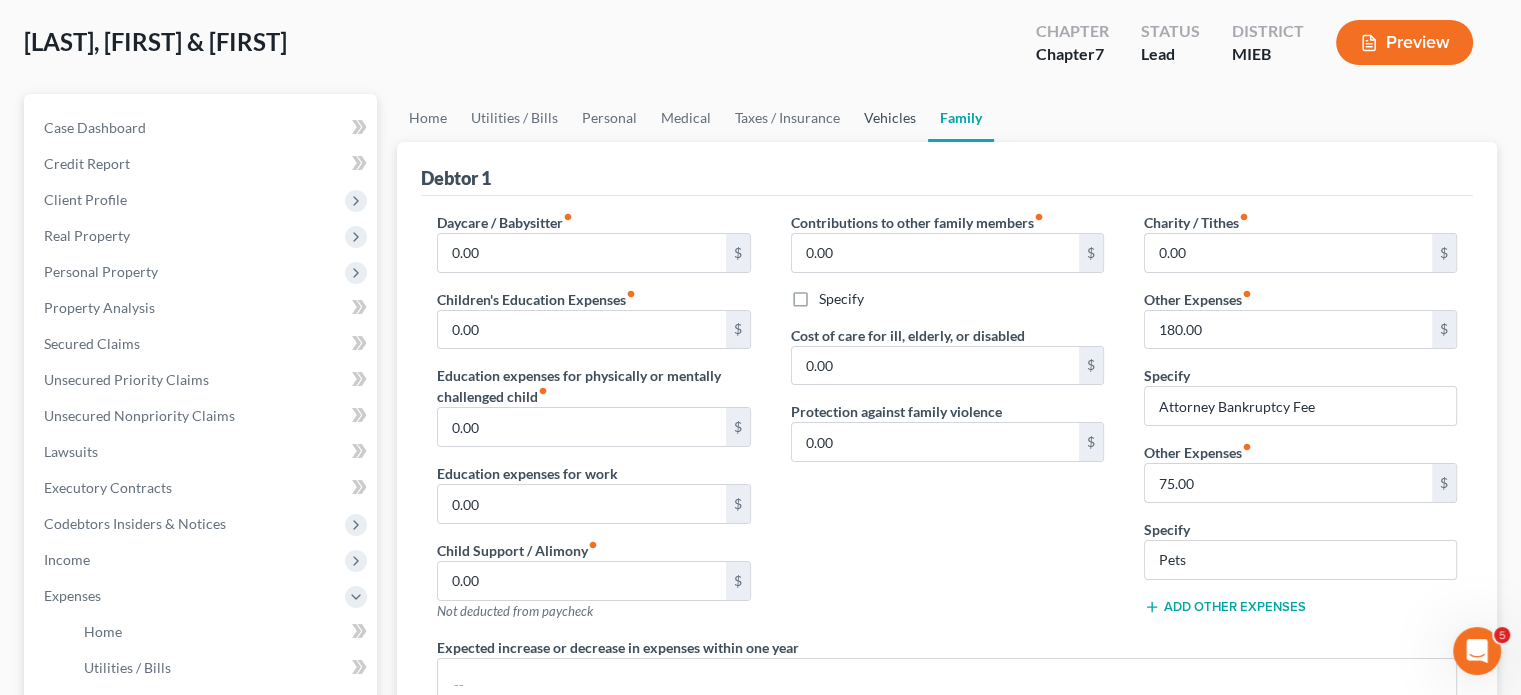 click on "Vehicles" at bounding box center (890, 118) 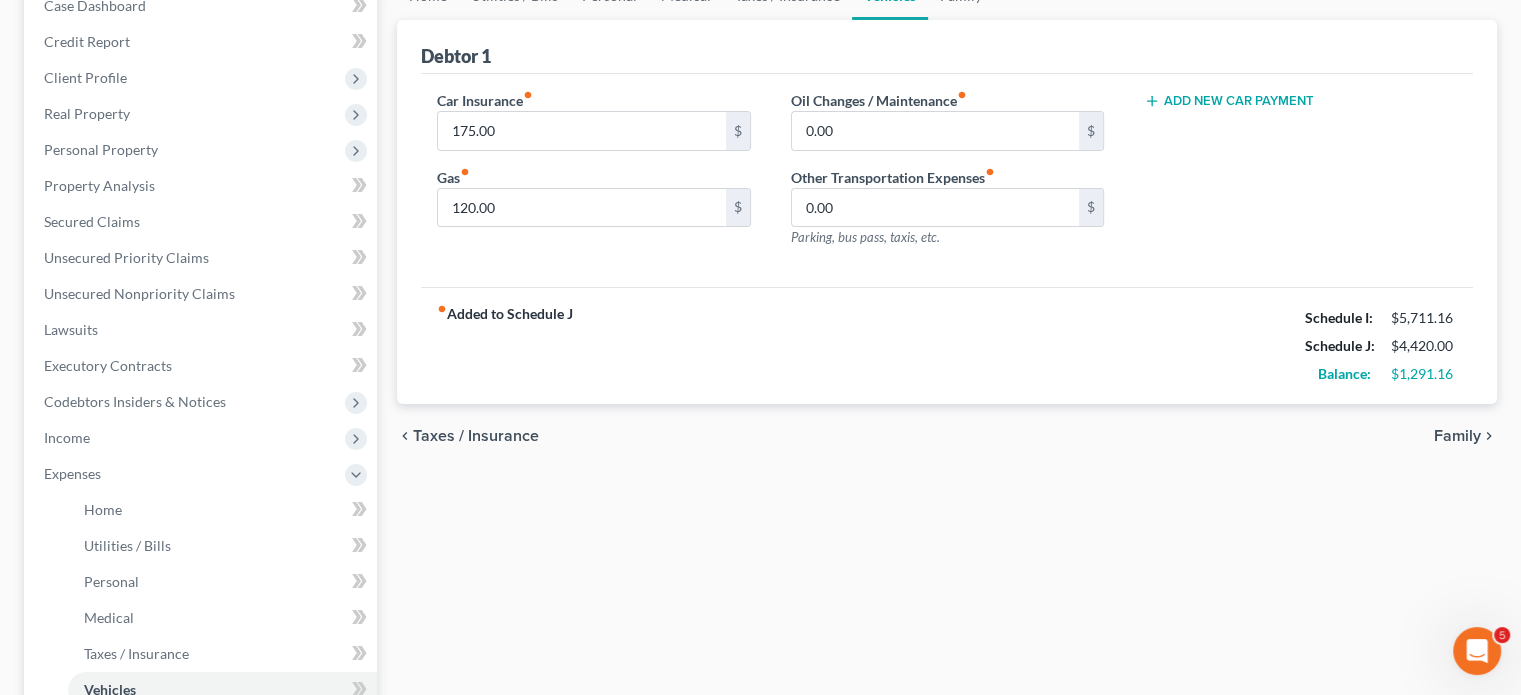 scroll, scrollTop: 228, scrollLeft: 0, axis: vertical 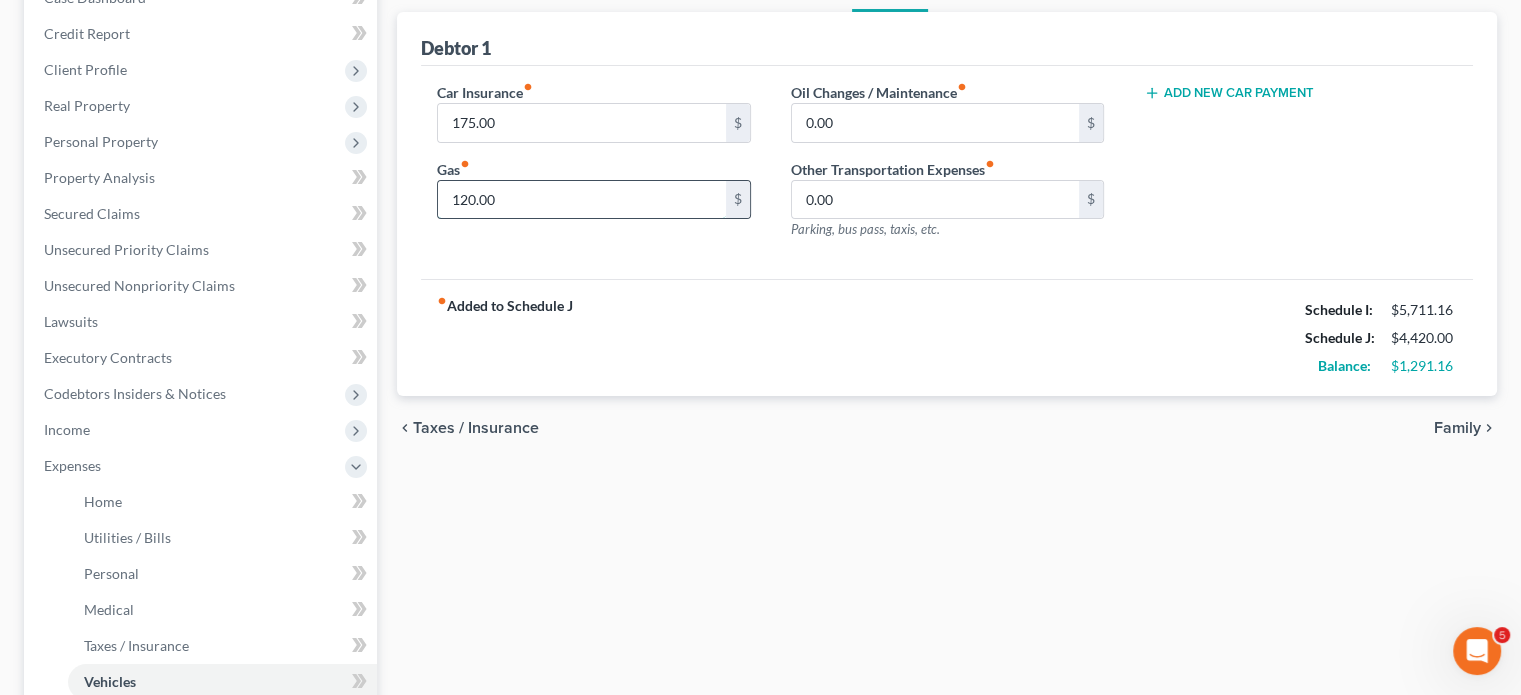 click on "120.00" at bounding box center [581, 200] 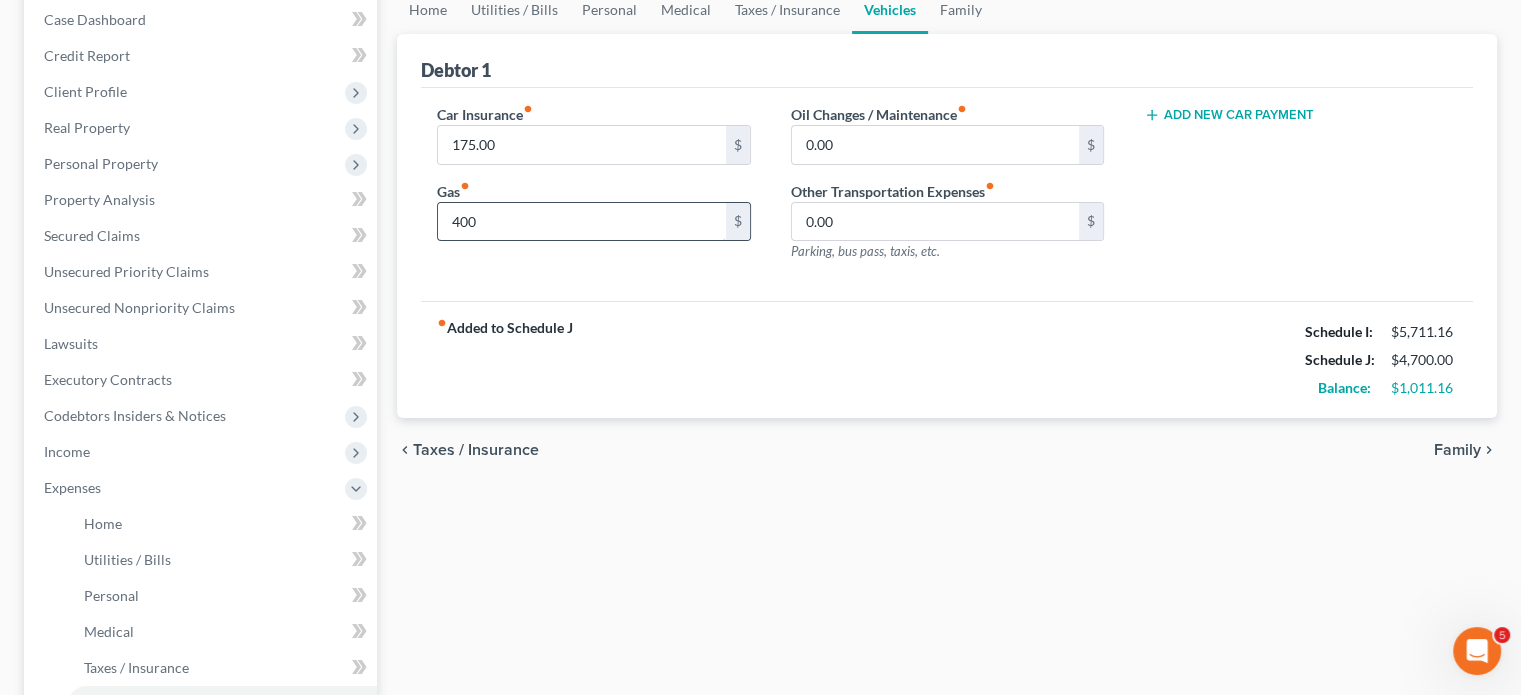 scroll, scrollTop: 204, scrollLeft: 0, axis: vertical 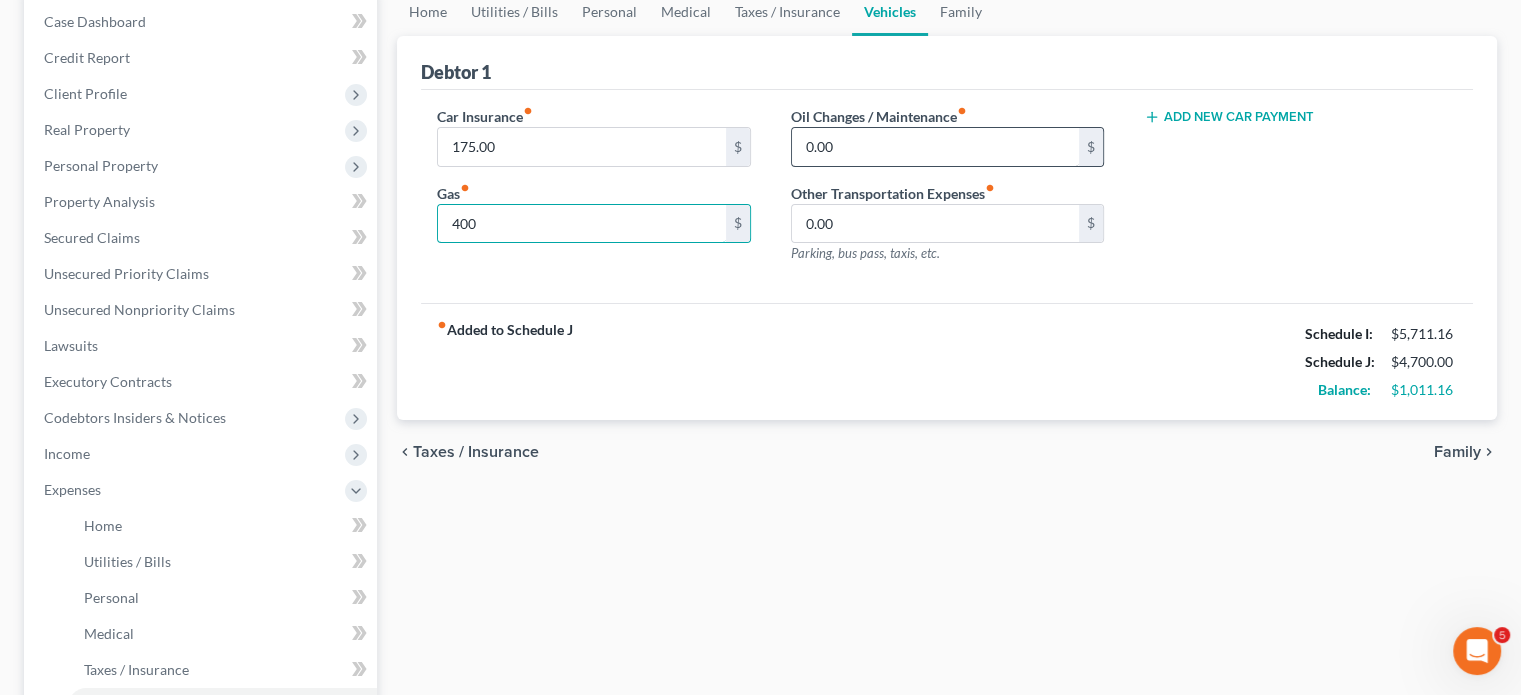 type on "400" 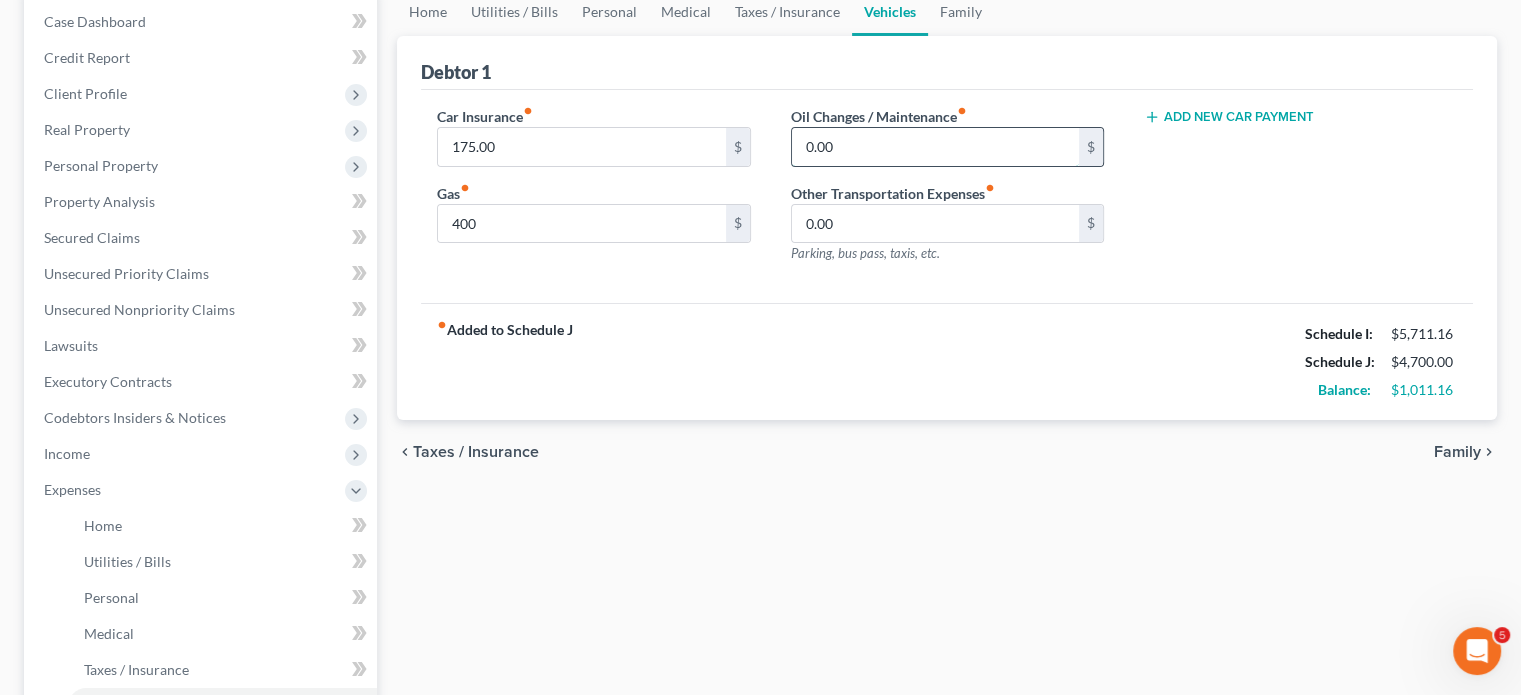 click on "0.00" at bounding box center (935, 147) 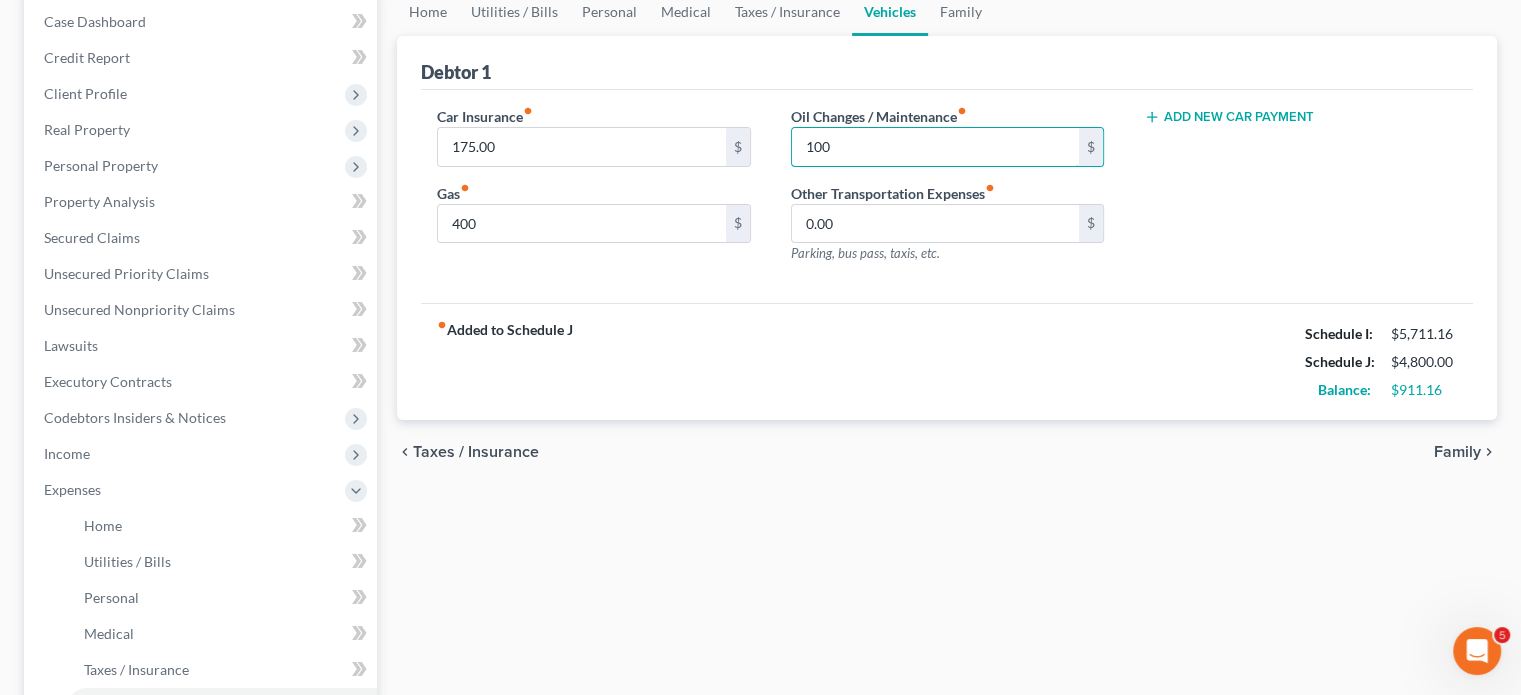 type on "100" 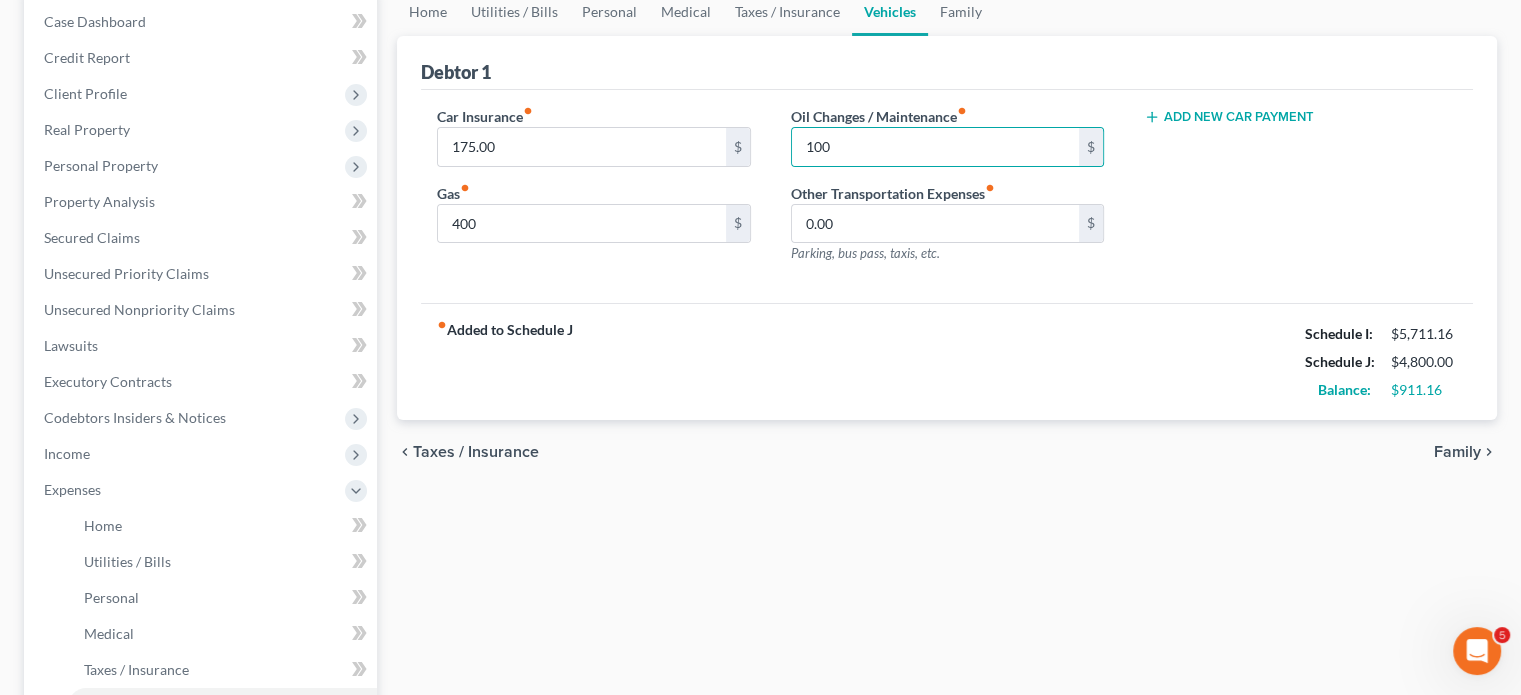 click on "Add New Car Payment" at bounding box center [1229, 117] 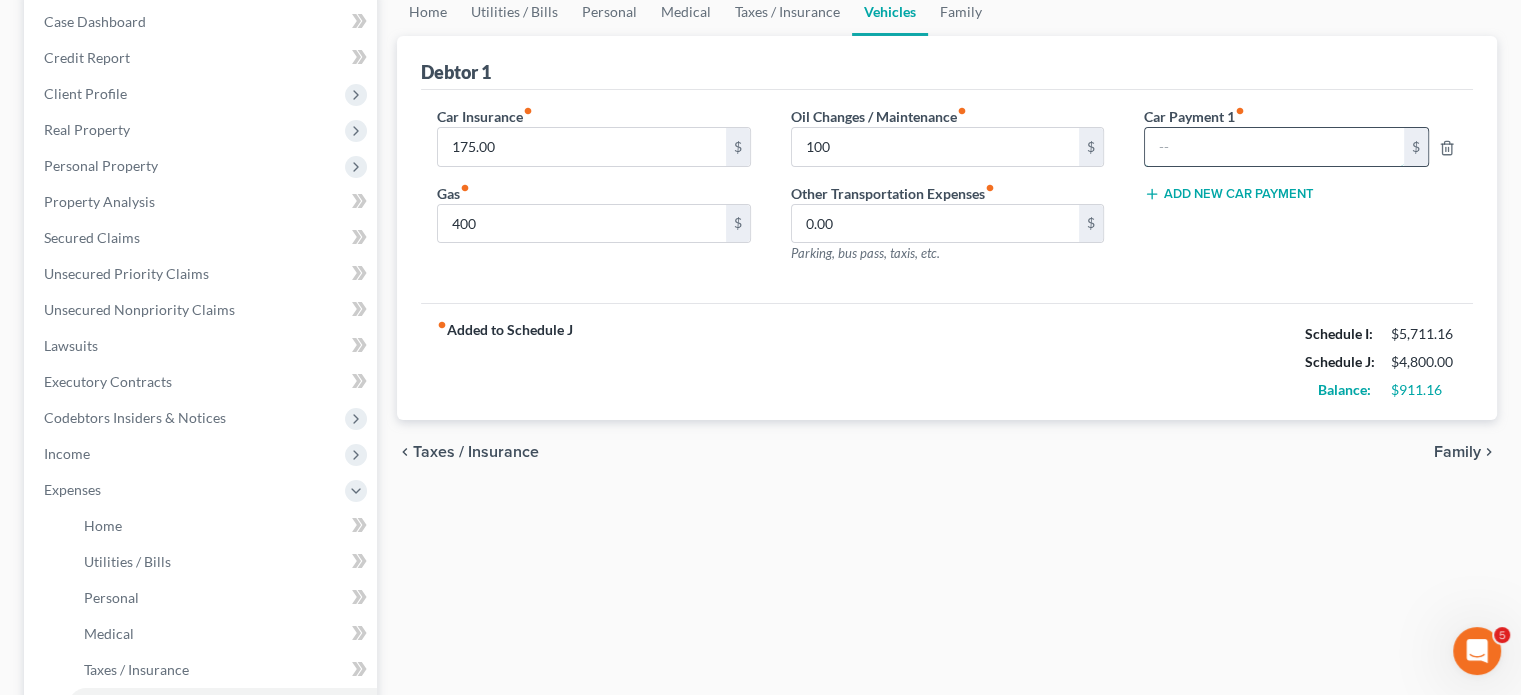 click at bounding box center (1274, 147) 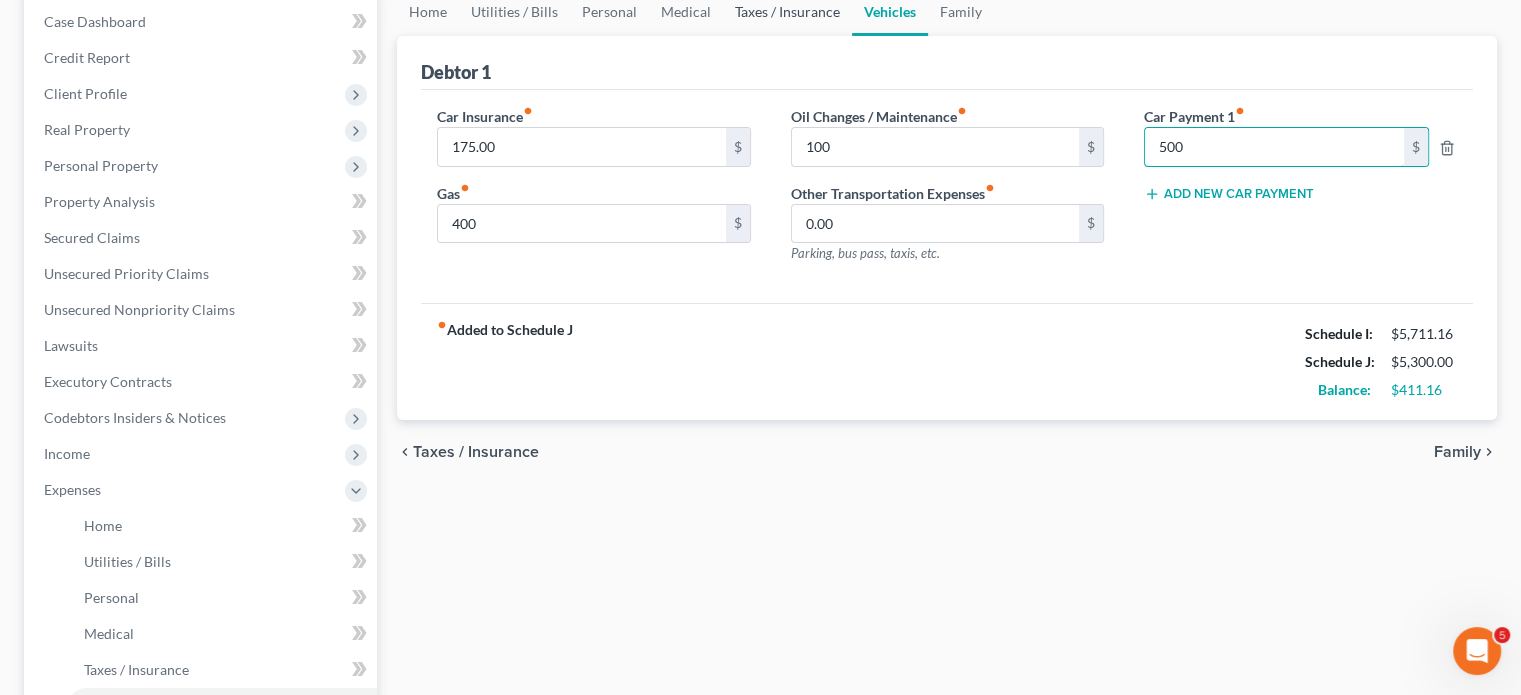 type on "500" 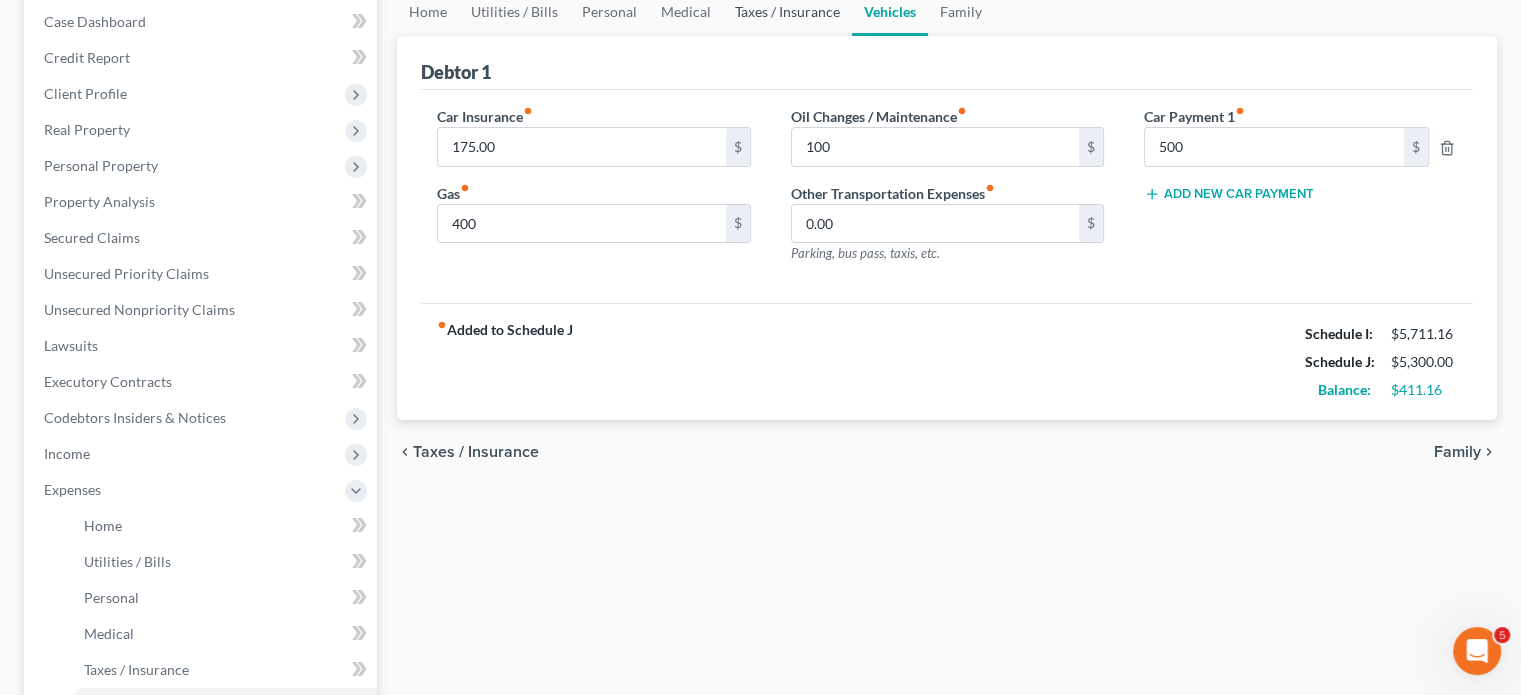 click on "Taxes / Insurance" at bounding box center [787, 12] 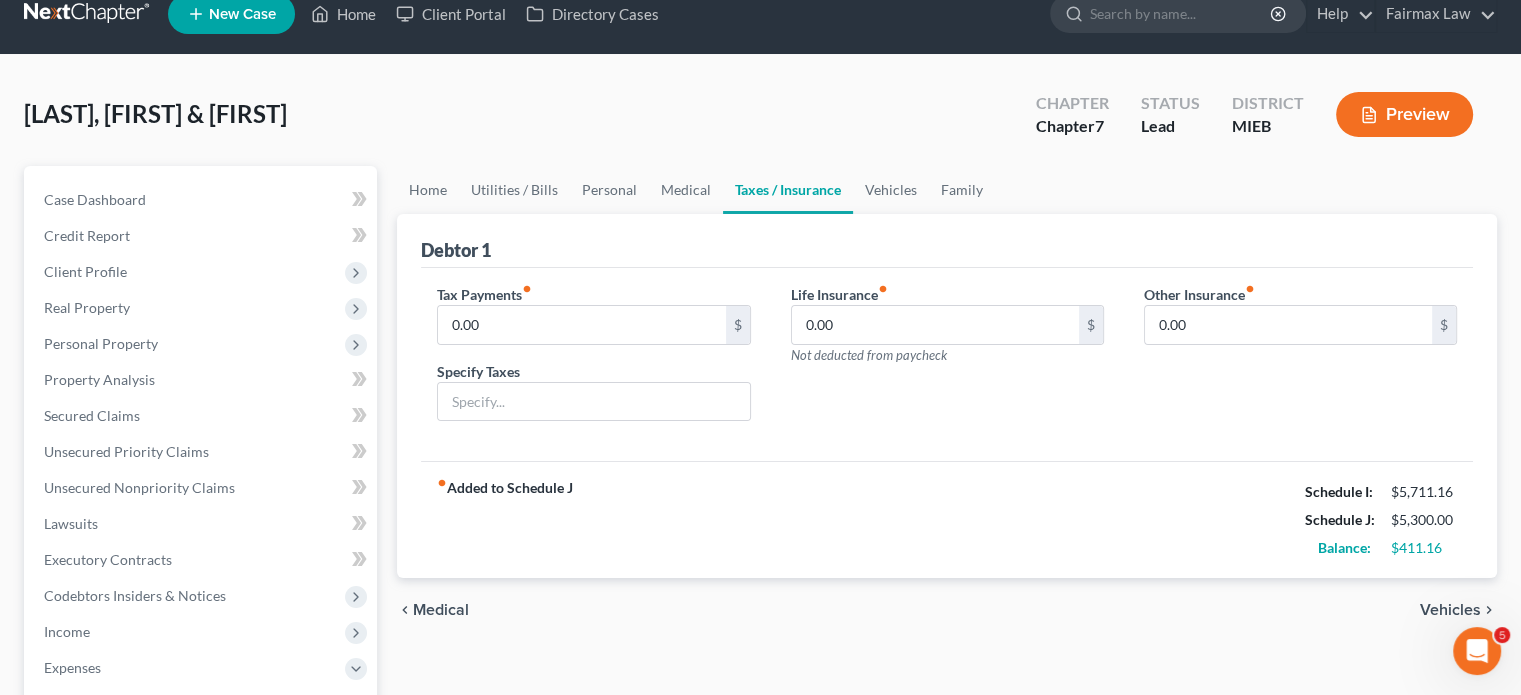 scroll, scrollTop: 0, scrollLeft: 0, axis: both 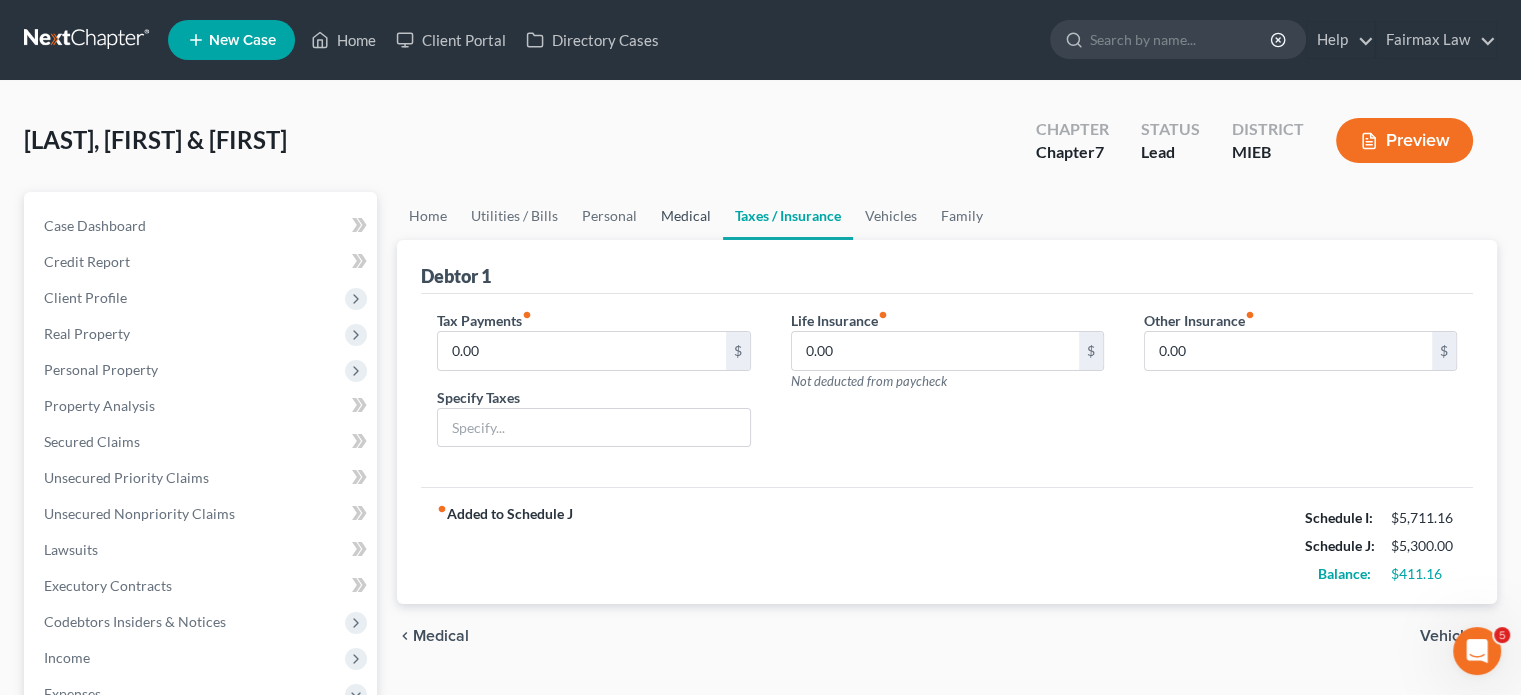 click on "Medical" at bounding box center [686, 216] 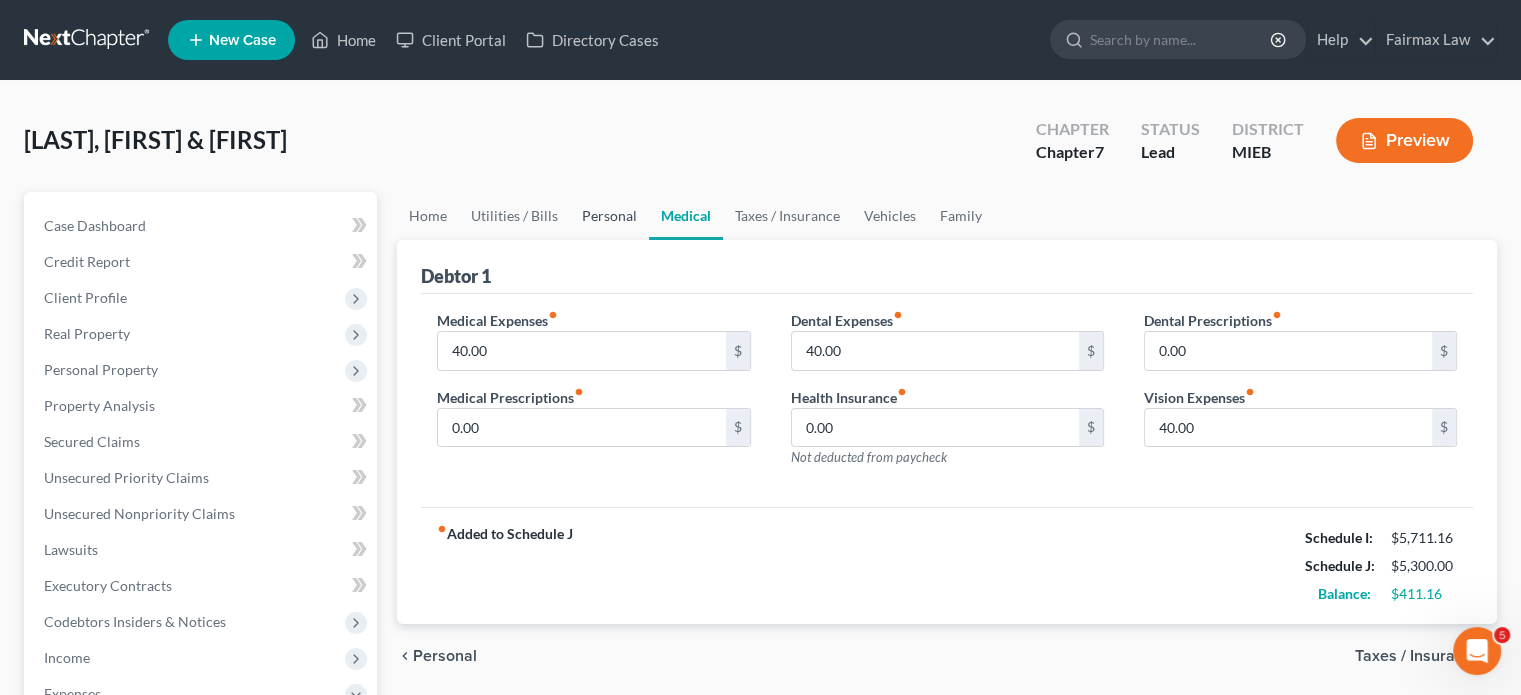 click on "Personal" at bounding box center [609, 216] 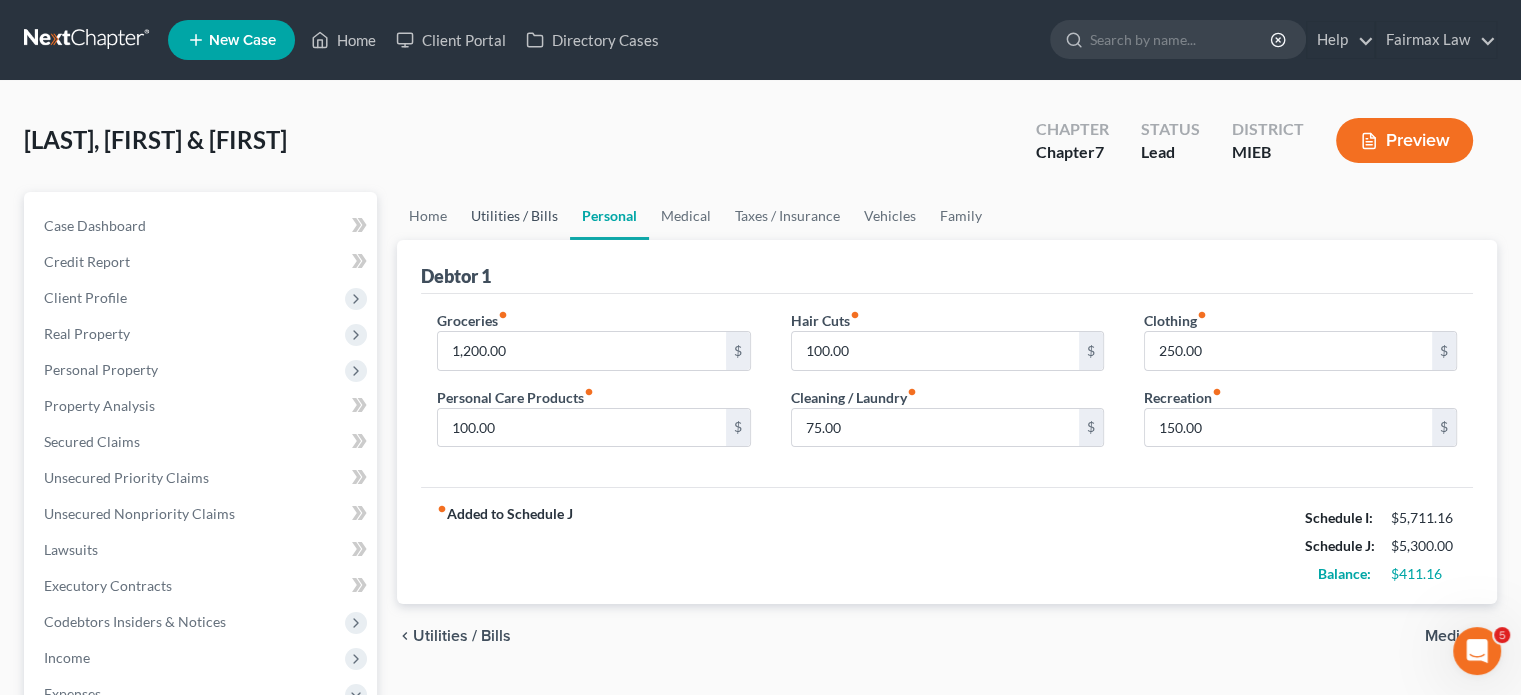 click on "Utilities / Bills" at bounding box center (514, 216) 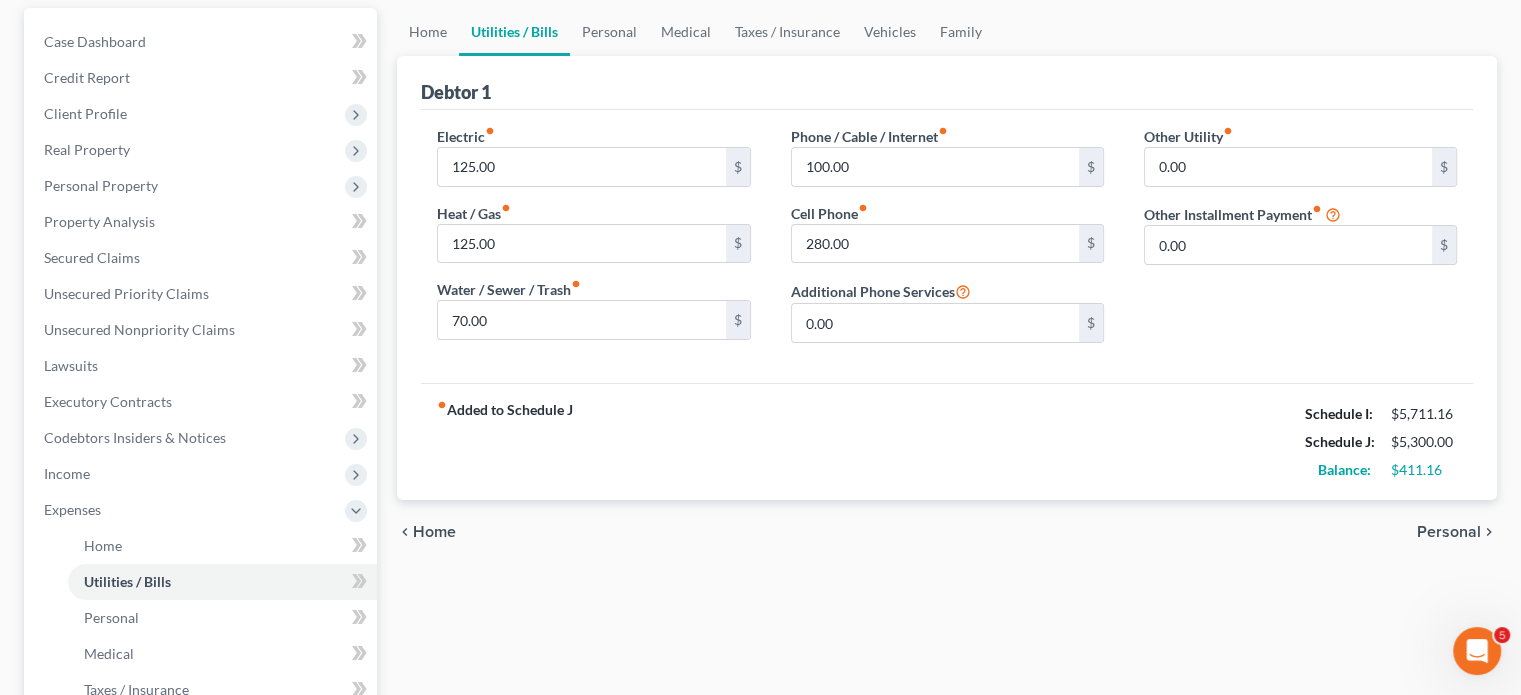 scroll, scrollTop: 184, scrollLeft: 0, axis: vertical 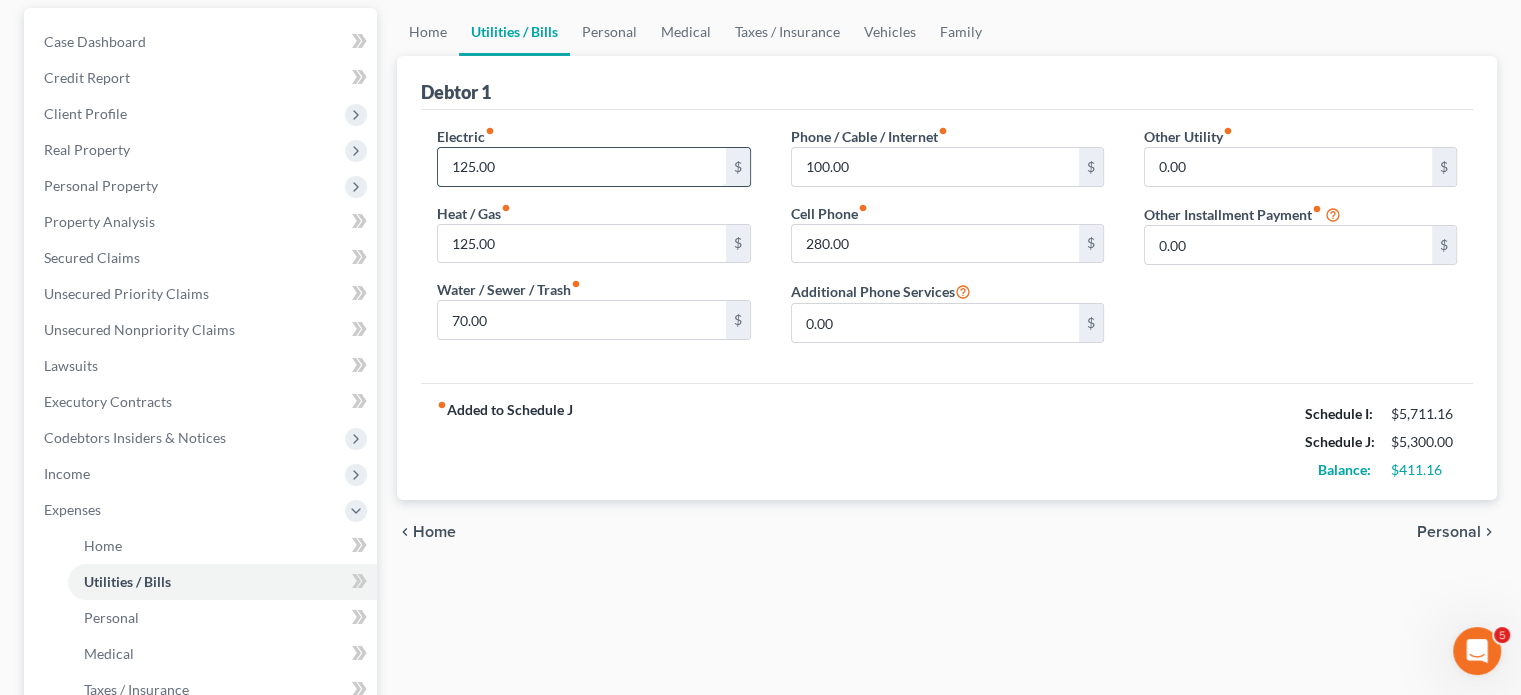 click on "125.00" at bounding box center [581, 167] 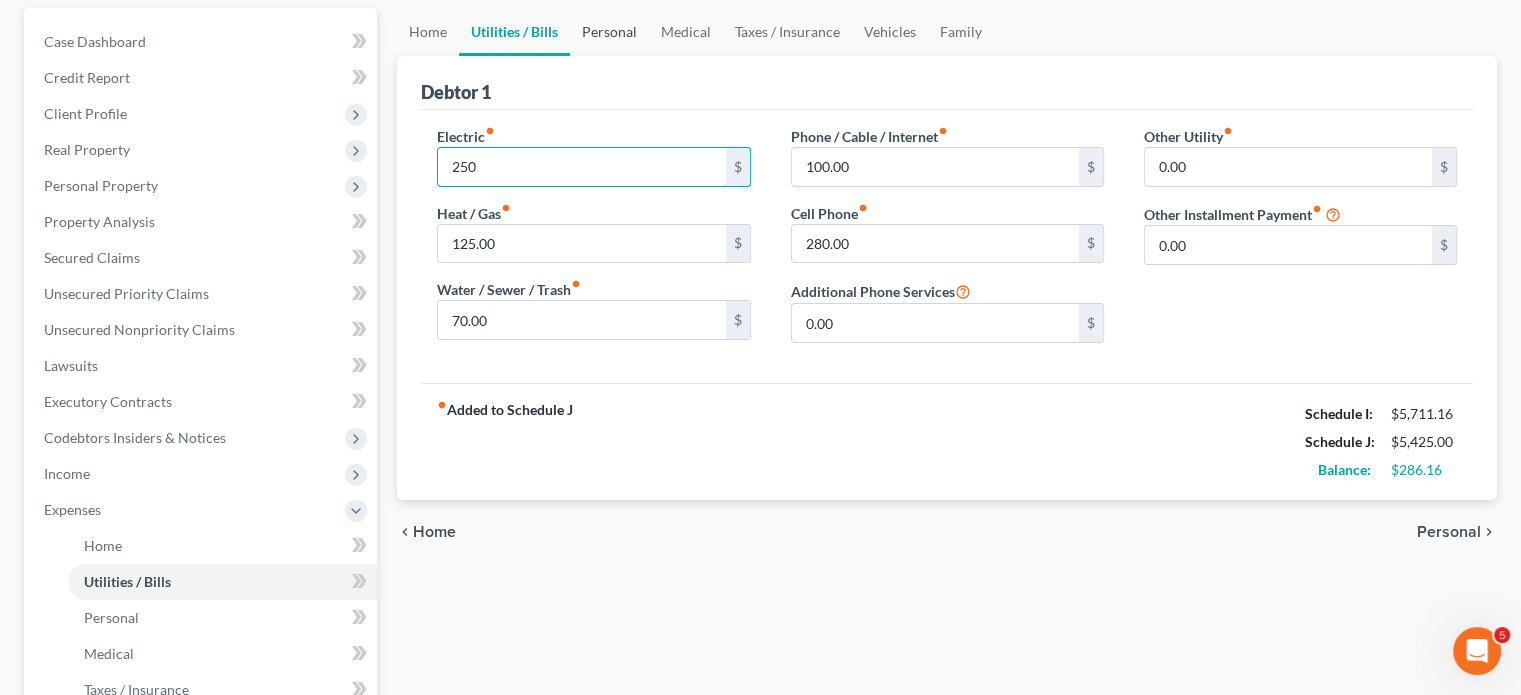 type on "250" 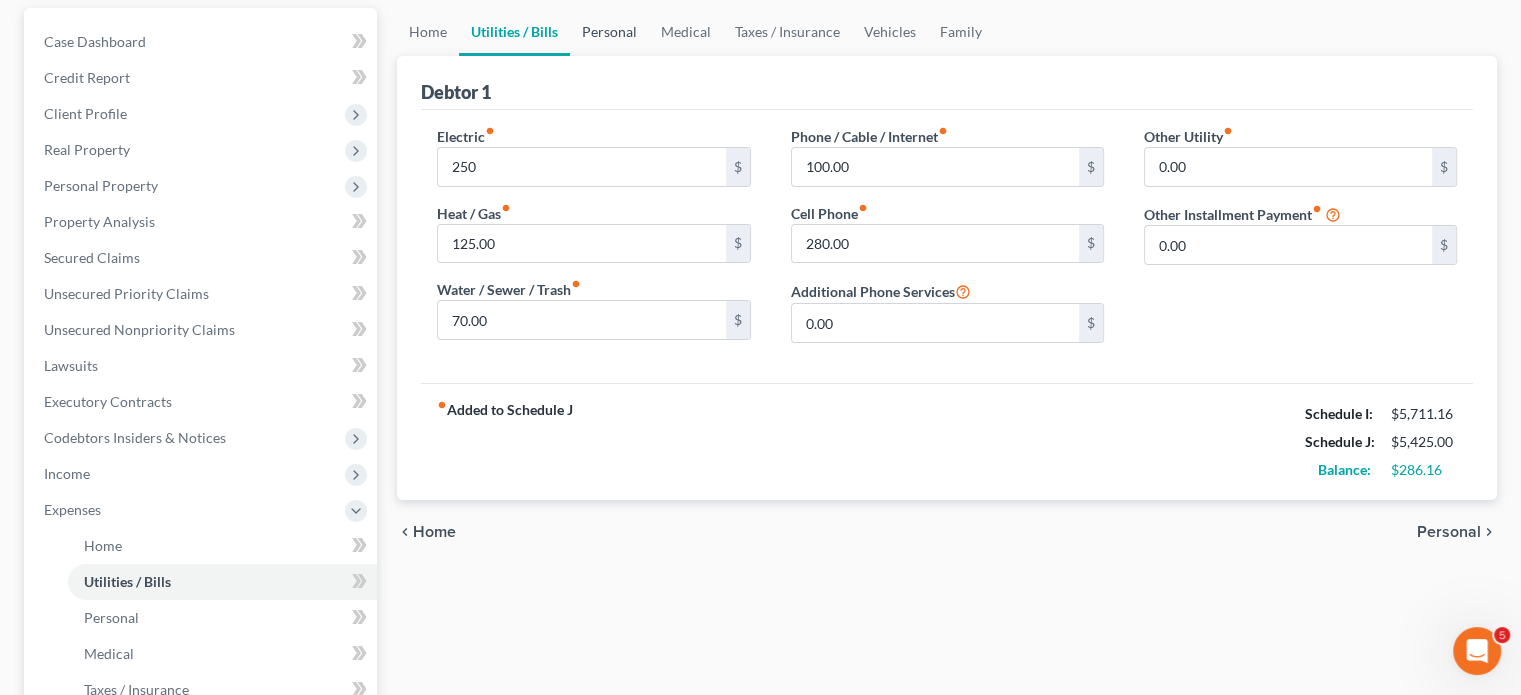 click on "Personal" at bounding box center (609, 32) 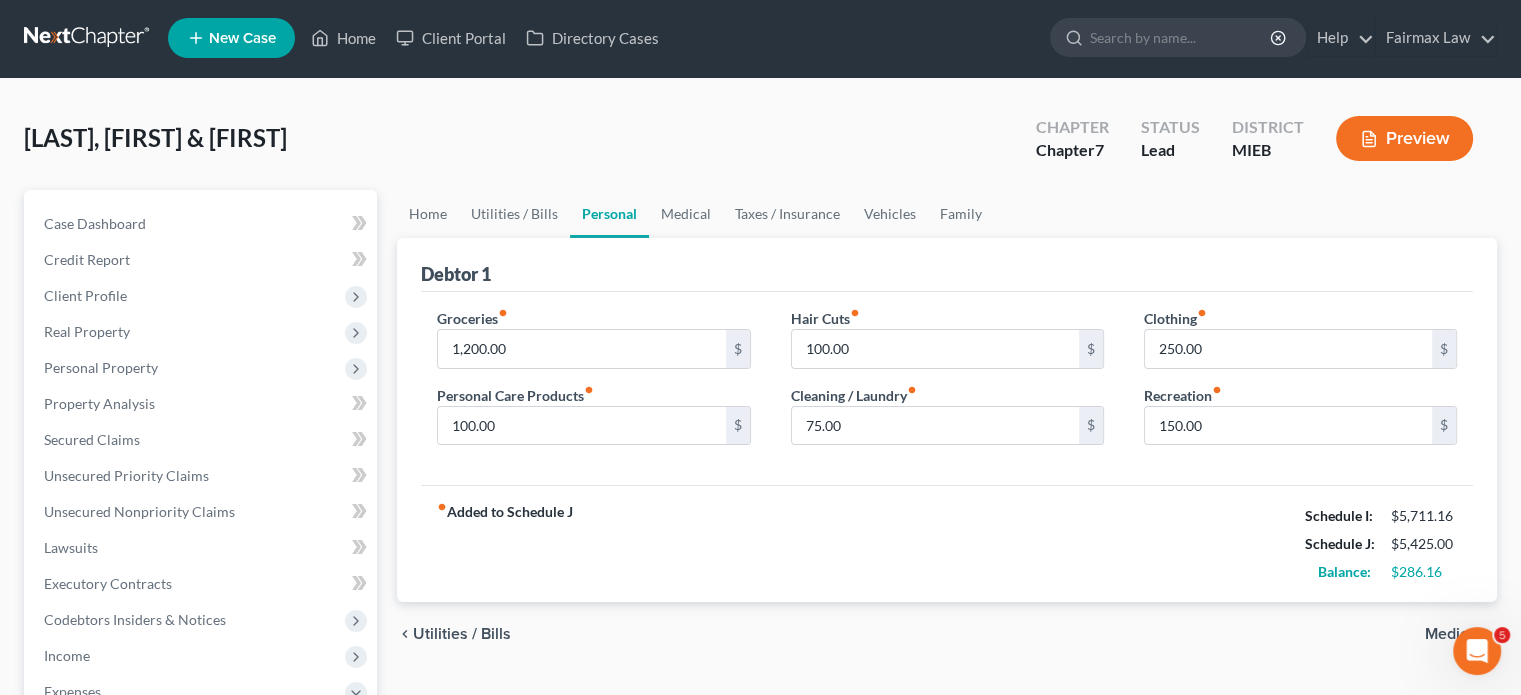 scroll, scrollTop: 0, scrollLeft: 0, axis: both 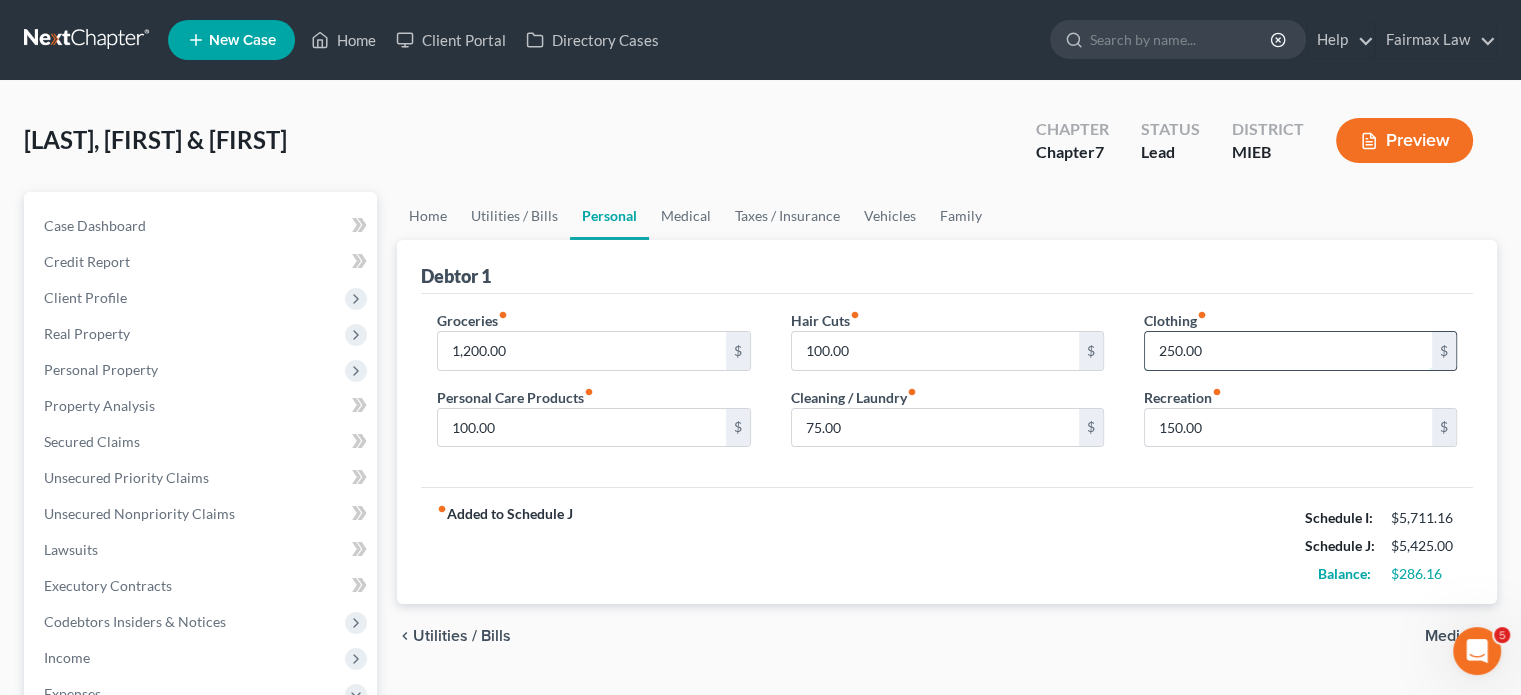 click on "250.00" at bounding box center (1288, 351) 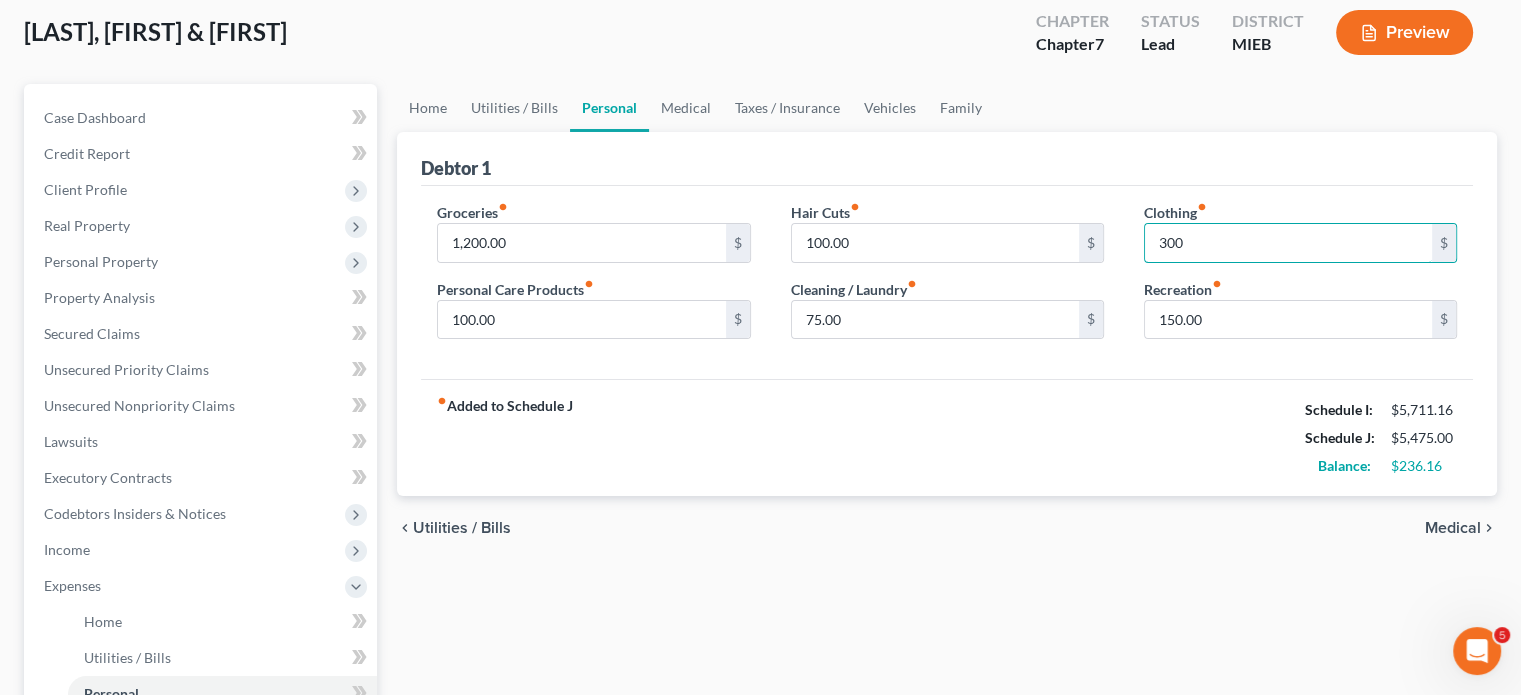 scroll, scrollTop: 28, scrollLeft: 0, axis: vertical 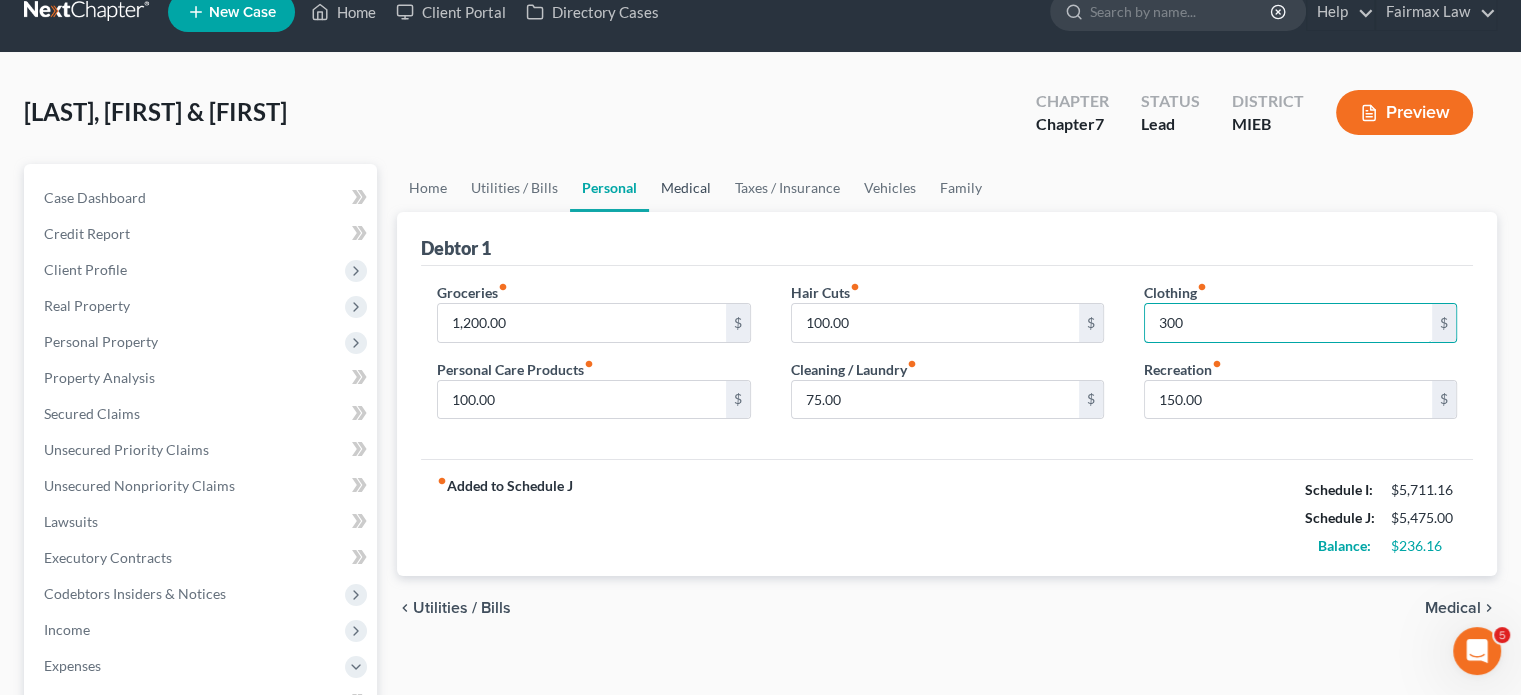 type on "300" 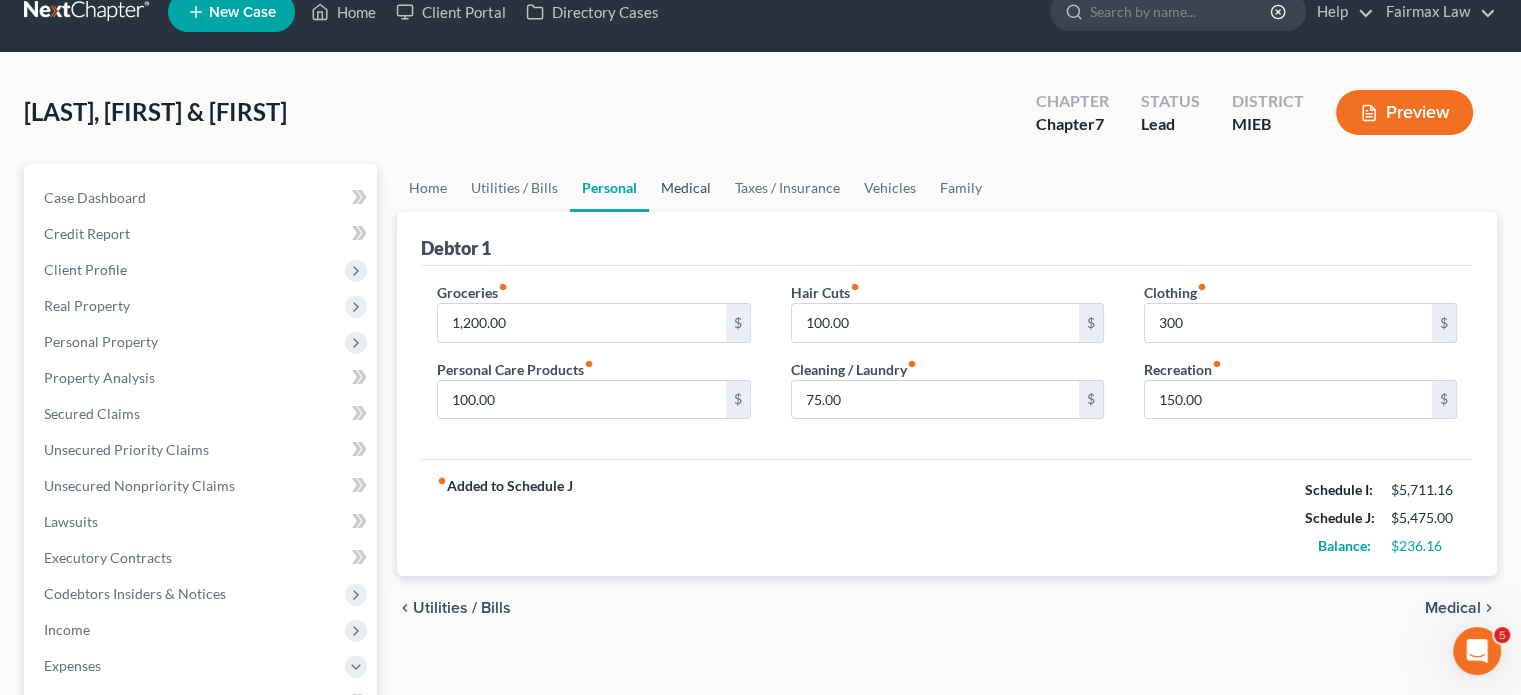 click on "Medical" at bounding box center (686, 188) 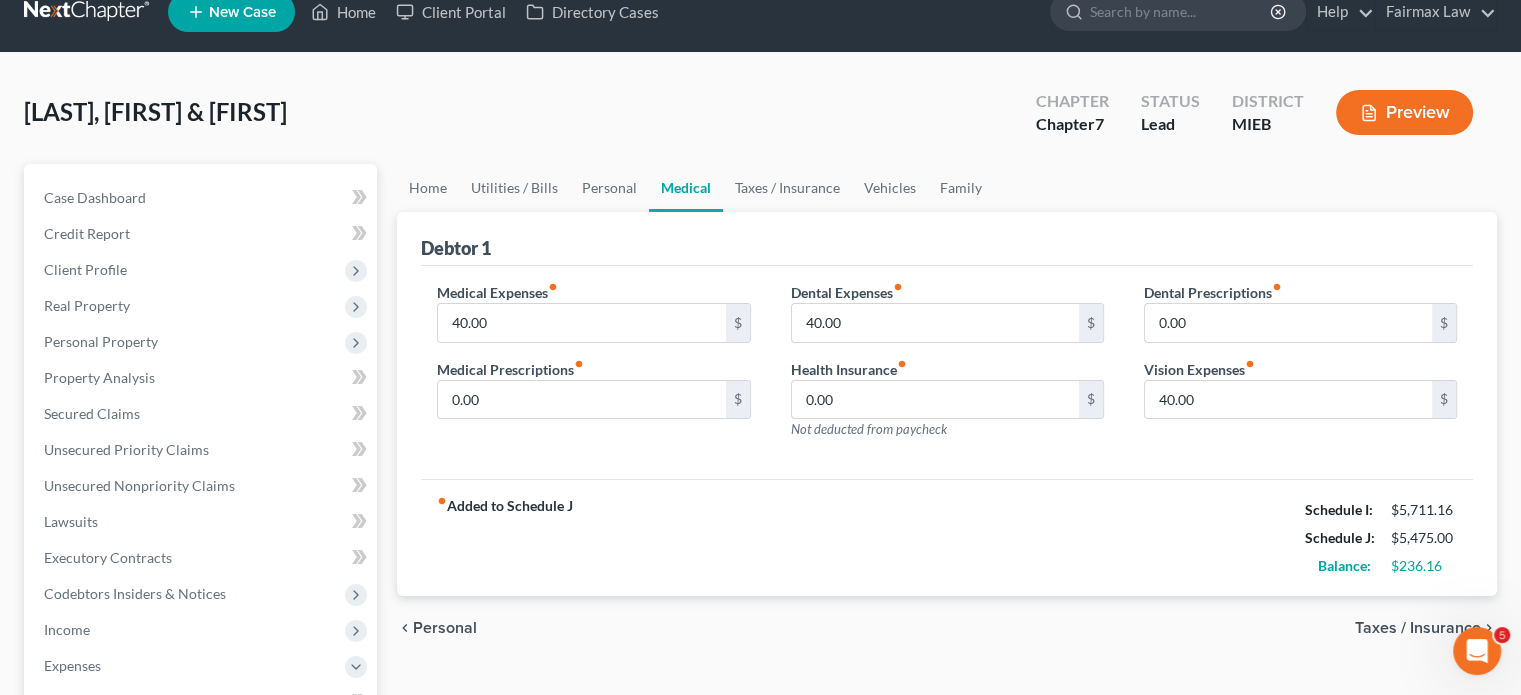 scroll, scrollTop: 0, scrollLeft: 0, axis: both 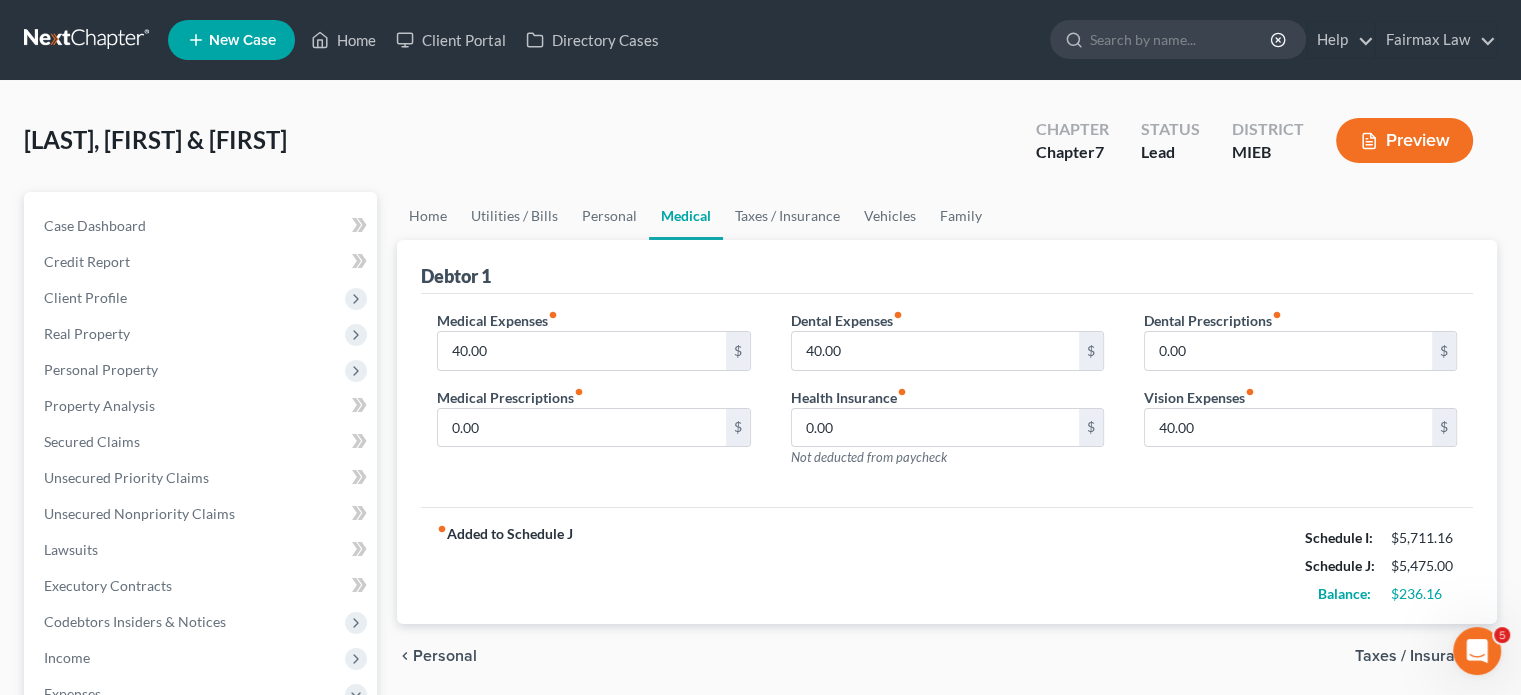 click on "Medical Expenses  fiber_manual_record 40.00 $ Medical Prescriptions  fiber_manual_record 0.00 $" at bounding box center [593, 397] 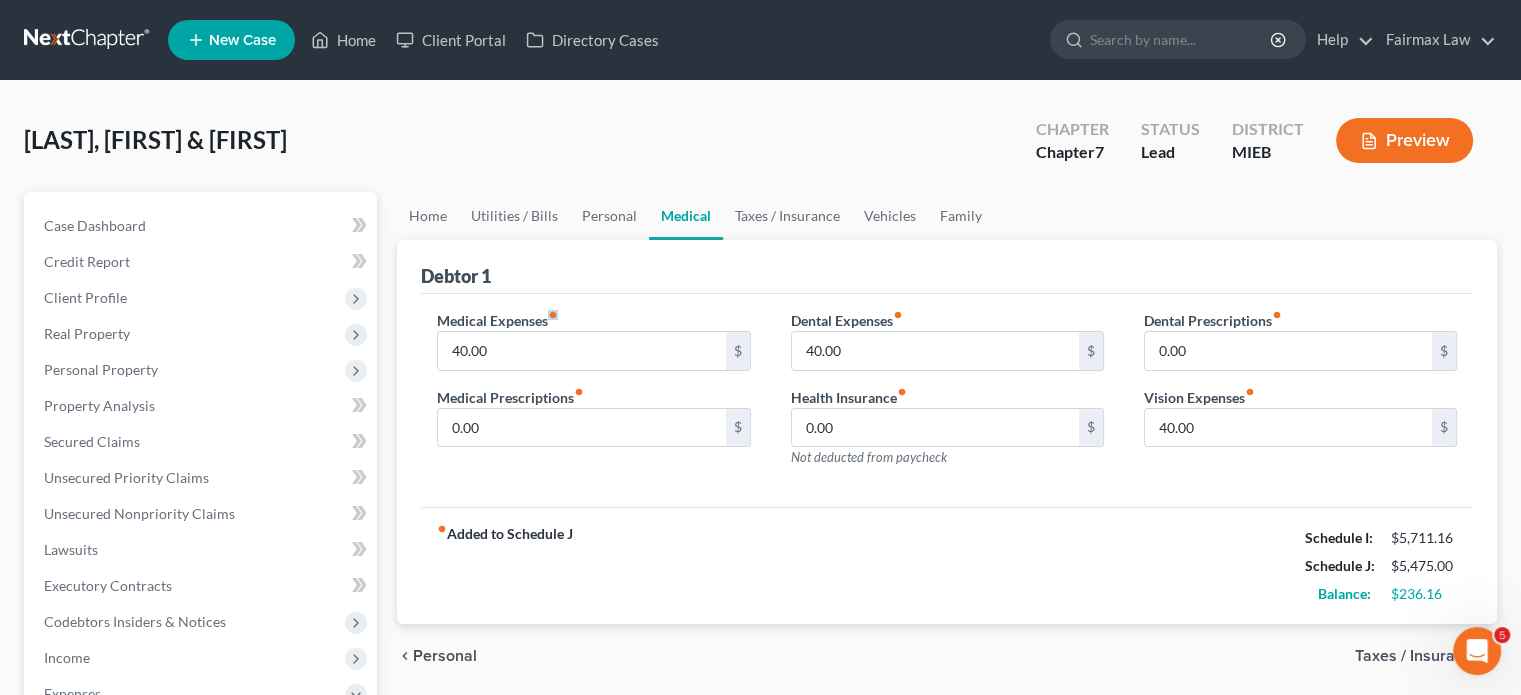 click on "40.00 $" at bounding box center [593, 351] 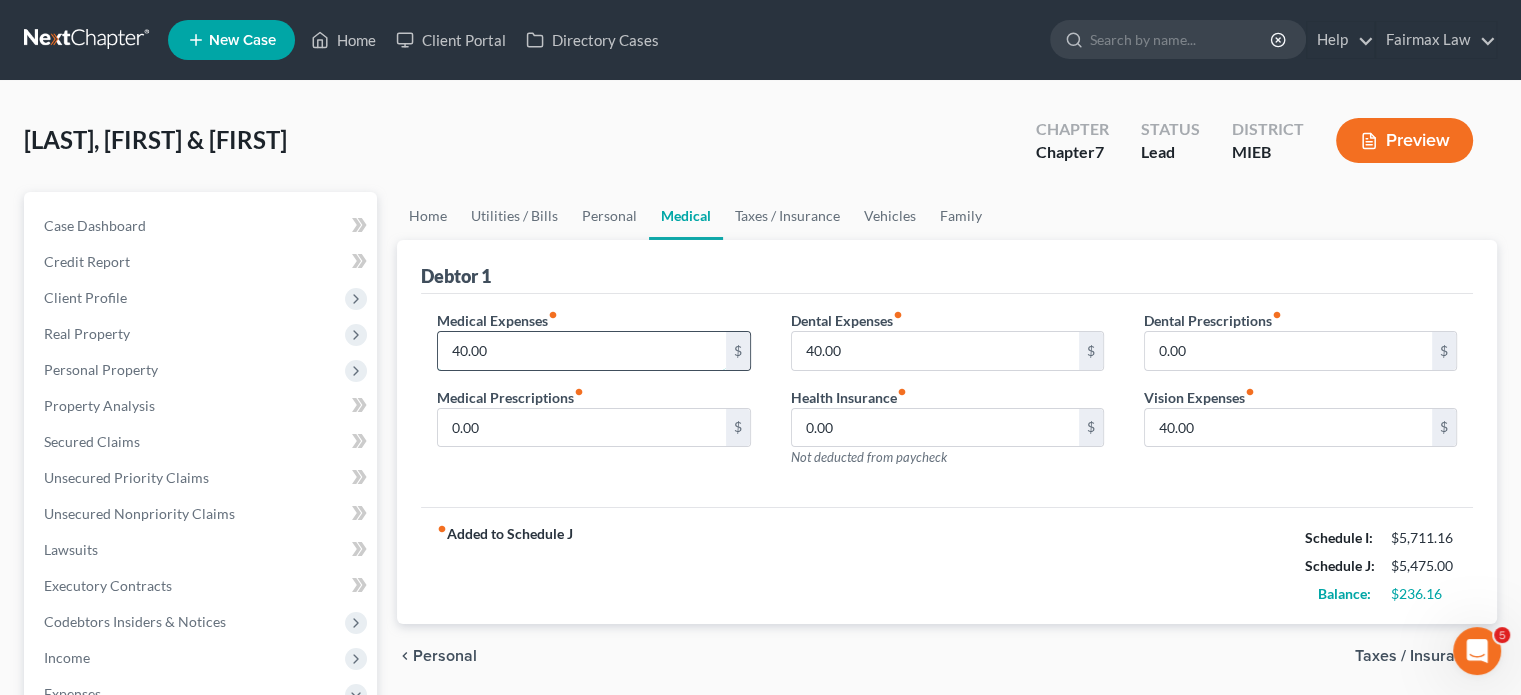 click on "40.00" at bounding box center (581, 351) 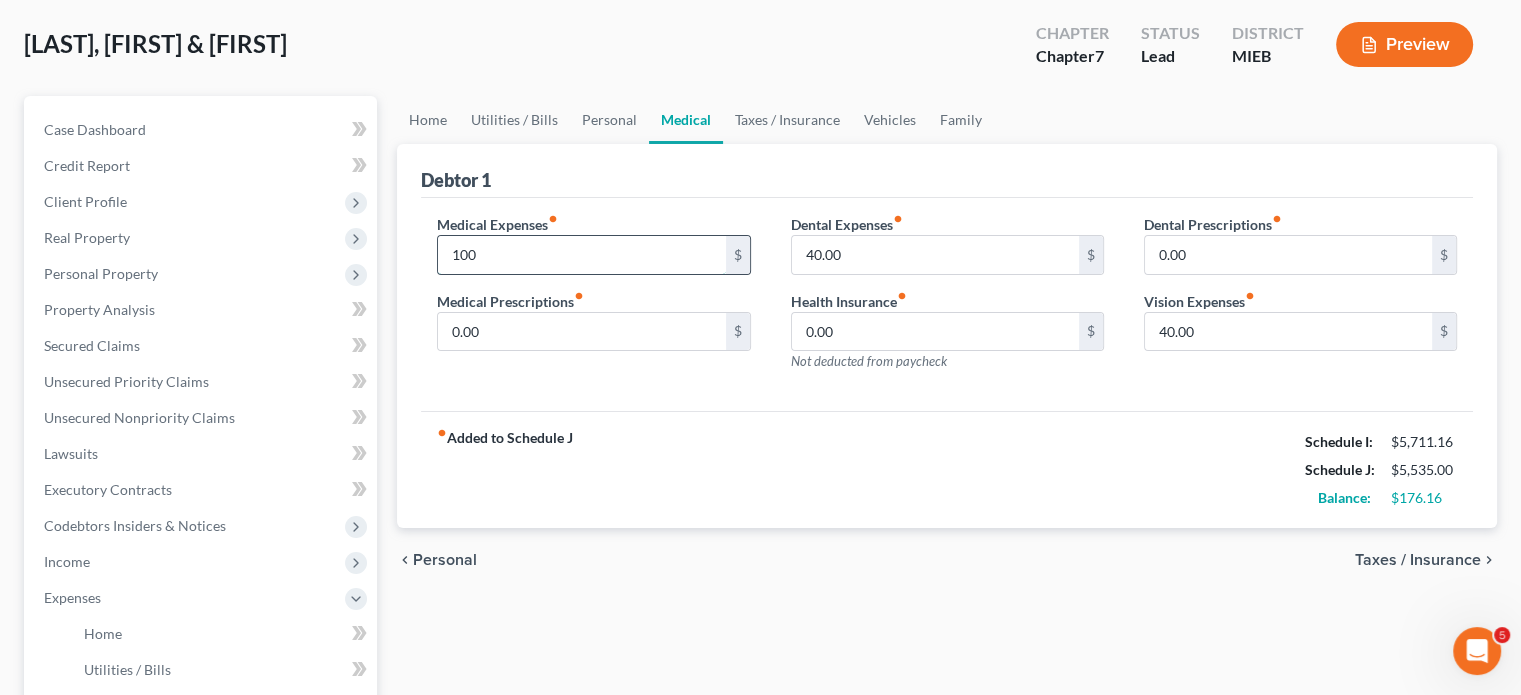 scroll, scrollTop: 40, scrollLeft: 0, axis: vertical 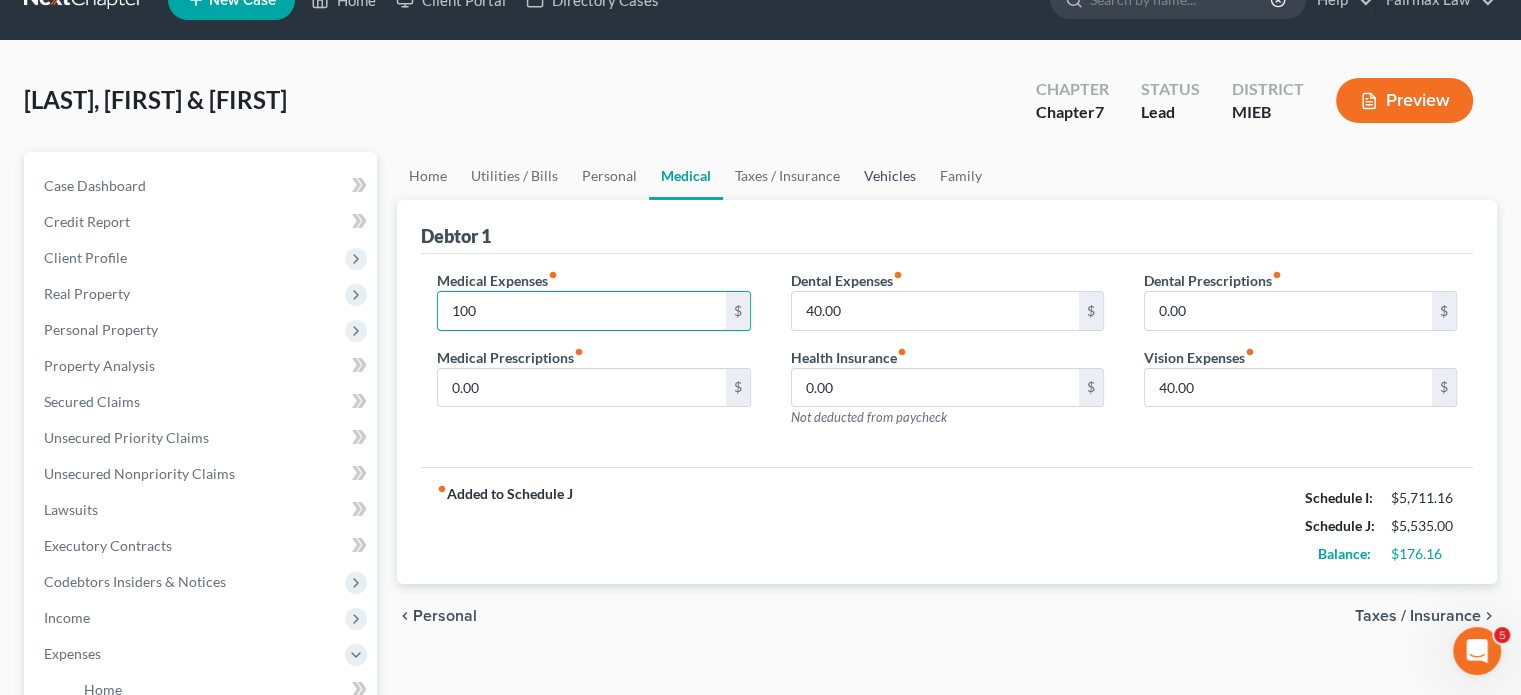 type on "100" 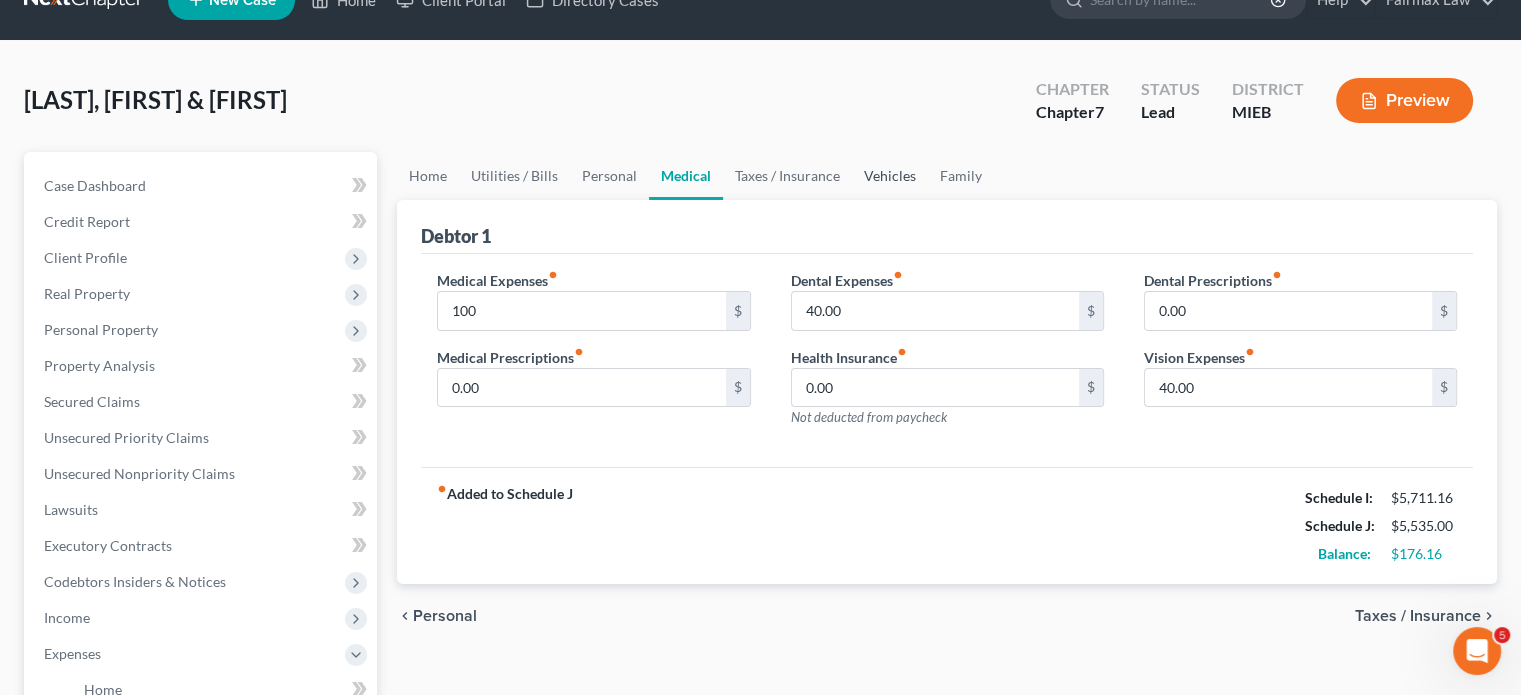 click on "Vehicles" at bounding box center (890, 176) 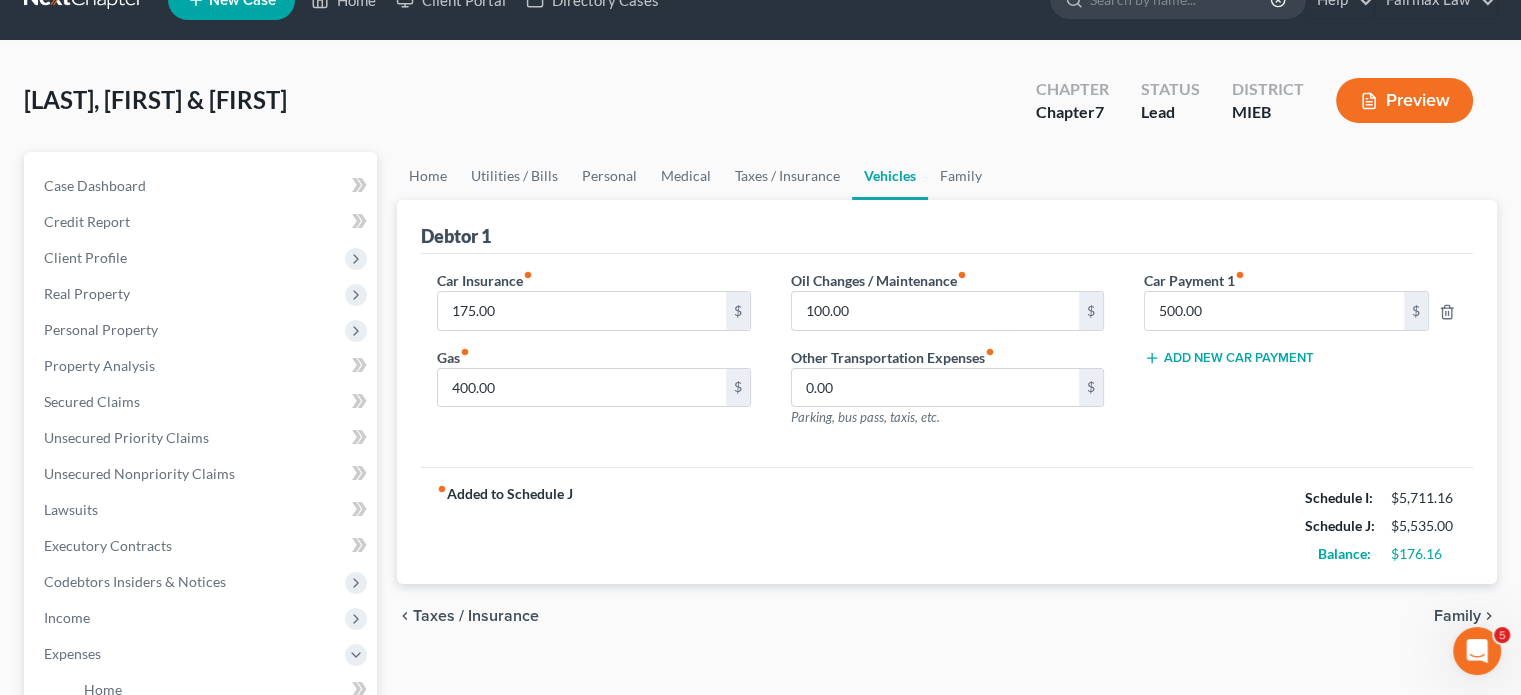 scroll, scrollTop: 0, scrollLeft: 0, axis: both 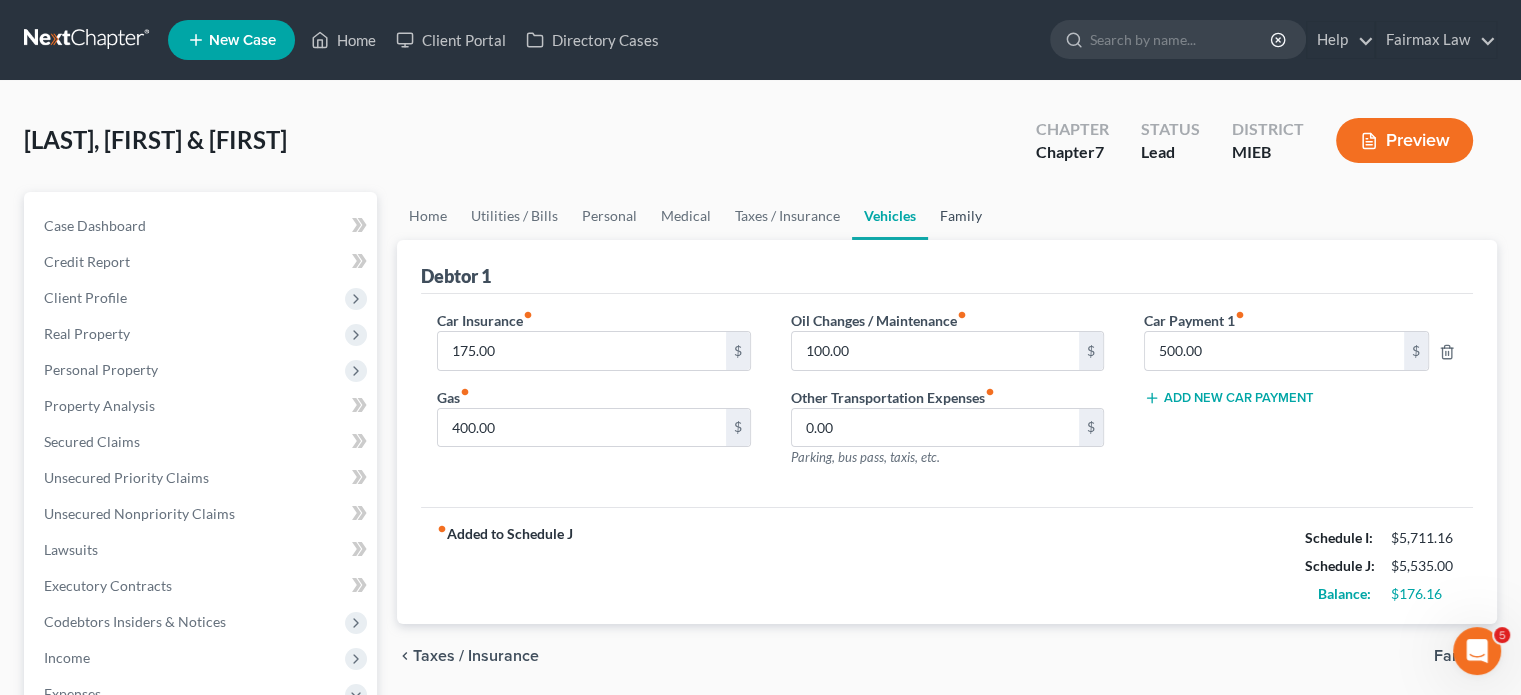 click on "Family" at bounding box center [961, 216] 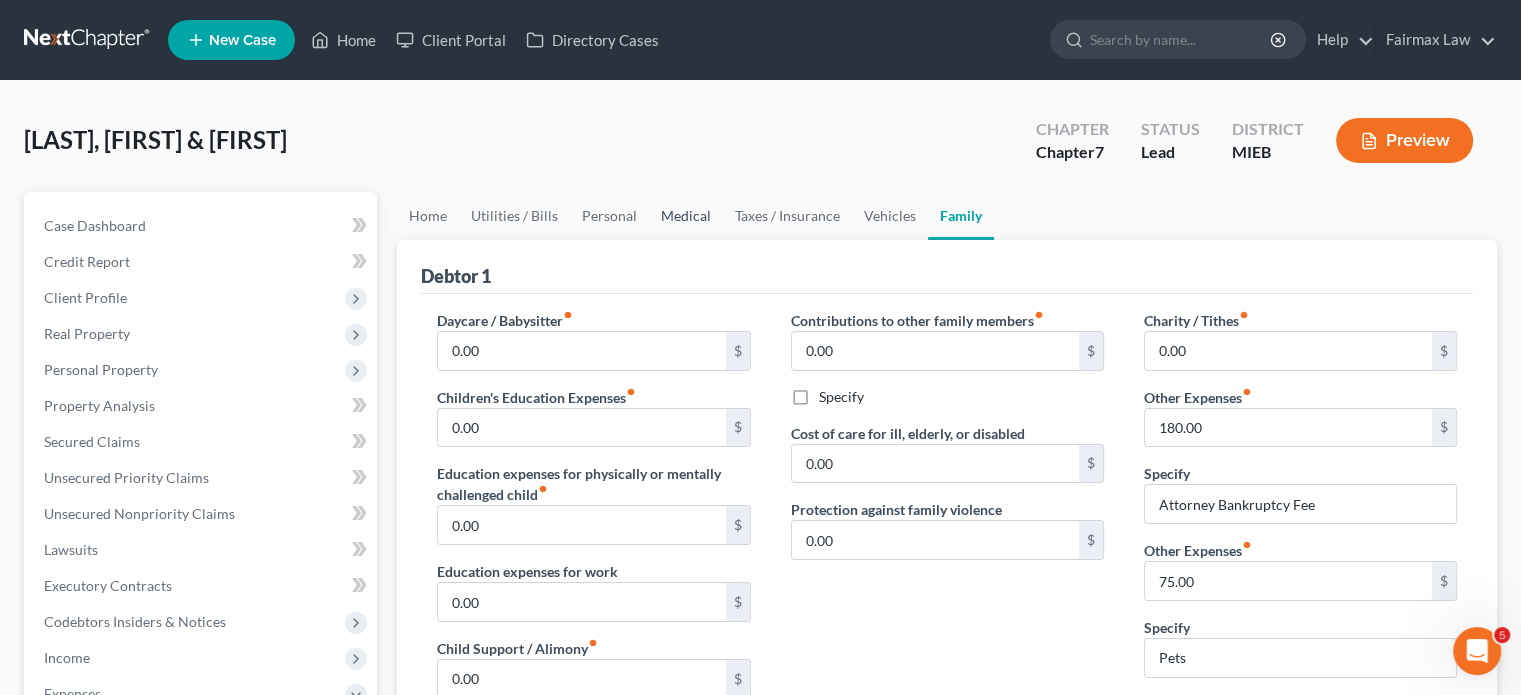 click on "Medical" at bounding box center (686, 216) 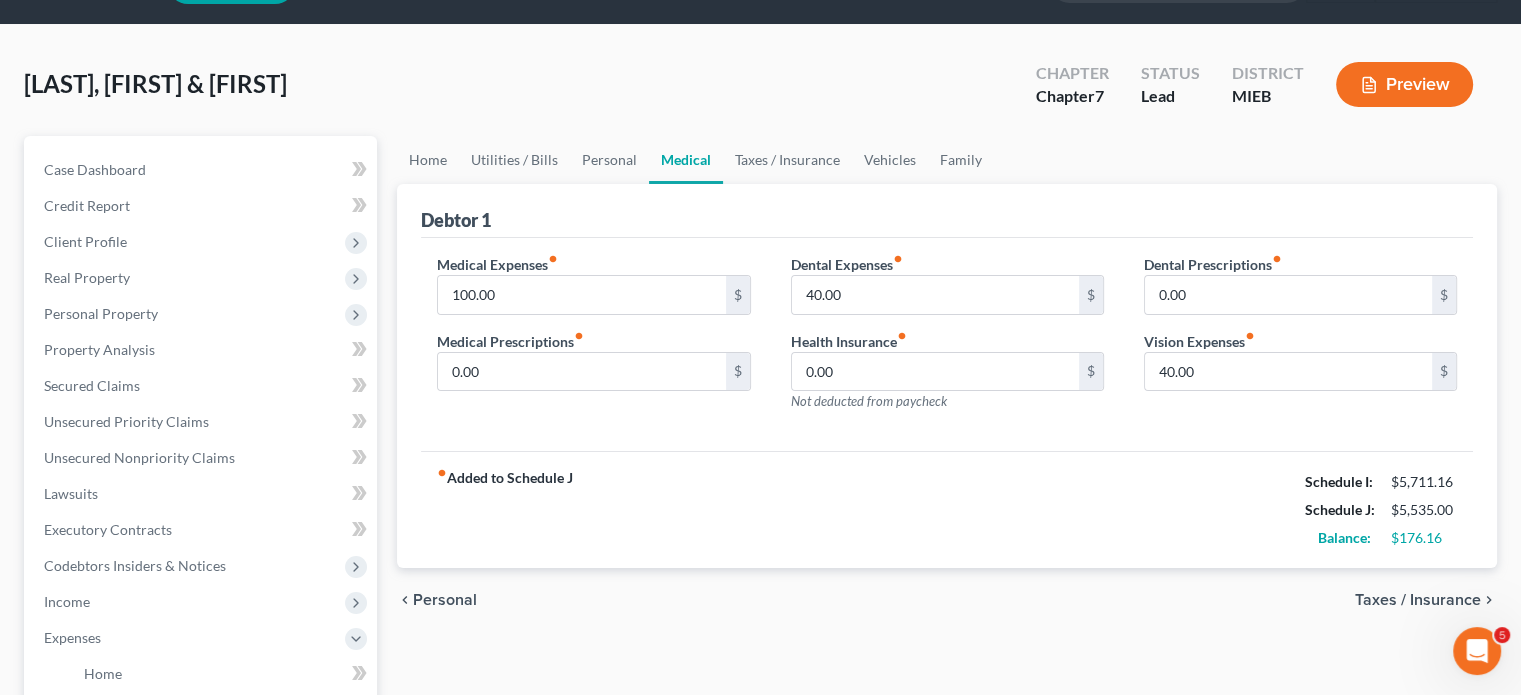 scroll, scrollTop: 56, scrollLeft: 0, axis: vertical 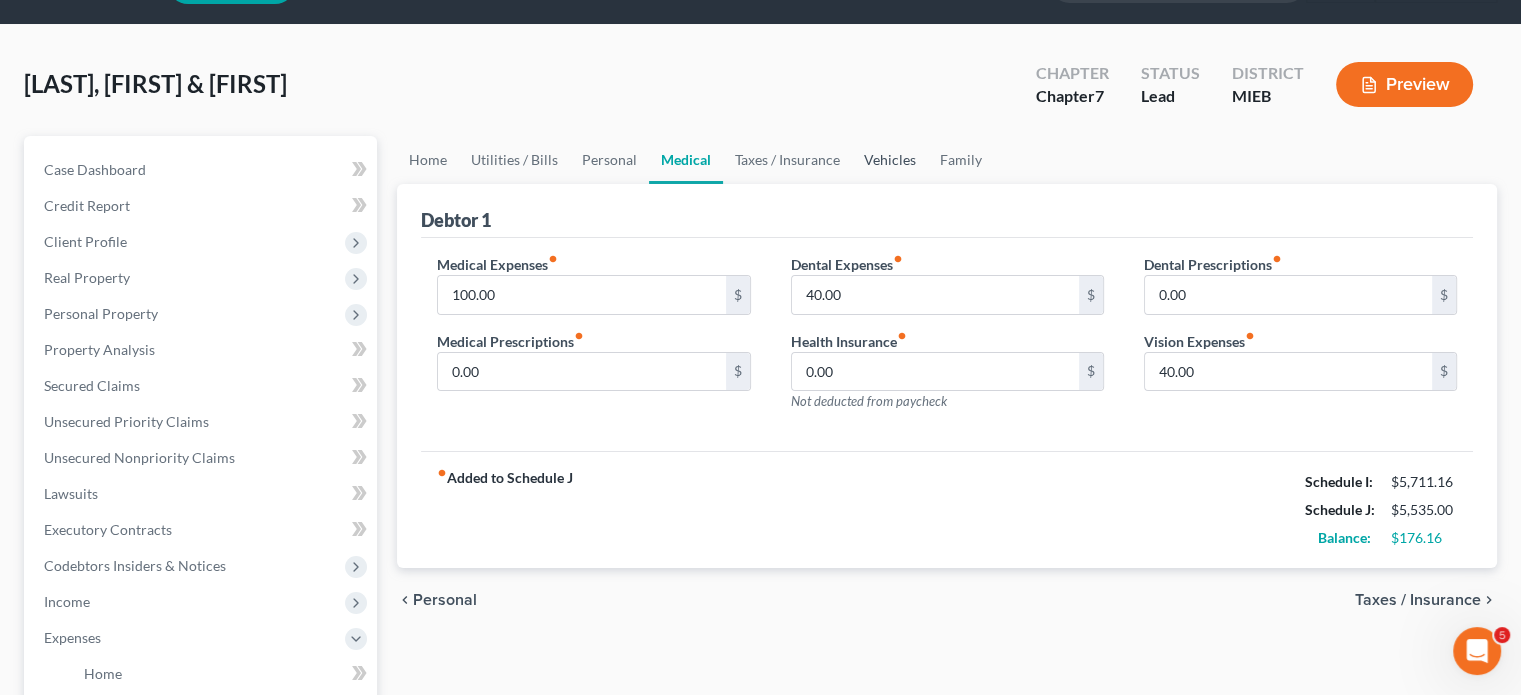 click on "Vehicles" at bounding box center [890, 160] 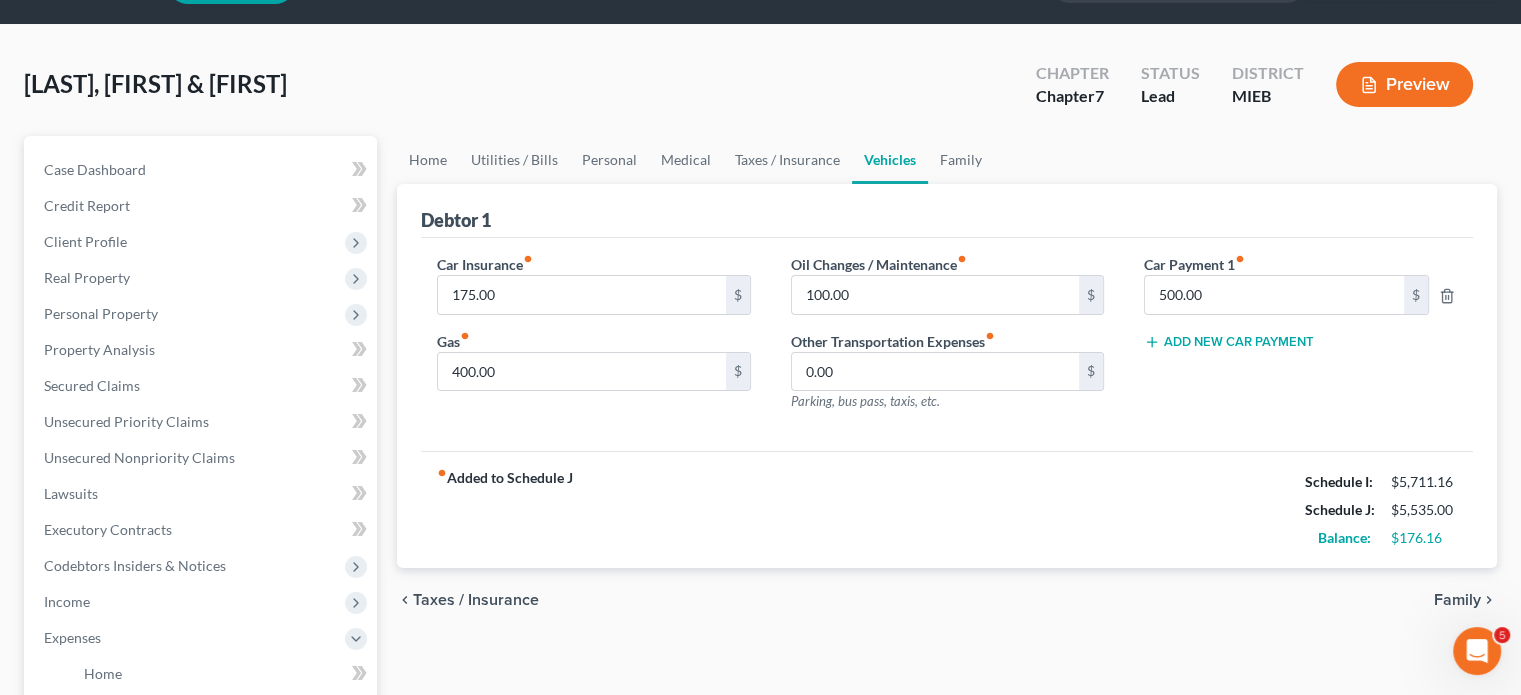 scroll, scrollTop: 0, scrollLeft: 0, axis: both 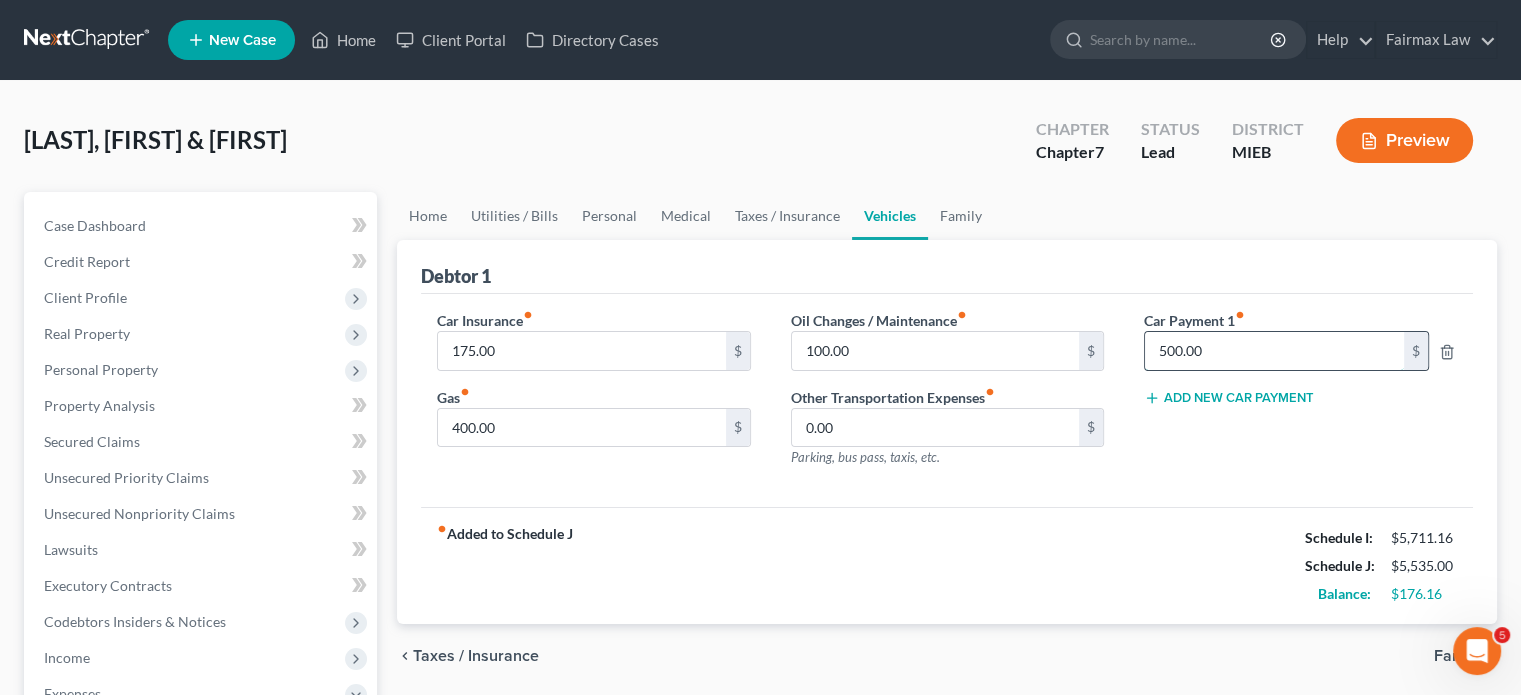 click on "500.00" at bounding box center [1274, 351] 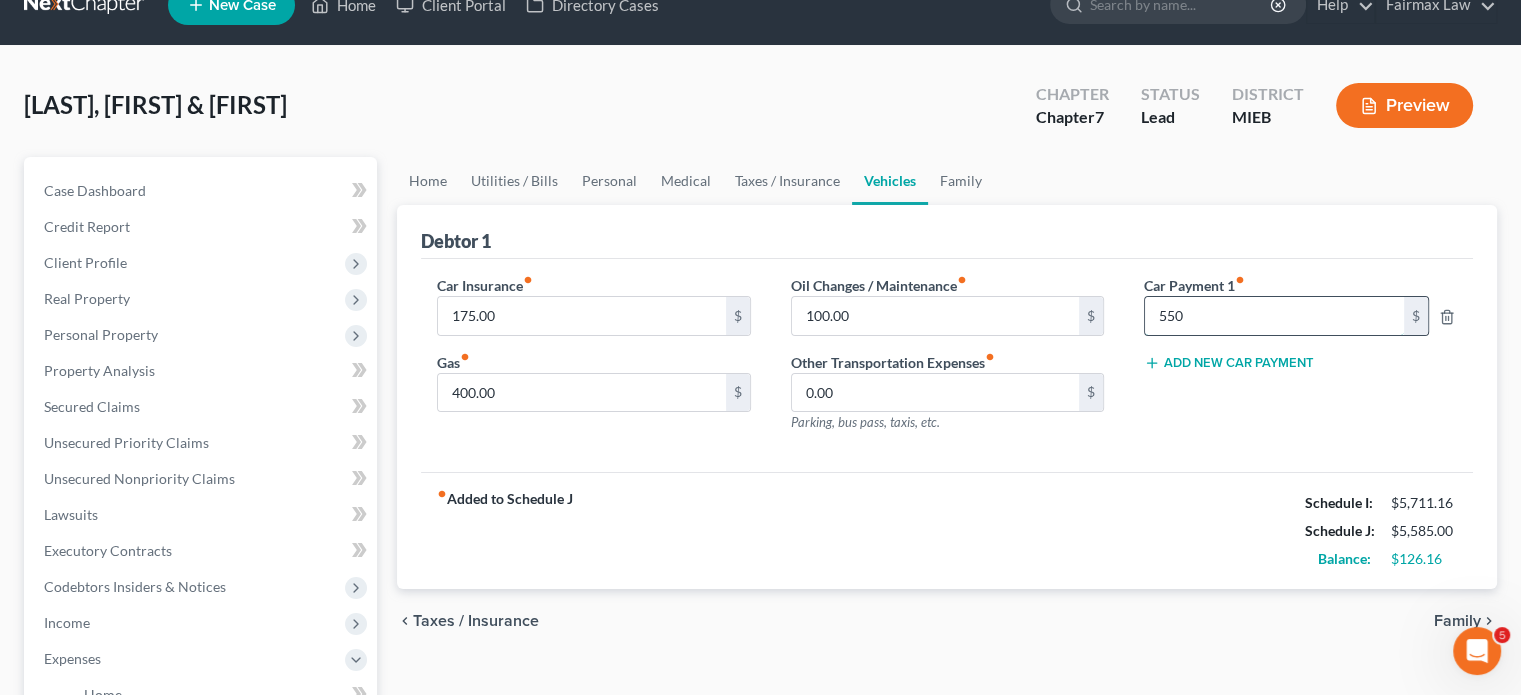 scroll, scrollTop: 36, scrollLeft: 0, axis: vertical 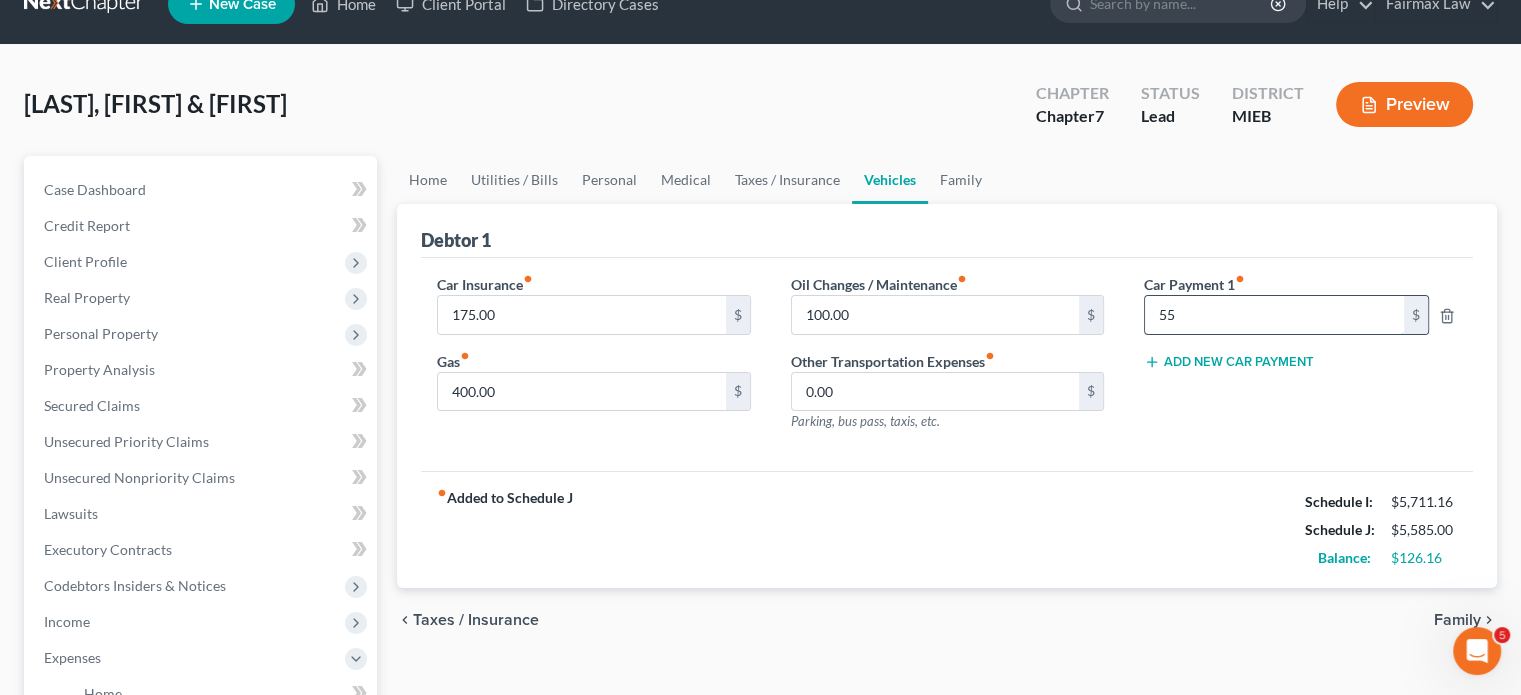 type on "5" 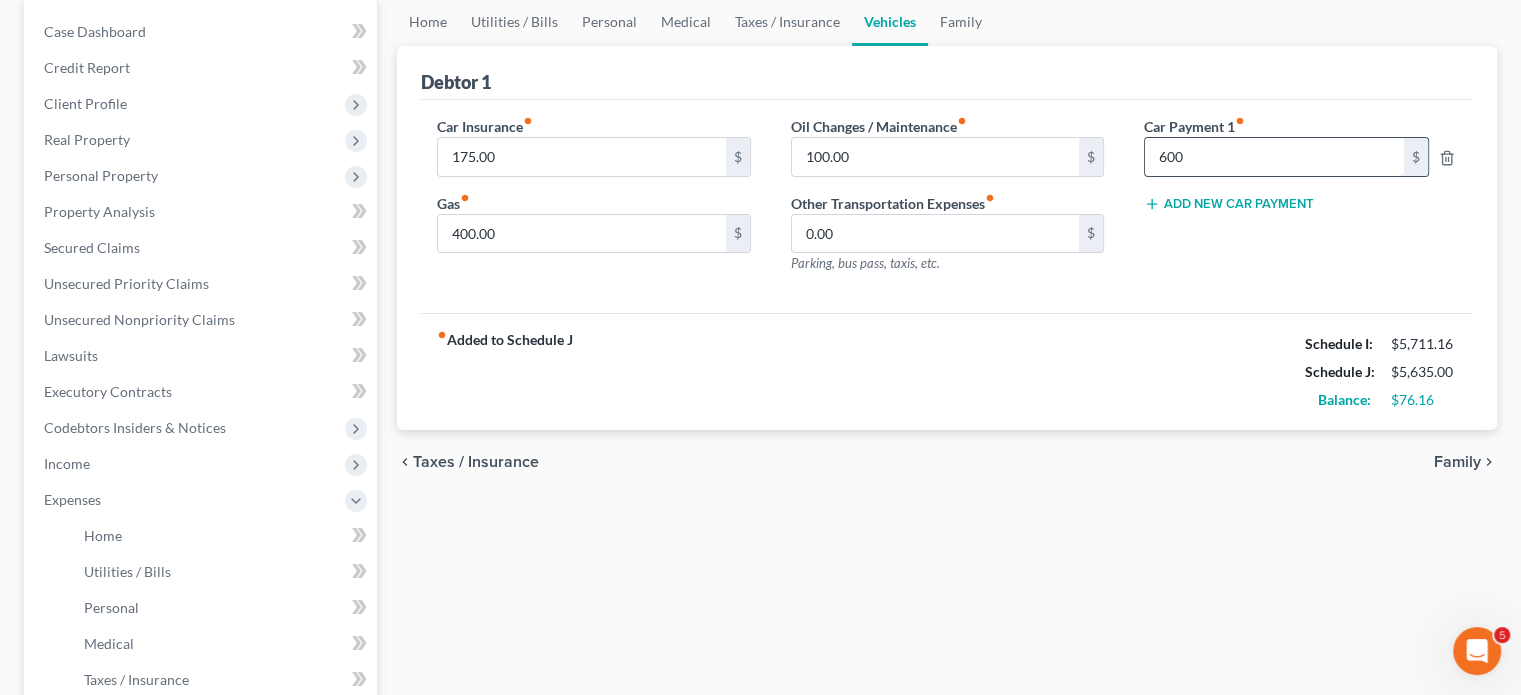 scroll, scrollTop: 156, scrollLeft: 0, axis: vertical 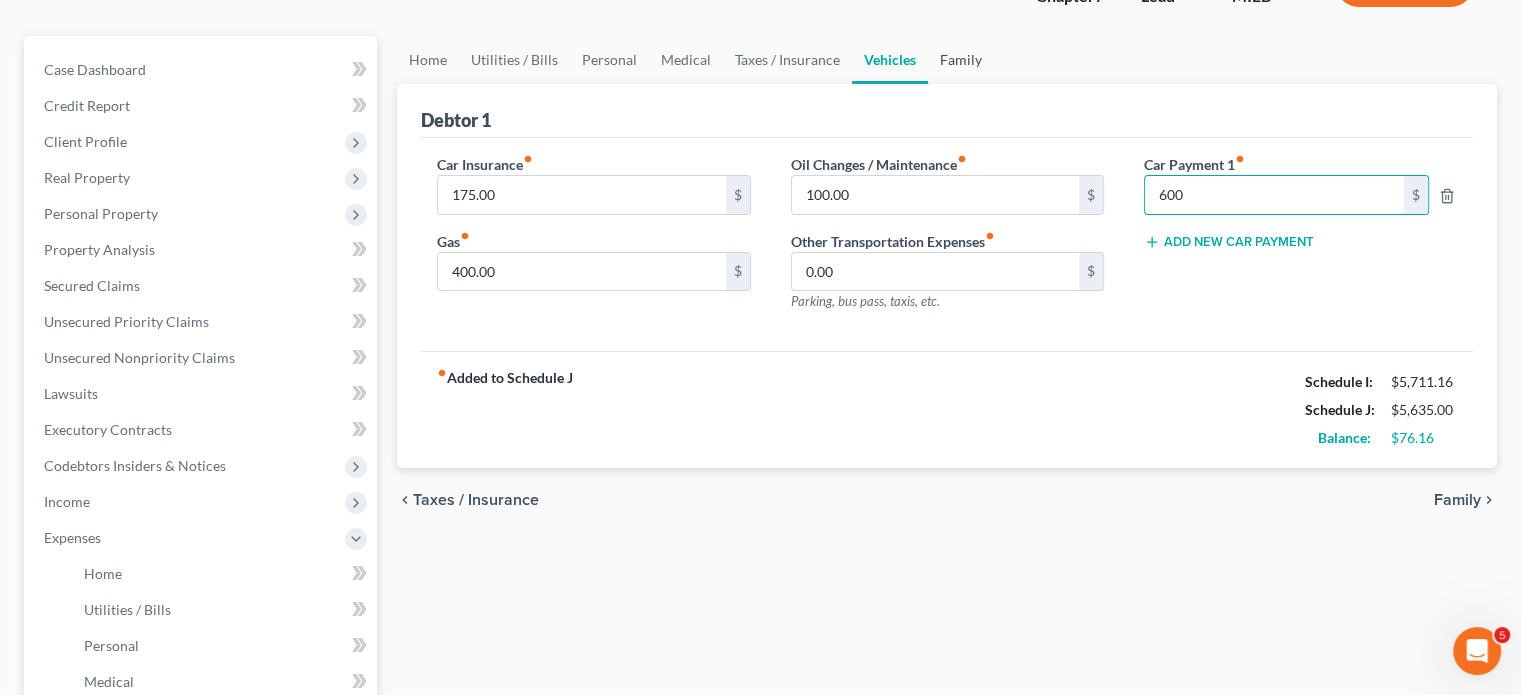 type on "600" 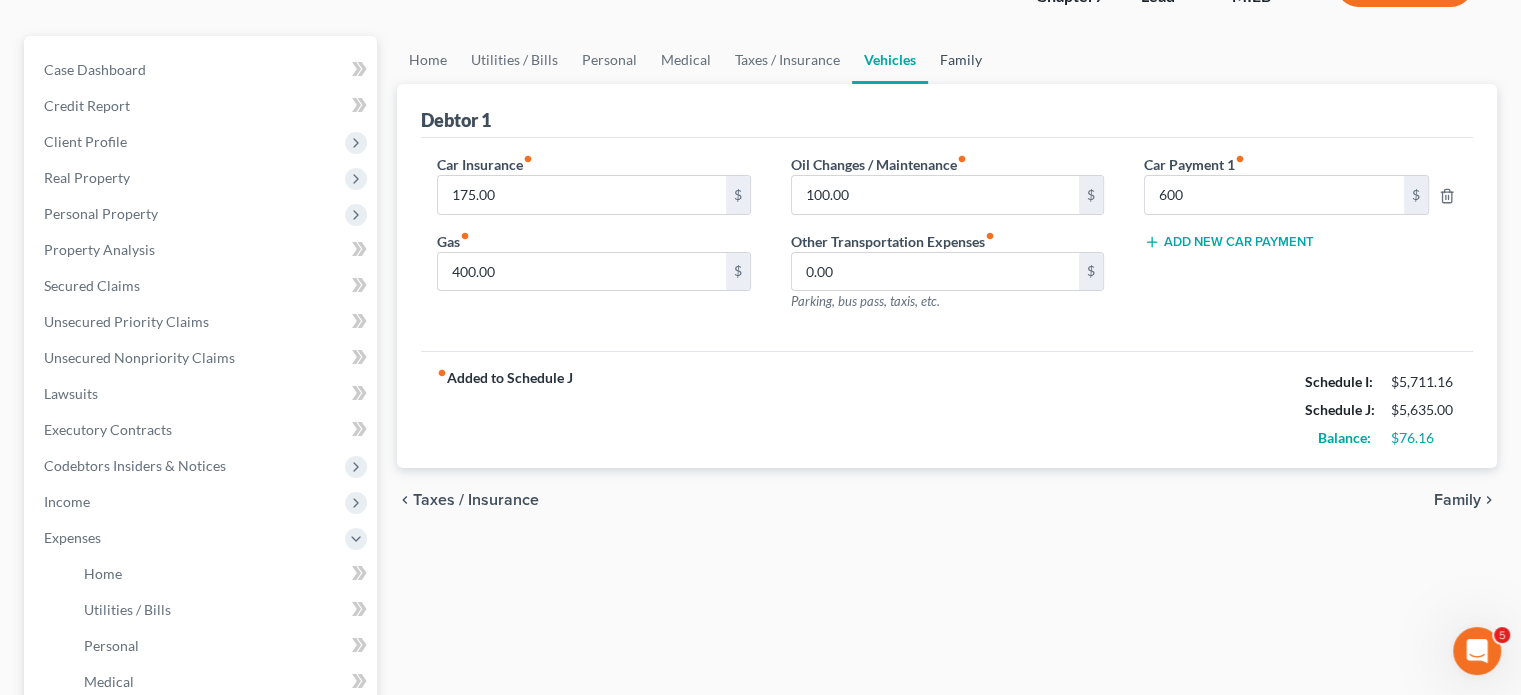 click on "Family" at bounding box center [961, 60] 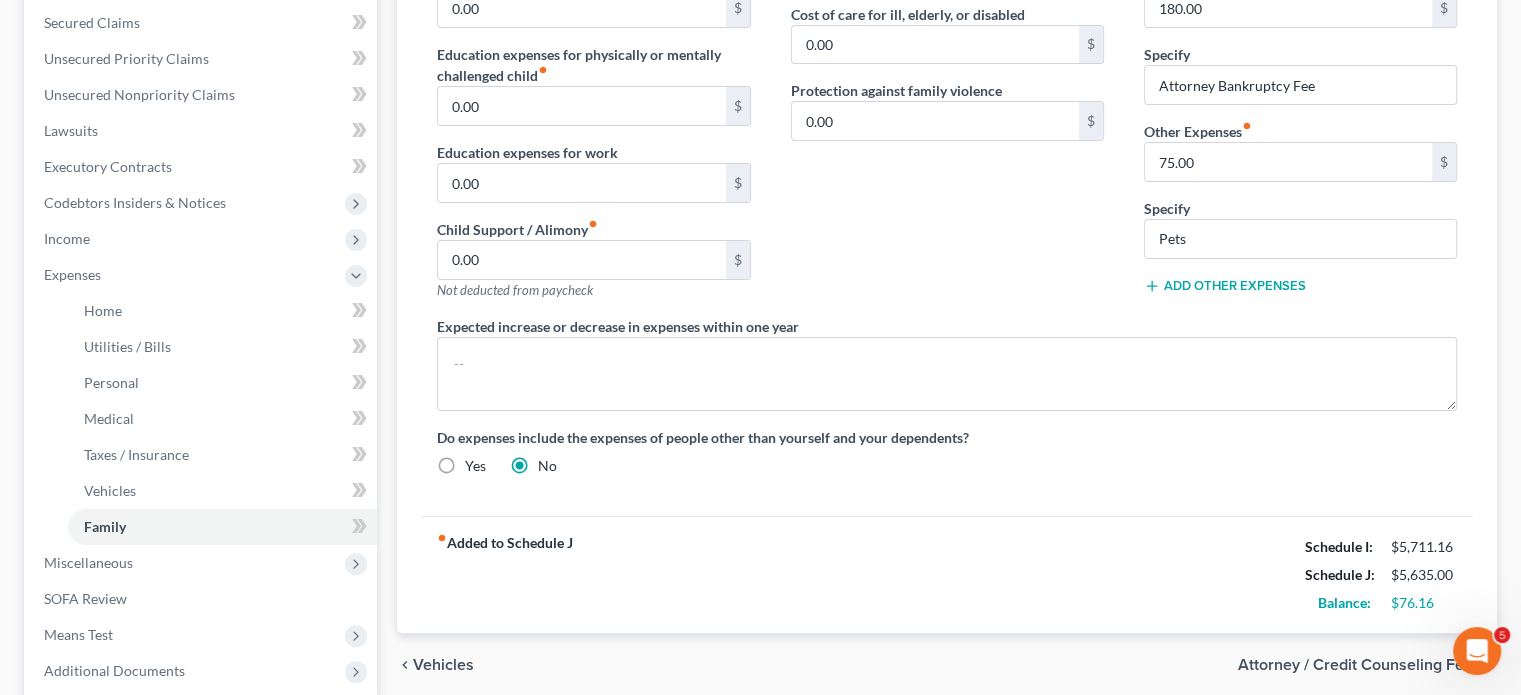scroll, scrollTop: 420, scrollLeft: 0, axis: vertical 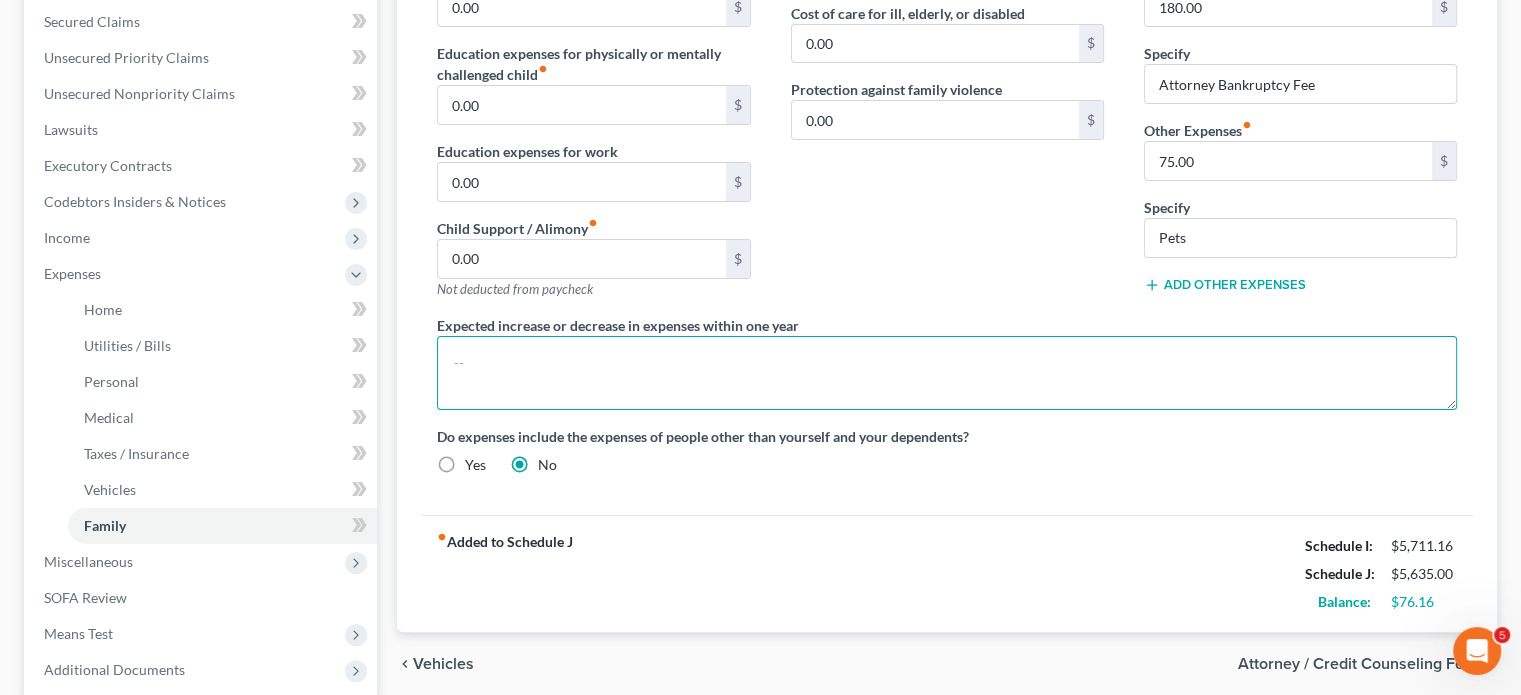 click at bounding box center (947, 373) 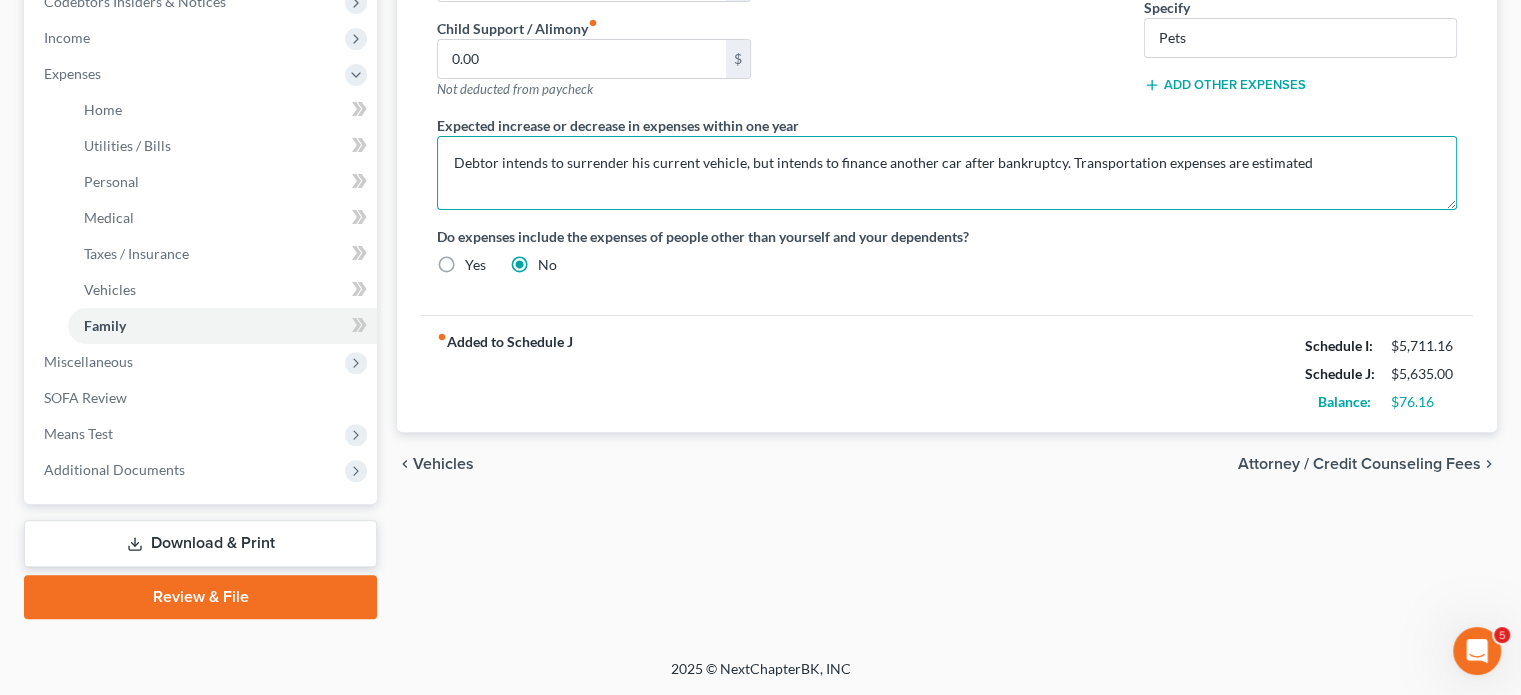 scroll, scrollTop: 943, scrollLeft: 0, axis: vertical 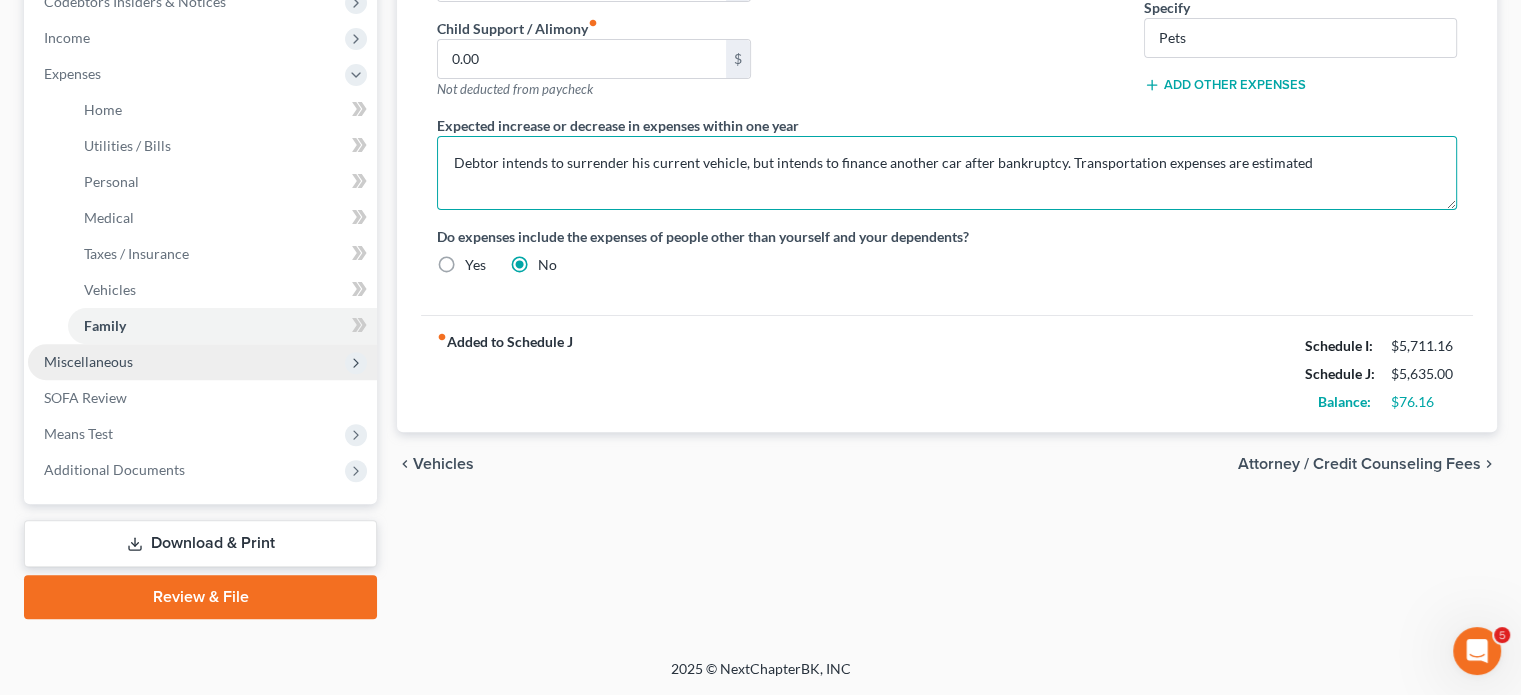 type on "Debtor intends to surrender his current vehicle, but intends to finance another car after bankruptcy. Transportation expenses are estimated" 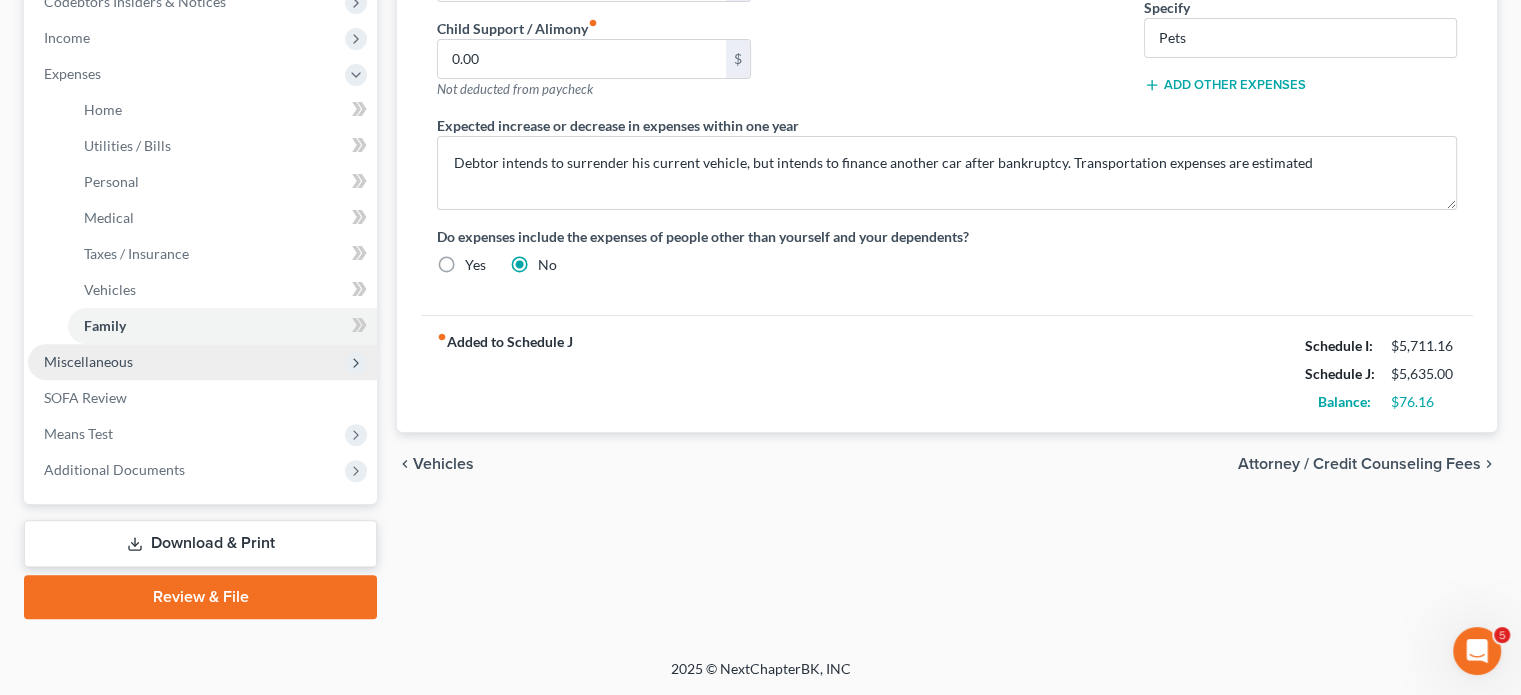 click on "Miscellaneous" at bounding box center (202, 362) 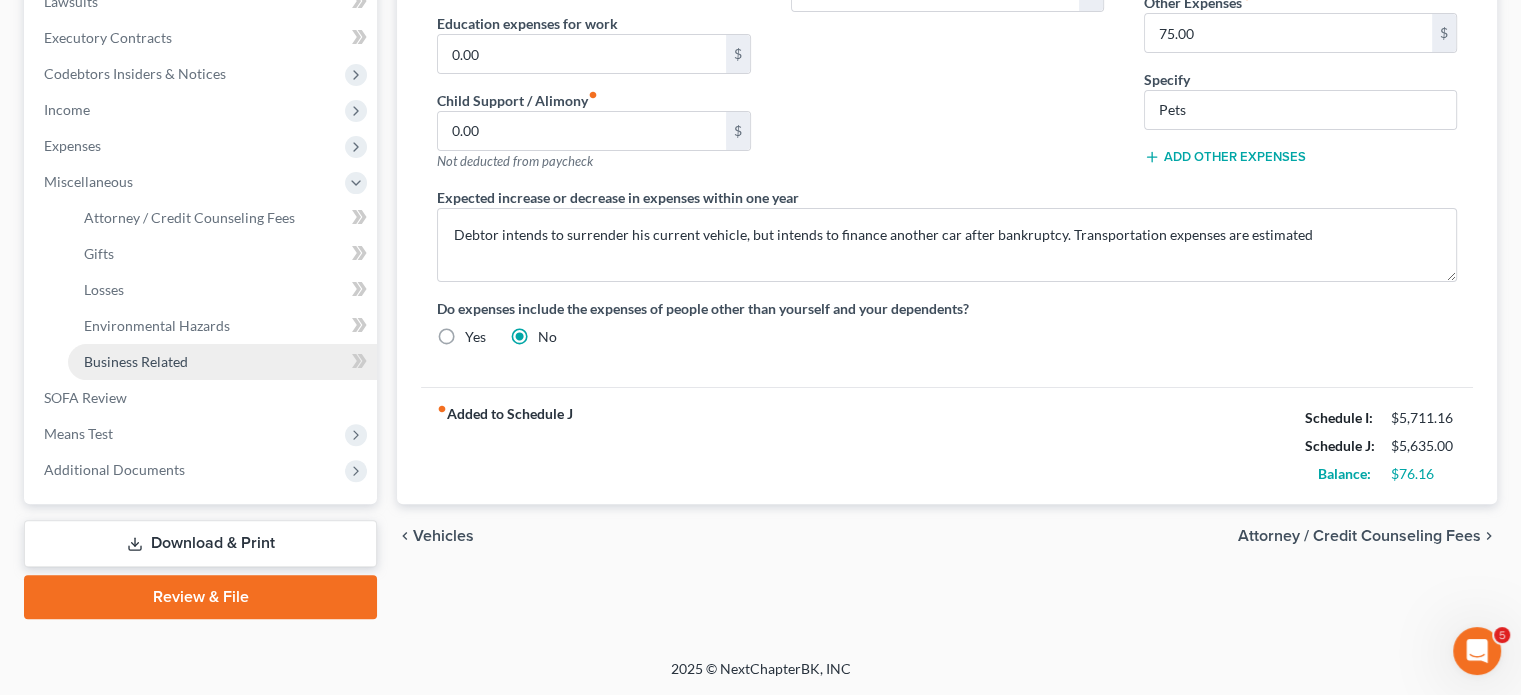 scroll, scrollTop: 853, scrollLeft: 0, axis: vertical 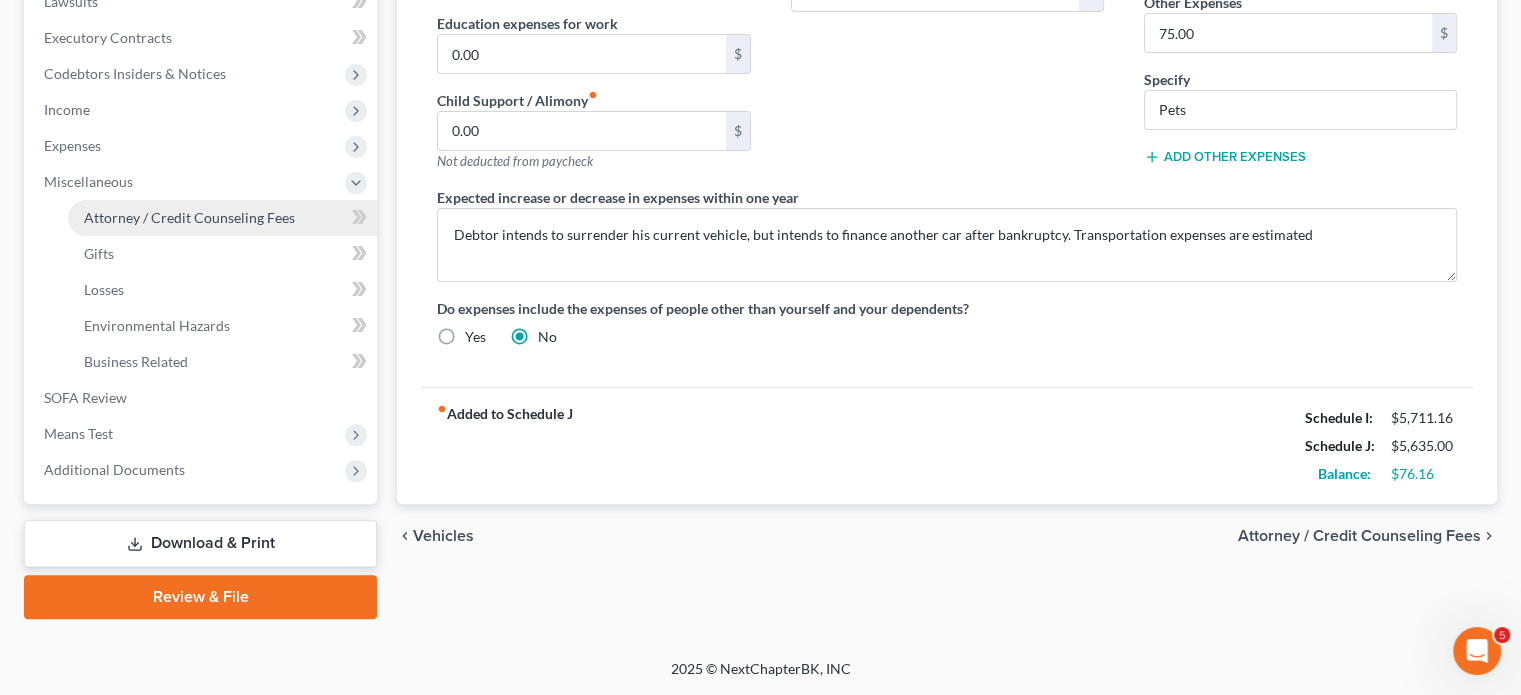 click on "Attorney / Credit Counseling Fees" at bounding box center [189, 217] 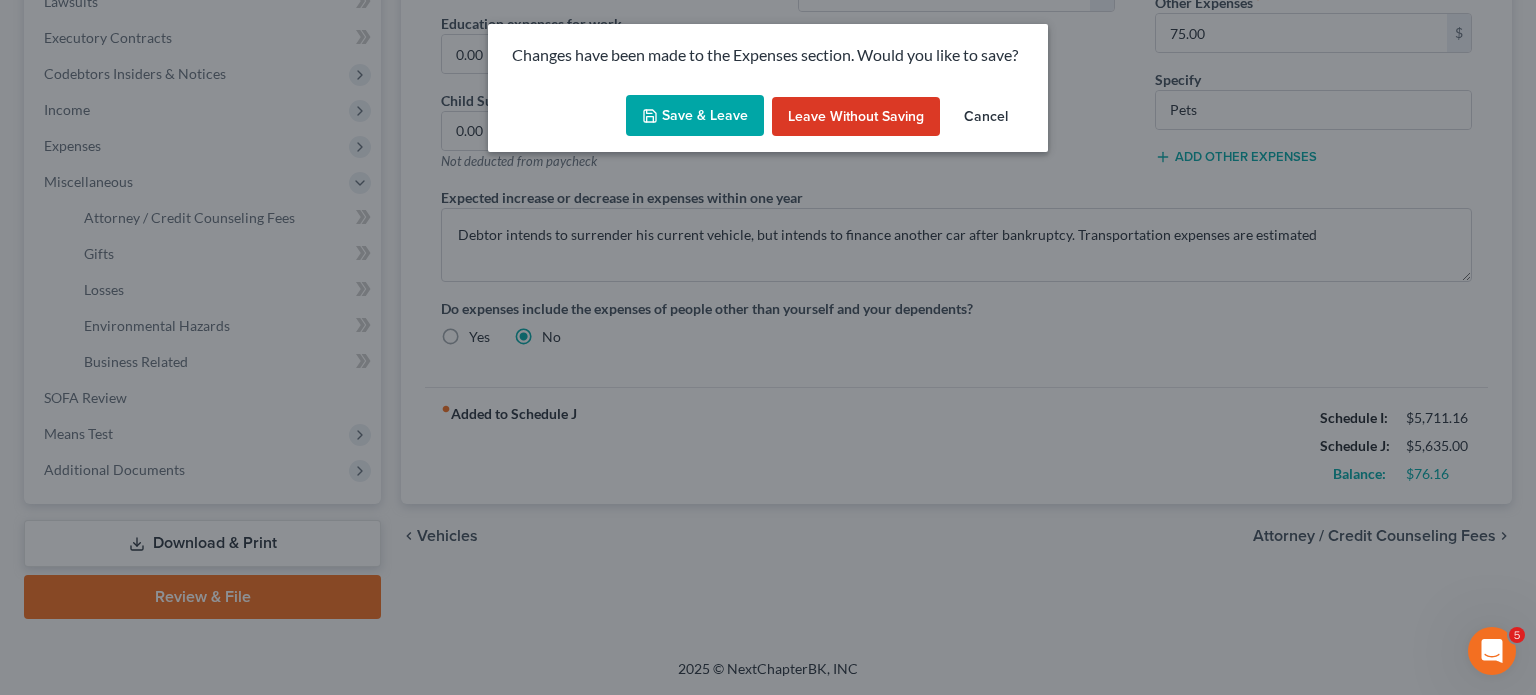click on "Save & Leave" at bounding box center (695, 116) 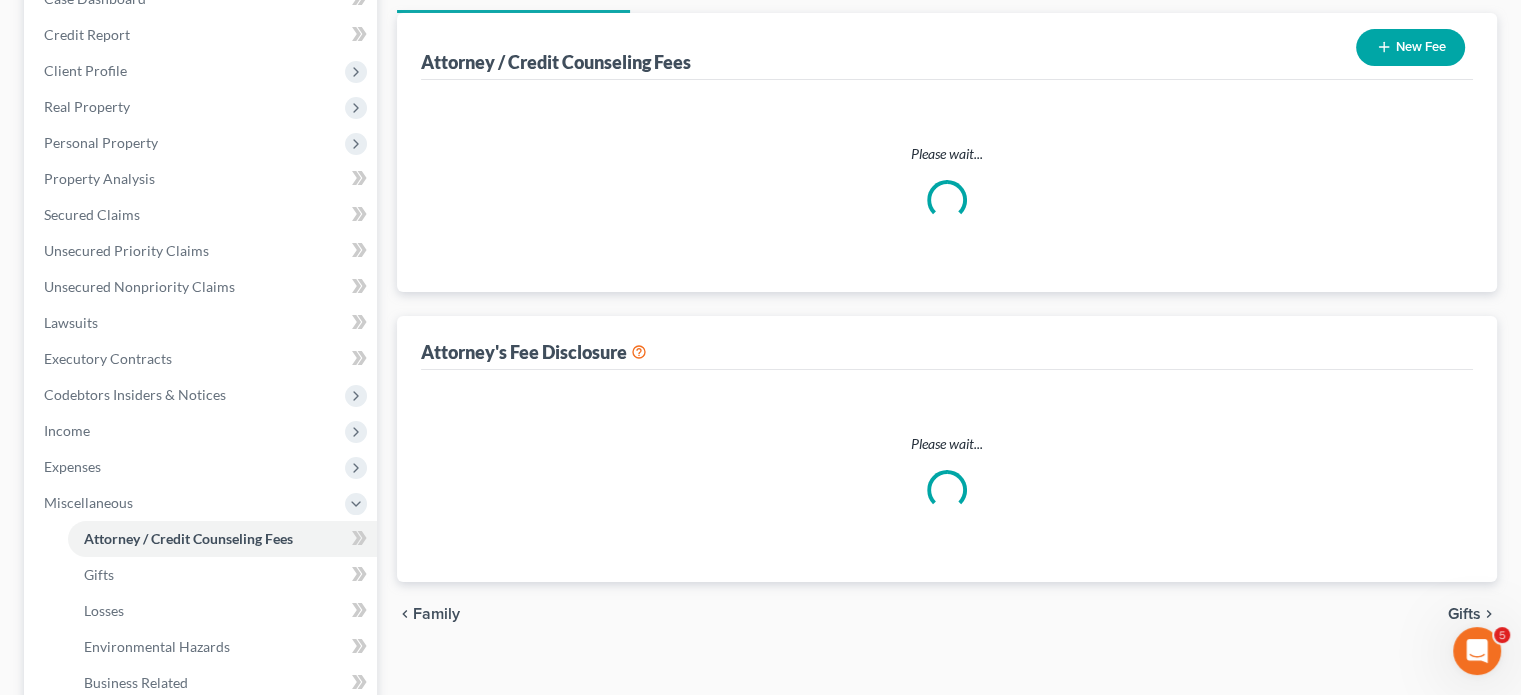 scroll, scrollTop: 35, scrollLeft: 0, axis: vertical 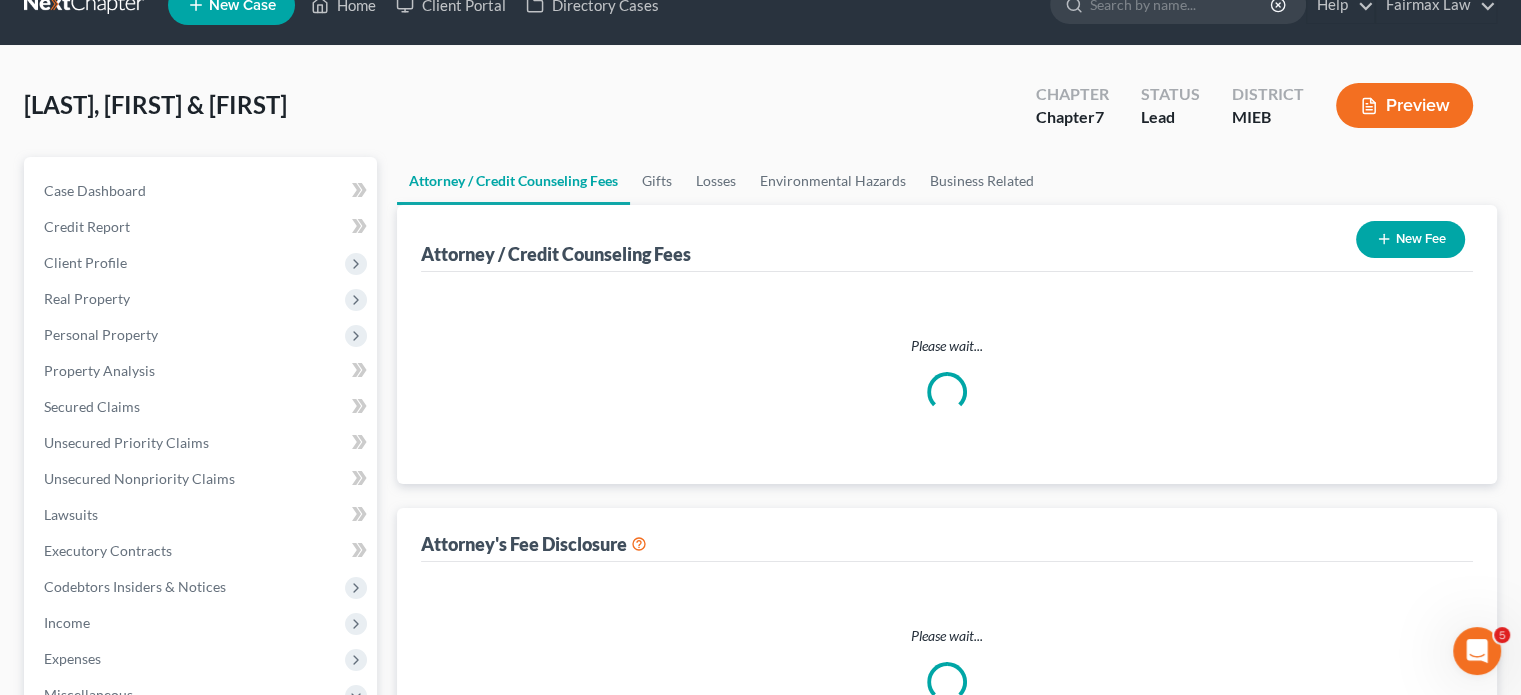 select on "2" 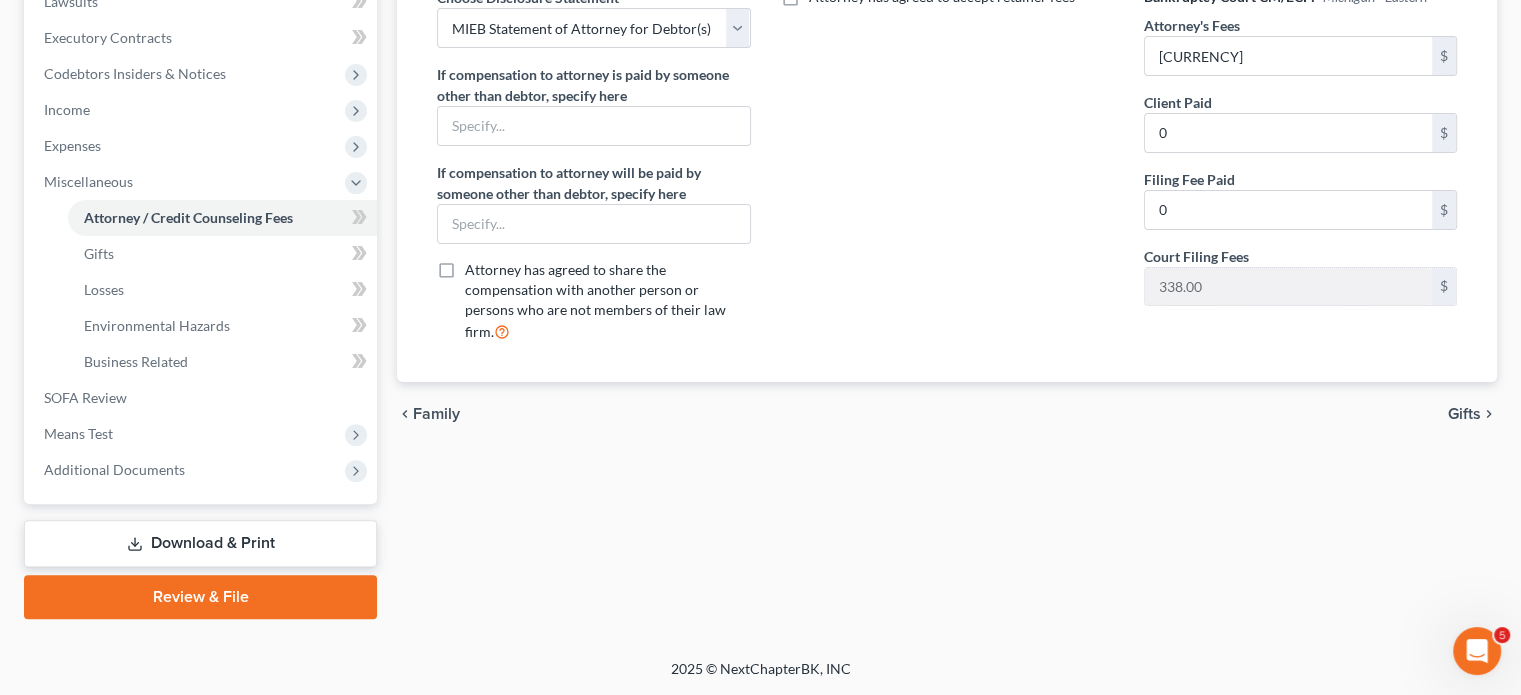 scroll, scrollTop: 840, scrollLeft: 0, axis: vertical 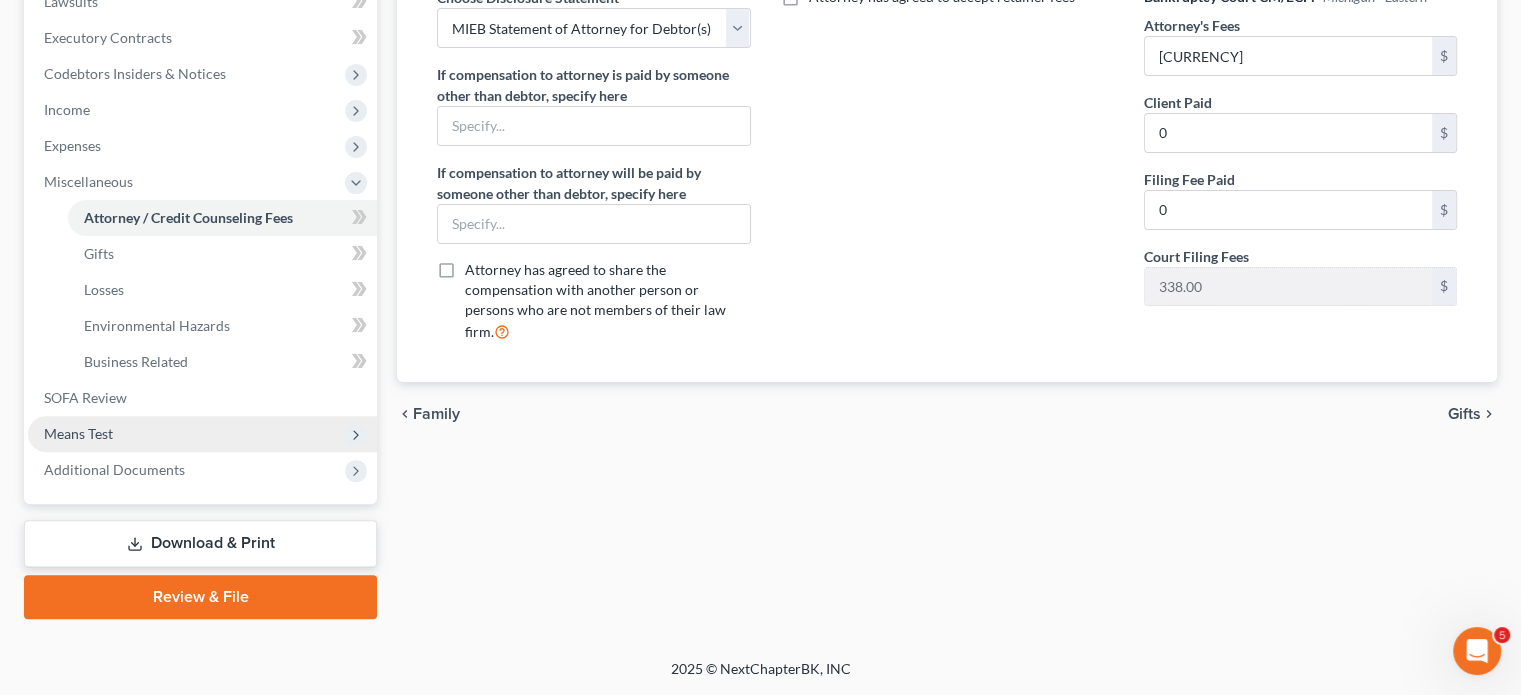 click on "Means Test" at bounding box center [202, 434] 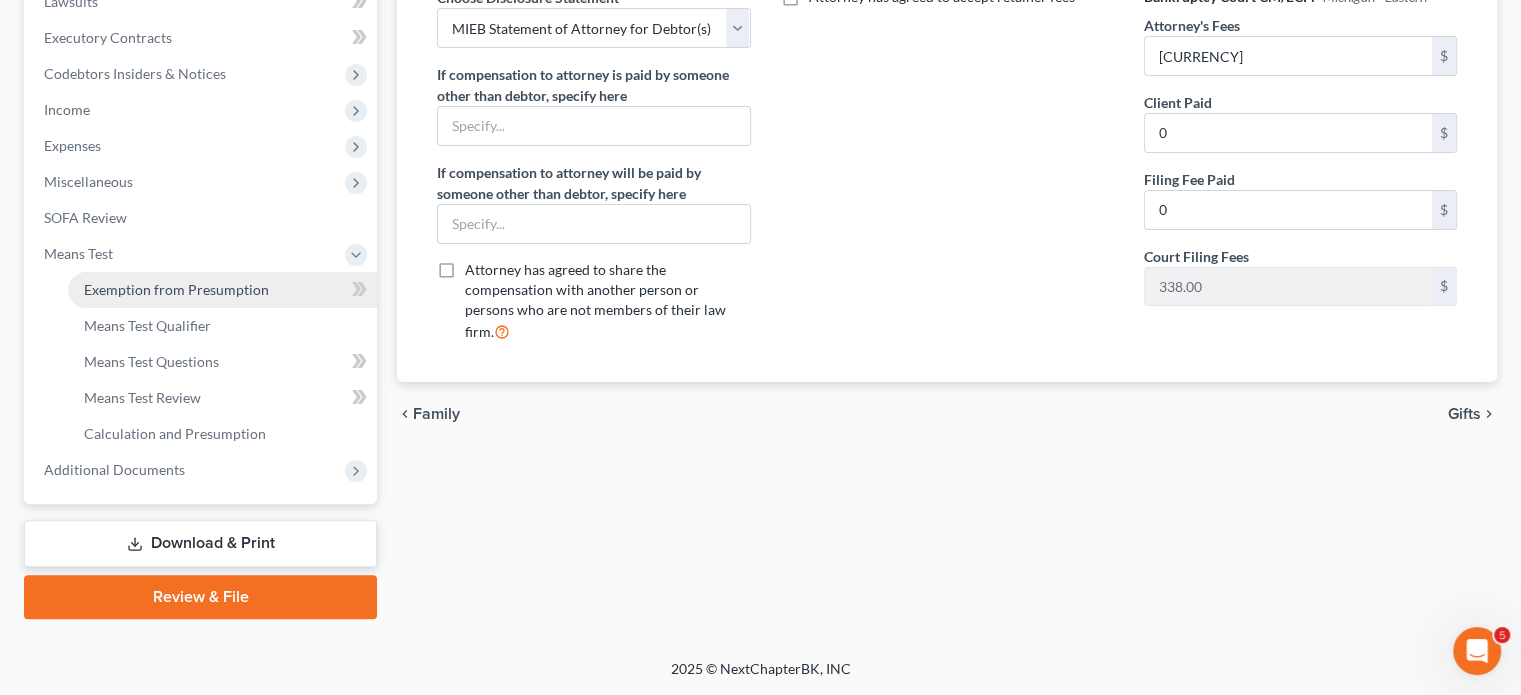 click on "Exemption from Presumption" at bounding box center (176, 289) 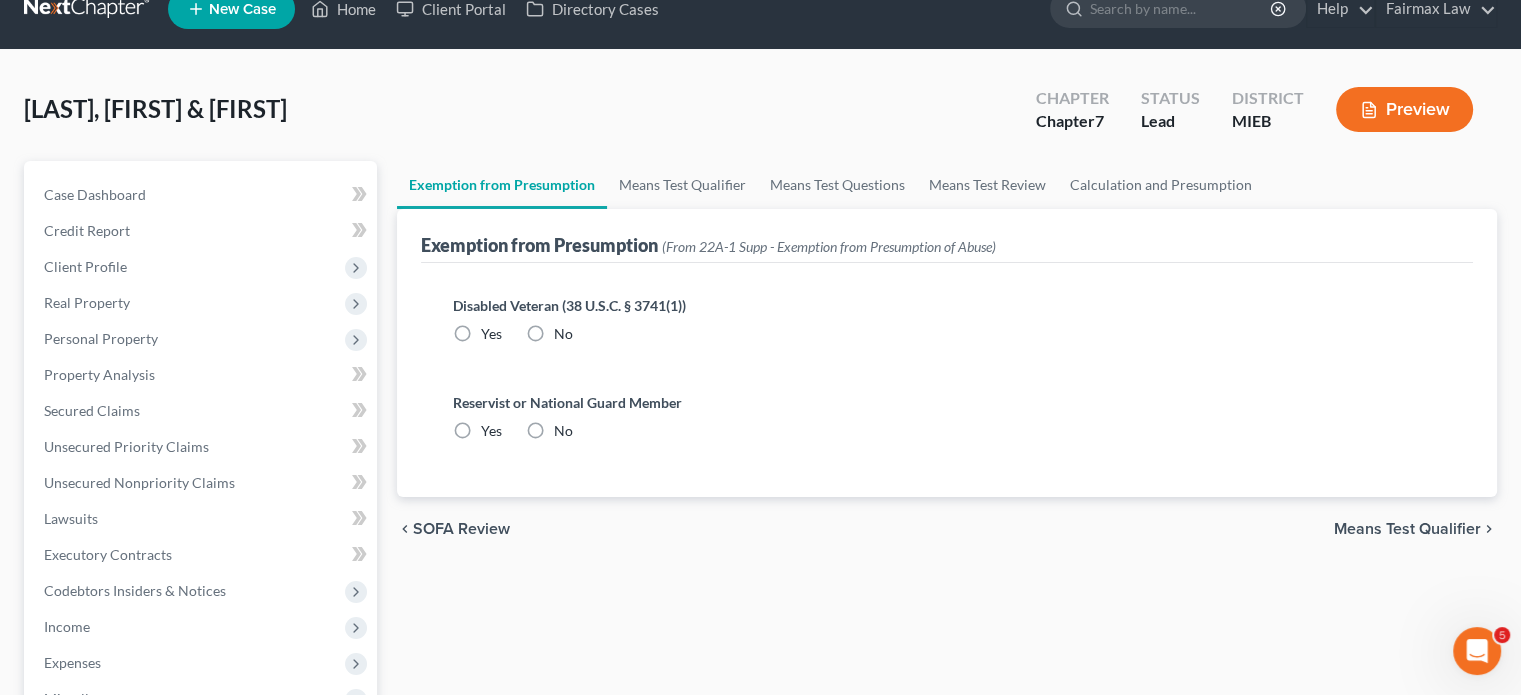 scroll, scrollTop: 0, scrollLeft: 0, axis: both 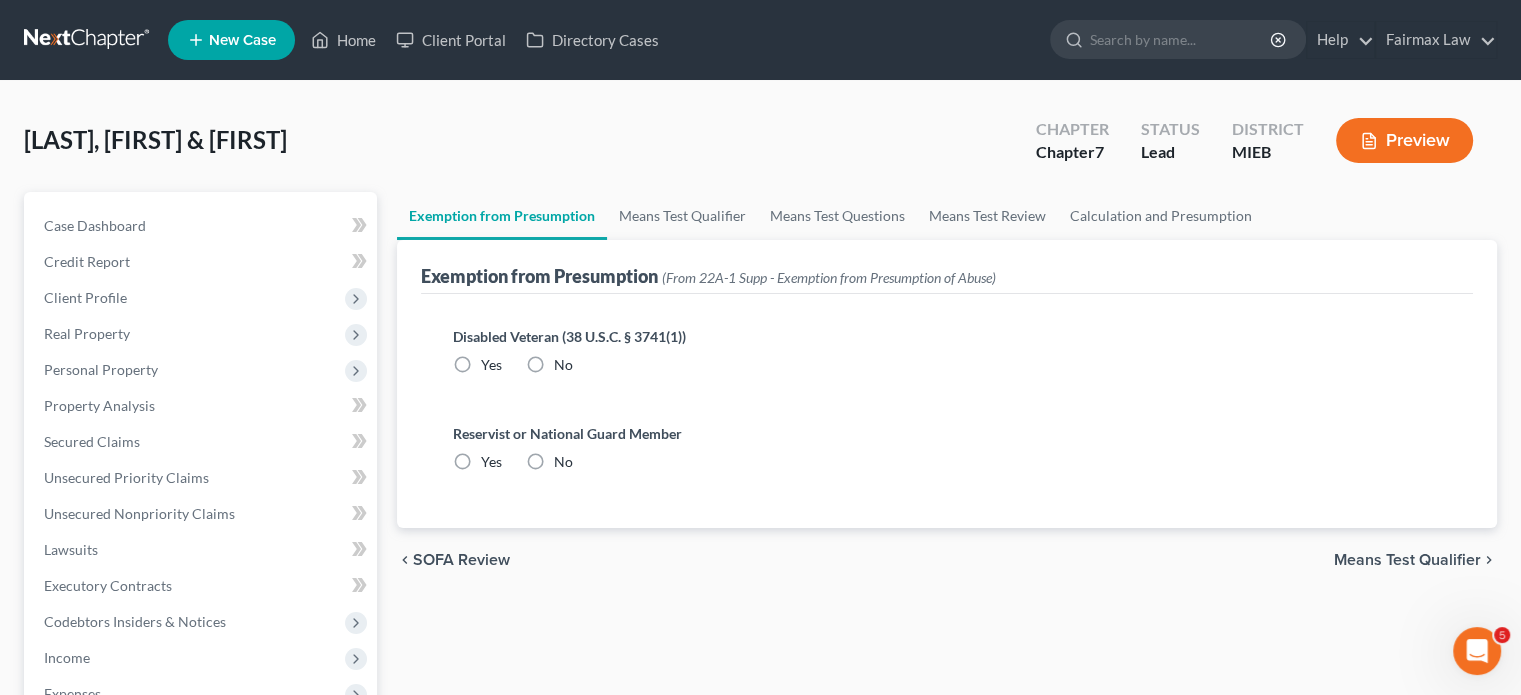 click on "No" at bounding box center (563, 365) 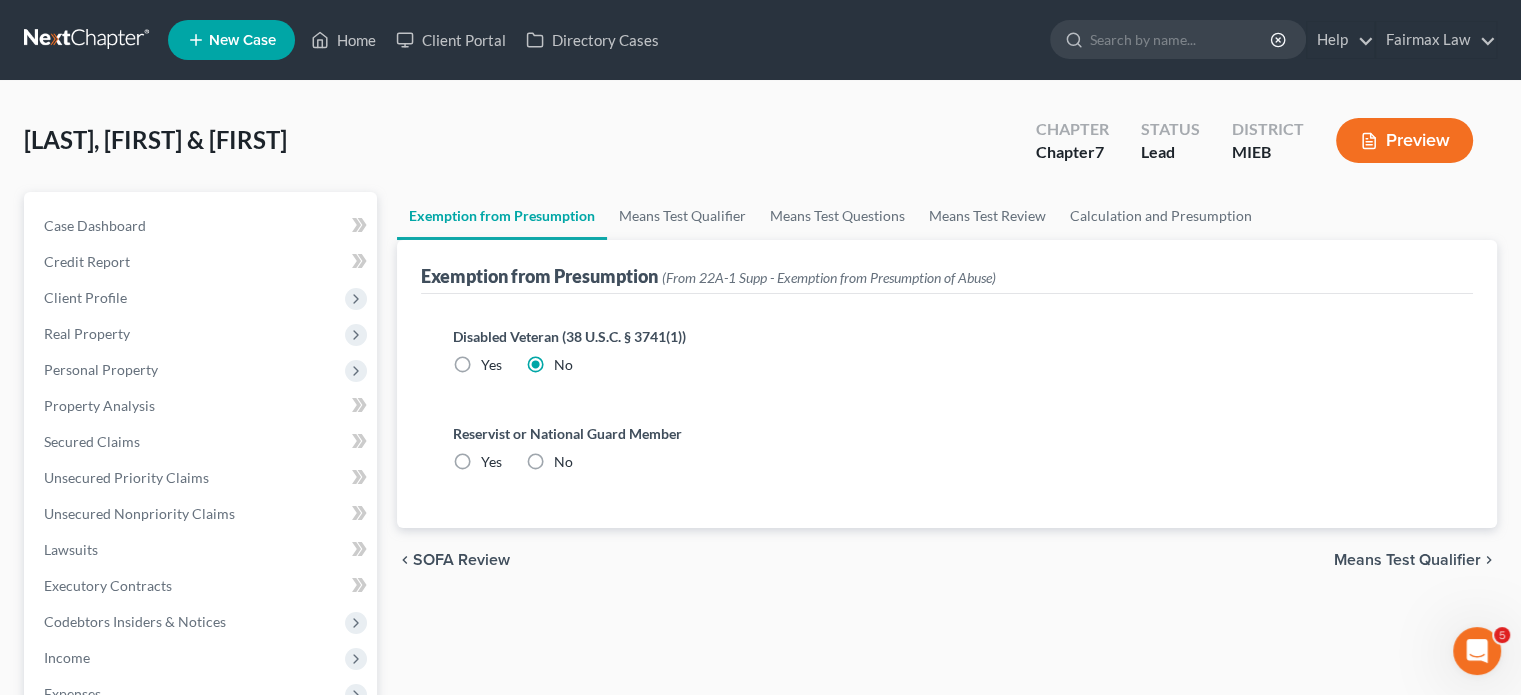 click on "No" at bounding box center (563, 462) 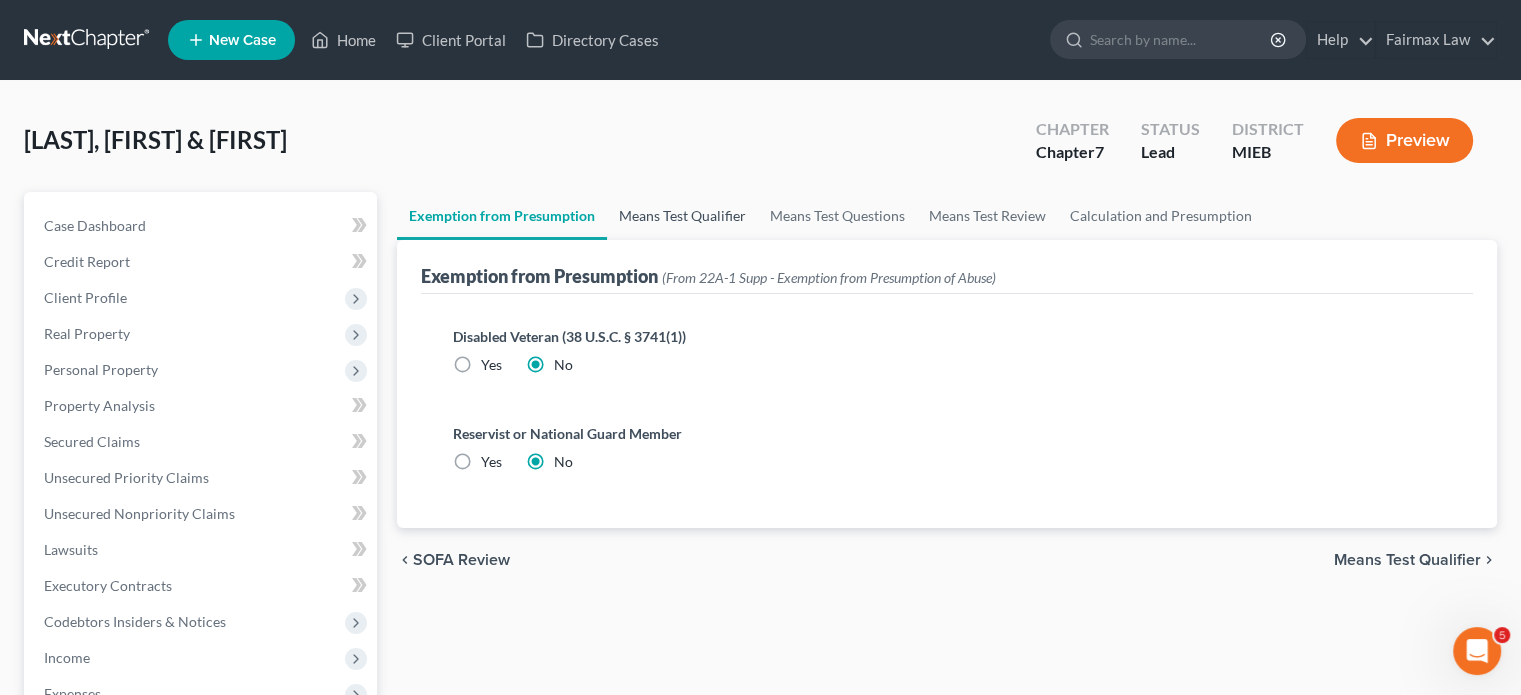 click on "Means Test Qualifier" at bounding box center (682, 216) 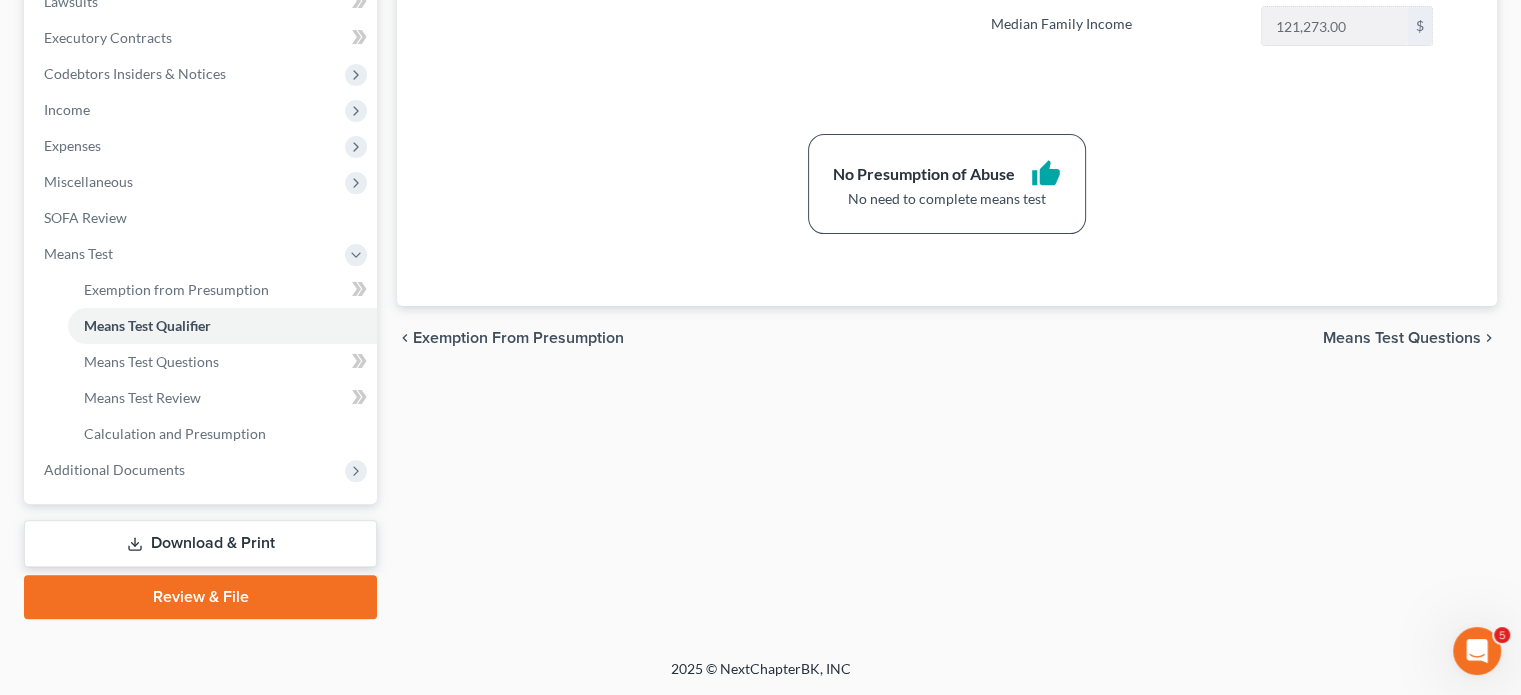 scroll, scrollTop: 853, scrollLeft: 0, axis: vertical 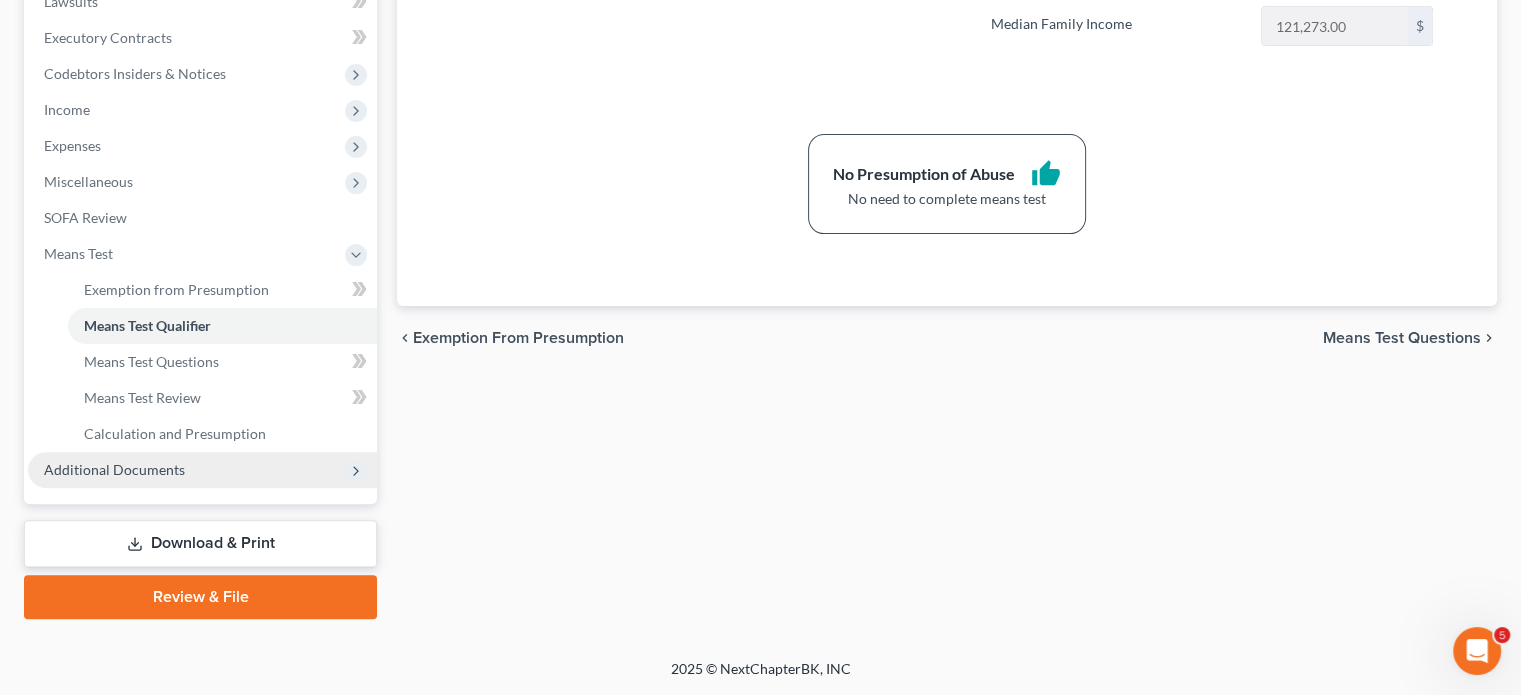 click on "Additional Documents" at bounding box center [114, 469] 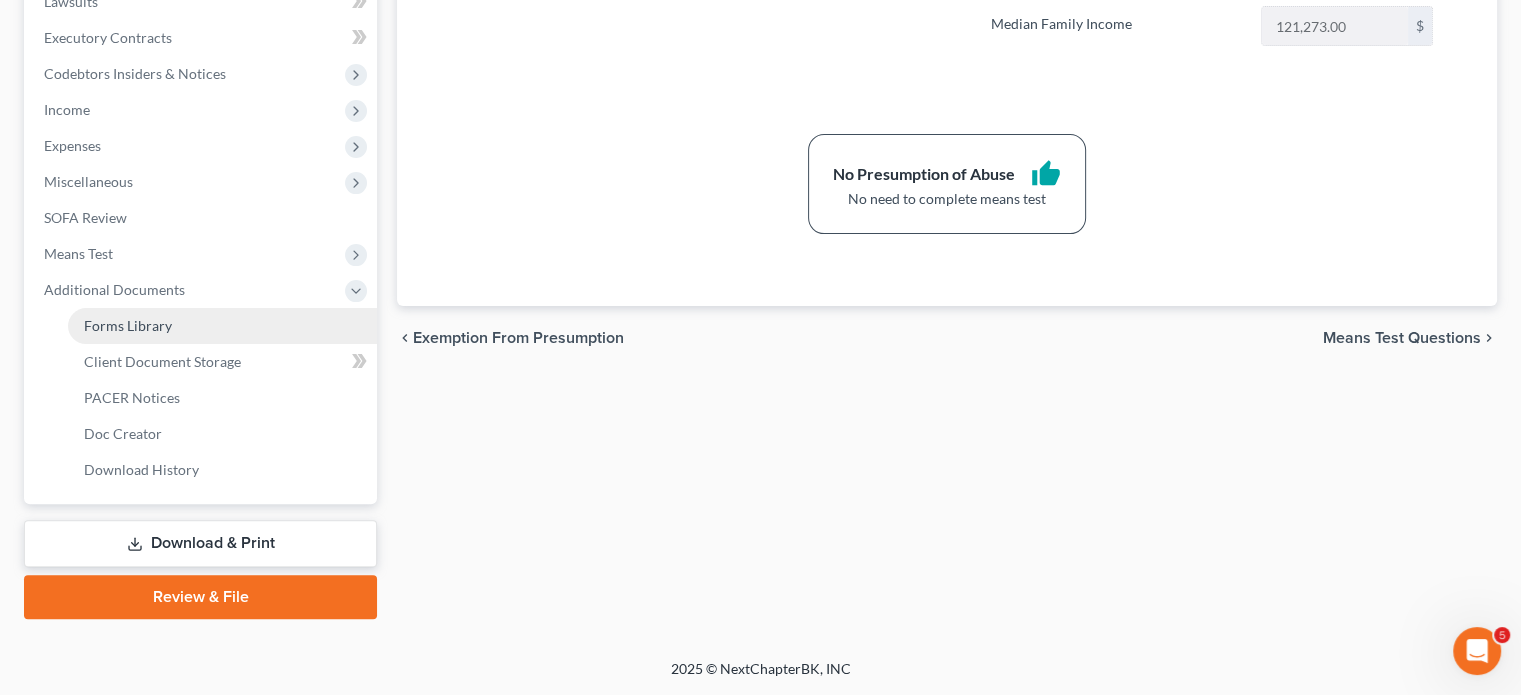 click on "Forms Library" at bounding box center [222, 326] 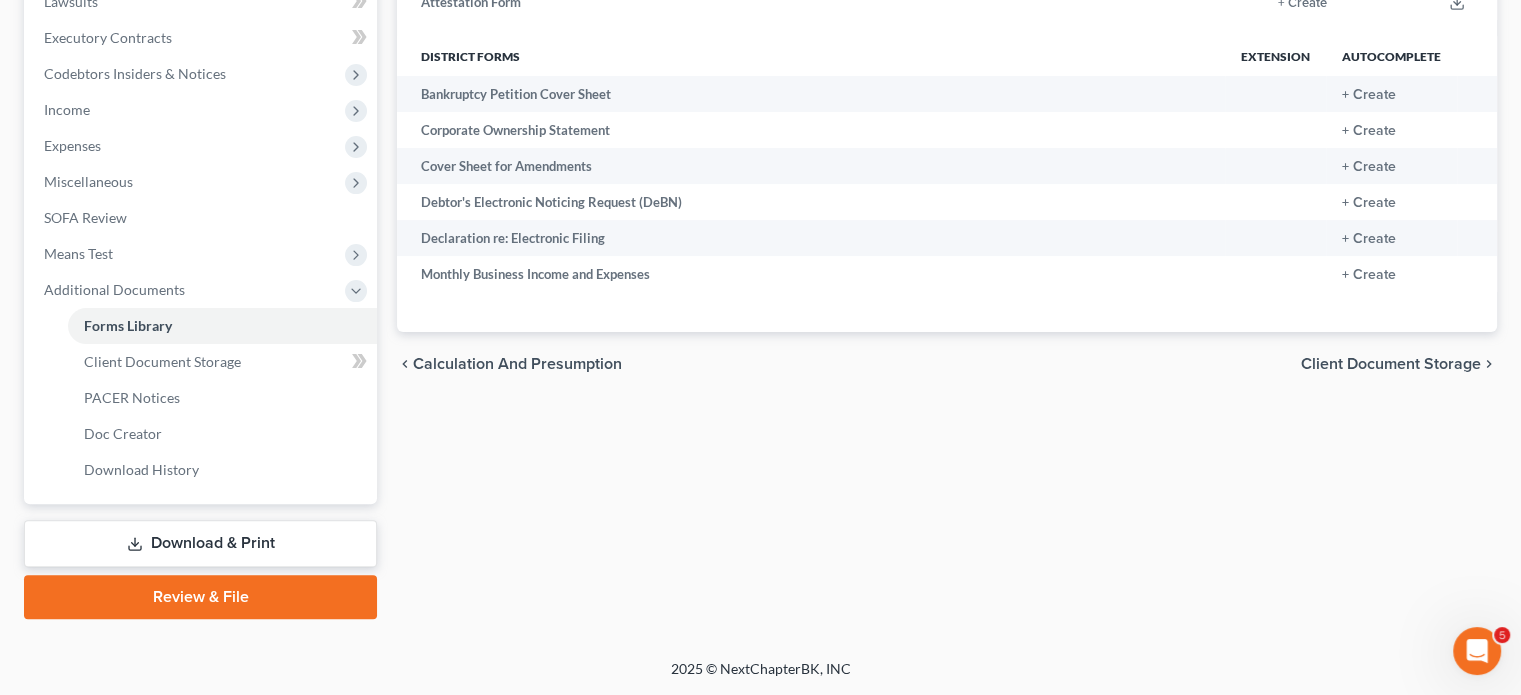 scroll, scrollTop: 828, scrollLeft: 0, axis: vertical 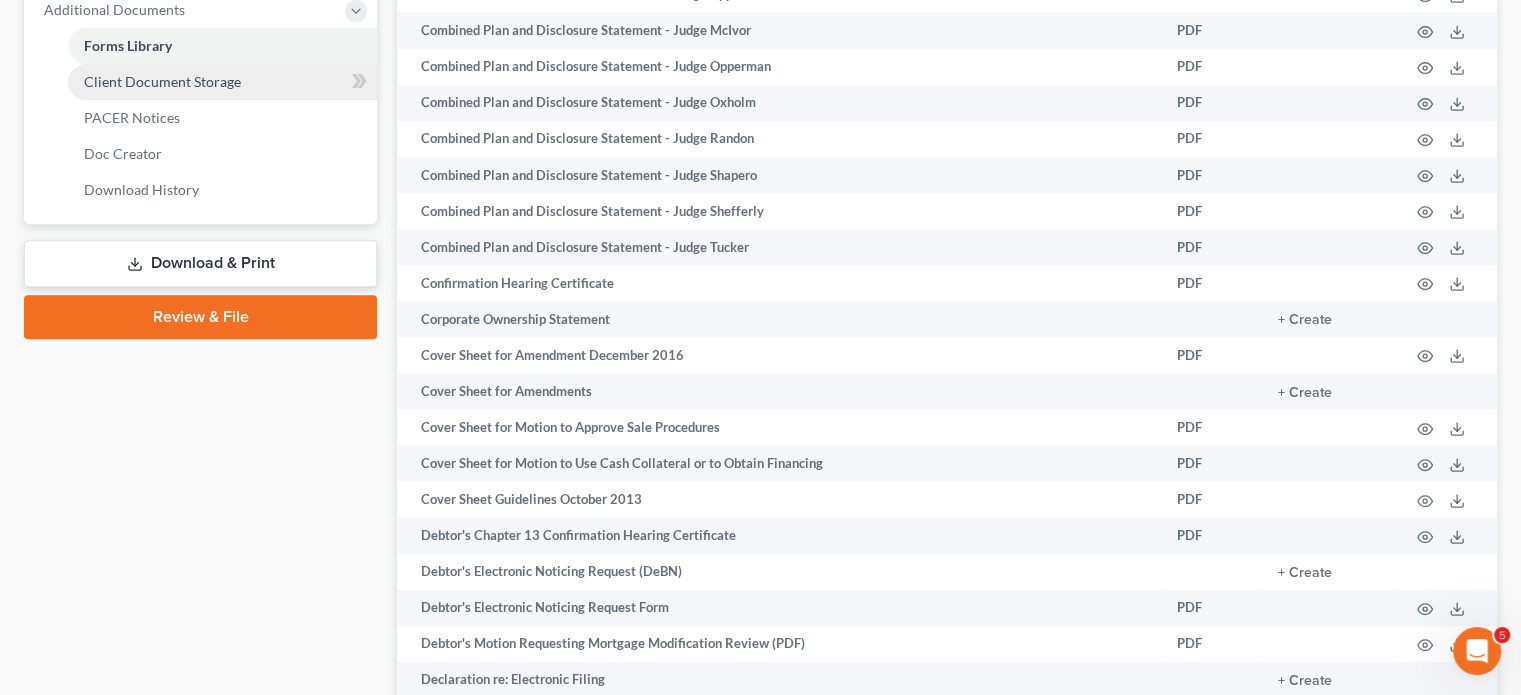 click on "Client Document Storage" at bounding box center [162, 81] 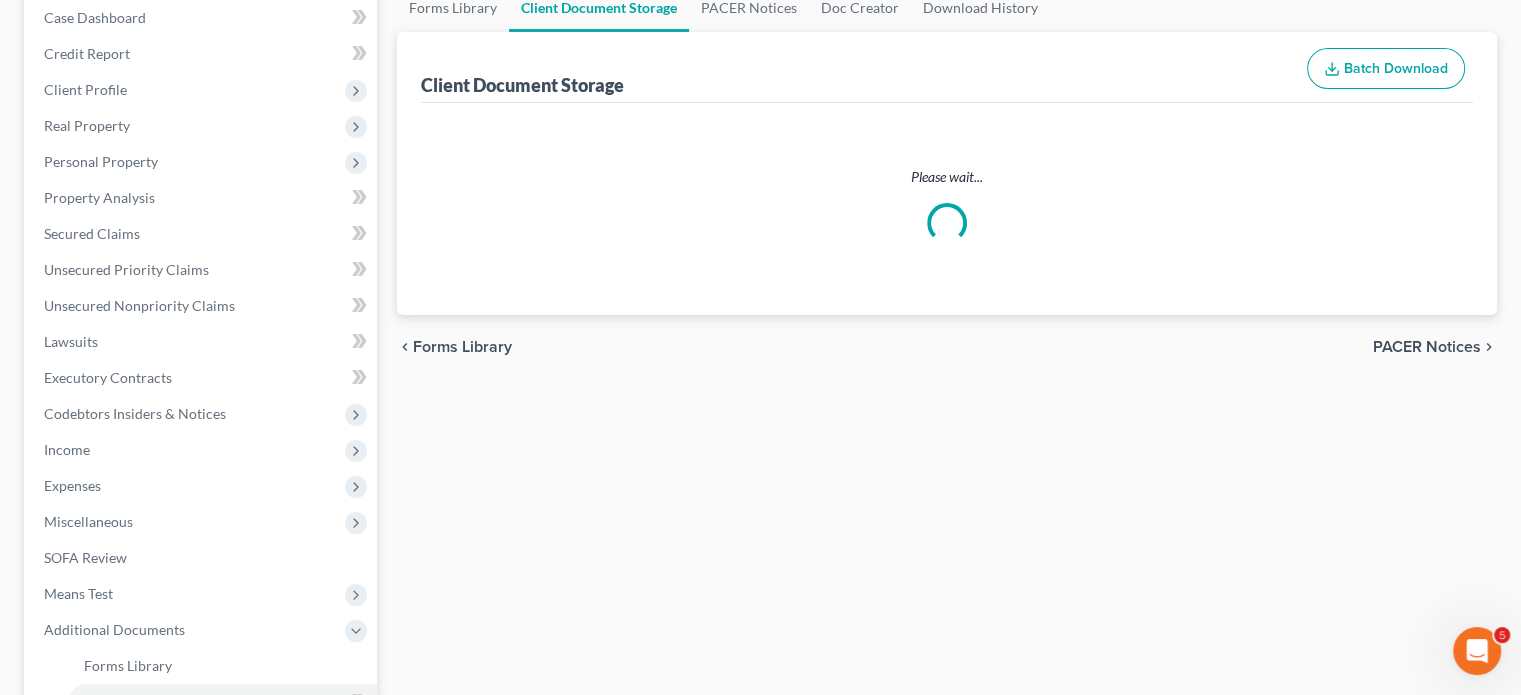 select on "7" 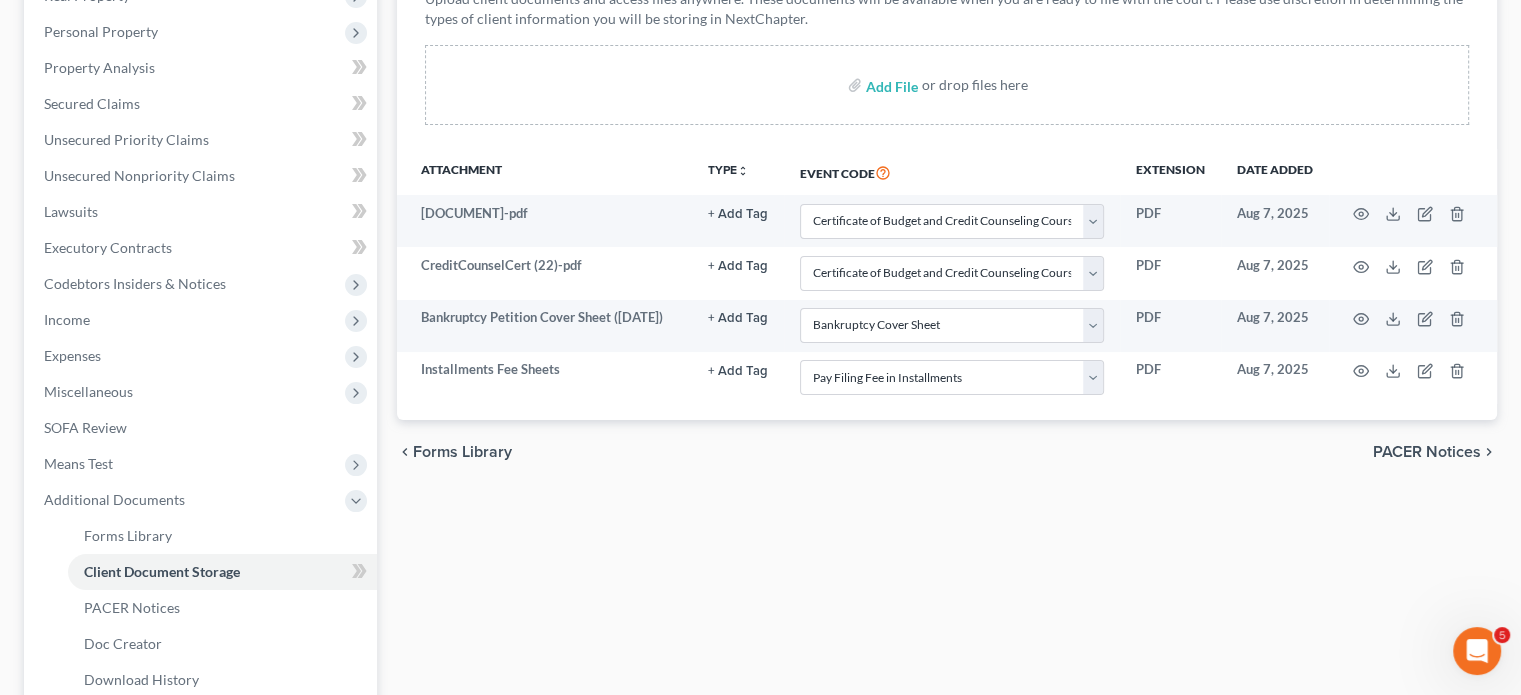 scroll, scrollTop: 343, scrollLeft: 0, axis: vertical 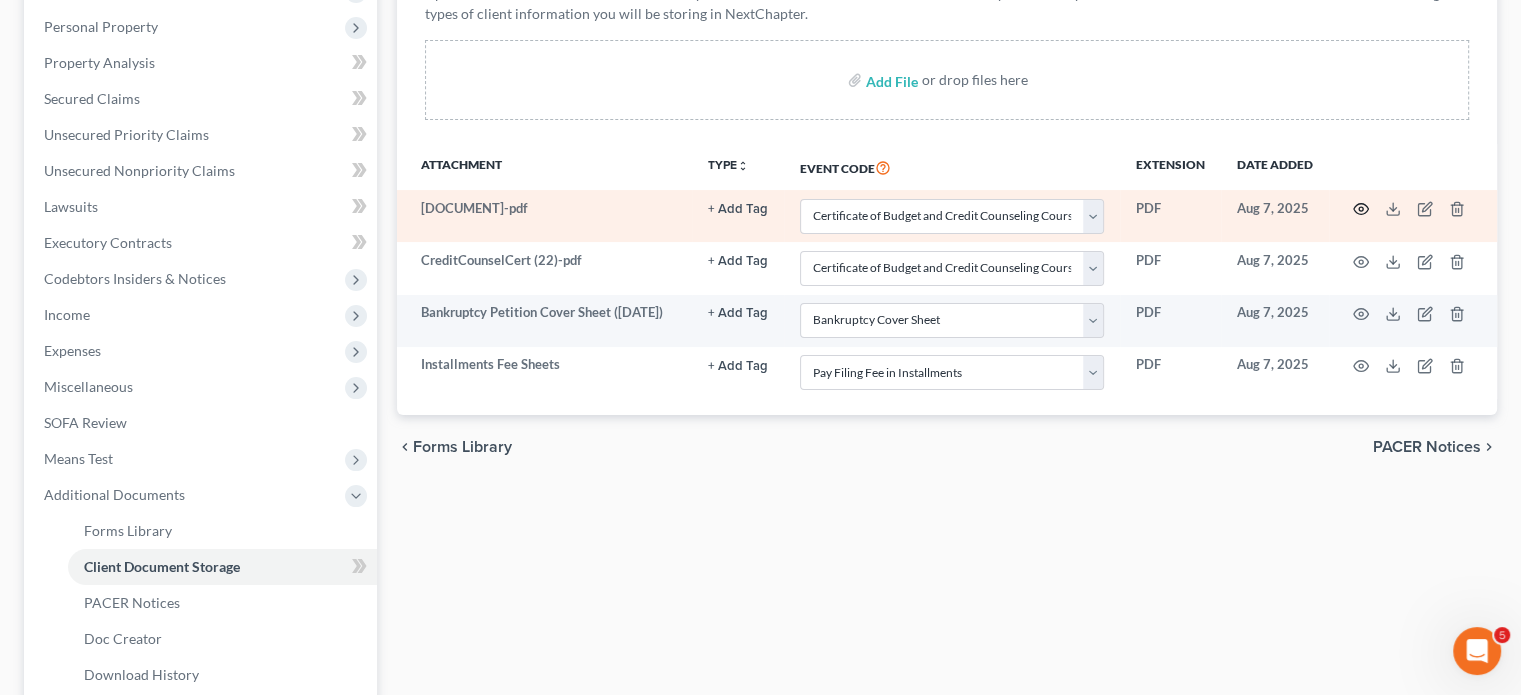click 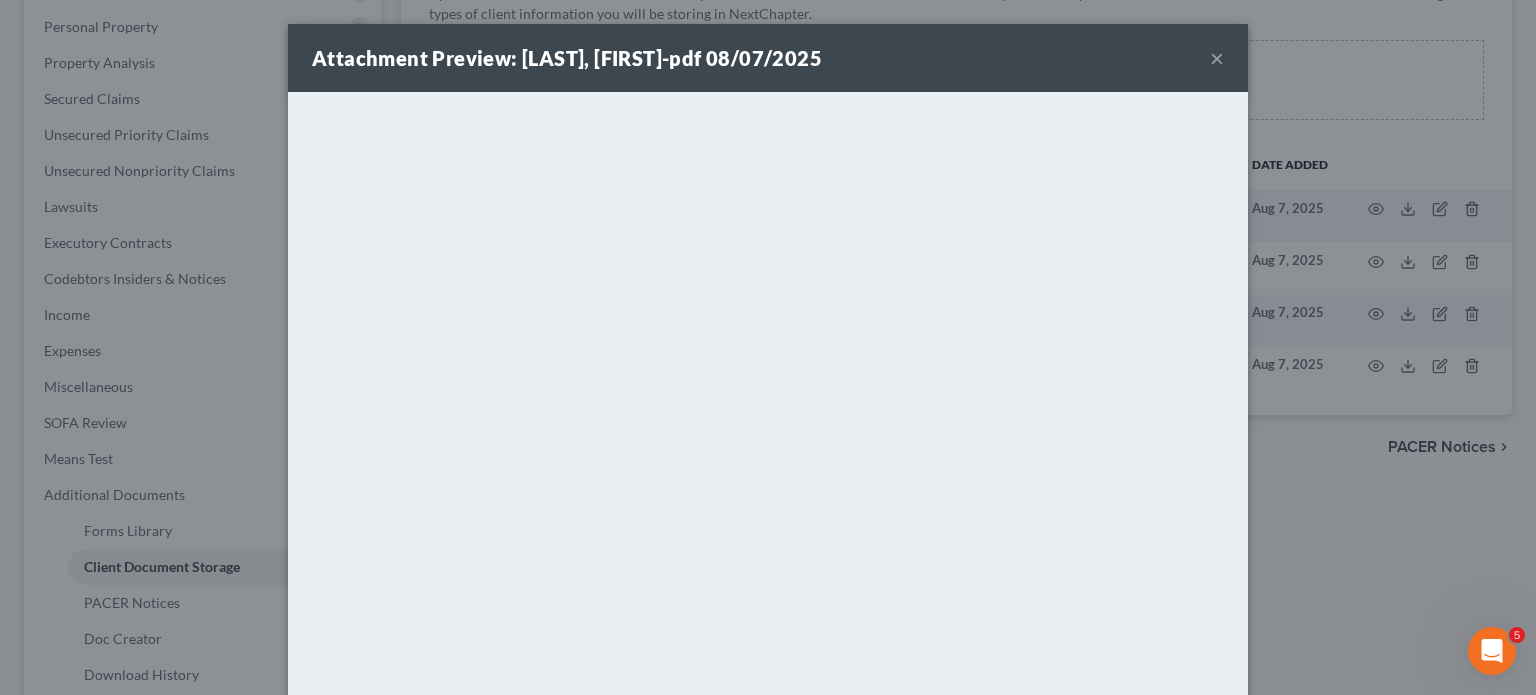click on "×" at bounding box center (1217, 58) 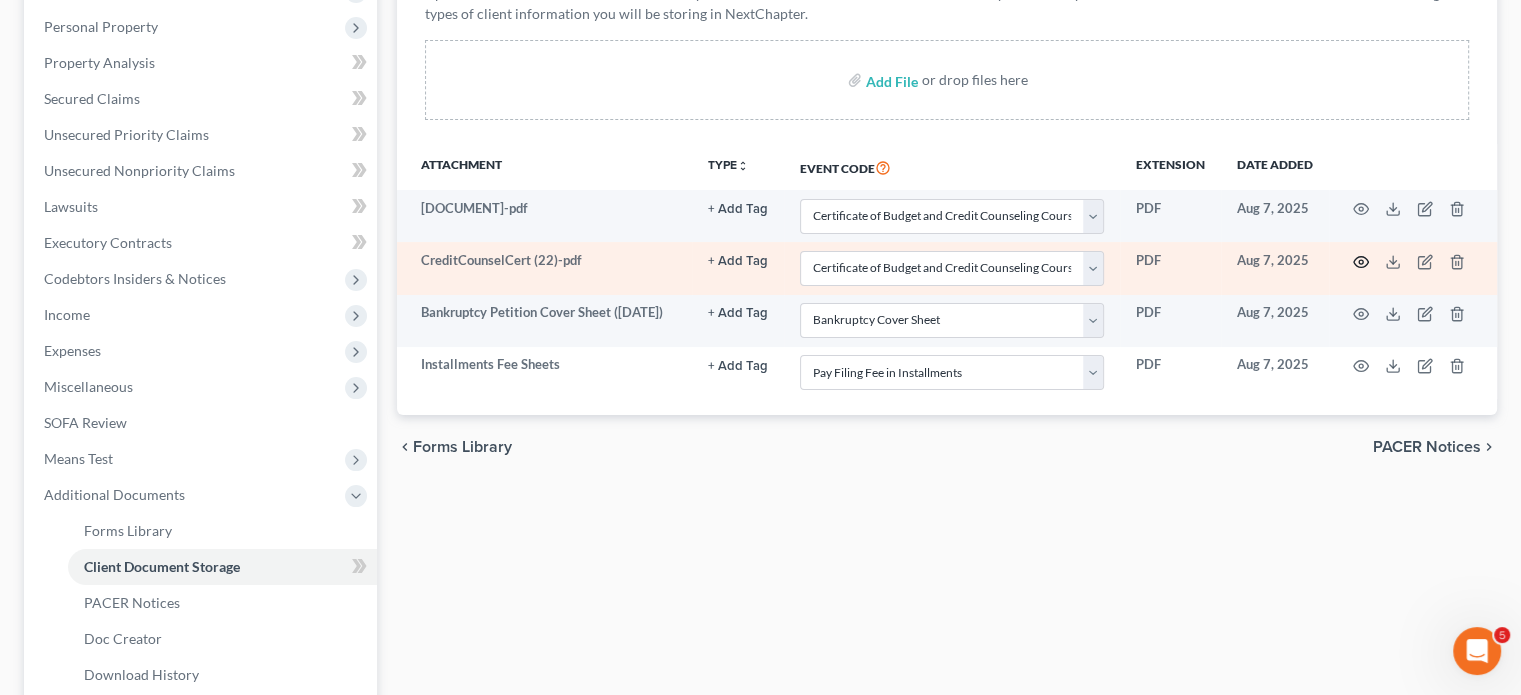 click 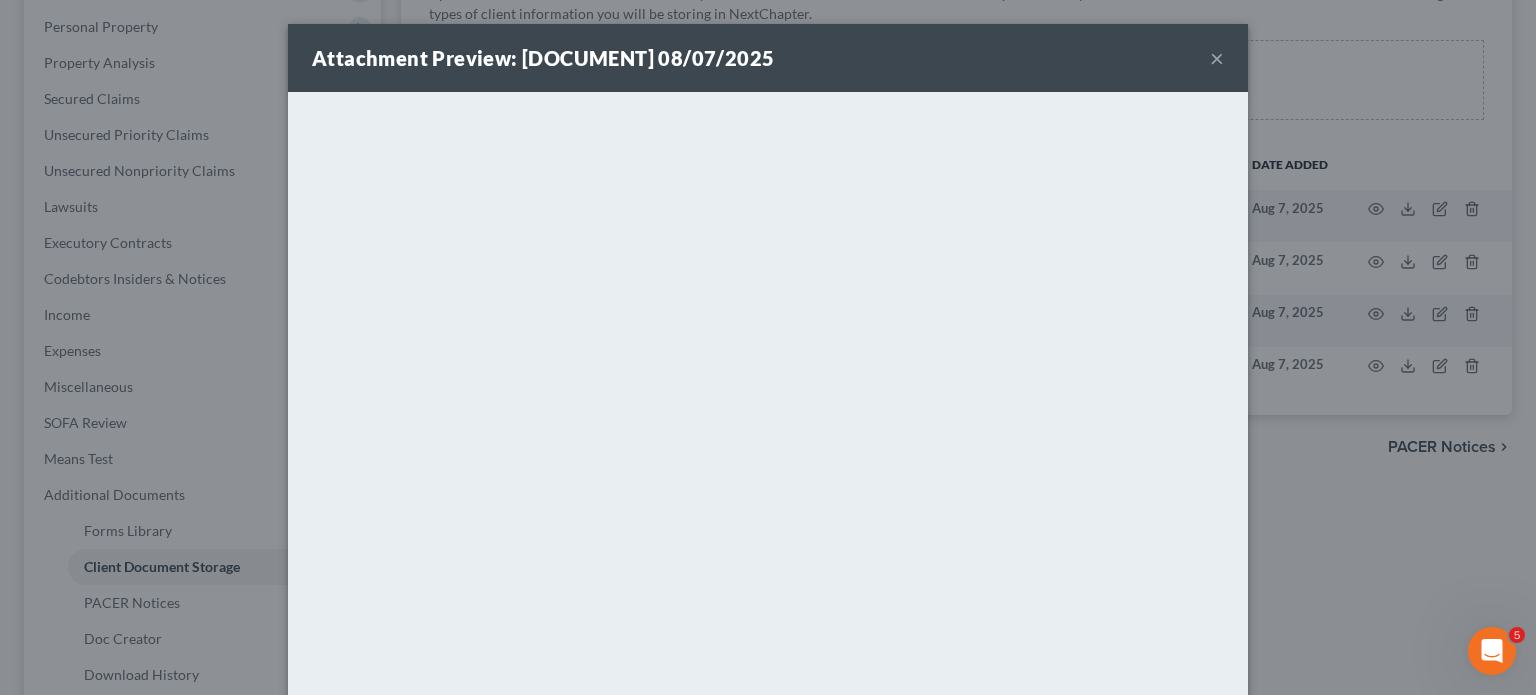 click on "×" at bounding box center [1217, 58] 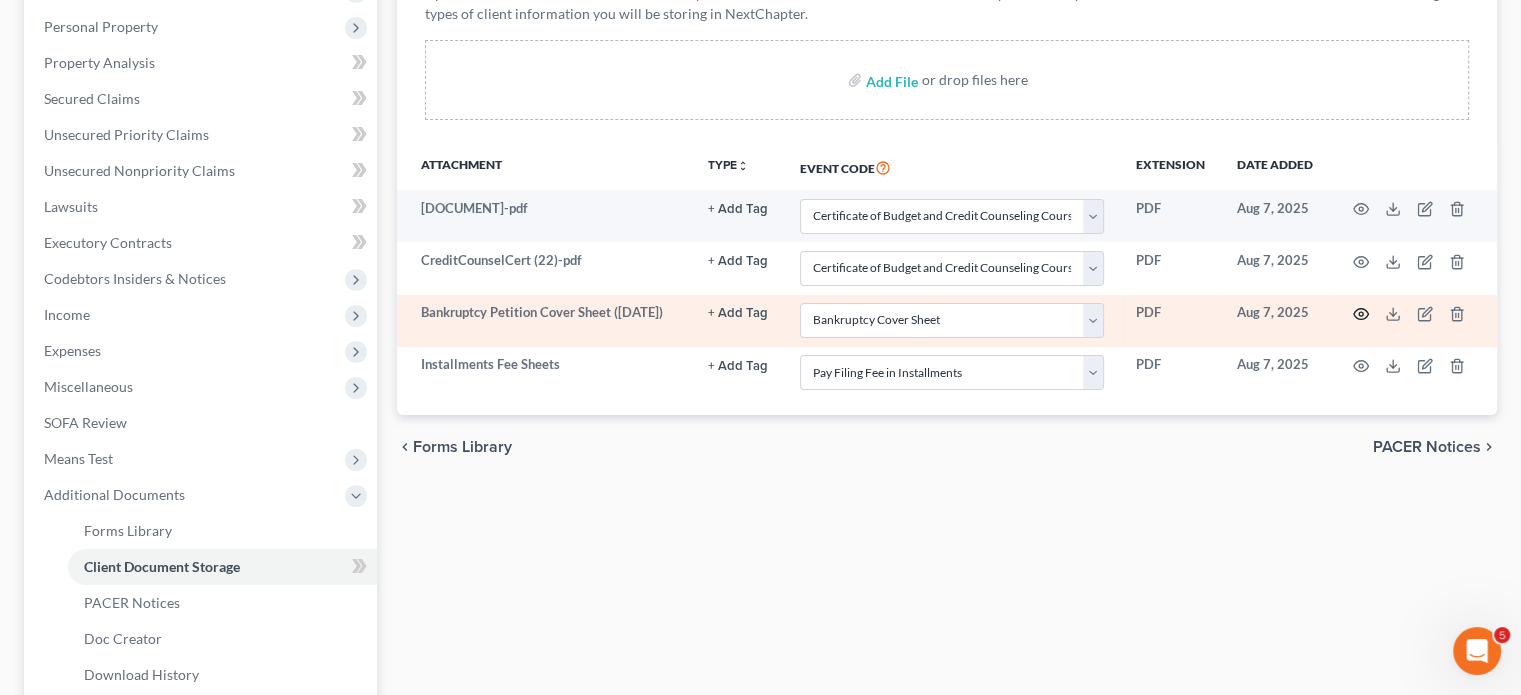 click 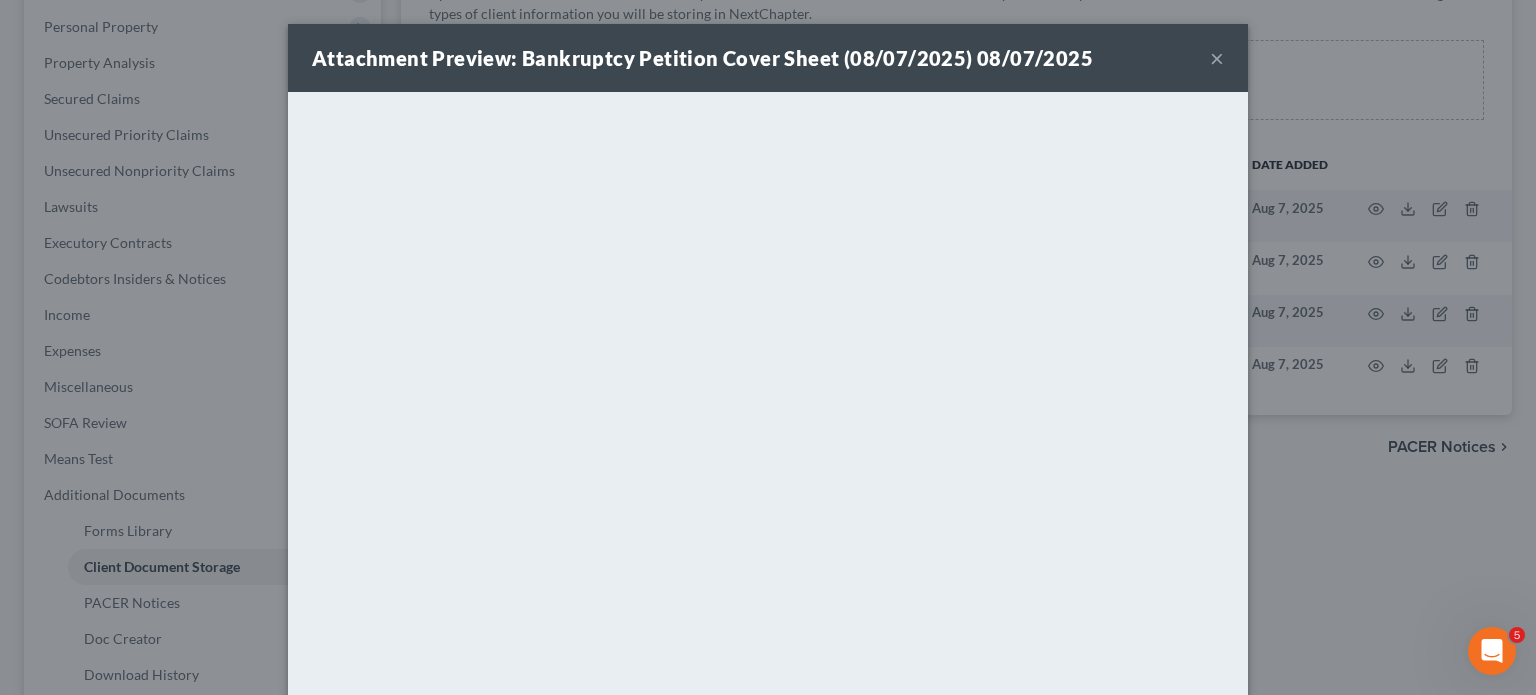click on "×" at bounding box center [1217, 58] 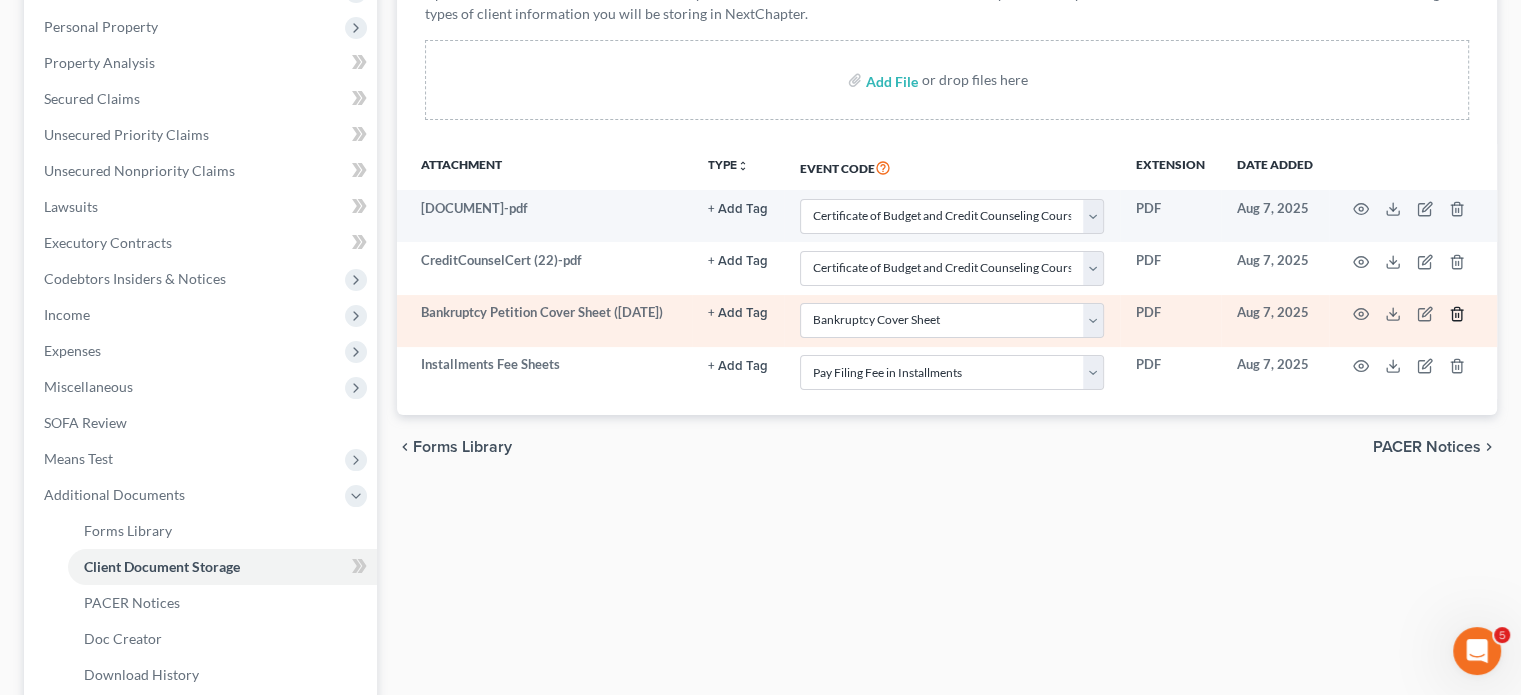 click 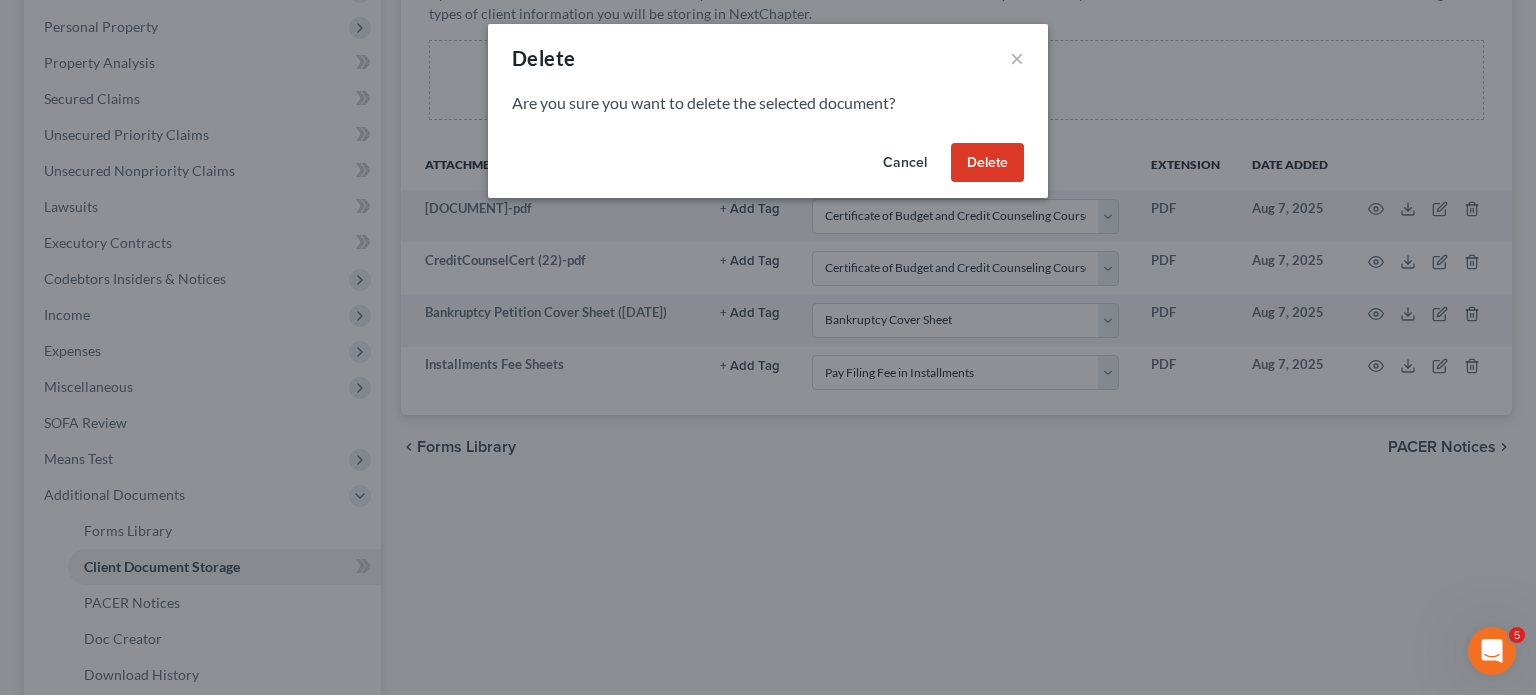 click on "Delete" at bounding box center [987, 163] 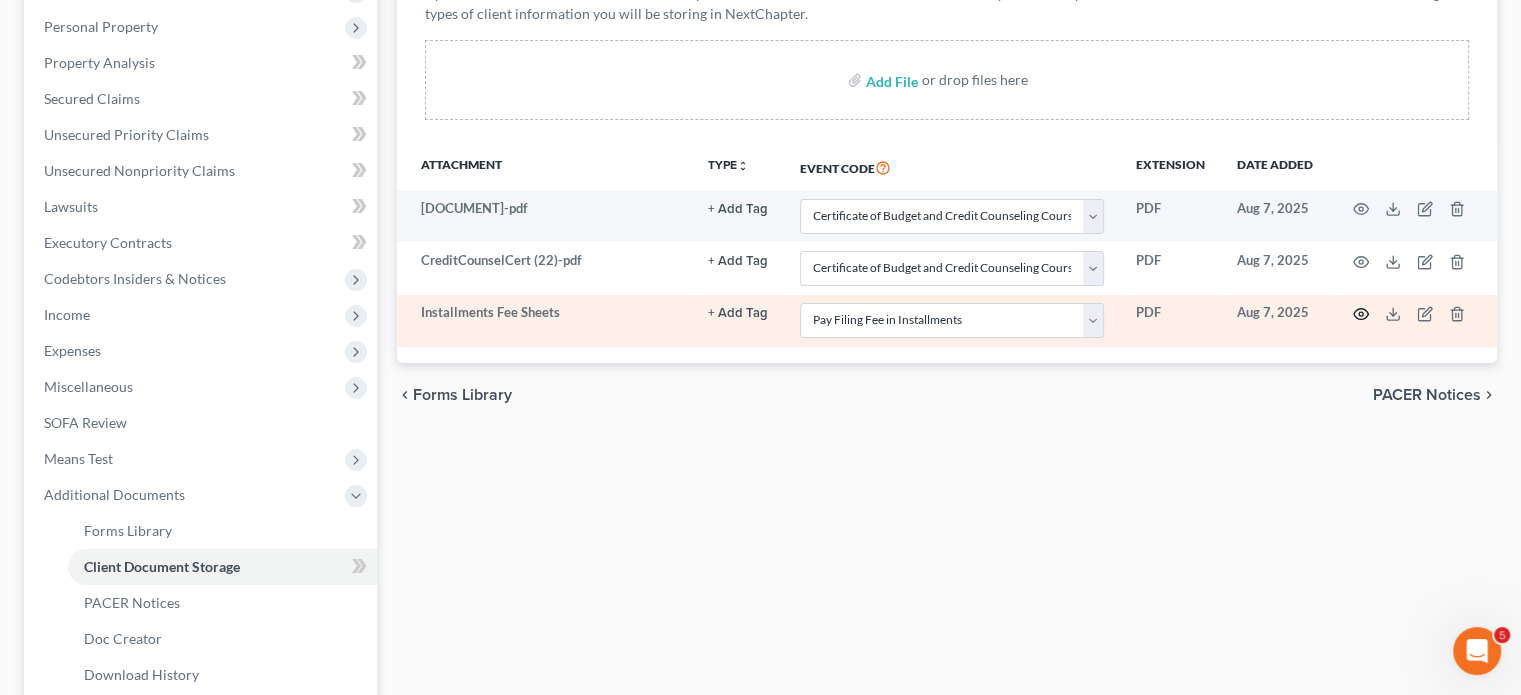 click 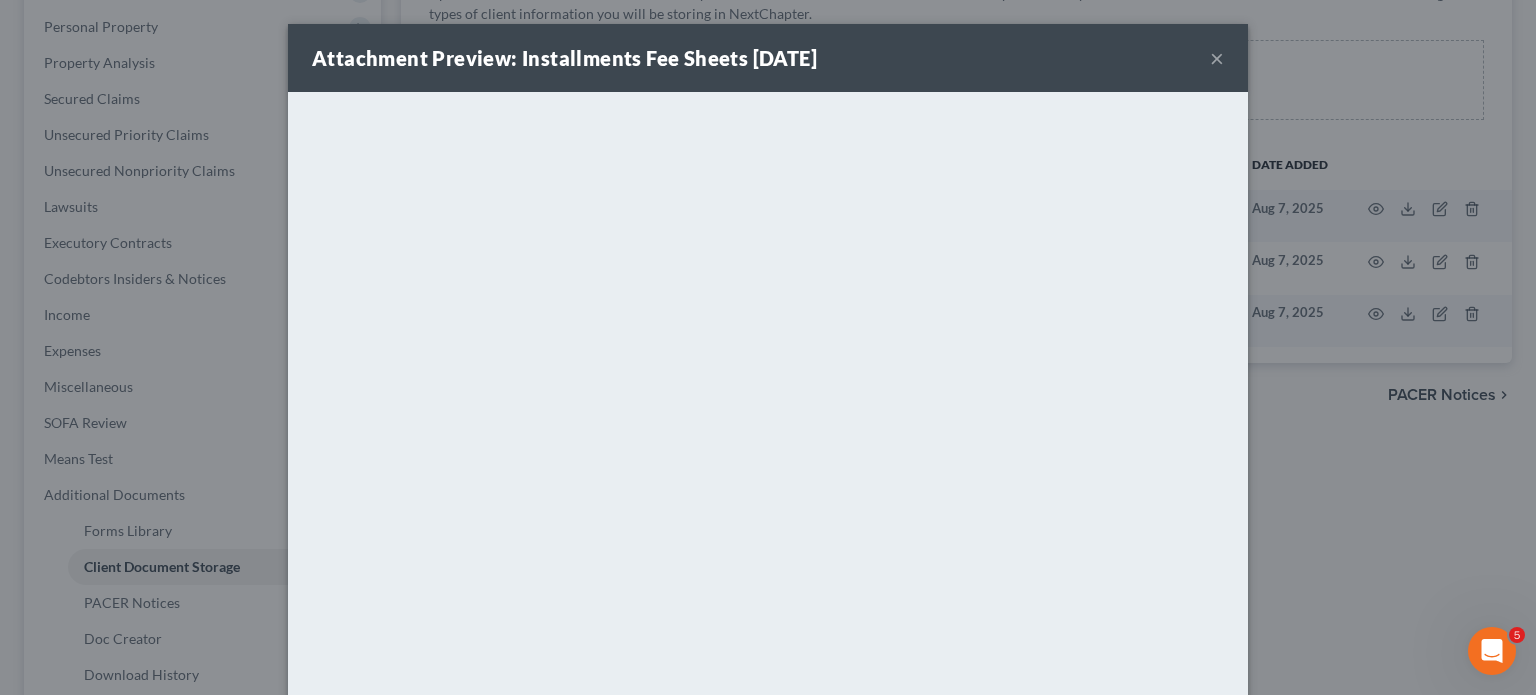 click on "×" at bounding box center [1217, 58] 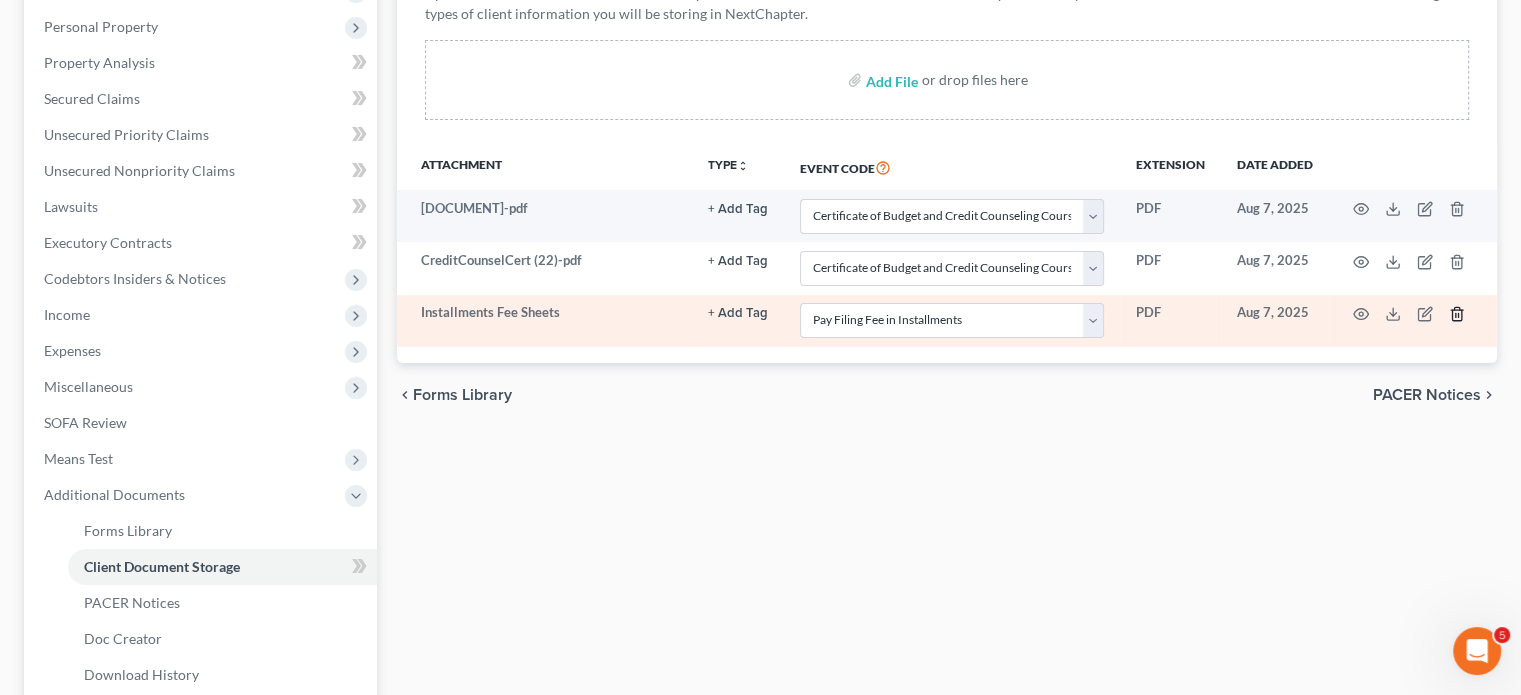 click at bounding box center [1413, 321] 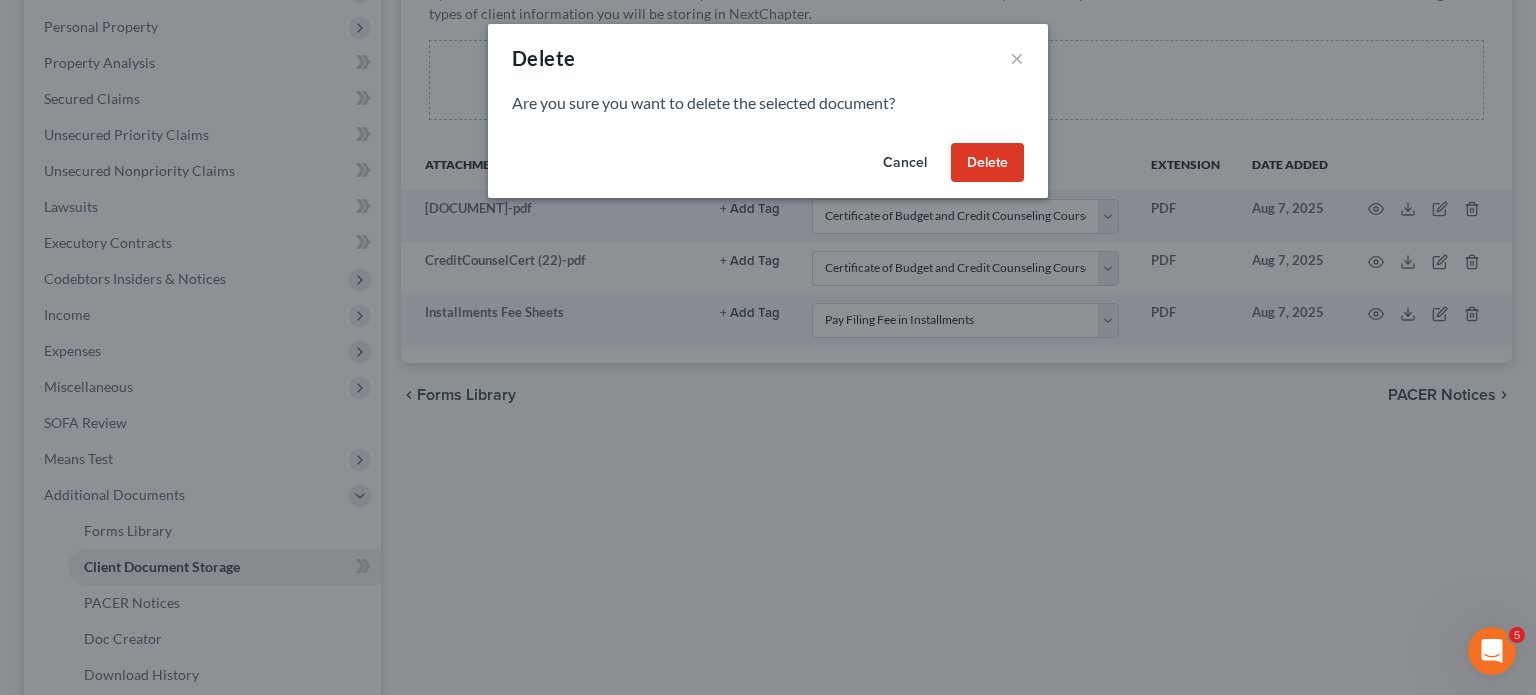 click on "Delete" at bounding box center [987, 163] 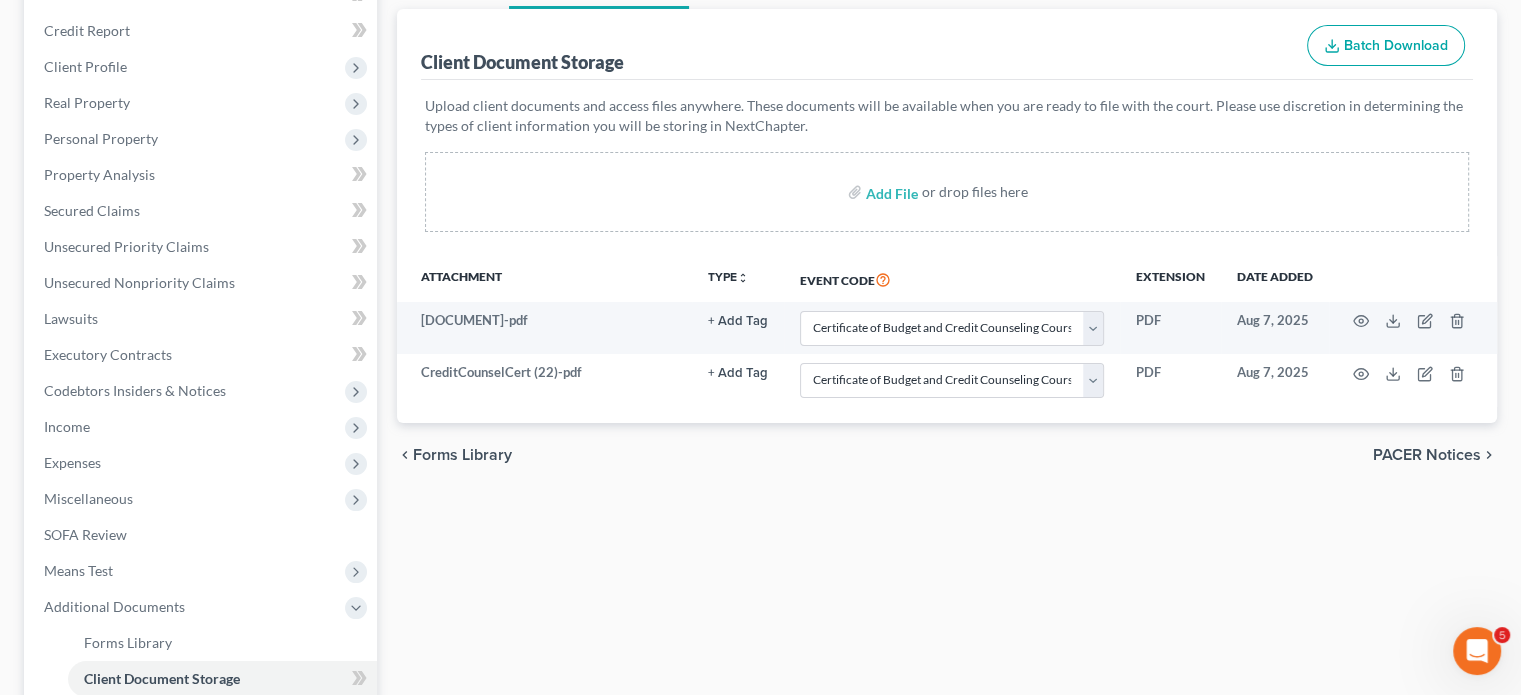 scroll, scrollTop: 144, scrollLeft: 0, axis: vertical 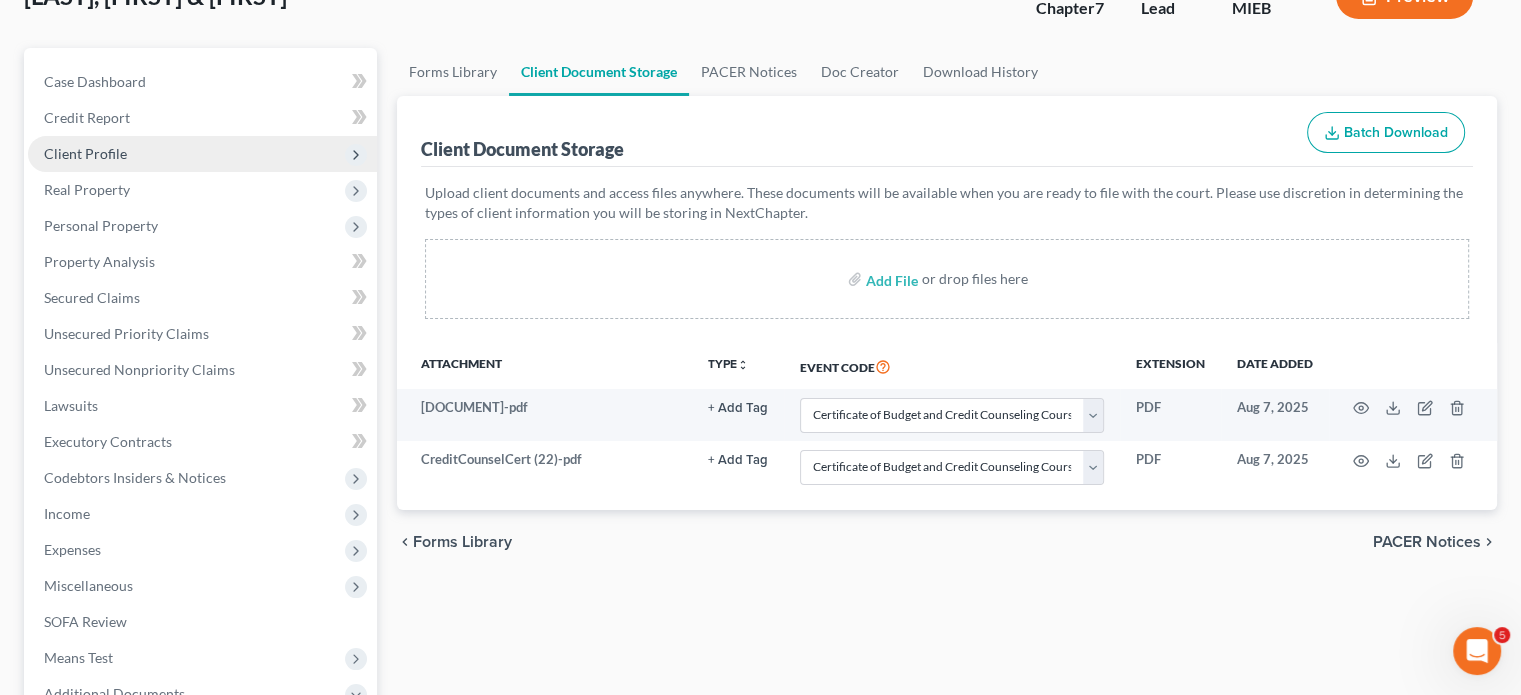 click on "Client Profile" at bounding box center (202, 154) 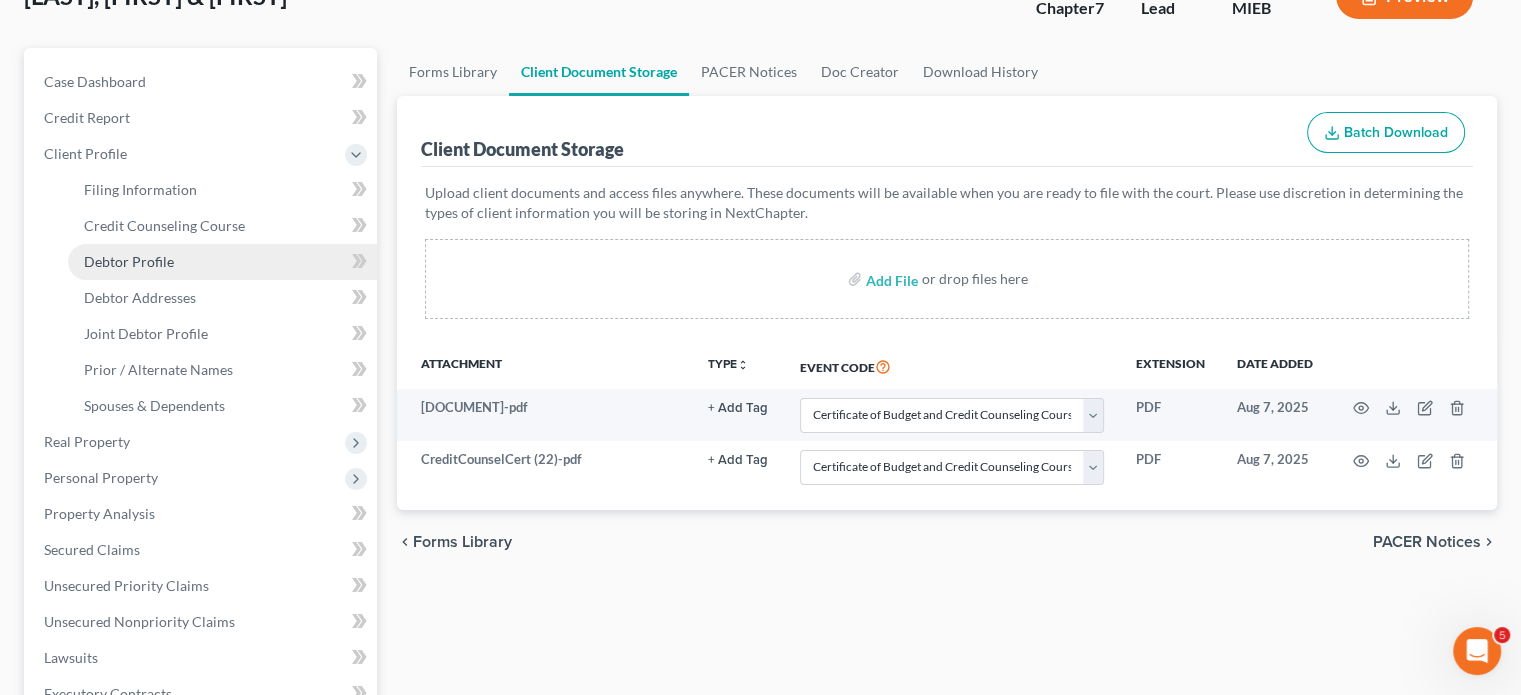 click on "Debtor Profile" at bounding box center [129, 261] 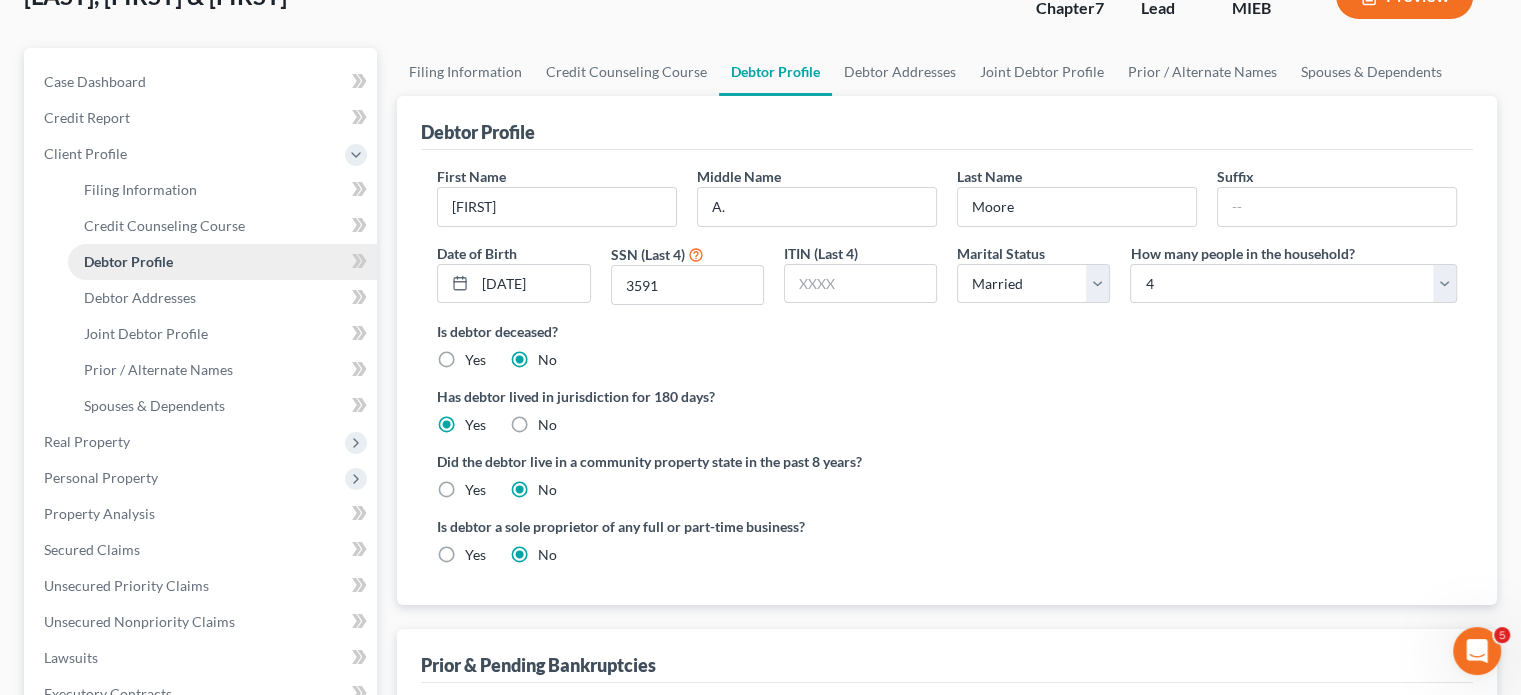 scroll, scrollTop: 0, scrollLeft: 0, axis: both 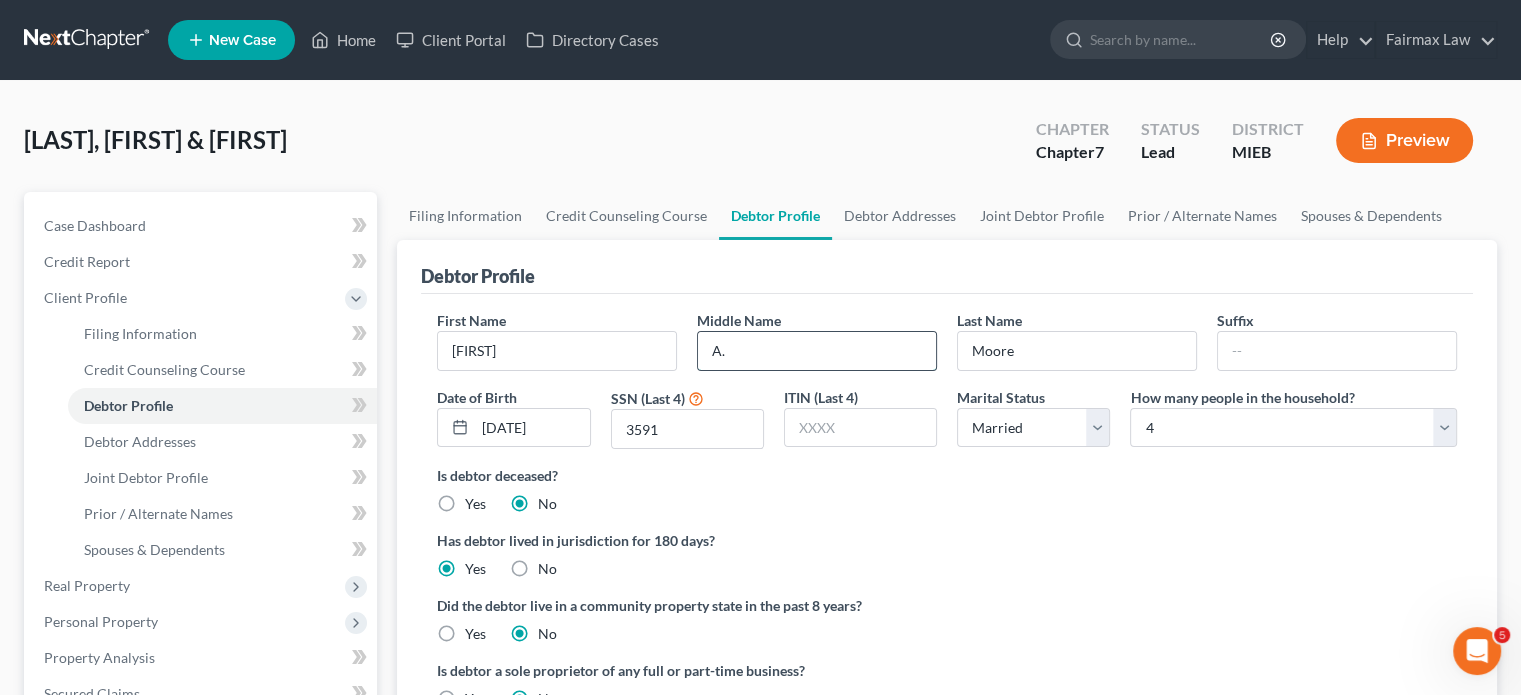 drag, startPoint x: 767, startPoint y: 497, endPoint x: 733, endPoint y: 492, distance: 34.36568 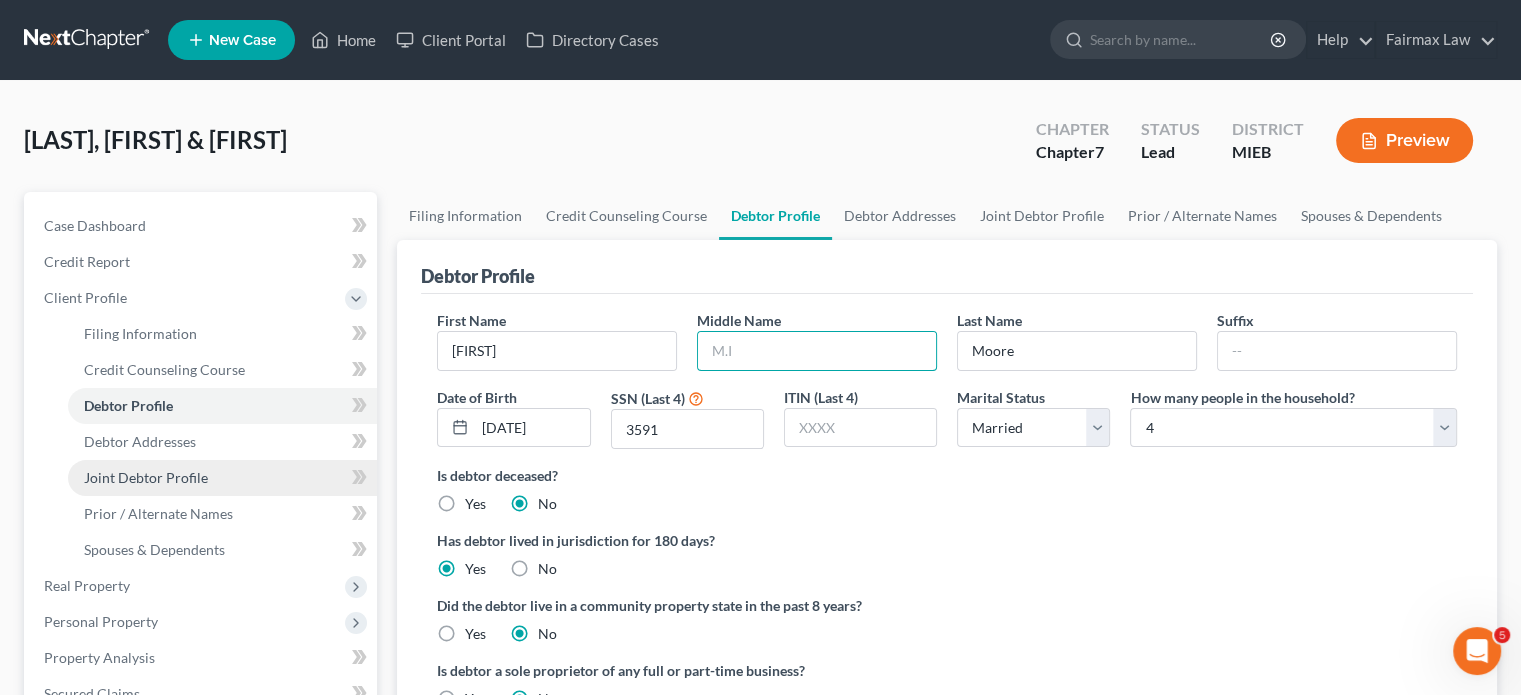 type 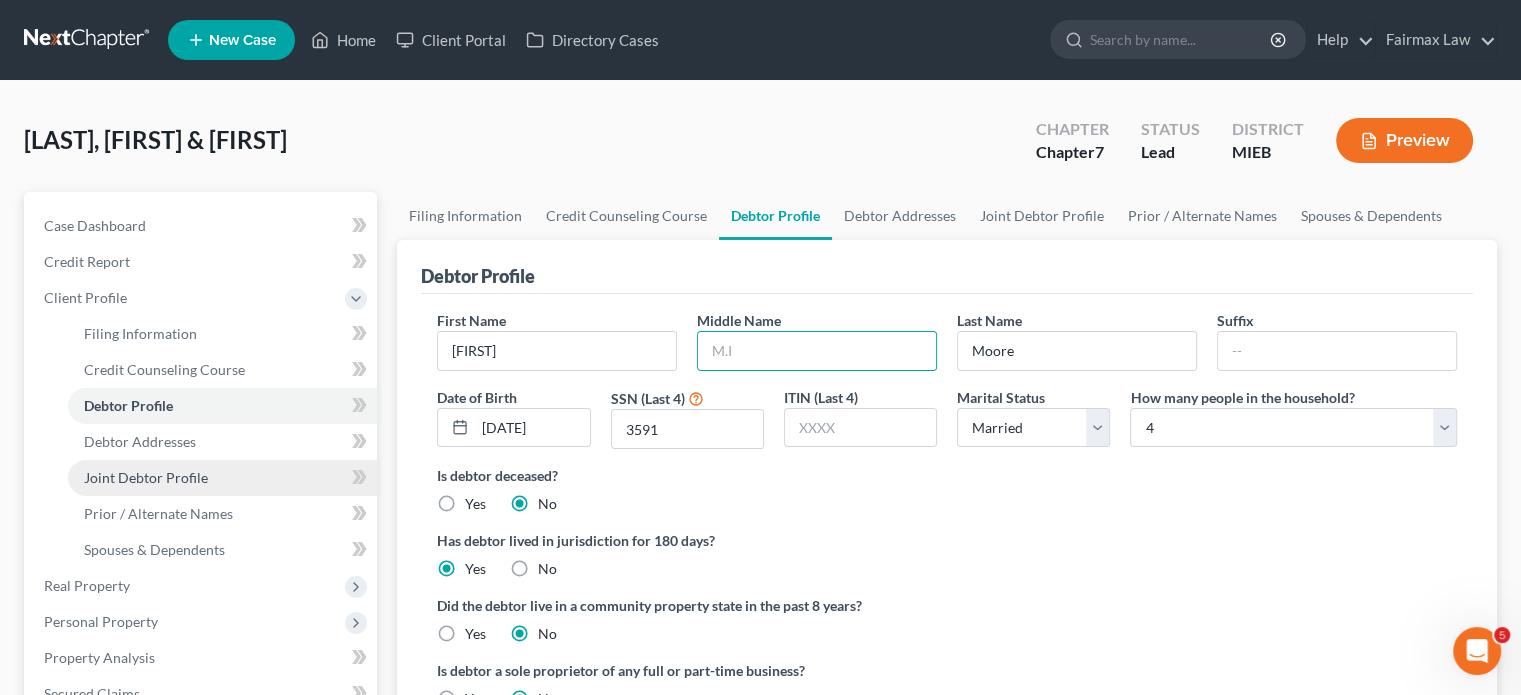 click on "Joint Debtor Profile" at bounding box center (146, 477) 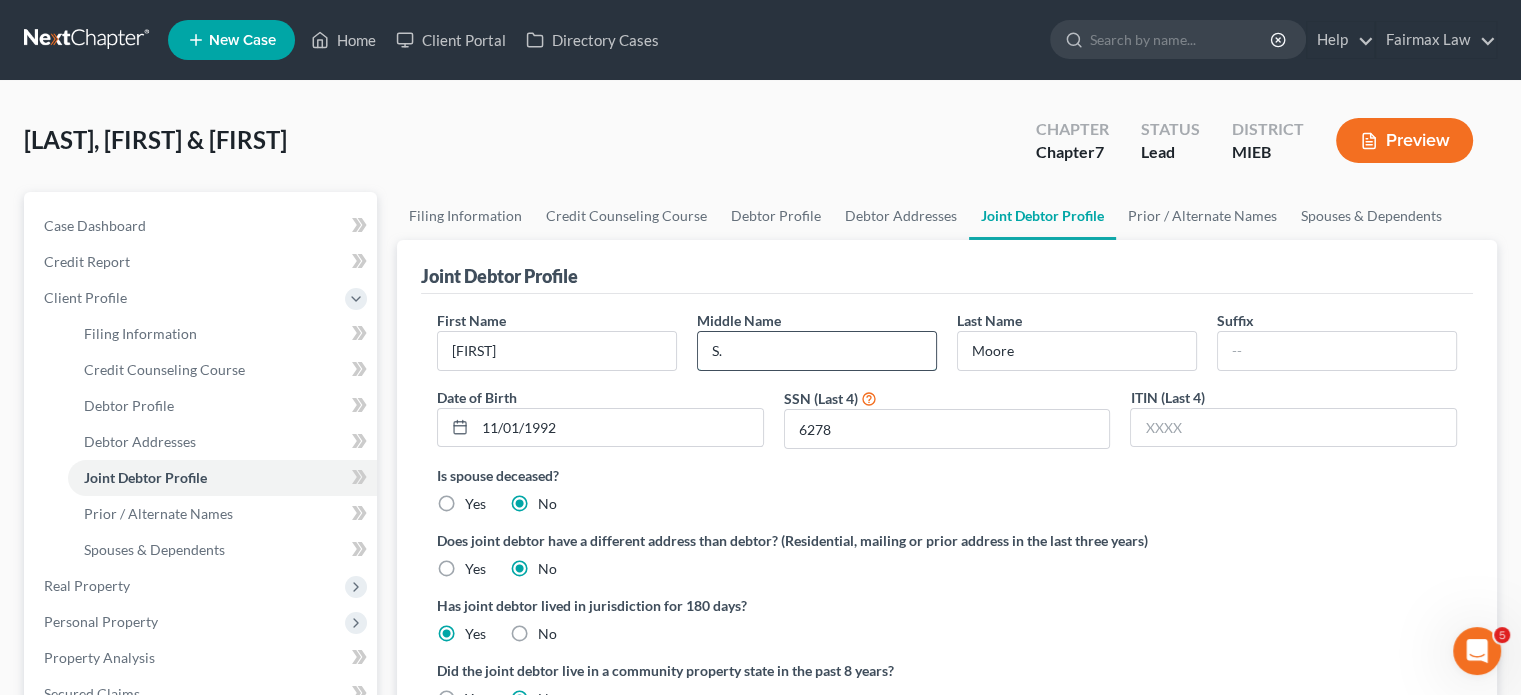 click on "S." at bounding box center (817, 351) 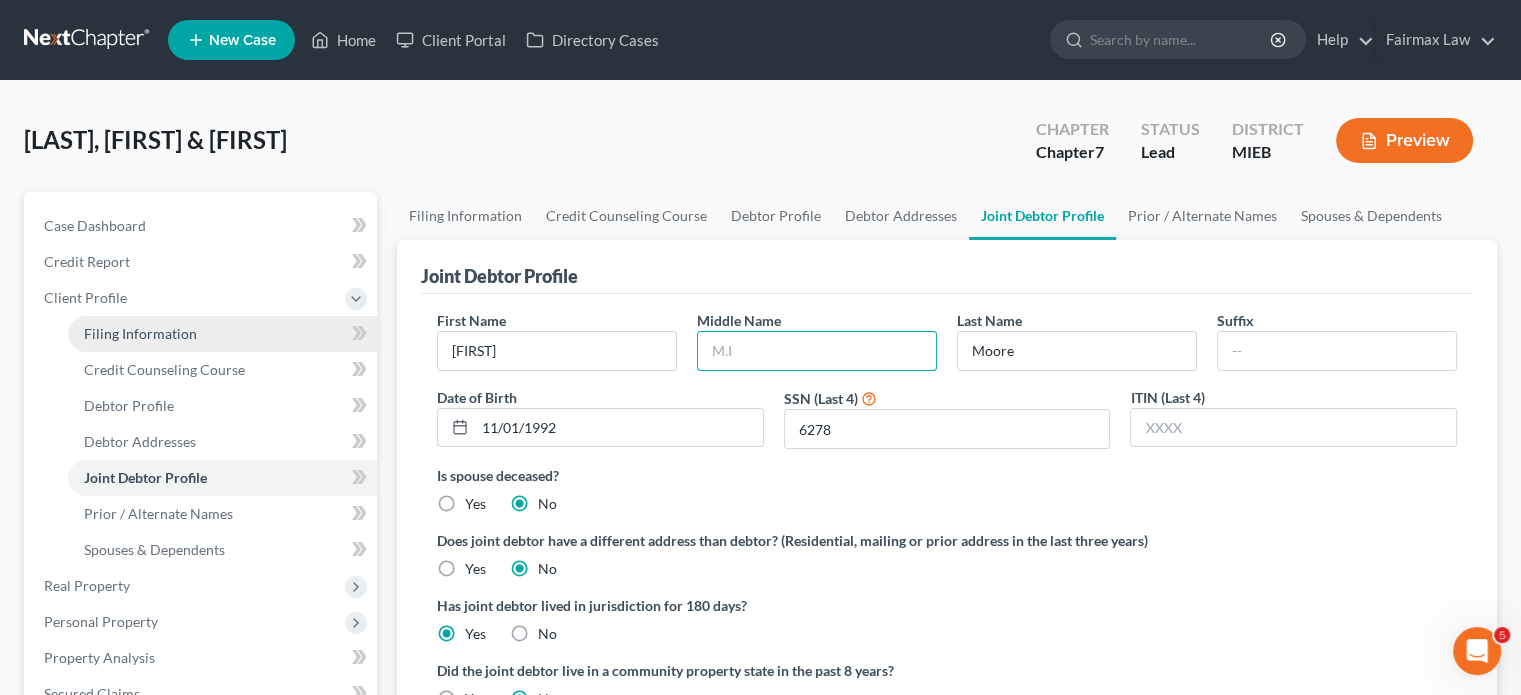 type 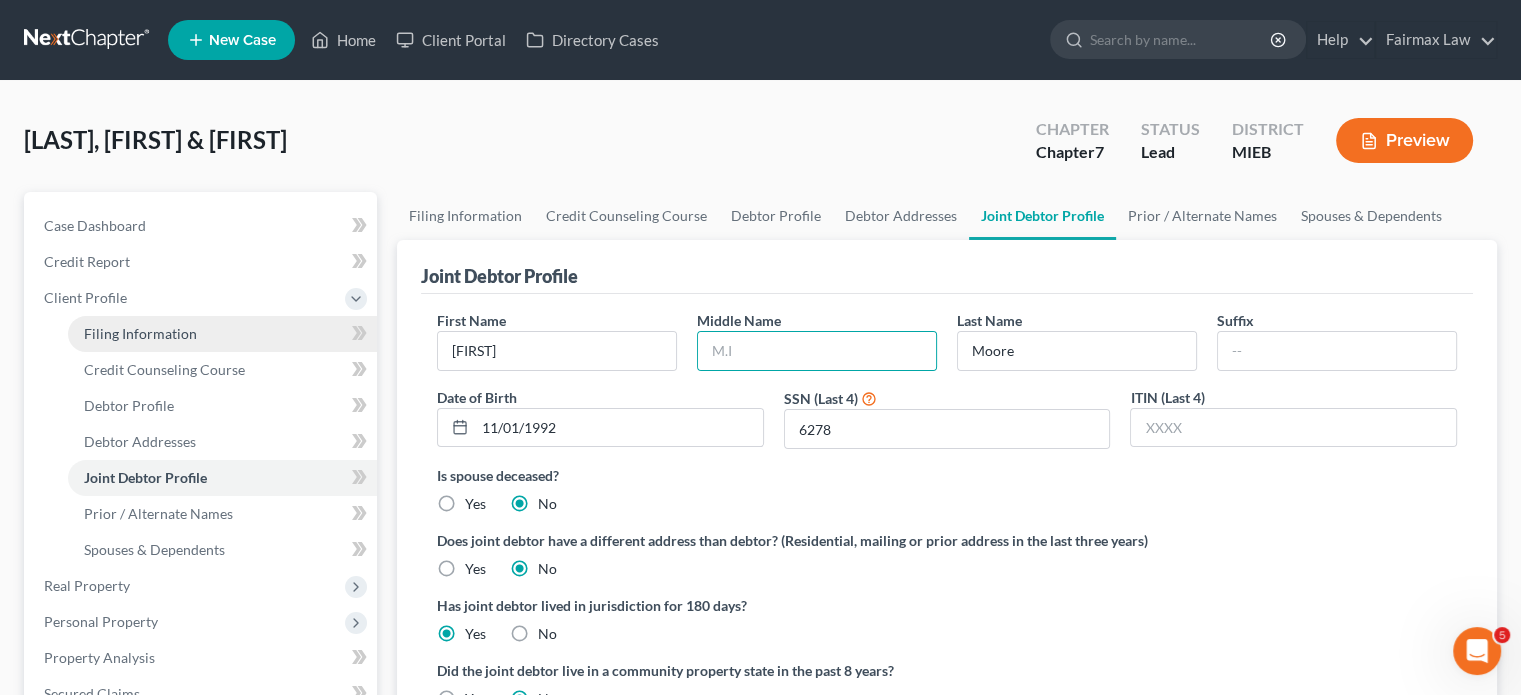 click on "Filing Information" at bounding box center (140, 333) 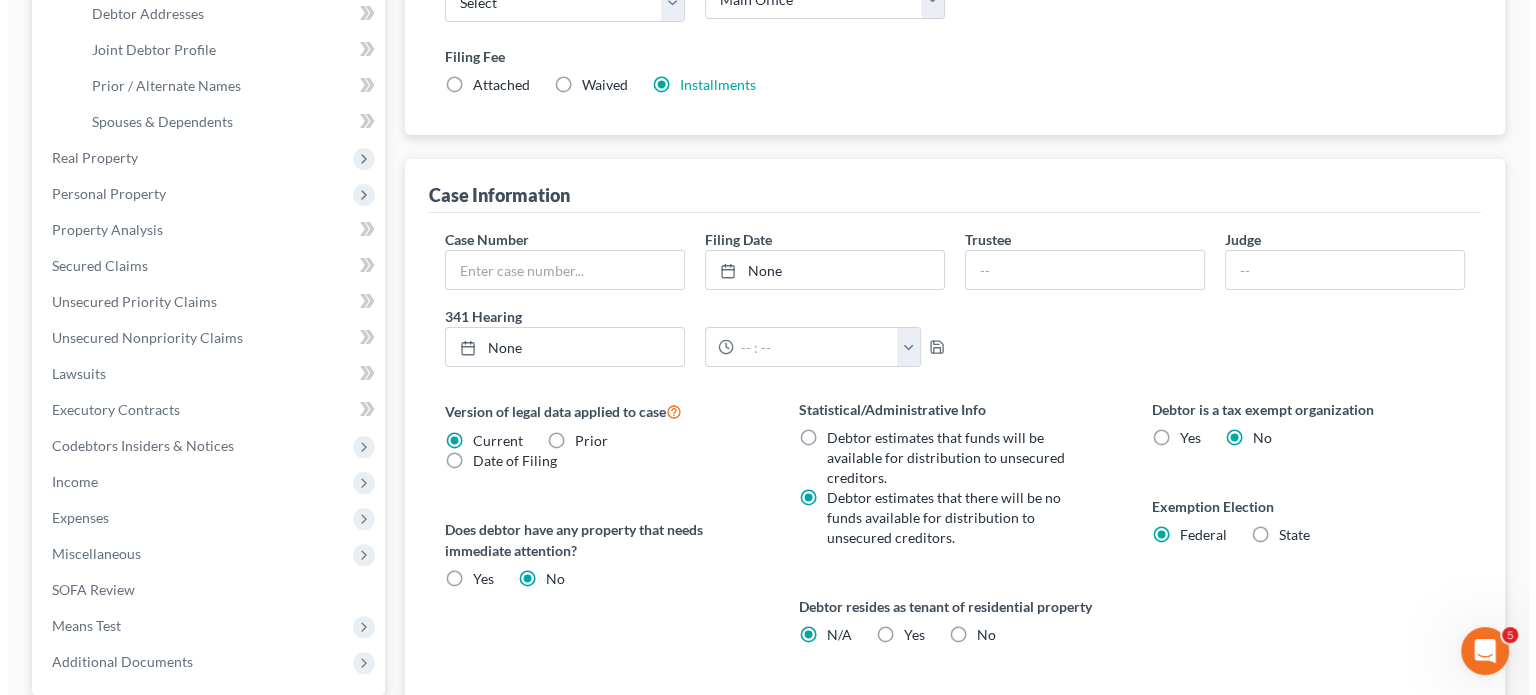 scroll, scrollTop: 430, scrollLeft: 0, axis: vertical 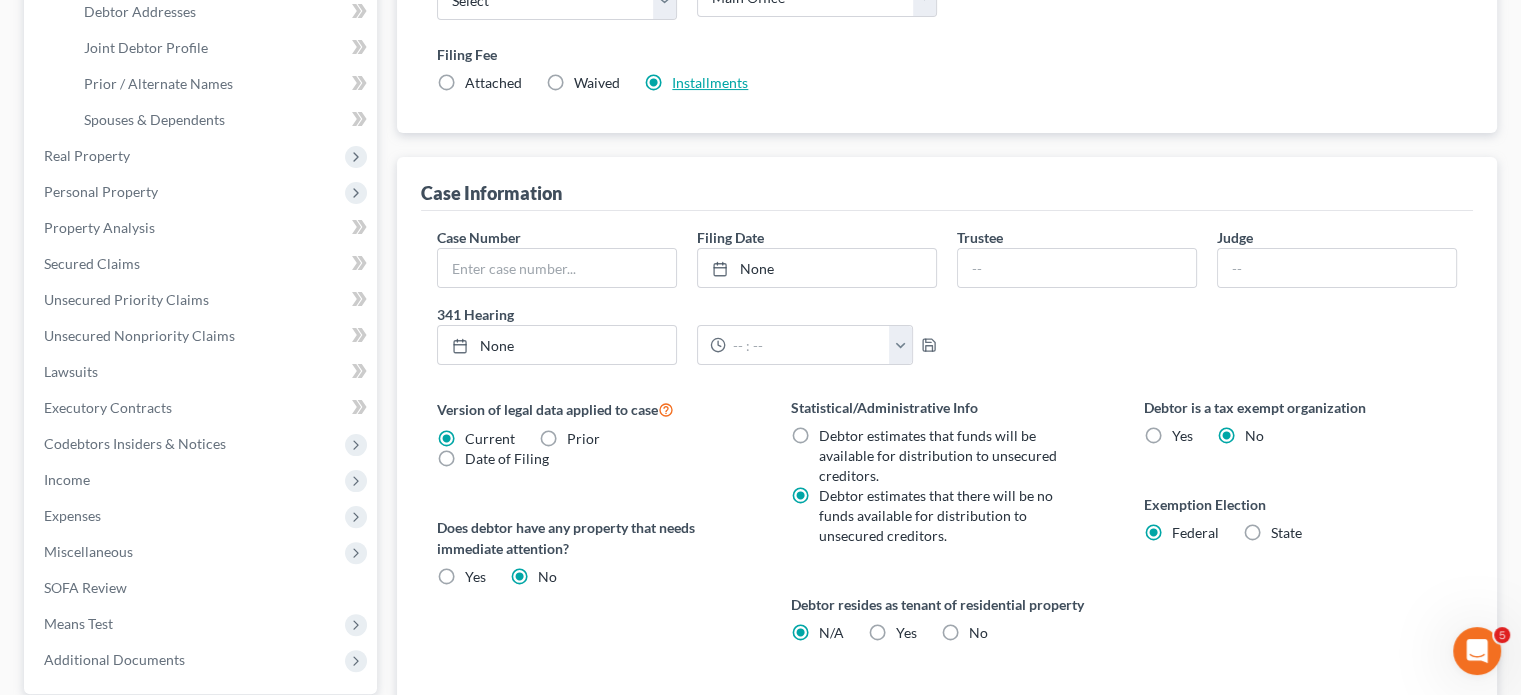 click on "Installments" at bounding box center [710, 82] 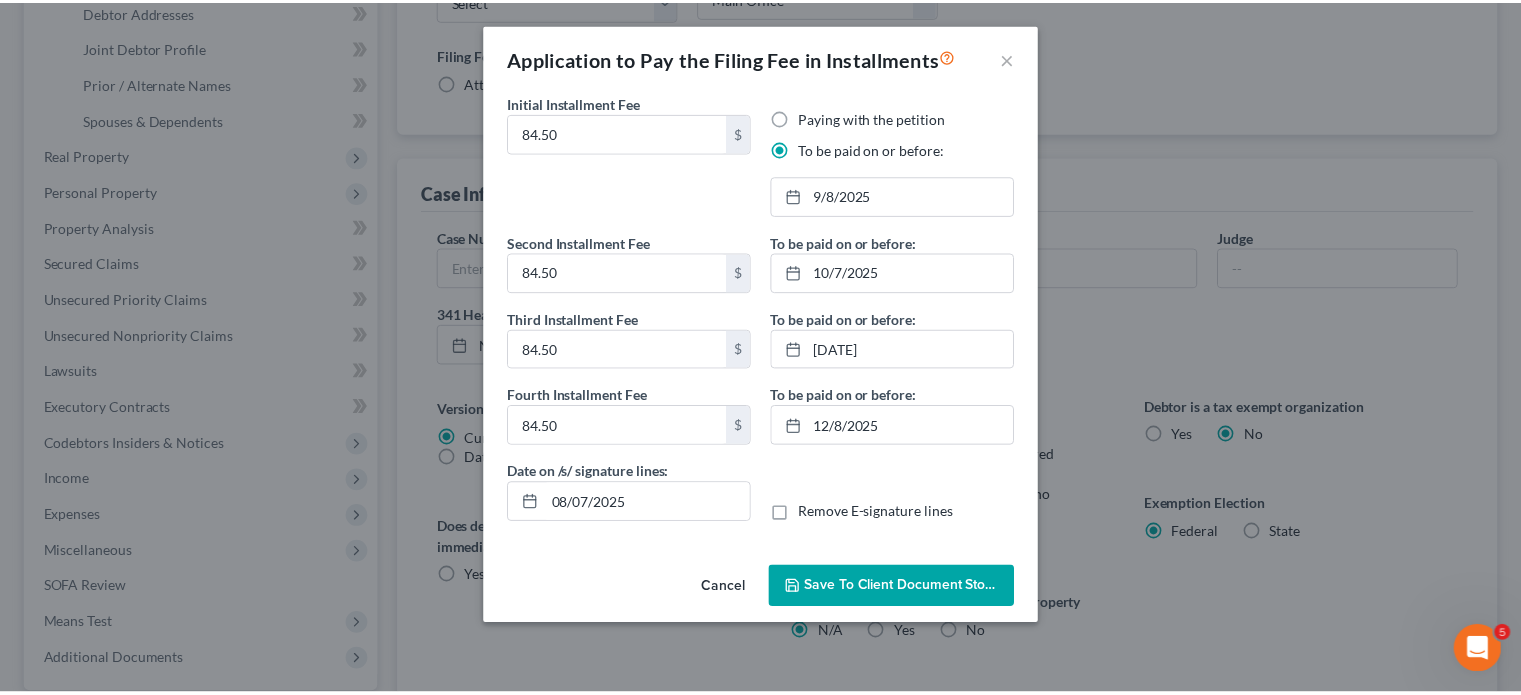 scroll, scrollTop: 108, scrollLeft: 0, axis: vertical 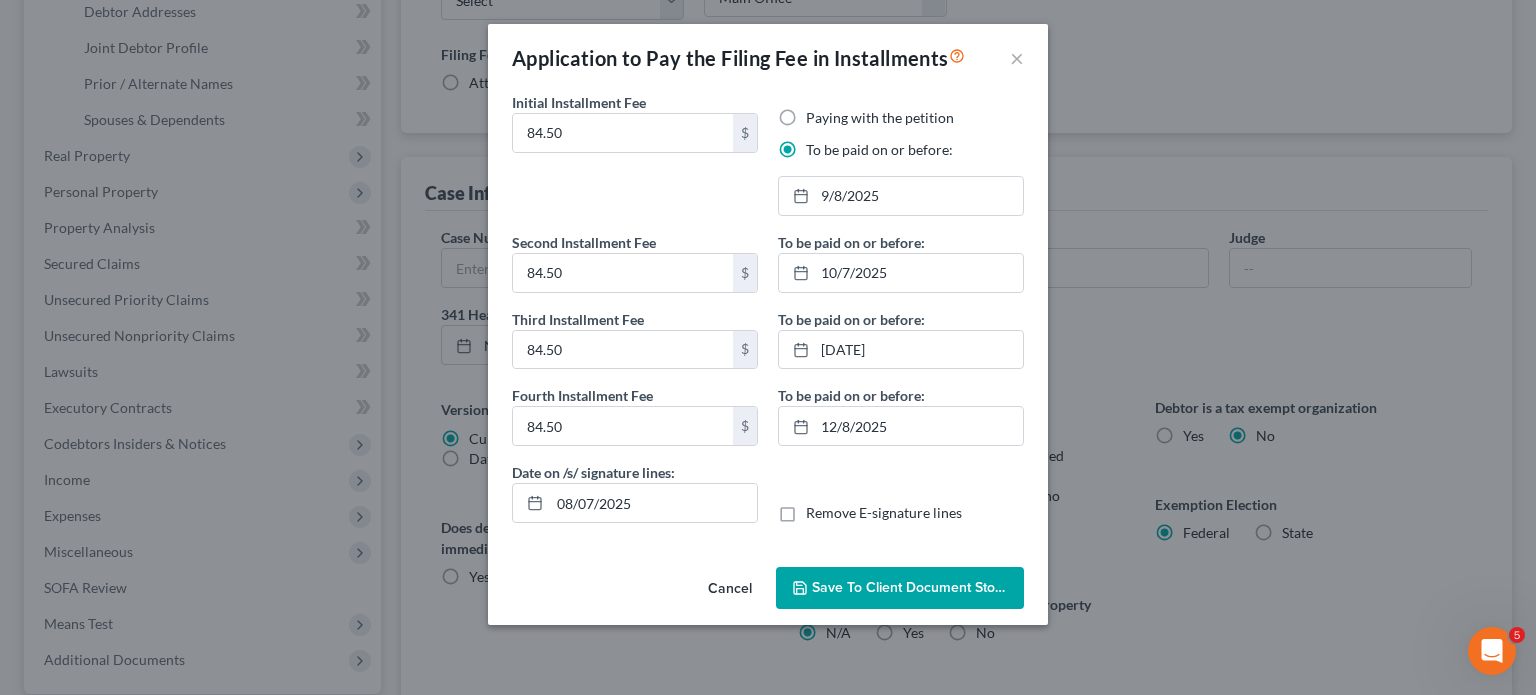 click on "Save to Client Document Storage" at bounding box center [918, 587] 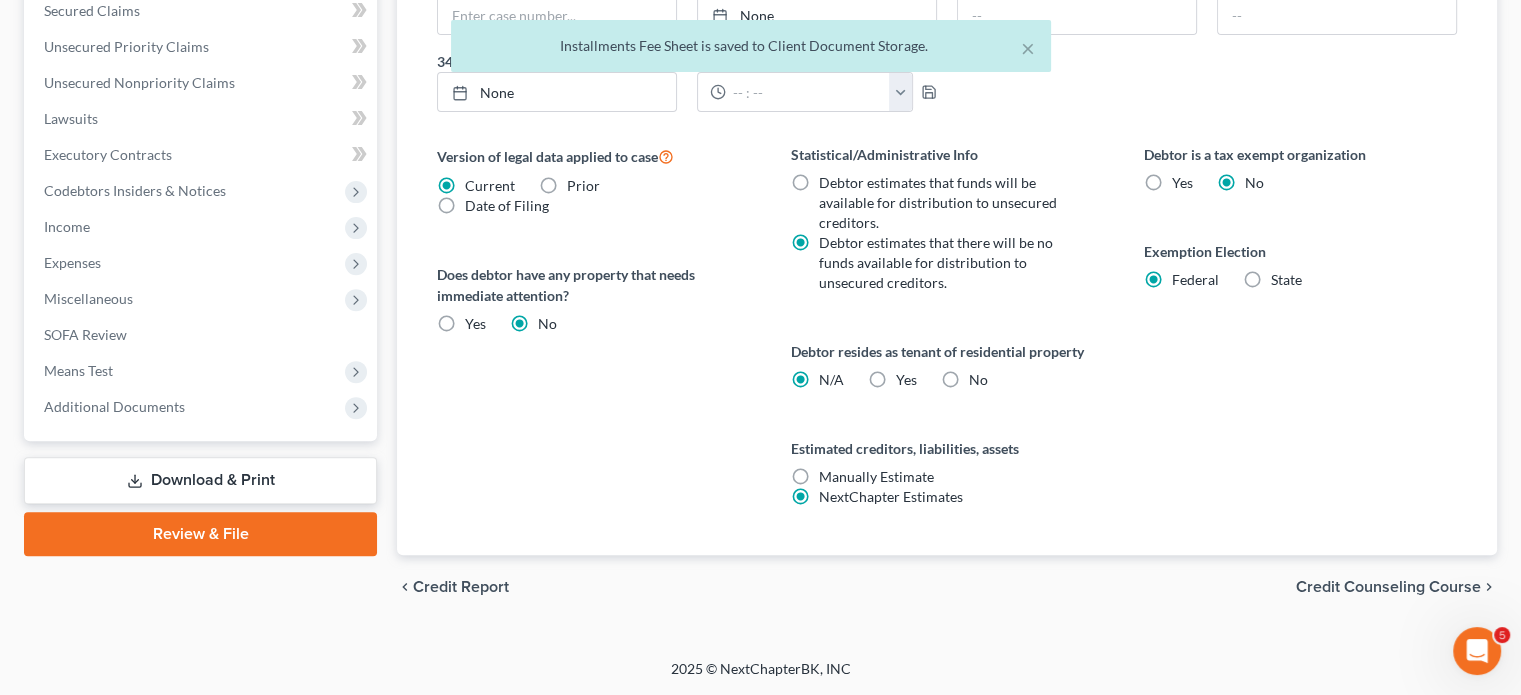 scroll, scrollTop: 946, scrollLeft: 0, axis: vertical 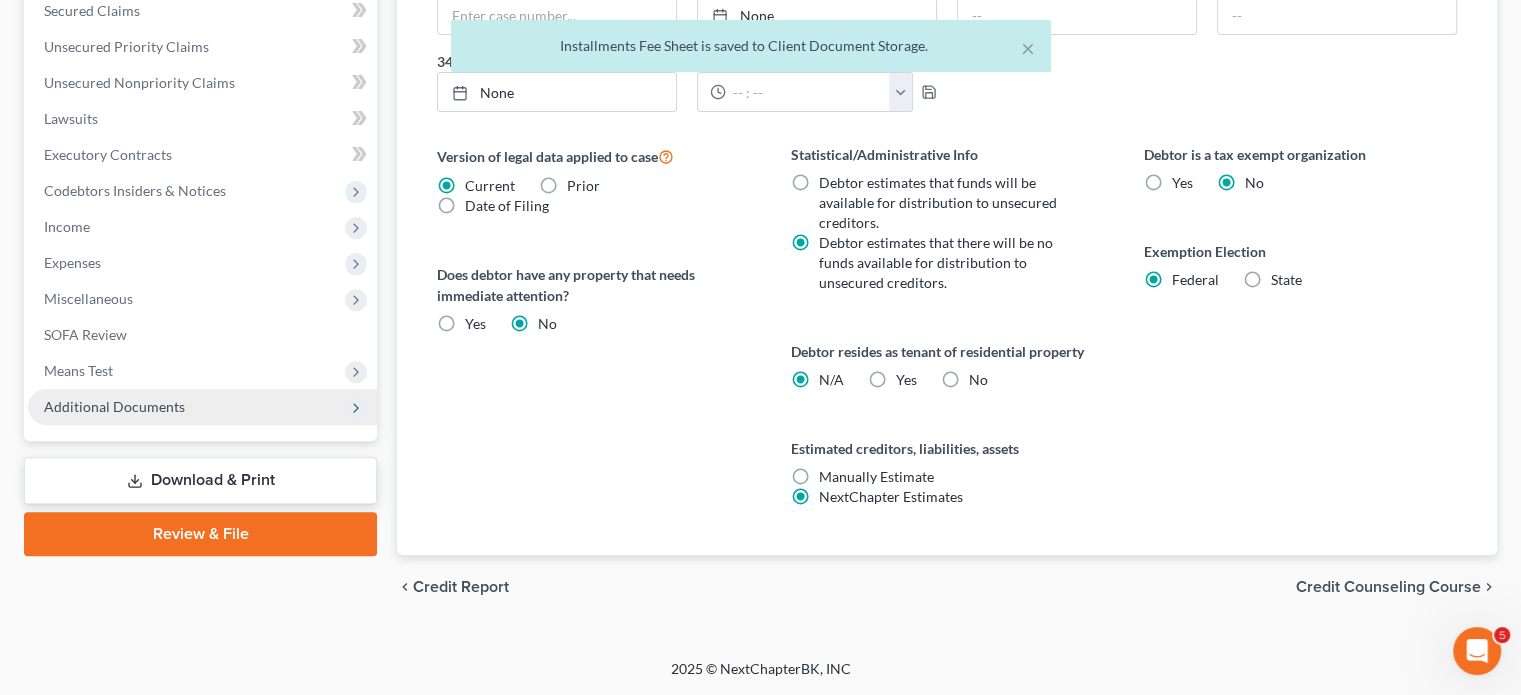 click on "Additional Documents" at bounding box center (202, 407) 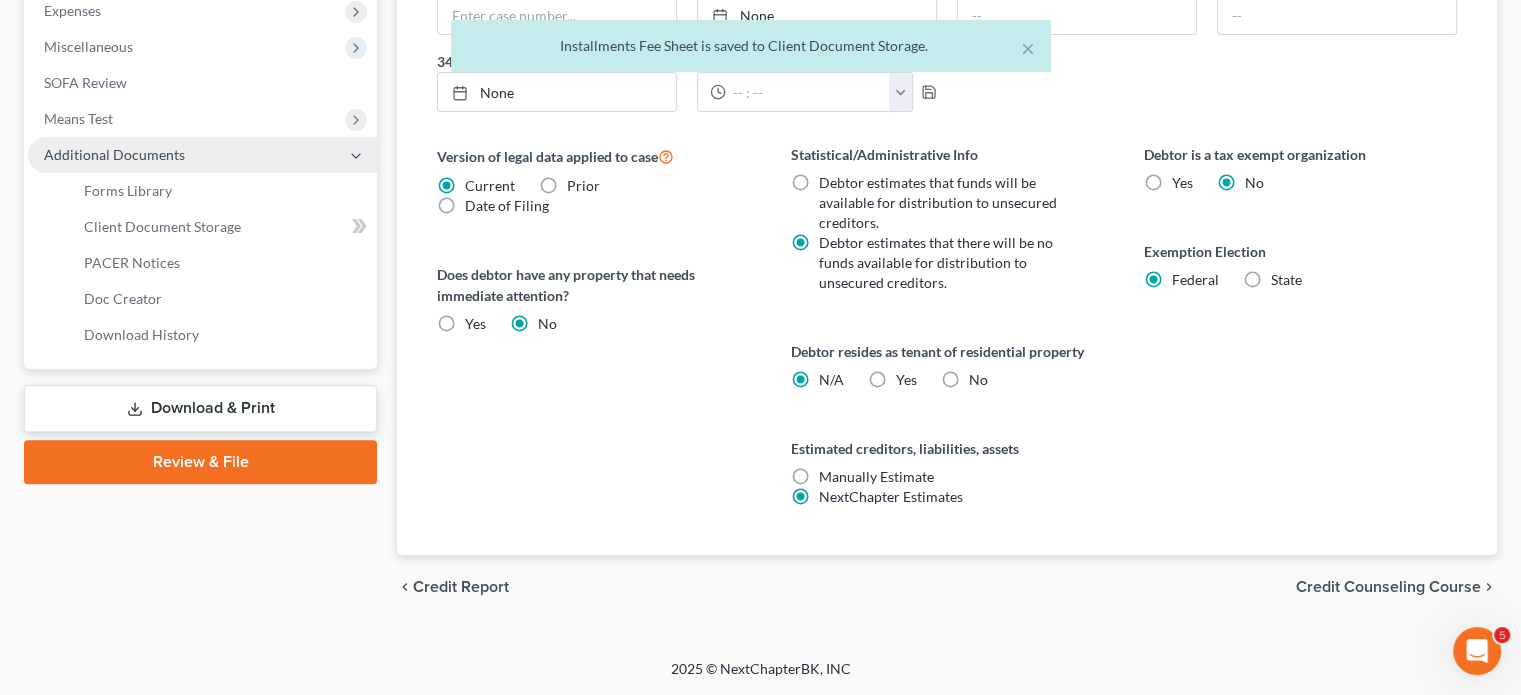 scroll, scrollTop: 632, scrollLeft: 0, axis: vertical 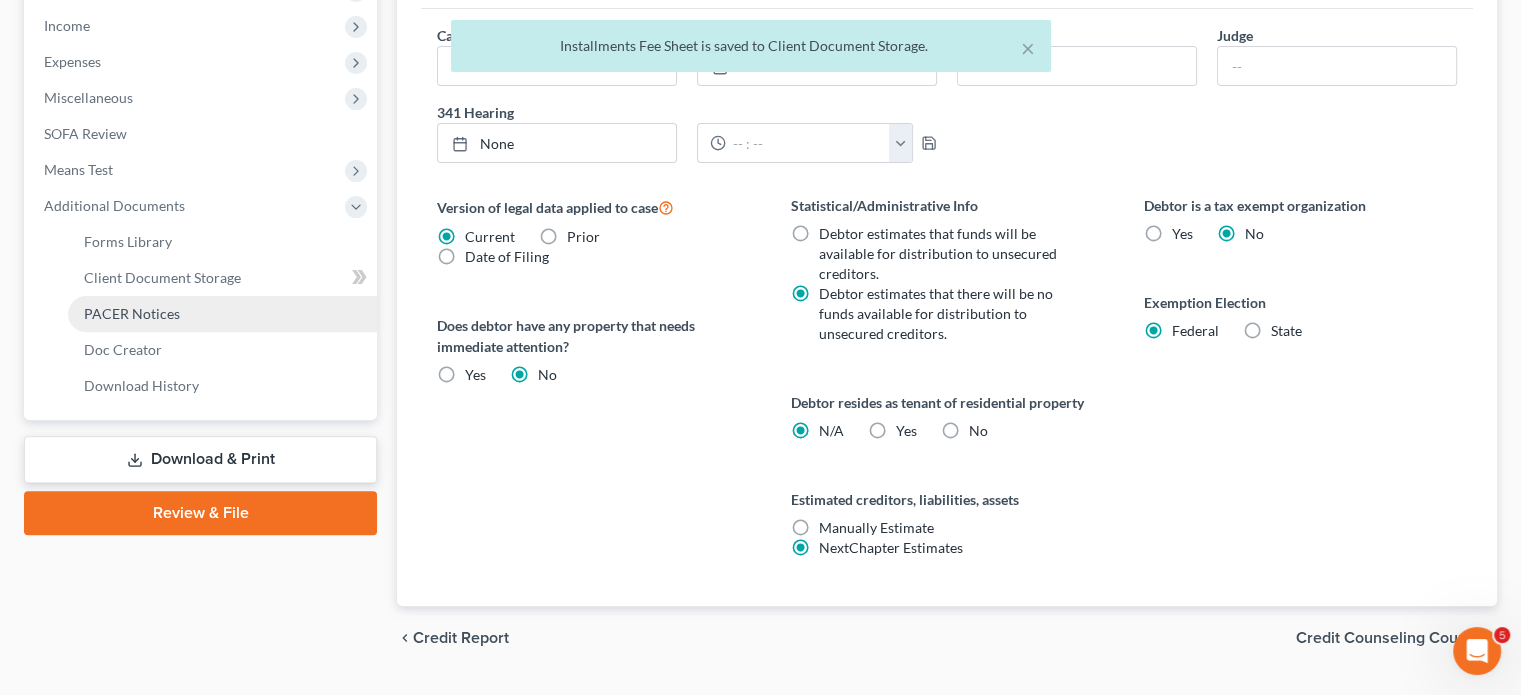 click on "PACER Notices" at bounding box center [132, 313] 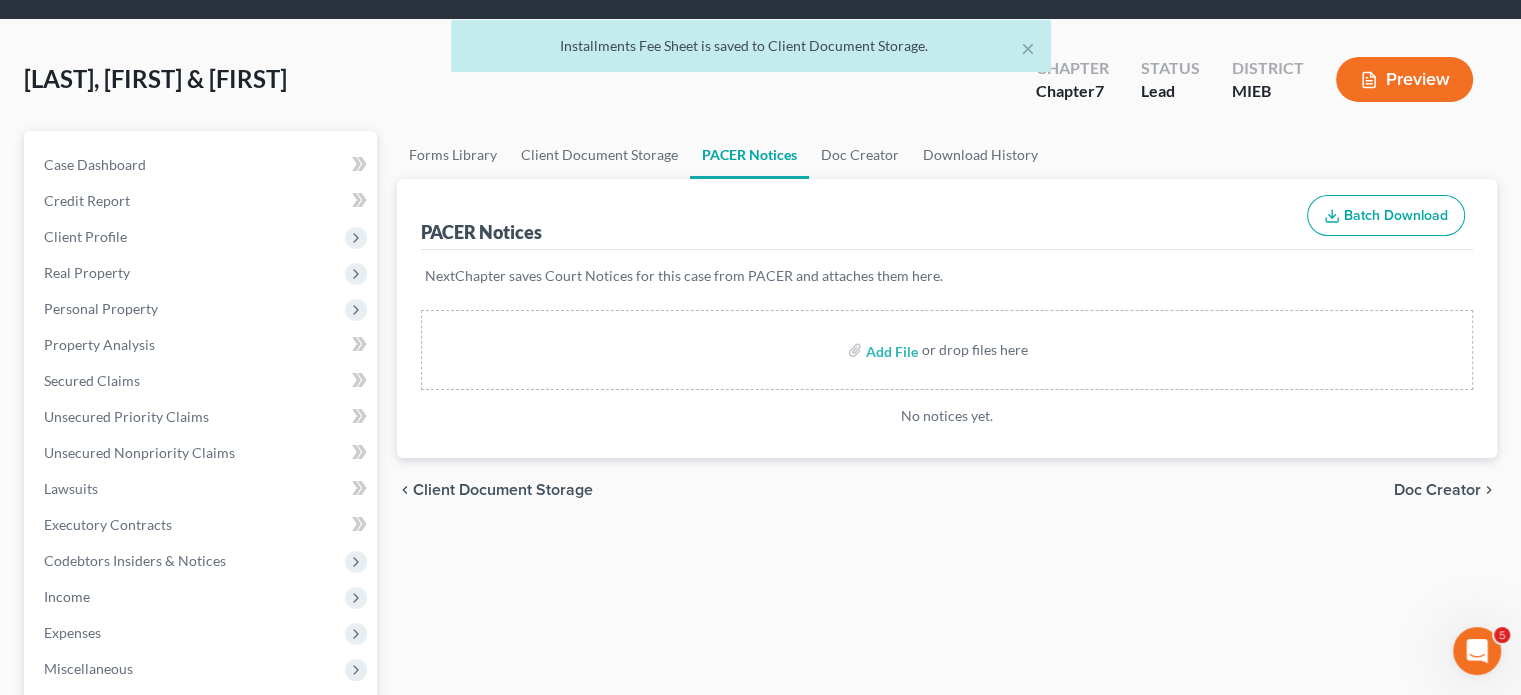 scroll, scrollTop: 0, scrollLeft: 0, axis: both 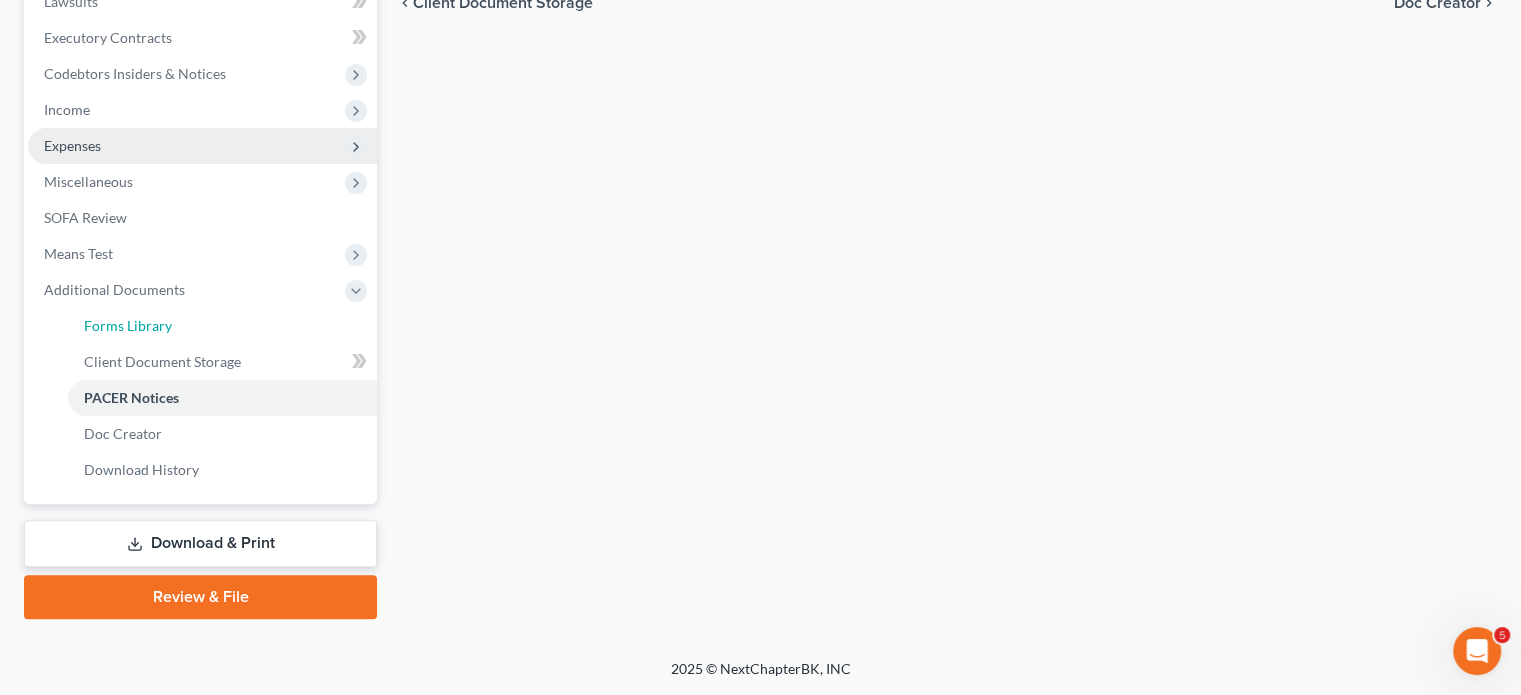 click on "Forms Library" at bounding box center [222, 326] 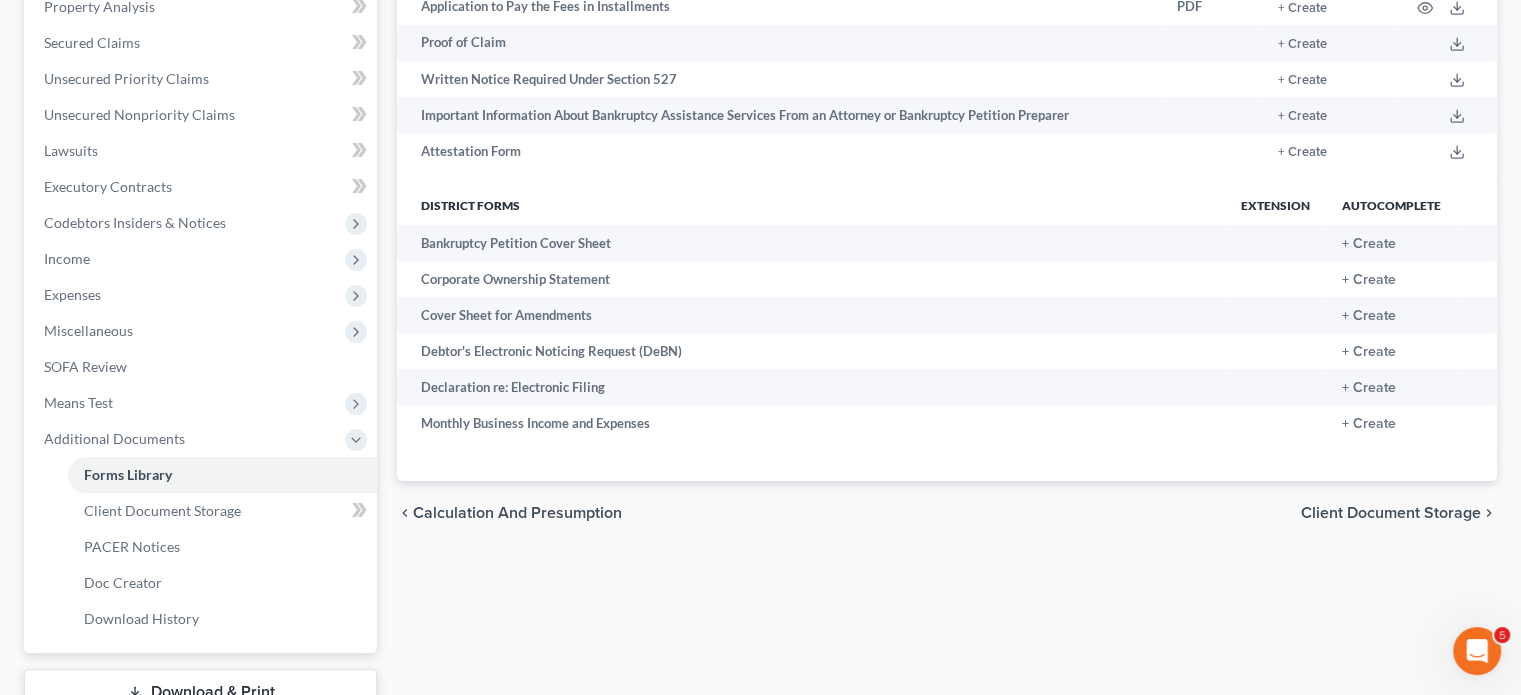scroll, scrollTop: 472, scrollLeft: 0, axis: vertical 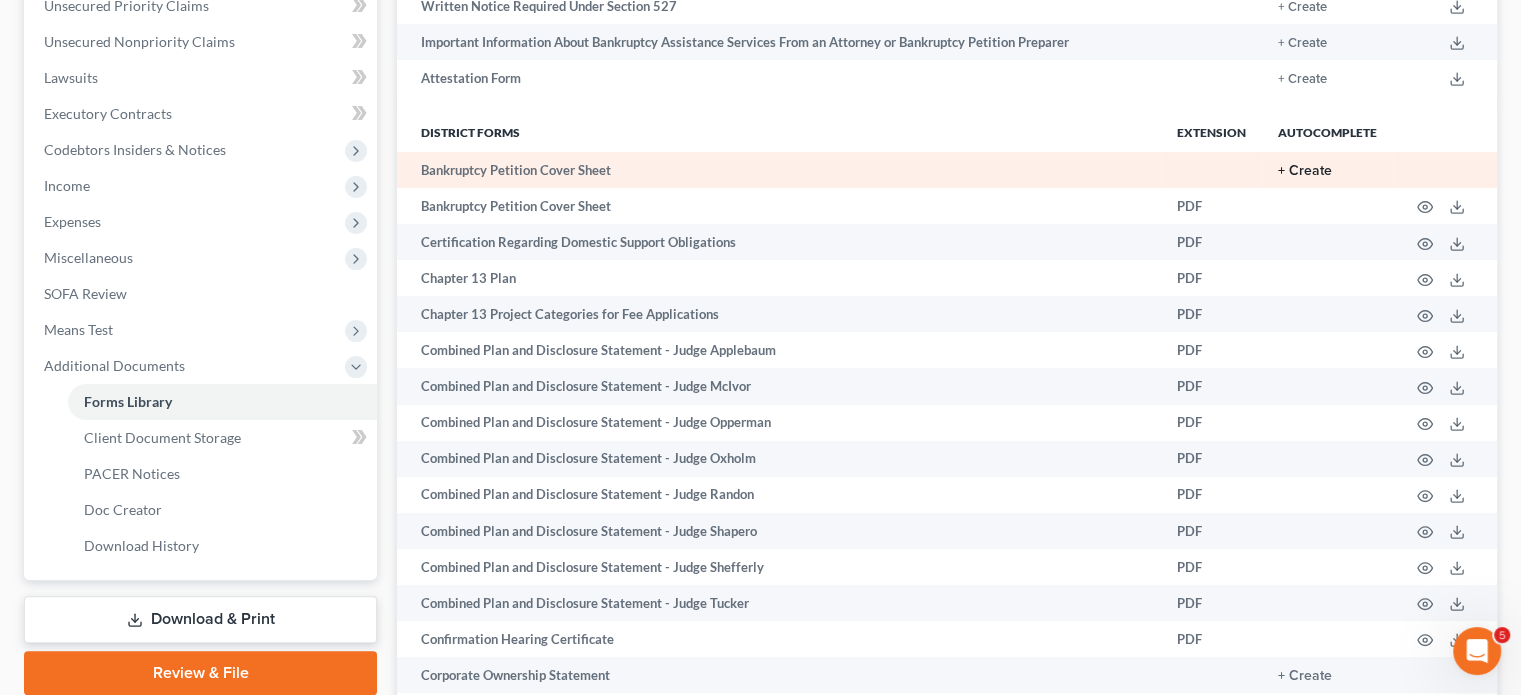click on "+ Create" at bounding box center (1305, 171) 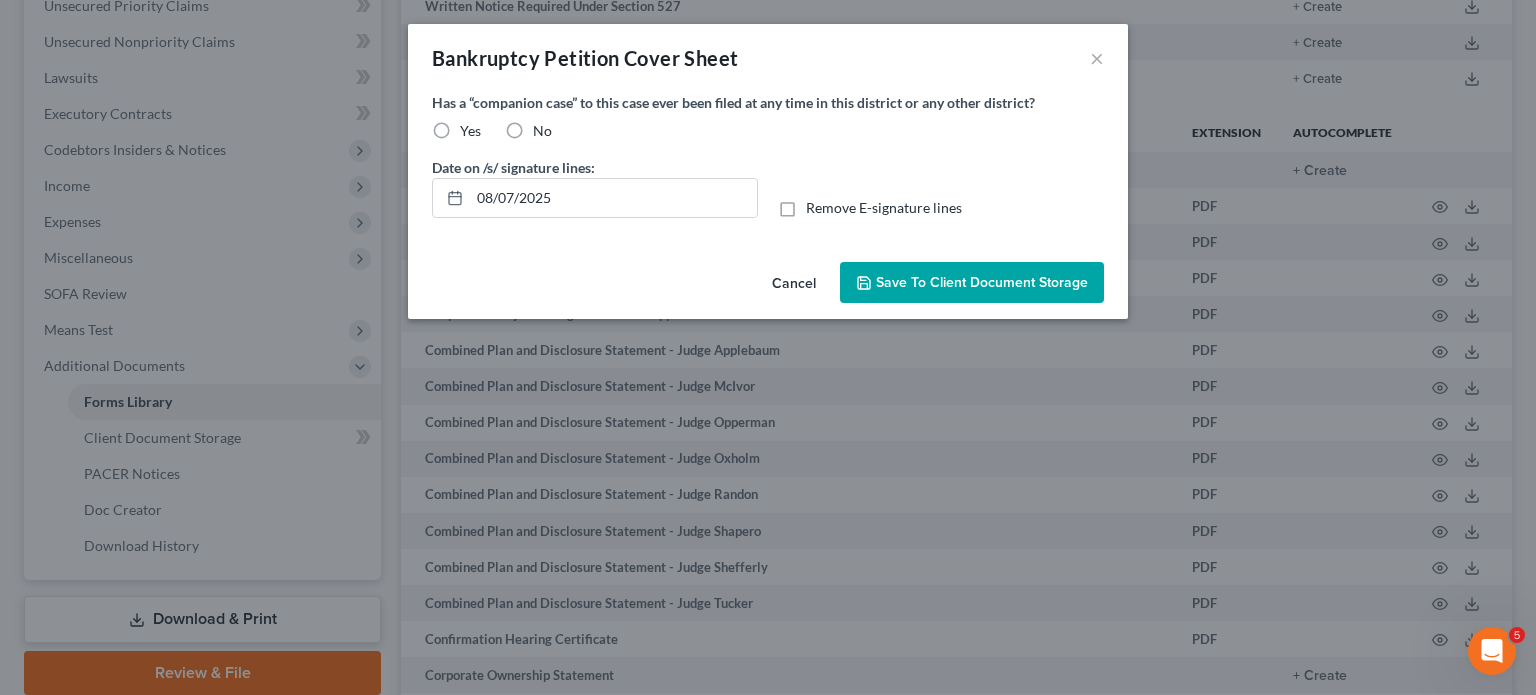click on "No" at bounding box center [542, 131] 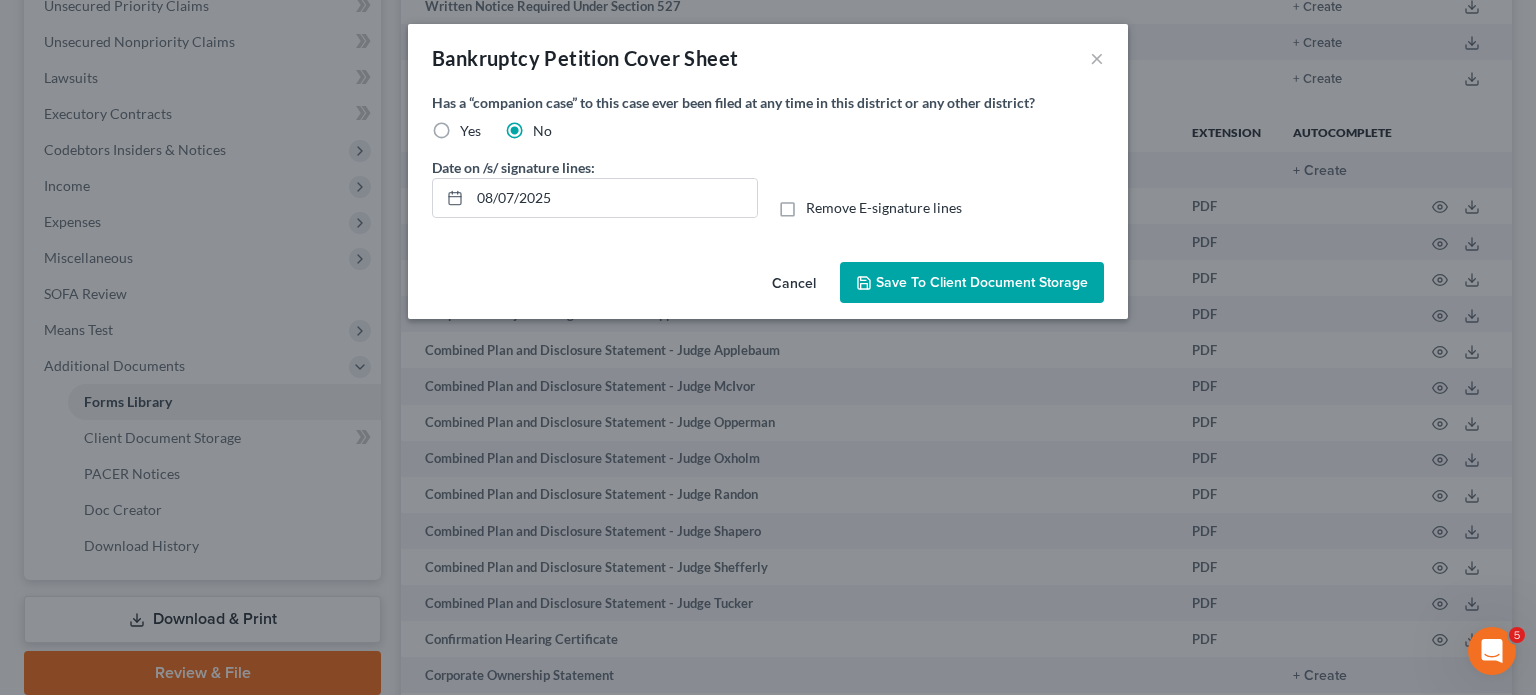 click on "Save to Client Document Storage" at bounding box center (982, 282) 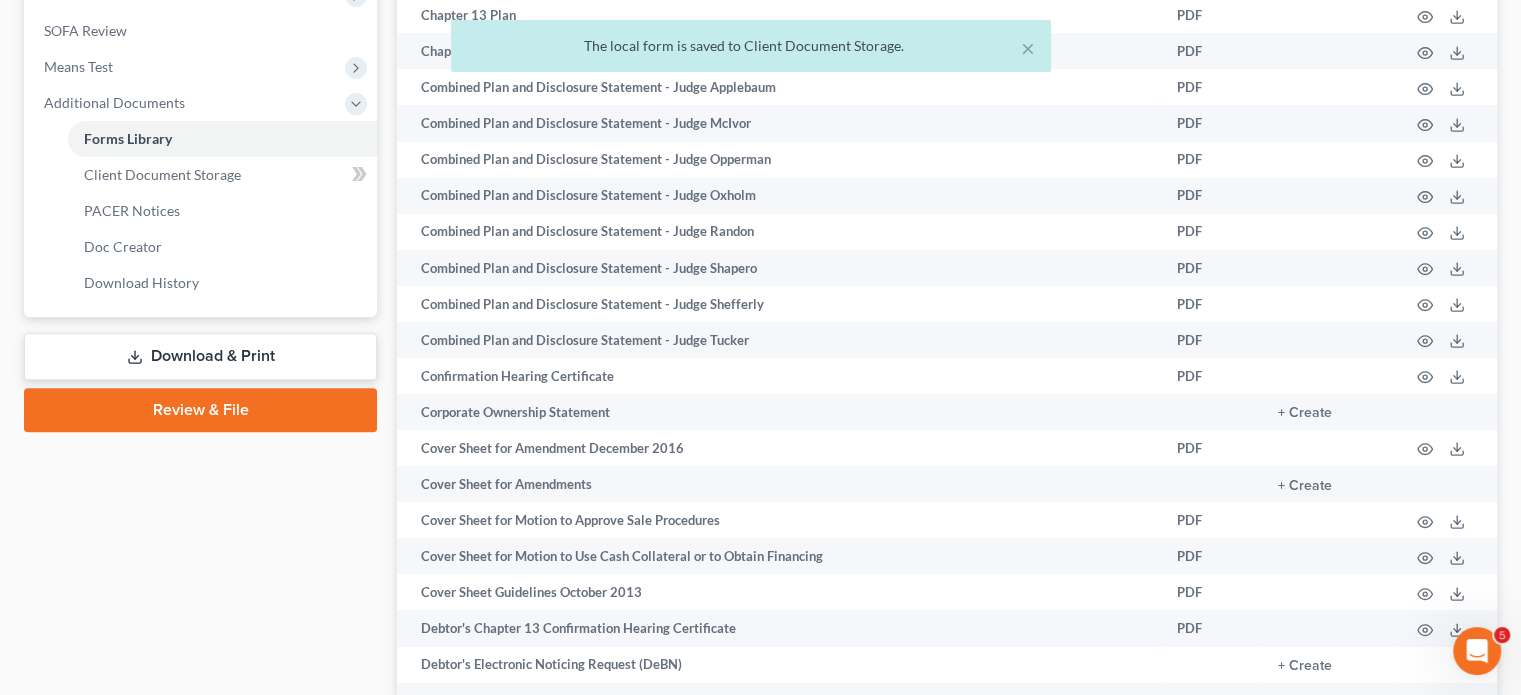 scroll, scrollTop: 736, scrollLeft: 0, axis: vertical 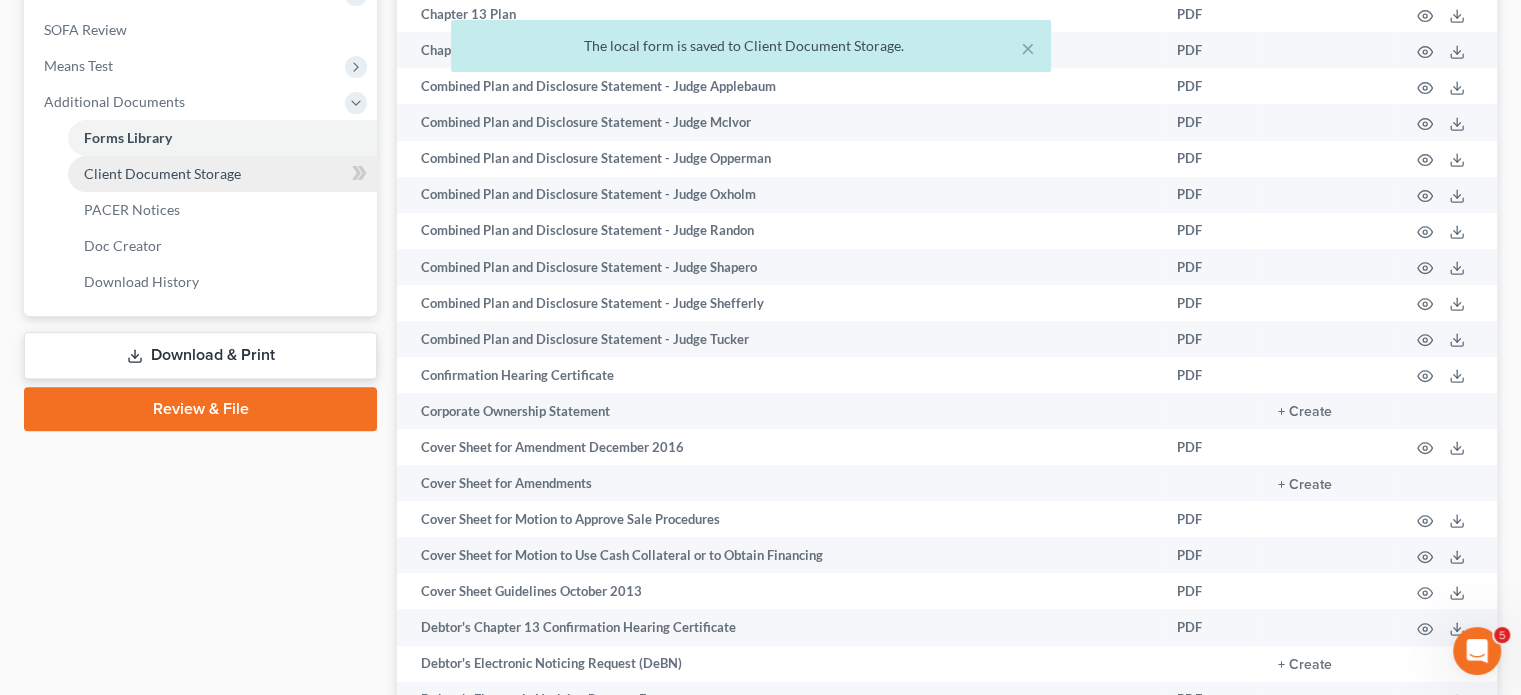 click on "Client Document Storage" at bounding box center (162, 173) 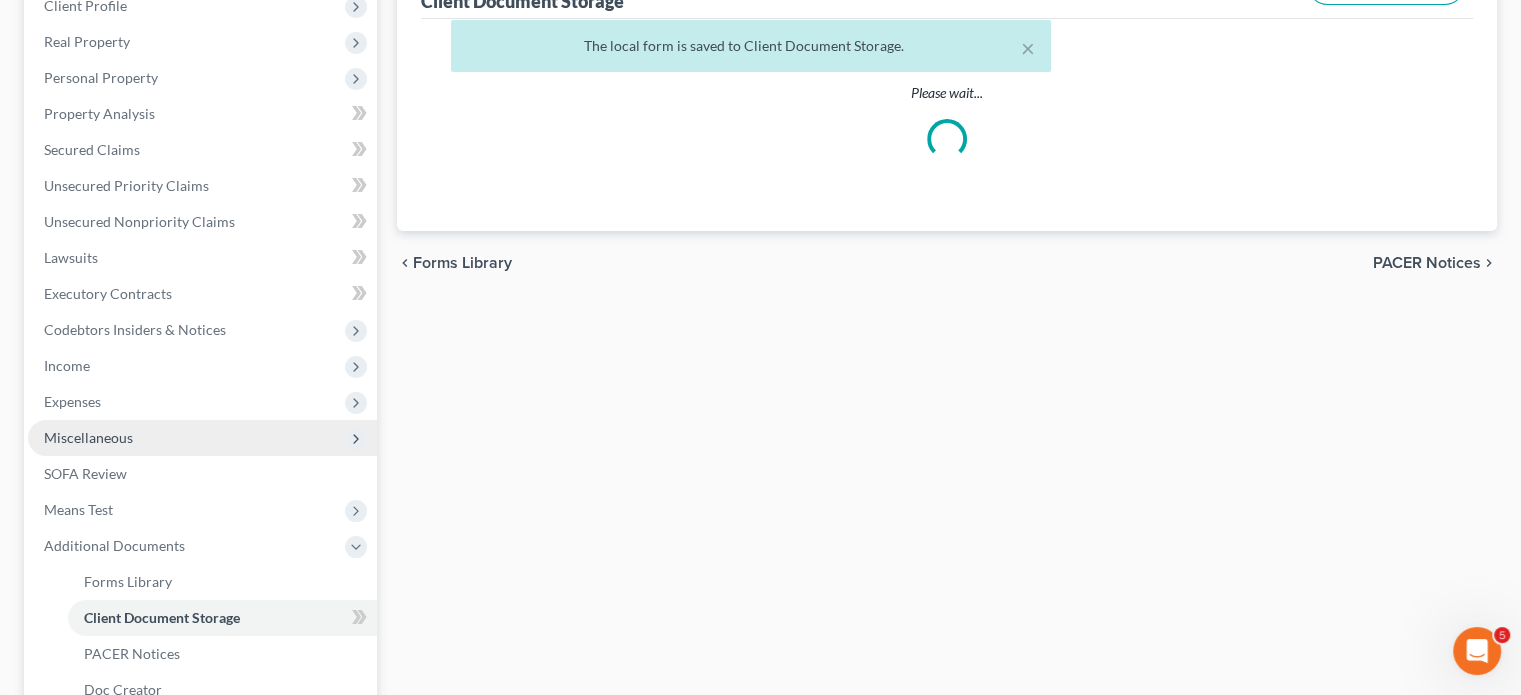 select on "7" 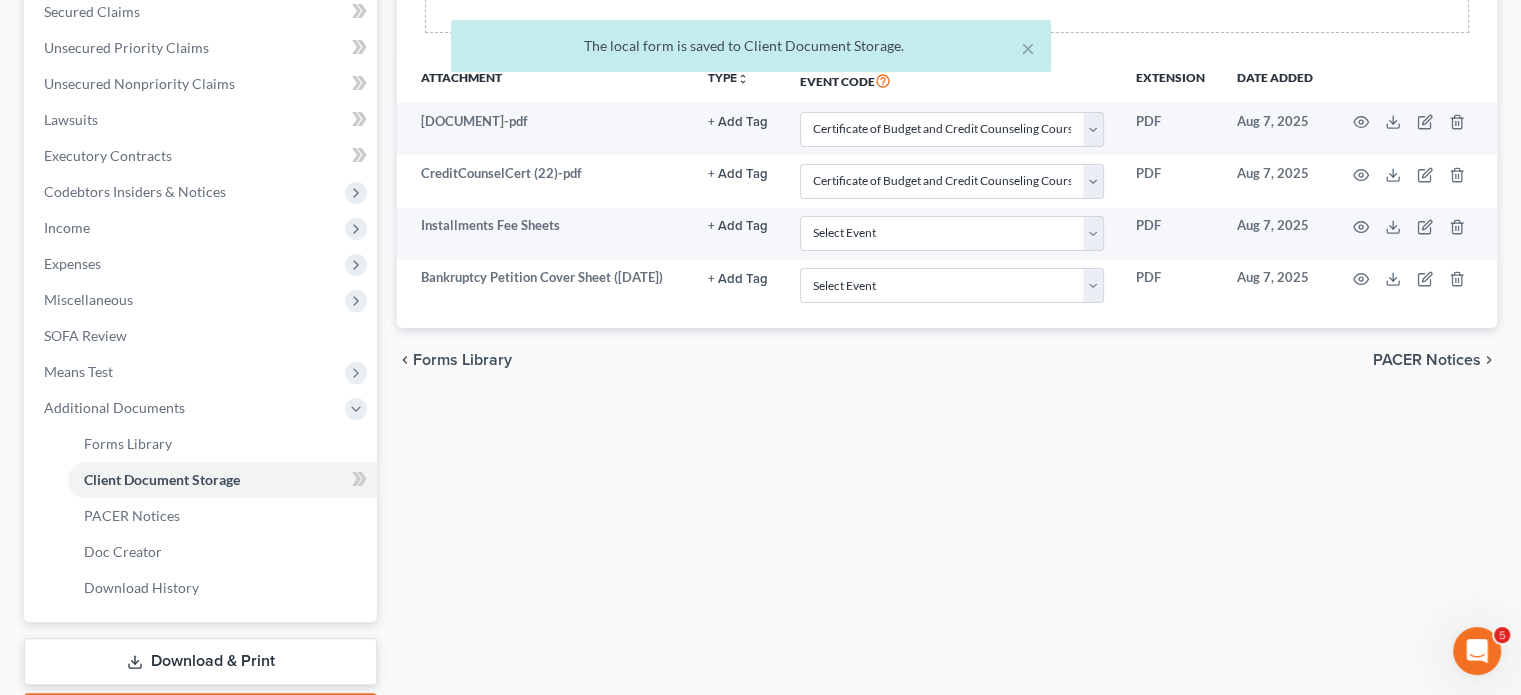 scroll, scrollTop: 444, scrollLeft: 0, axis: vertical 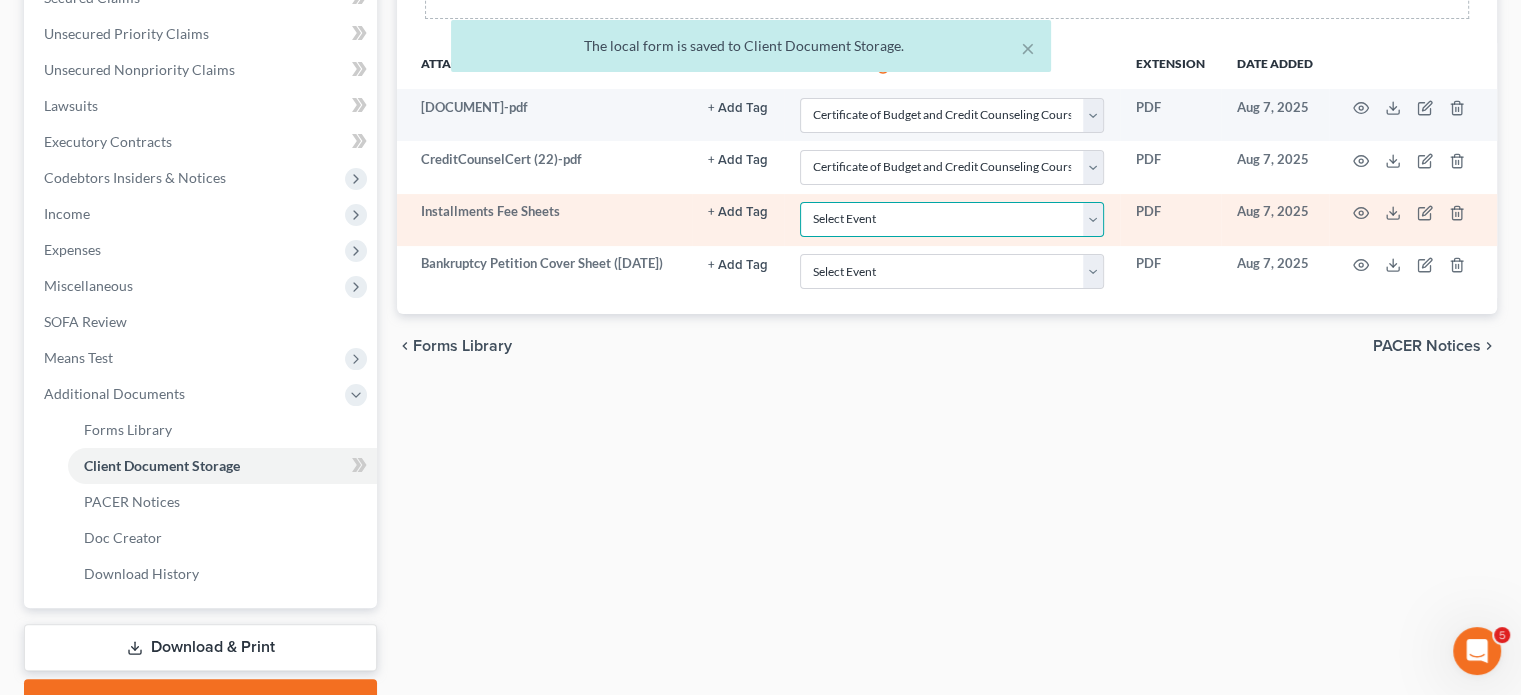 click on "Select Event 20 Largest Unsecured Creditors Amended Chapter 11 Plan Amended Chapter 11 Plan Small Business Subchapter V Amended Chapter 11 Small Business Plan Amended Disclosure Statement Balance Sheet for Small Business Bankruptcy Cover Sheet Certificate of Budget and Credit Counseling Course Certificate of Service Certification Regarding Domestic Support Obligations Certification of Completion of Financial Management Course Chapter 11 Monthly Operating Report for Non-Small Business Chapter 11 Monthly Operating Report for Small Business/Subchapter V Chapter 11 Plan Chapter 11 Plan Small Business Subchapter V Chapter 11 Small Business Plan Chapter 13 Calculation of Your Disposable Income Form 122C-2 Chapter 13 Plan Chapter 13 Post-Confirmation Plan Modification Chapter 13 Statement of Your Current Monthly Income Form 122C-1 Chapter 7 Filing Fee Waived Chapter 7 Means Test Calculation Form 122A-2 Chapter 7 Monthly Income & Expense Statement Cover Sheet for Amendments to Schedules and or Statements Schedule A/B" at bounding box center (952, 219) 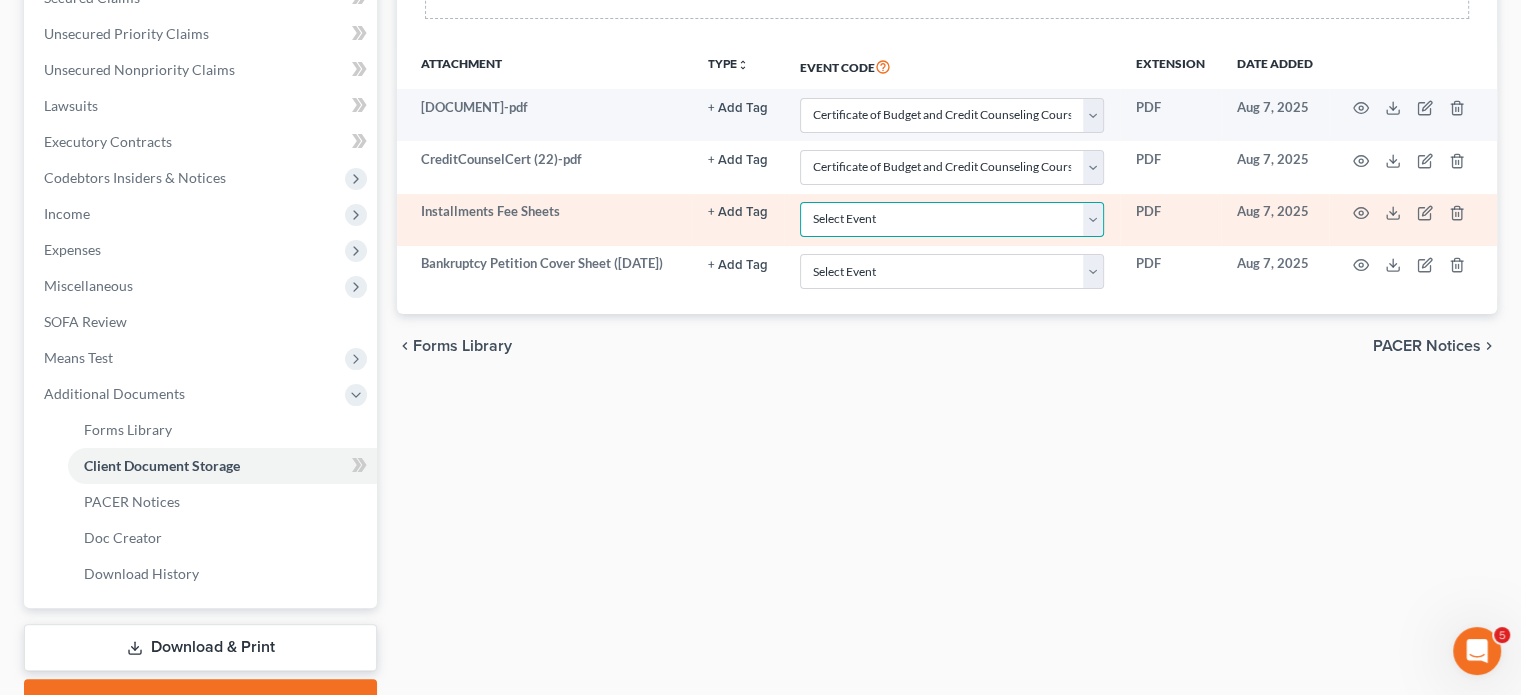 select on "32" 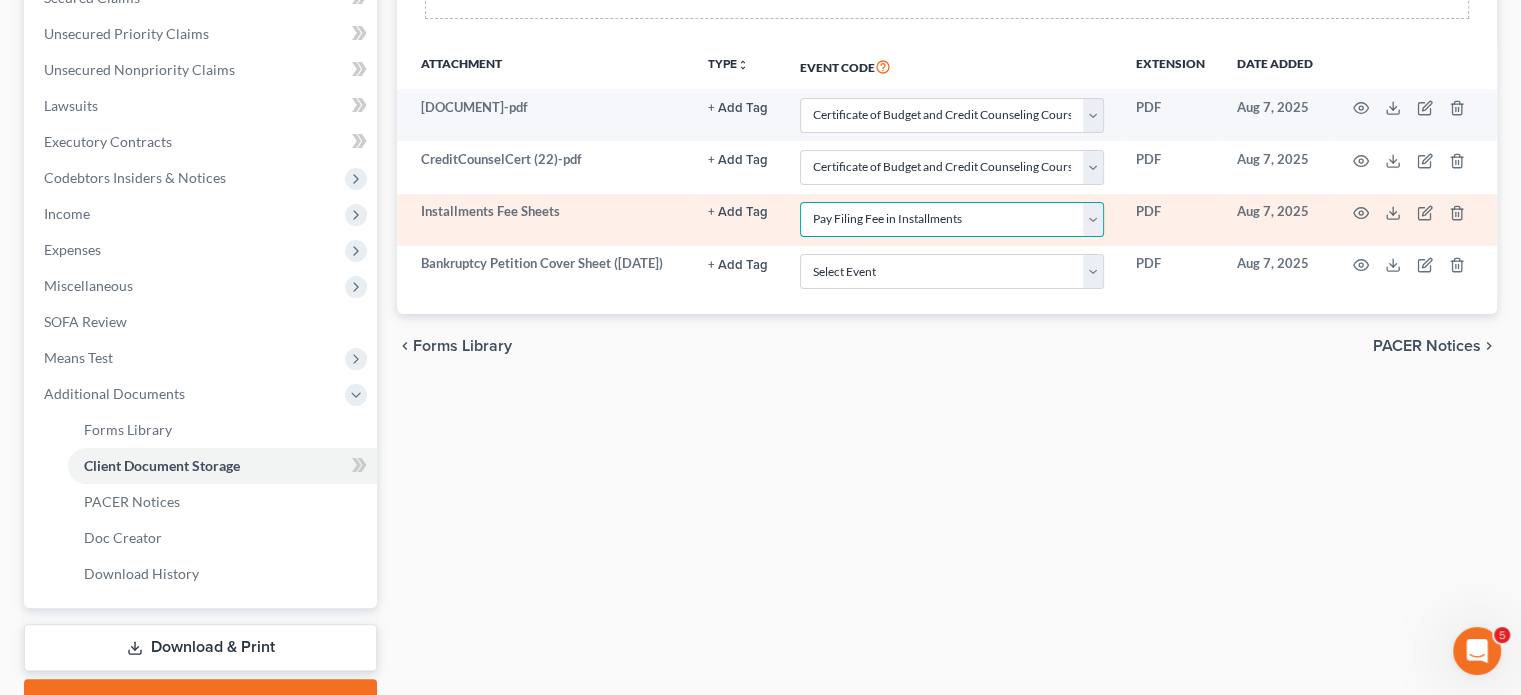 click on "Select Event 20 Largest Unsecured Creditors Amended Chapter 11 Plan Amended Chapter 11 Plan Small Business Subchapter V Amended Chapter 11 Small Business Plan Amended Disclosure Statement Balance Sheet for Small Business Bankruptcy Cover Sheet Certificate of Budget and Credit Counseling Course Certificate of Service Certification Regarding Domestic Support Obligations Certification of Completion of Financial Management Course Chapter 11 Monthly Operating Report for Non-Small Business Chapter 11 Monthly Operating Report for Small Business/Subchapter V Chapter 11 Plan Chapter 11 Plan Small Business Subchapter V Chapter 11 Small Business Plan Chapter 13 Calculation of Your Disposable Income Form 122C-2 Chapter 13 Plan Chapter 13 Post-Confirmation Plan Modification Chapter 13 Statement of Your Current Monthly Income Form 122C-1 Chapter 7 Filing Fee Waived Chapter 7 Means Test Calculation Form 122A-2 Chapter 7 Monthly Income & Expense Statement Cover Sheet for Amendments to Schedules and or Statements Schedule A/B" at bounding box center [952, 219] 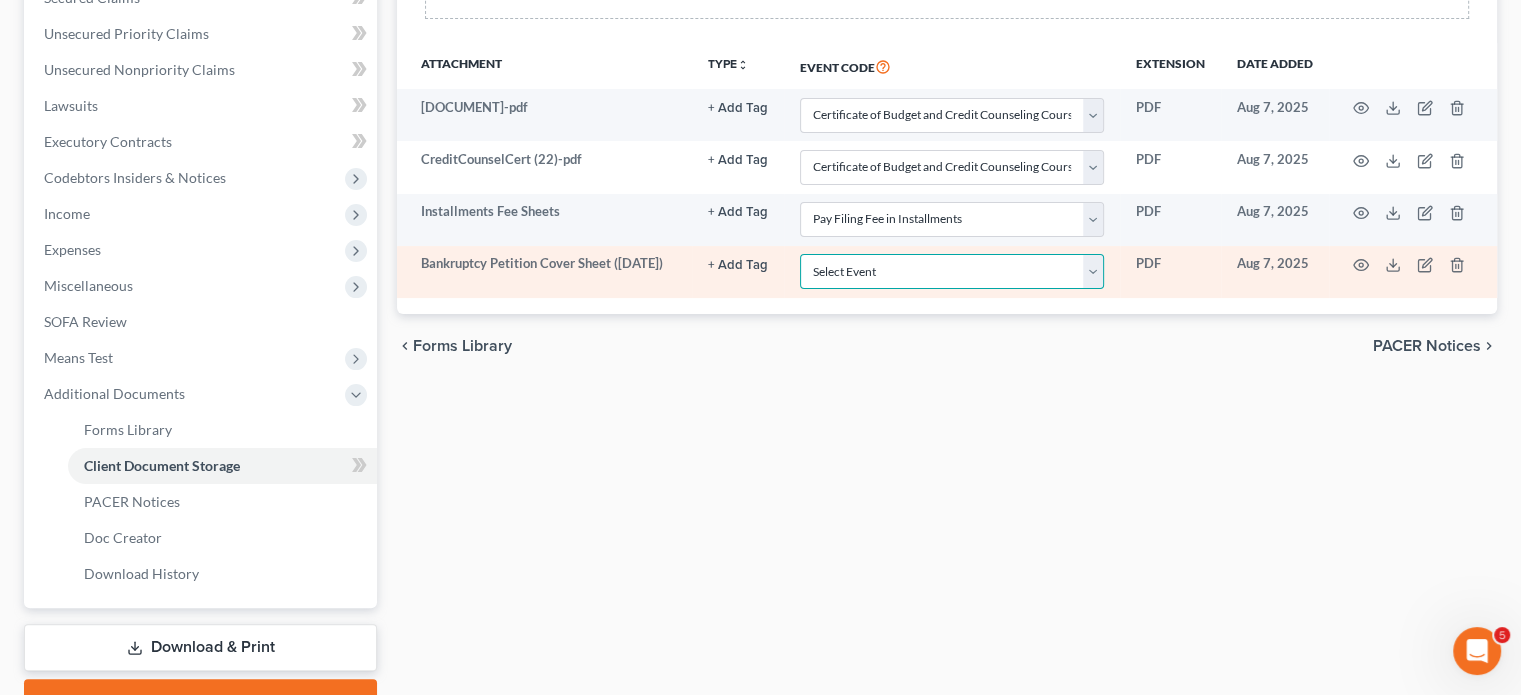 click on "Select Event 20 Largest Unsecured Creditors Amended Chapter 11 Plan Amended Chapter 11 Plan Small Business Subchapter V Amended Chapter 11 Small Business Plan Amended Disclosure Statement Balance Sheet for Small Business Bankruptcy Cover Sheet Certificate of Budget and Credit Counseling Course Certificate of Service Certification Regarding Domestic Support Obligations Certification of Completion of Financial Management Course Chapter 11 Monthly Operating Report for Non-Small Business Chapter 11 Monthly Operating Report for Small Business/Subchapter V Chapter 11 Plan Chapter 11 Plan Small Business Subchapter V Chapter 11 Small Business Plan Chapter 13 Calculation of Your Disposable Income Form 122C-2 Chapter 13 Plan Chapter 13 Post-Confirmation Plan Modification Chapter 13 Statement of Your Current Monthly Income Form 122C-1 Chapter 7 Filing Fee Waived Chapter 7 Means Test Calculation Form 122A-2 Chapter 7 Monthly Income & Expense Statement Cover Sheet for Amendments to Schedules and or Statements Schedule A/B" at bounding box center [952, 271] 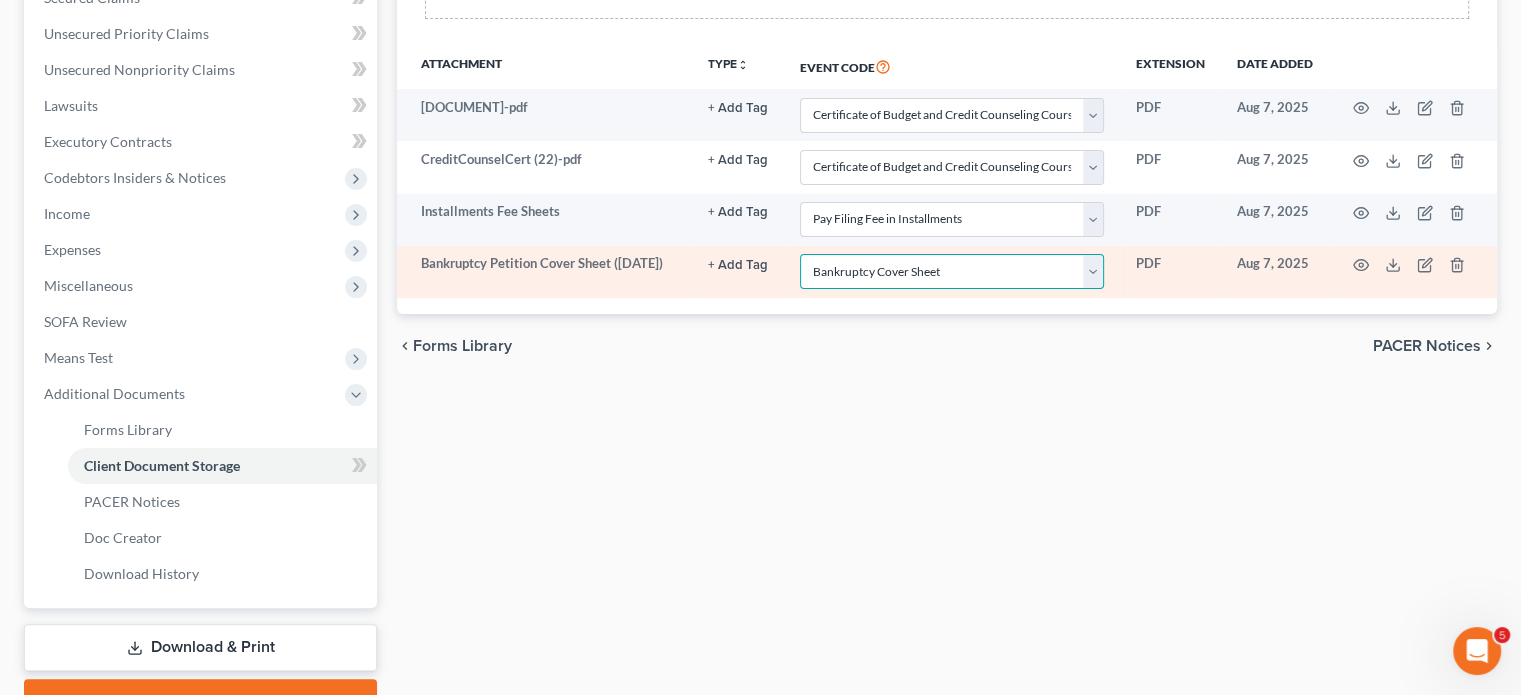 click on "Select Event 20 Largest Unsecured Creditors Amended Chapter 11 Plan Amended Chapter 11 Plan Small Business Subchapter V Amended Chapter 11 Small Business Plan Amended Disclosure Statement Balance Sheet for Small Business Bankruptcy Cover Sheet Certificate of Budget and Credit Counseling Course Certificate of Service Certification Regarding Domestic Support Obligations Certification of Completion of Financial Management Course Chapter 11 Monthly Operating Report for Non-Small Business Chapter 11 Monthly Operating Report for Small Business/Subchapter V Chapter 11 Plan Chapter 11 Plan Small Business Subchapter V Chapter 11 Small Business Plan Chapter 13 Calculation of Your Disposable Income Form 122C-2 Chapter 13 Plan Chapter 13 Post-Confirmation Plan Modification Chapter 13 Statement of Your Current Monthly Income Form 122C-1 Chapter 7 Filing Fee Waived Chapter 7 Means Test Calculation Form 122A-2 Chapter 7 Monthly Income & Expense Statement Cover Sheet for Amendments to Schedules and or Statements Schedule A/B" at bounding box center [952, 271] 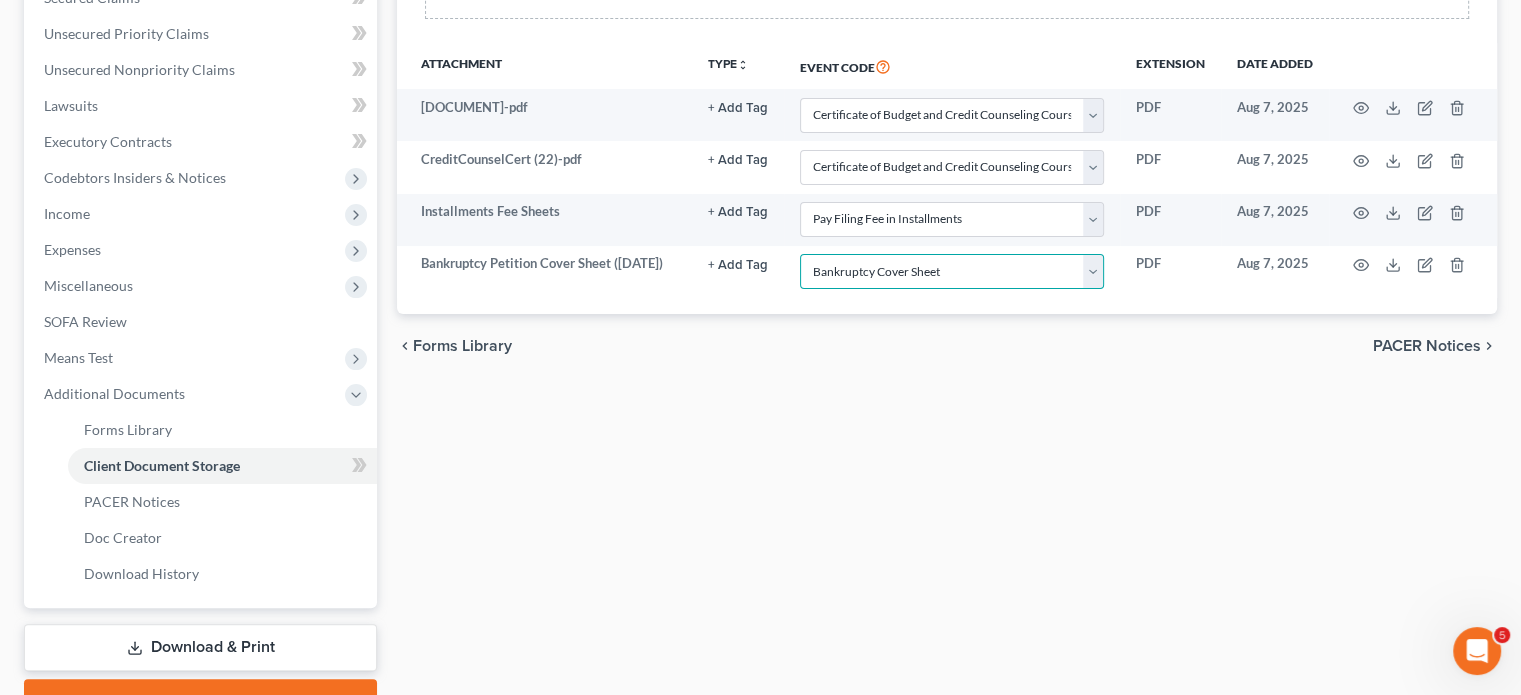 scroll, scrollTop: 0, scrollLeft: 0, axis: both 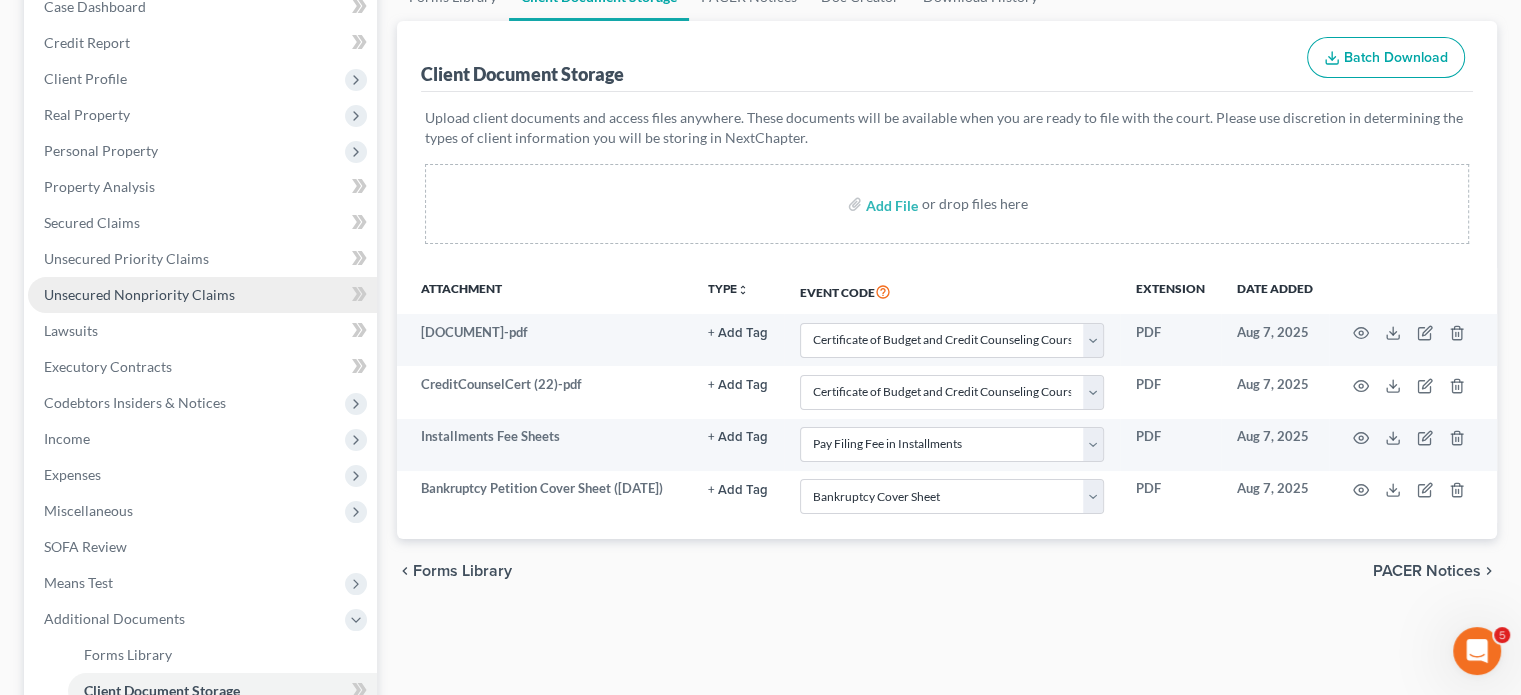 click on "Unsecured Nonpriority Claims" at bounding box center [139, 294] 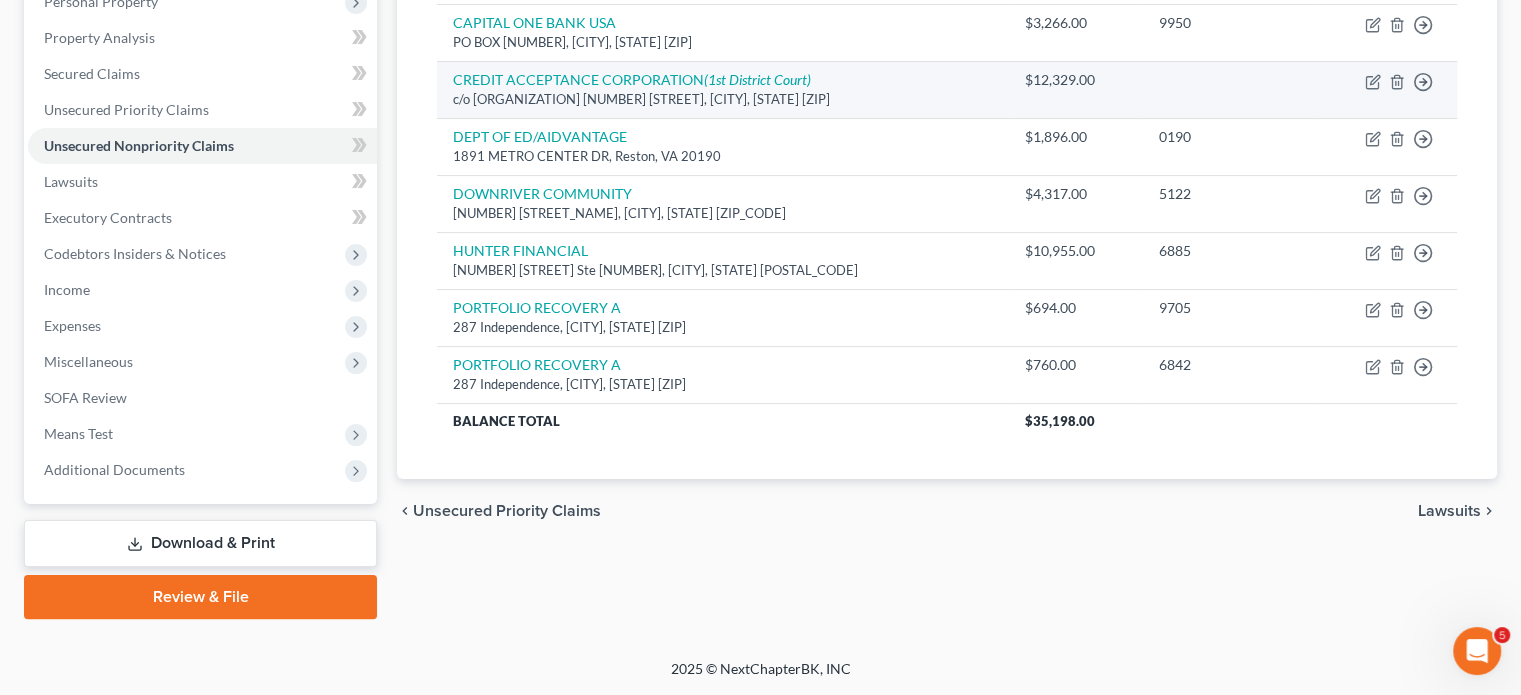scroll, scrollTop: 495, scrollLeft: 0, axis: vertical 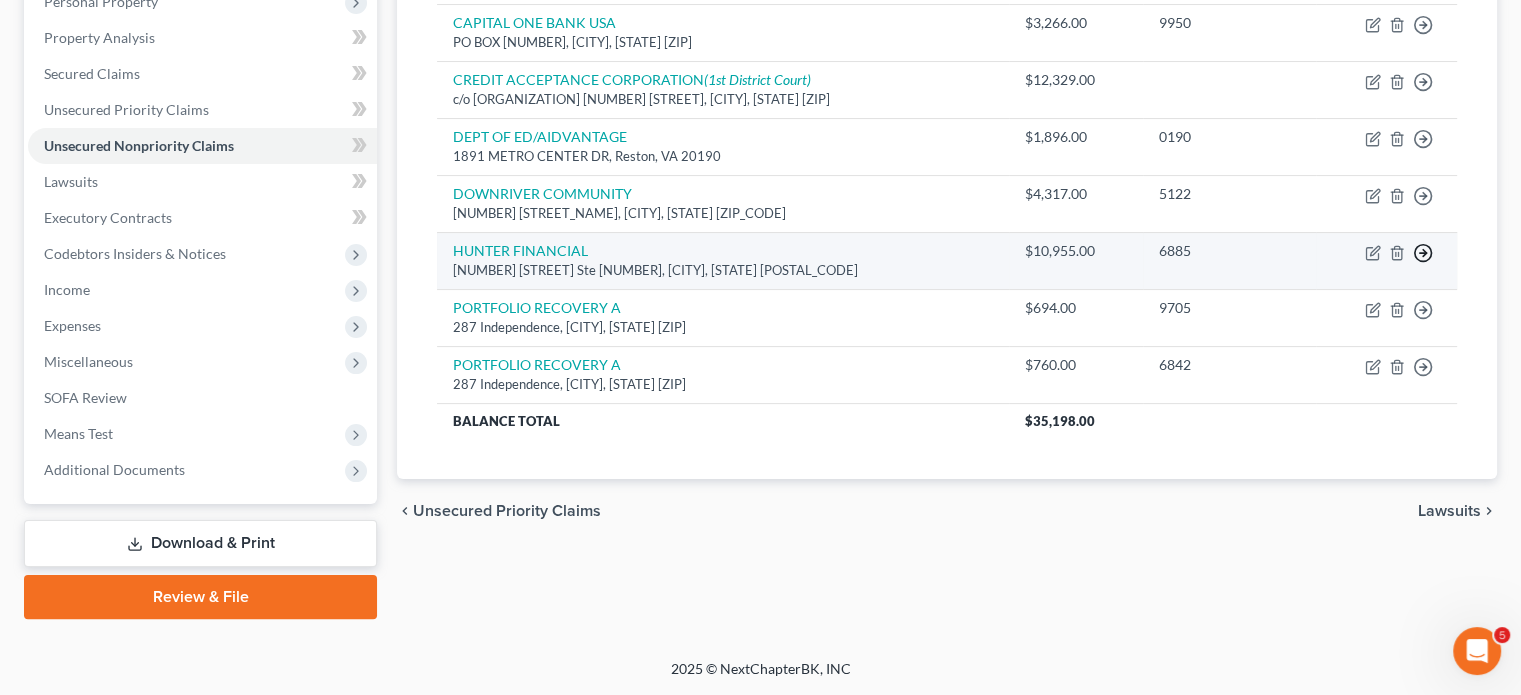 click 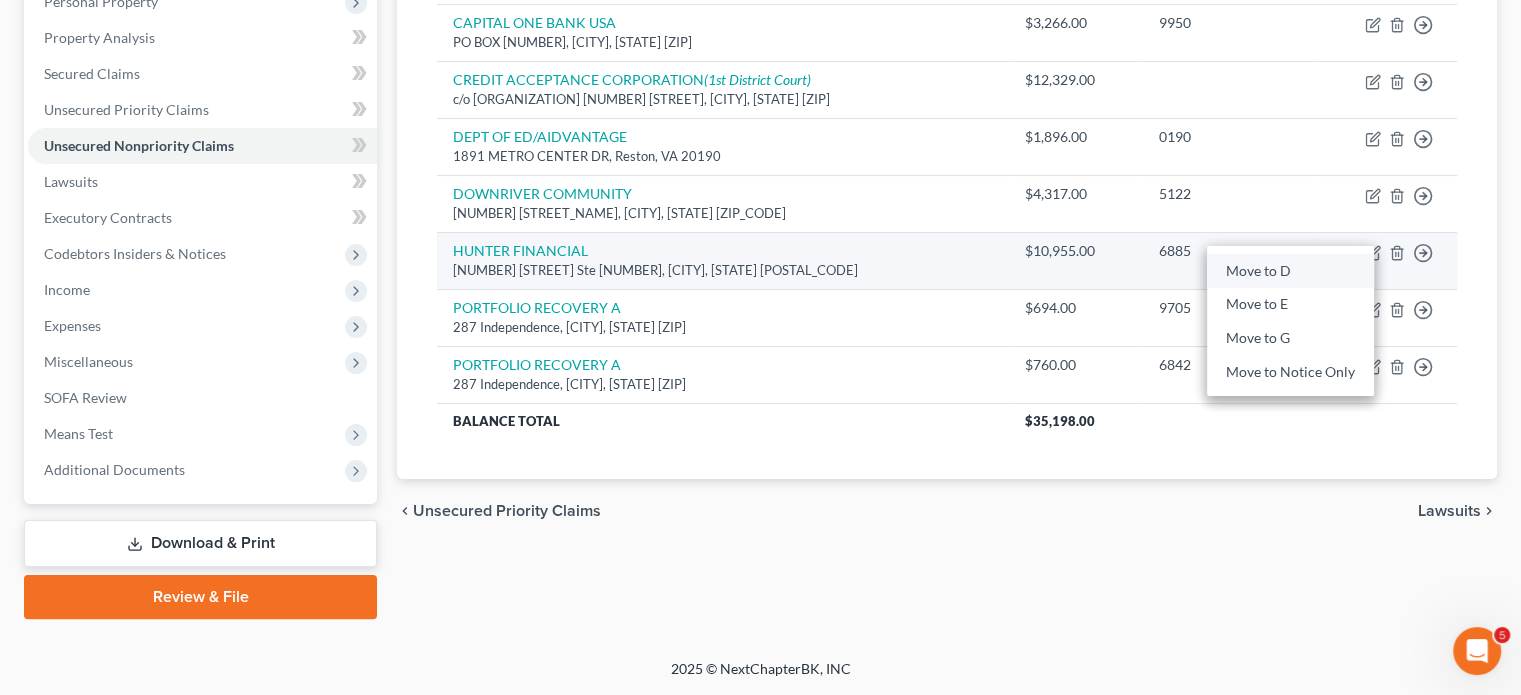 click on "Move to D" at bounding box center (1290, 271) 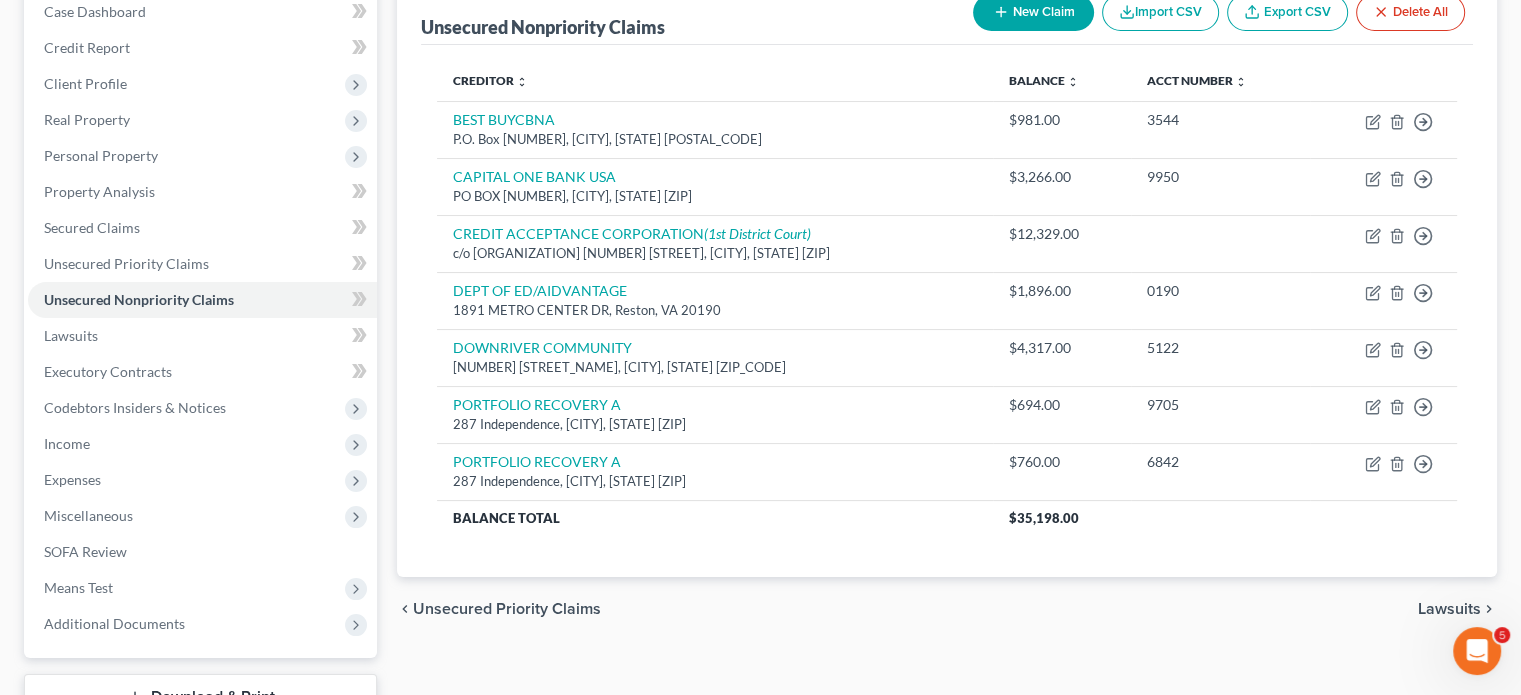scroll, scrollTop: 215, scrollLeft: 0, axis: vertical 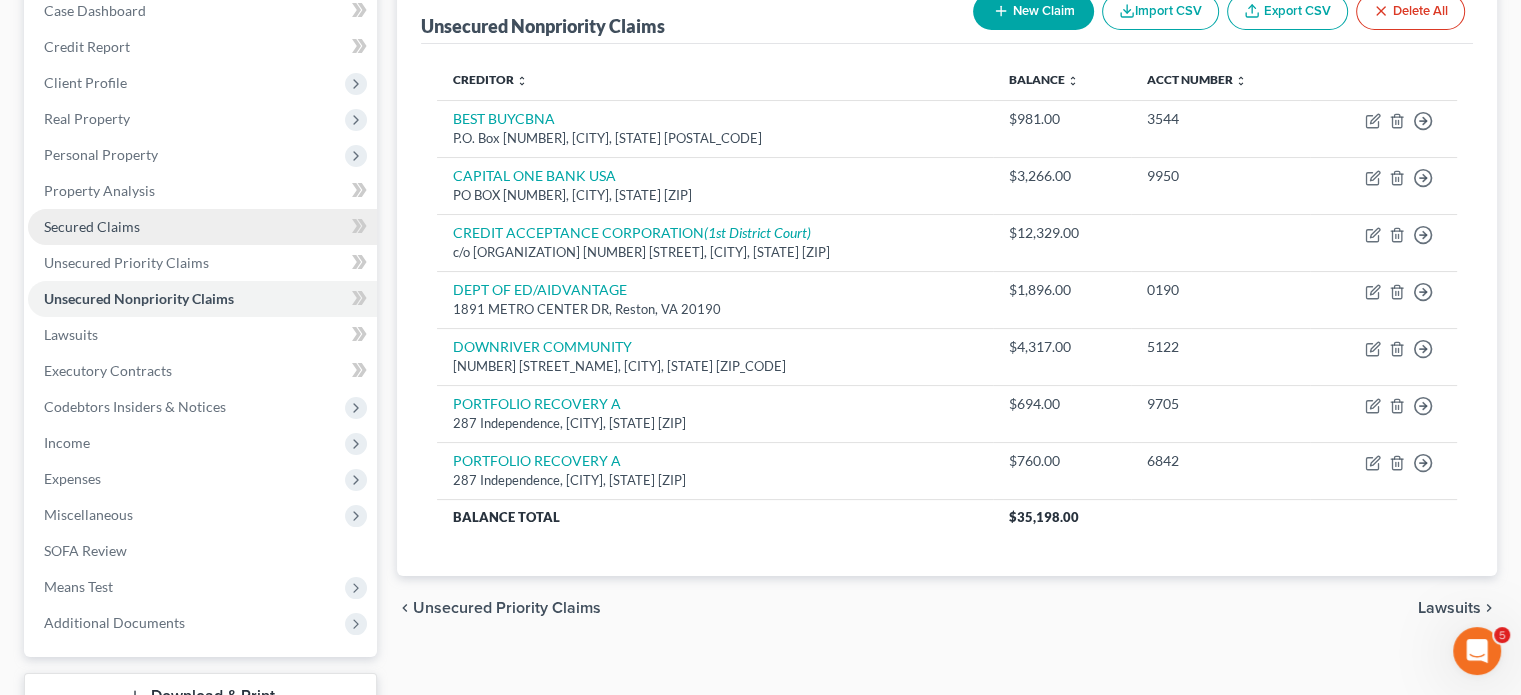 click on "Secured Claims" at bounding box center (92, 226) 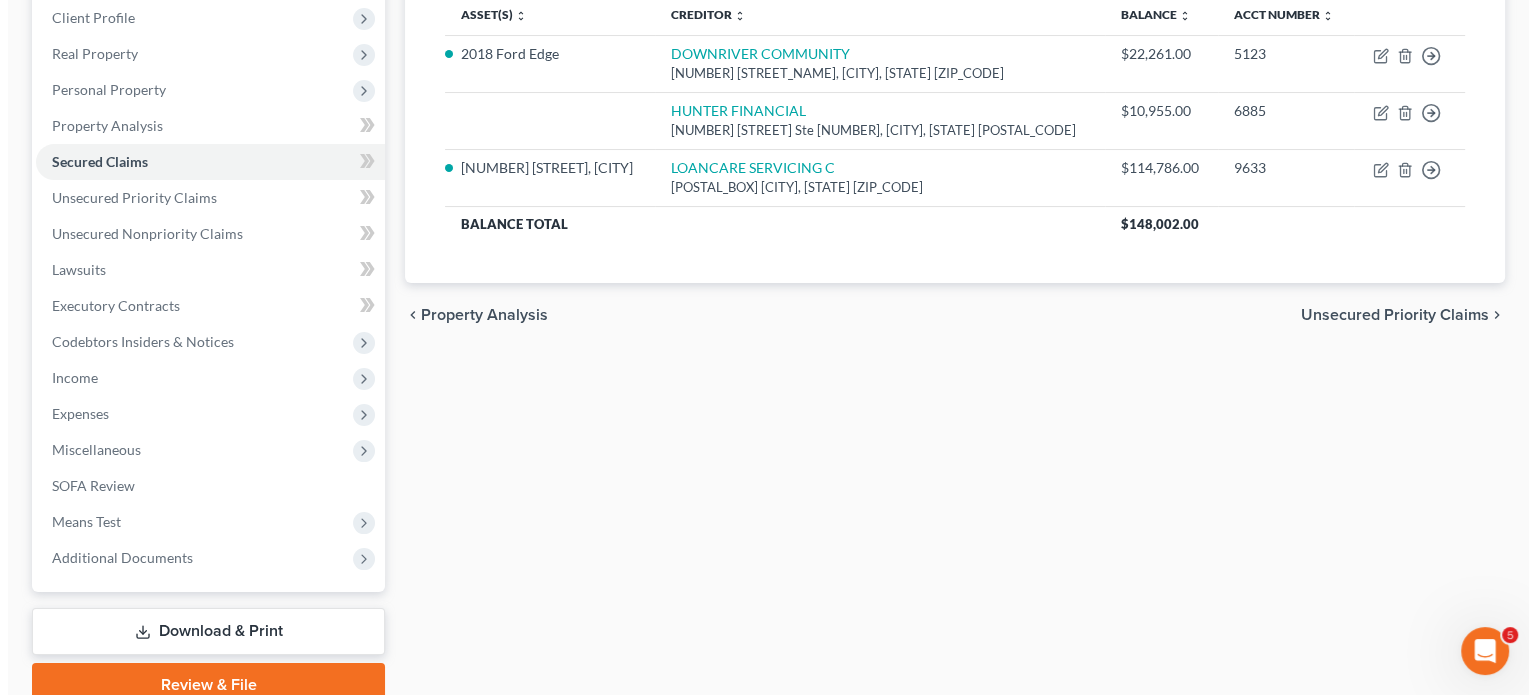 scroll, scrollTop: 332, scrollLeft: 0, axis: vertical 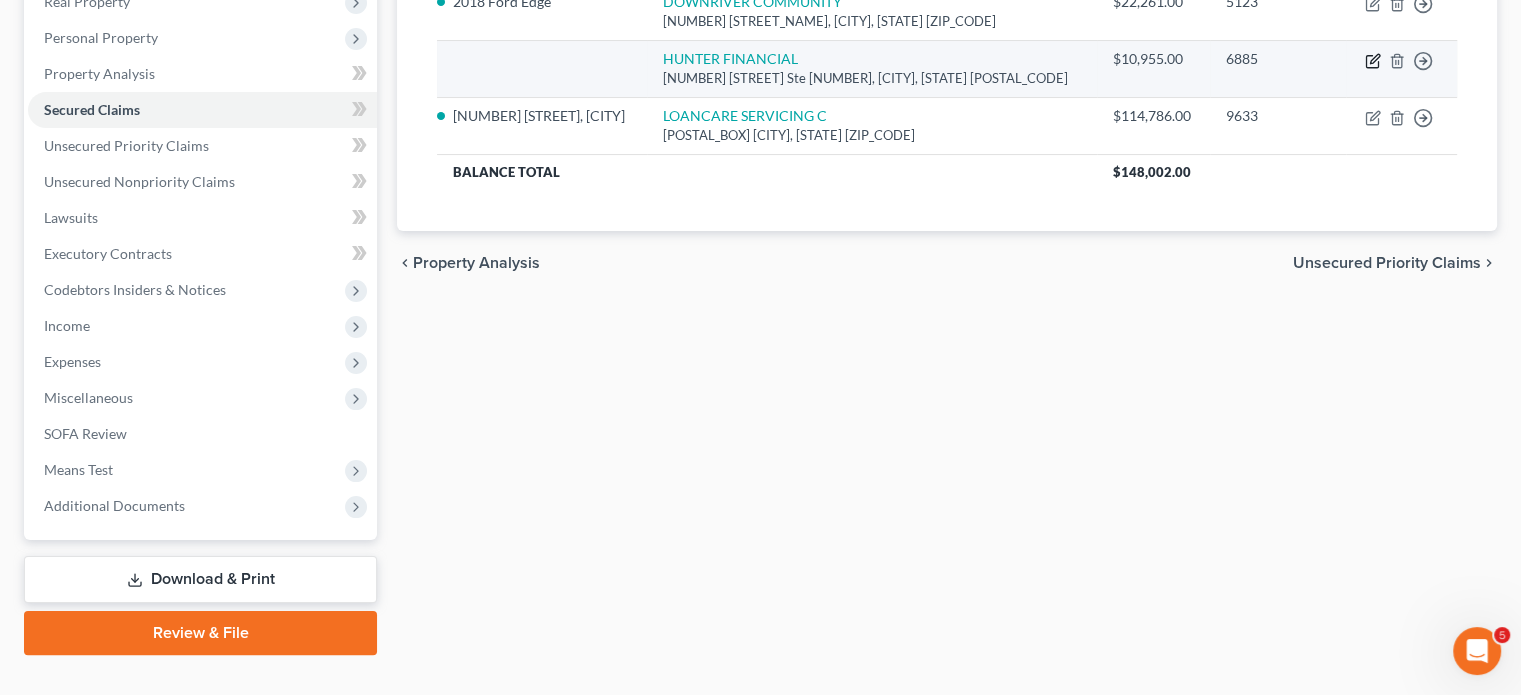 click 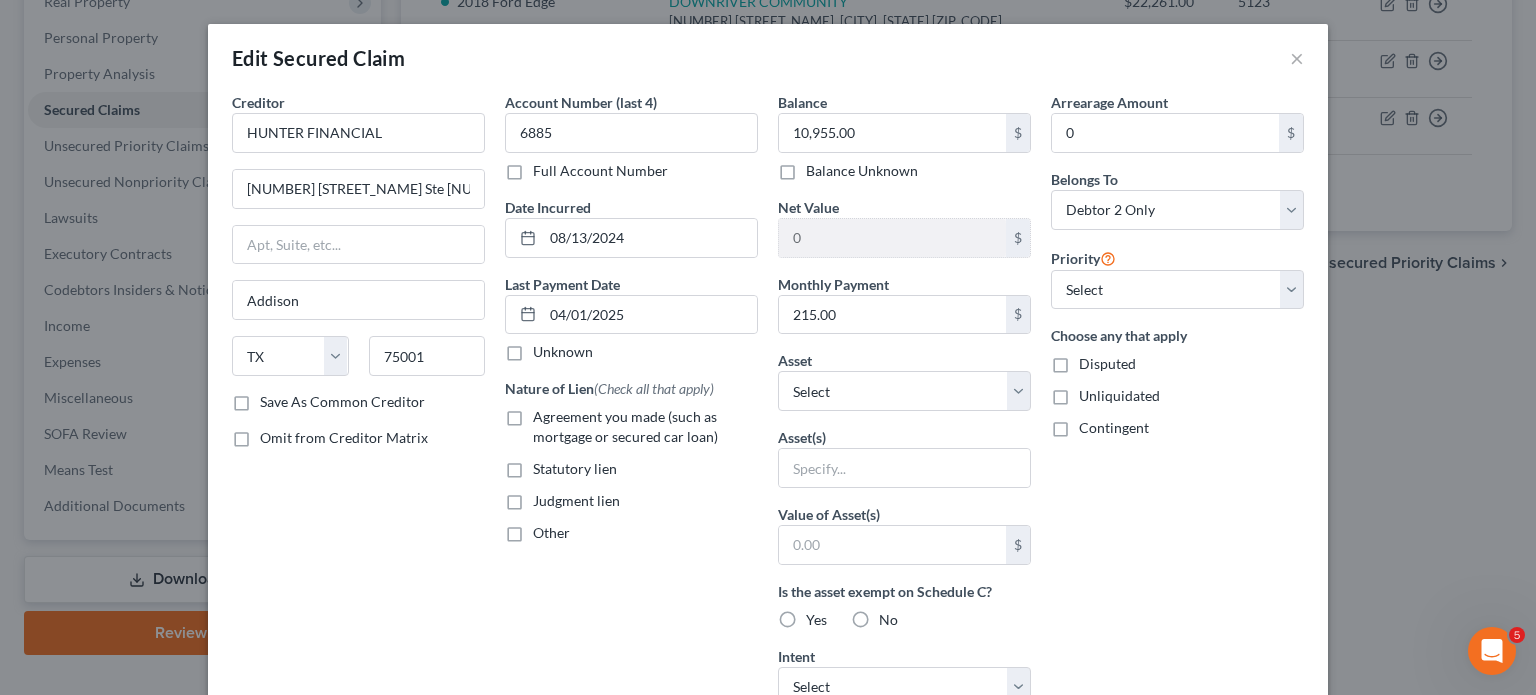 click on "Agreement you made (such as mortgage or secured car loan)" at bounding box center [645, 427] 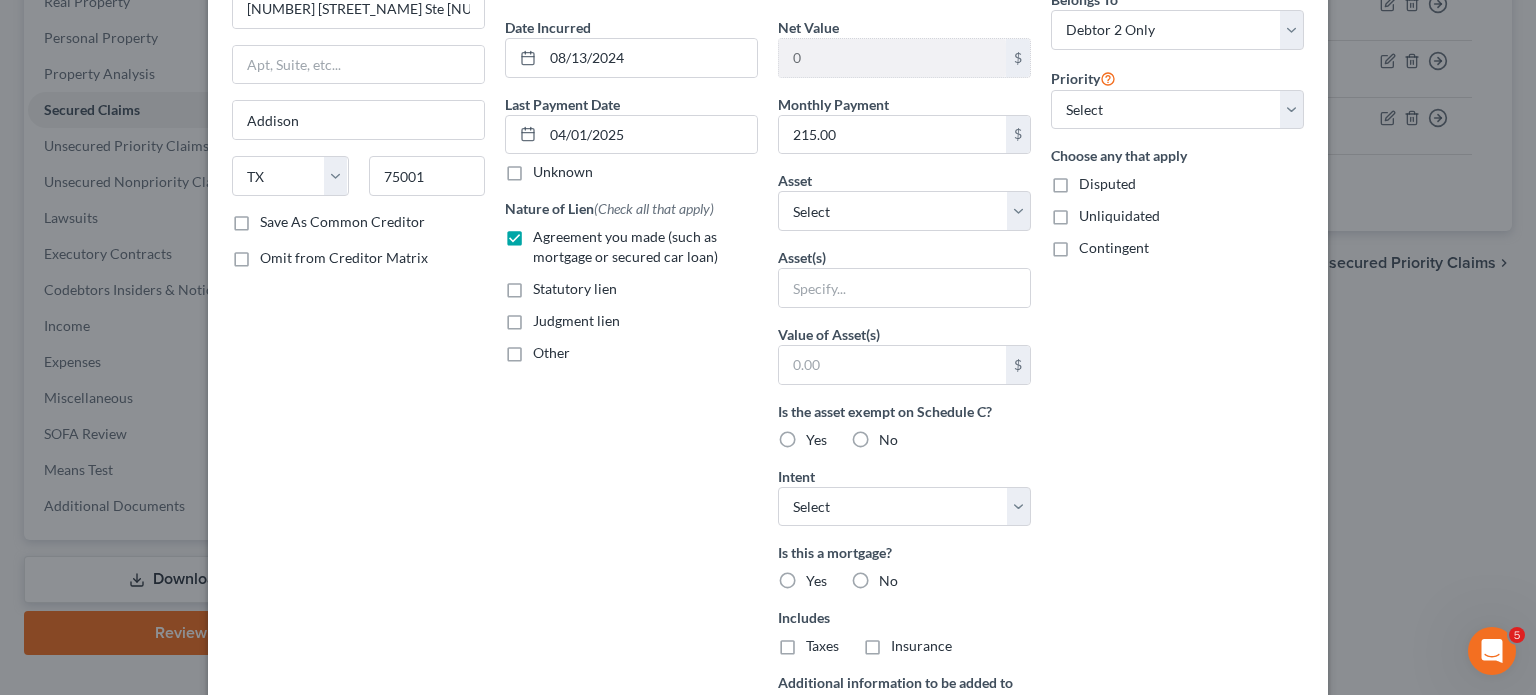 scroll, scrollTop: 207, scrollLeft: 0, axis: vertical 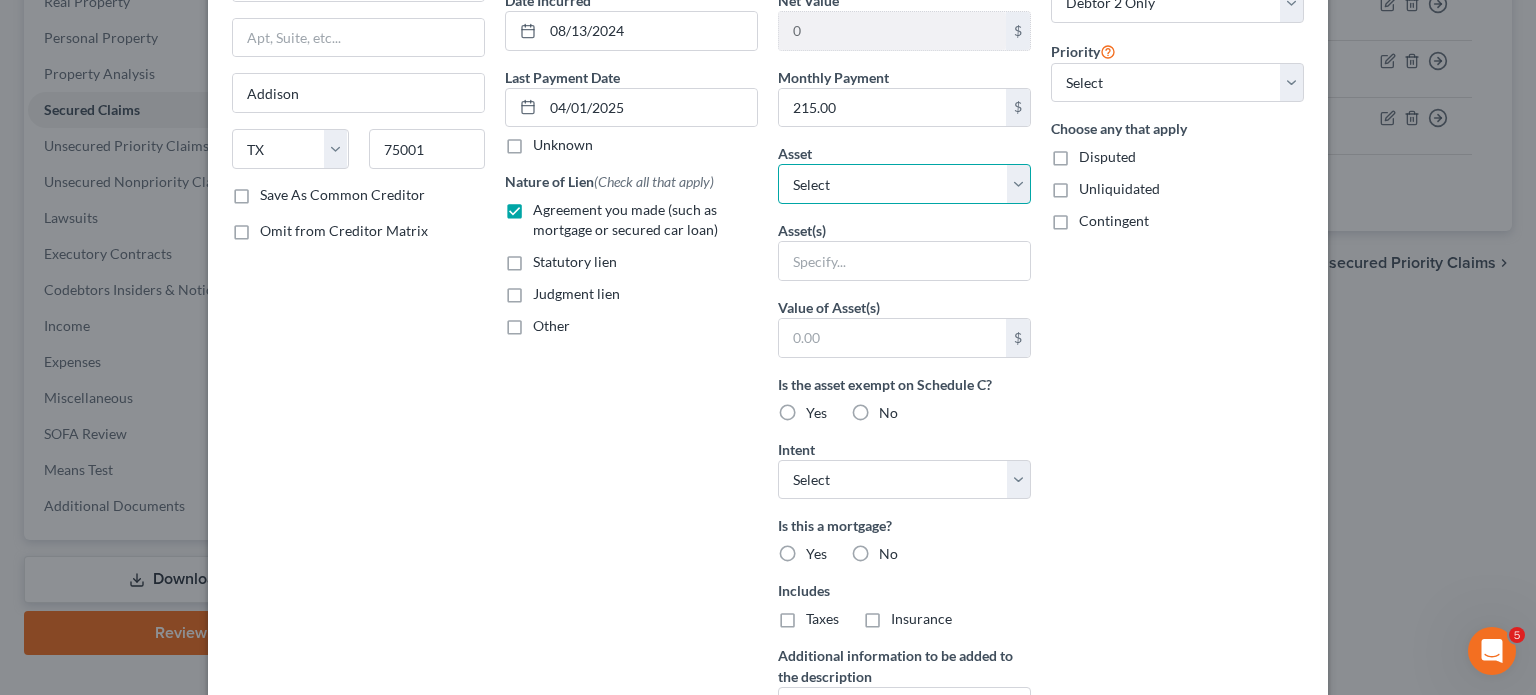 click on "Select Other Multiple Assets 13044 Pullman St, [CITY], [STATE] - $170200.0 Chime - Credit Builder (Other (Credit Union, Health Savings Account, etc)) - $0.0 Household Goods - Household Goods - $500.0 Jewelry - Jewelry - $500.0 Electronics - Household Electronics - $1500.0 Other - Guns - $200.0 Clothing - Everyday clothing - $1500.0 Potential 2025 tax refund - estimated and prorated (owed to debtor) - $2728.0 2018 Ford Edge - $6285.0 Chime Bank (Savings Account) - $0.0 Downriver Community Credit Union (Other (Credit Union, Health Savings Account, etc)) - $0.0 Cleveland-Cliffs Steel Corporation - $14059.24 Downriver Community Federal Credit Union (Checking Account) - $522.0 Chime Bank (Checking Account) - $20.0" at bounding box center [904, 184] 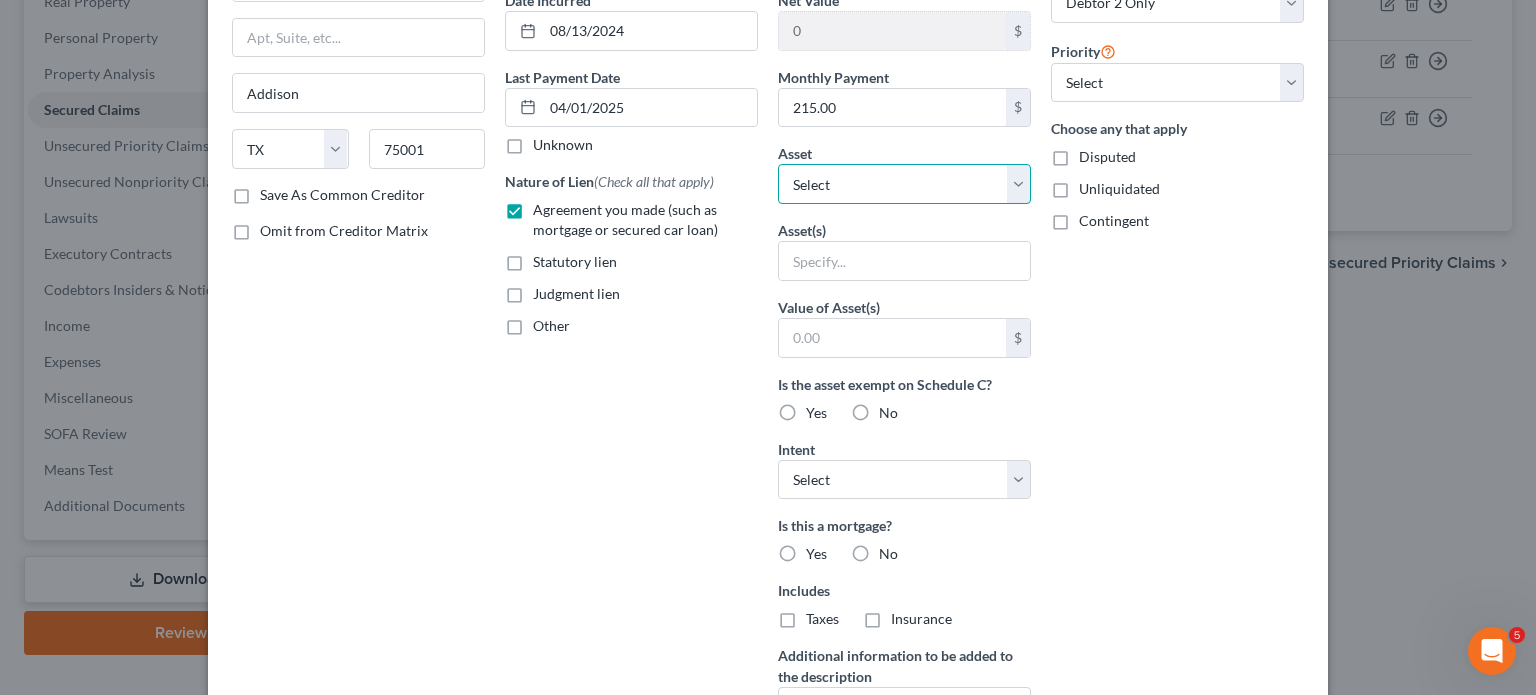 select on "2" 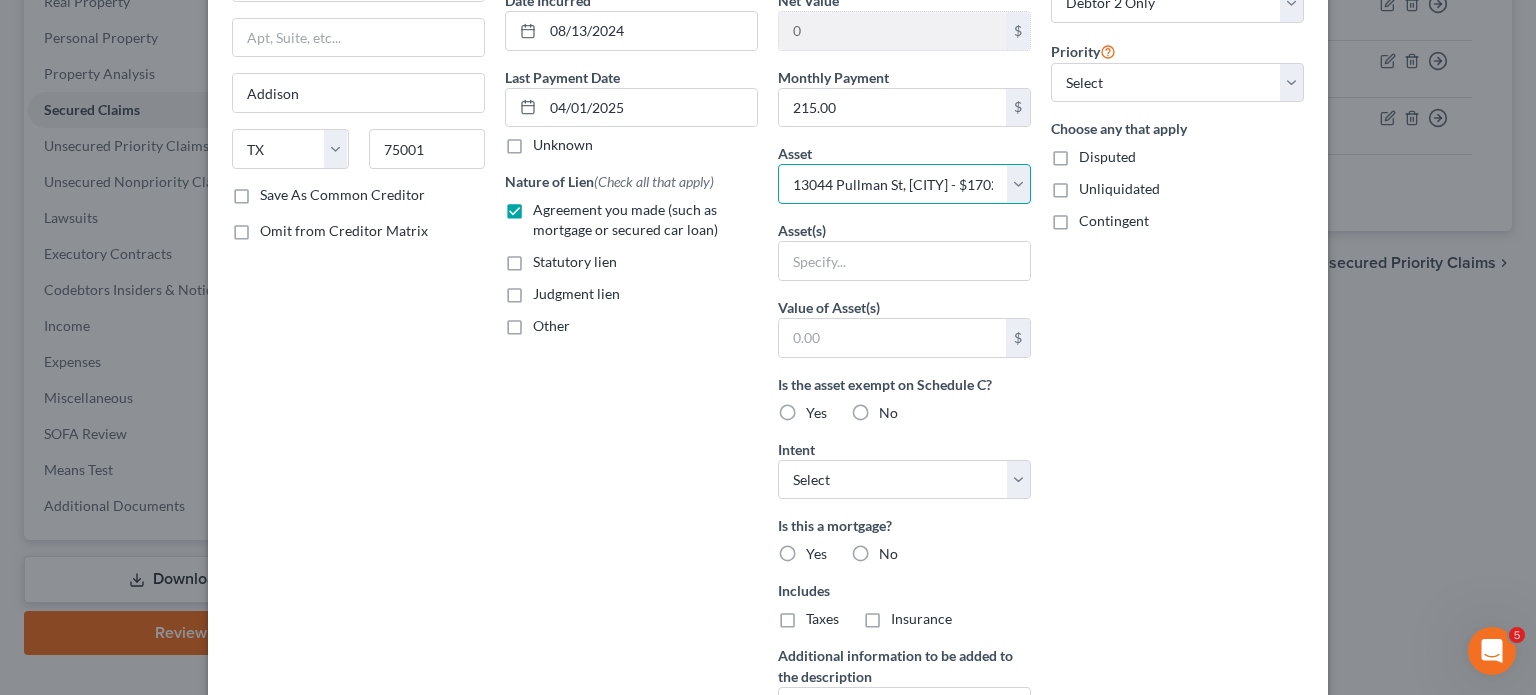 click on "Select Other Multiple Assets 13044 Pullman St, [CITY], [STATE] - $170200.0 Chime - Credit Builder (Other (Credit Union, Health Savings Account, etc)) - $0.0 Household Goods - Household Goods - $500.0 Jewelry - Jewelry - $500.0 Electronics - Household Electronics - $1500.0 Other - Guns - $200.0 Clothing - Everyday clothing - $1500.0 Potential 2025 tax refund - estimated and prorated (owed to debtor) - $2728.0 2018 Ford Edge - $6285.0 Chime Bank (Savings Account) - $0.0 Downriver Community Credit Union (Other (Credit Union, Health Savings Account, etc)) - $0.0 Cleveland-Cliffs Steel Corporation - $14059.24 Downriver Community Federal Credit Union (Checking Account) - $522.0 Chime Bank (Checking Account) - $20.0" at bounding box center (904, 184) 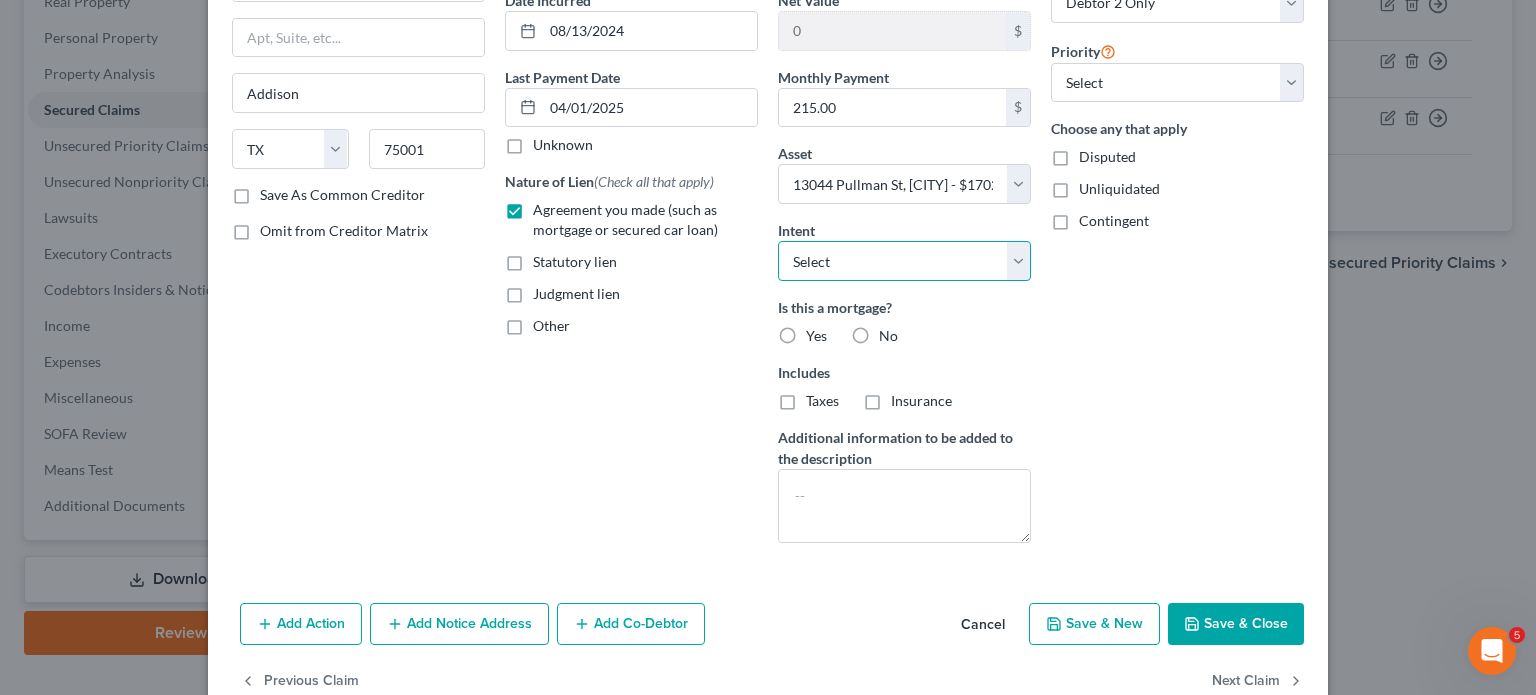 click on "Select Surrender Redeem Reaffirm Avoid Other" at bounding box center [904, 261] 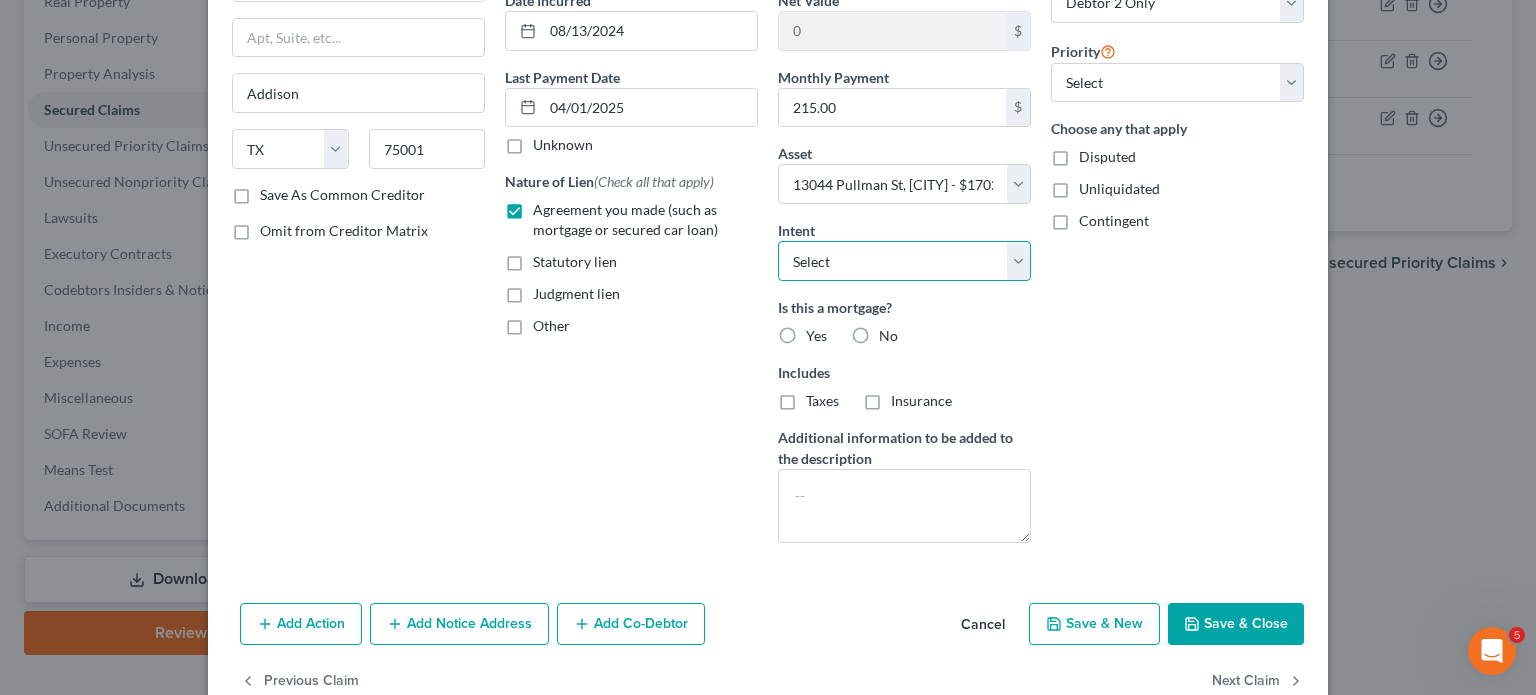 select on "2" 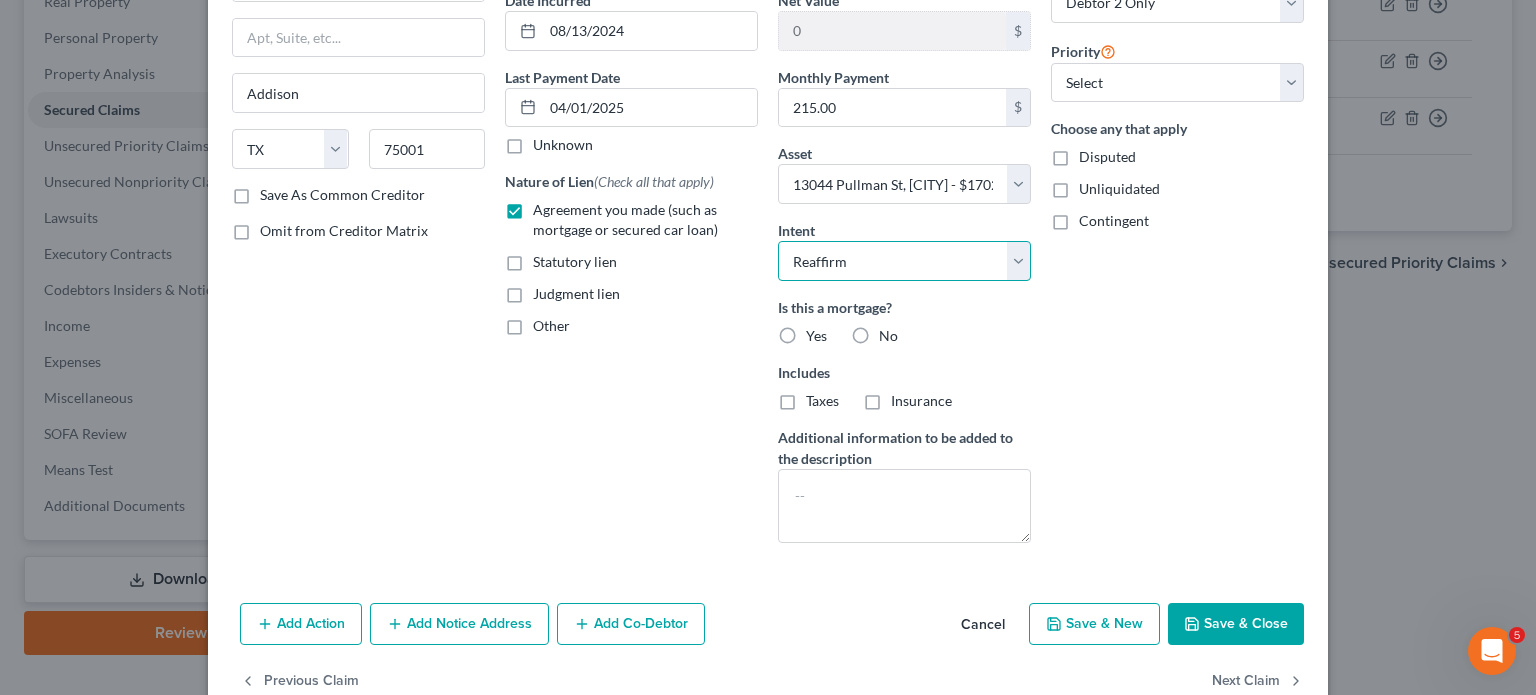 click on "Select Surrender Redeem Reaffirm Avoid Other" at bounding box center (904, 261) 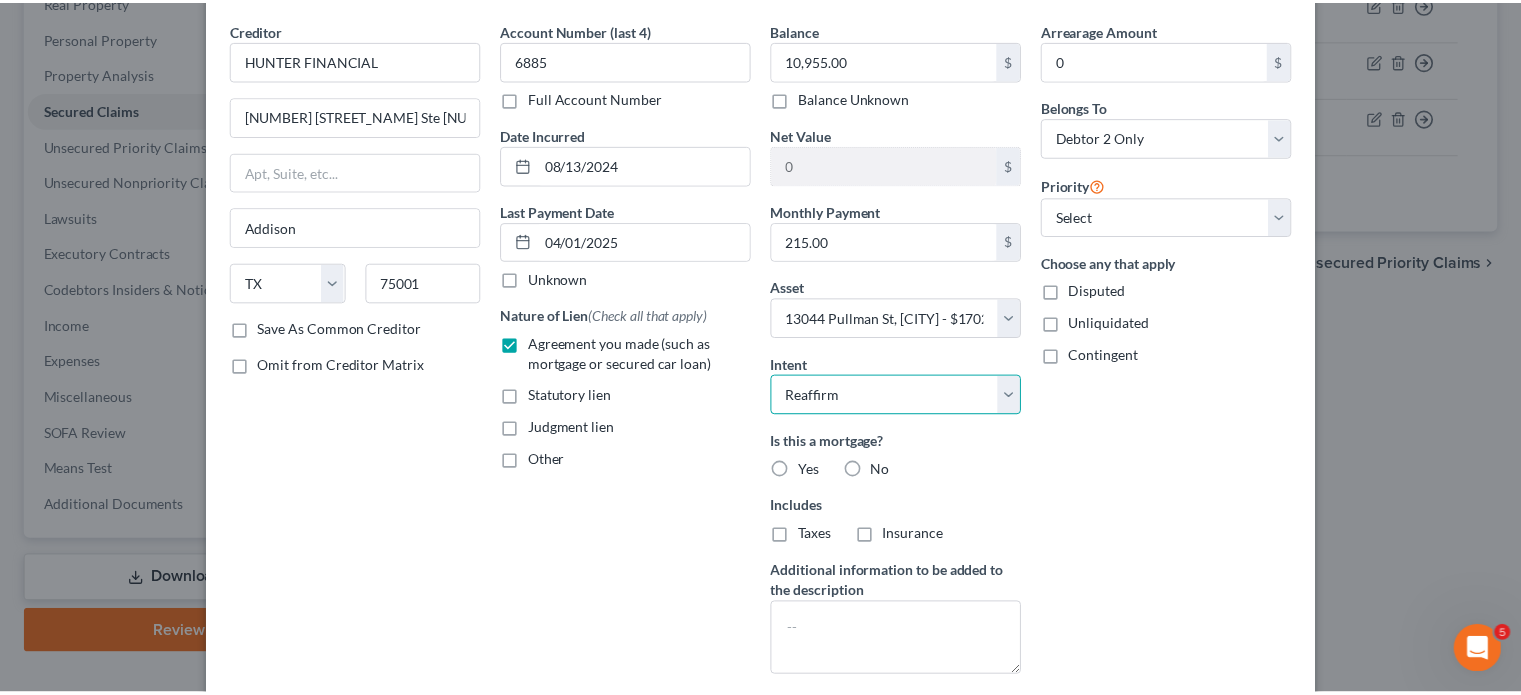 scroll, scrollTop: 482, scrollLeft: 0, axis: vertical 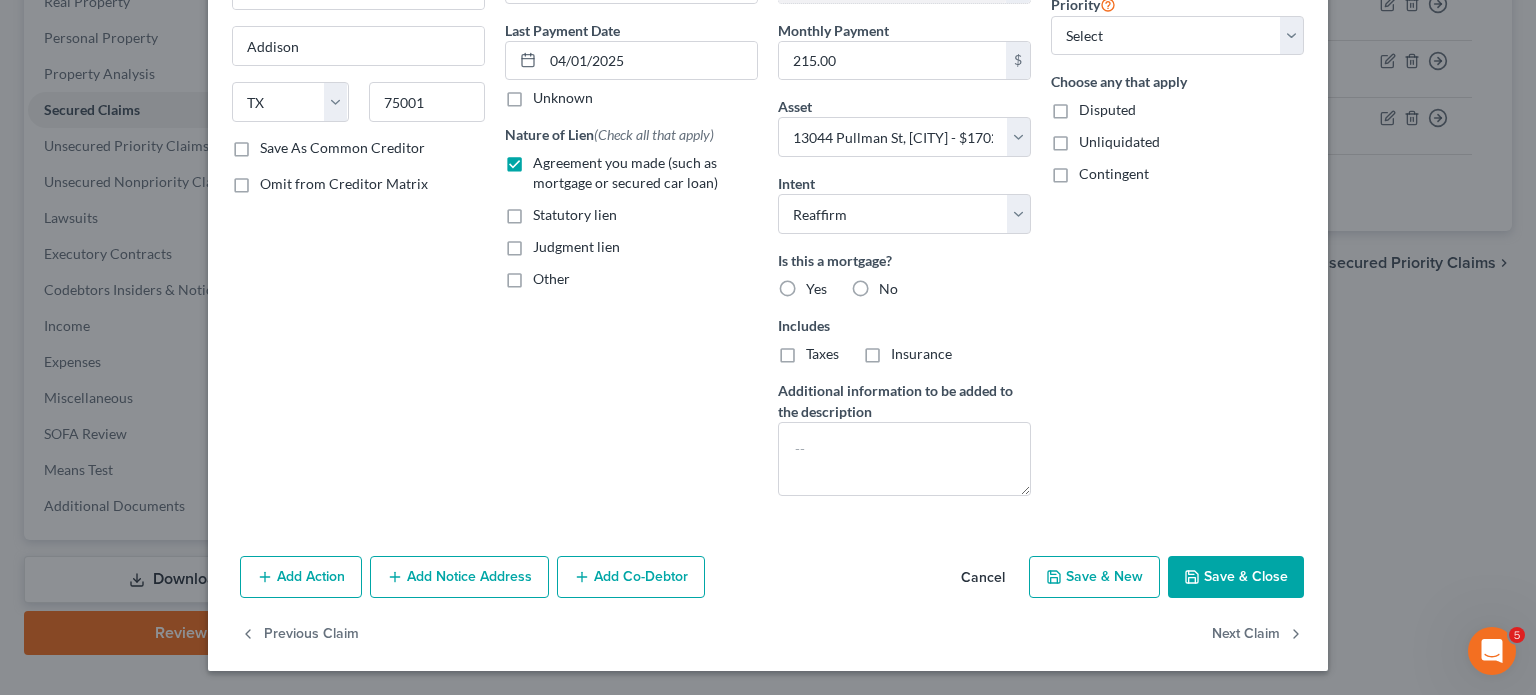 click on "Save & Close" at bounding box center (1236, 577) 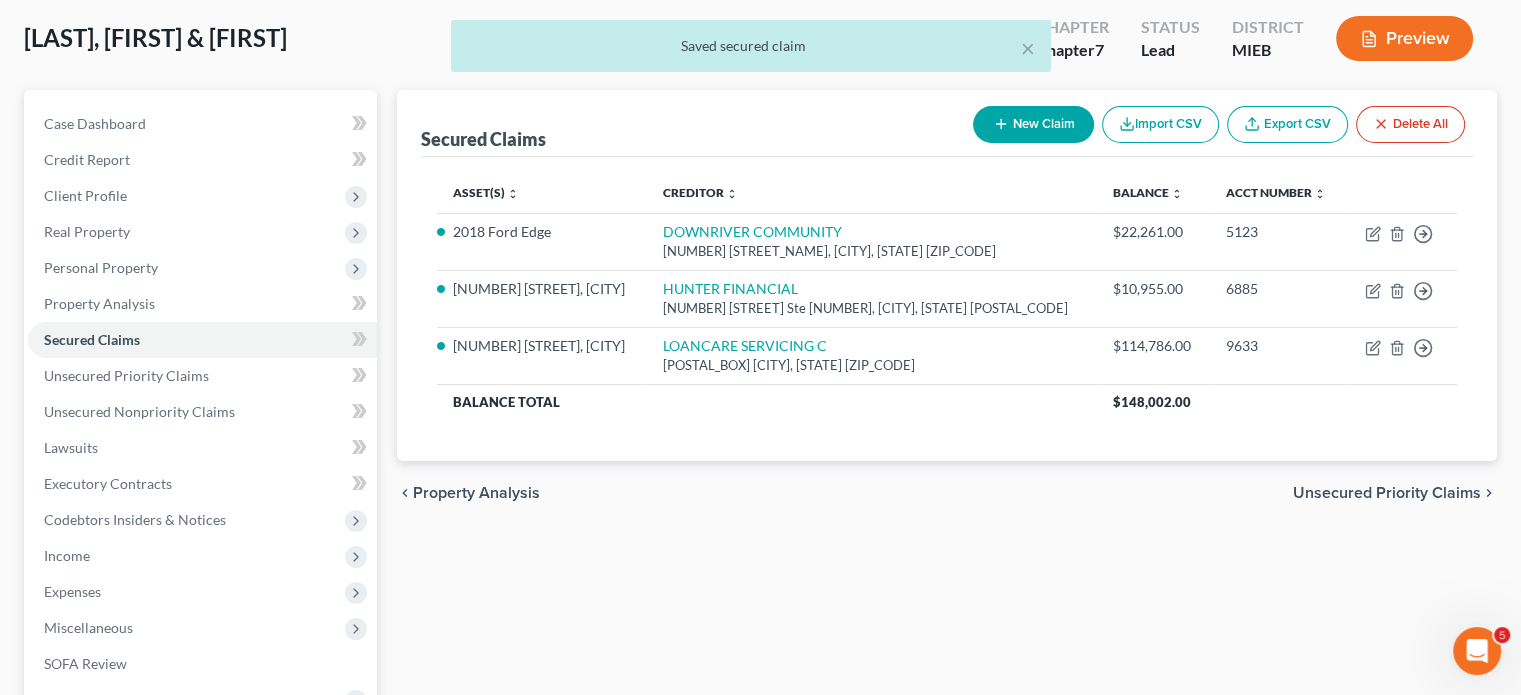 scroll, scrollTop: 192, scrollLeft: 0, axis: vertical 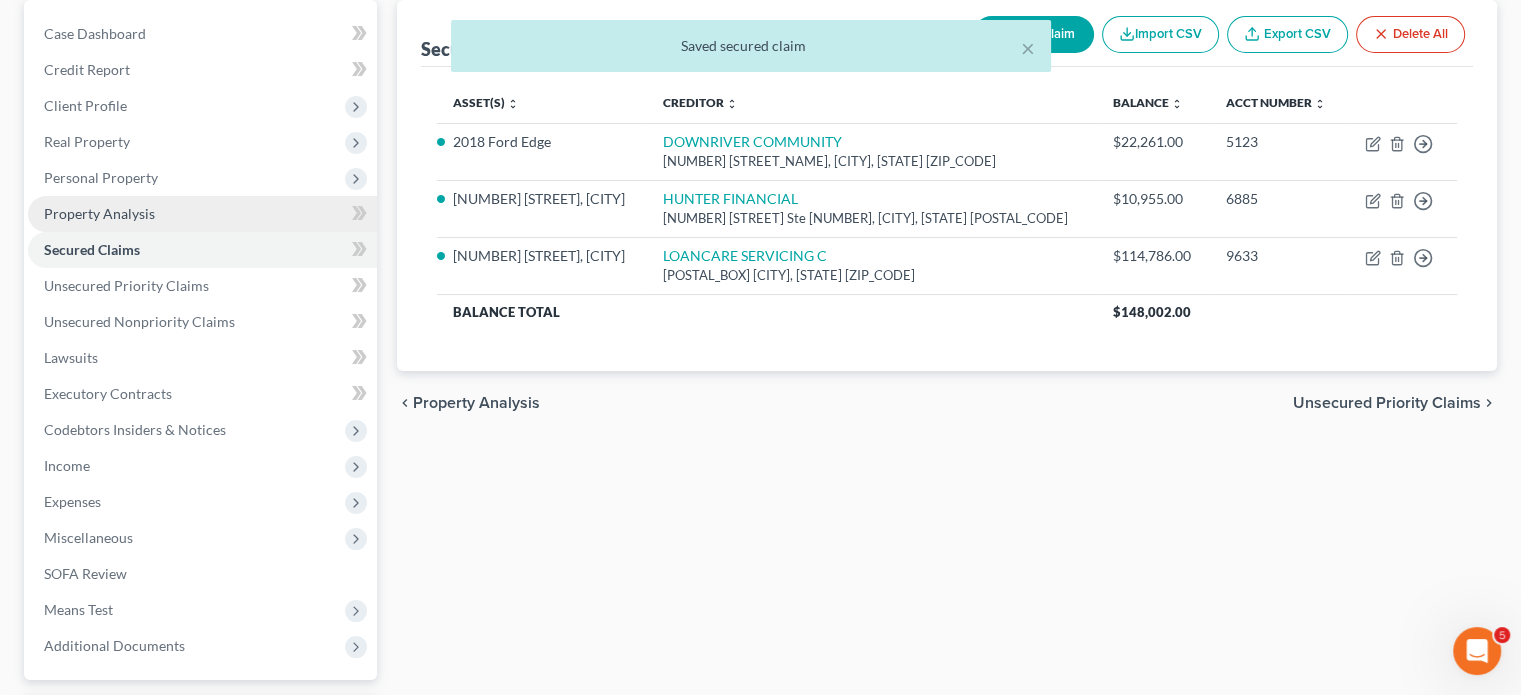 click on "Property Analysis" at bounding box center (202, 214) 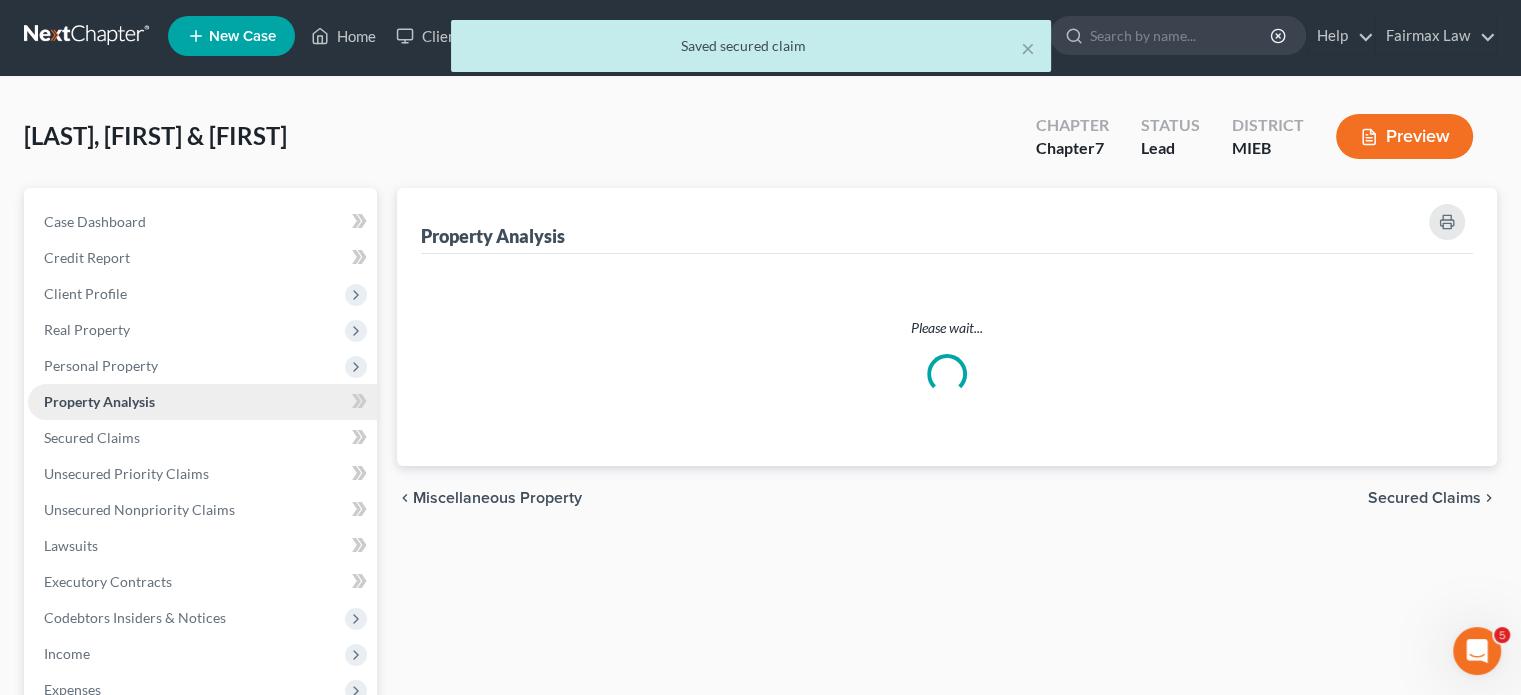 scroll, scrollTop: 0, scrollLeft: 0, axis: both 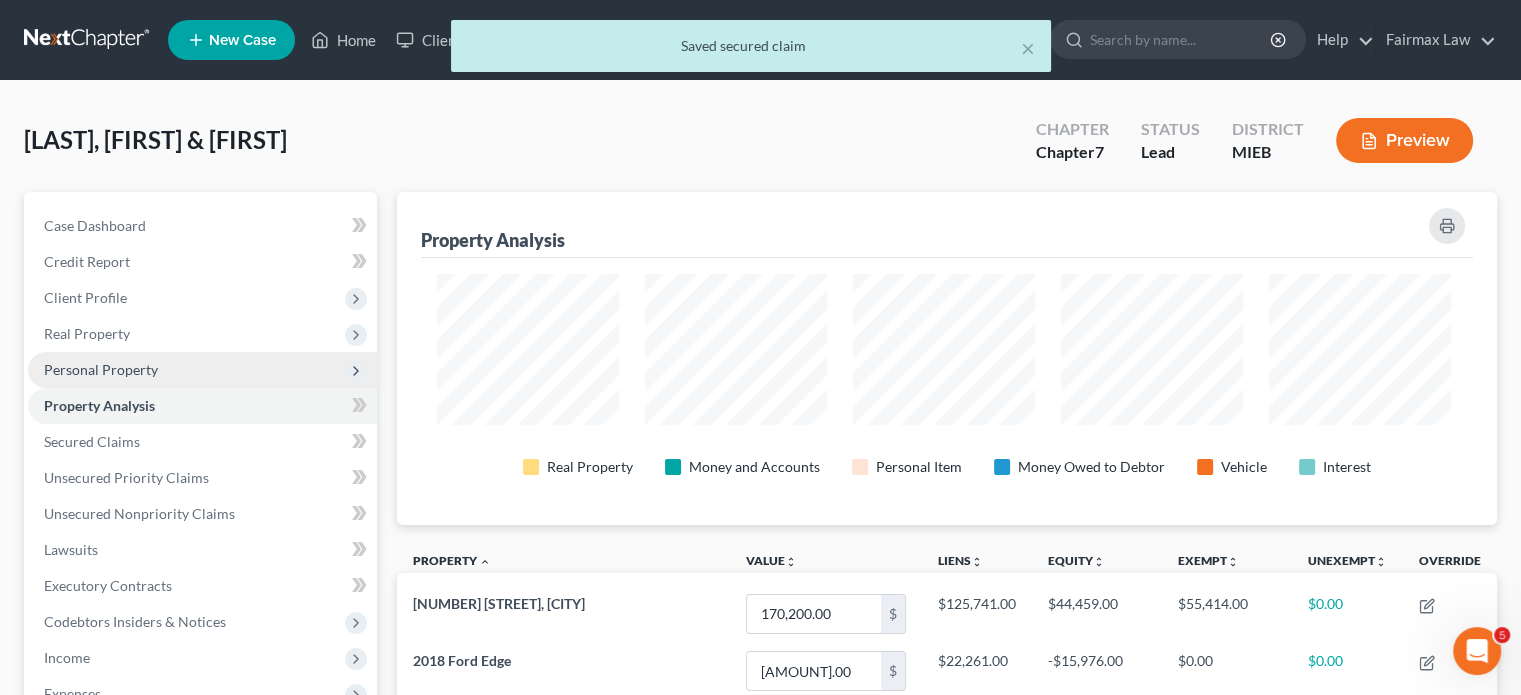 click on "Personal Property" at bounding box center (202, 370) 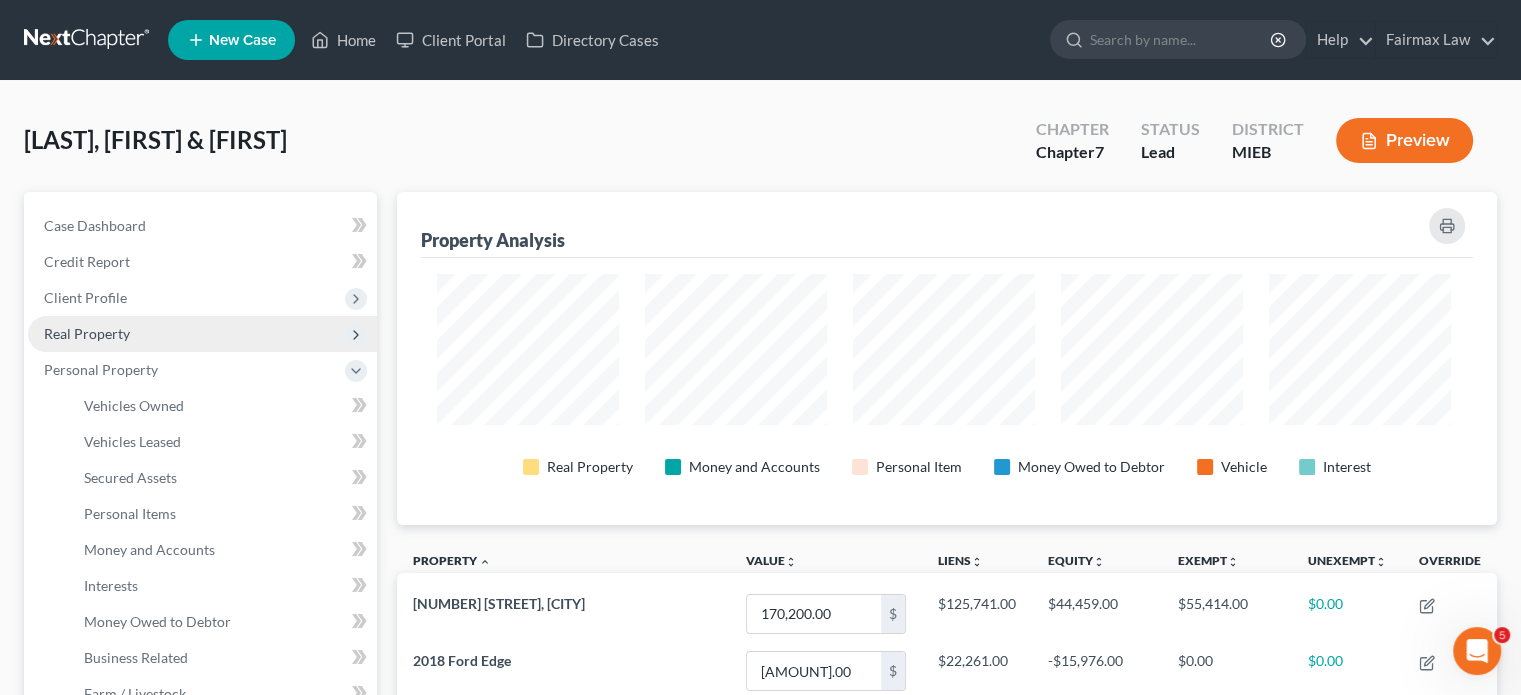 click on "Real Property" at bounding box center [202, 334] 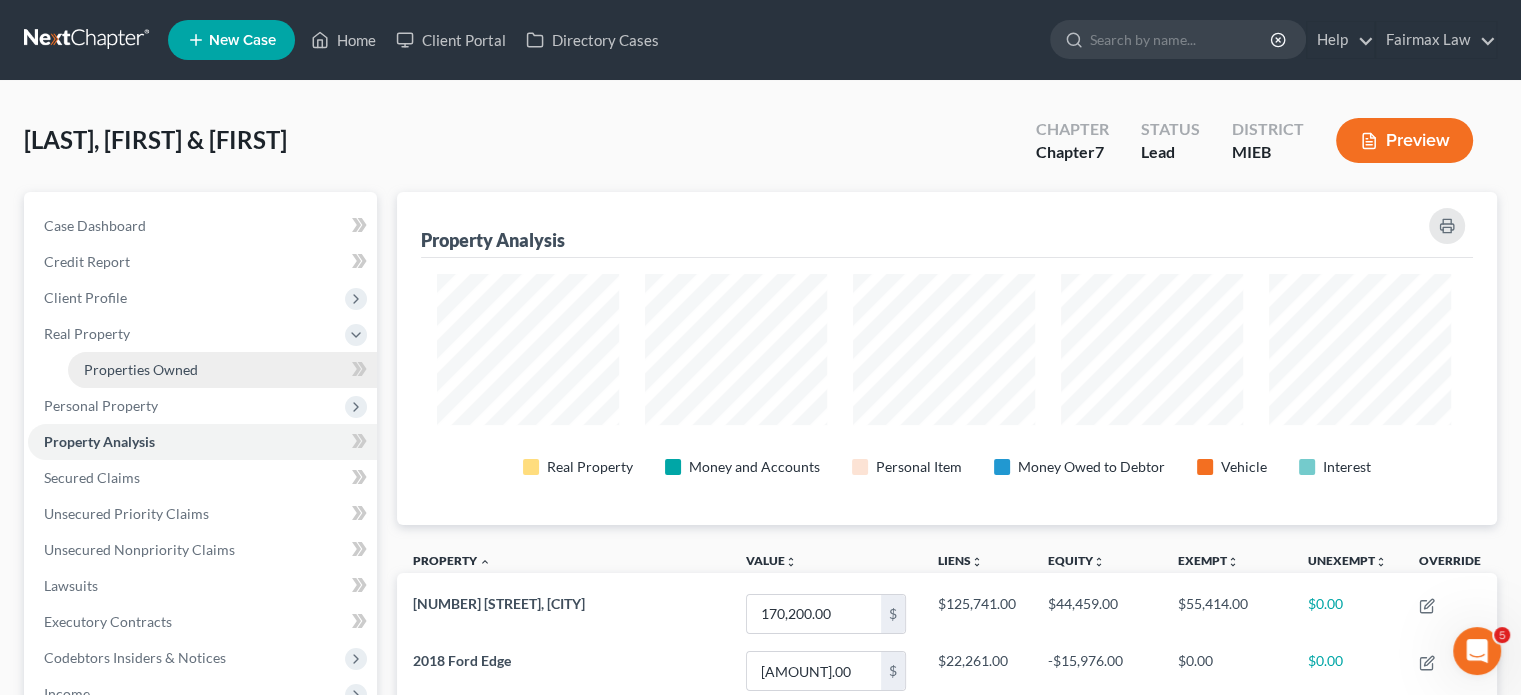 click on "Properties Owned" at bounding box center (141, 369) 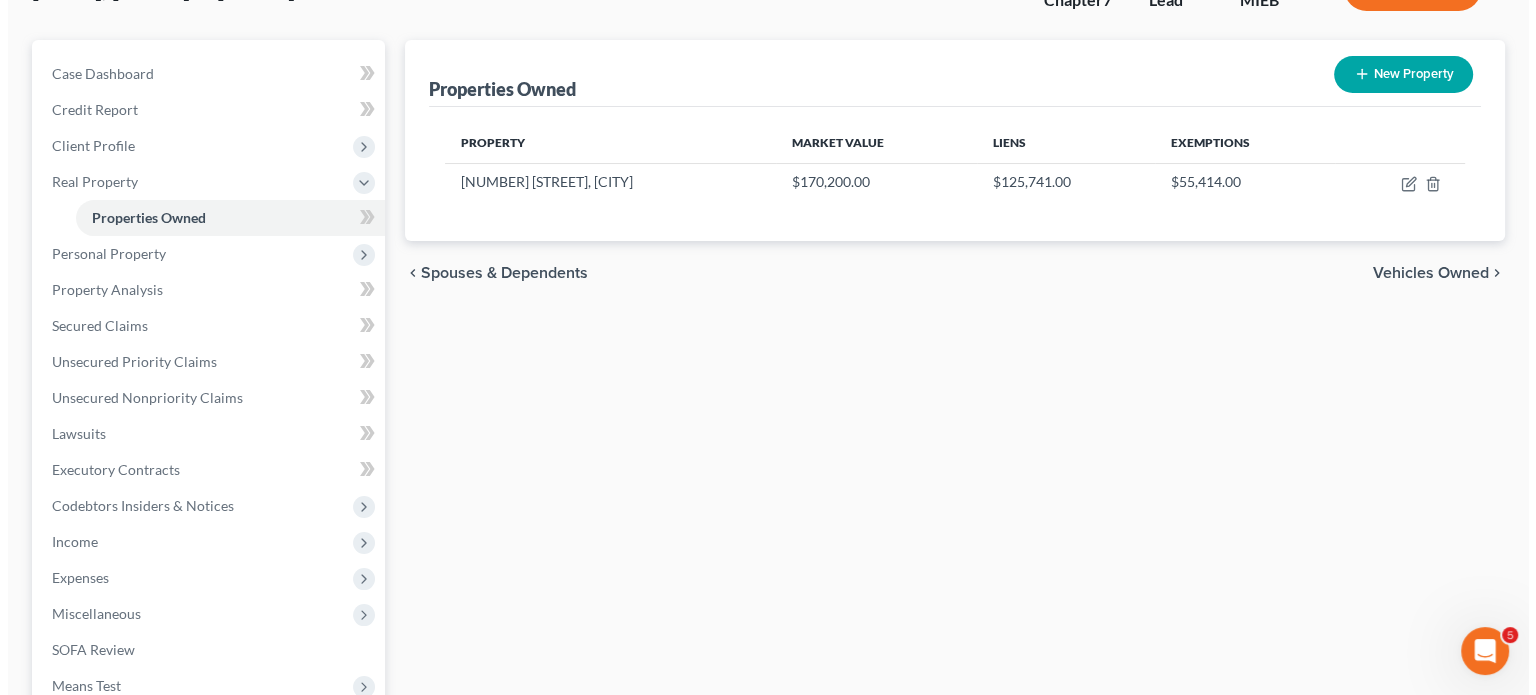 scroll, scrollTop: 158, scrollLeft: 0, axis: vertical 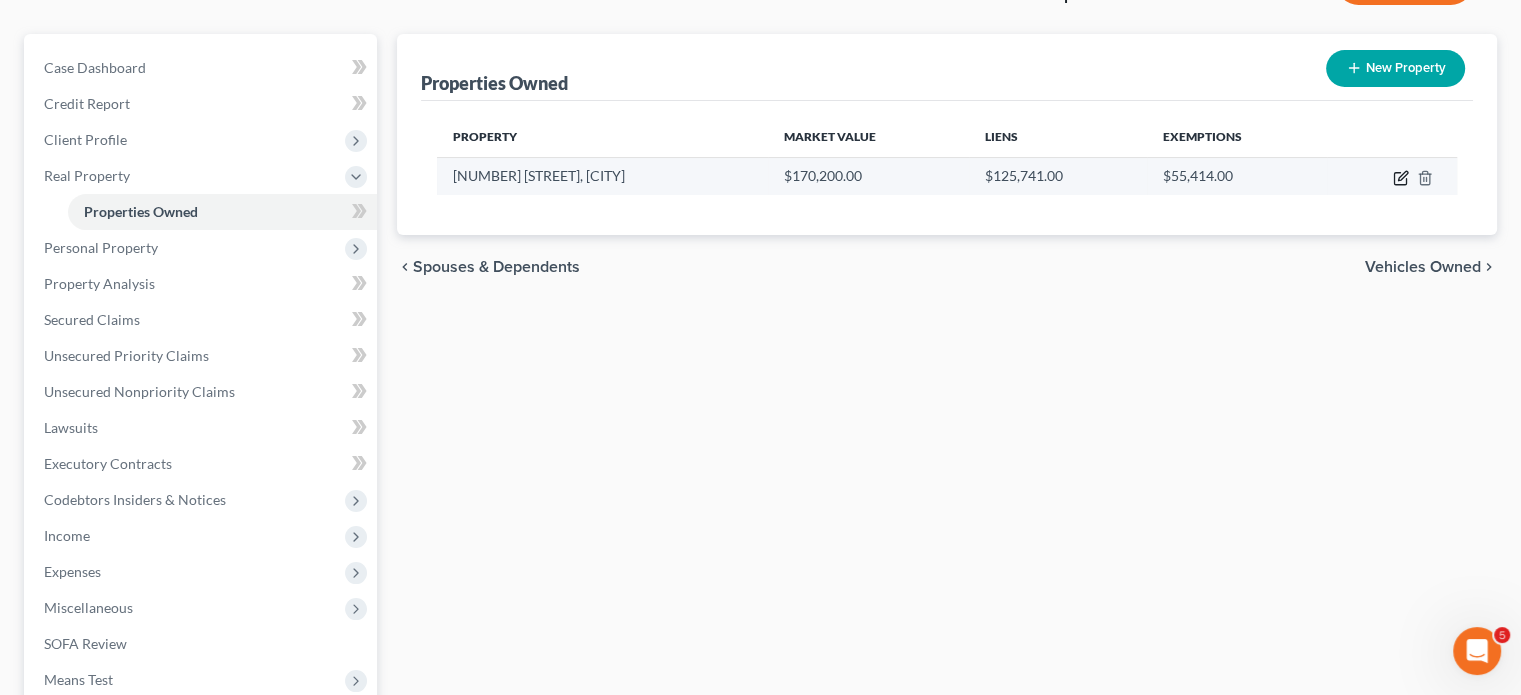 click 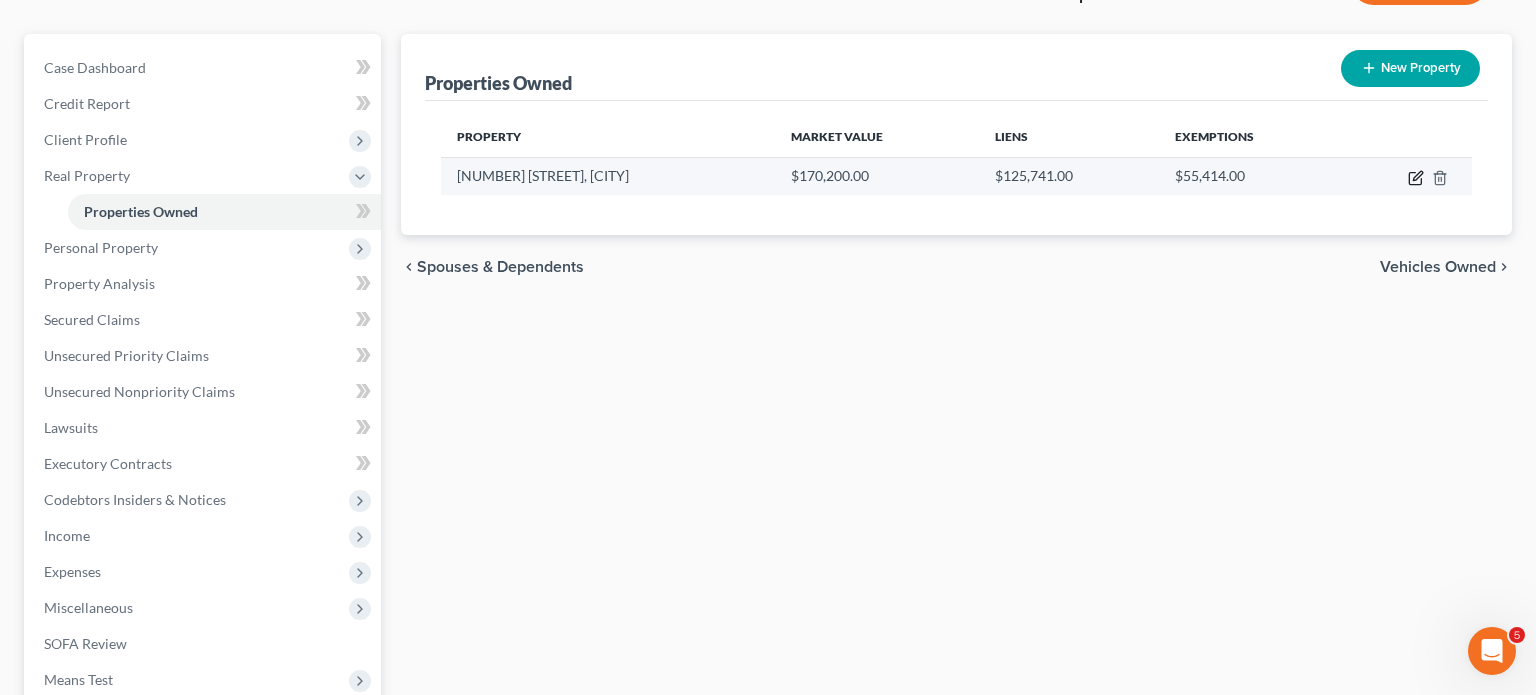 select on "23" 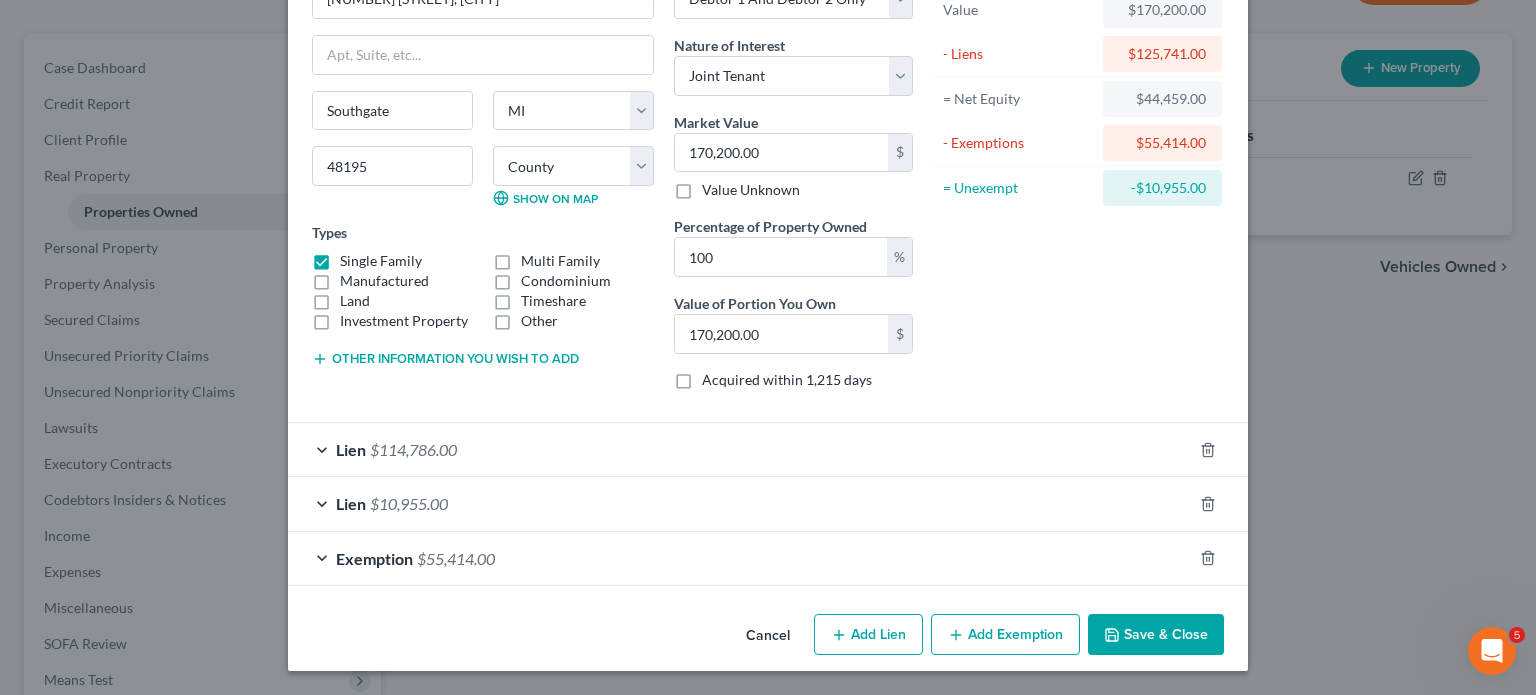 scroll, scrollTop: 333, scrollLeft: 0, axis: vertical 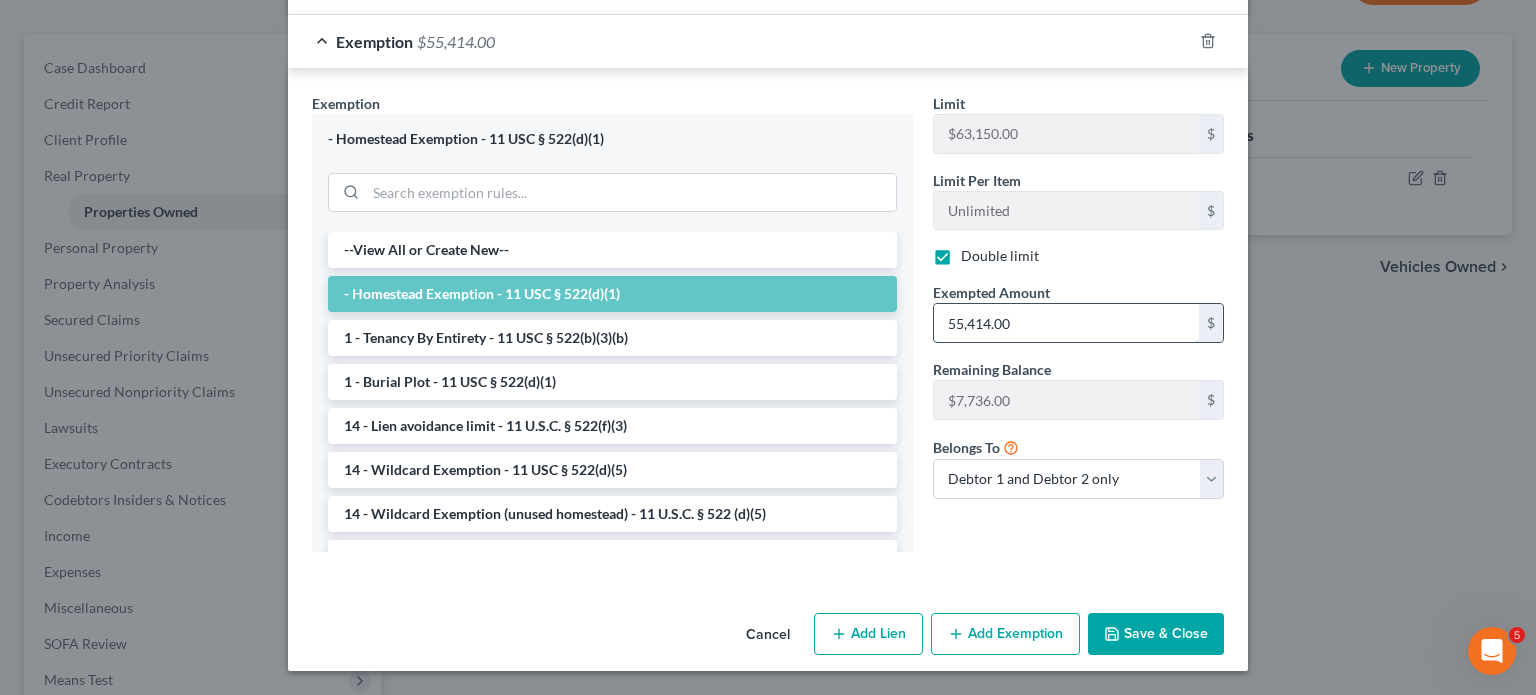 click on "55,414.00" at bounding box center [1066, 323] 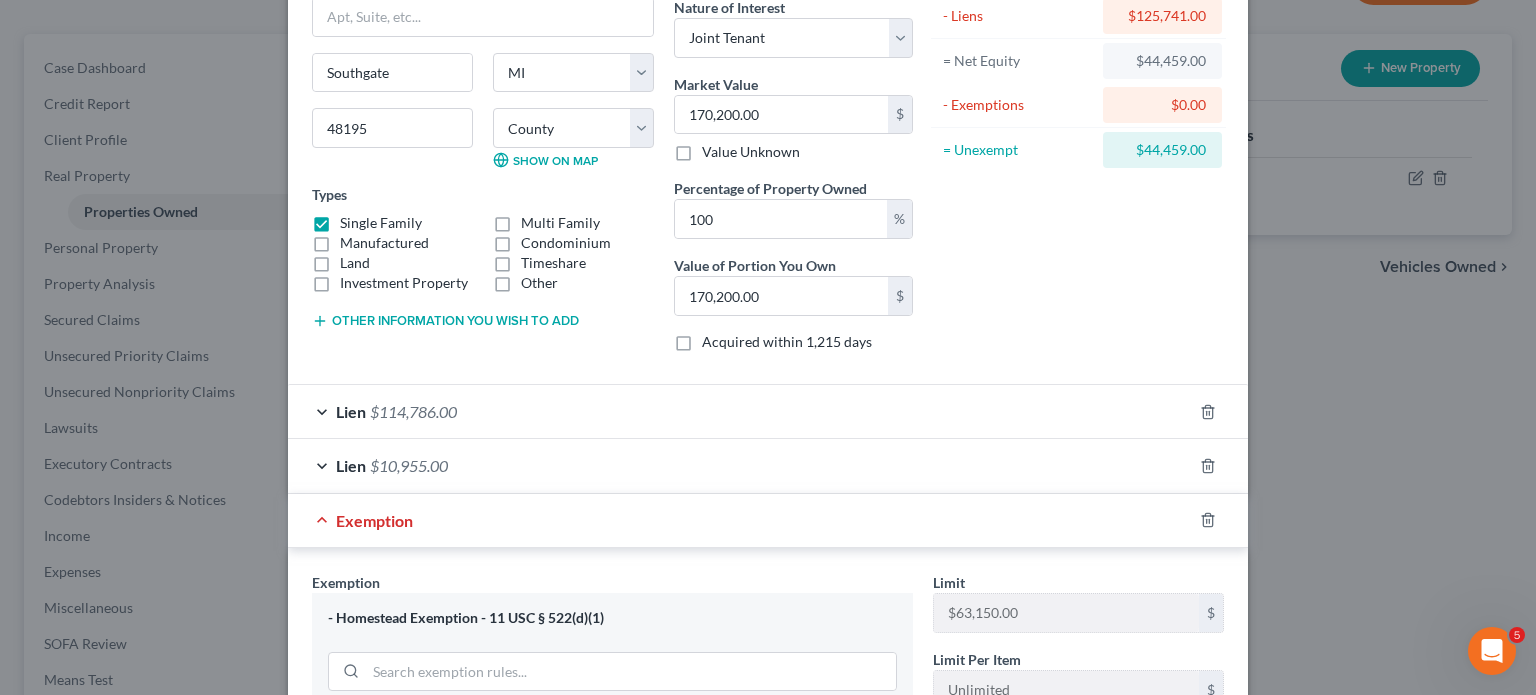 scroll, scrollTop: 172, scrollLeft: 0, axis: vertical 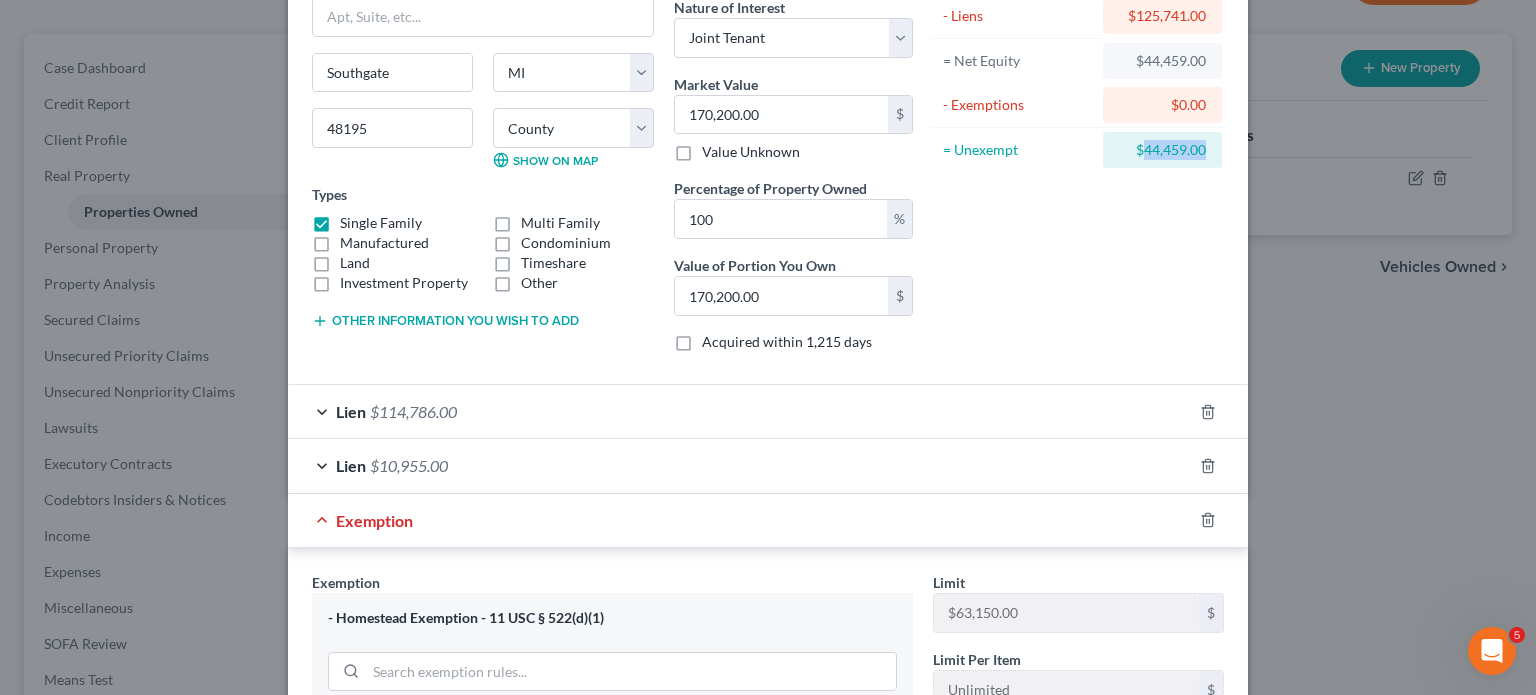 drag, startPoint x: 1311, startPoint y: 231, endPoint x: 1226, endPoint y: 227, distance: 85.09406 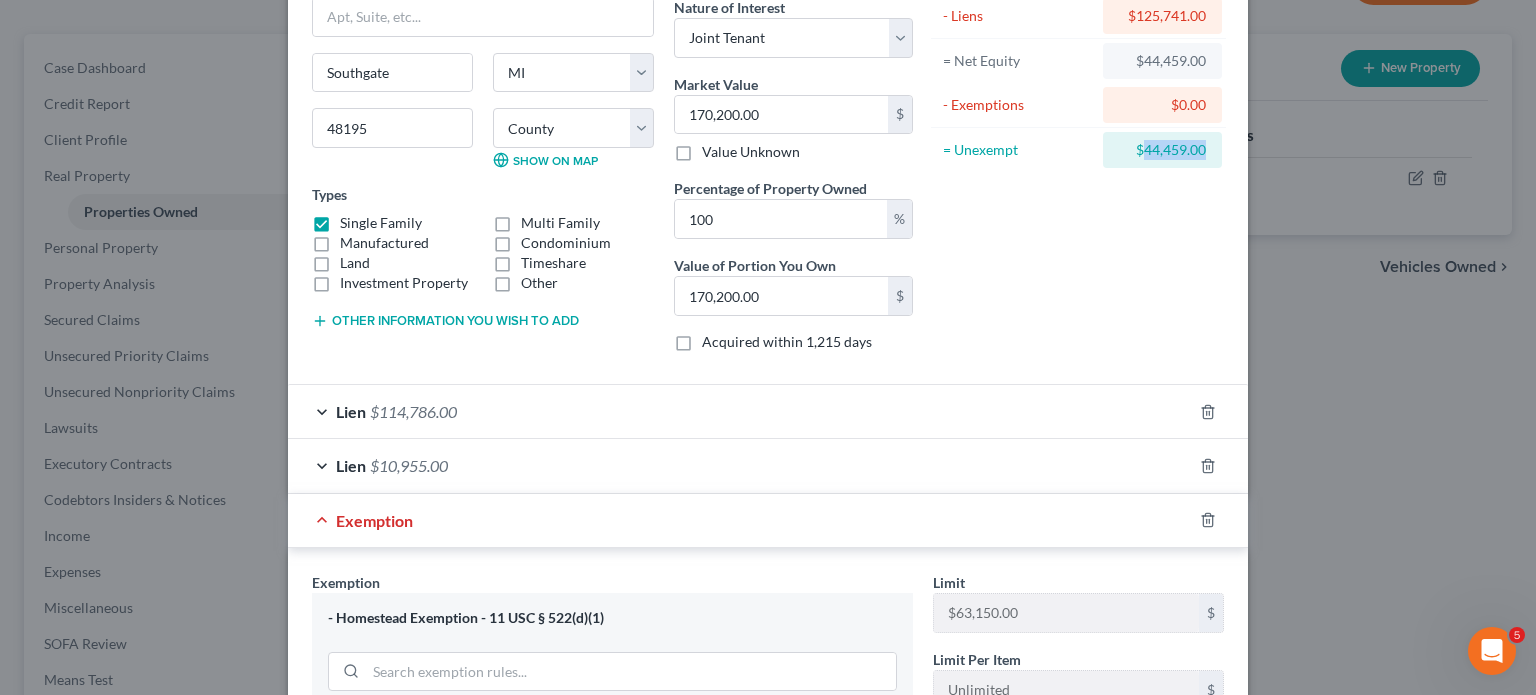 click on "$44,459.00" at bounding box center (1162, 150) 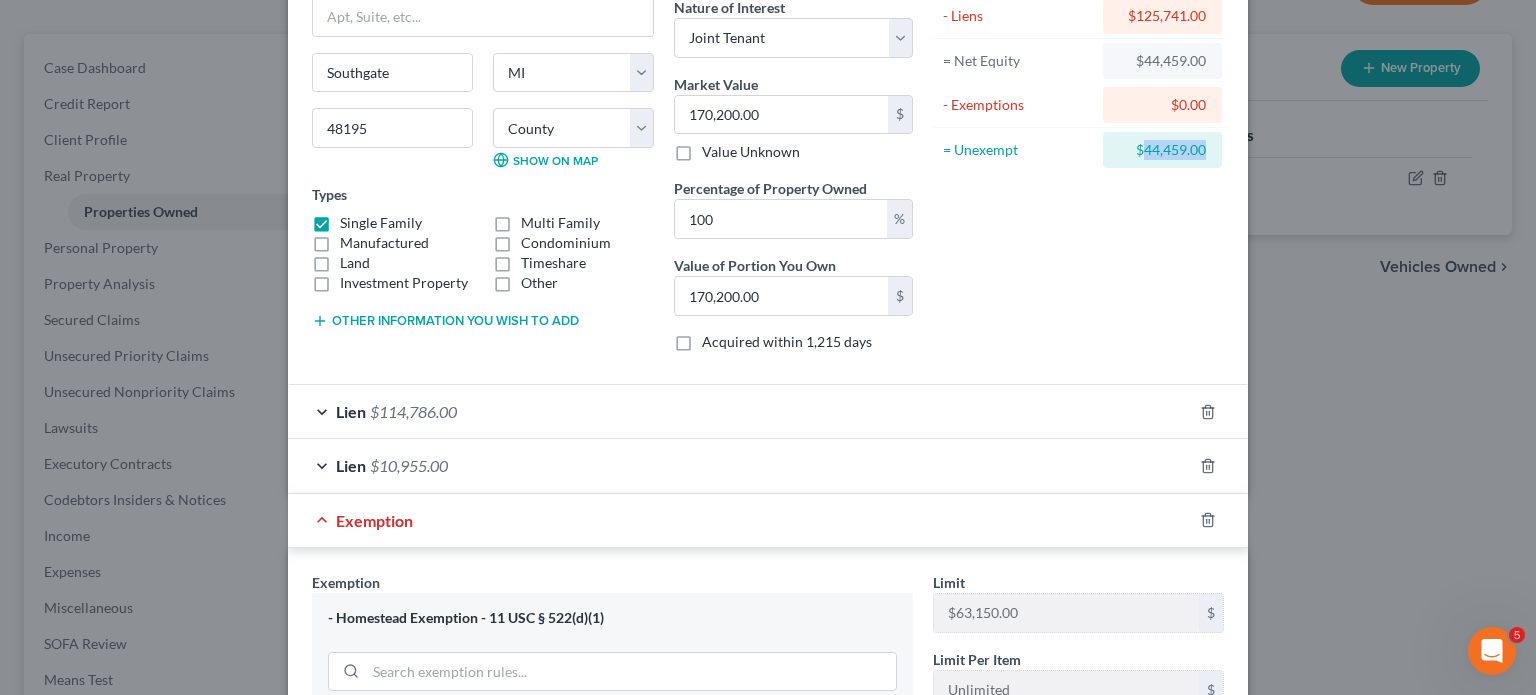 copy on "[AMOUNT].00" 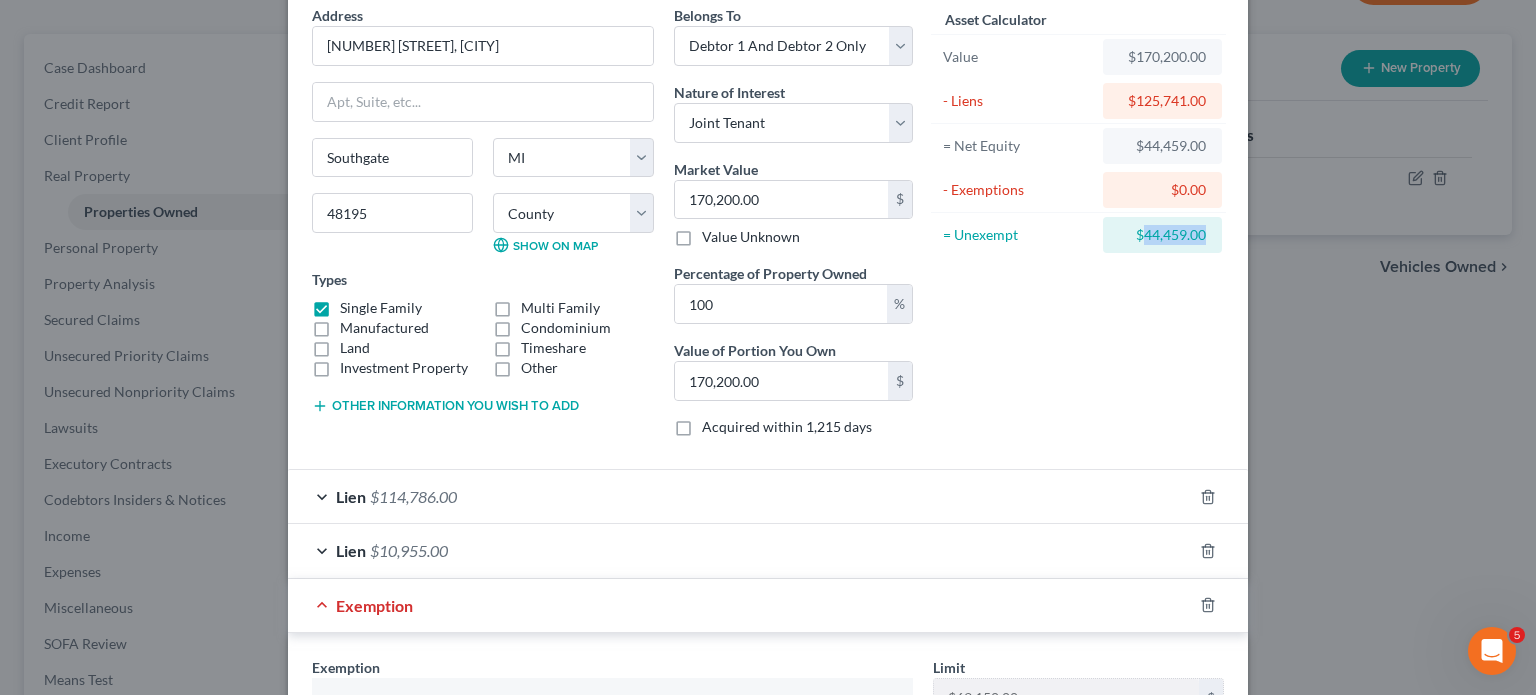 scroll, scrollTop: 88, scrollLeft: 0, axis: vertical 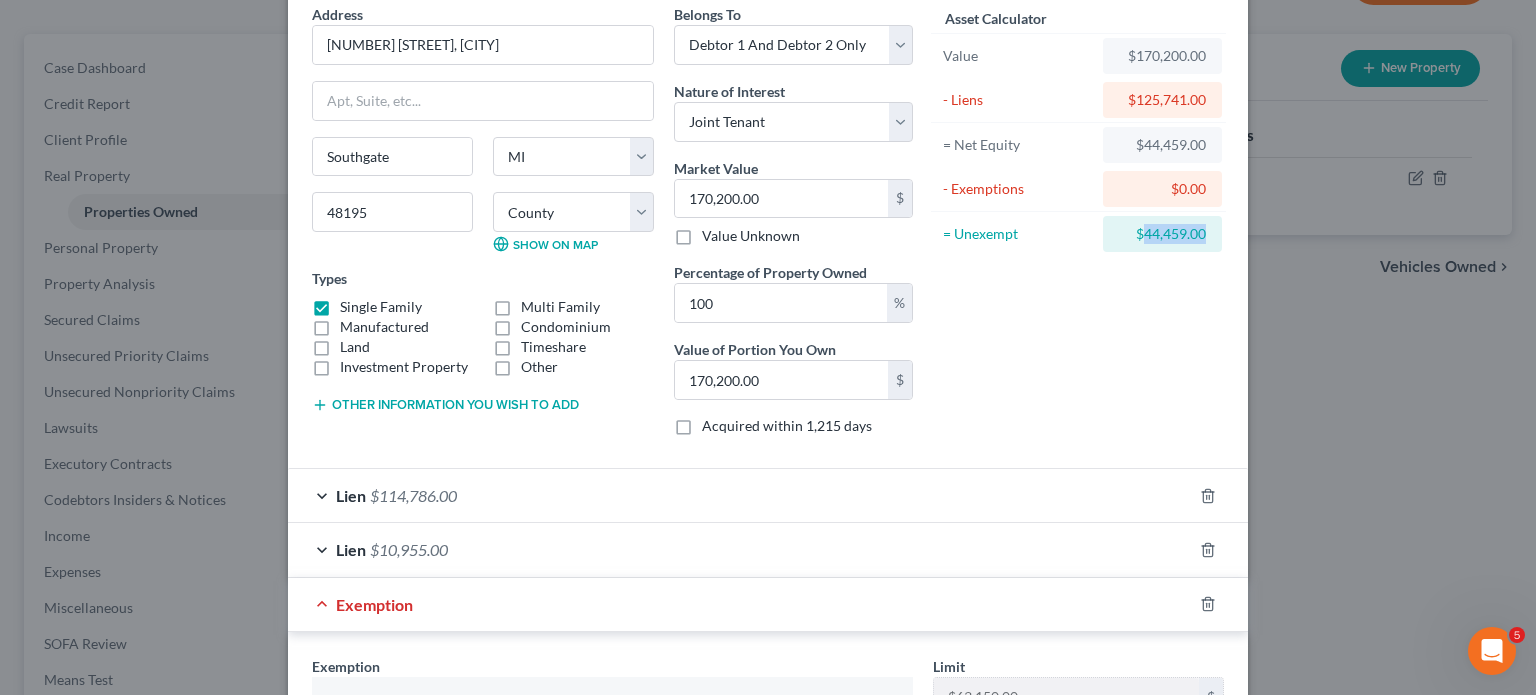 copy on "[AMOUNT].00" 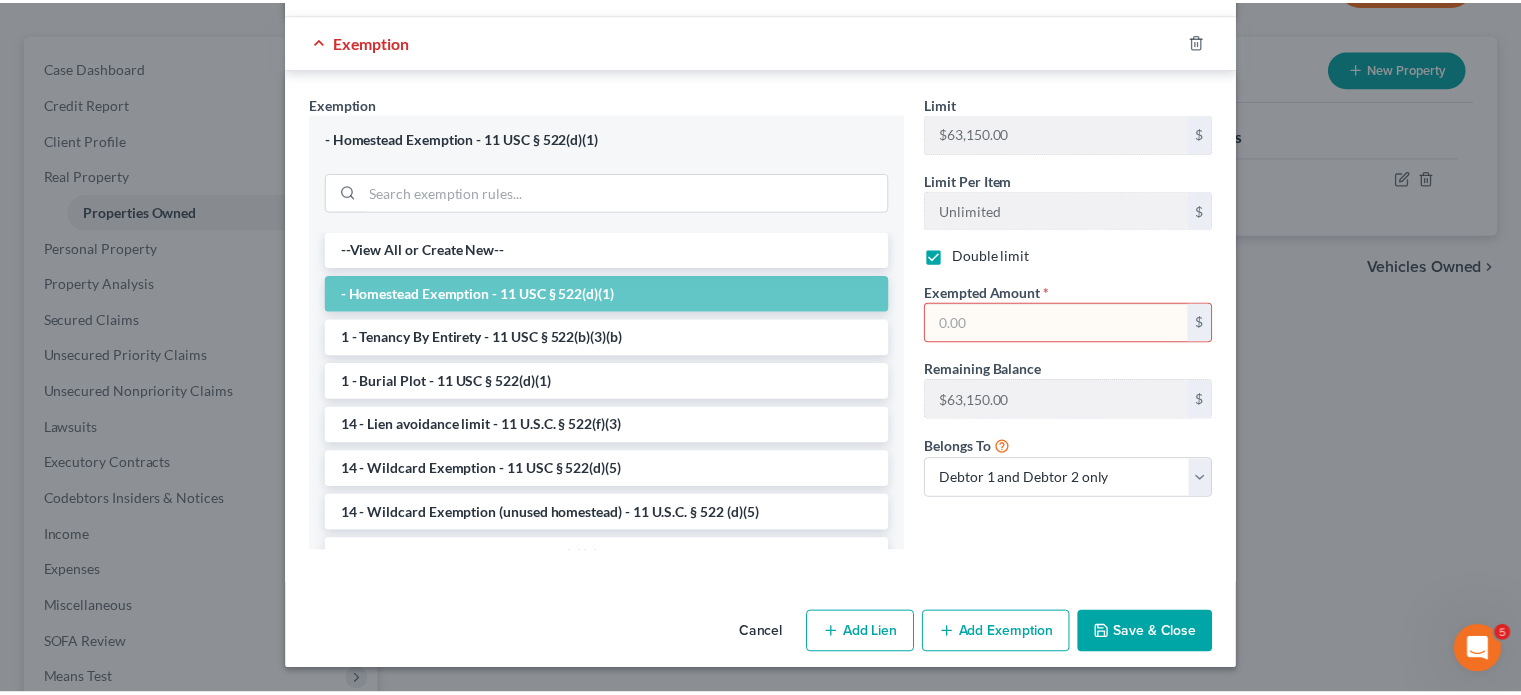 scroll, scrollTop: 977, scrollLeft: 0, axis: vertical 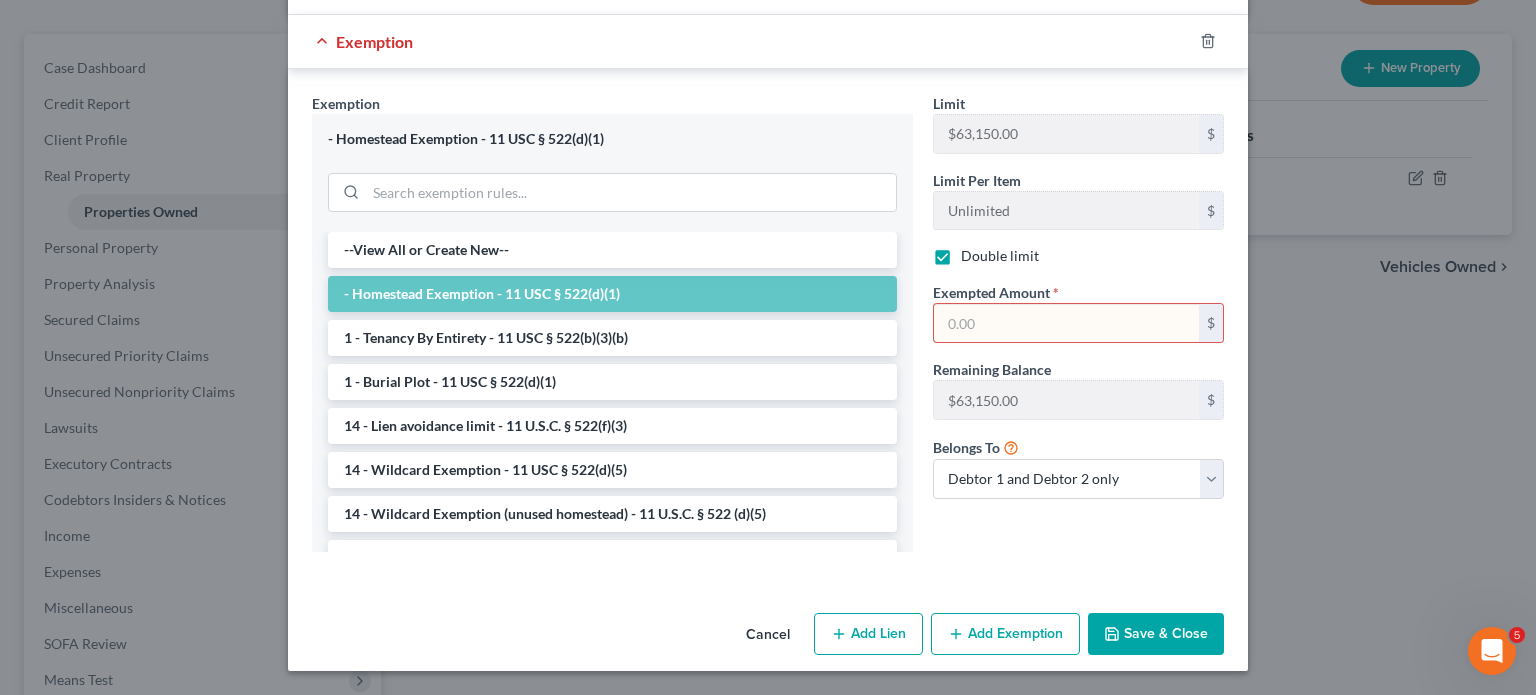 click at bounding box center [1066, 323] 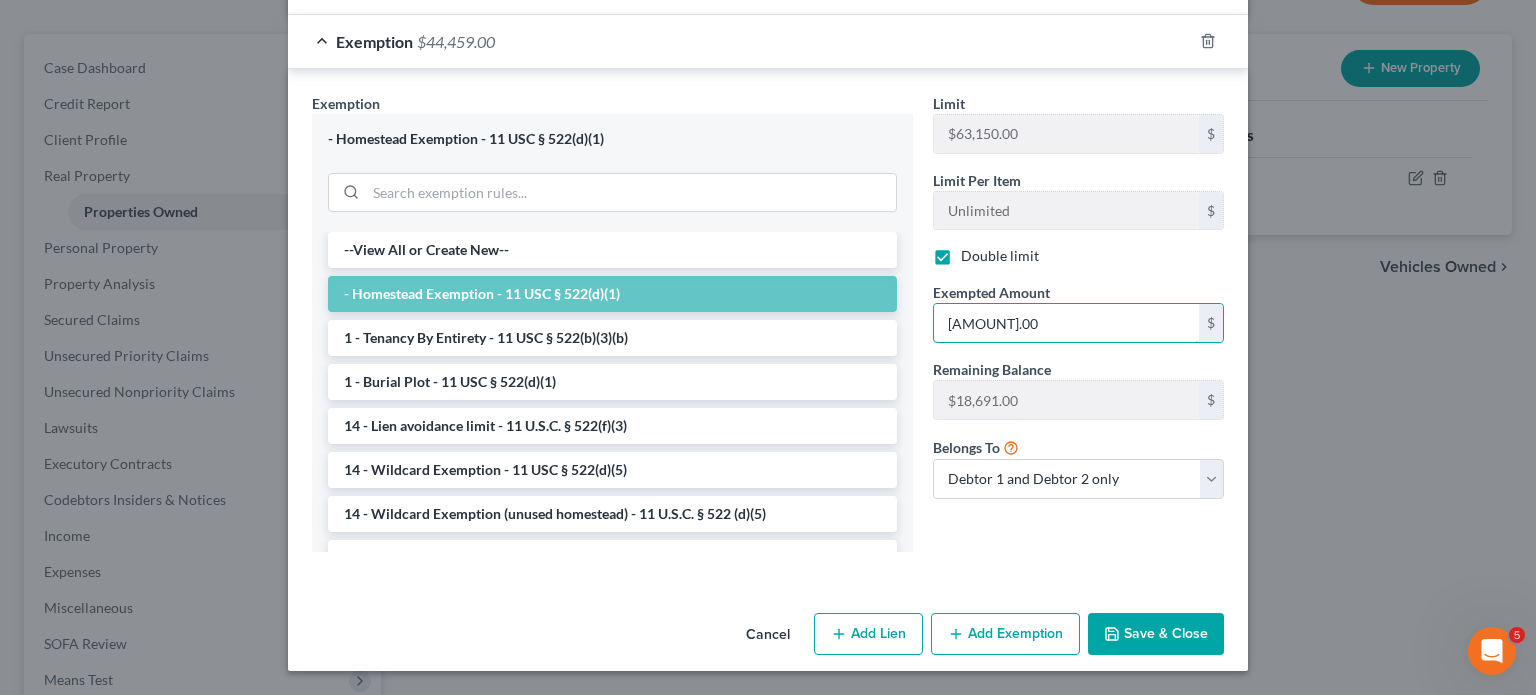 type on "[AMOUNT].00" 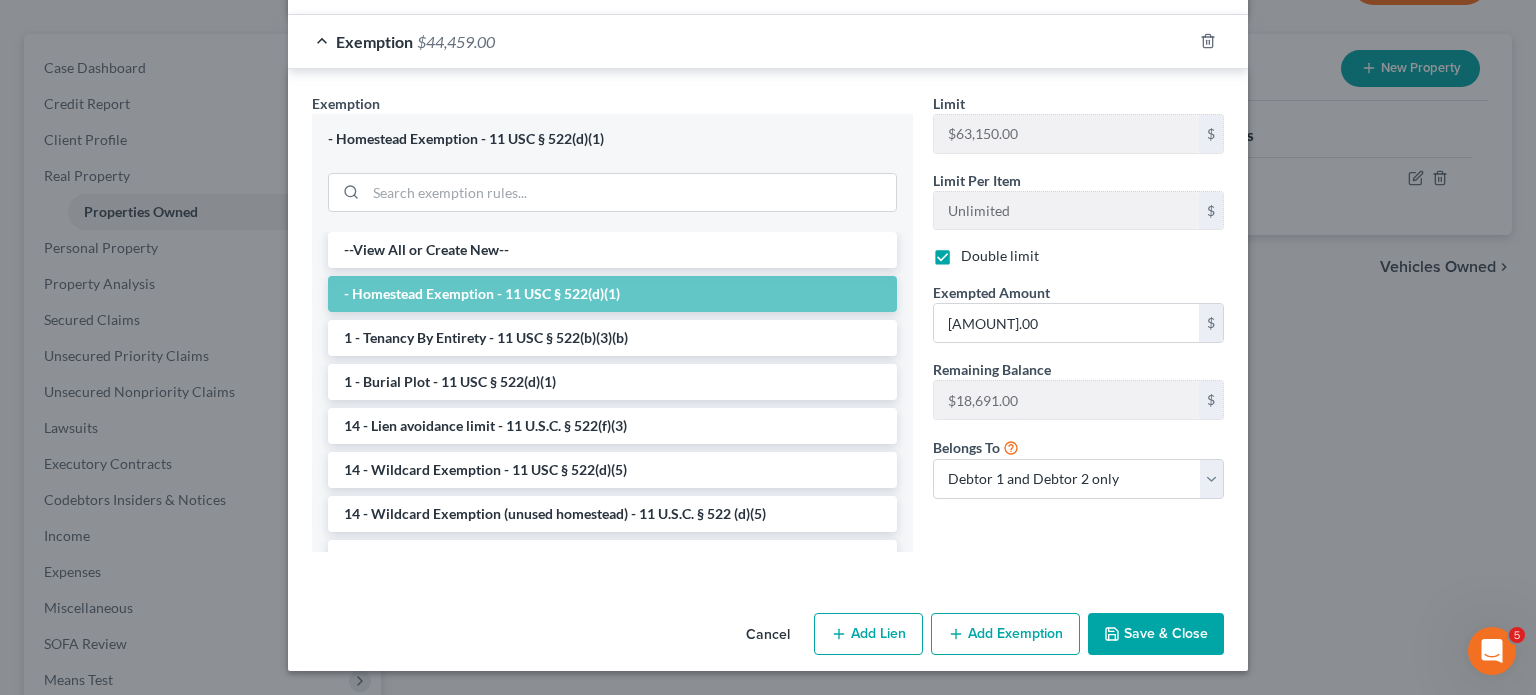 click on "Save & Close" at bounding box center [1156, 634] 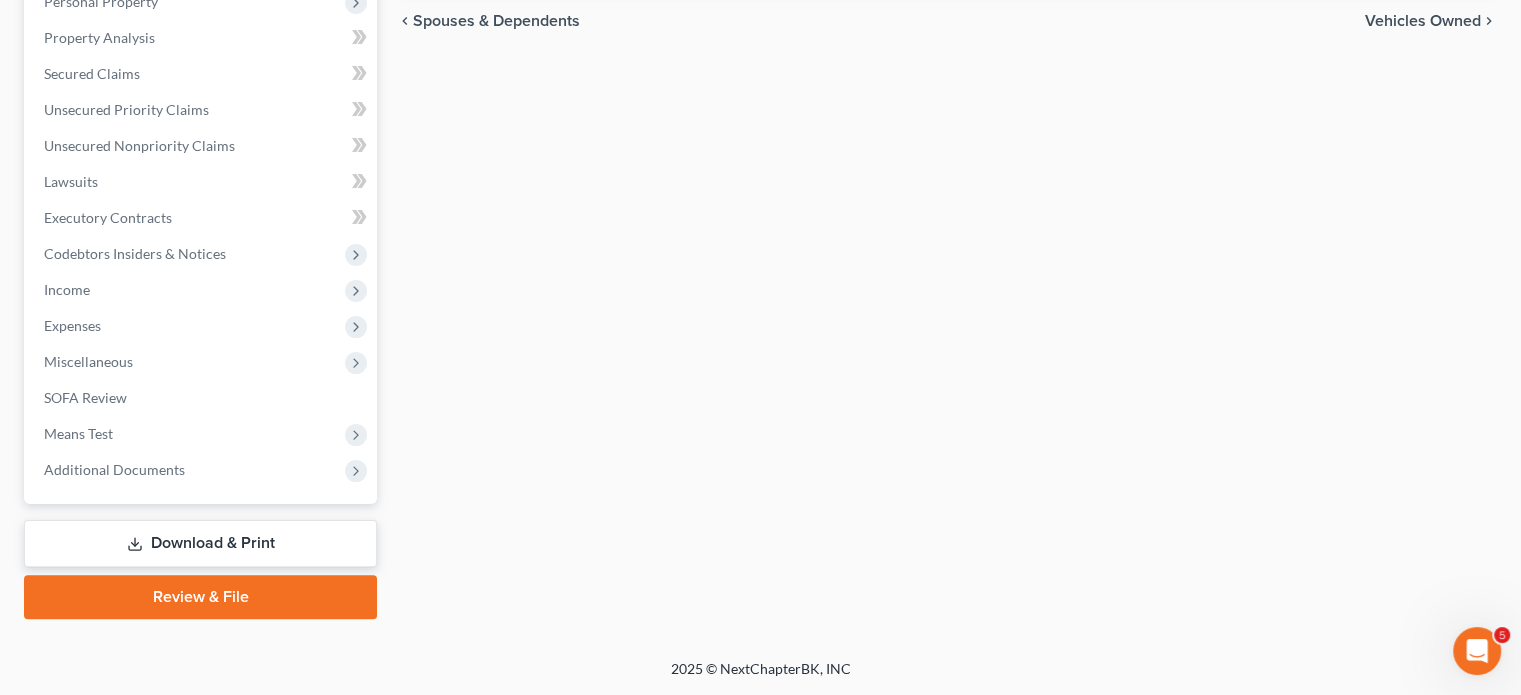 scroll, scrollTop: 532, scrollLeft: 0, axis: vertical 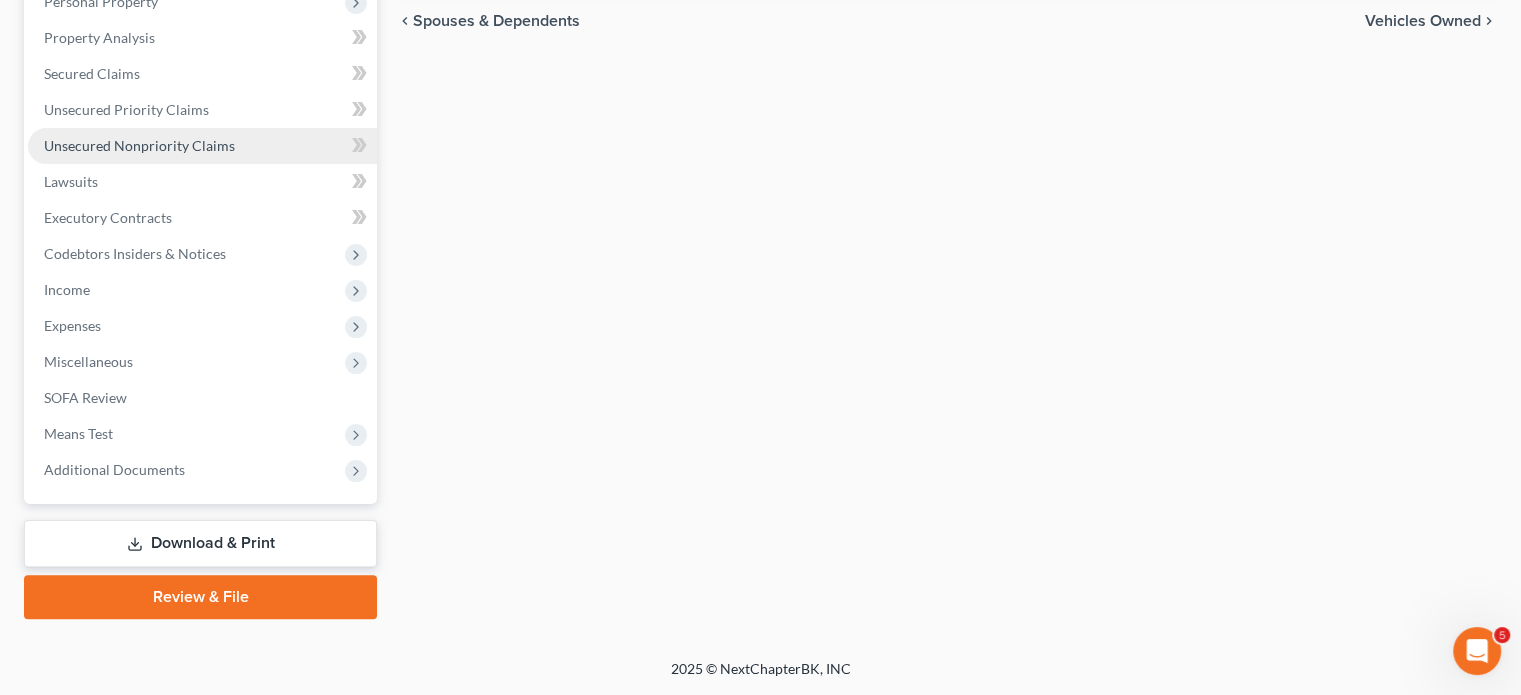 click on "Unsecured Nonpriority Claims" at bounding box center [139, 145] 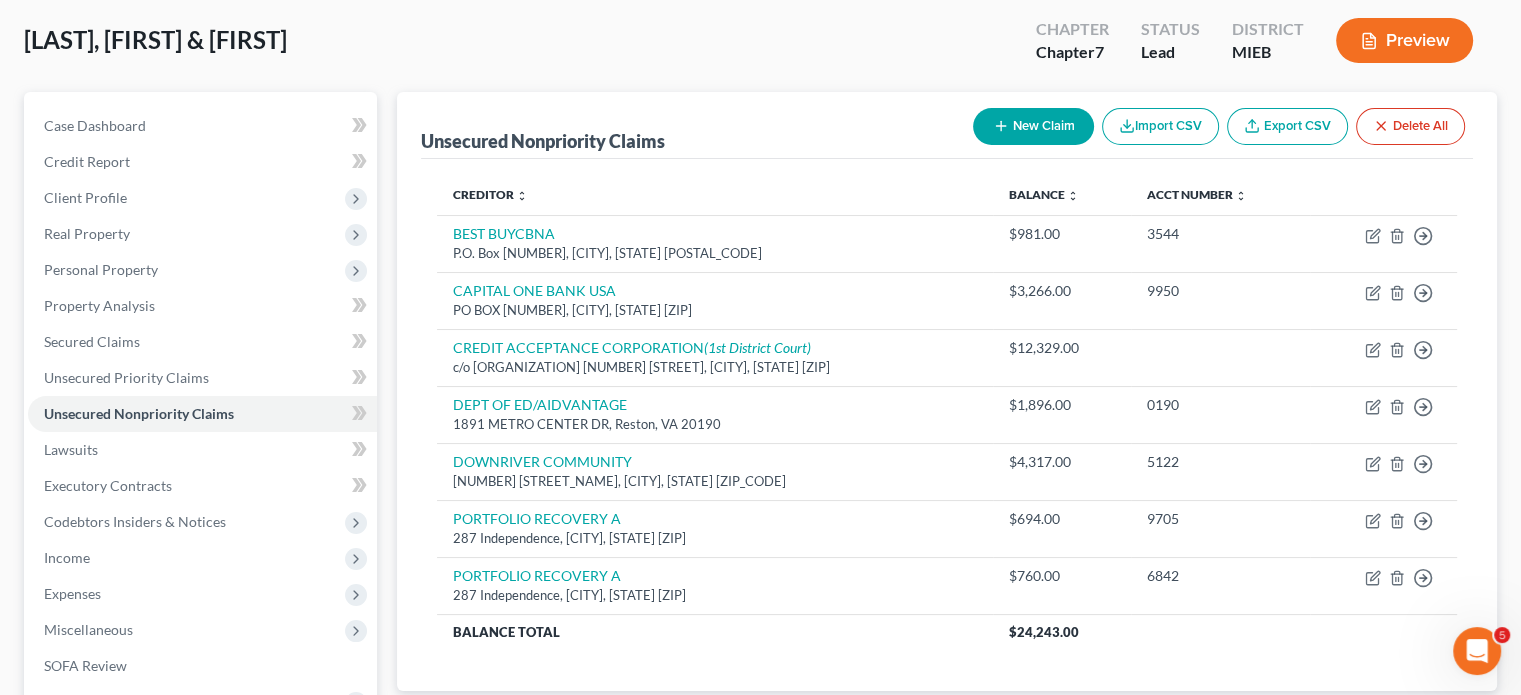 scroll, scrollTop: 102, scrollLeft: 0, axis: vertical 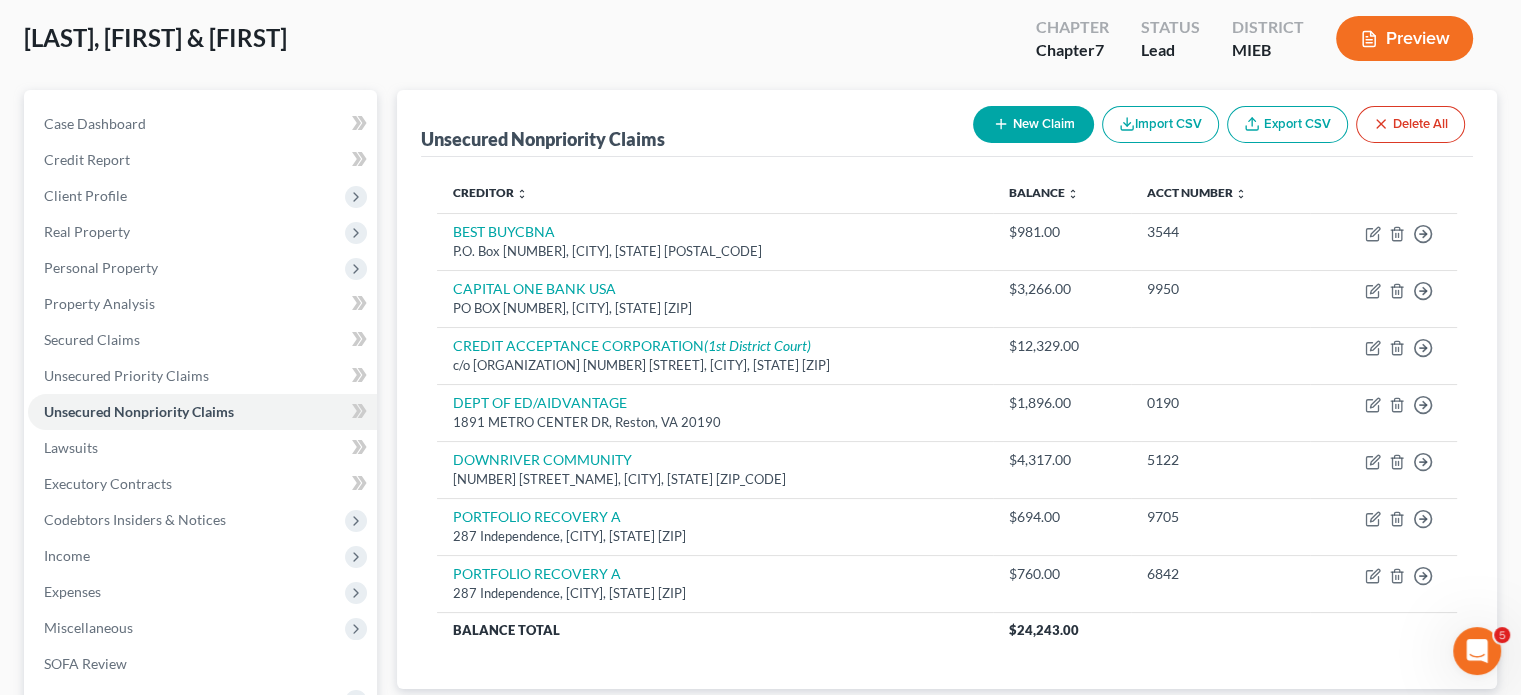 click on "Unsecured Nonpriority Claims New Claim
Import CSV
Export CSV Delete All
Creditor  expand_more   expand_less   unfold_more Balance  expand_more   expand_less   unfold_more Acct Number  expand_more   expand_less   unfold_more BEST BUYCBNA P.O. Box 9001007, Louisville, KY 40290 $981.00 3544 Move to D Move to E Move to G Move to Notice Only CAPITAL ONE BANK USA PO BOX 31293, Salt Lake City, UT 84131 $3,266.00 9950 Move to D Move to E Move to G Move to Notice Only CREDIT ACCEPTANCE CORPORATION  (1st District Court) c/o Roosen Varchetti Olivier 39541 Garfield Rd, Clinton Township, MI 48038 $12,329.00 Move to D Move to E Move to G Move to Notice Only DEPT OF ED/AIDVANTAGE 1891 METRO CENTER DR, Reston, VA 20190 $1,896.00 0190 Move to D Move to E Move to G Move to Notice Only DOWNRIVER COMMUNITY 15261 Trenton Rd, Southgate, MI 48195 $4,317.00 5122 Move to D Move to E Move to G Move to Notice Only PORTFOLIO RECOVERY A 287 Independence, Virginia Beach, VA 23462 $694.00 9705 Move to D Move to E Move to G" at bounding box center [947, 389] 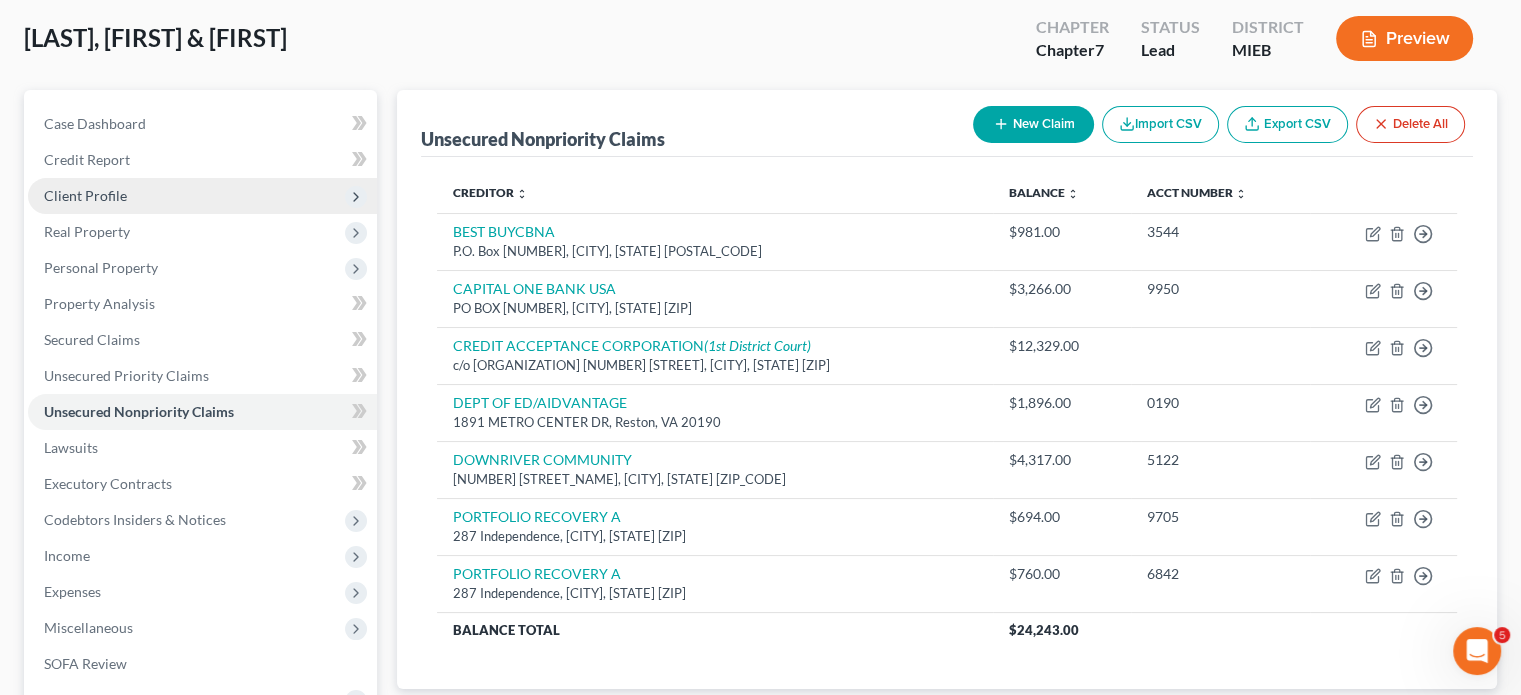 click on "Client Profile" at bounding box center (202, 196) 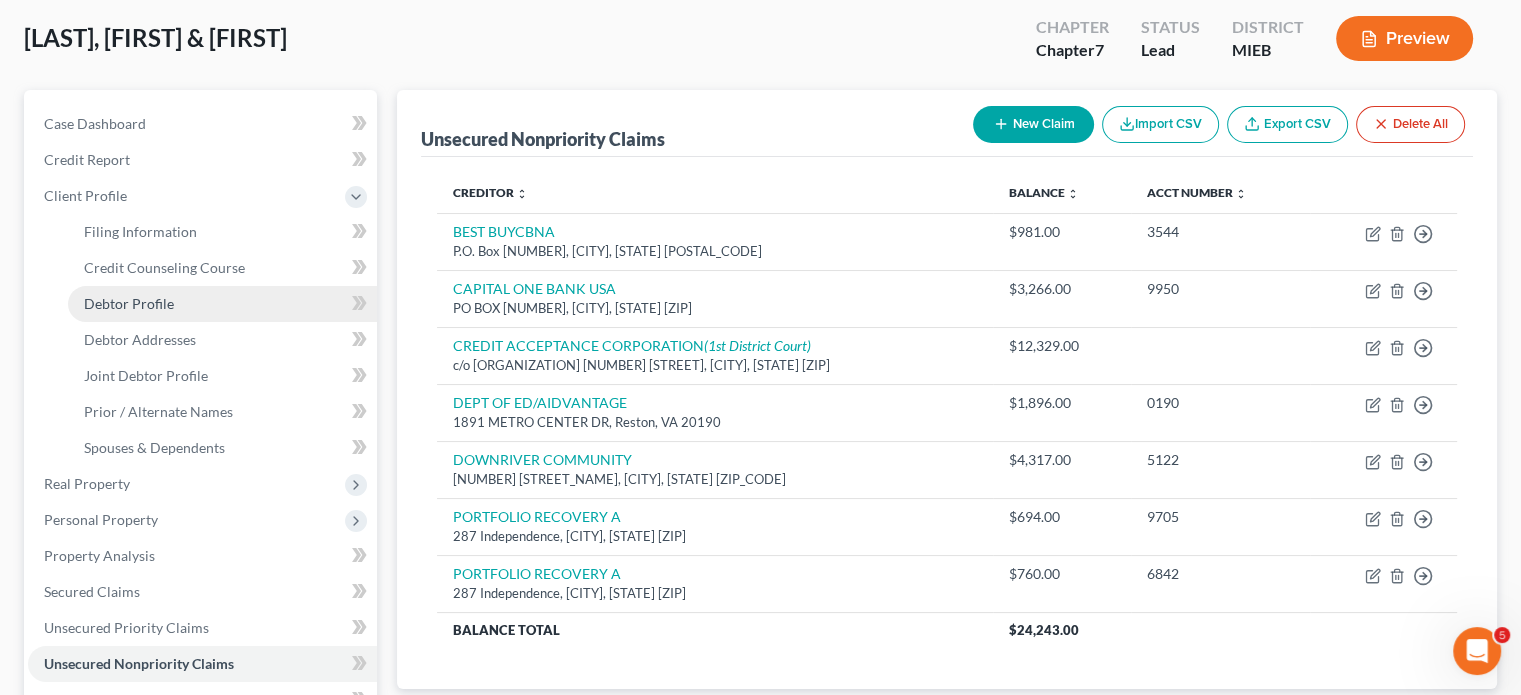 click on "Debtor Profile" at bounding box center [222, 304] 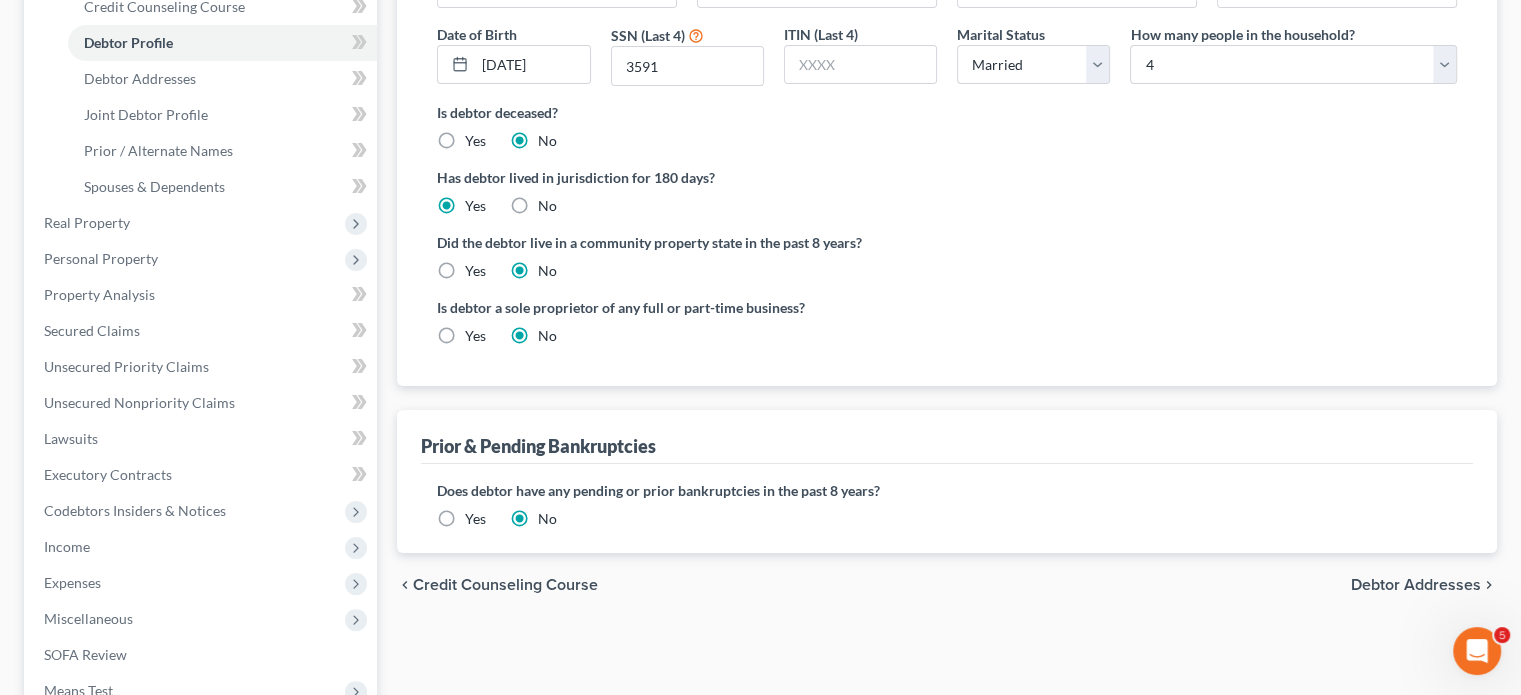 scroll, scrollTop: 354, scrollLeft: 0, axis: vertical 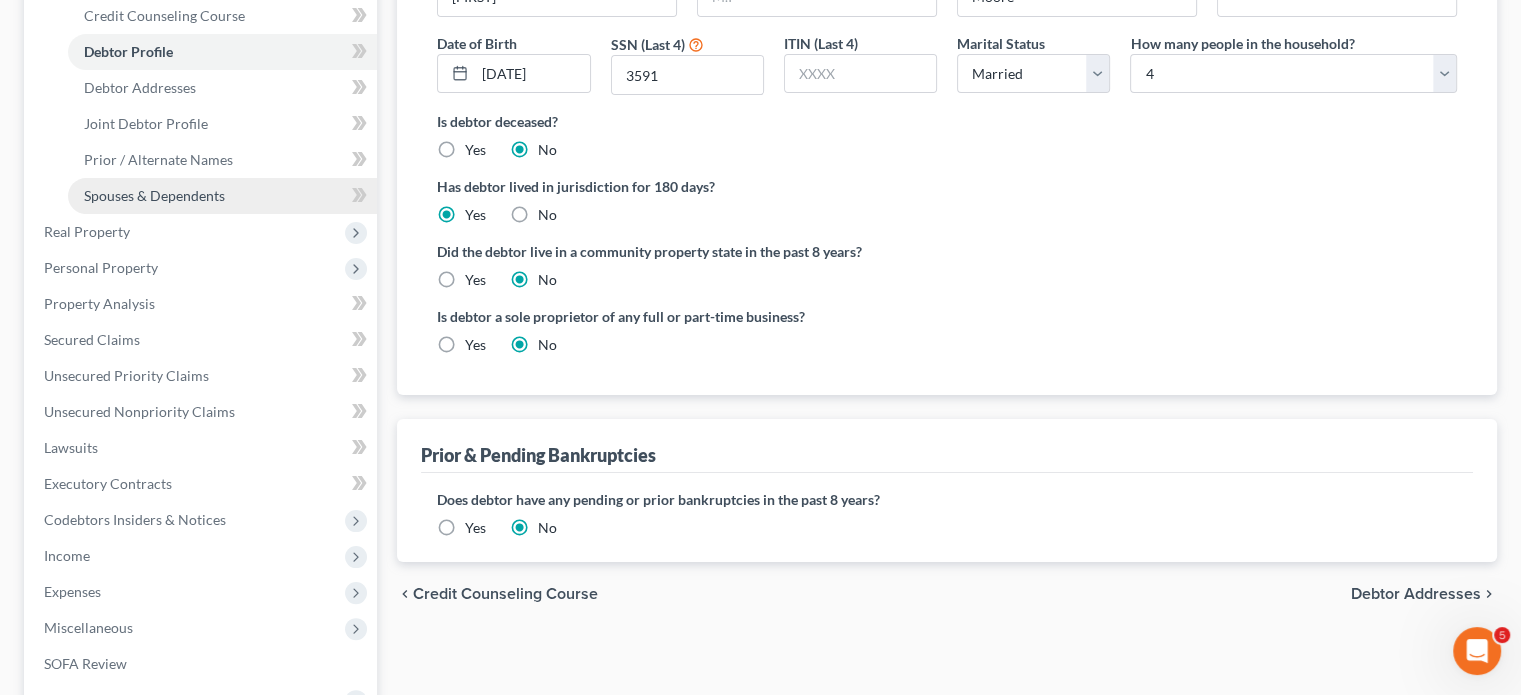 click on "Spouses & Dependents" at bounding box center [222, 196] 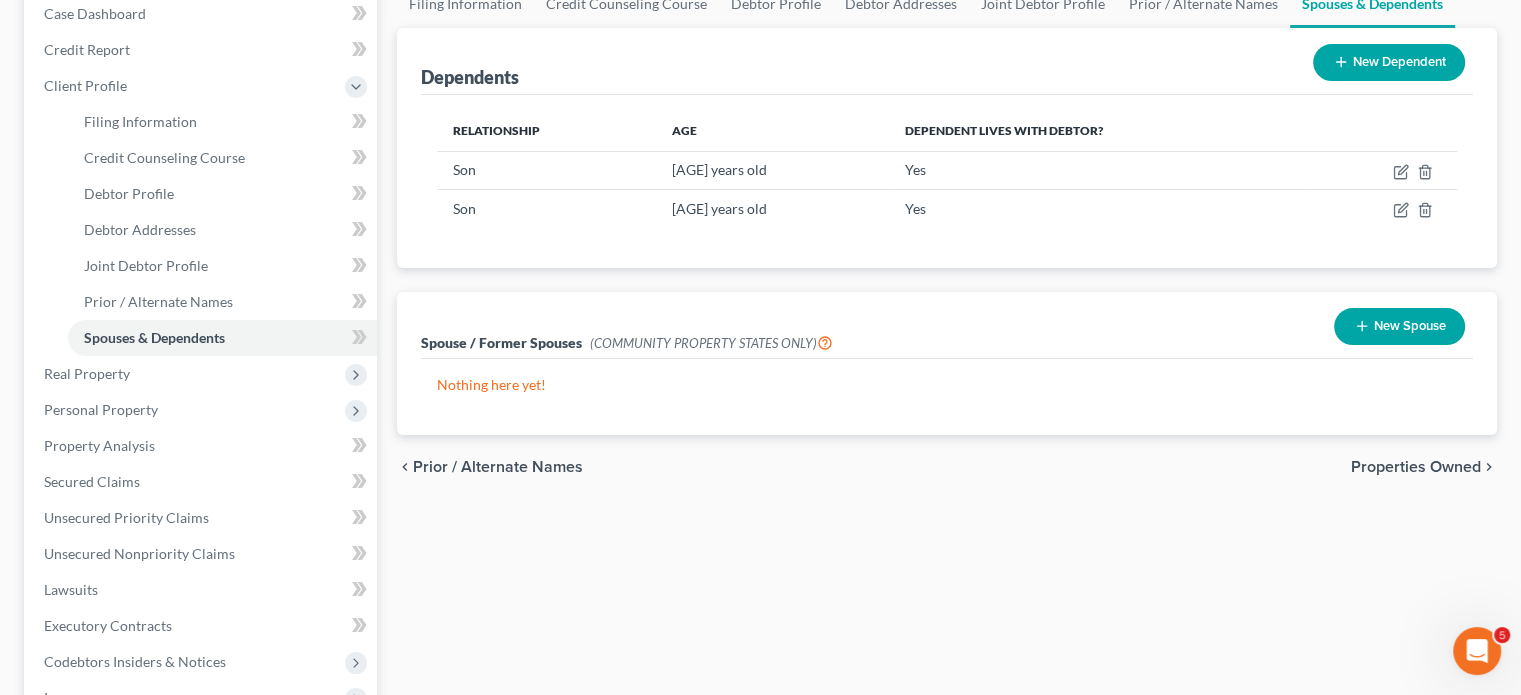 scroll, scrollTop: 238, scrollLeft: 0, axis: vertical 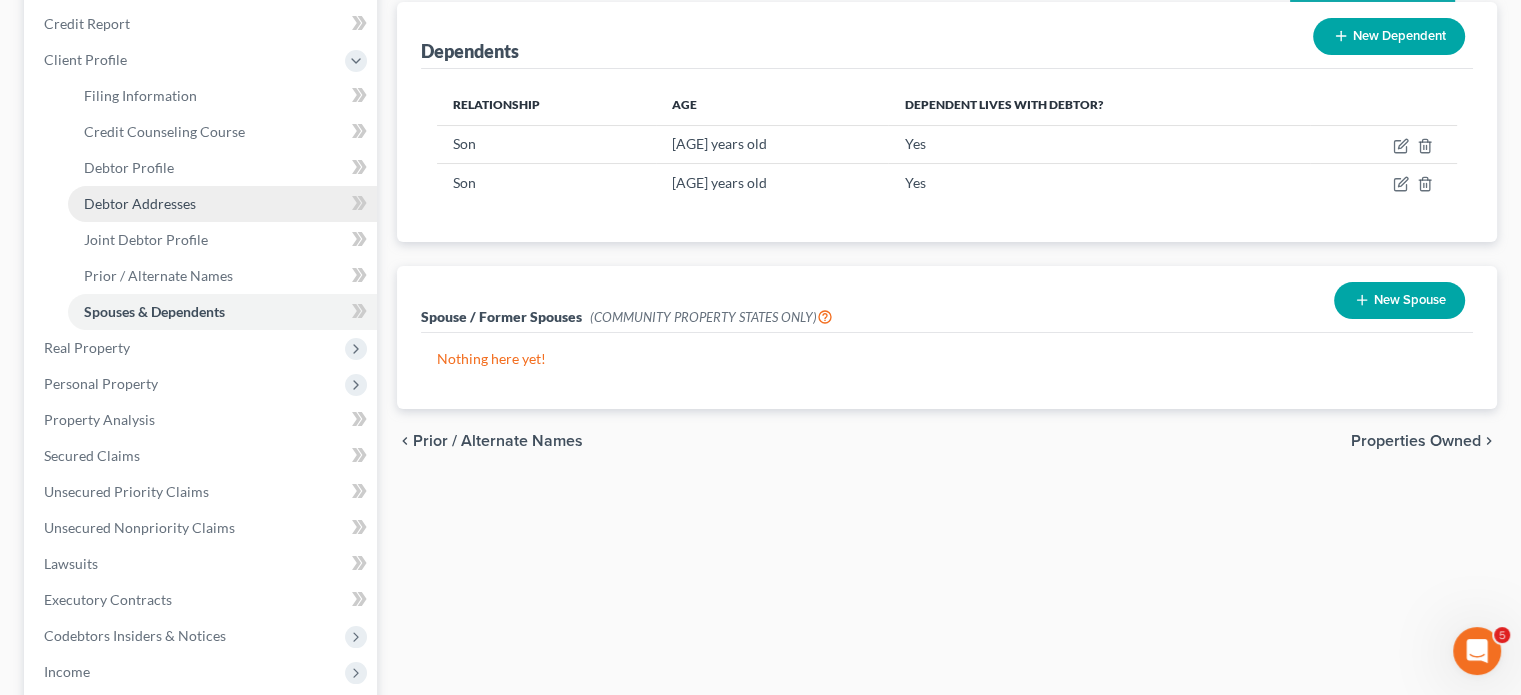 click on "Debtor Addresses" at bounding box center [222, 204] 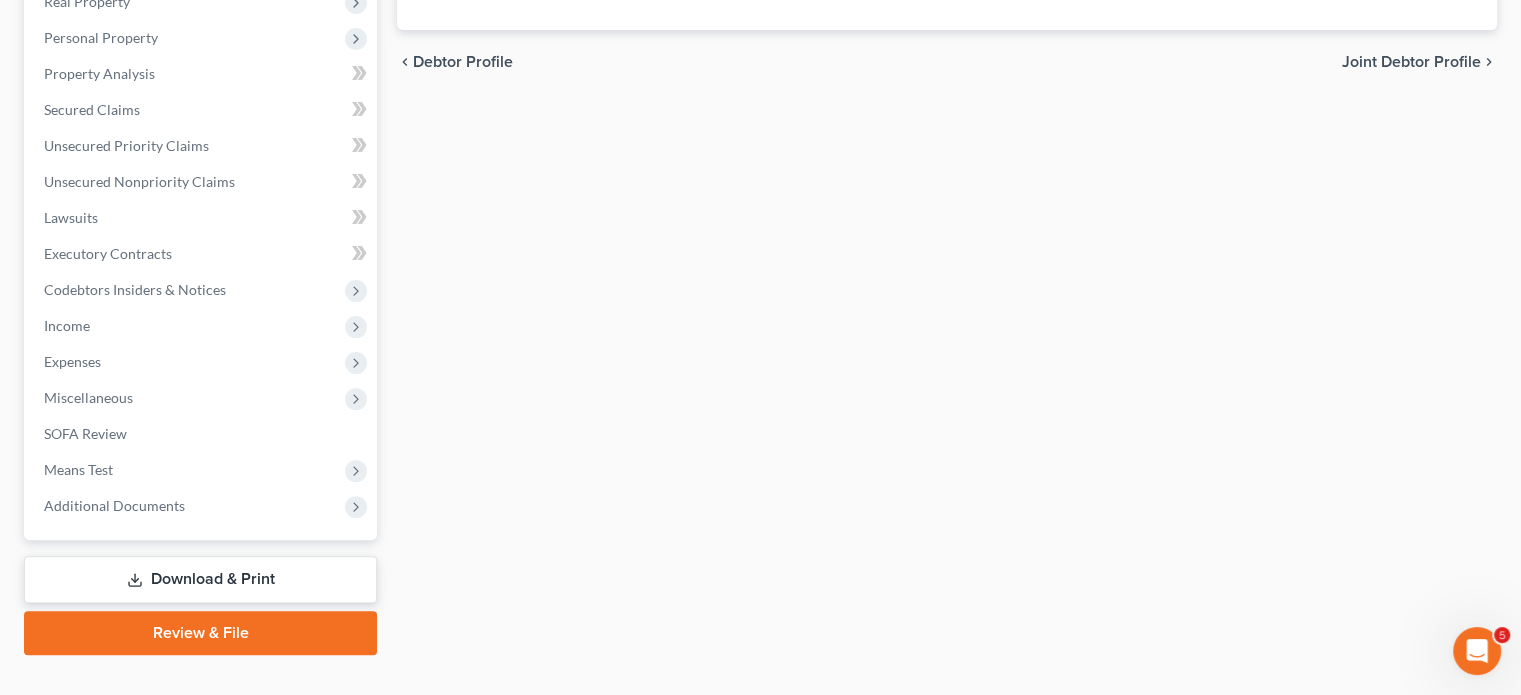 scroll, scrollTop: 586, scrollLeft: 0, axis: vertical 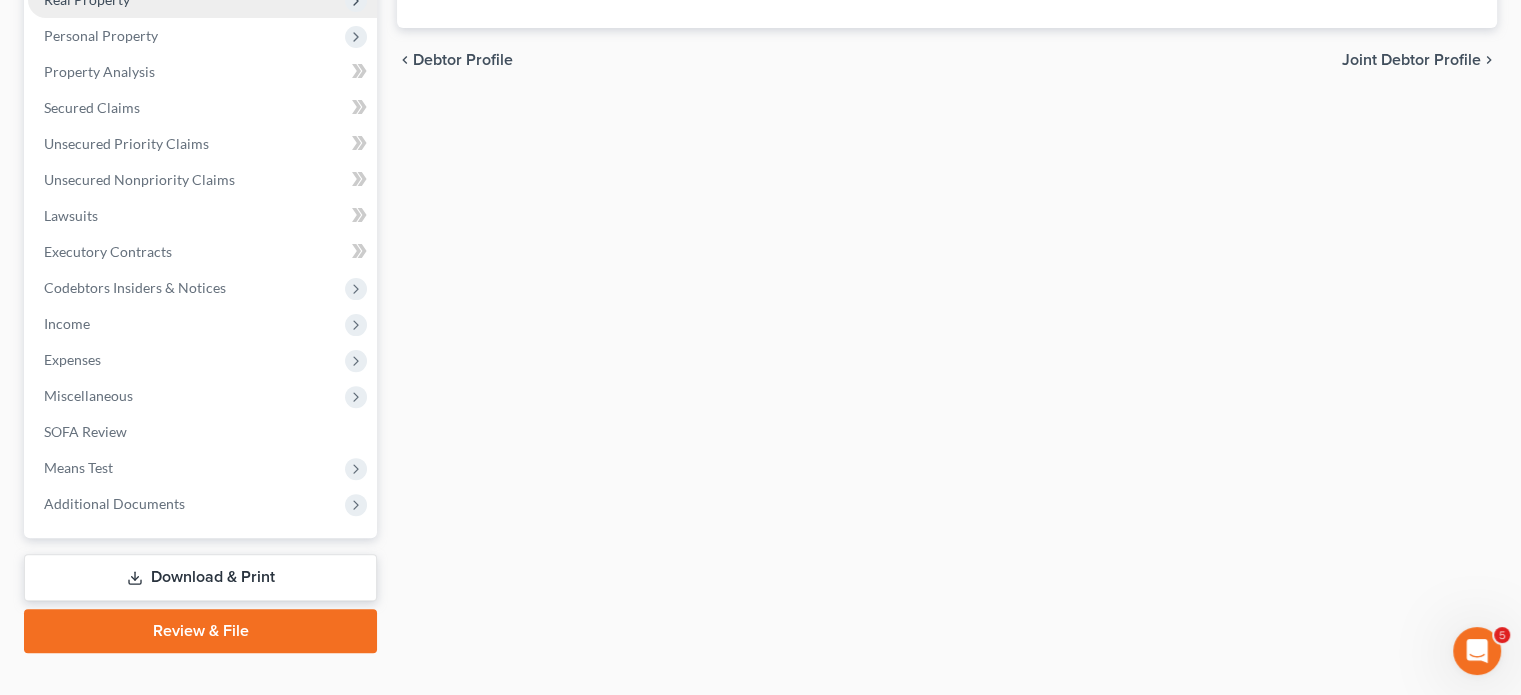 click on "Real Property" at bounding box center (87, -1) 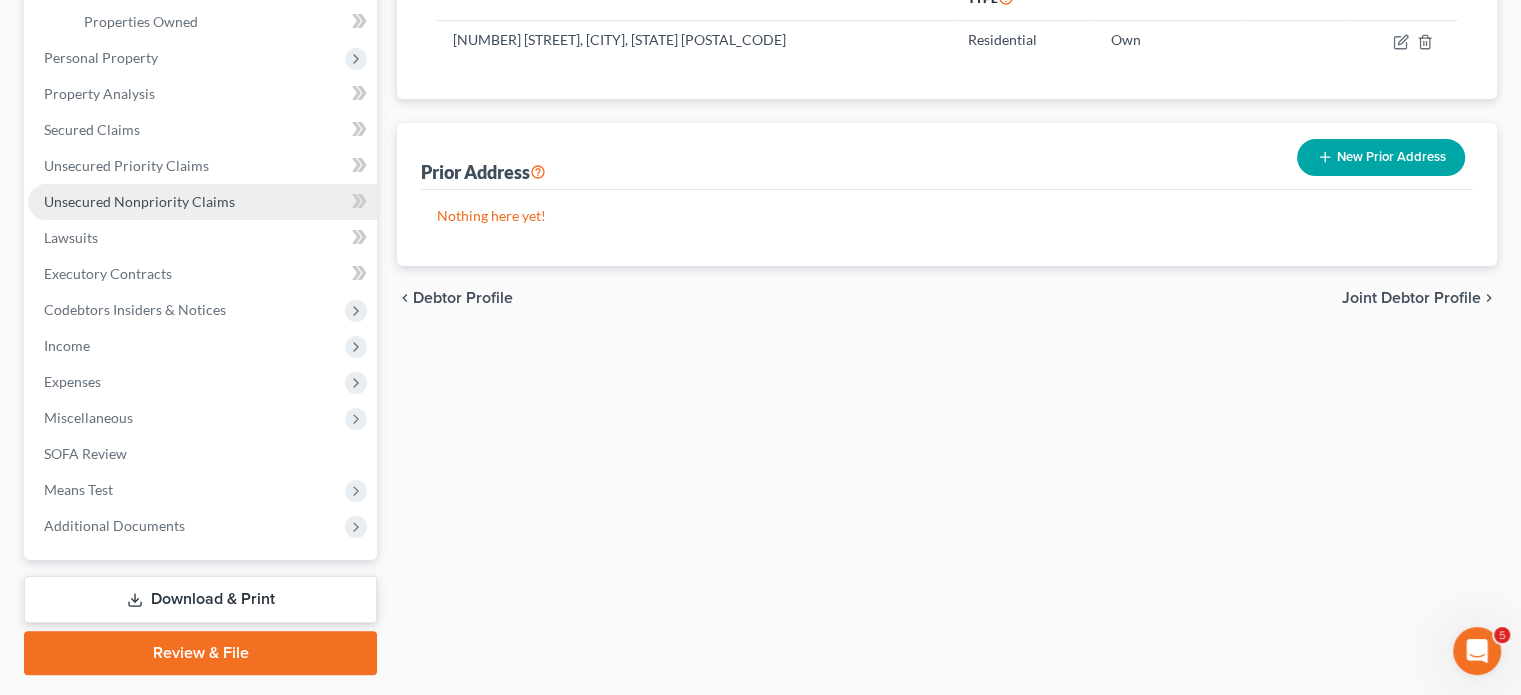 scroll, scrollTop: 220, scrollLeft: 0, axis: vertical 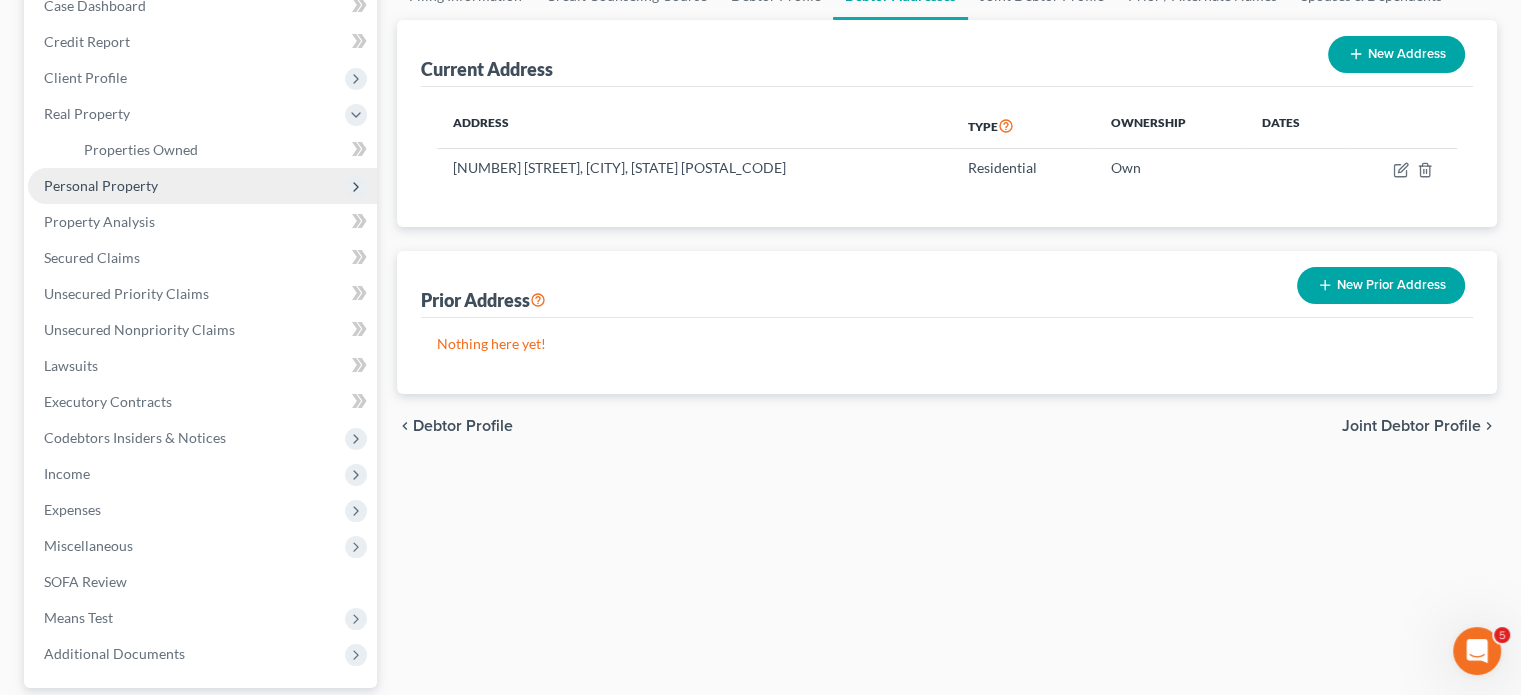 click on "Personal Property" at bounding box center (202, 186) 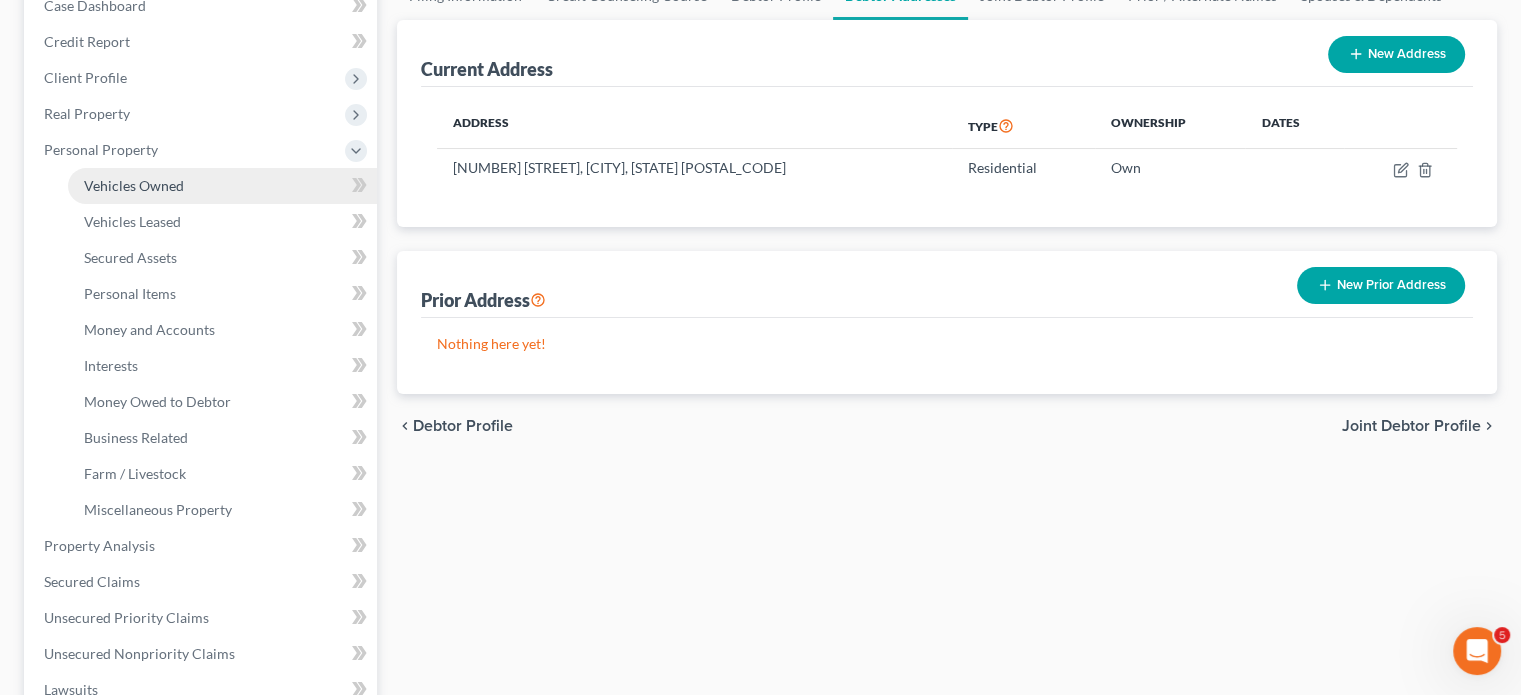 click on "Vehicles Owned" at bounding box center [134, 185] 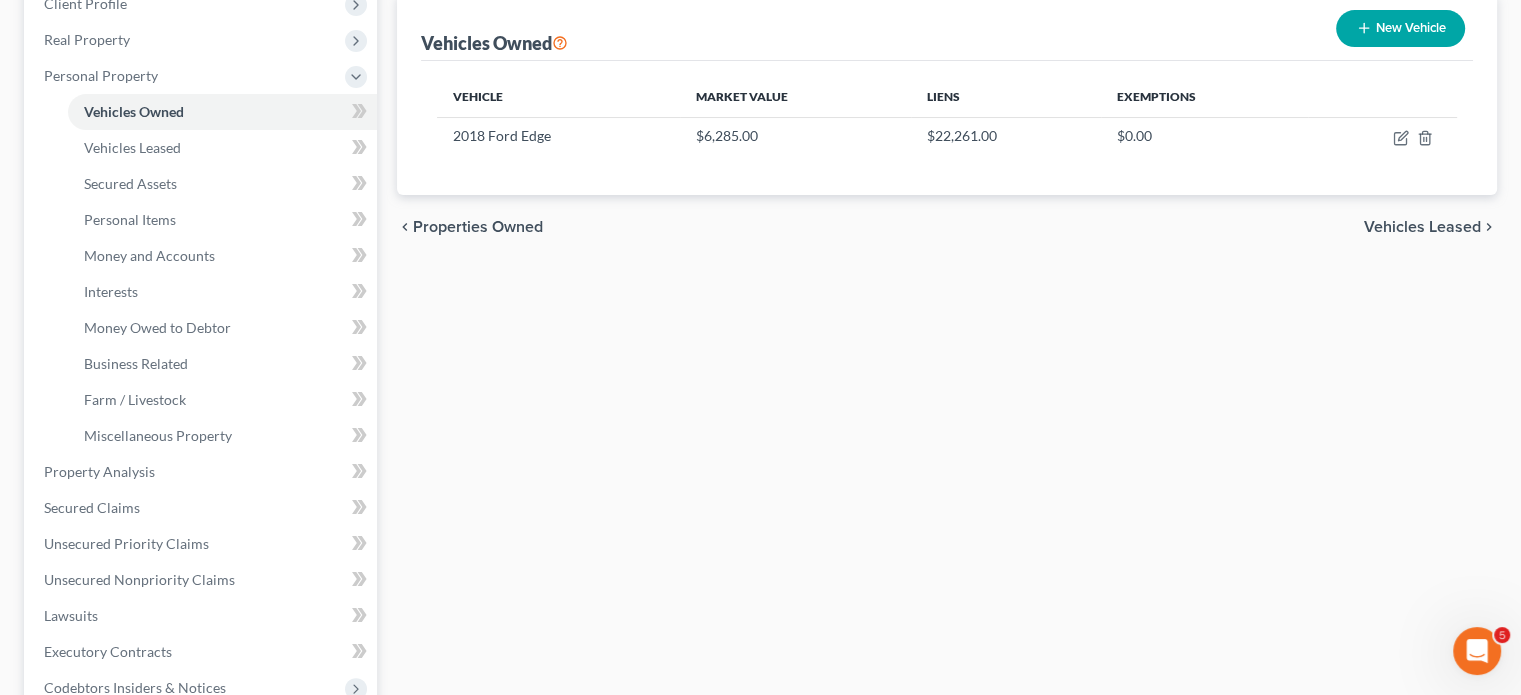 scroll, scrollTop: 304, scrollLeft: 0, axis: vertical 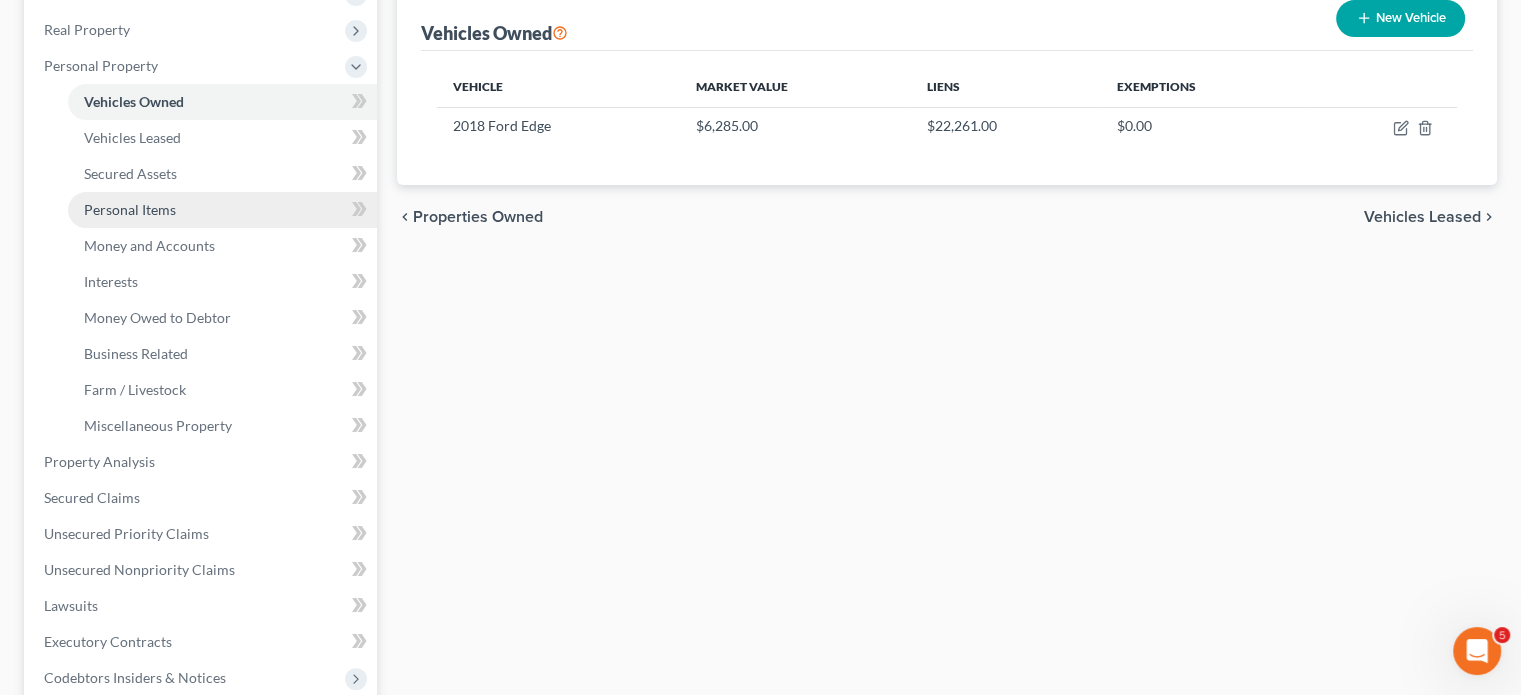 click on "Personal Items" at bounding box center (222, 210) 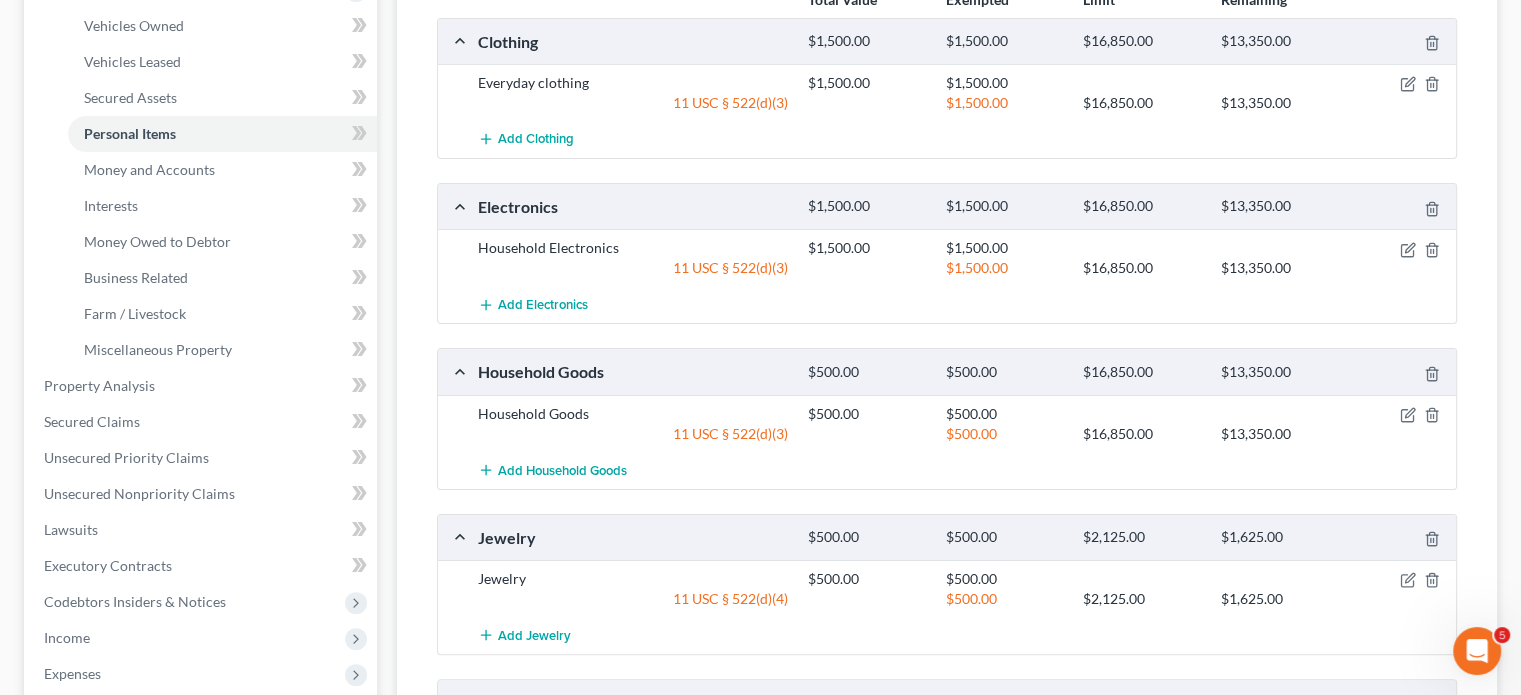 scroll, scrollTop: 388, scrollLeft: 0, axis: vertical 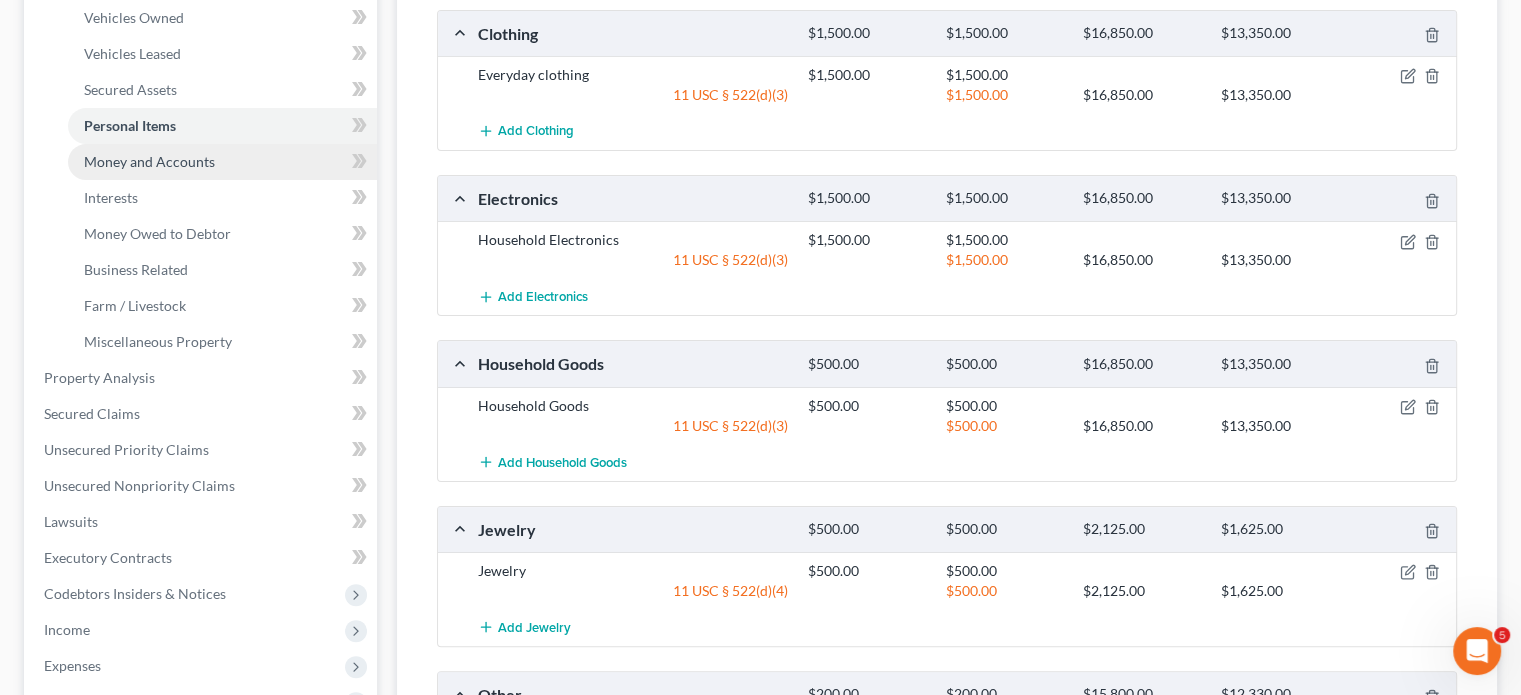 click on "Money and Accounts" at bounding box center [149, 161] 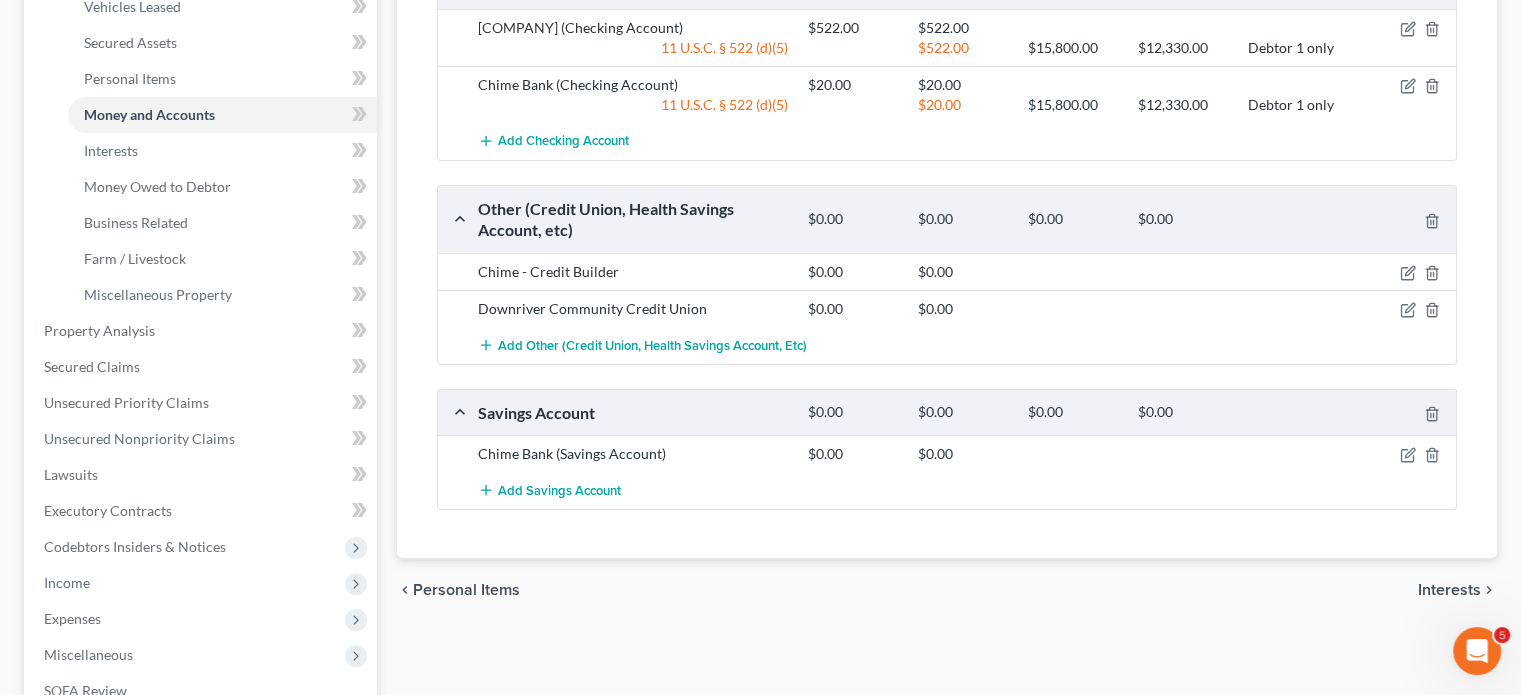 scroll, scrollTop: 436, scrollLeft: 0, axis: vertical 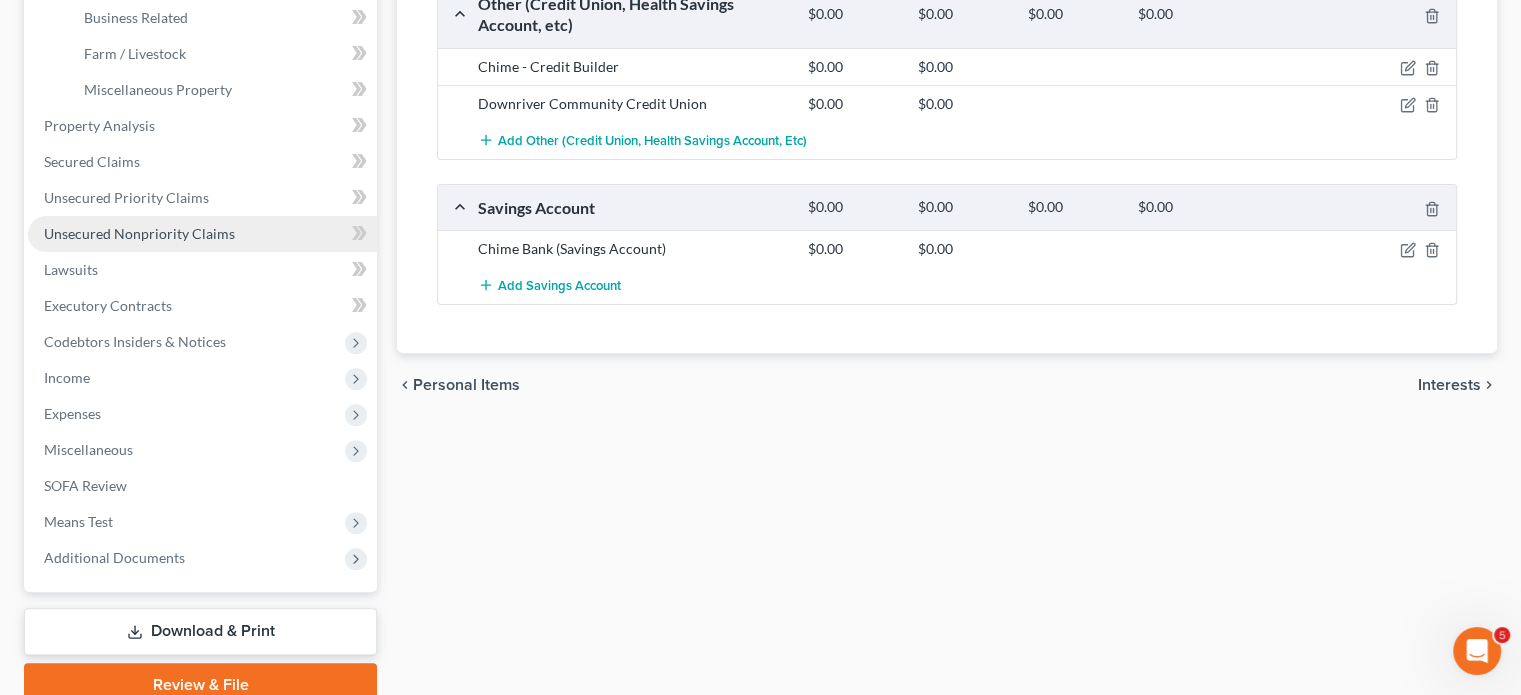 click on "Unsecured Nonpriority Claims" at bounding box center (139, 233) 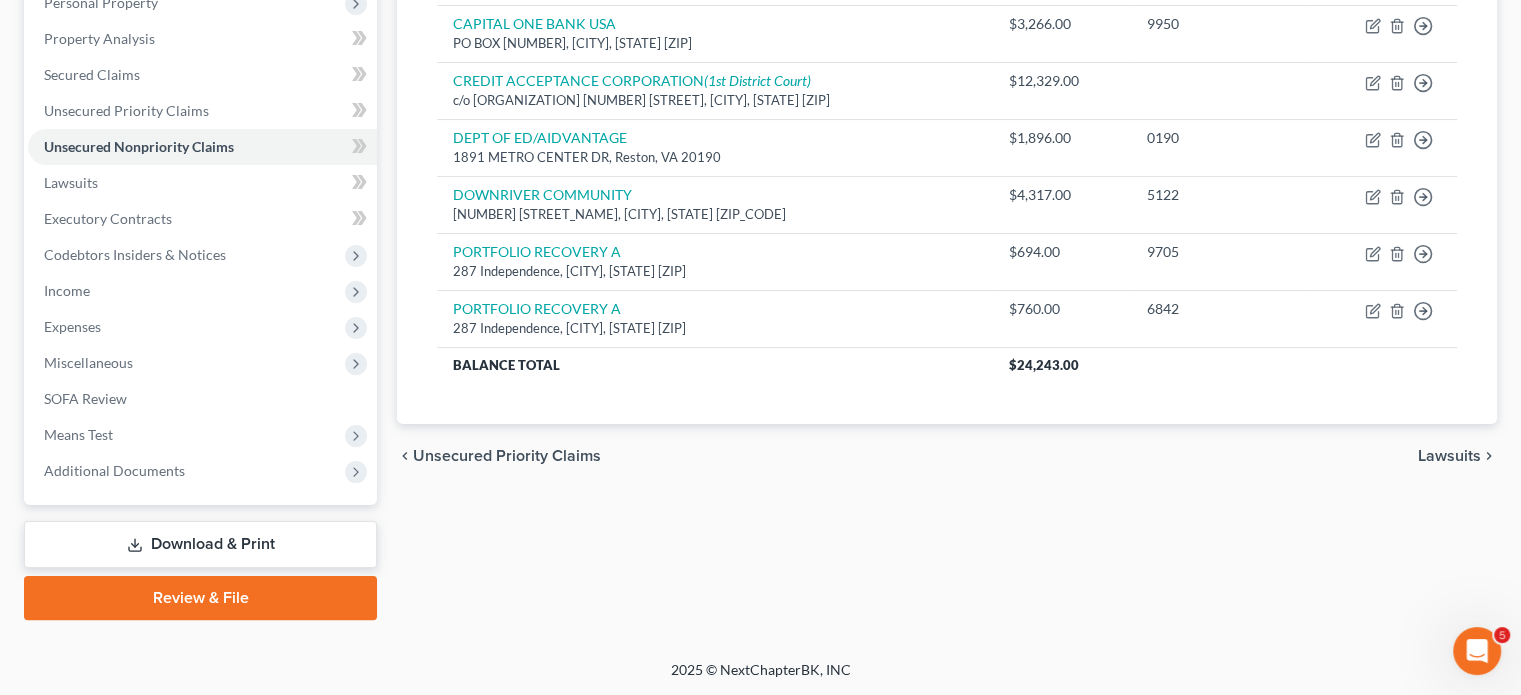 scroll, scrollTop: 376, scrollLeft: 0, axis: vertical 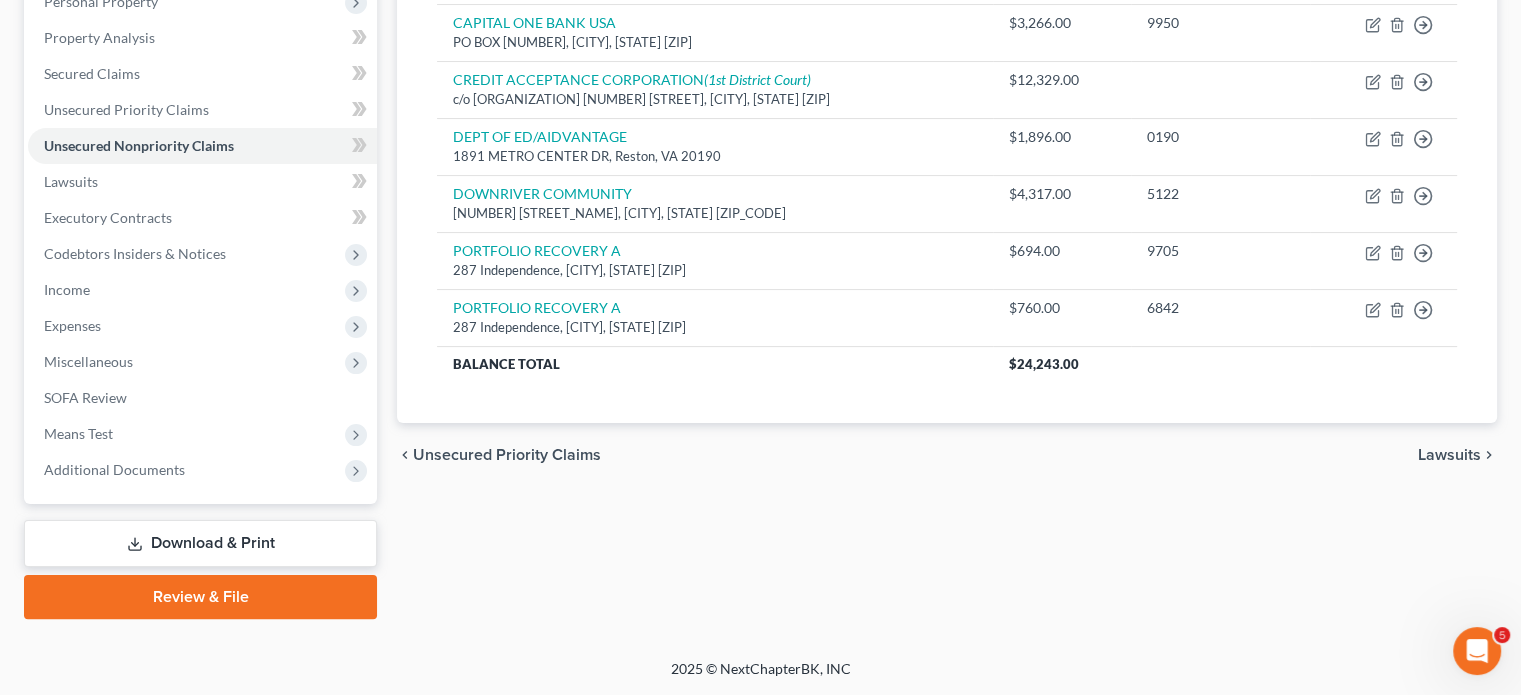 drag, startPoint x: 432, startPoint y: 399, endPoint x: 400, endPoint y: 145, distance: 256.0078 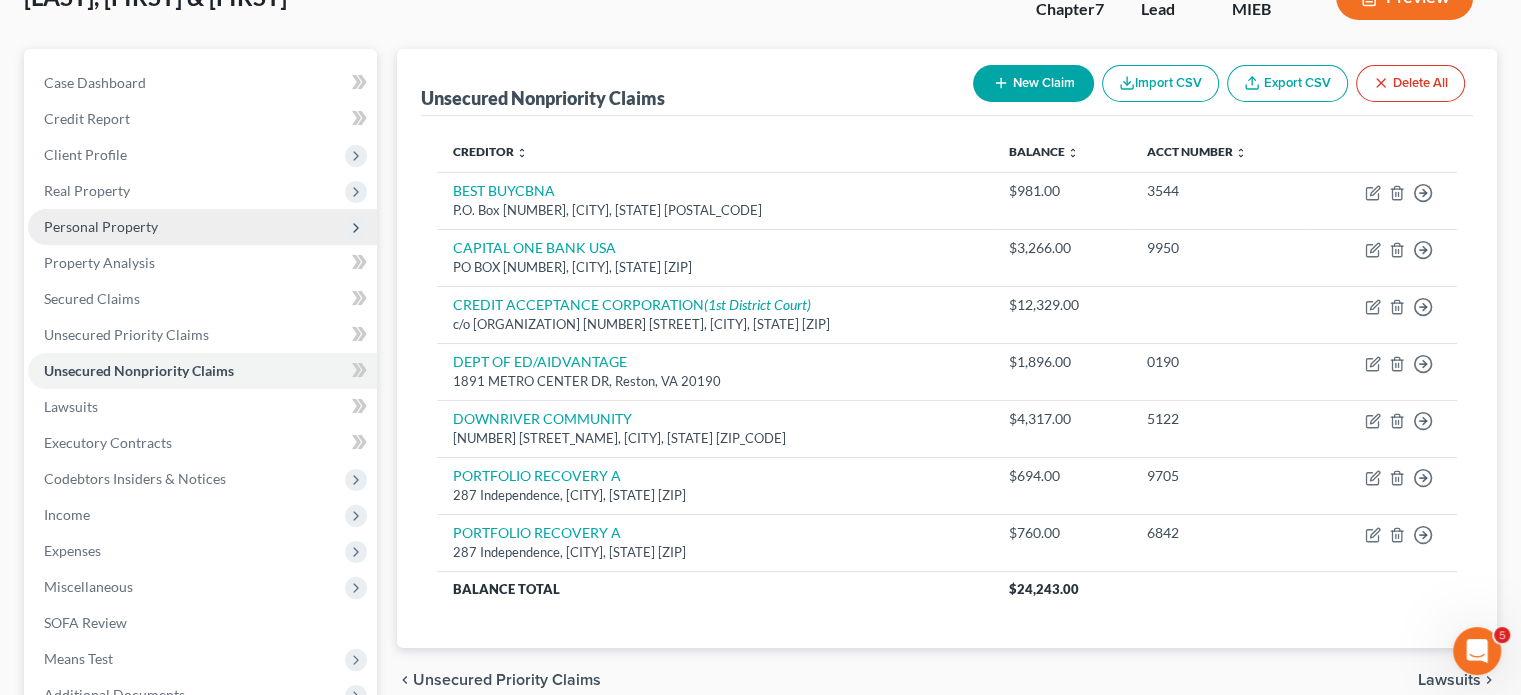 click on "Personal Property" at bounding box center [101, 226] 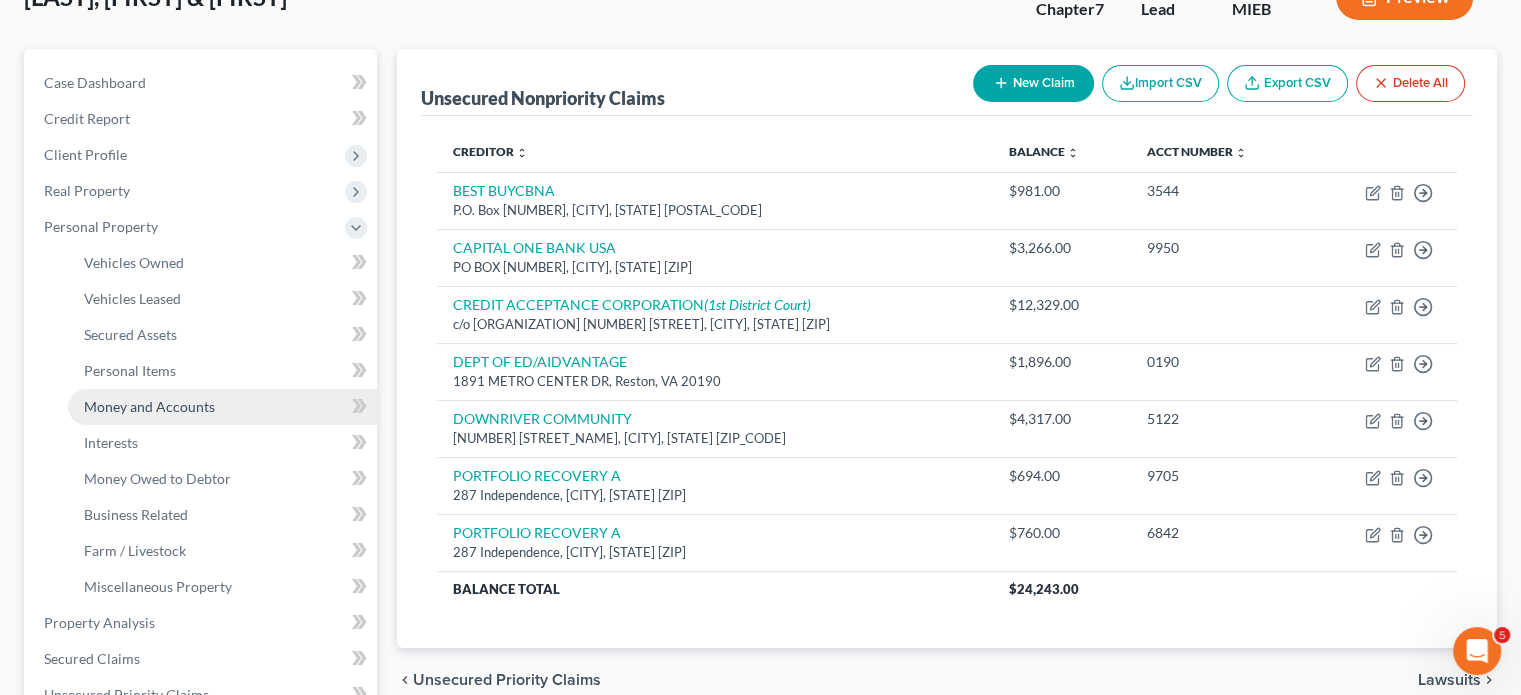 click on "Money and Accounts" at bounding box center [149, 406] 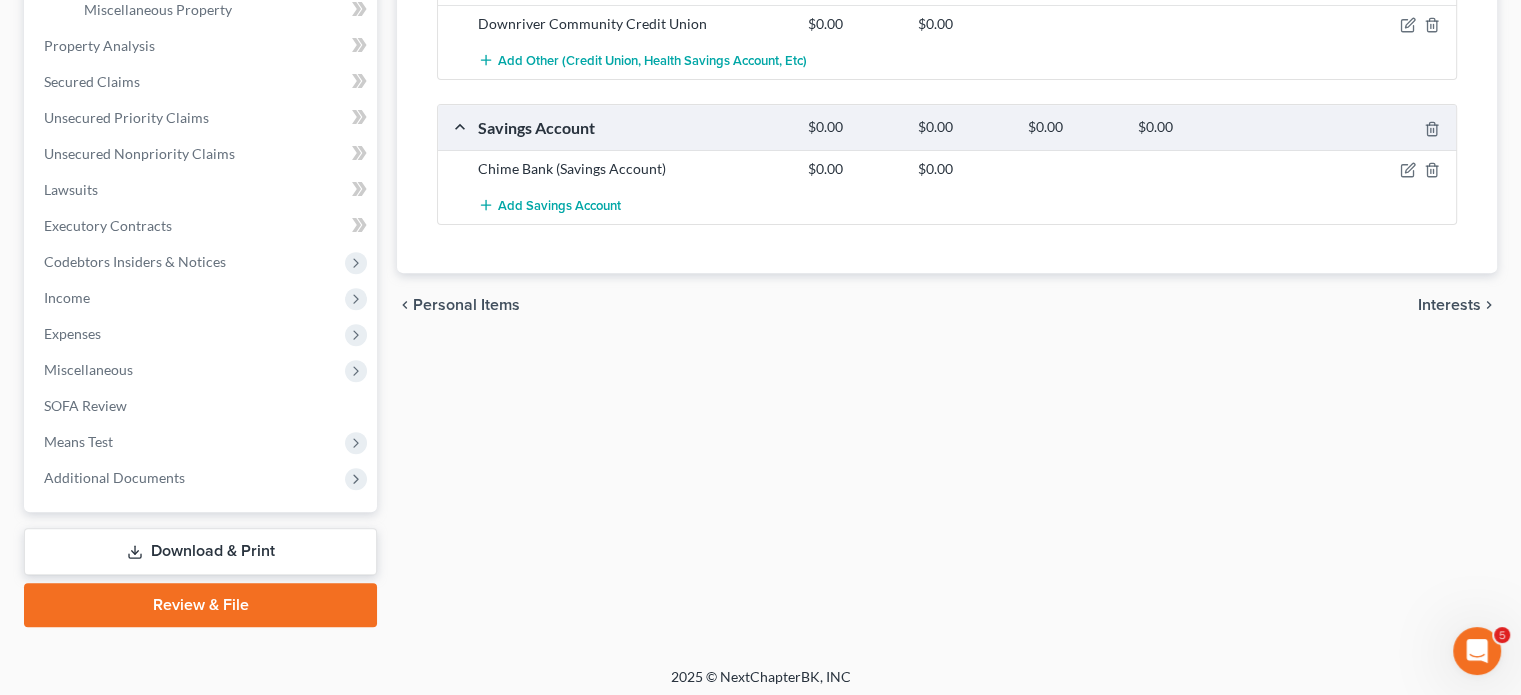 scroll, scrollTop: 444, scrollLeft: 0, axis: vertical 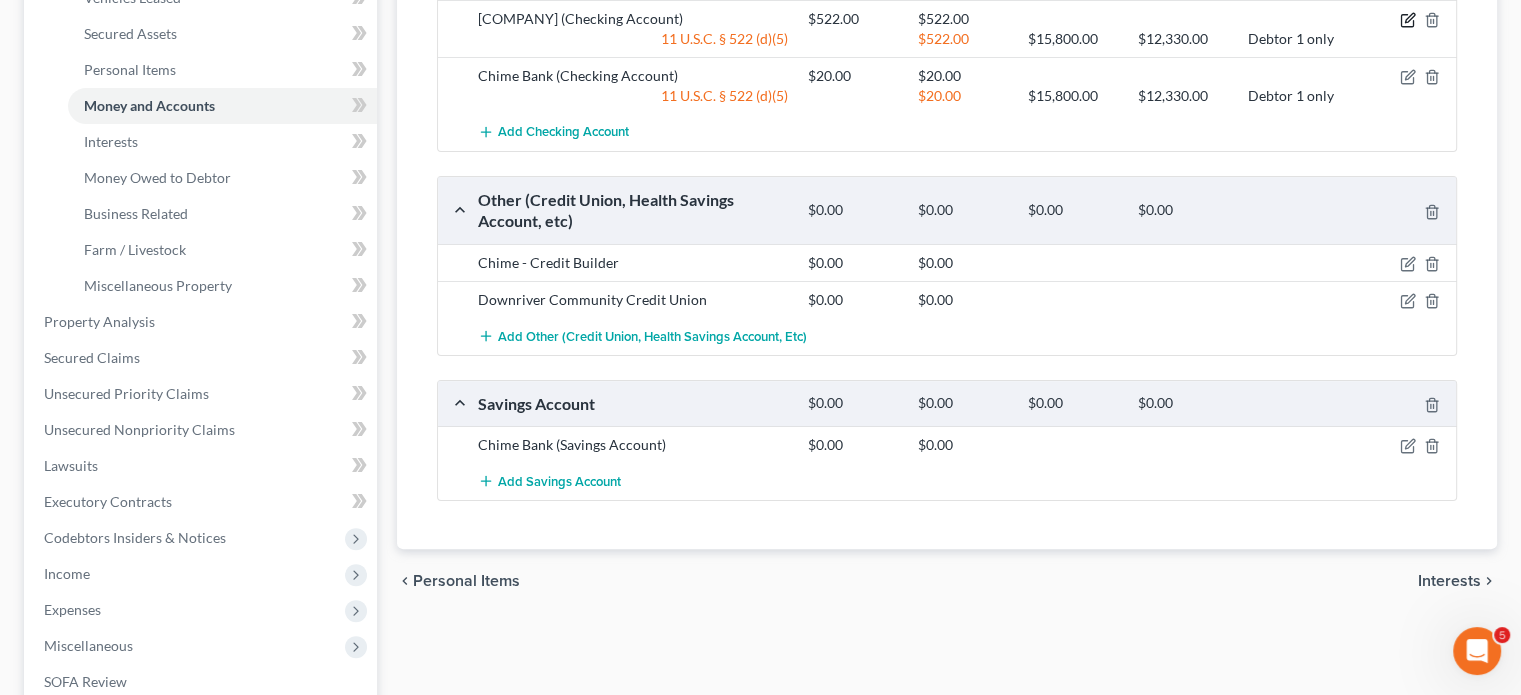 click 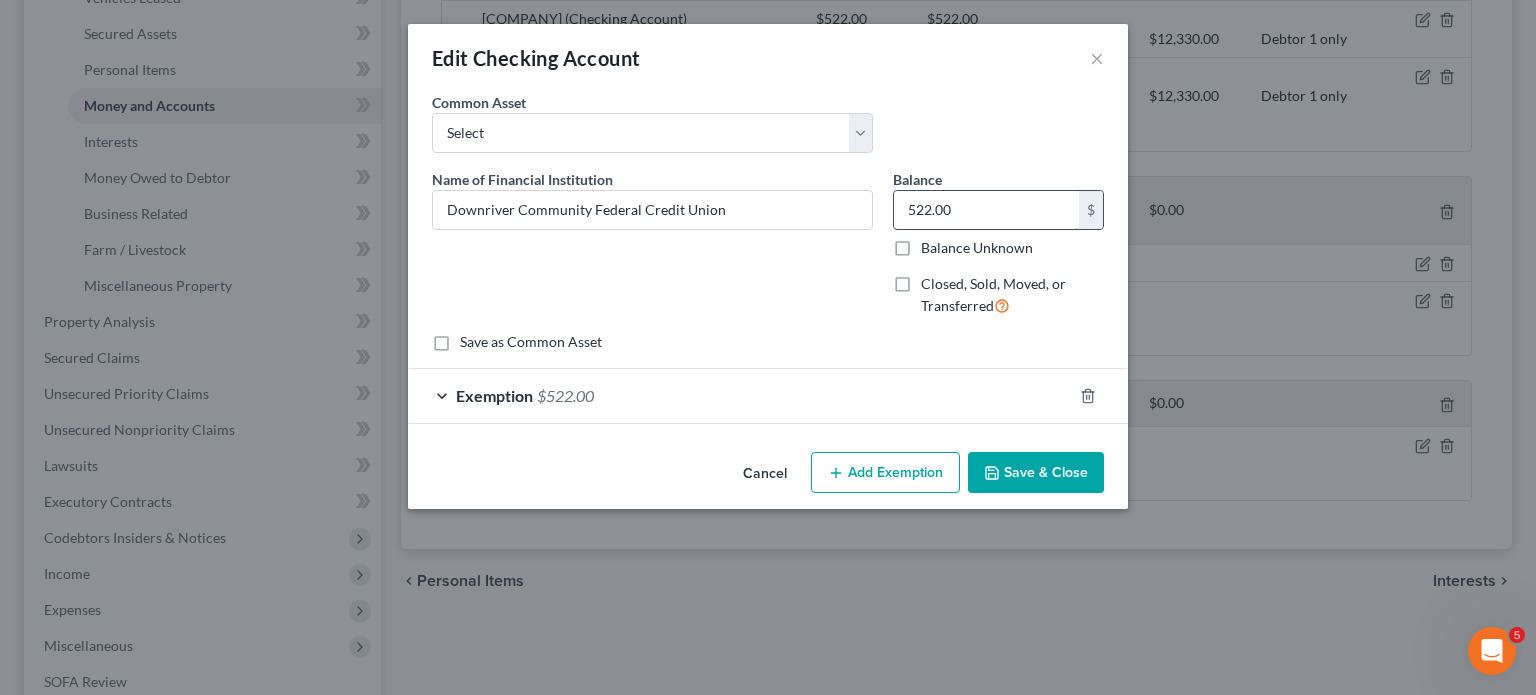 click on "522.00" at bounding box center (986, 210) 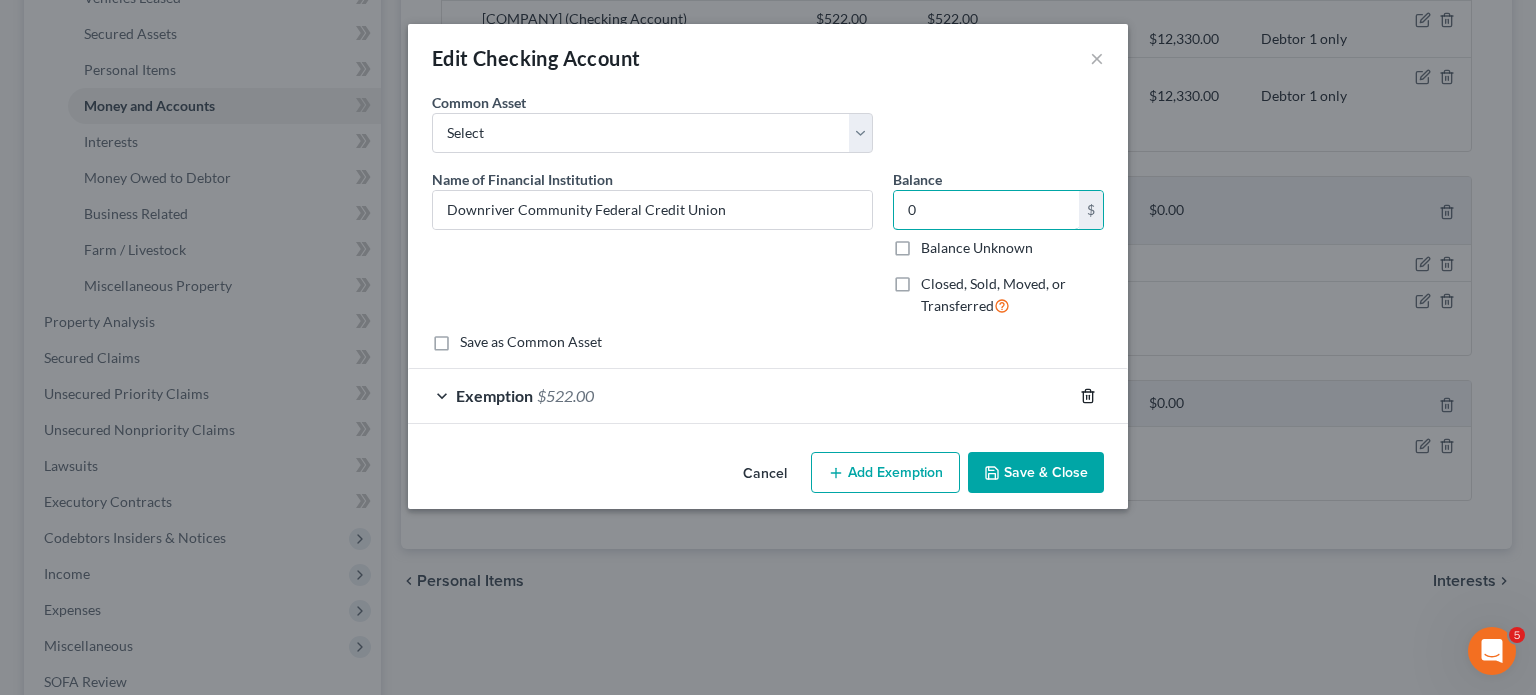 type on "0" 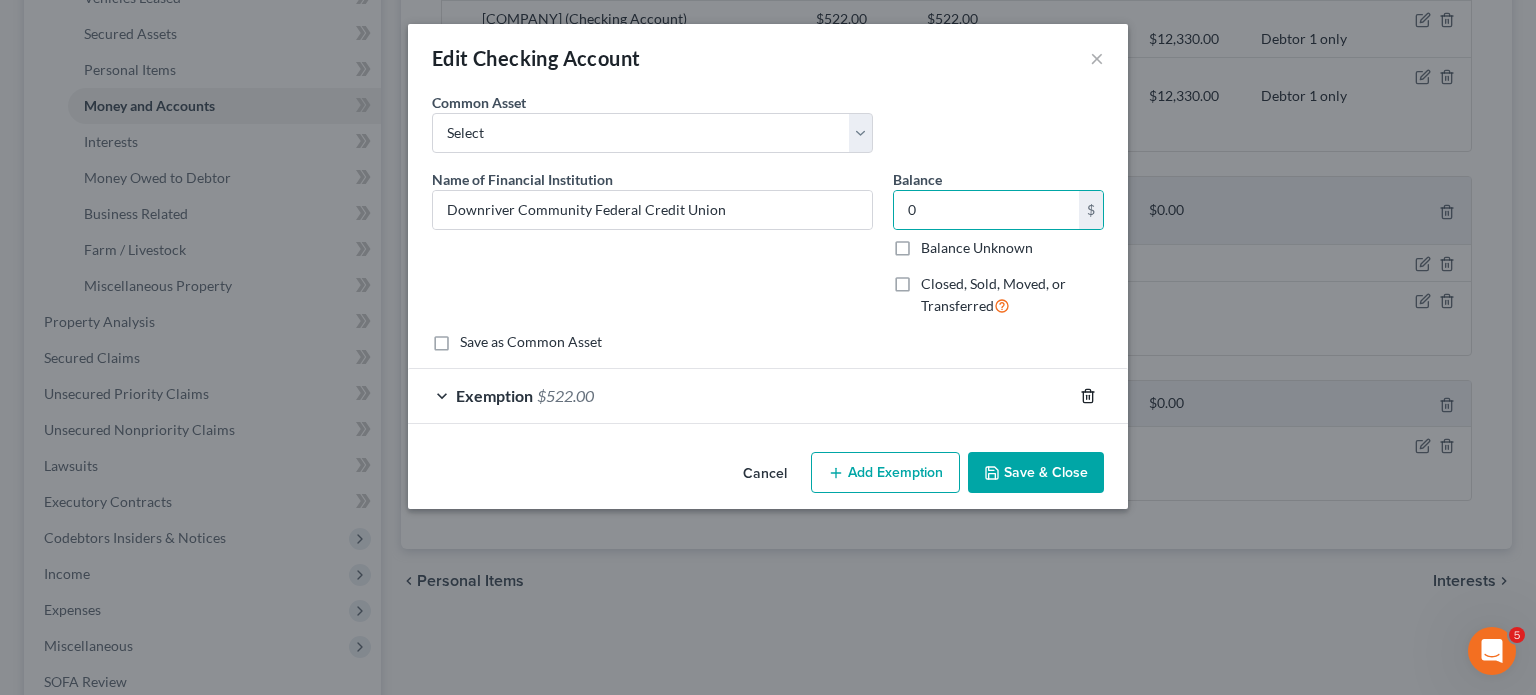 click 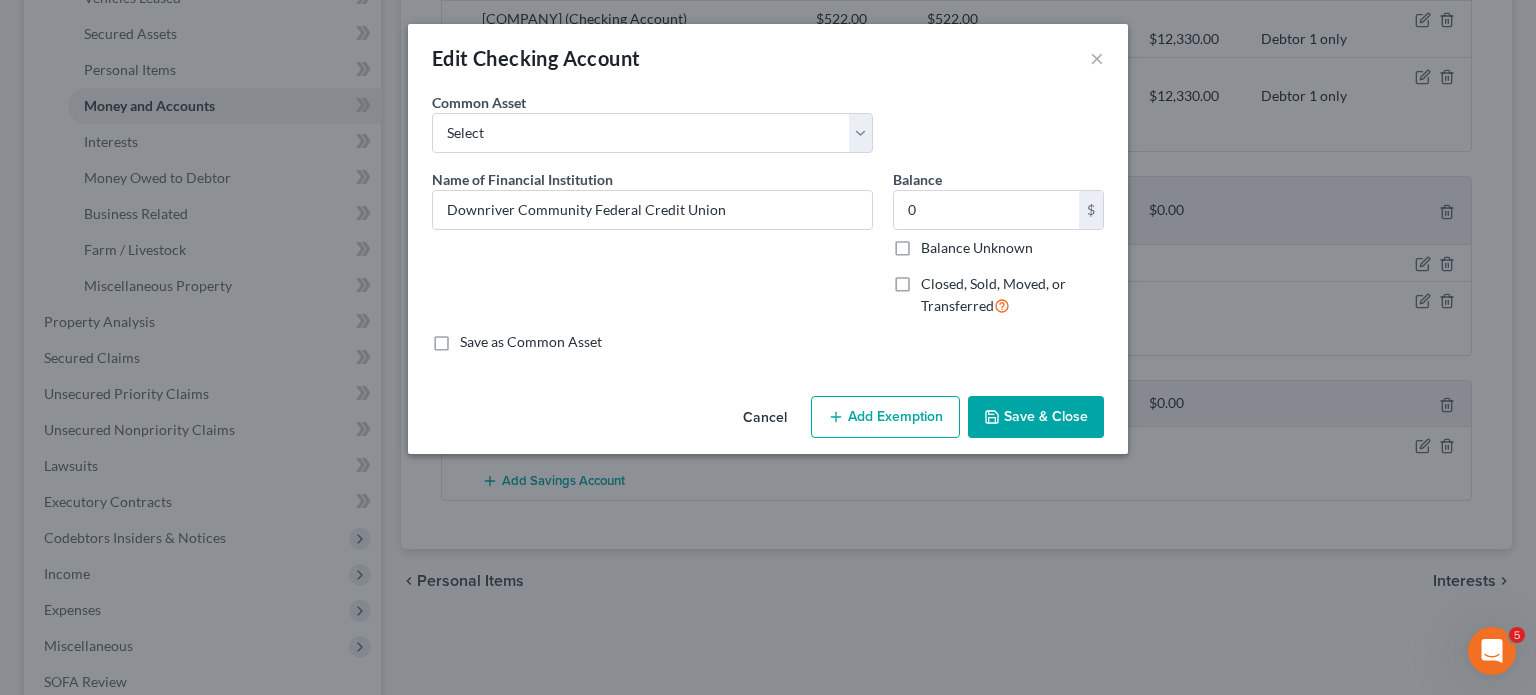 click on "Save & Close" at bounding box center (1036, 417) 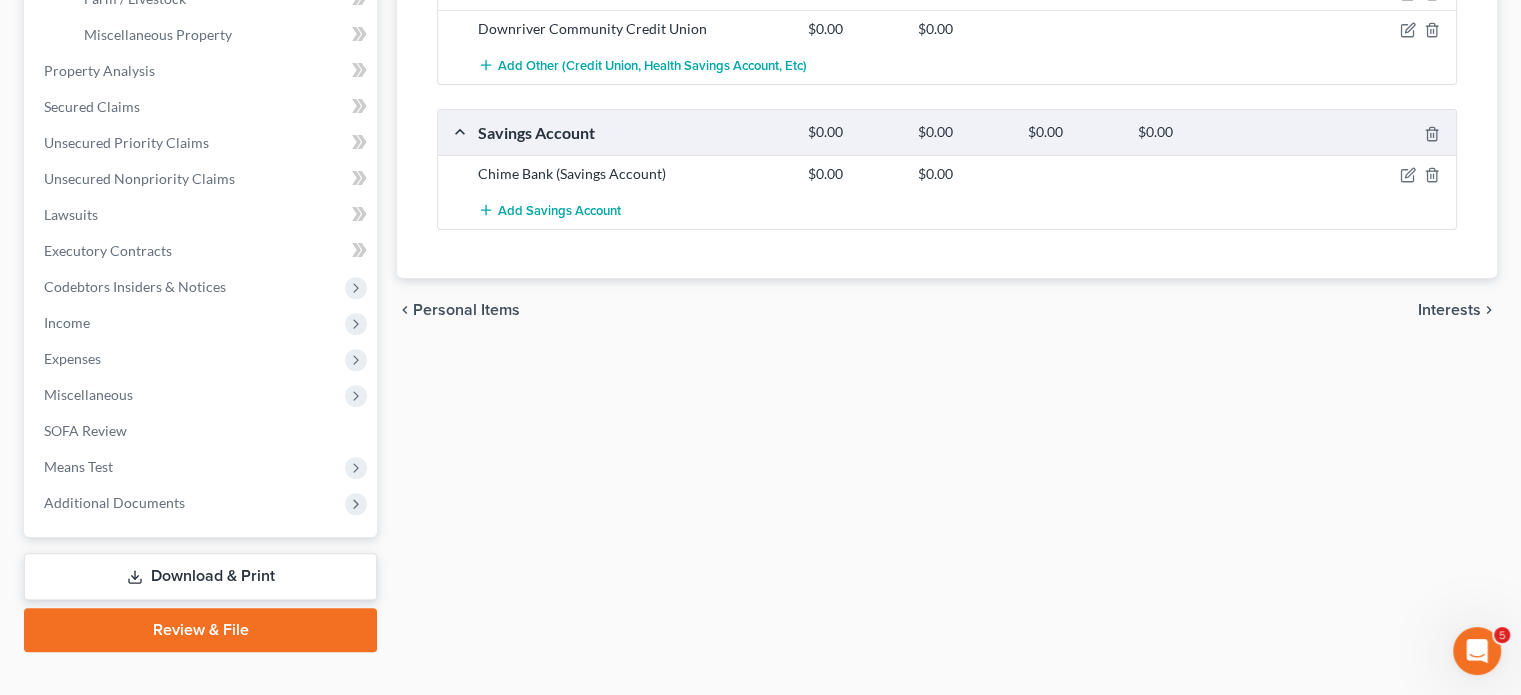 scroll, scrollTop: 700, scrollLeft: 0, axis: vertical 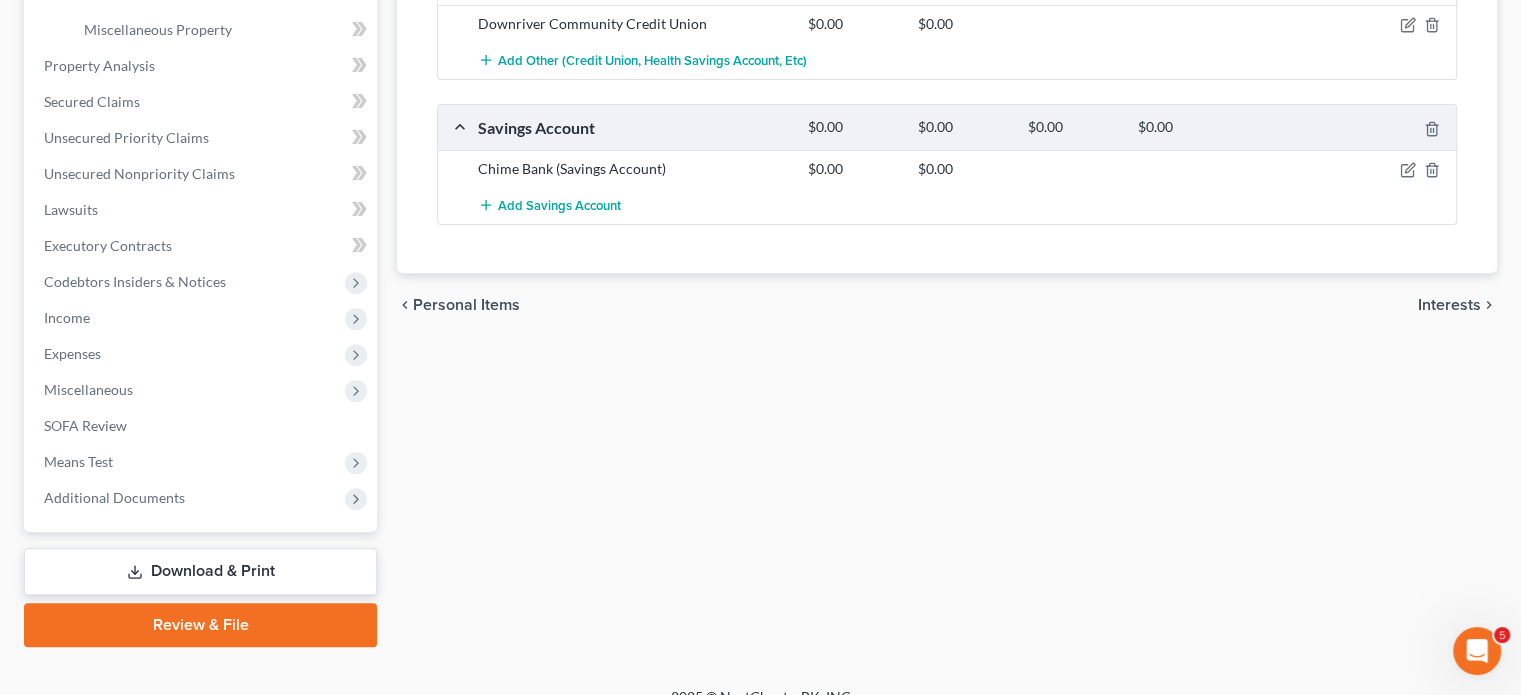 click on "Total Value Exempted Limit Remaining Debtor
Checking Account $20.00 $20.00 $15,800.00 $12,852.00
Downriver Community Federal Credit Union (Checking Account) $0.00 $0.00 Chime Bank (Checking Account) $20.00 $20.00 11 U.S.C. § 522 (d)(5) $20.00 $15,800.00 $12,852.00 Debtor 1 only Add Checking Account
Other (Credit Union, Health Savings Account, etc) $0.00 $0.00 $0.00 $0.00
Chime - Credit Builder $0.00 $0.00 Downriver Community Credit Union $0.00 $0.00 Add Other (Credit Union, Health Savings Account, etc)
Savings Account $0.00 $0.00 $0.00 $0.00
Chime Bank (Savings Account) $0.00 $0.00 Add Savings Account" at bounding box center (947, -36) 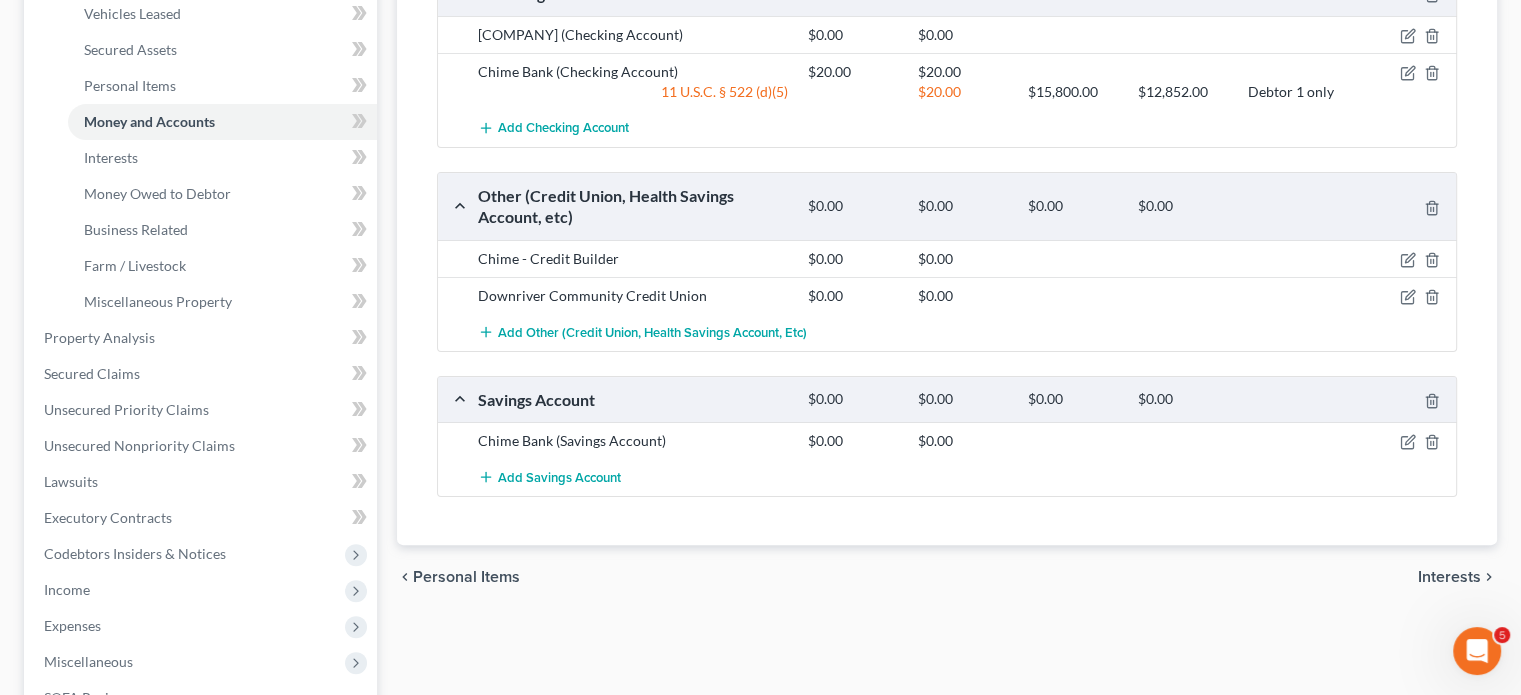scroll, scrollTop: 430, scrollLeft: 0, axis: vertical 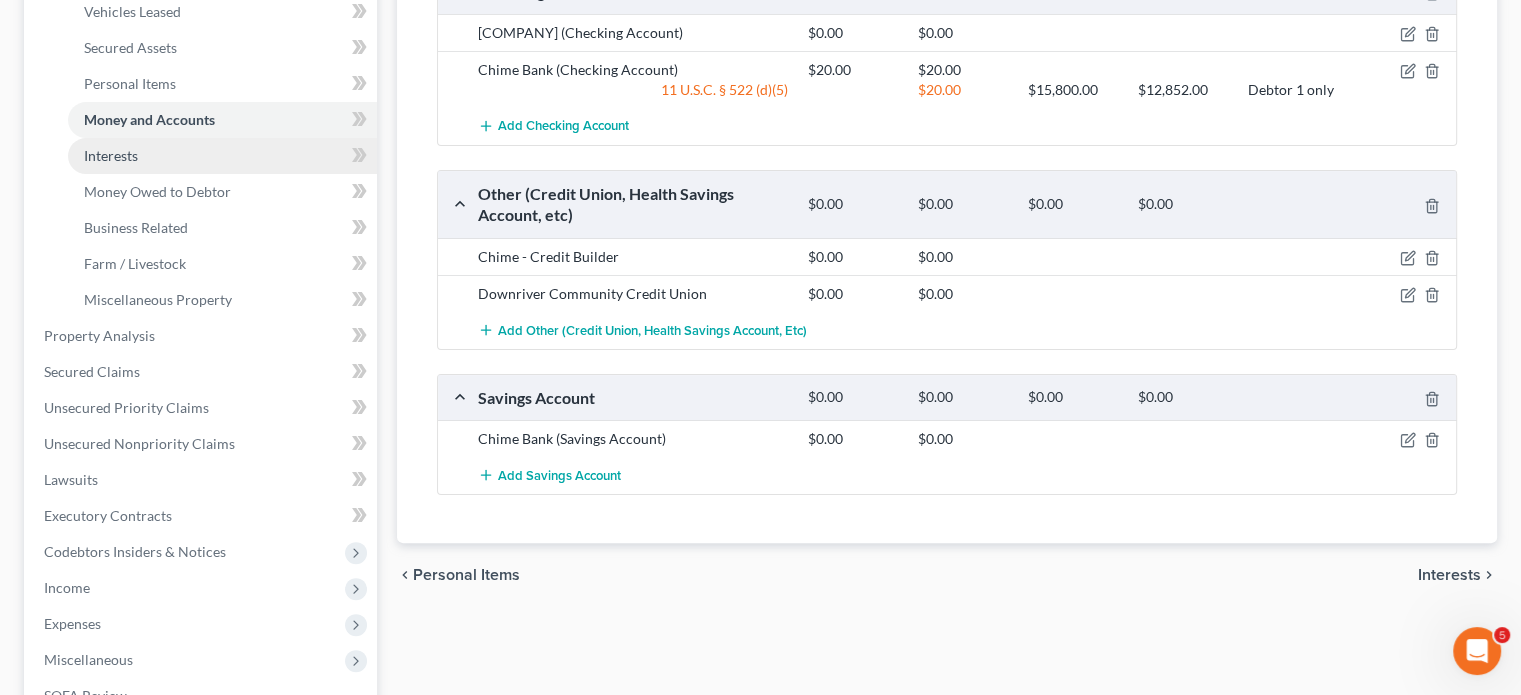 click on "Interests" at bounding box center (222, 156) 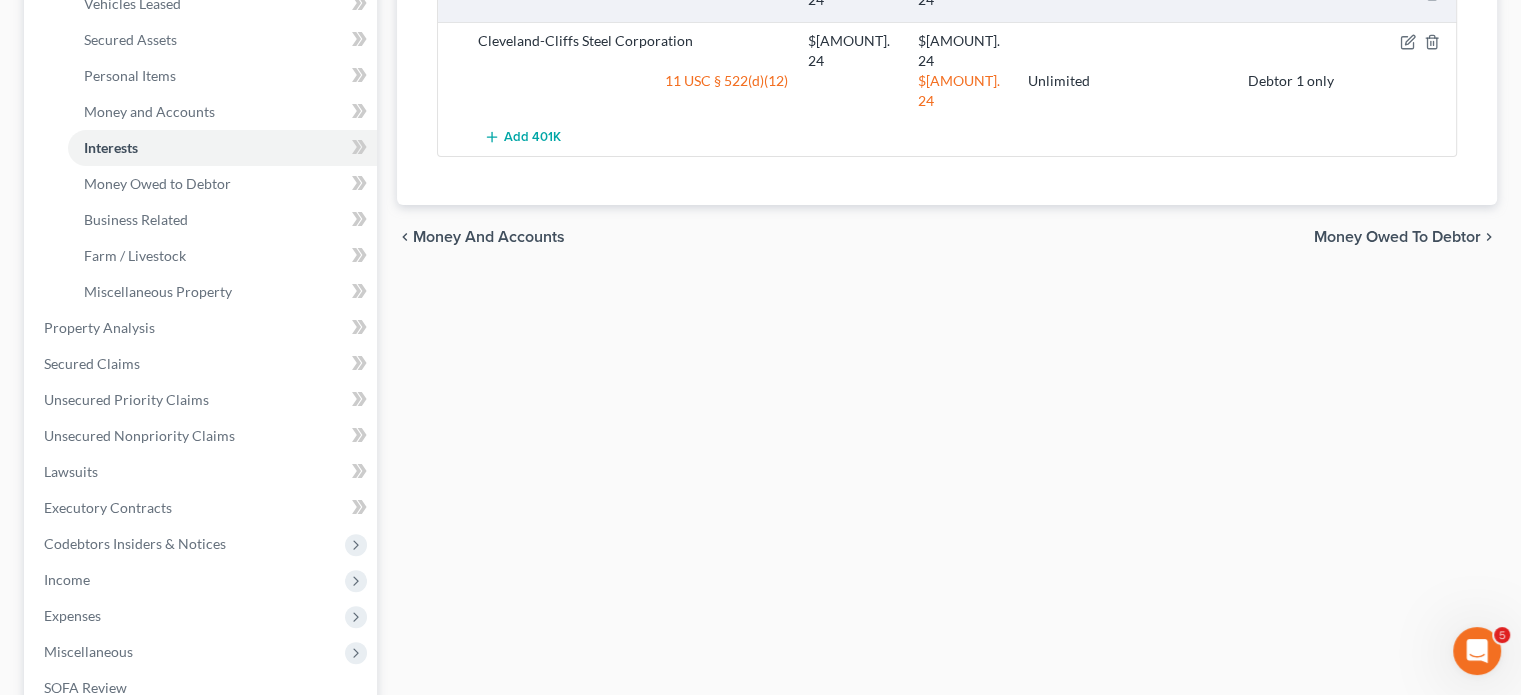 scroll, scrollTop: 440, scrollLeft: 0, axis: vertical 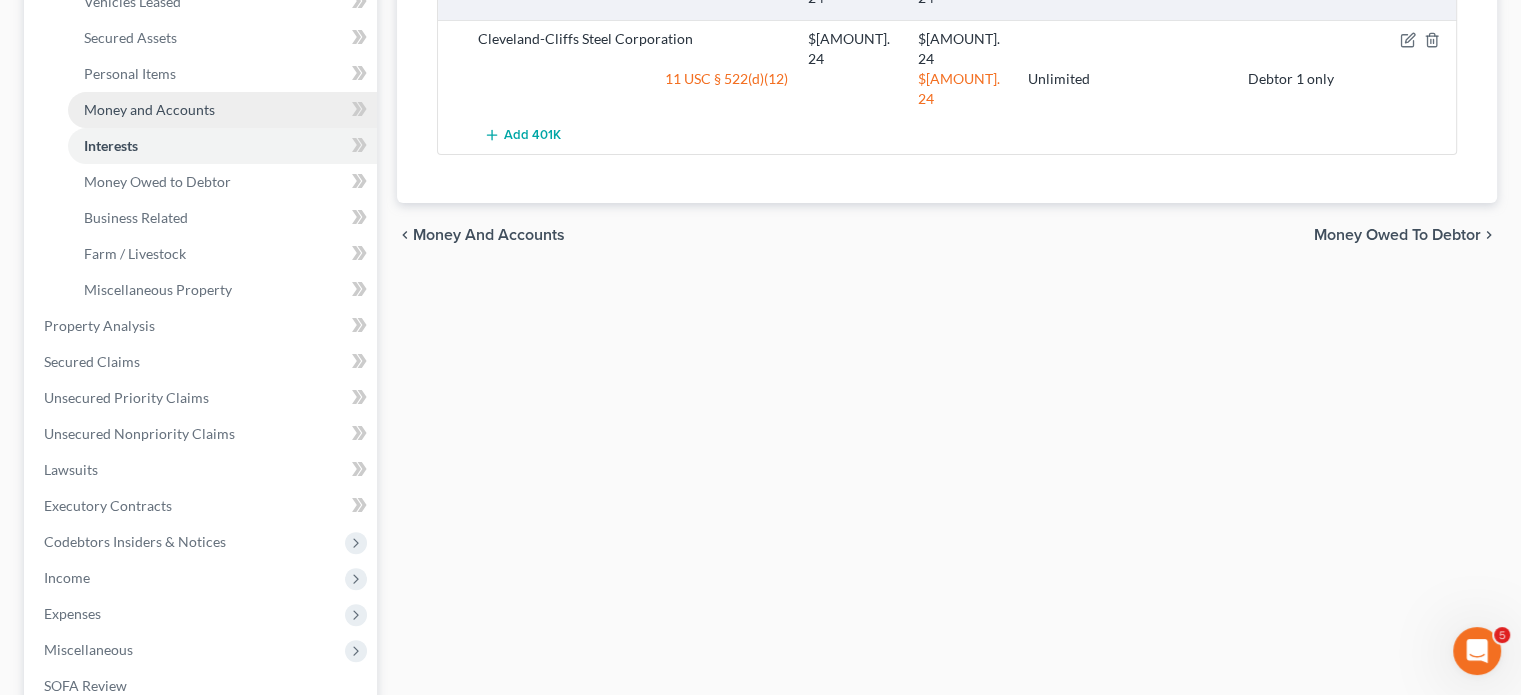 click on "Money and Accounts" at bounding box center [149, 109] 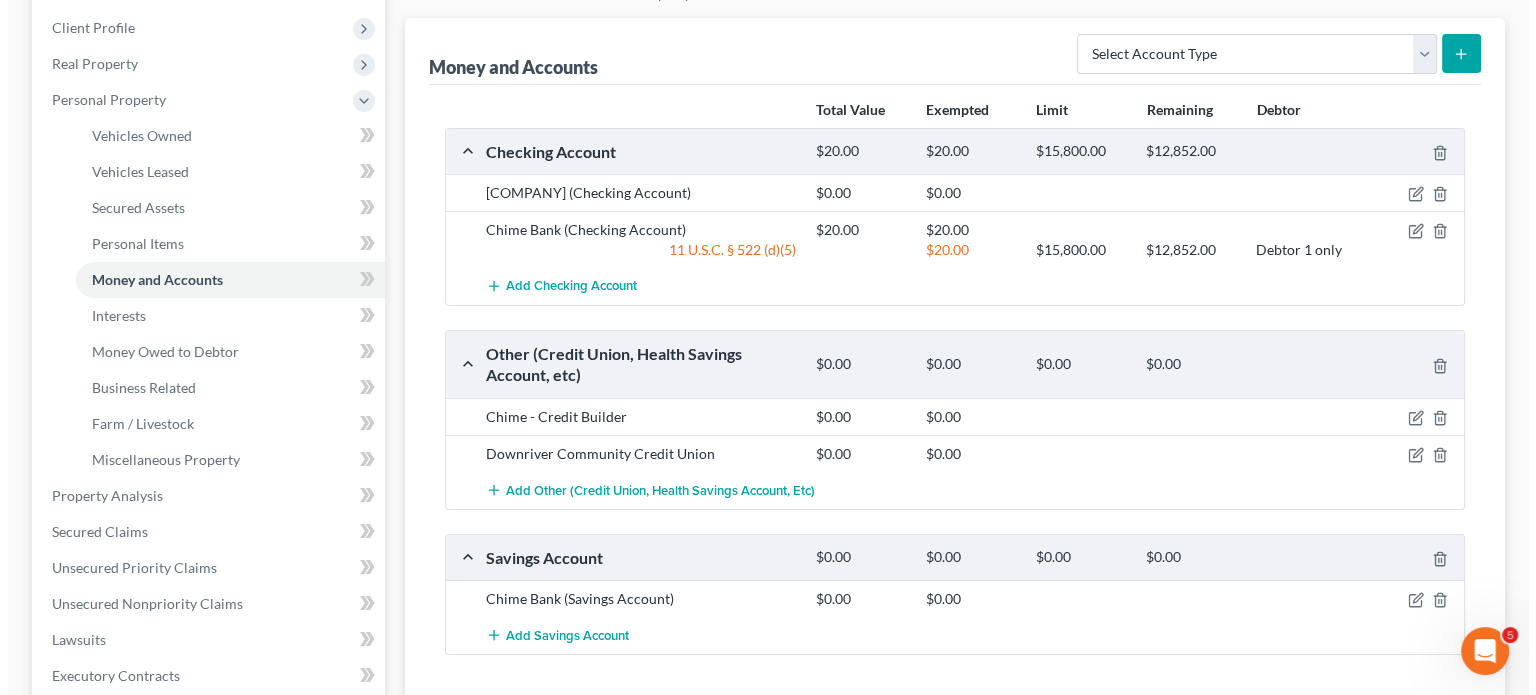 scroll, scrollTop: 275, scrollLeft: 0, axis: vertical 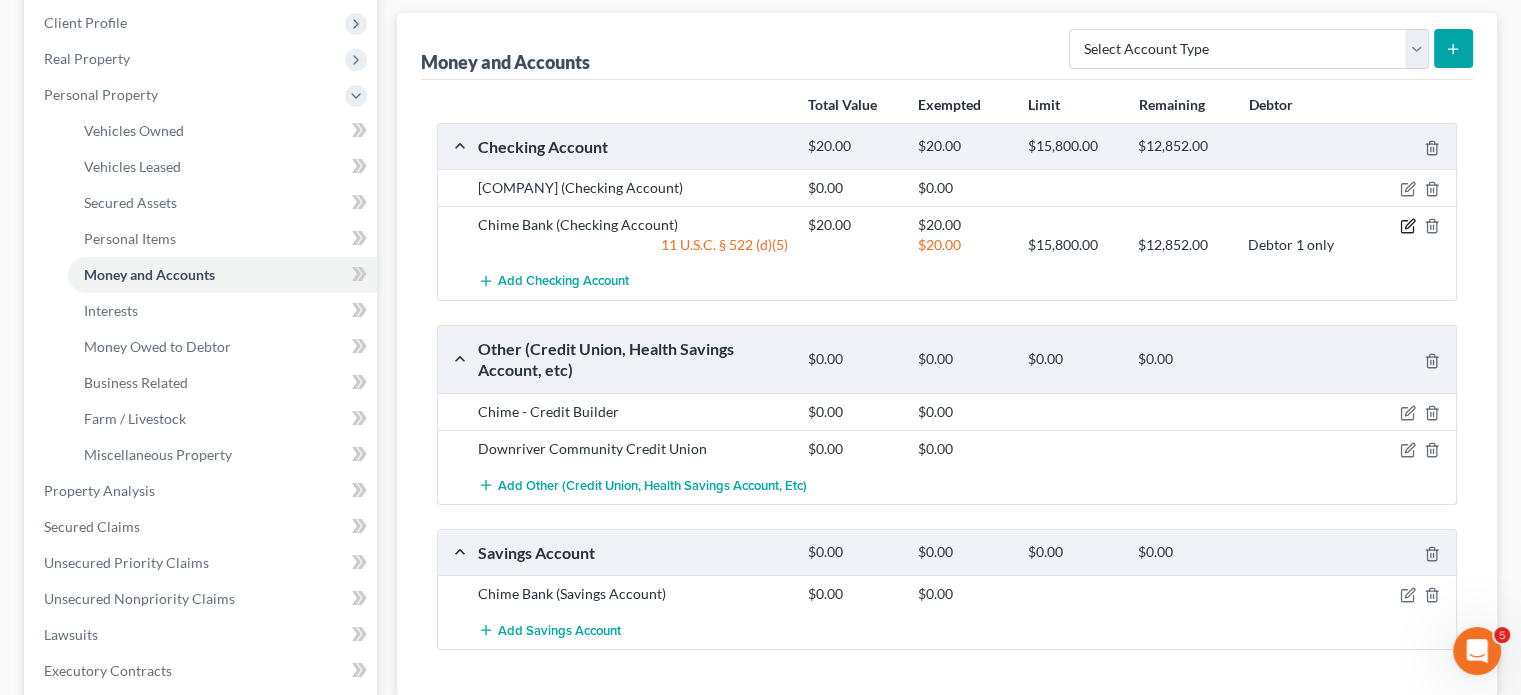 click 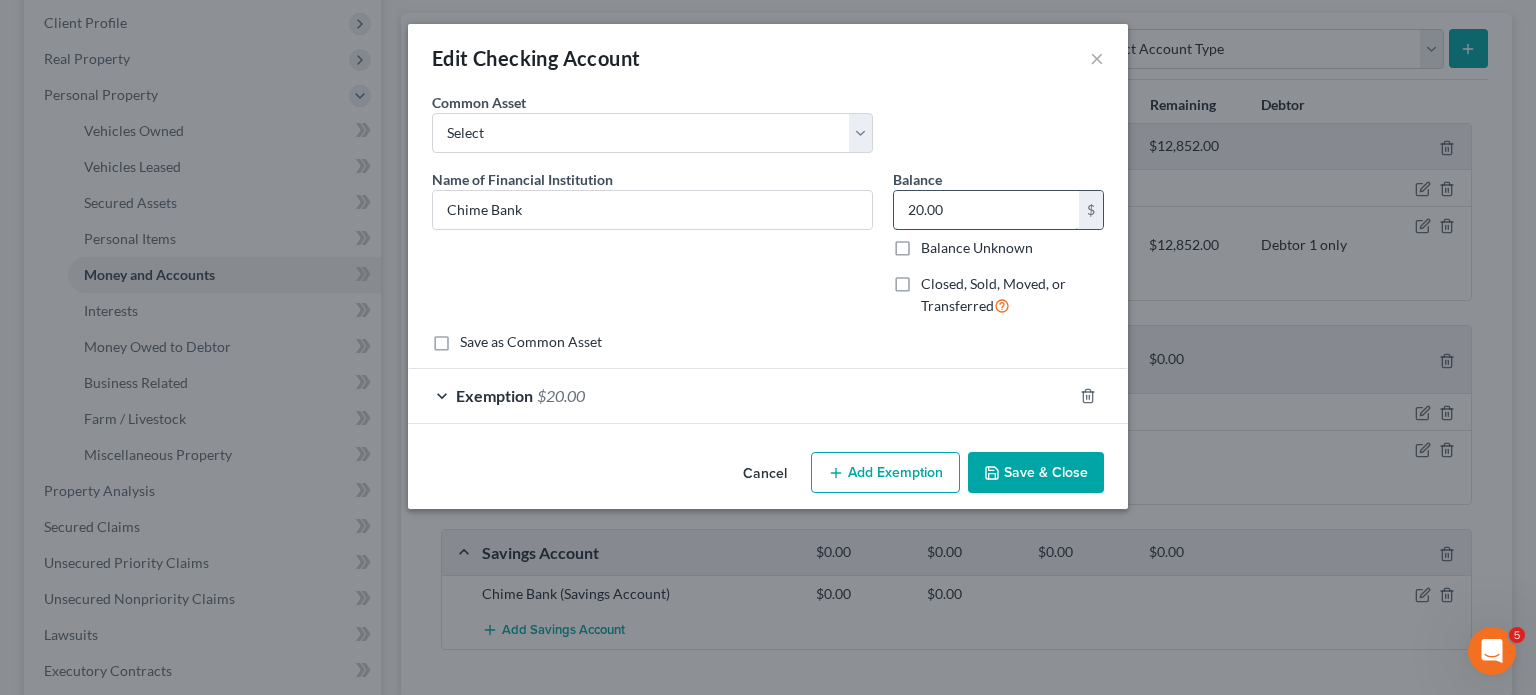 click on "20.00" at bounding box center (986, 210) 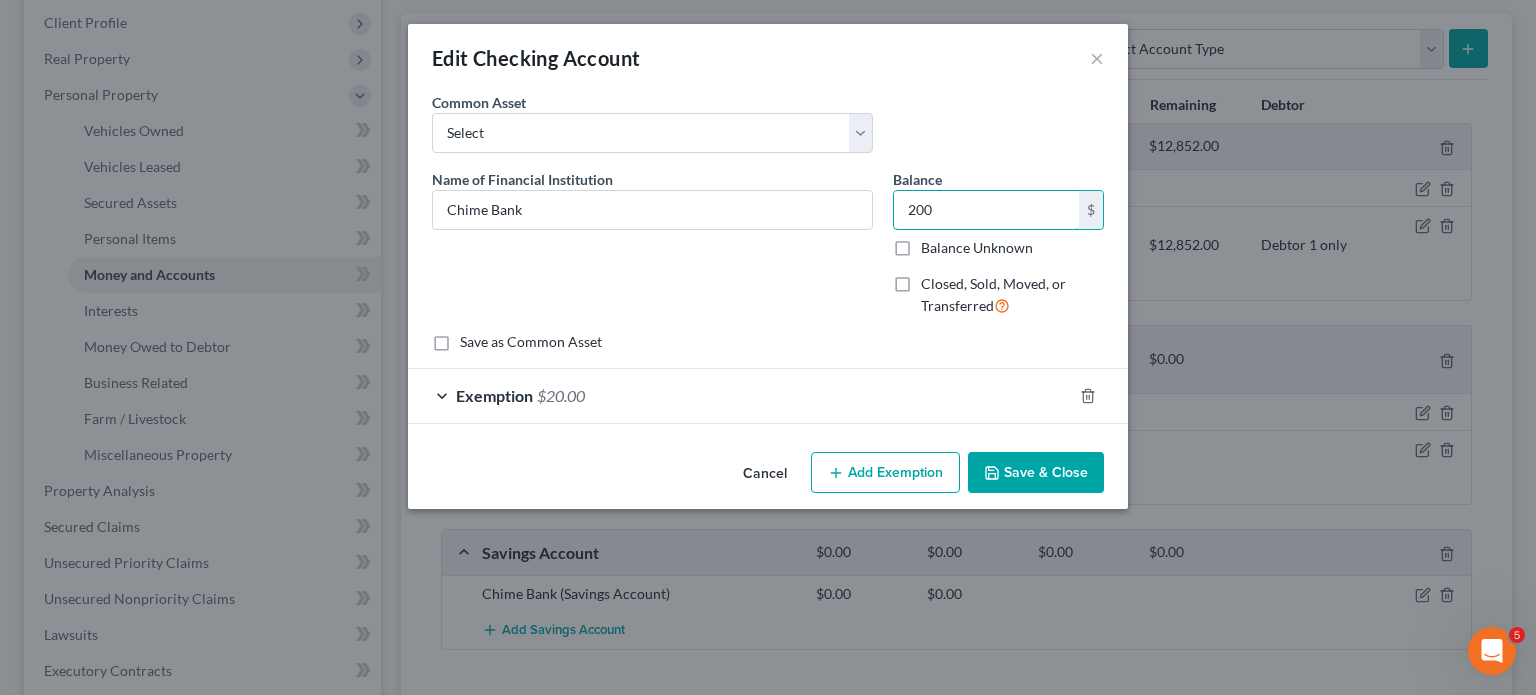 type on "200" 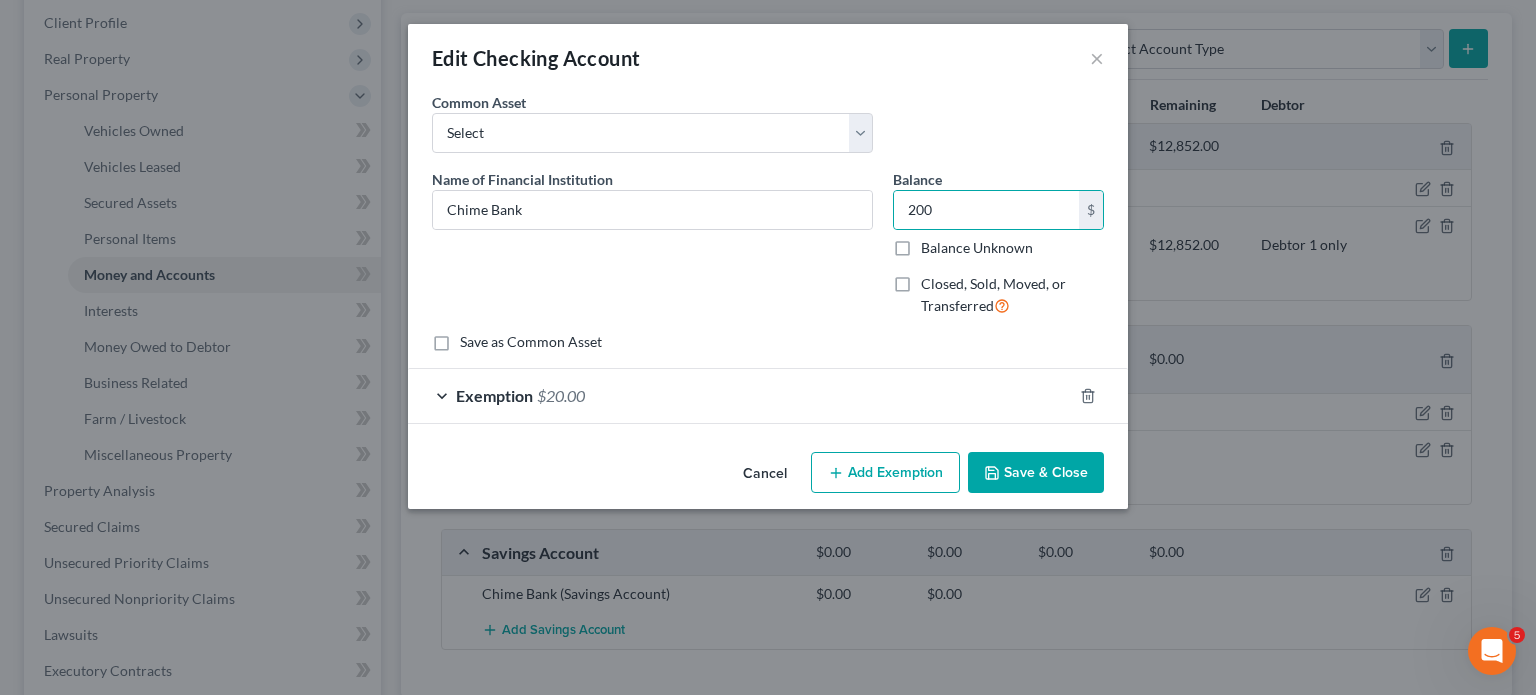 click on "Exemption $20.00" at bounding box center (740, 395) 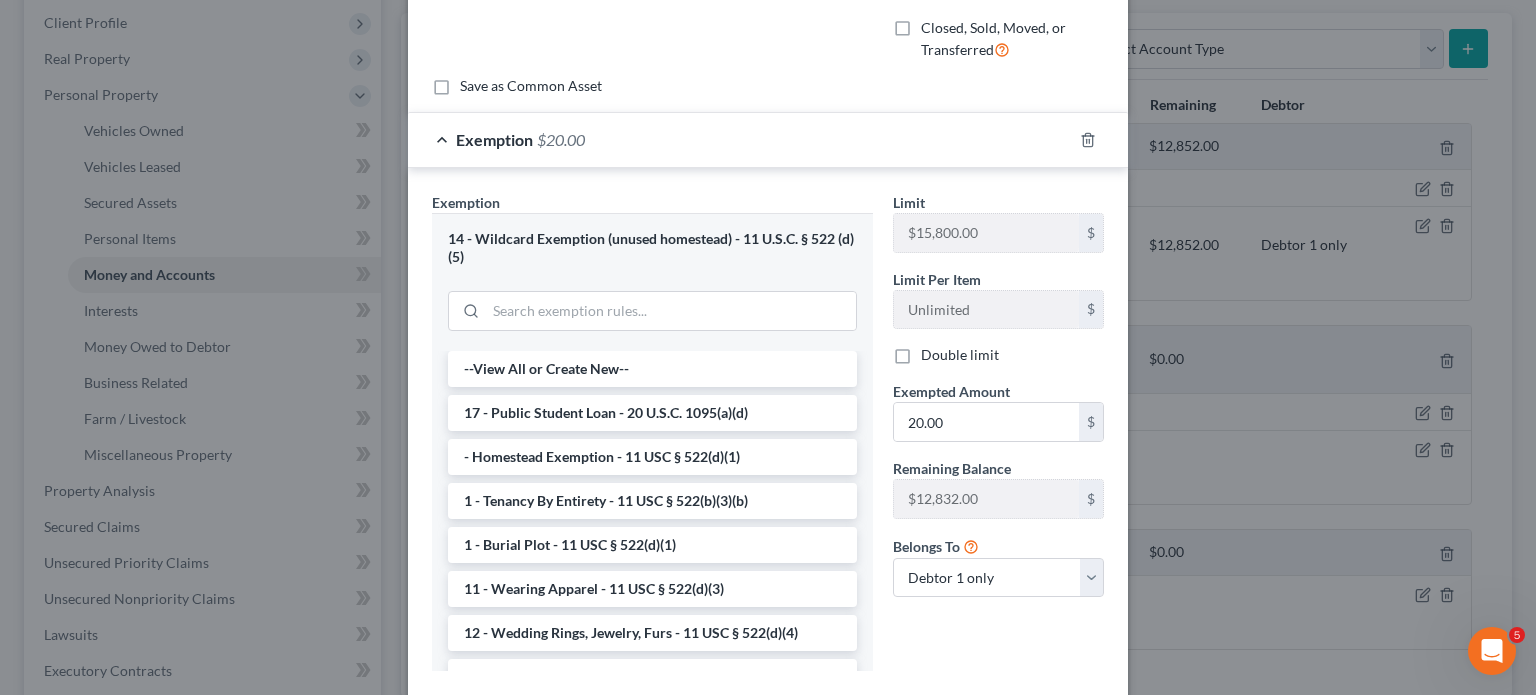scroll, scrollTop: 258, scrollLeft: 0, axis: vertical 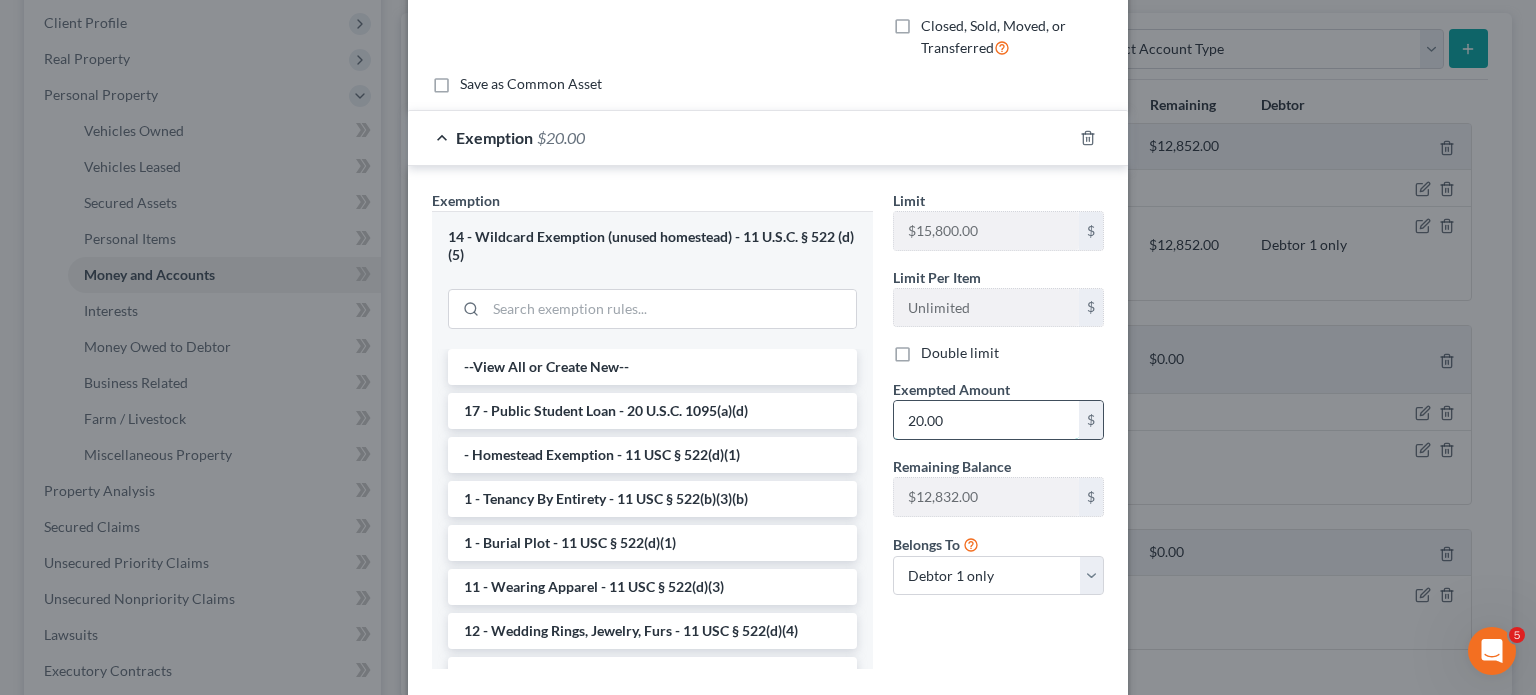 click on "20.00" at bounding box center (986, 420) 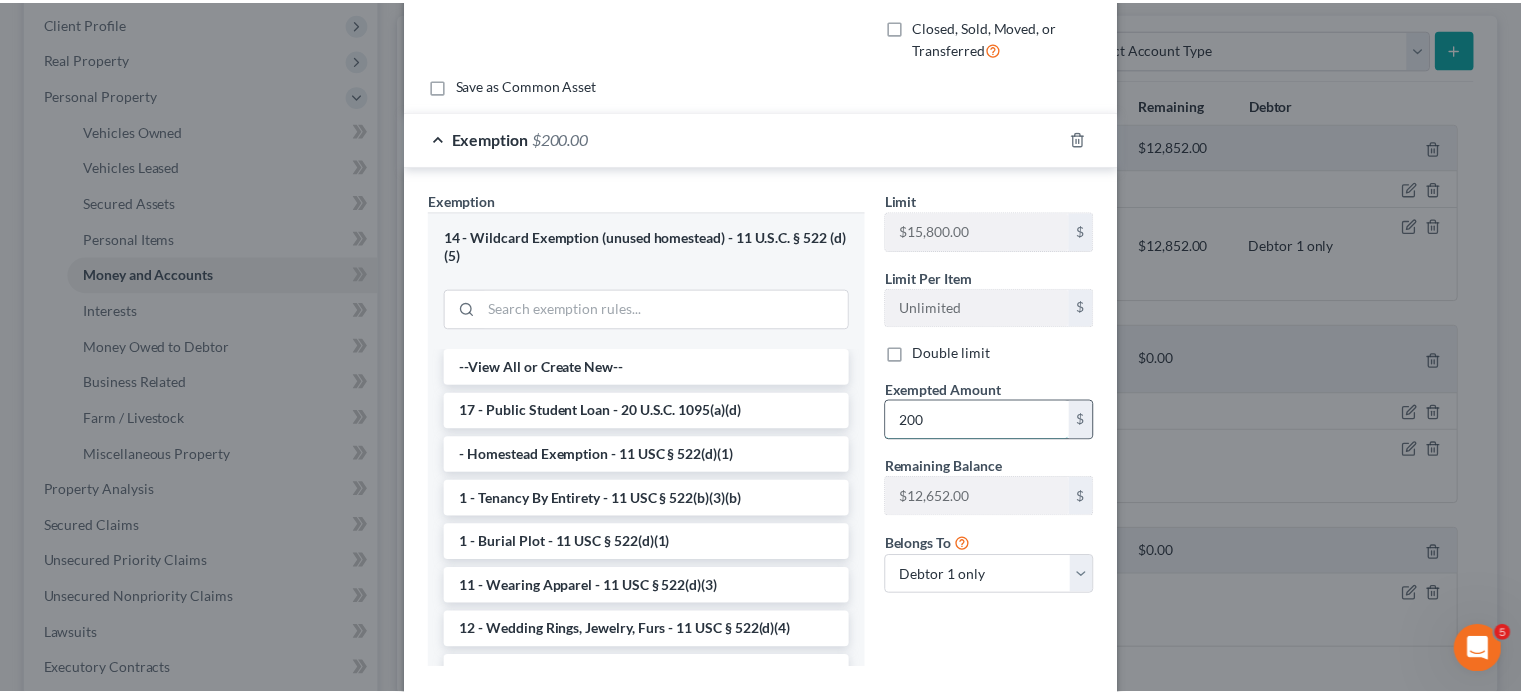 scroll, scrollTop: 635, scrollLeft: 0, axis: vertical 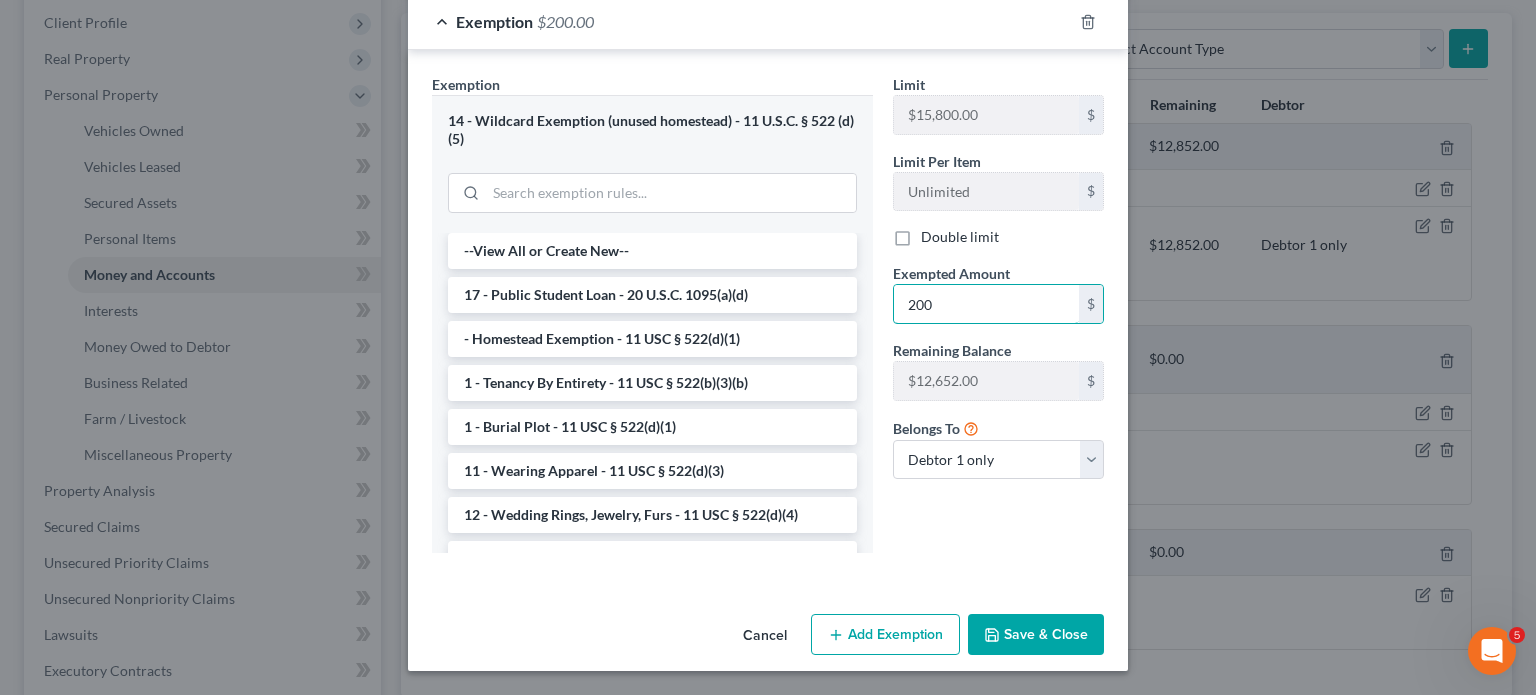 type on "200" 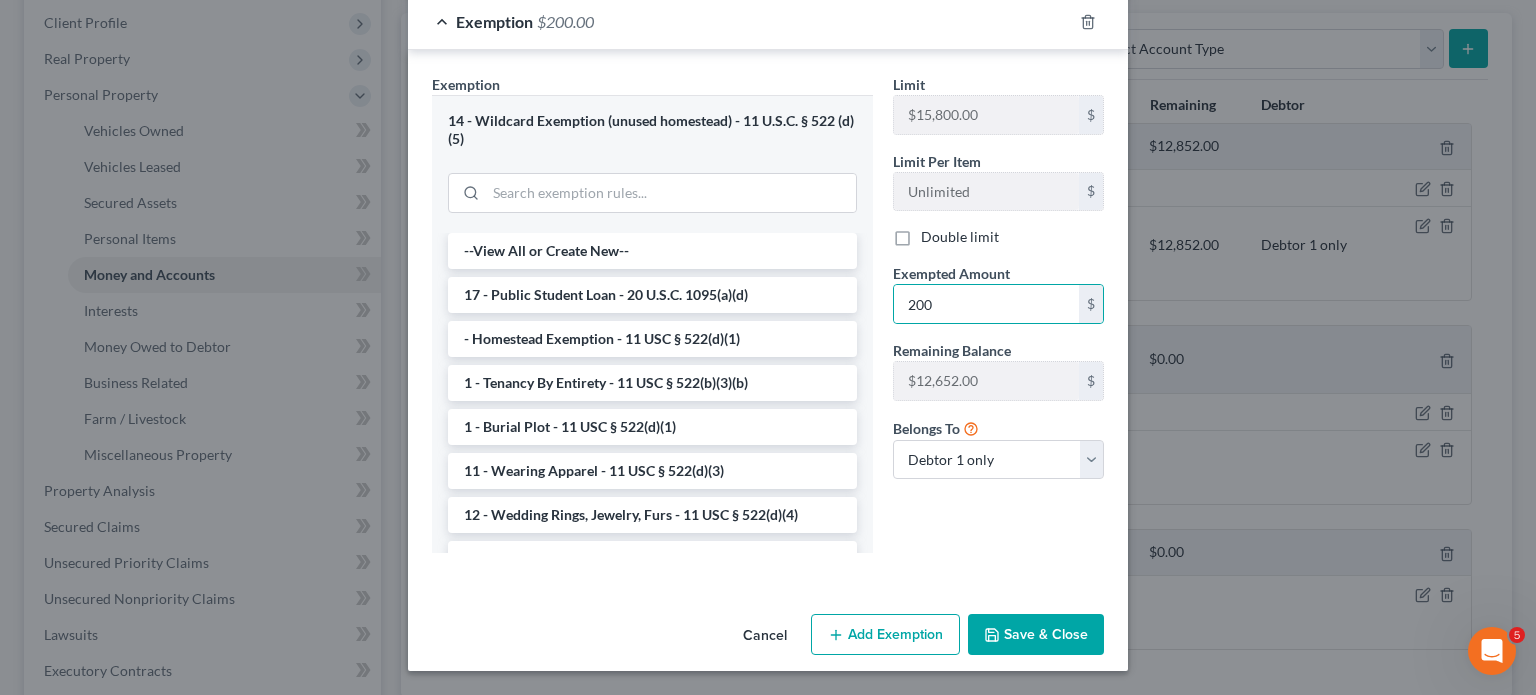 click on "Save & Close" at bounding box center (1036, 635) 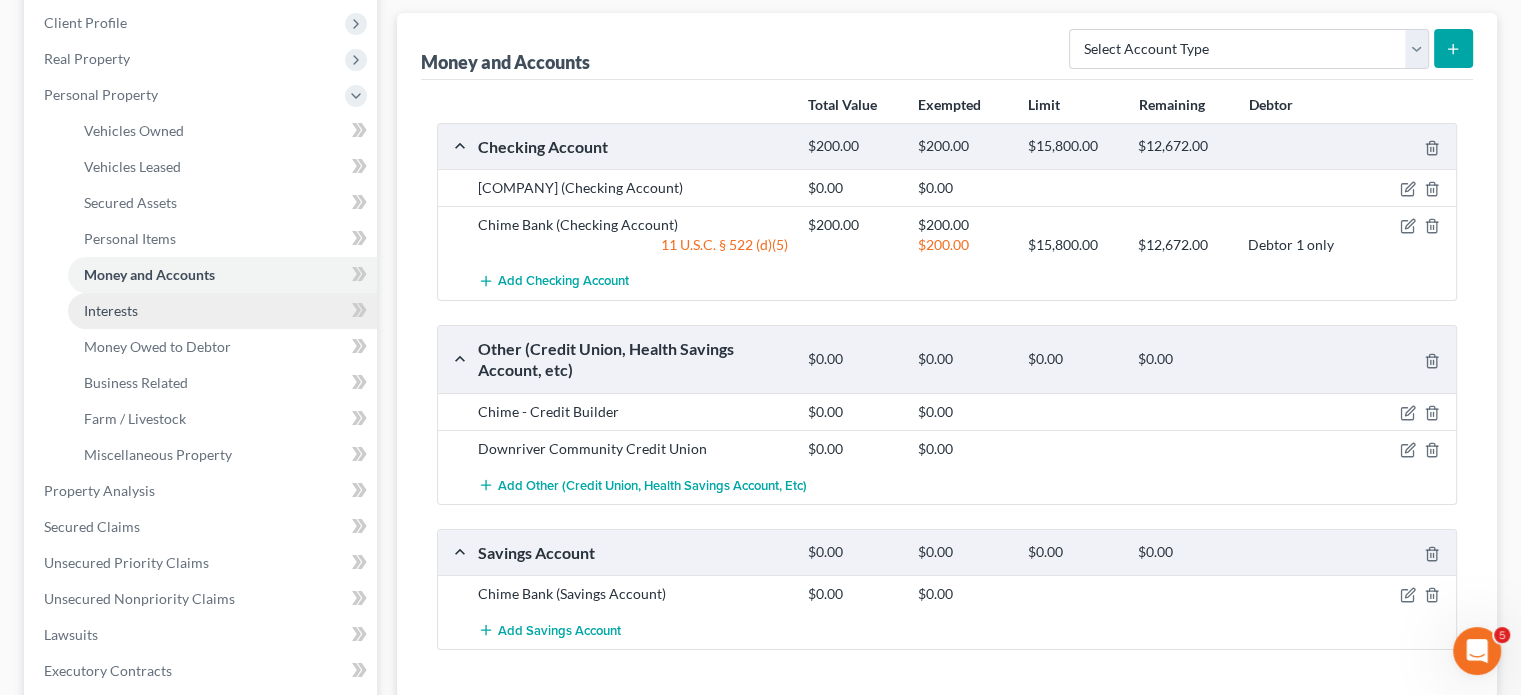 click on "Interests" at bounding box center (222, 311) 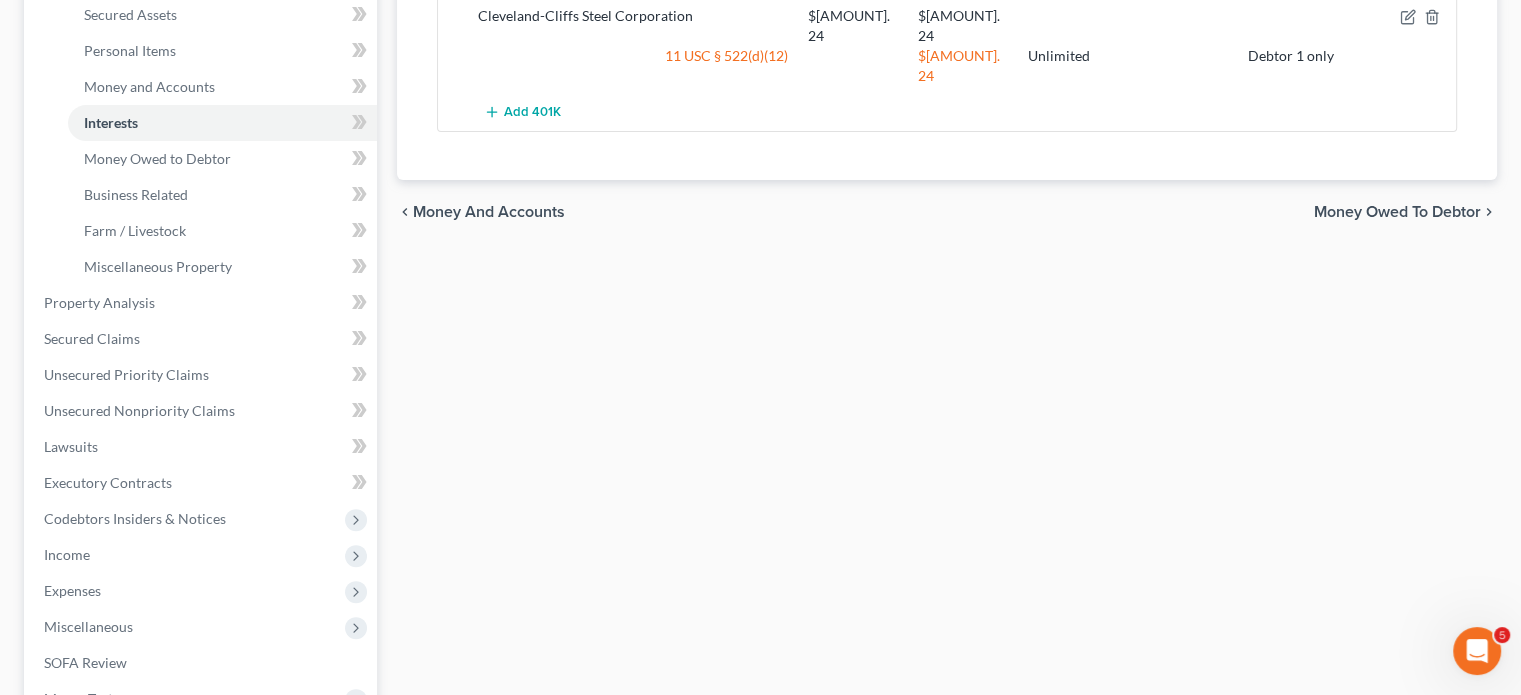 scroll, scrollTop: 472, scrollLeft: 0, axis: vertical 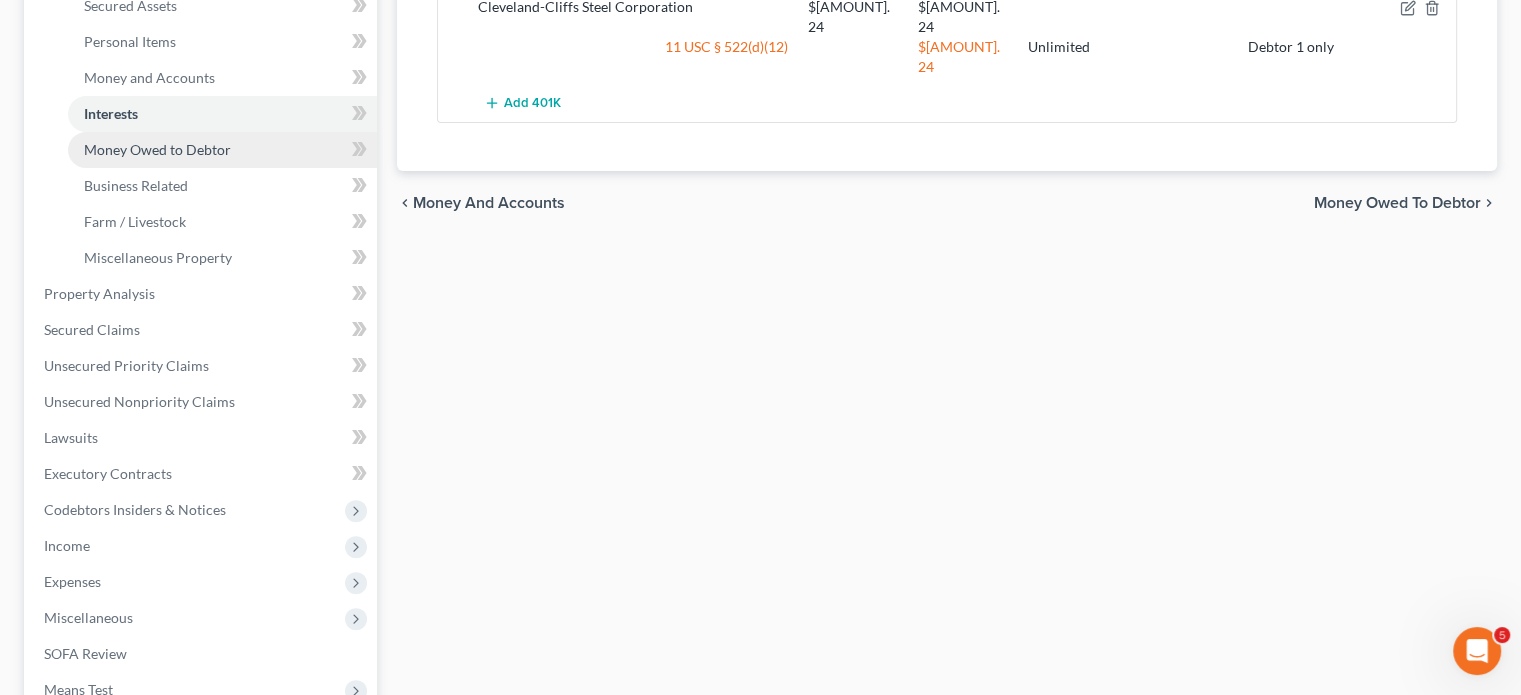 click on "Money Owed to Debtor" at bounding box center [157, 149] 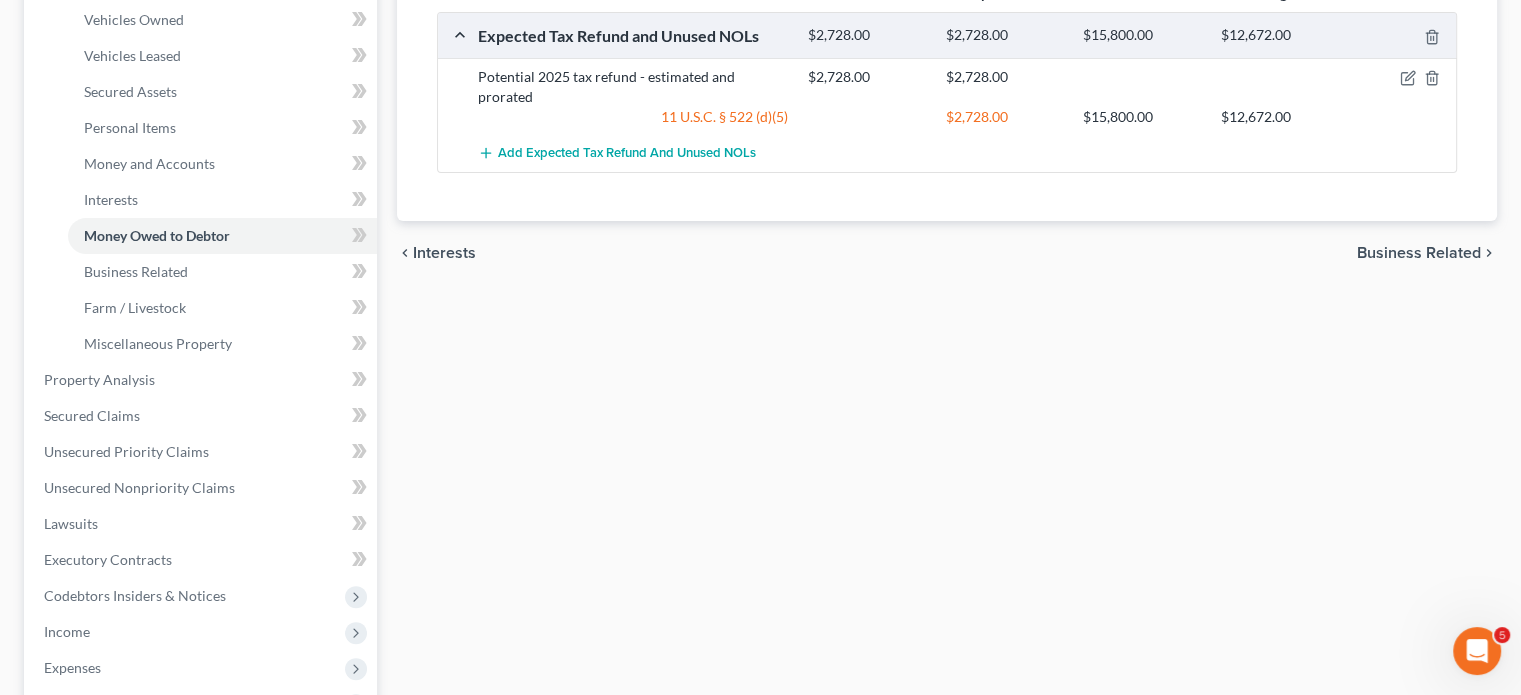 scroll, scrollTop: 387, scrollLeft: 0, axis: vertical 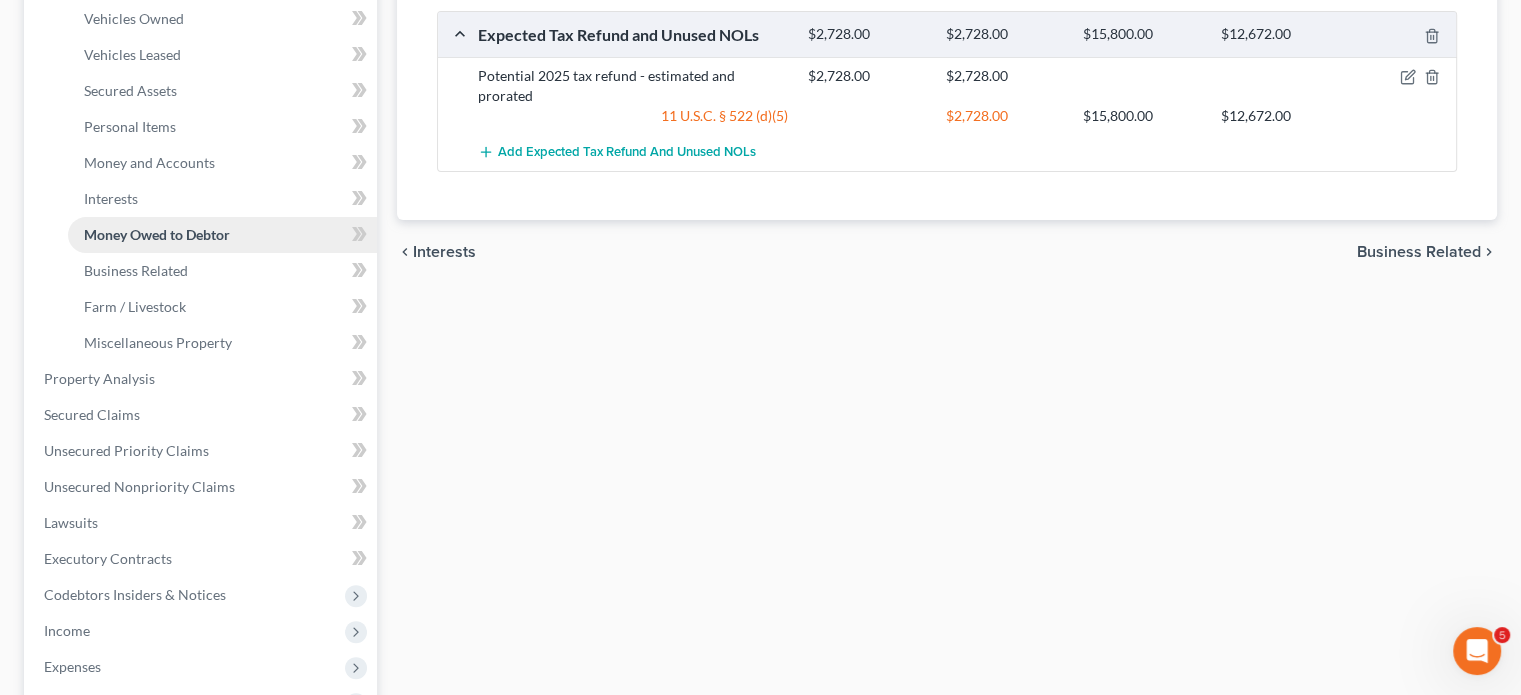 click on "Money Owed to Debtor" at bounding box center [222, 235] 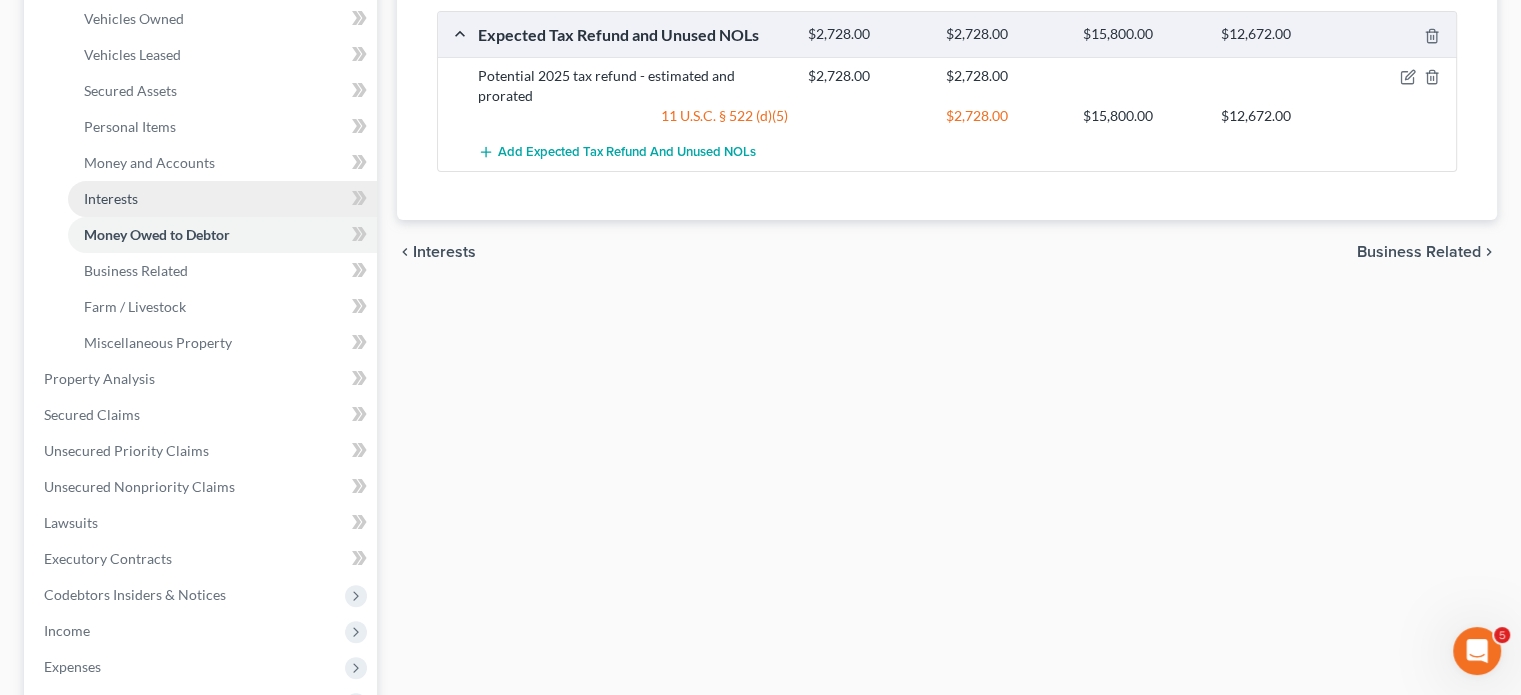 click on "Interests" at bounding box center (222, 199) 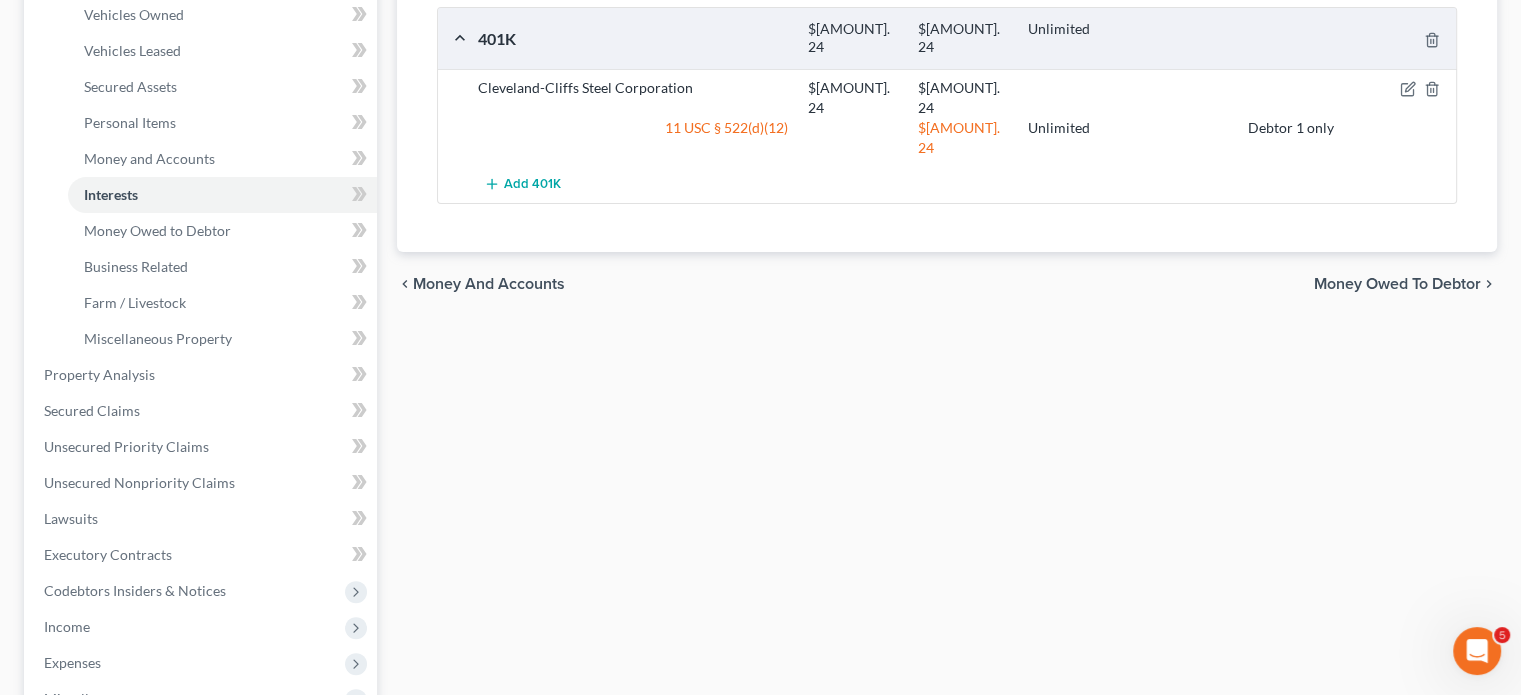 scroll, scrollTop: 392, scrollLeft: 0, axis: vertical 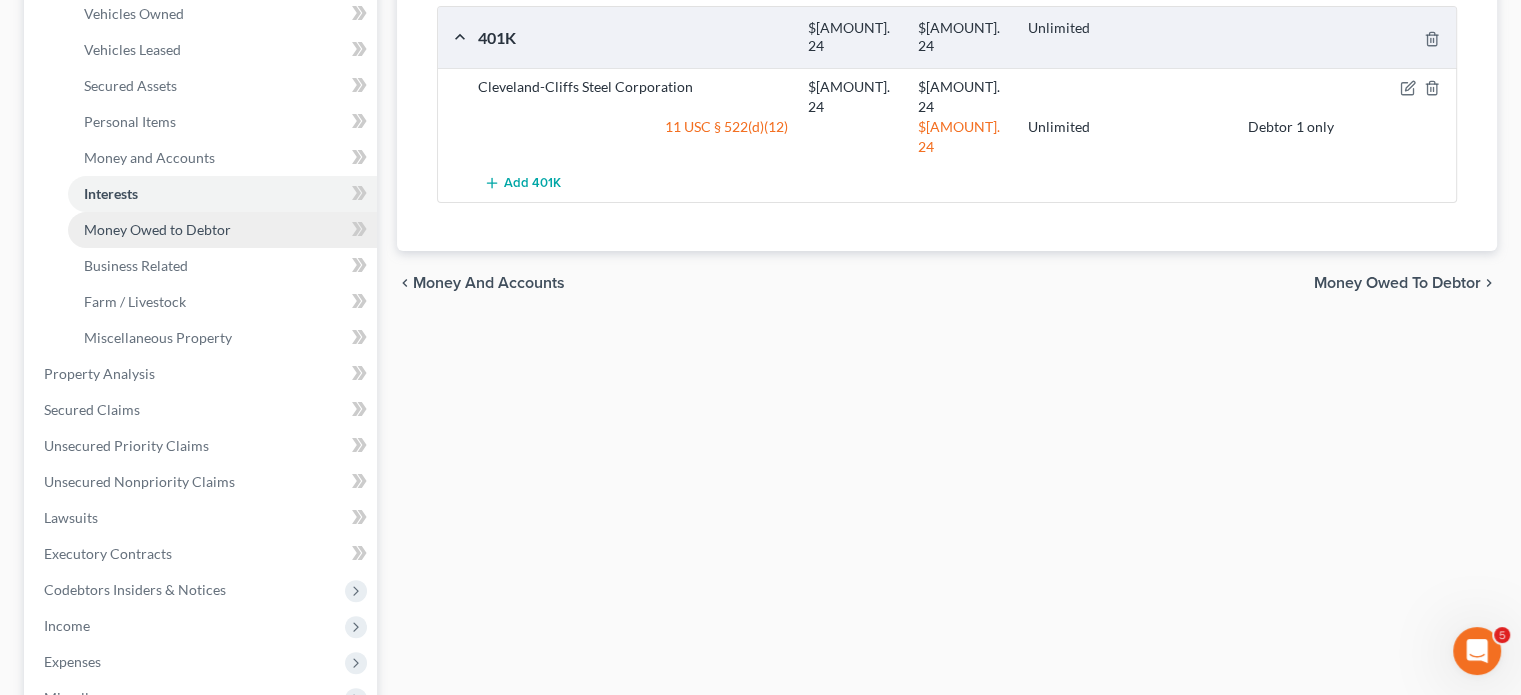 click on "Money Owed to Debtor" at bounding box center [157, 229] 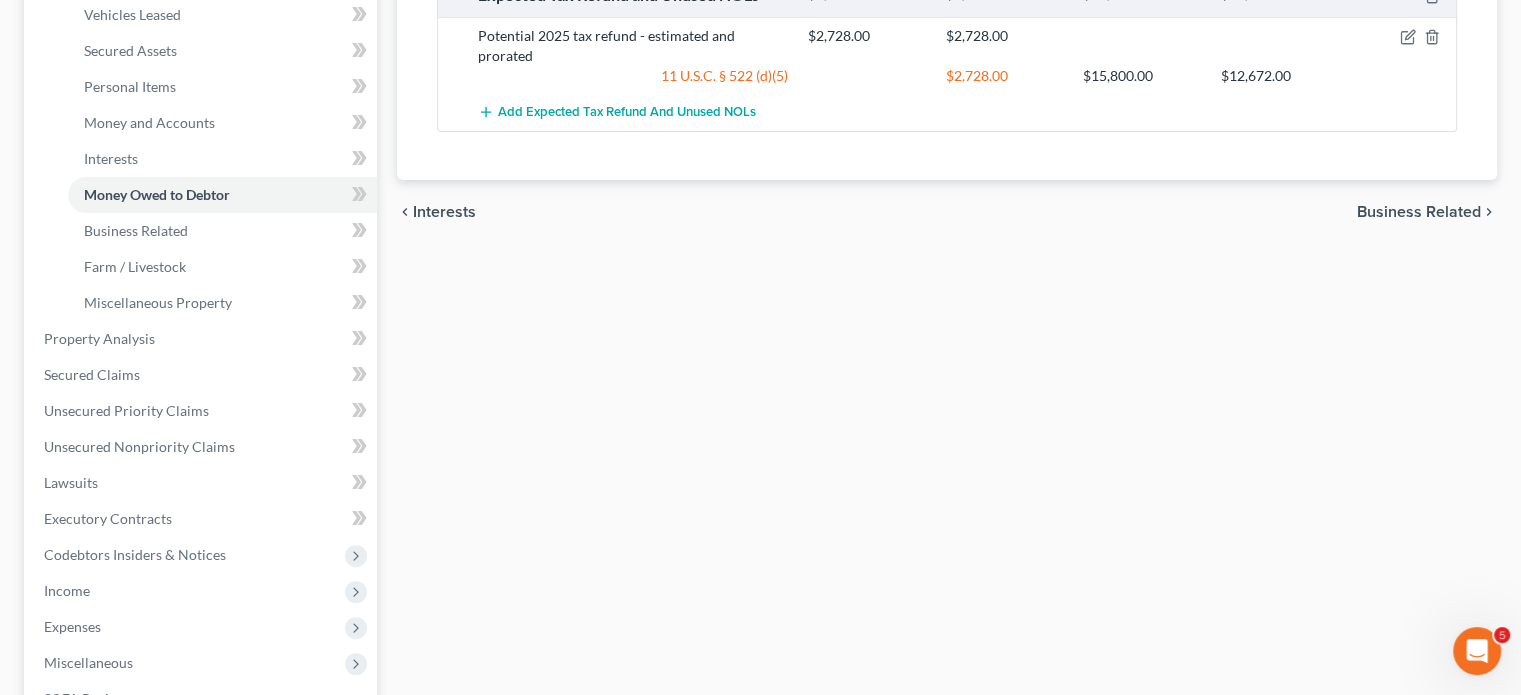 scroll, scrollTop: 452, scrollLeft: 0, axis: vertical 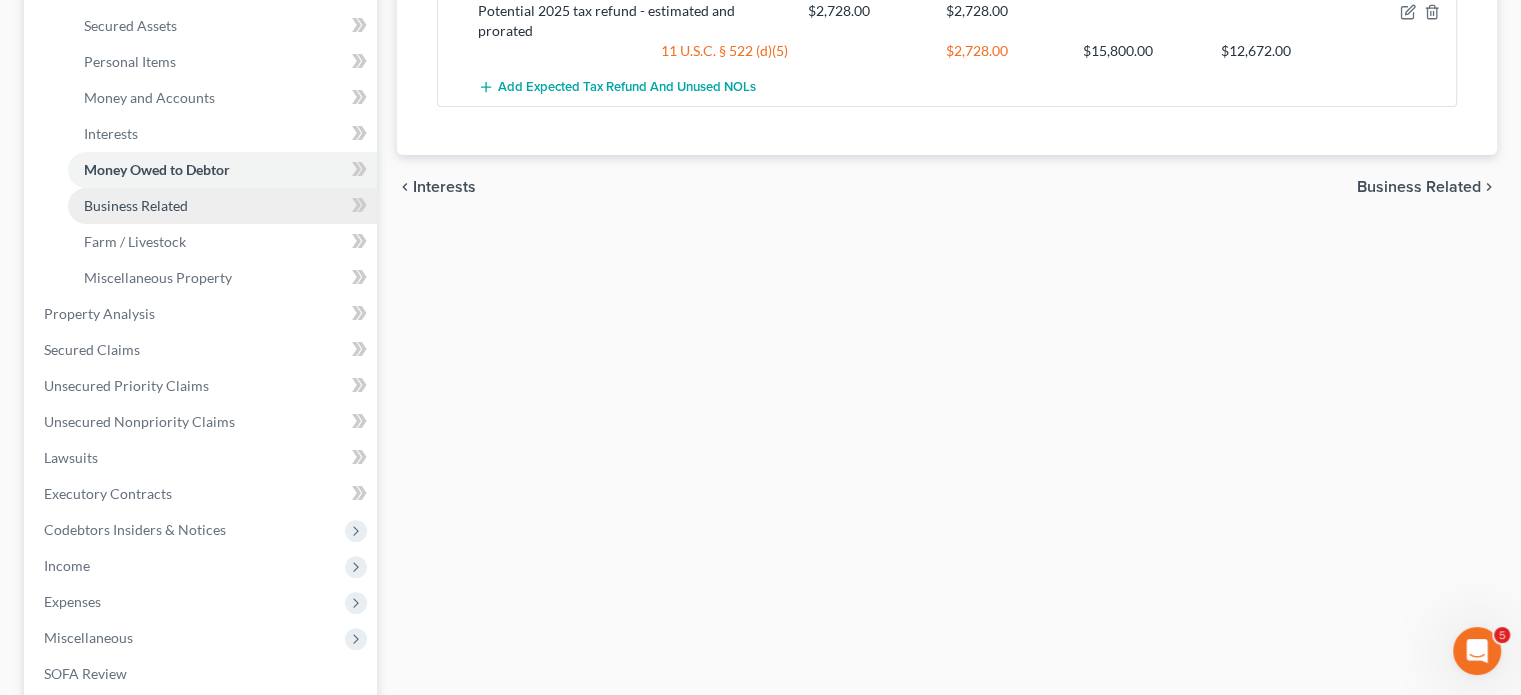 click on "Business Related" at bounding box center [222, 206] 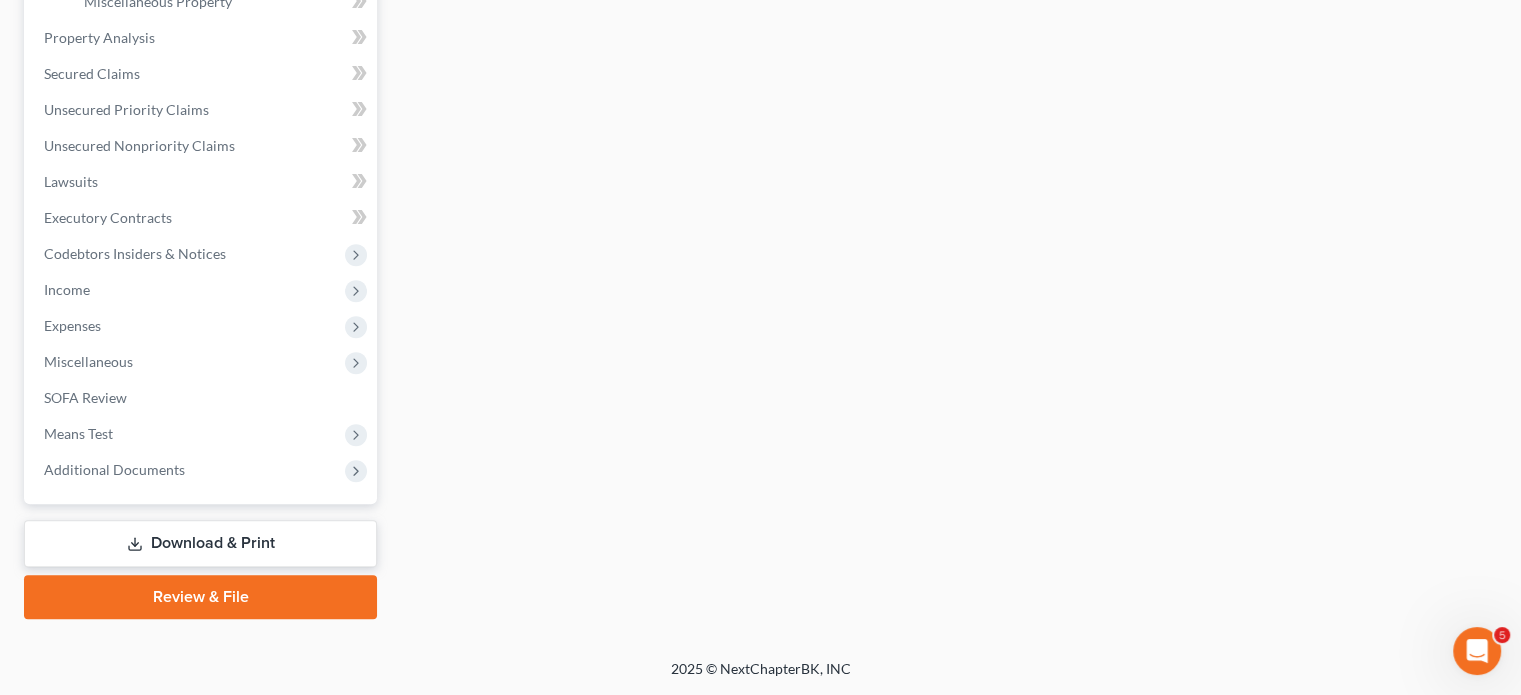 scroll, scrollTop: 838, scrollLeft: 0, axis: vertical 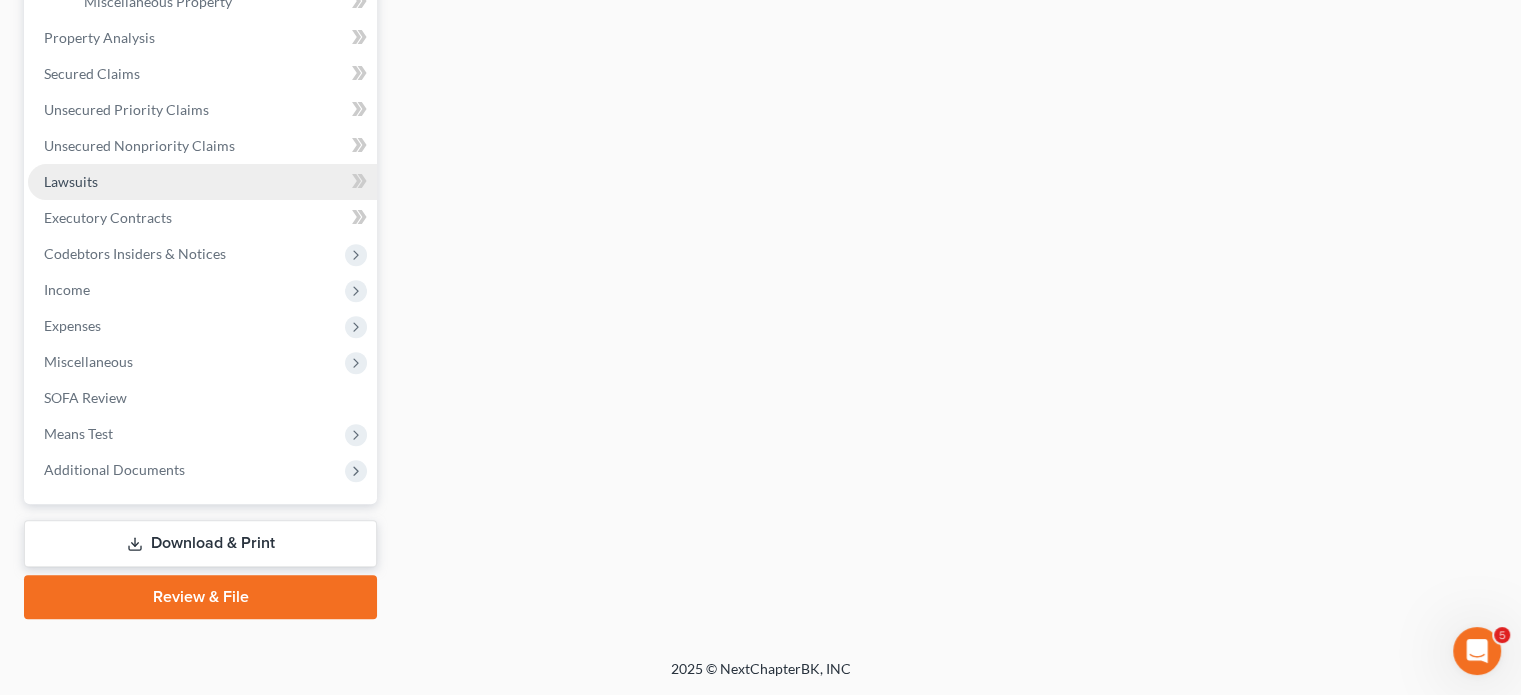click on "Lawsuits" at bounding box center (202, 182) 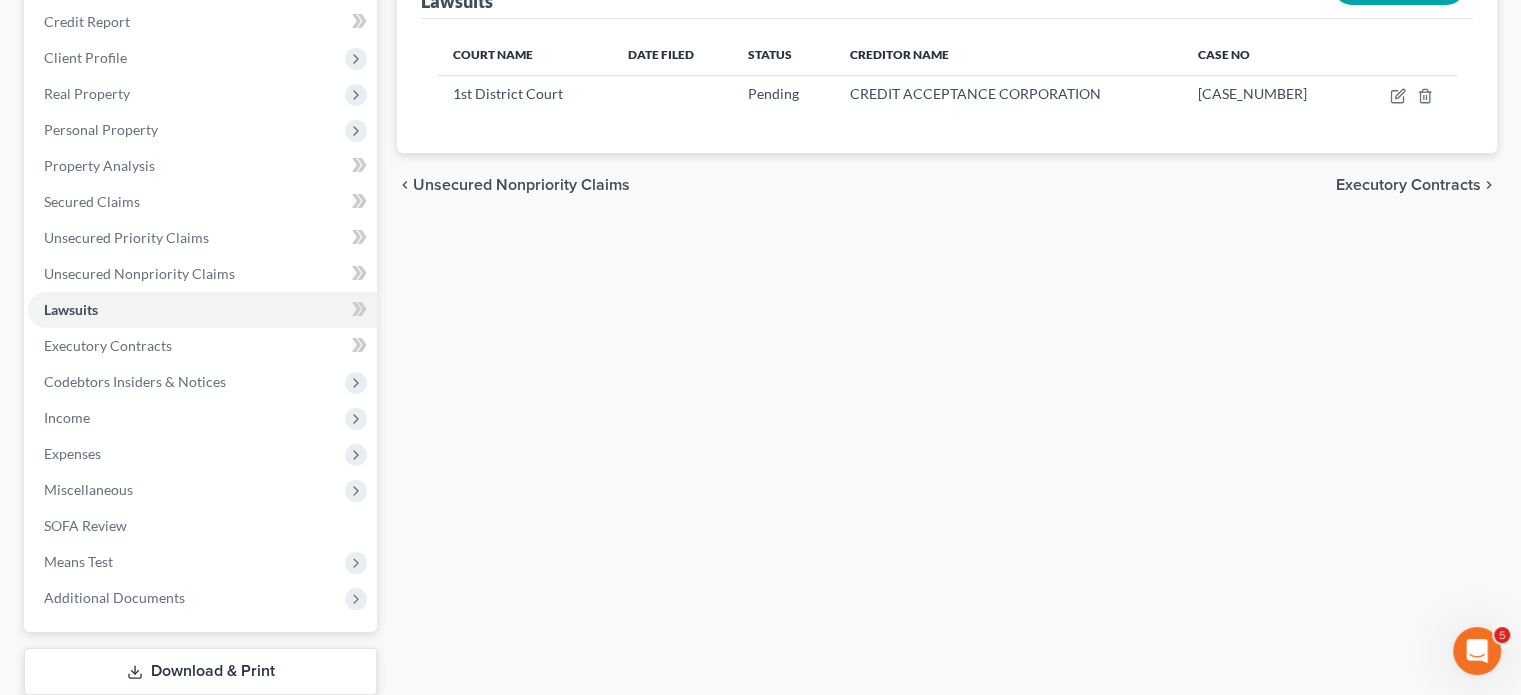 scroll, scrollTop: 239, scrollLeft: 0, axis: vertical 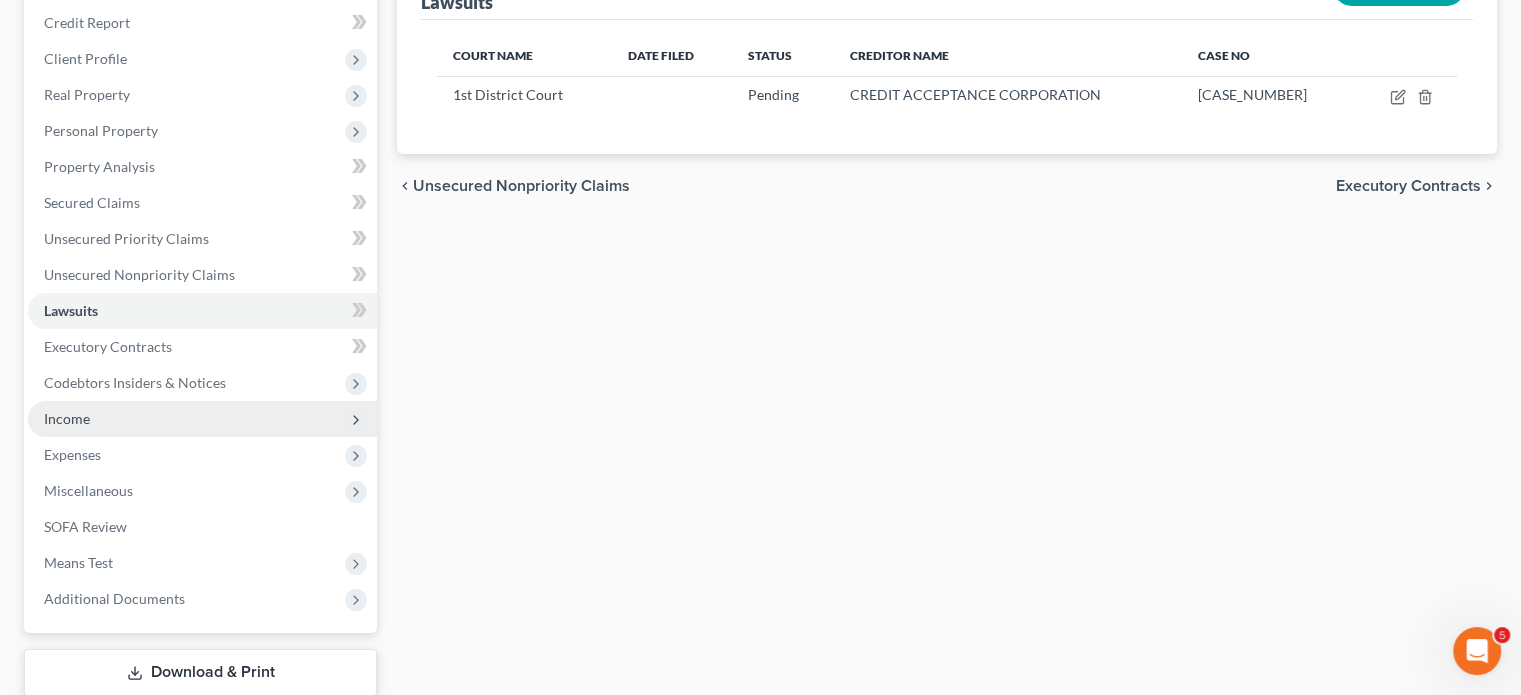 click on "Income" at bounding box center [67, 418] 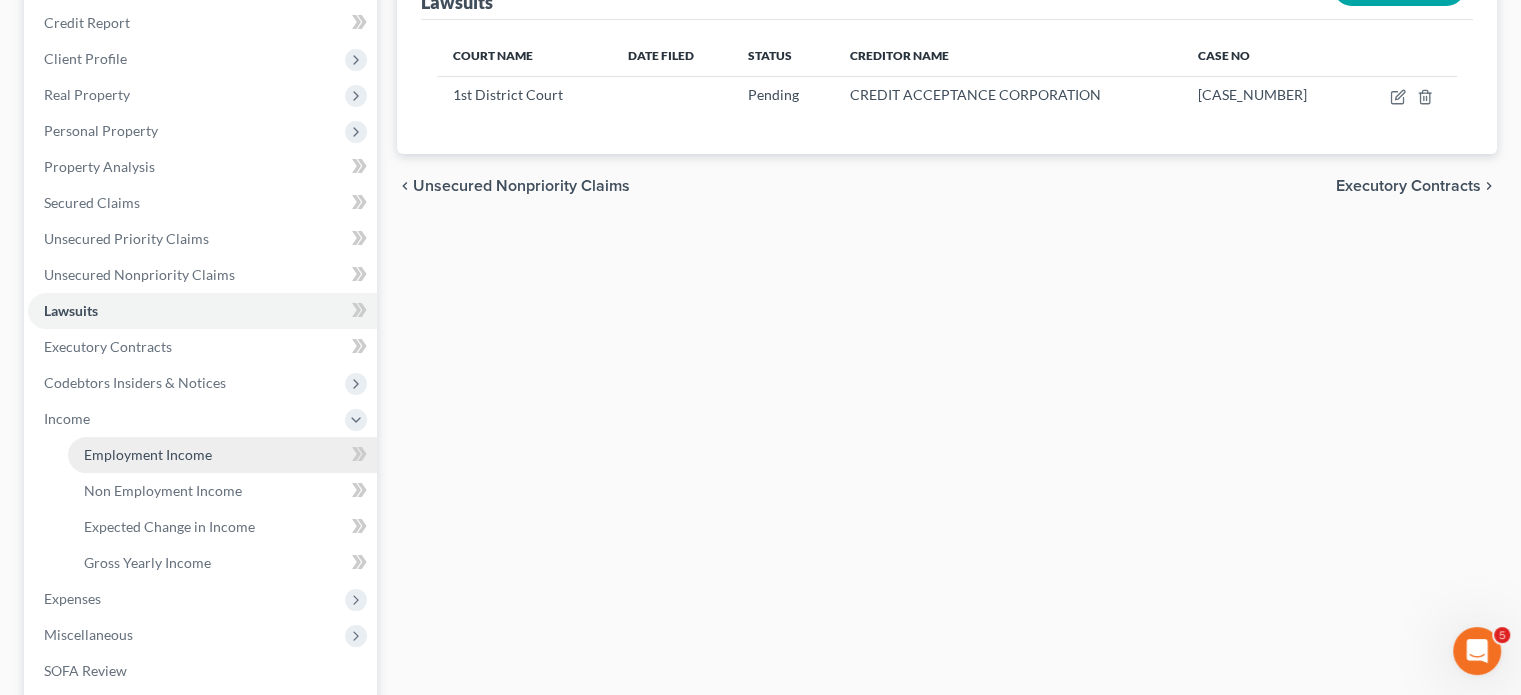 click on "Employment Income" at bounding box center (222, 455) 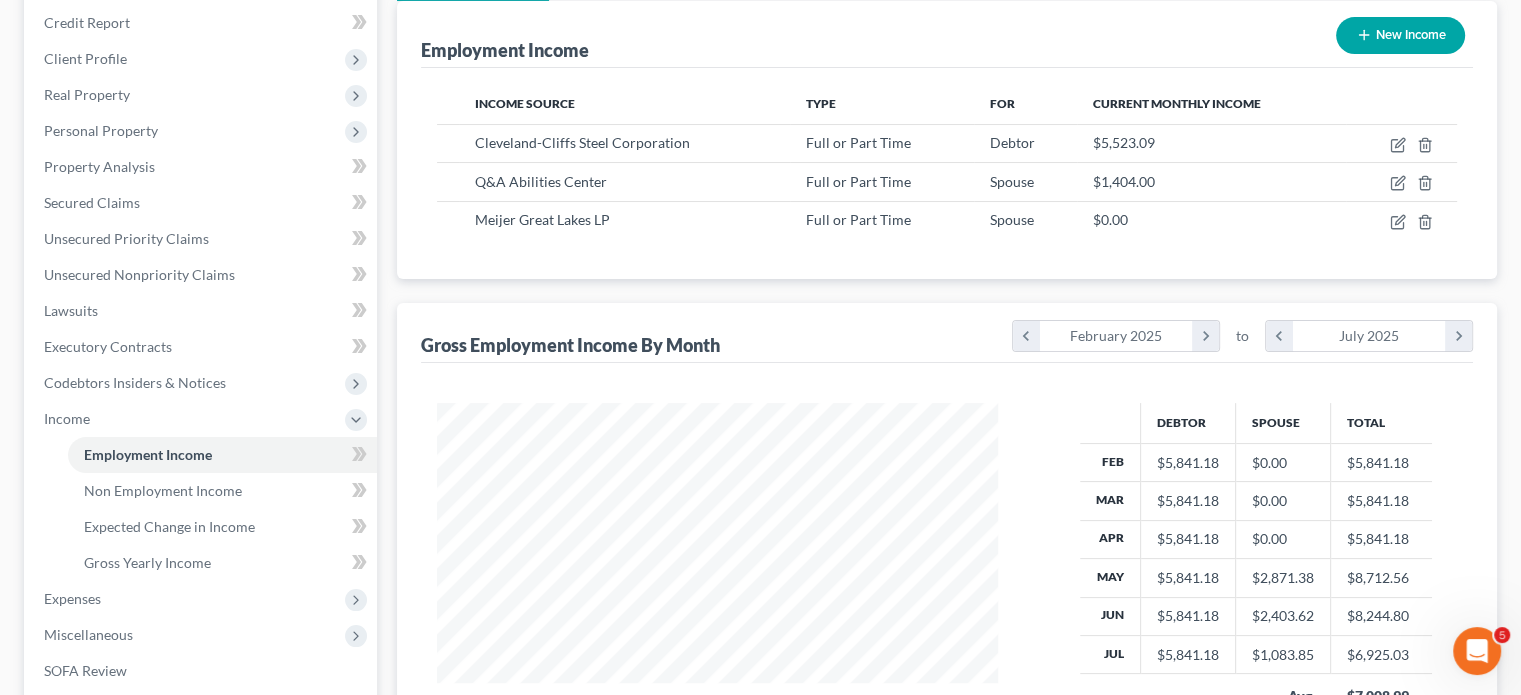 scroll, scrollTop: 292, scrollLeft: 0, axis: vertical 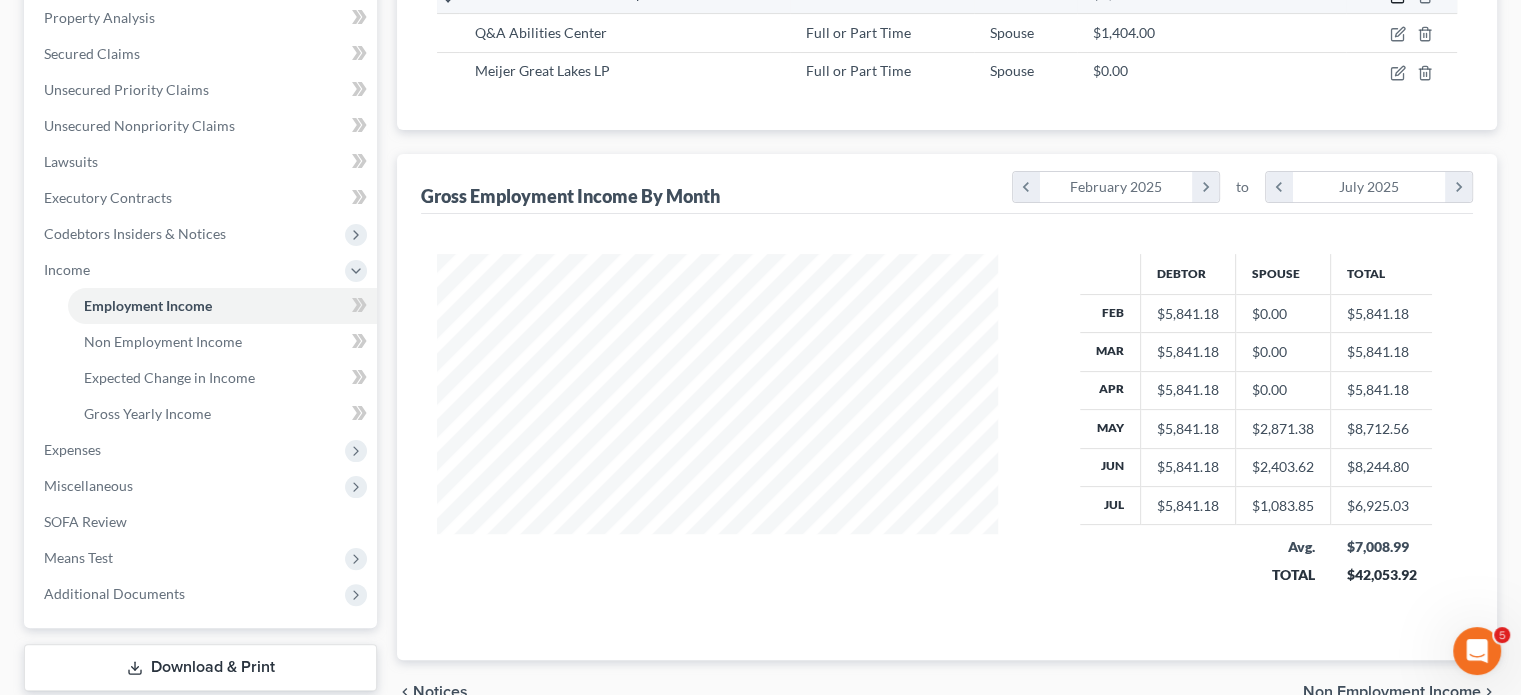 click 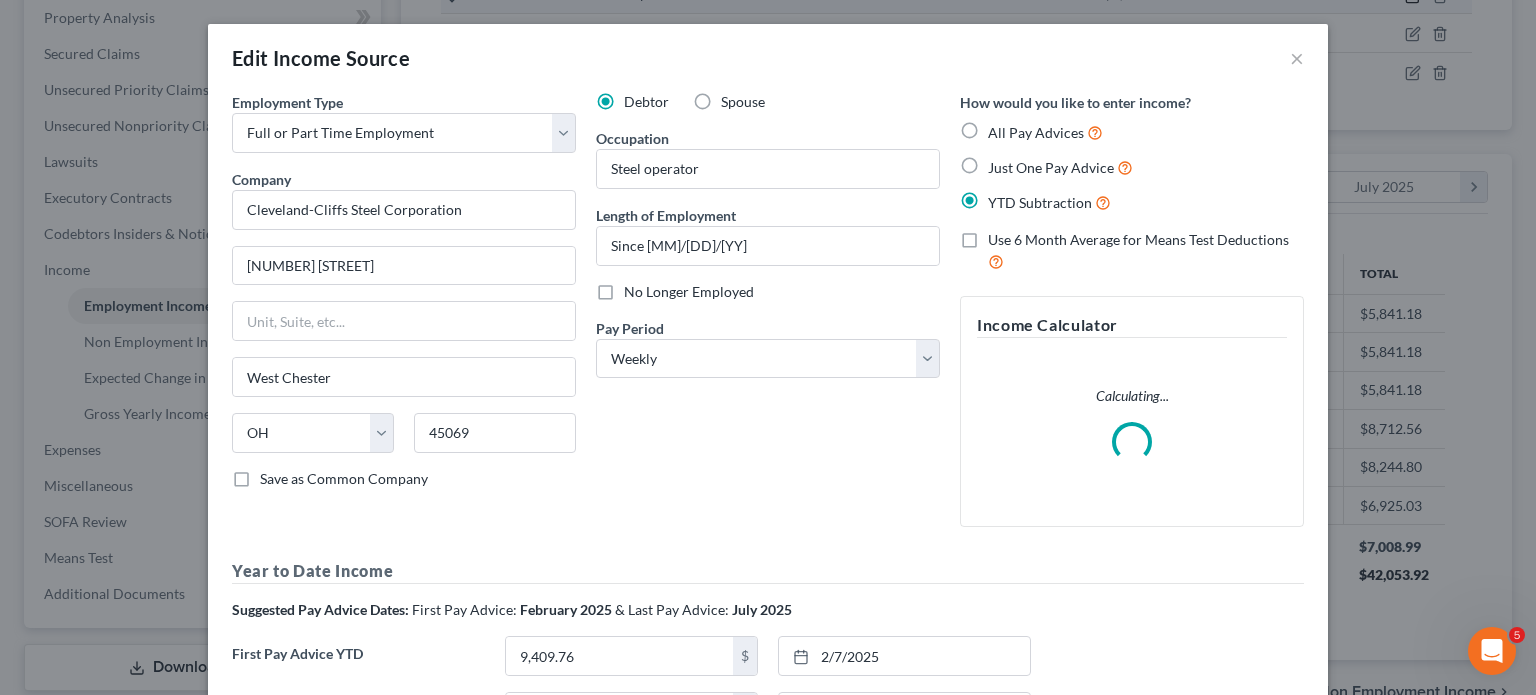 scroll, scrollTop: 999555, scrollLeft: 999392, axis: both 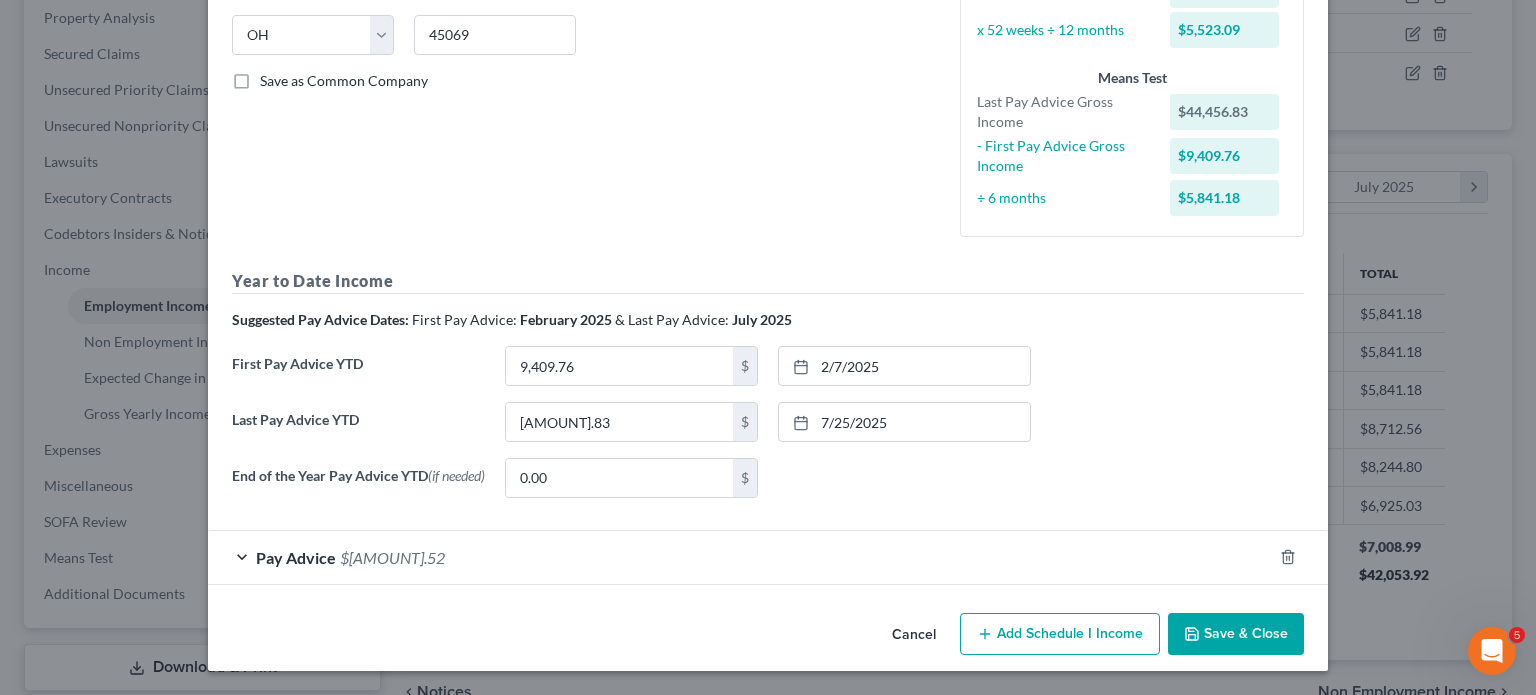 click on "Cancel" at bounding box center (914, 635) 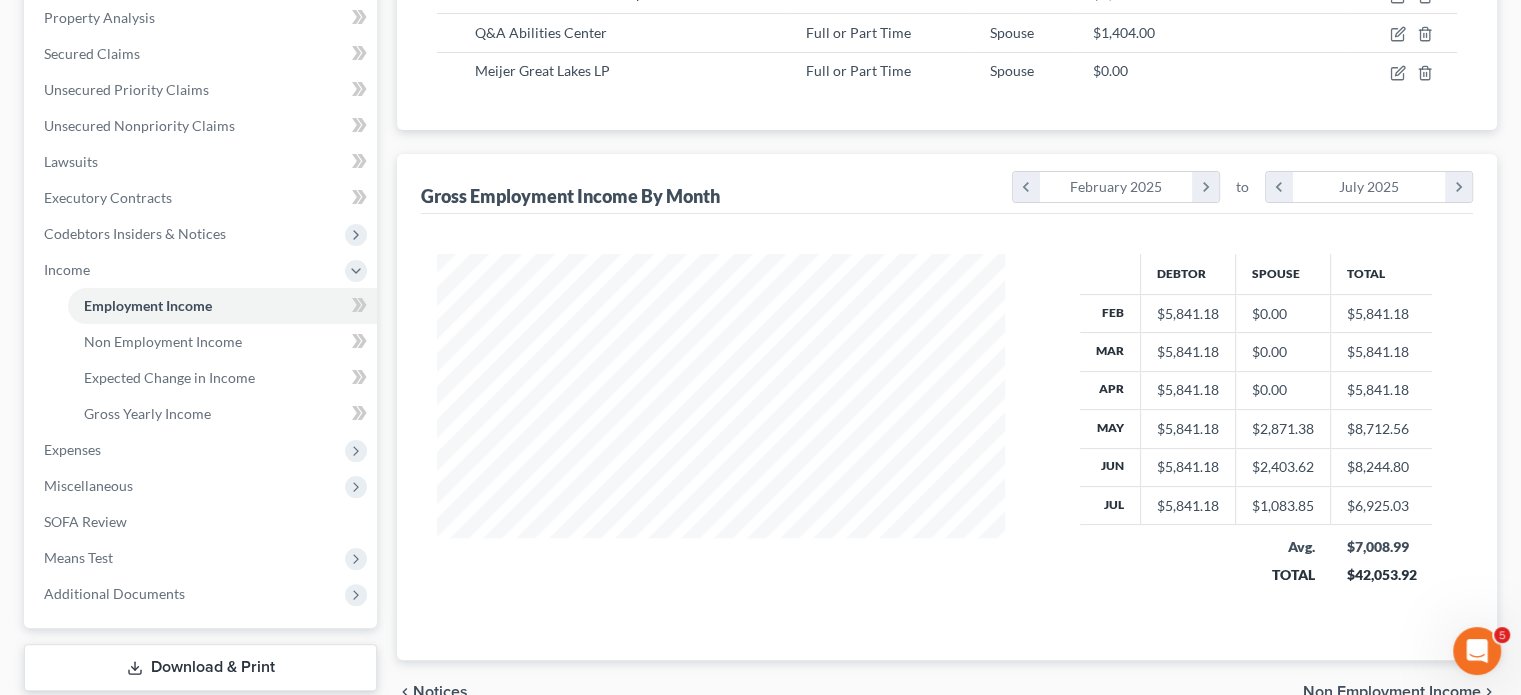 scroll, scrollTop: 444, scrollLeft: 601, axis: both 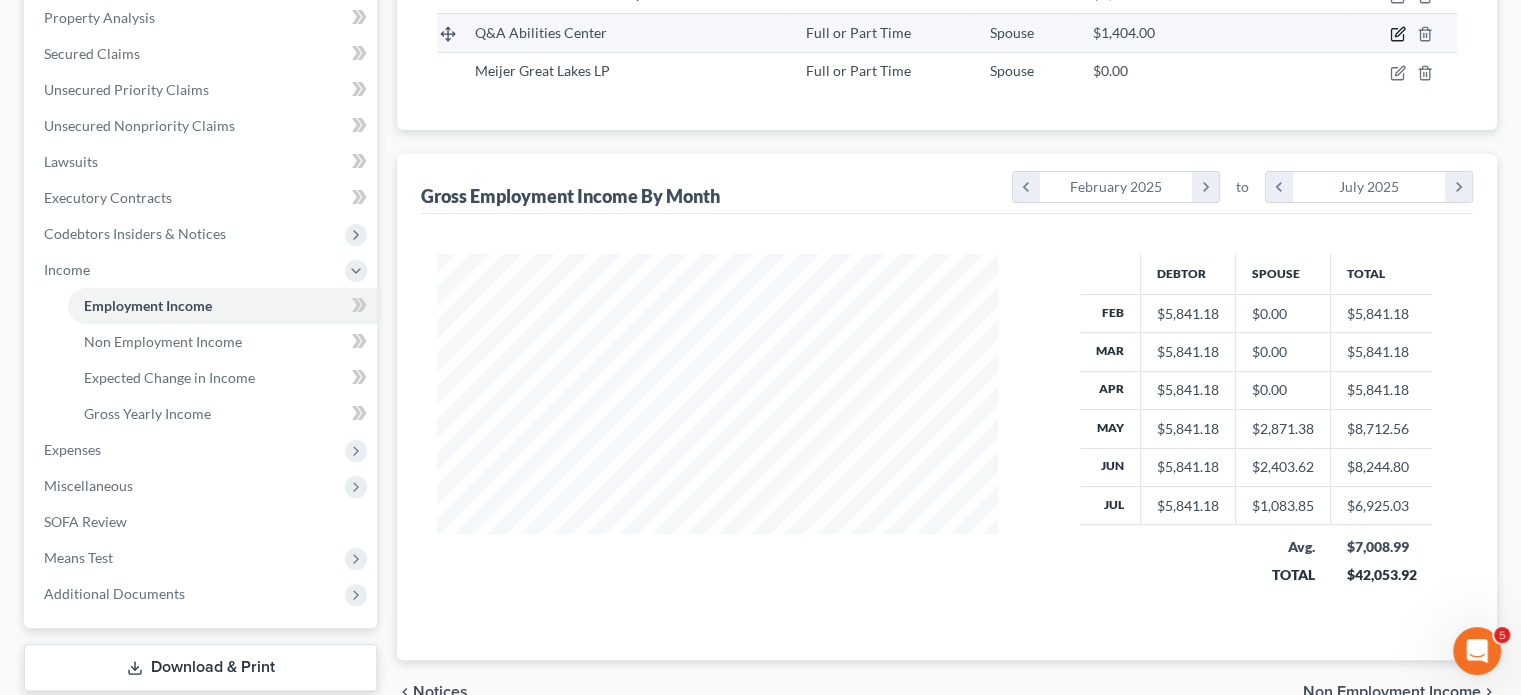 click 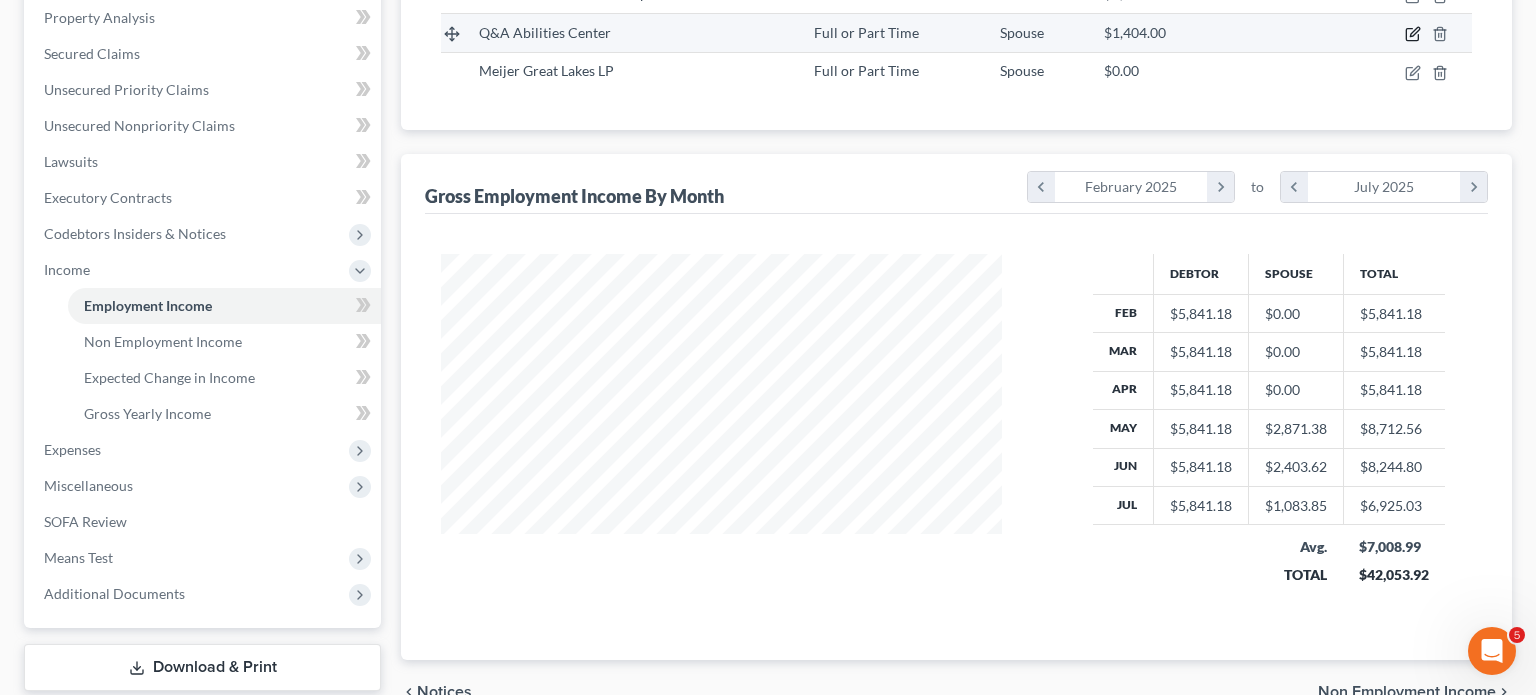 select on "0" 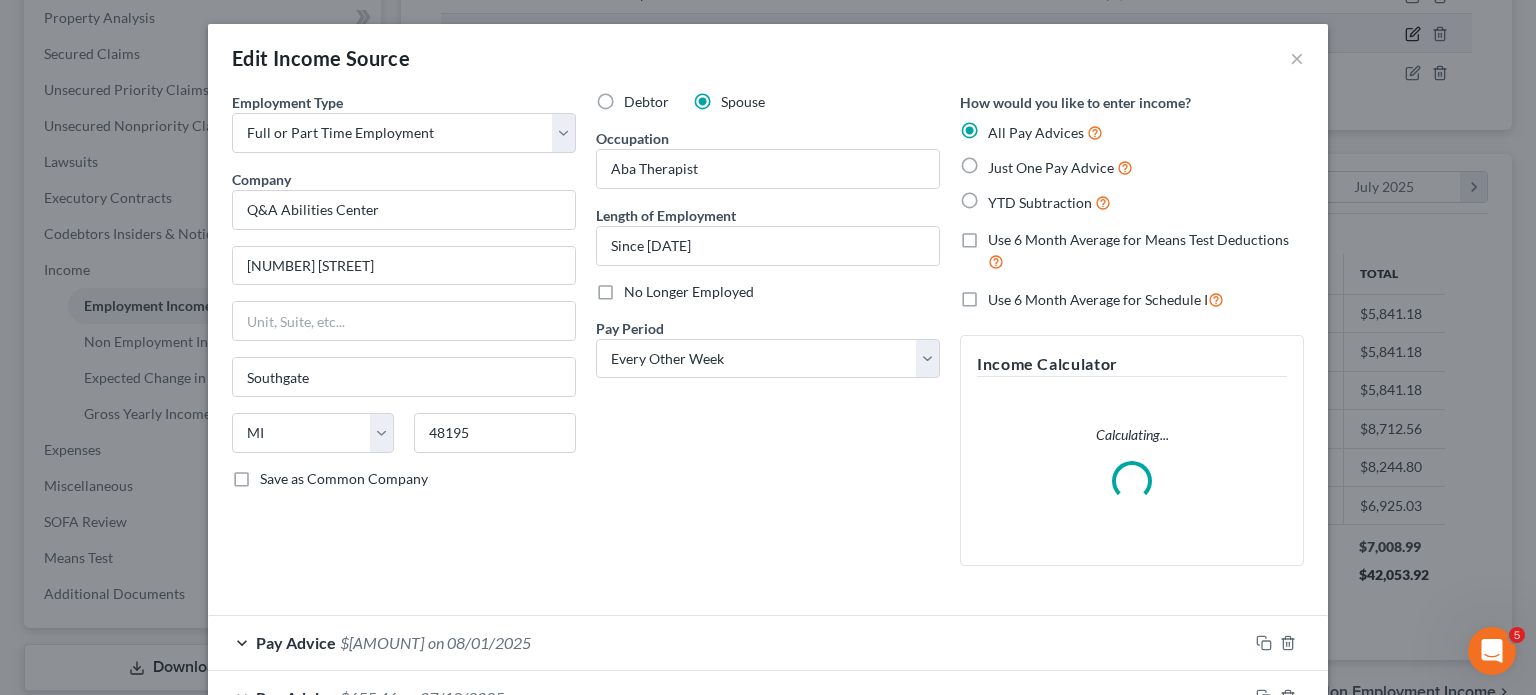scroll, scrollTop: 999555, scrollLeft: 999392, axis: both 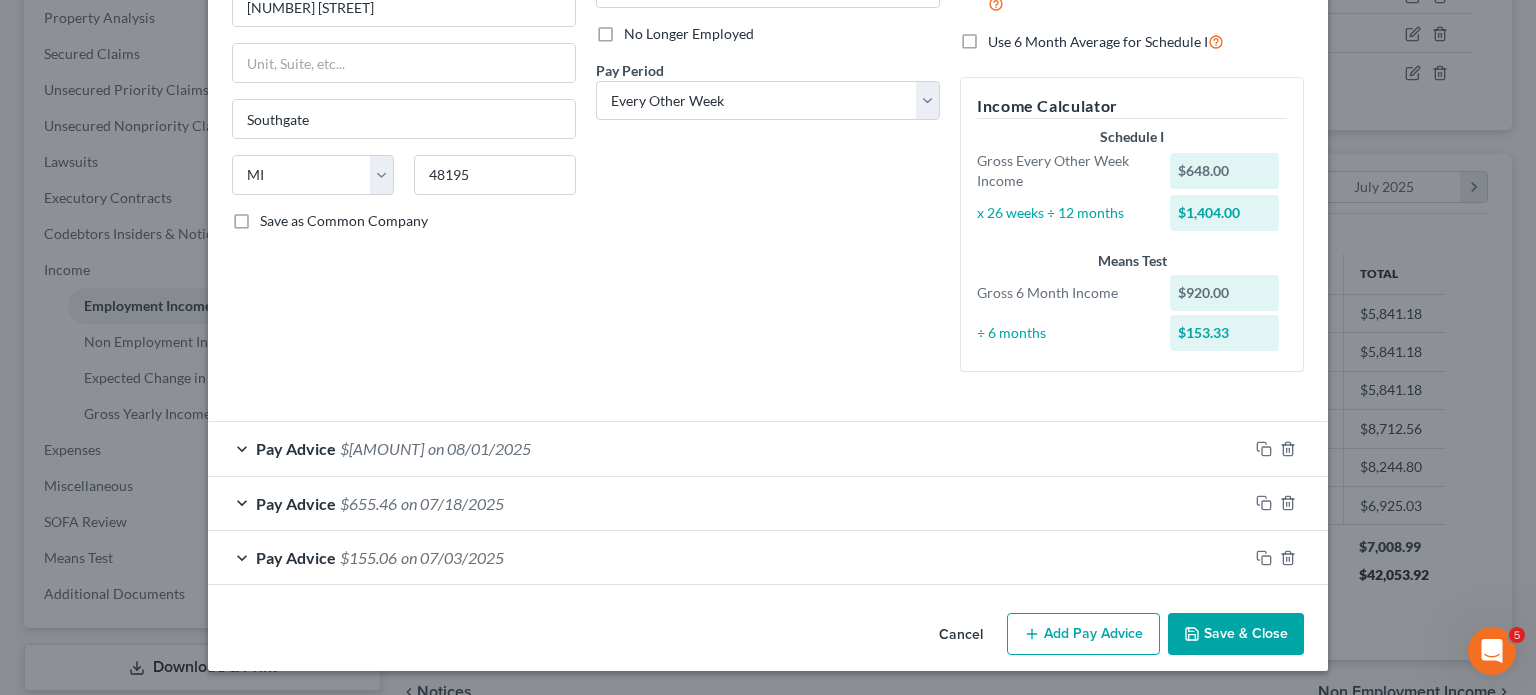 click on "Cancel" at bounding box center (961, 635) 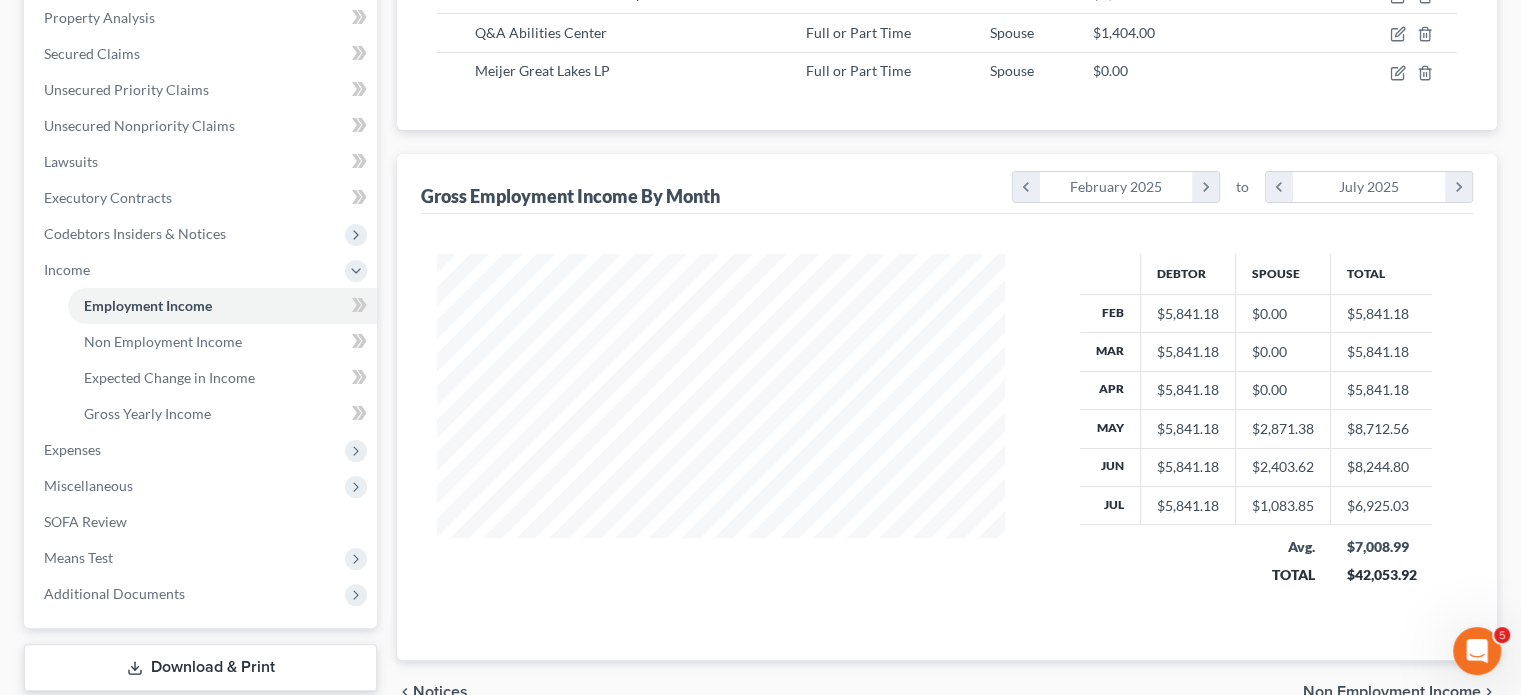 scroll, scrollTop: 444, scrollLeft: 601, axis: both 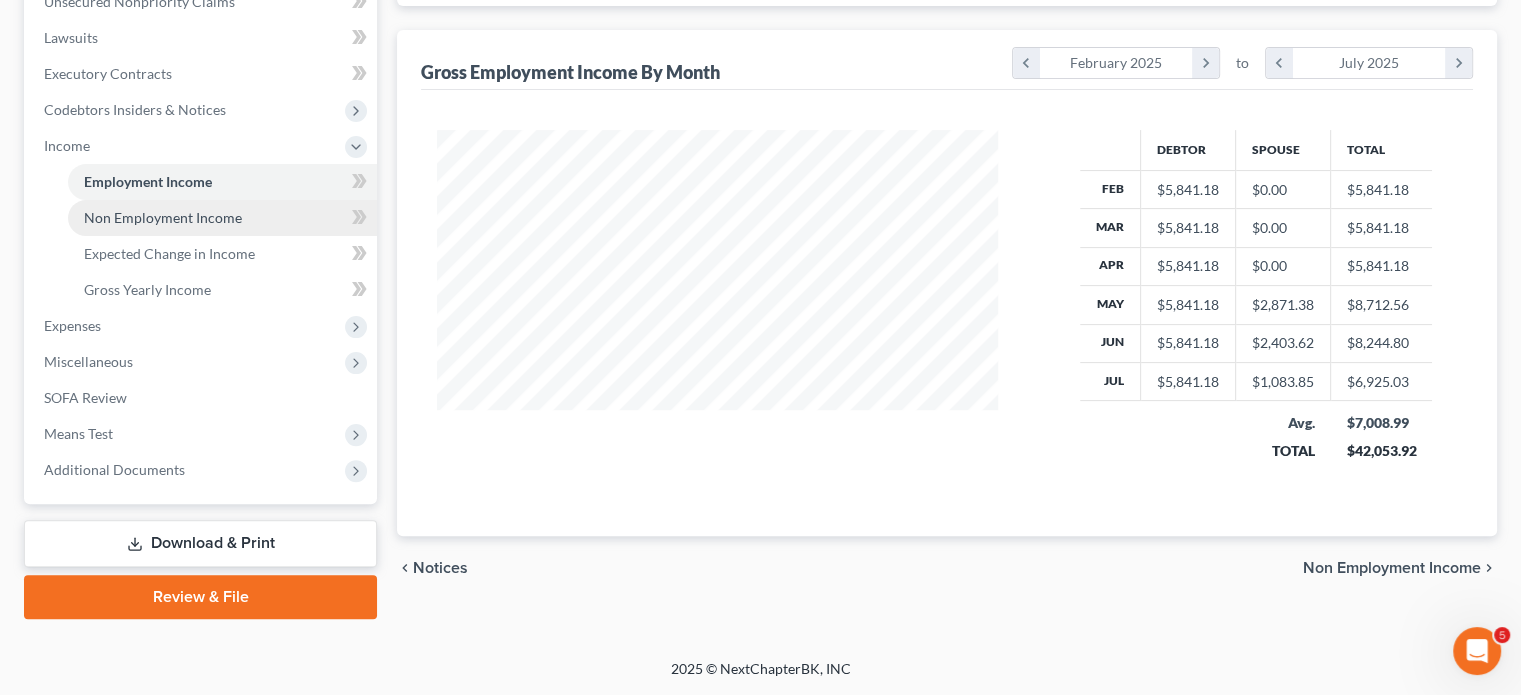 click on "Non Employment Income" at bounding box center (163, 217) 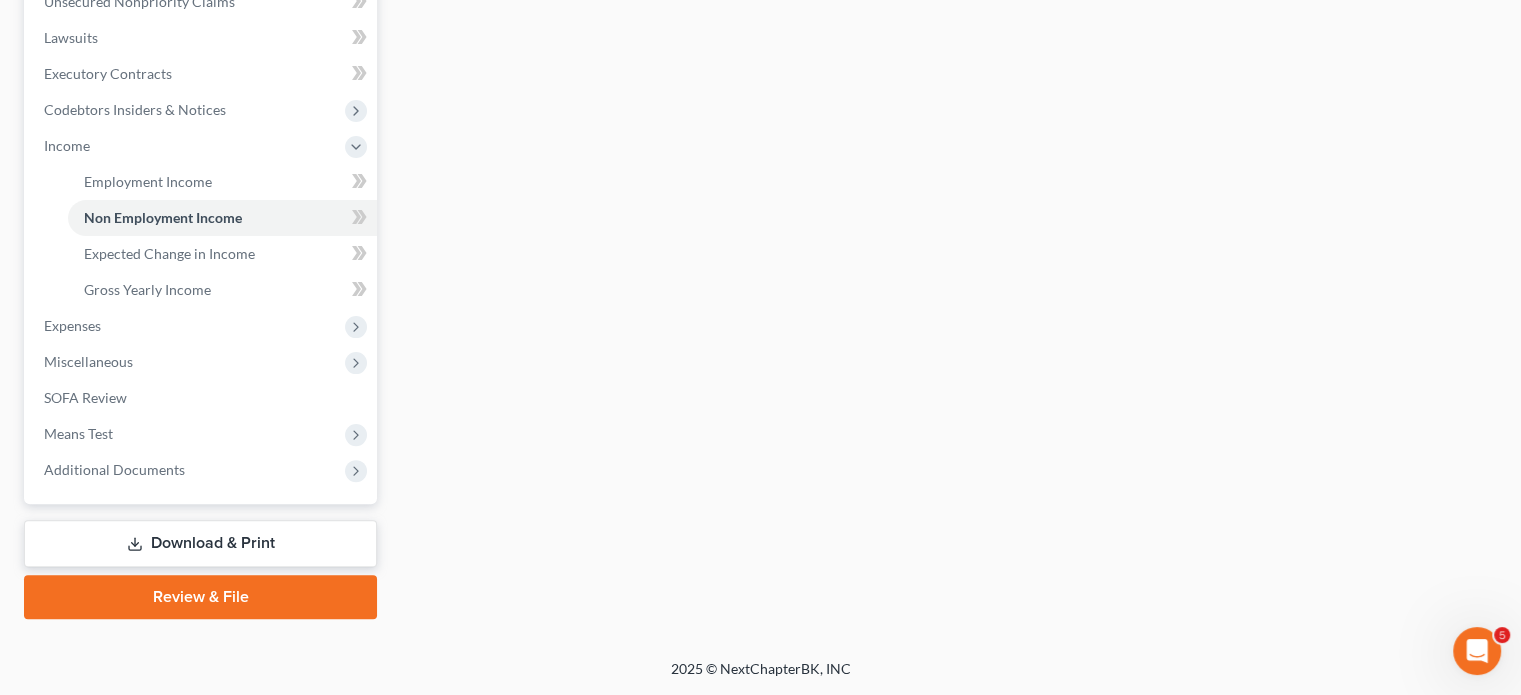 scroll, scrollTop: 606, scrollLeft: 0, axis: vertical 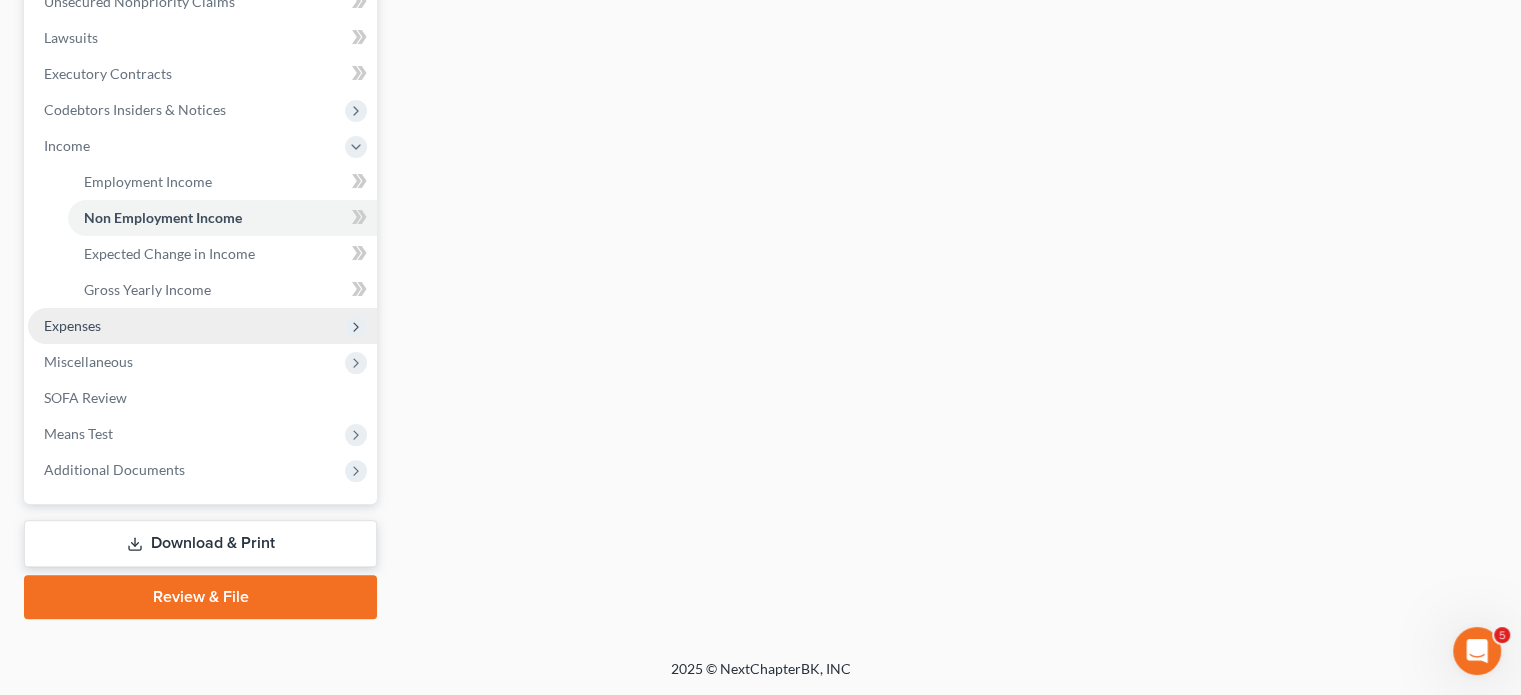 click on "Expenses" at bounding box center (202, 326) 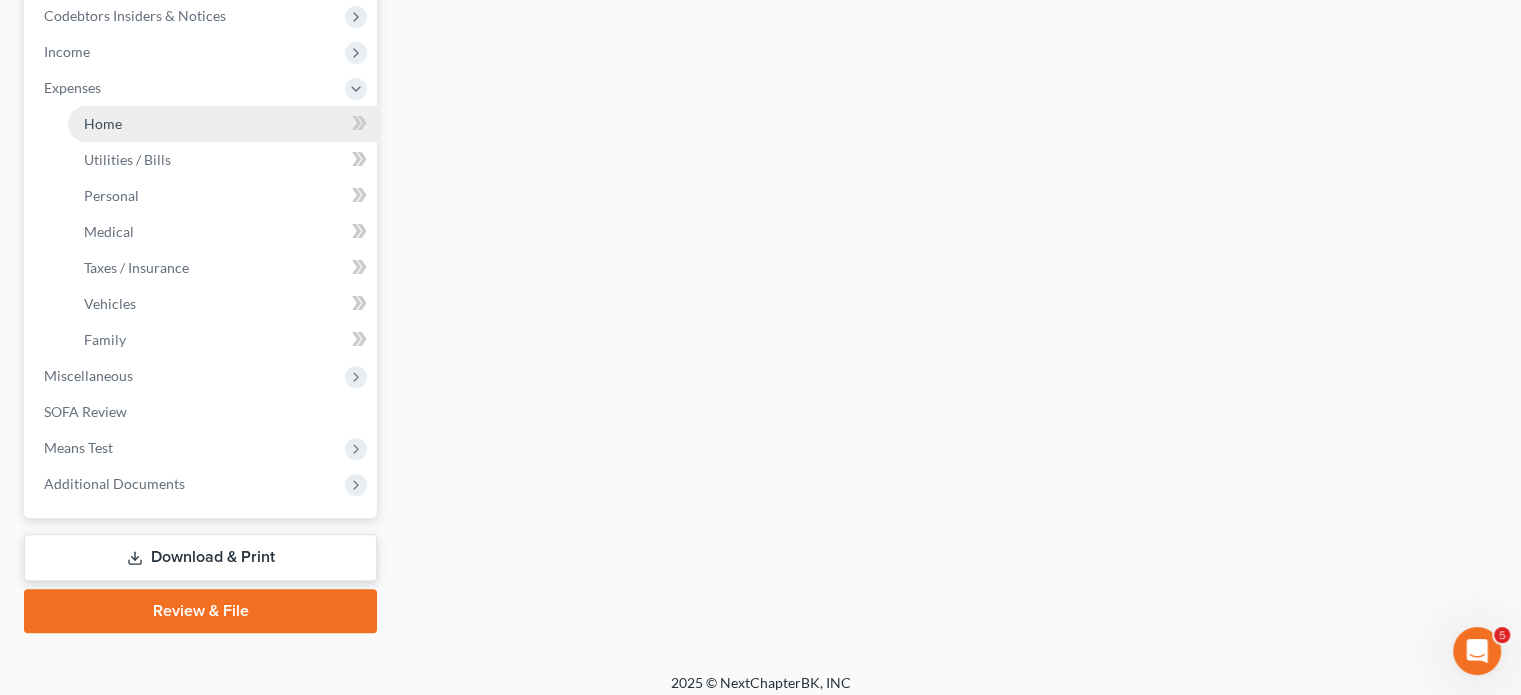 click on "Home" at bounding box center (222, 124) 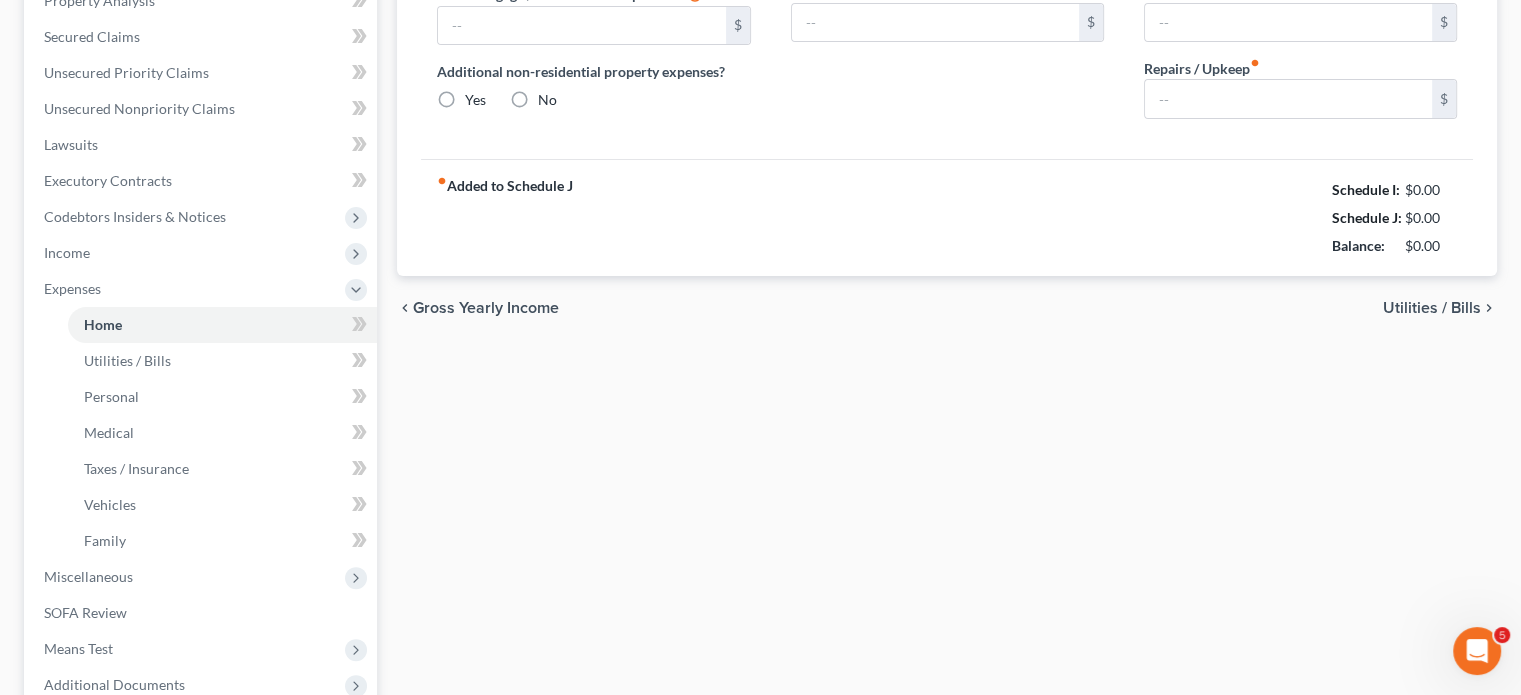type on "1,100.00" 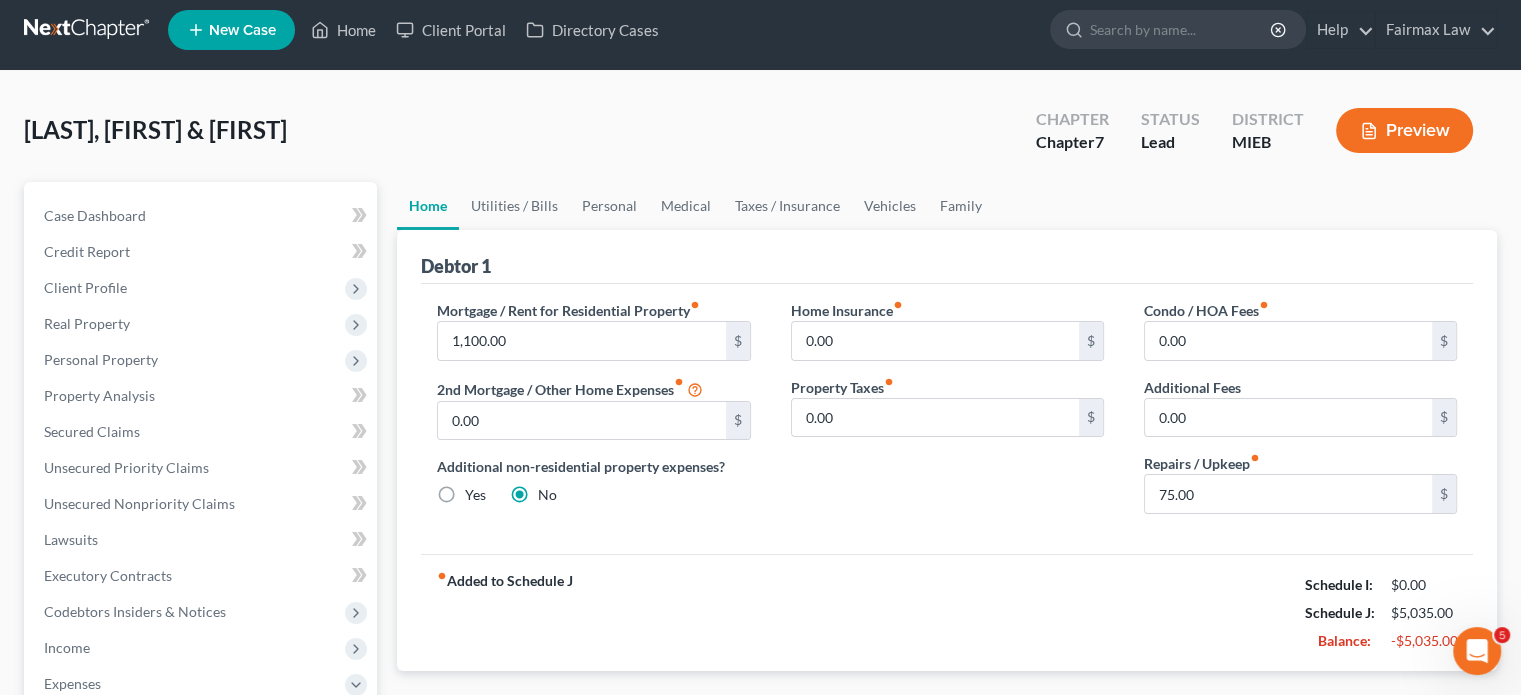 scroll, scrollTop: 0, scrollLeft: 0, axis: both 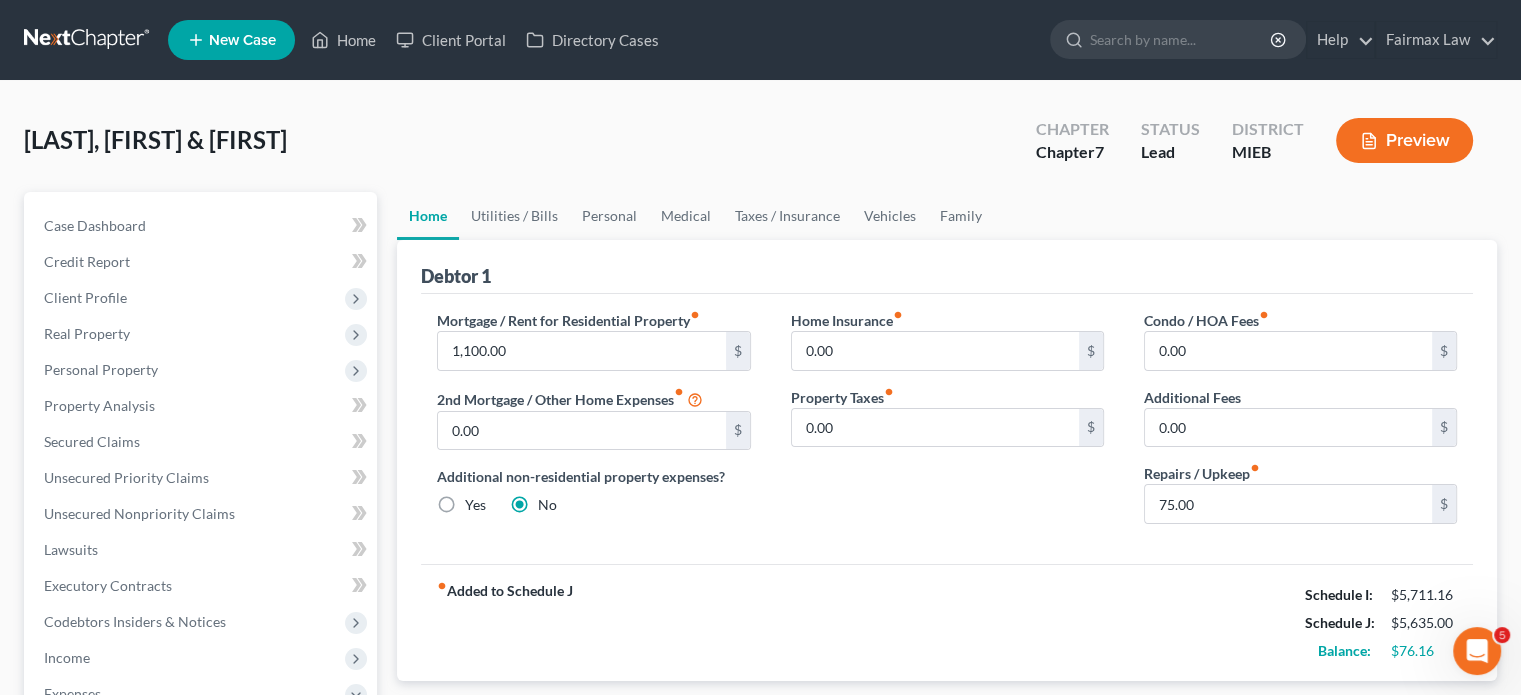 click on "[LAST], [FIRST] & [FIRST] Upgraded Chapter Chapter  7 Status Lead District MIEB Preview" at bounding box center (760, 148) 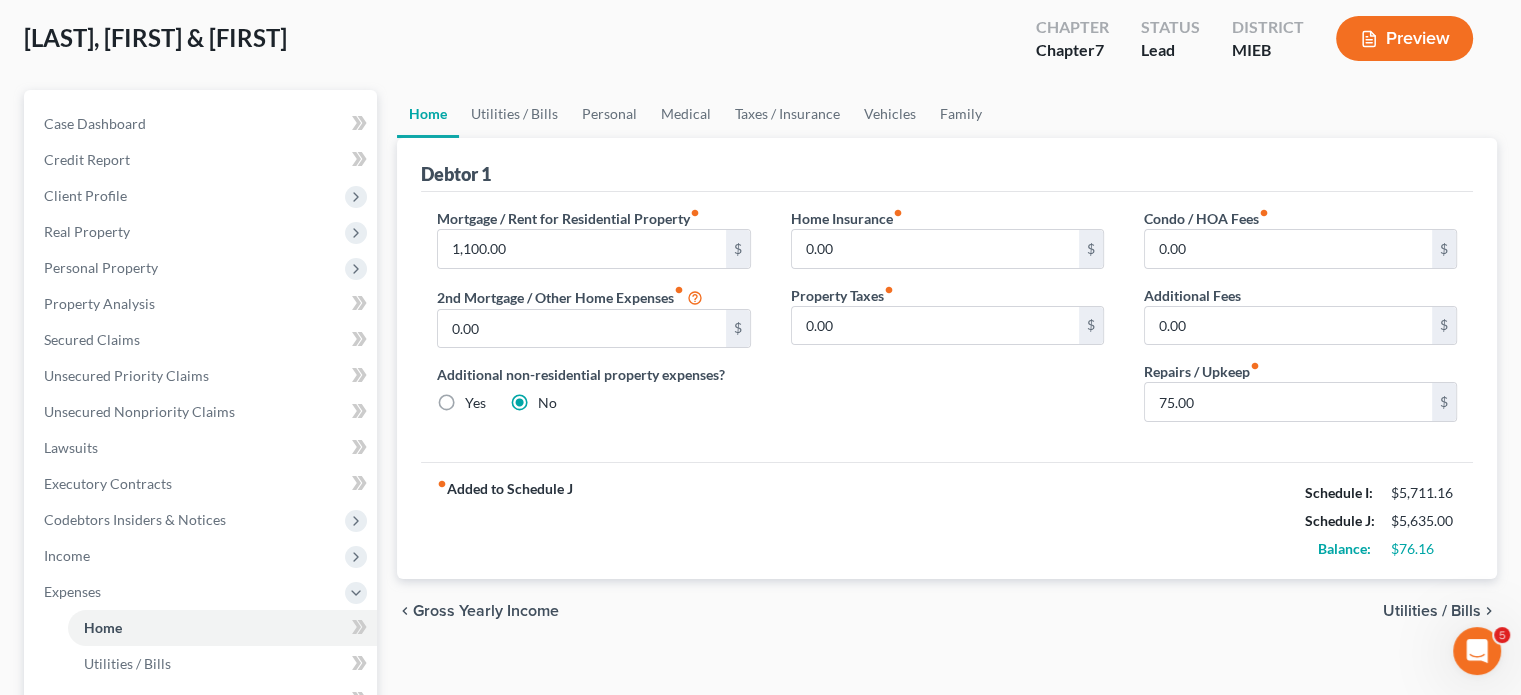 scroll, scrollTop: 103, scrollLeft: 0, axis: vertical 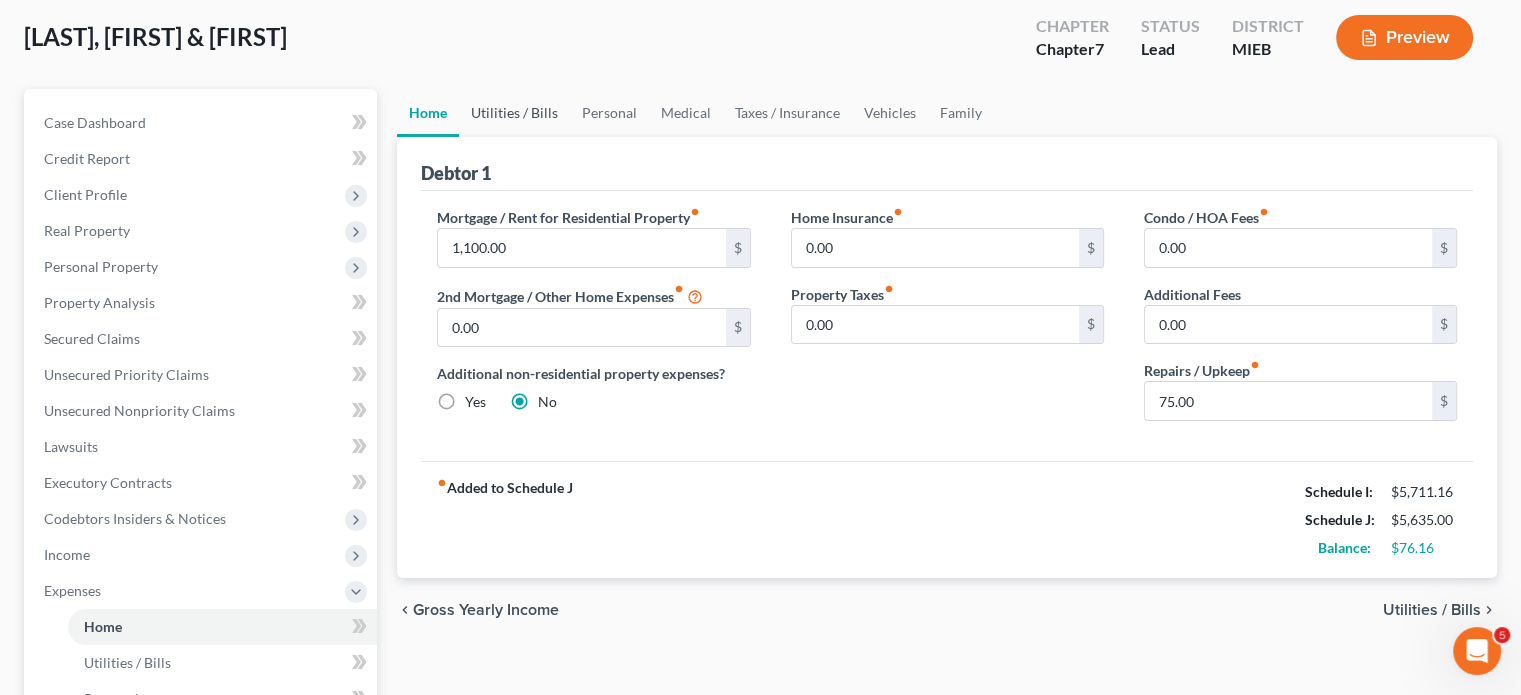 click on "Utilities / Bills" at bounding box center (514, 113) 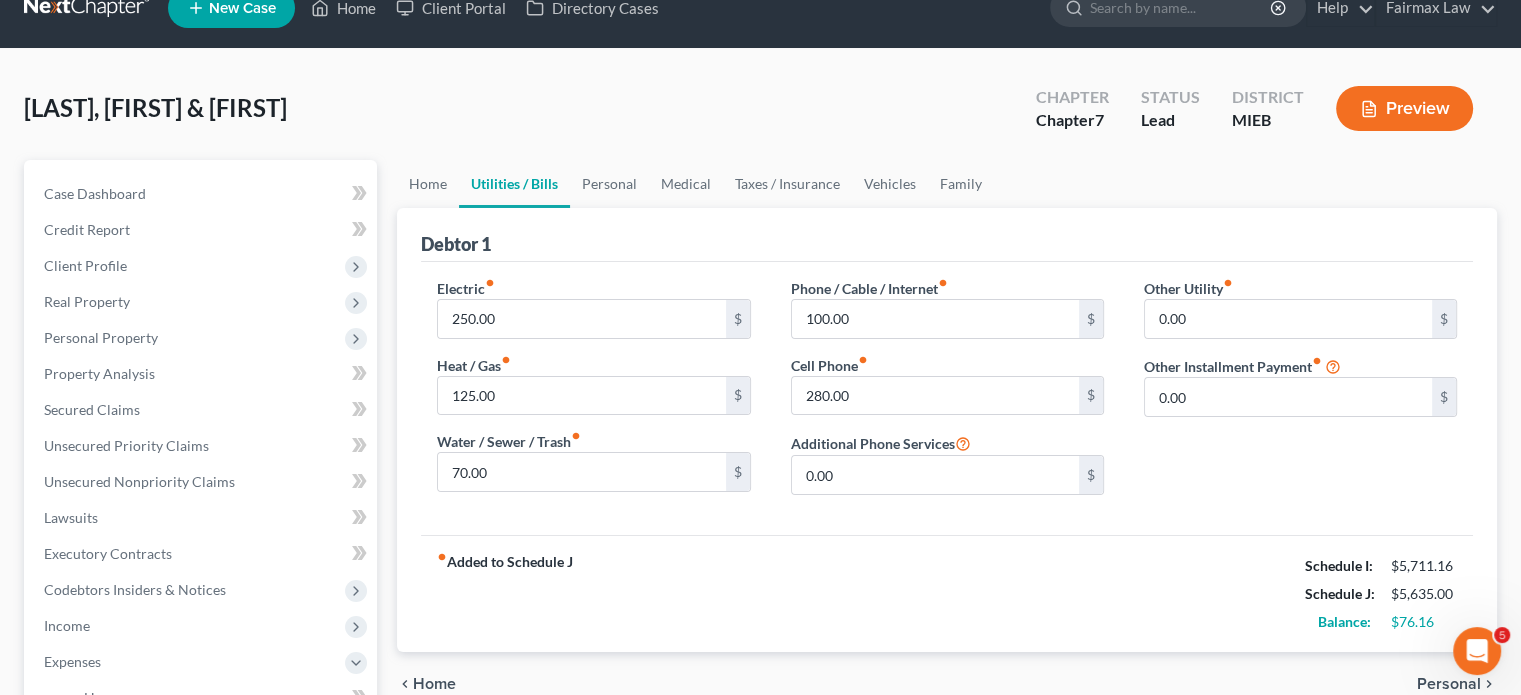 scroll, scrollTop: 0, scrollLeft: 0, axis: both 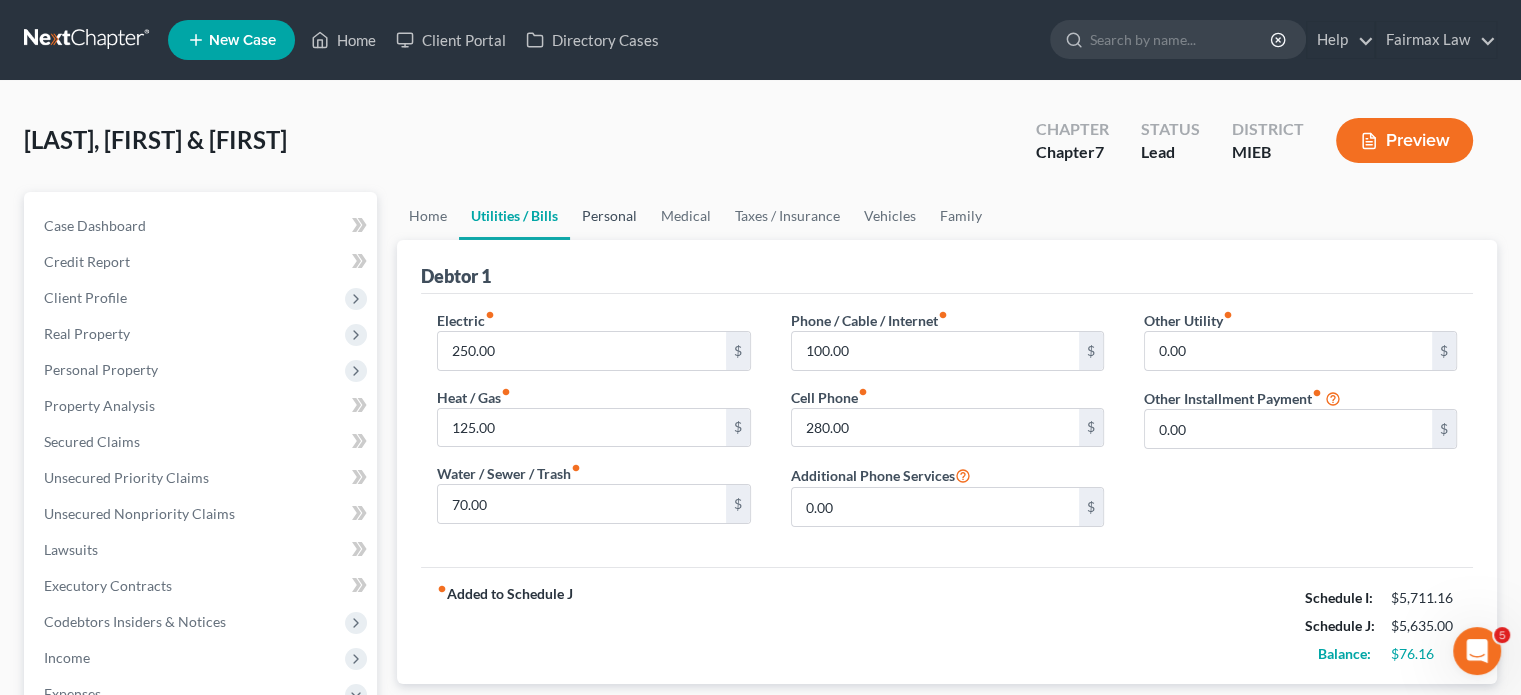 click on "Personal" at bounding box center (609, 216) 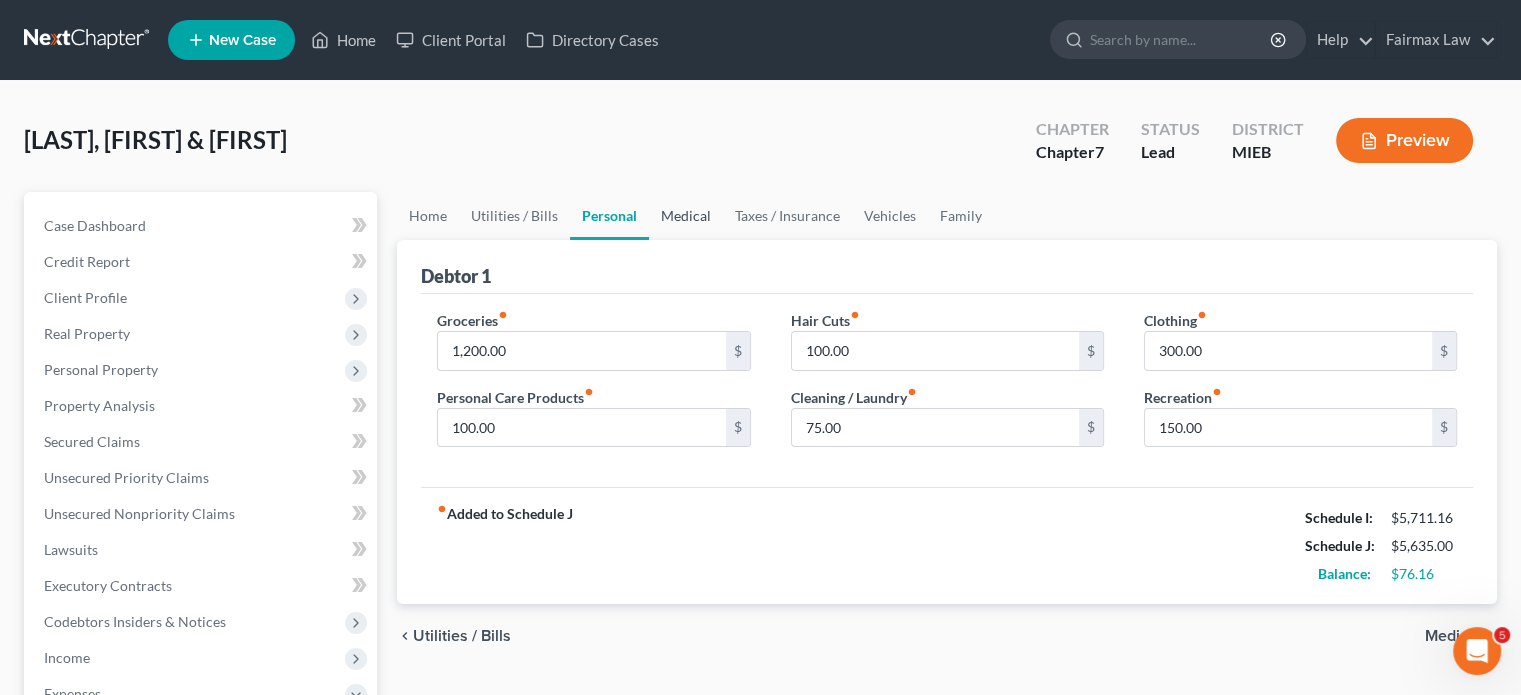 click on "Medical" at bounding box center (686, 216) 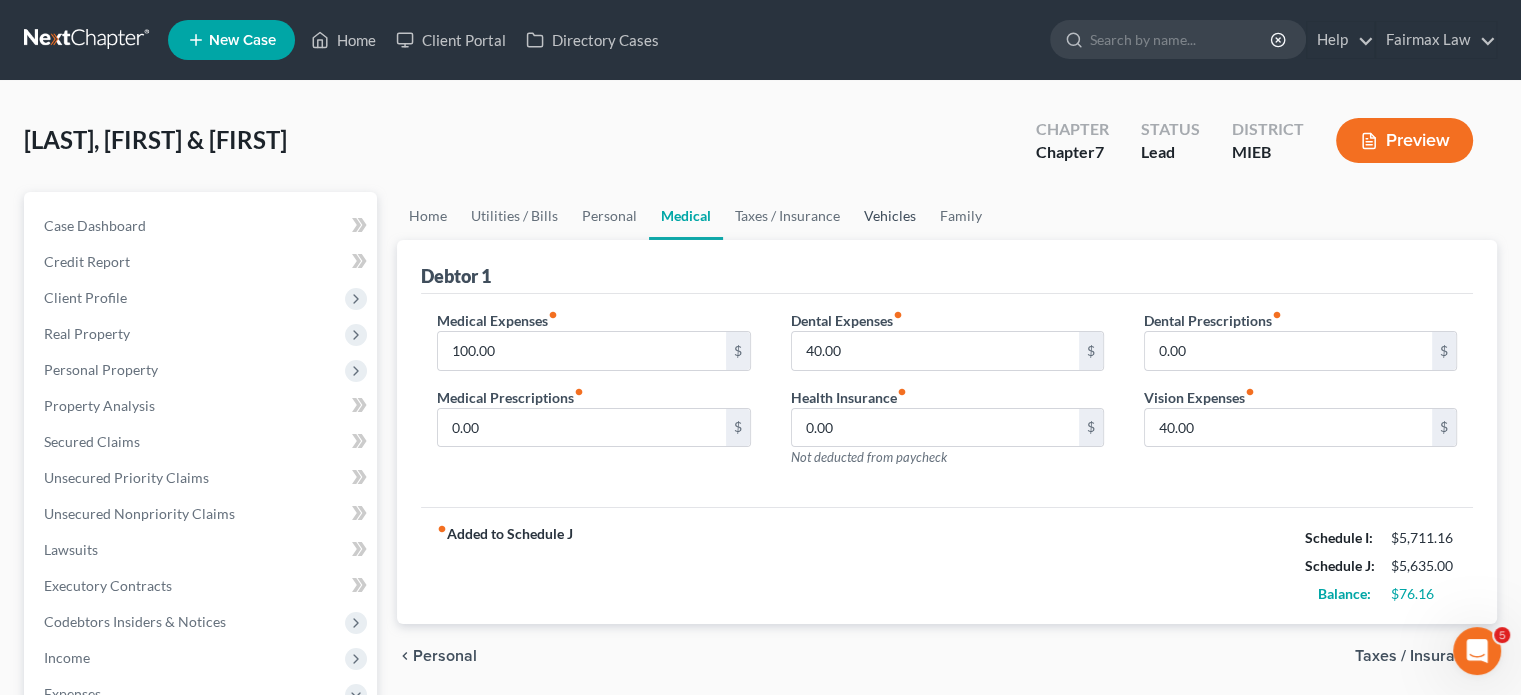 click on "Vehicles" at bounding box center (890, 216) 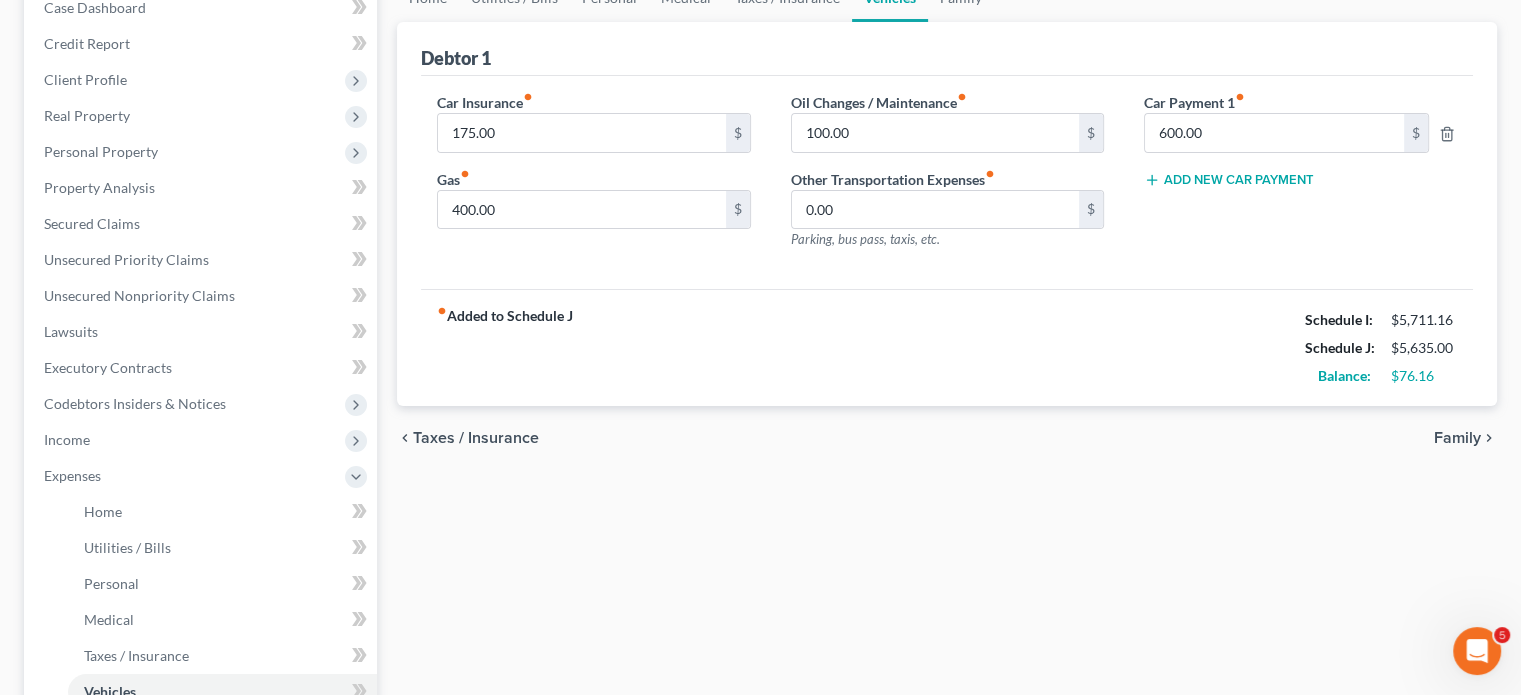 scroll, scrollTop: 222, scrollLeft: 0, axis: vertical 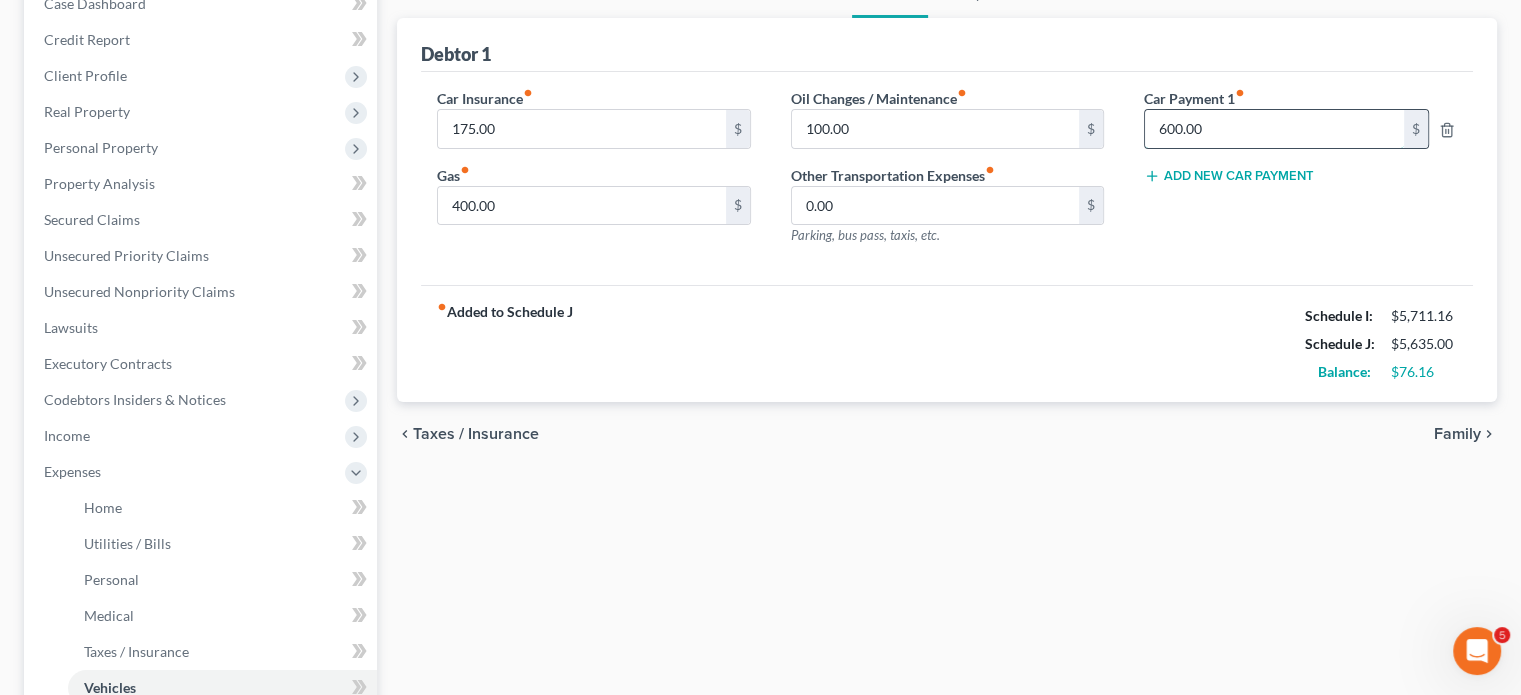 click on "600.00" at bounding box center (1274, 129) 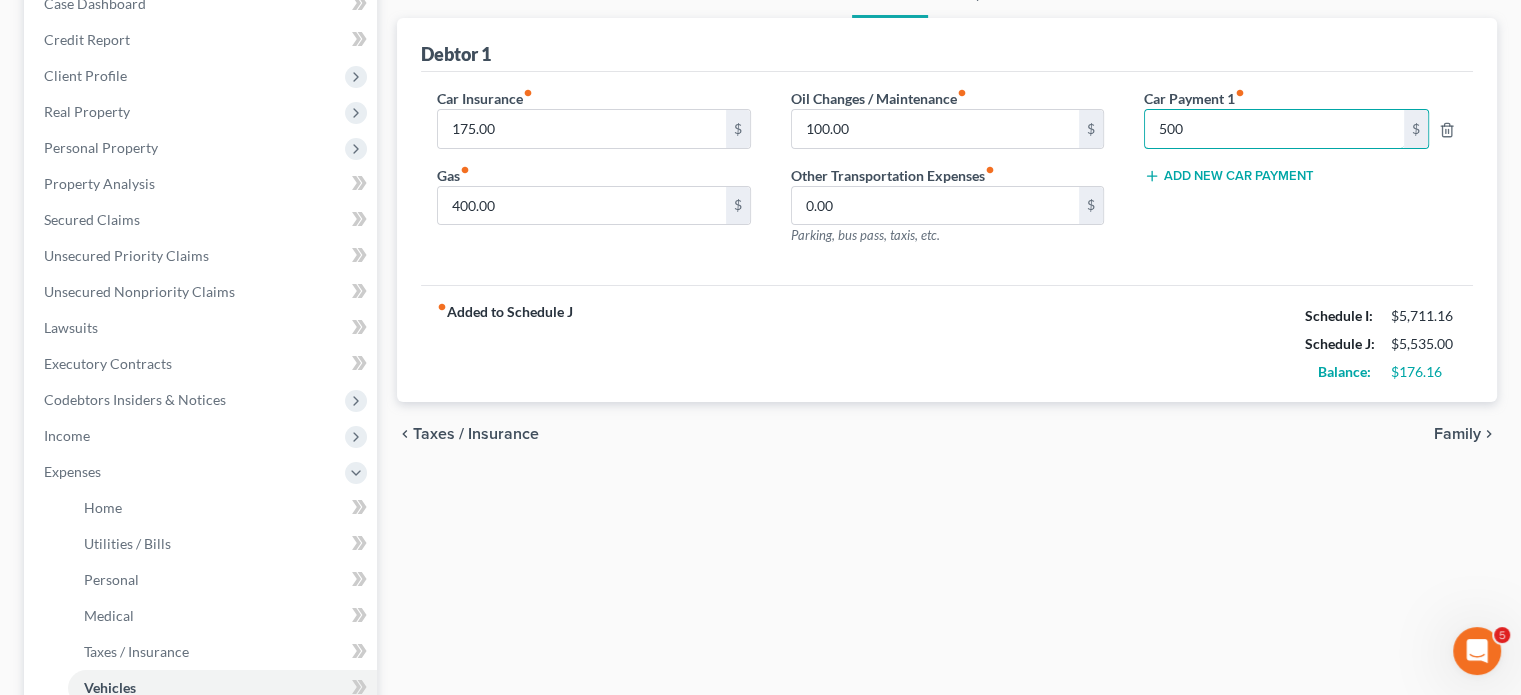 type on "500" 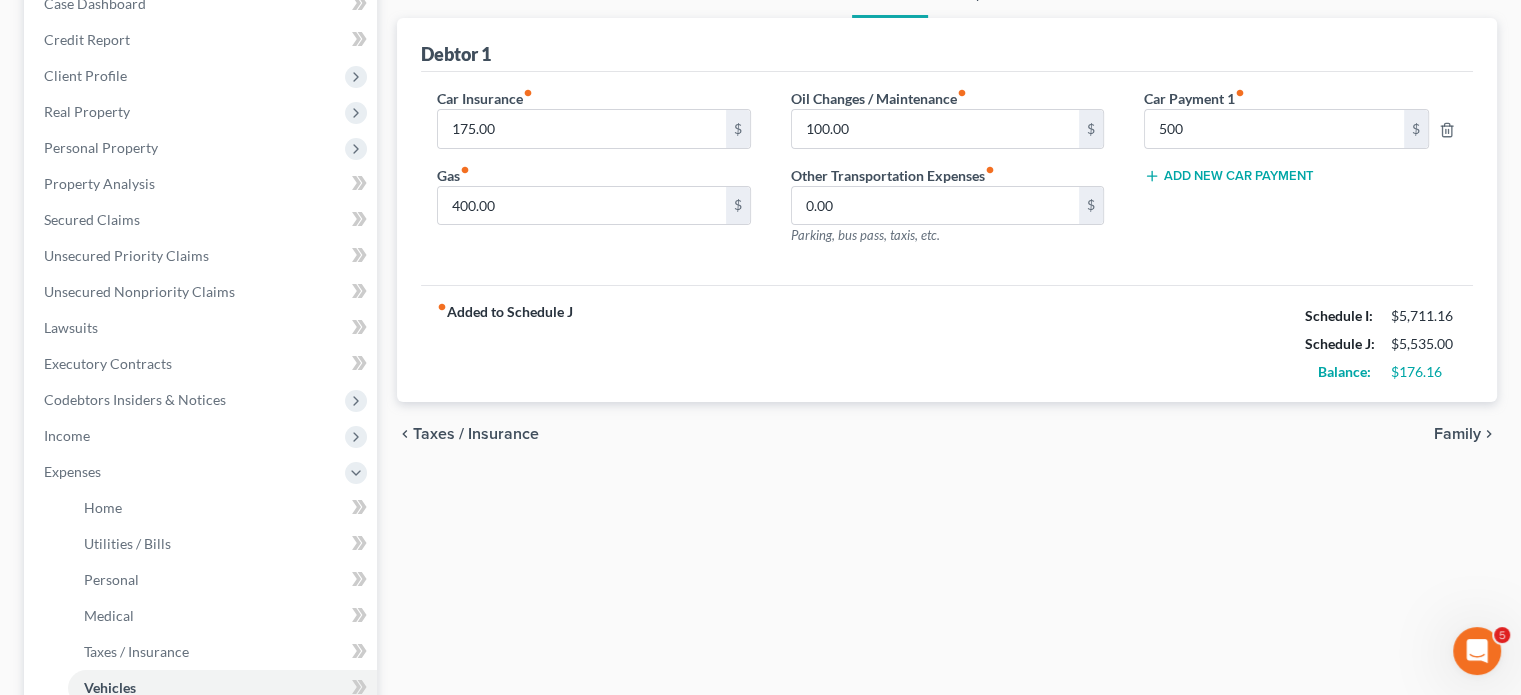 click on "Family" at bounding box center (961, -6) 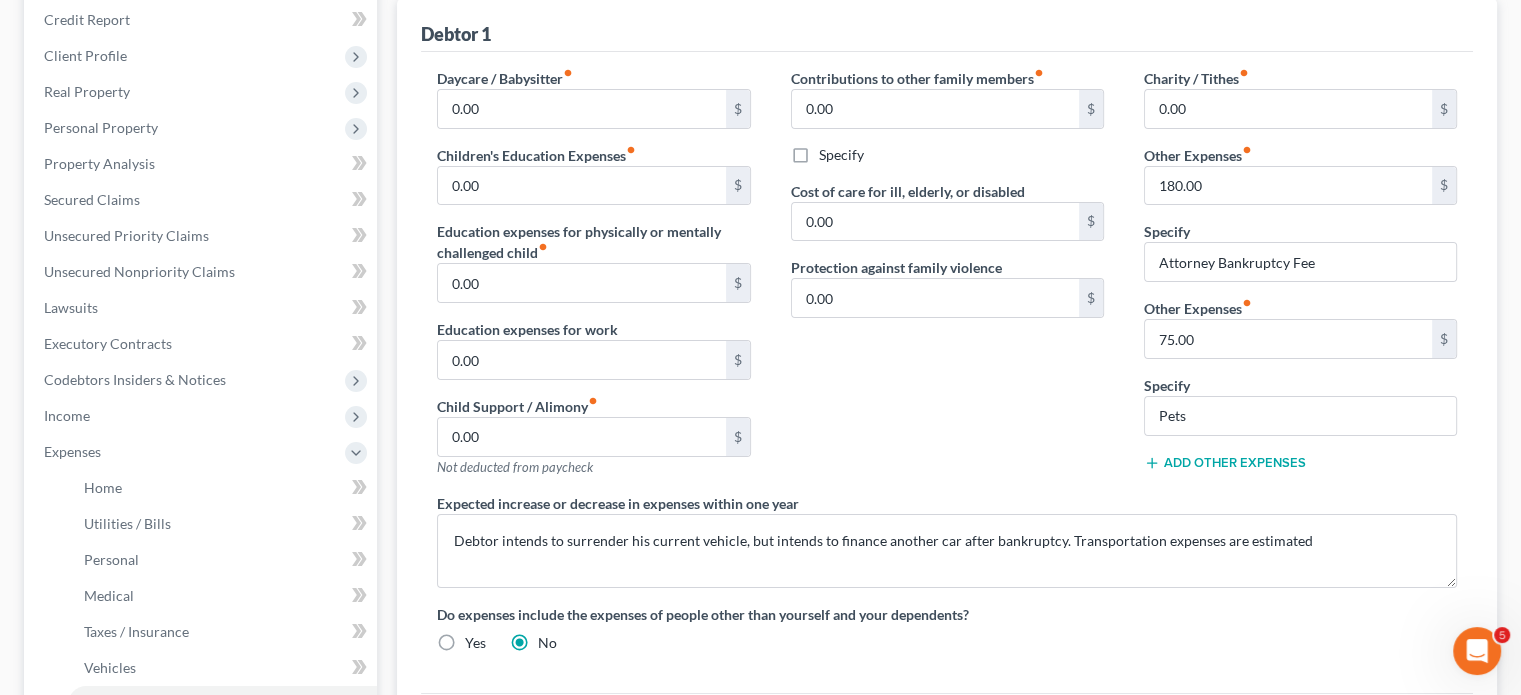 scroll, scrollTop: 240, scrollLeft: 0, axis: vertical 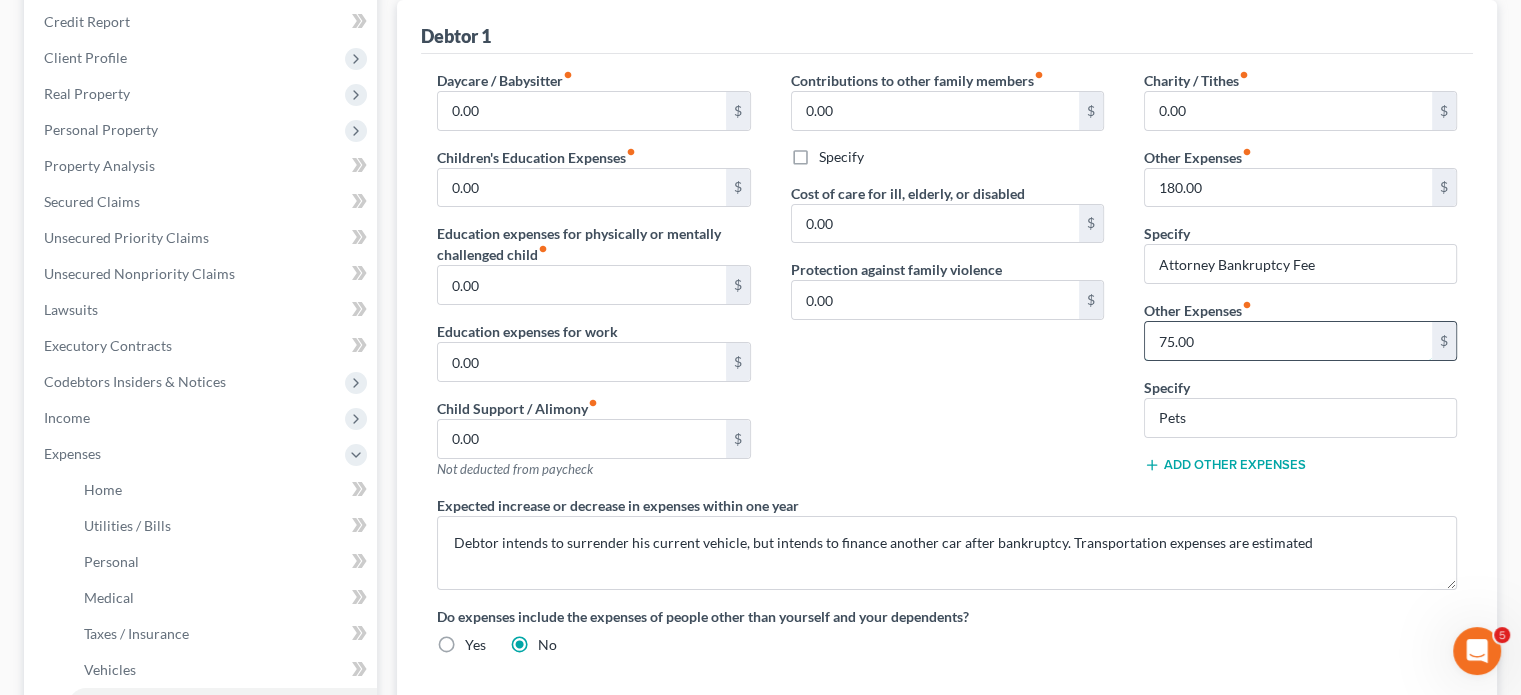click on "75.00" at bounding box center (1288, 341) 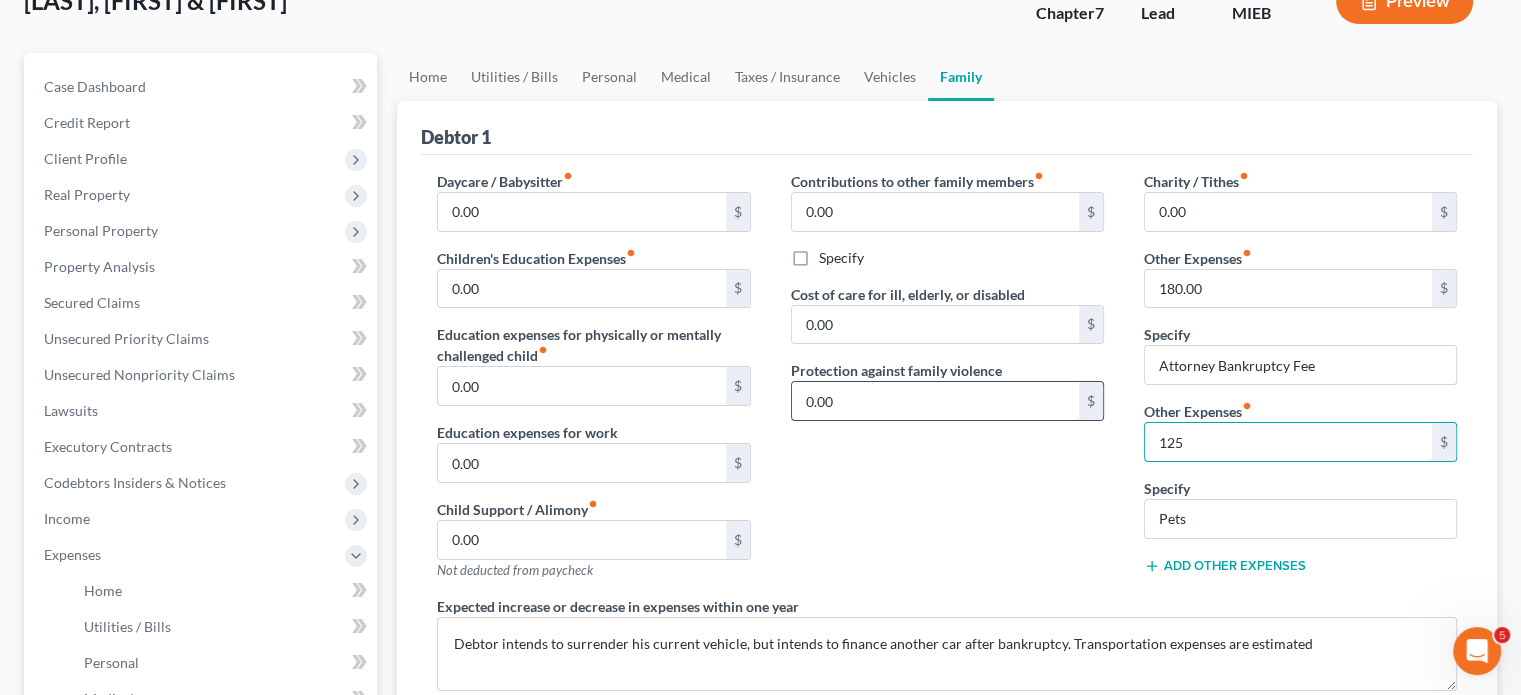 scroll, scrollTop: 136, scrollLeft: 0, axis: vertical 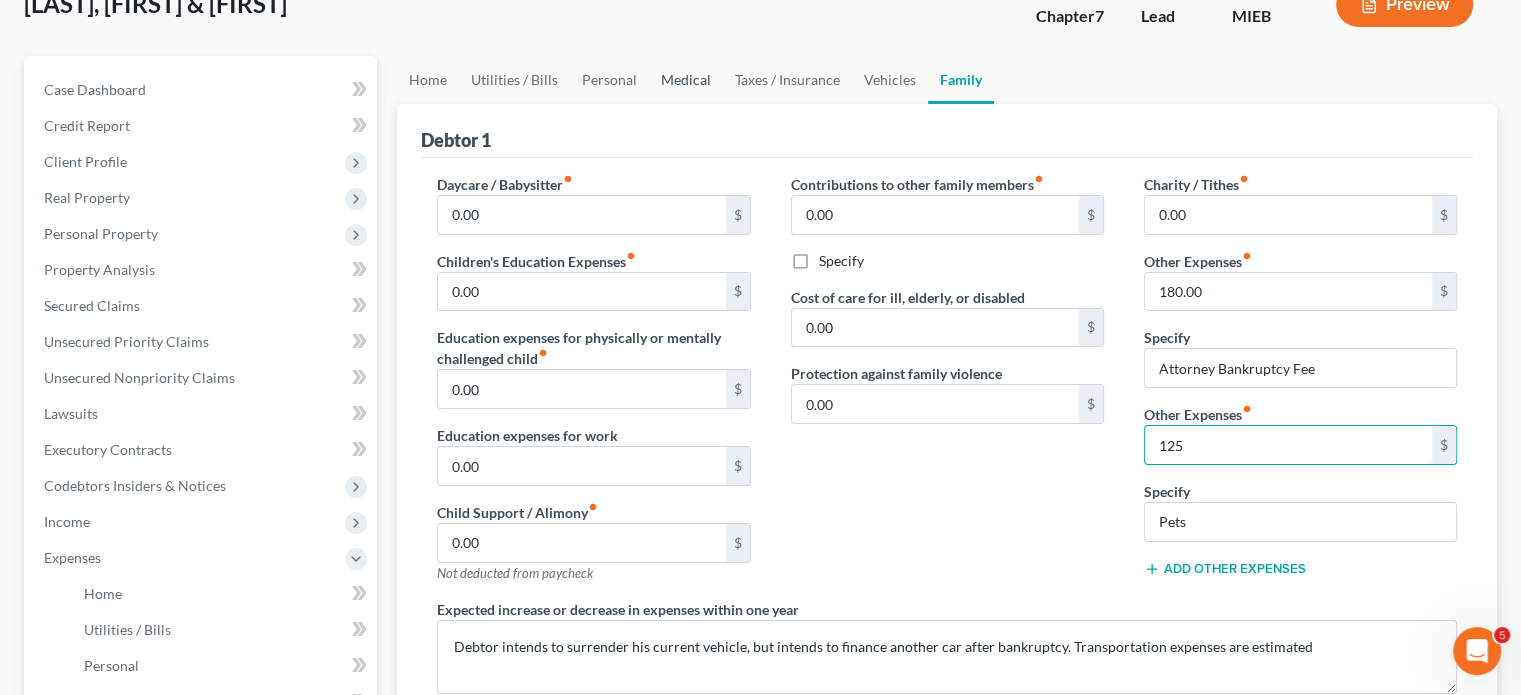 type on "125" 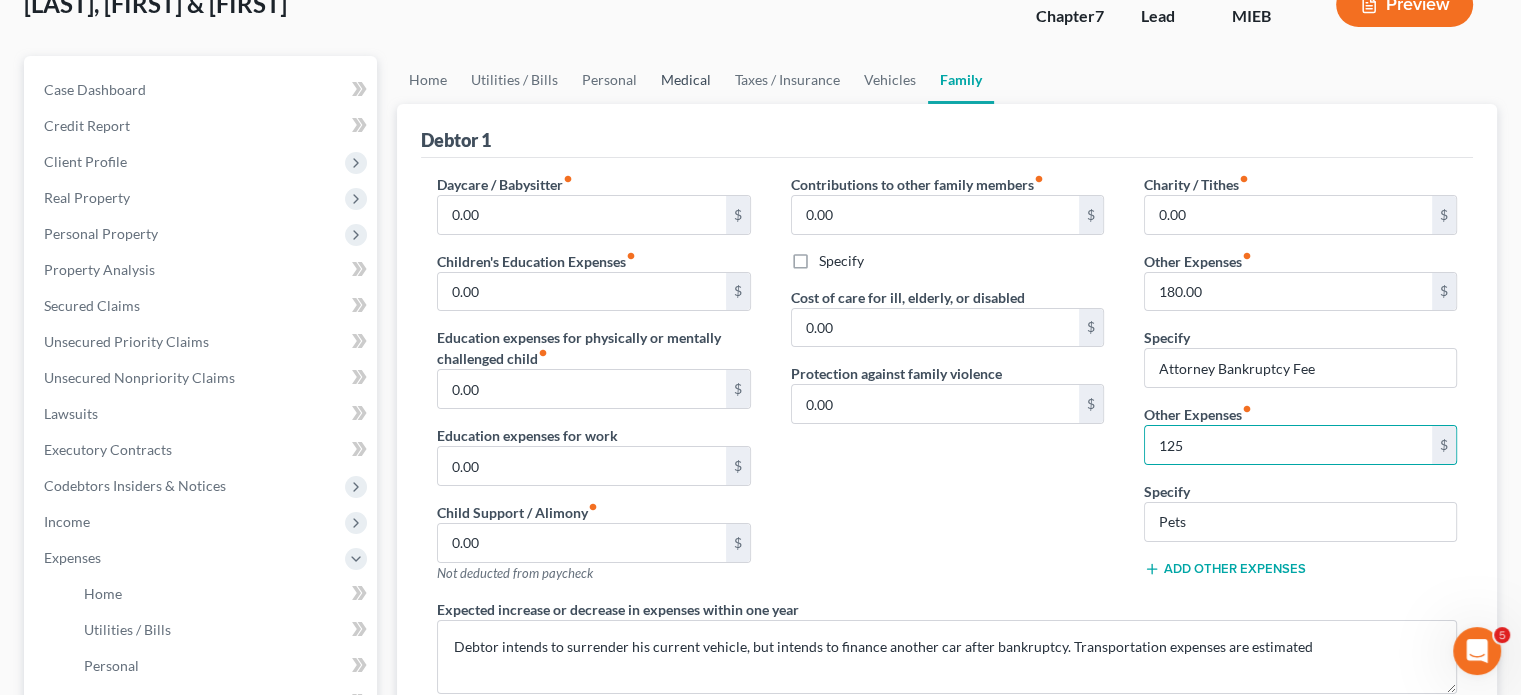 click on "Medical" at bounding box center (686, 80) 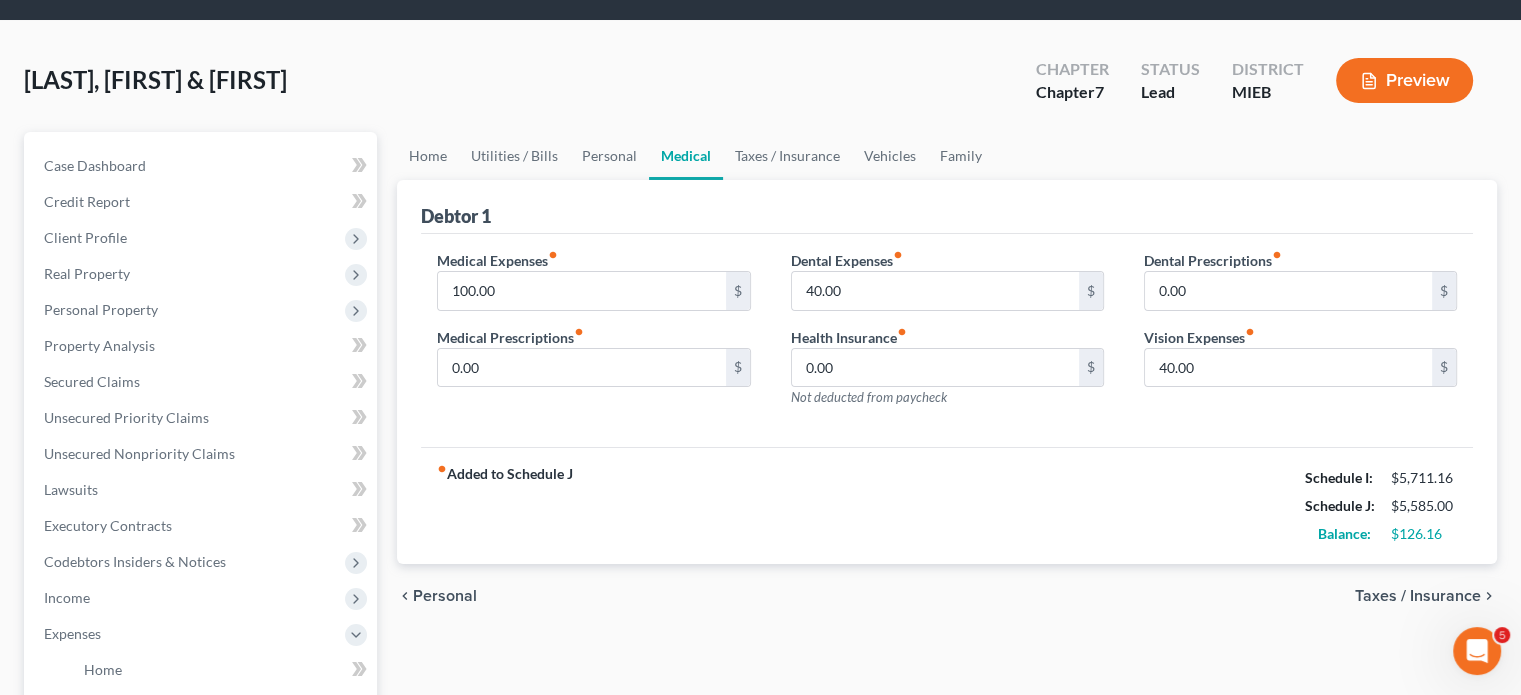 scroll, scrollTop: 0, scrollLeft: 0, axis: both 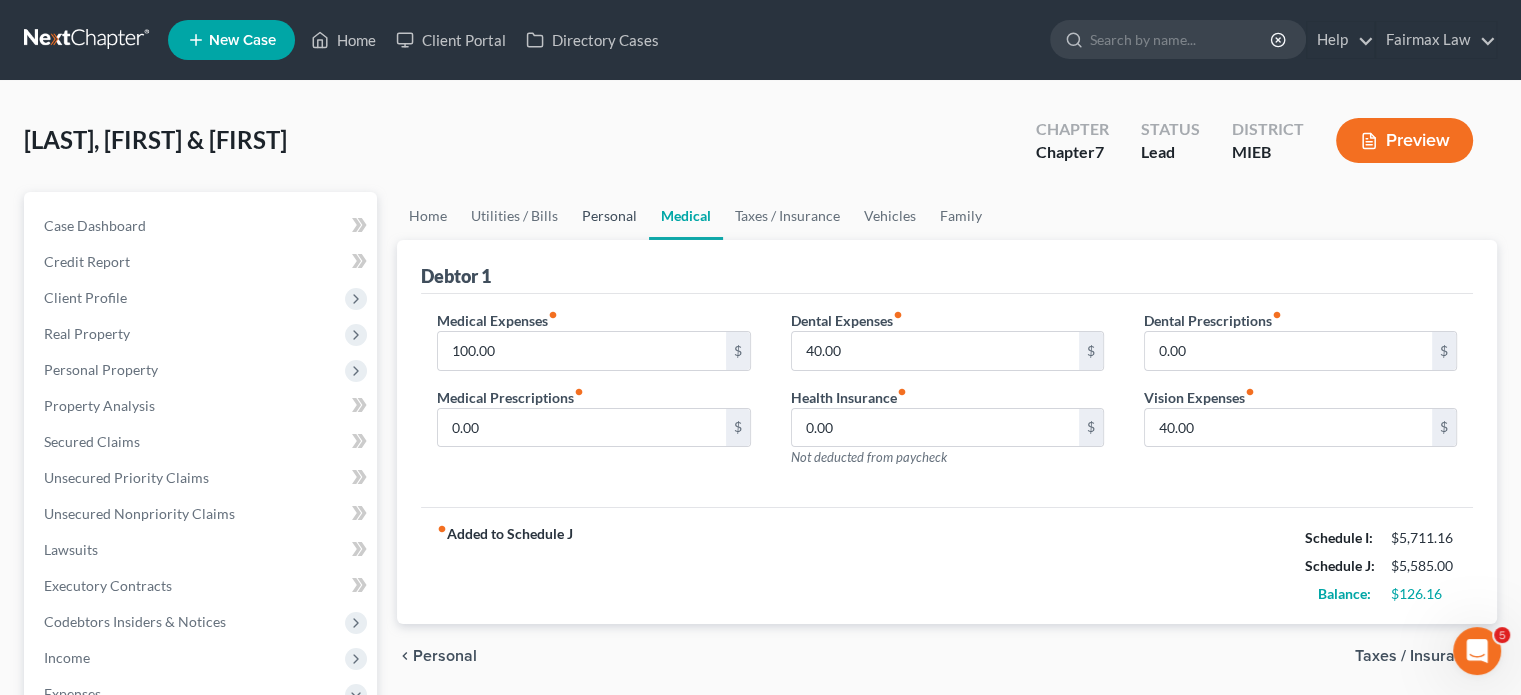 click on "Personal" at bounding box center (609, 216) 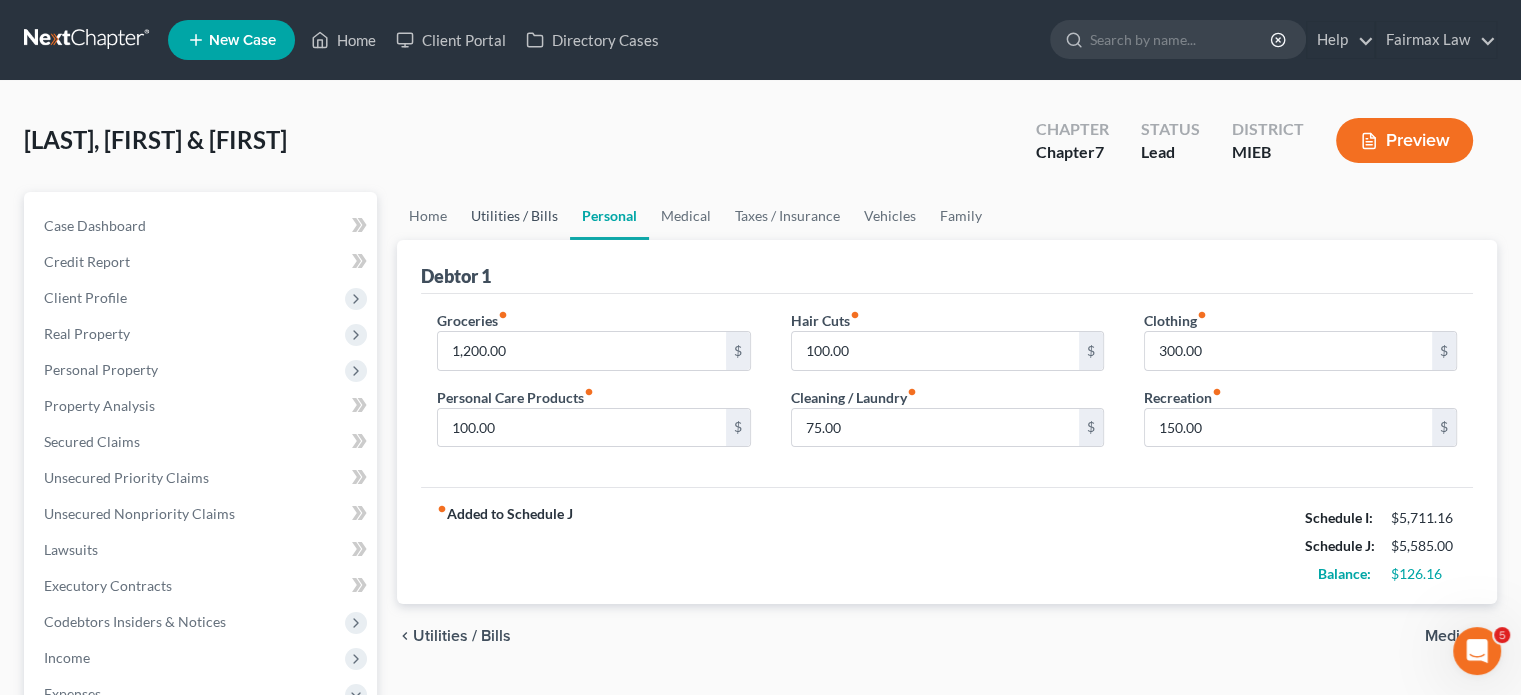 click on "Utilities / Bills" at bounding box center (514, 216) 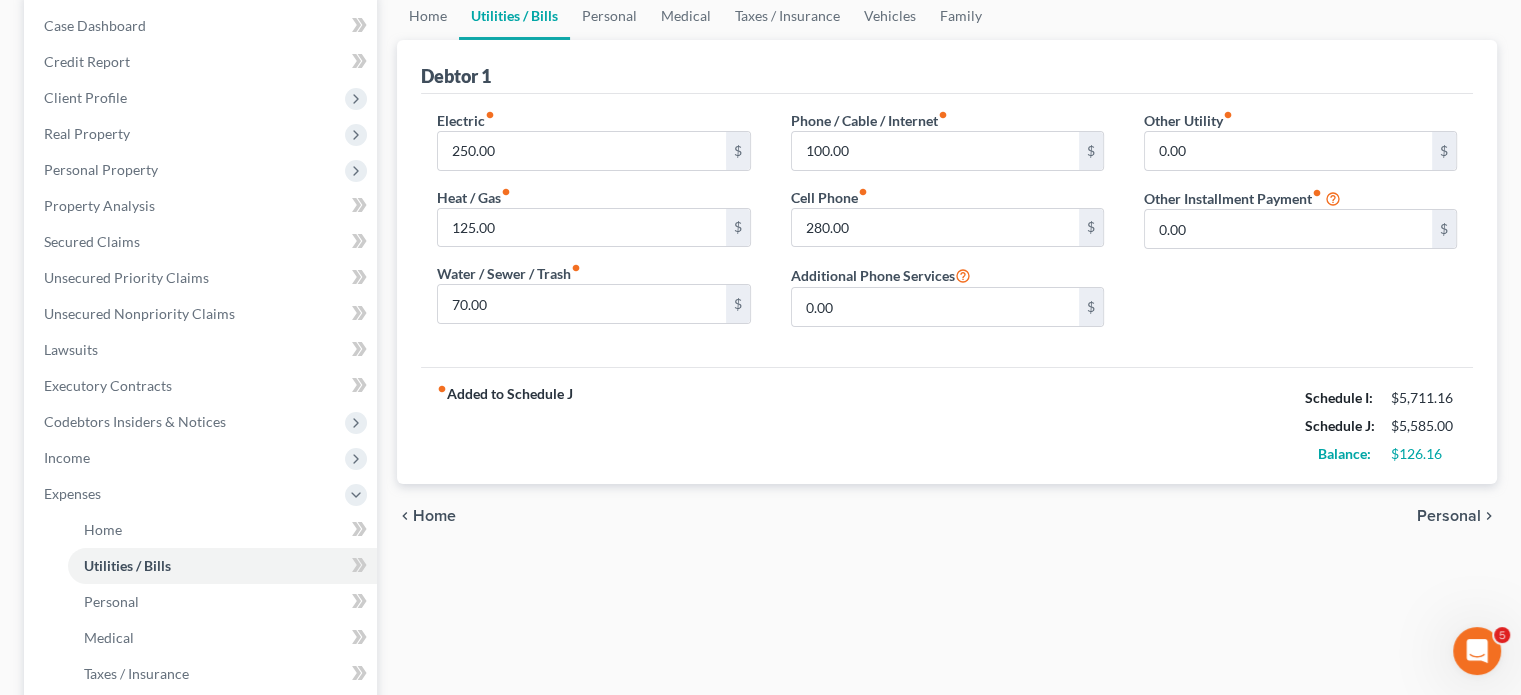 scroll, scrollTop: 208, scrollLeft: 0, axis: vertical 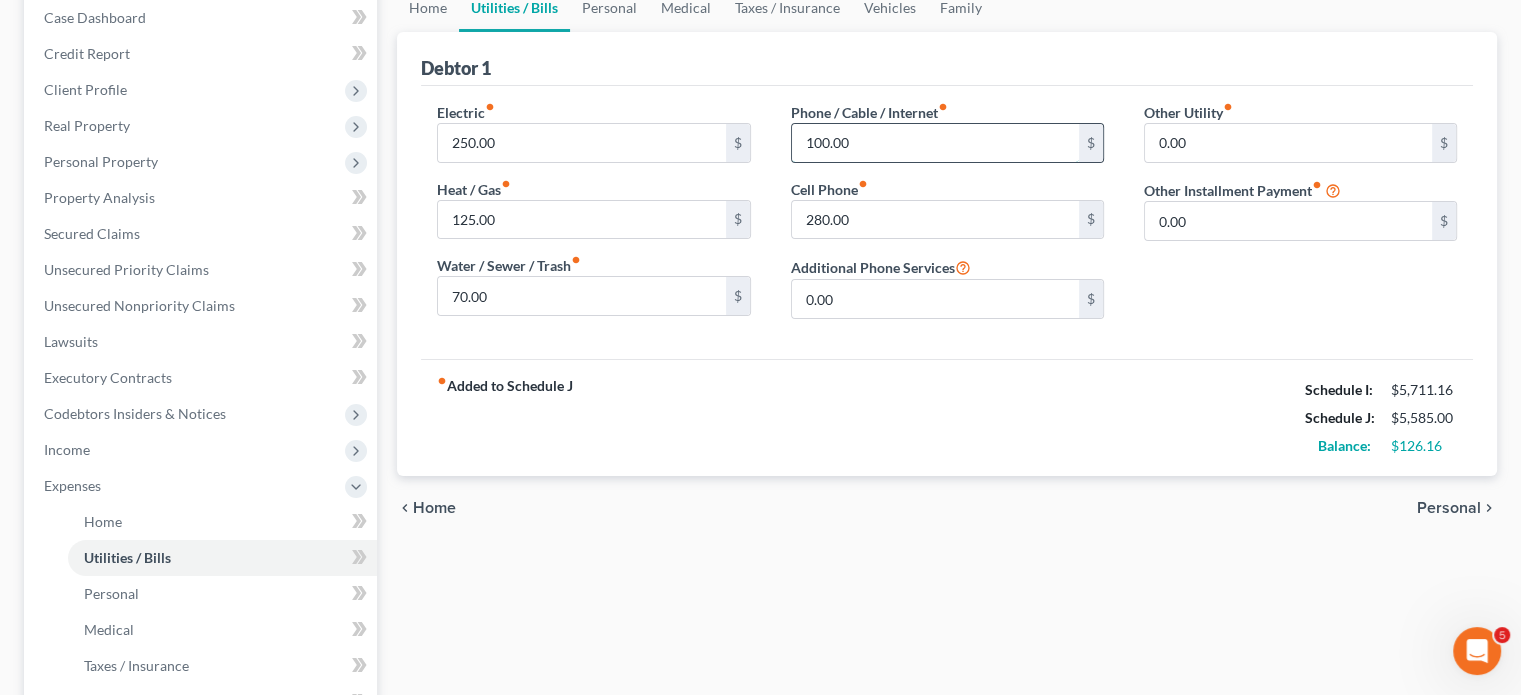 click on "100.00" at bounding box center (935, 143) 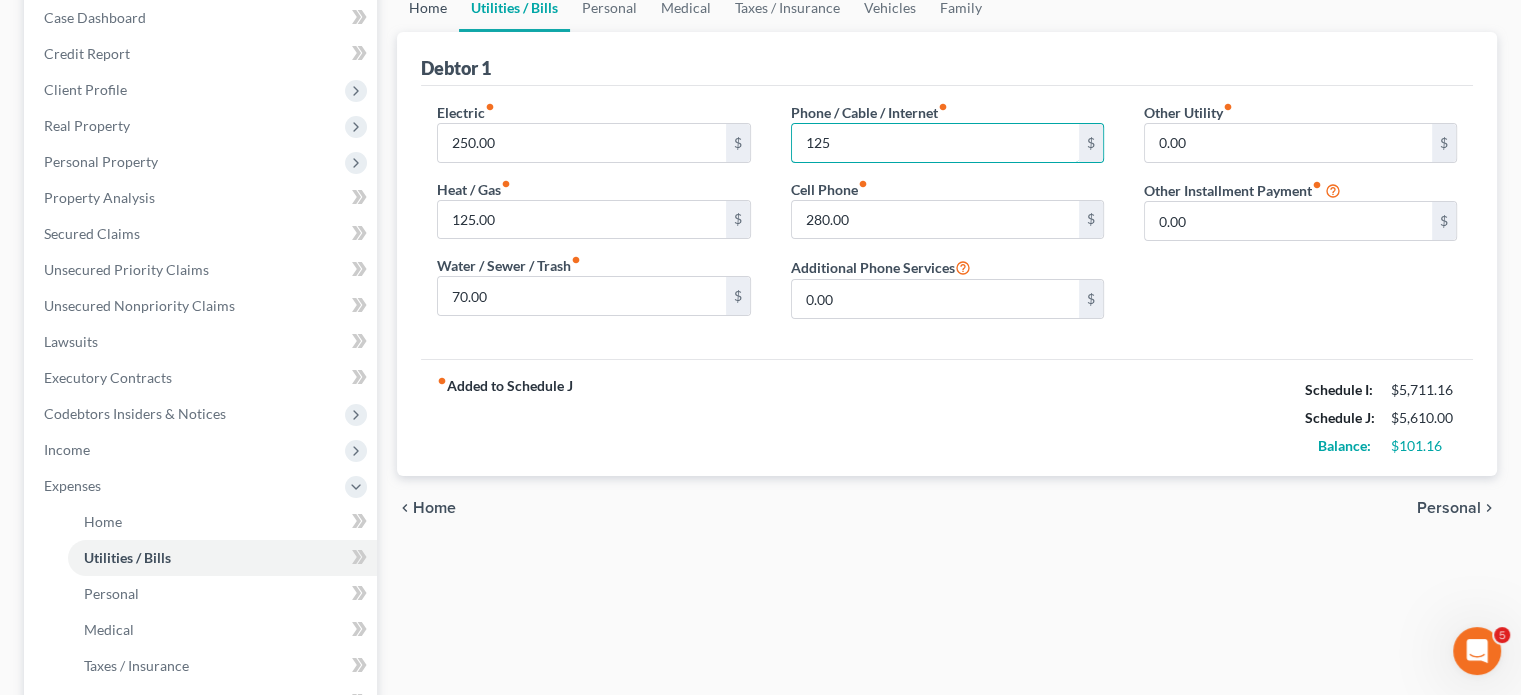 type on "125" 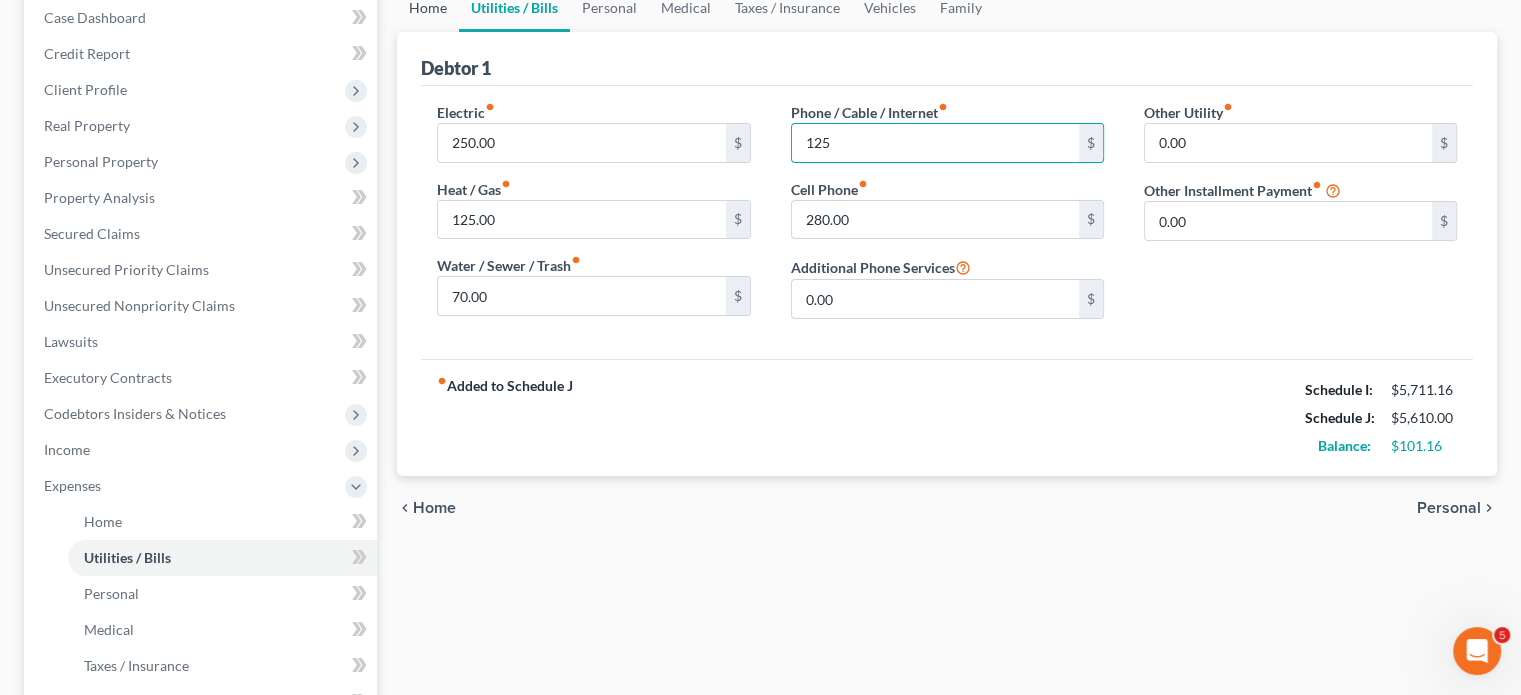 click on "Home" at bounding box center [428, 8] 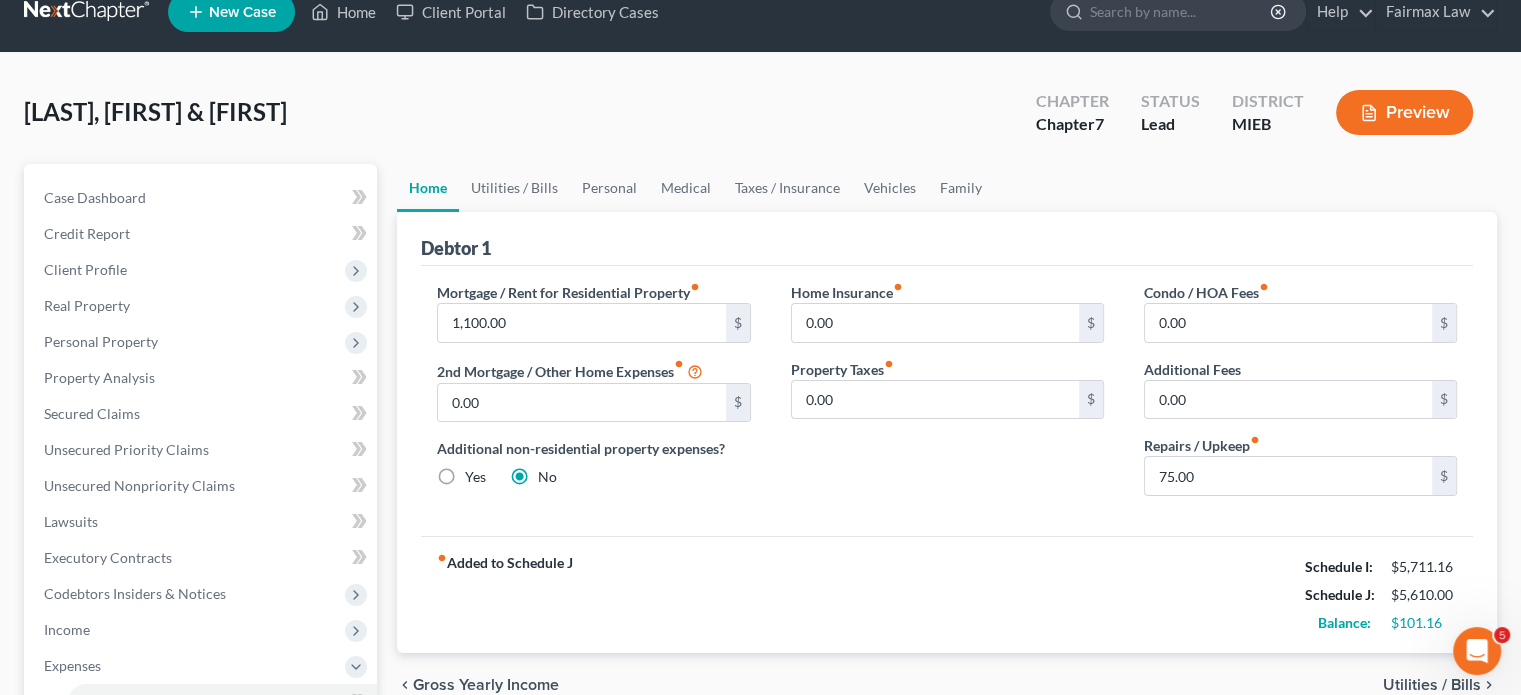 scroll, scrollTop: 0, scrollLeft: 0, axis: both 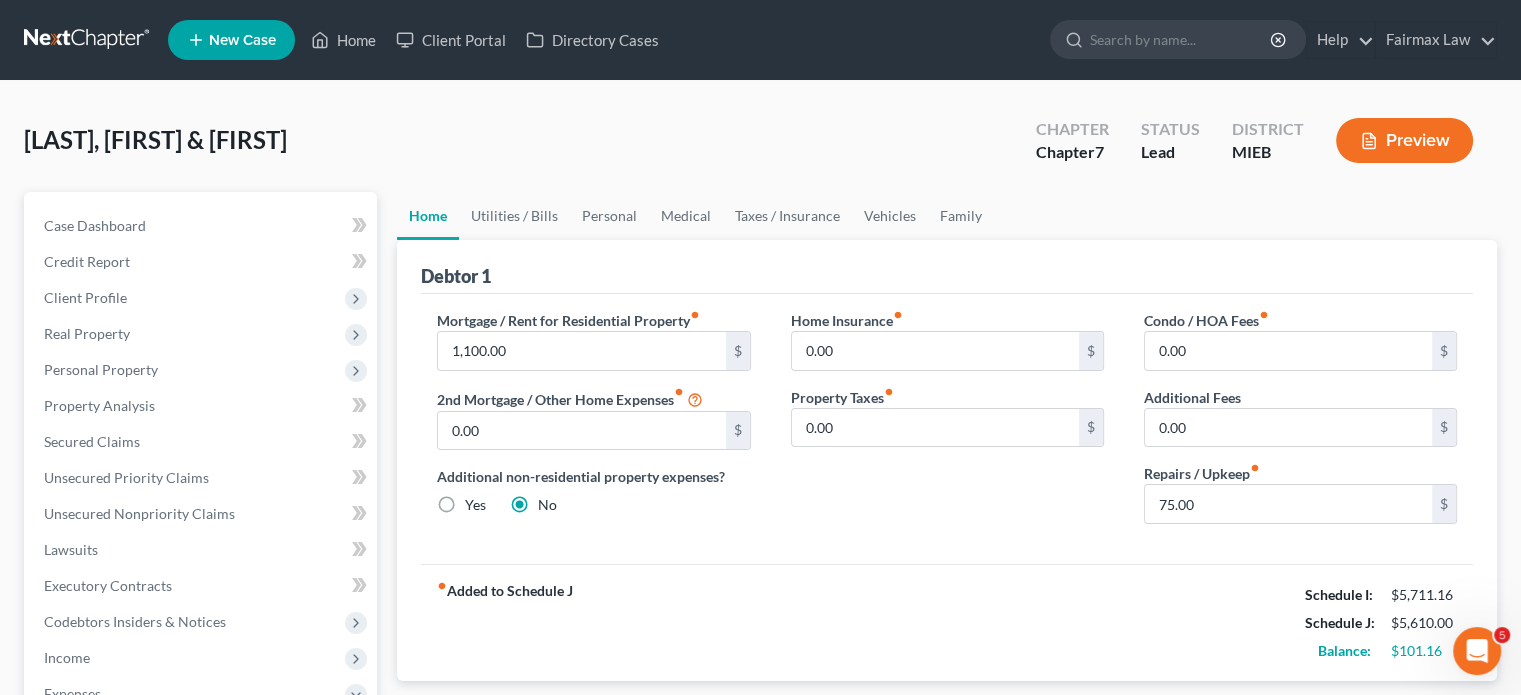 click on "Mortgage / Rent for Residential Property  fiber_manual_record 1,100.00 $ 2nd Mortgage / Other Home Expenses  fiber_manual_record   0.00 $ Additional non-residential property expenses? Yes No Home Insurance  fiber_manual_record 0.00 $ Property Taxes  fiber_manual_record 0.00 $ Condo / HOA Fees  fiber_manual_record 0.00 $ Additional Fees 0.00 $ Repairs / Upkeep  fiber_manual_record 75.00 $" at bounding box center [947, 429] 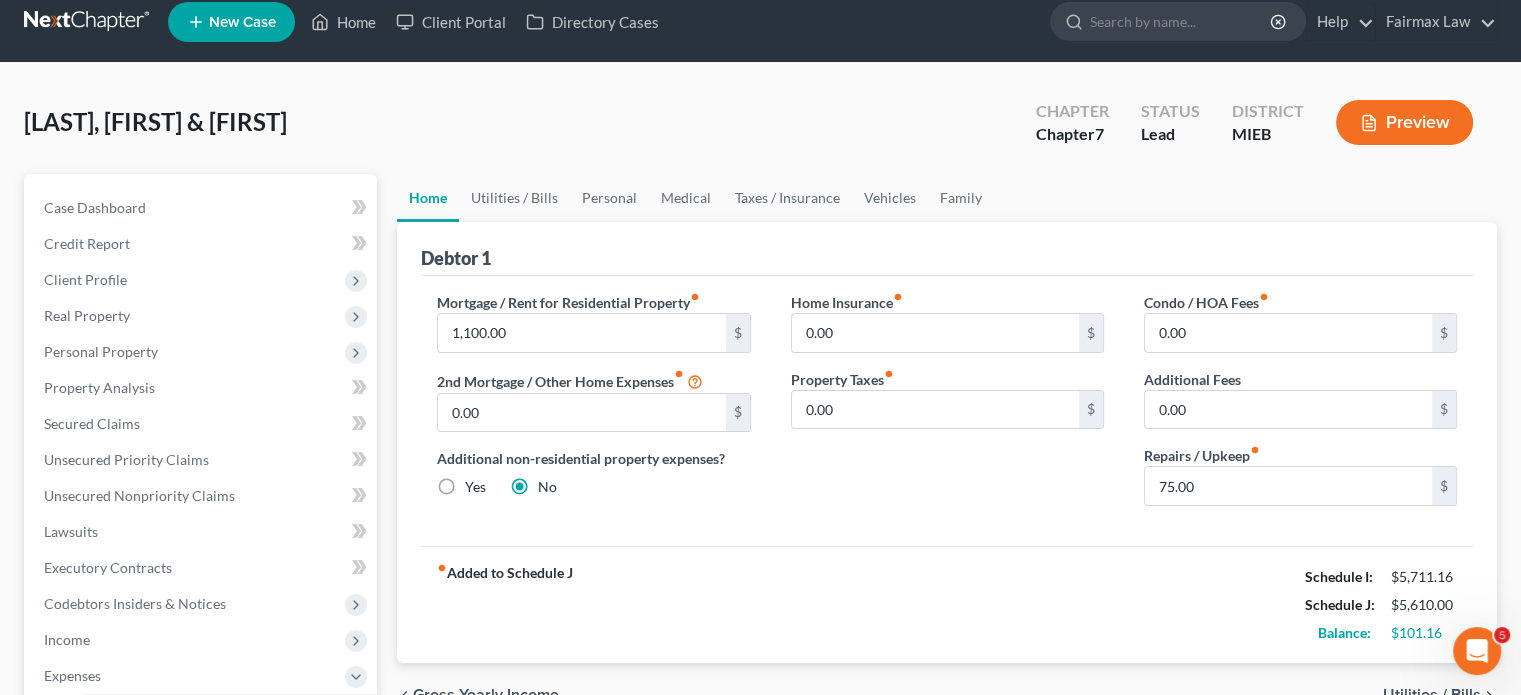 scroll, scrollTop: 19, scrollLeft: 0, axis: vertical 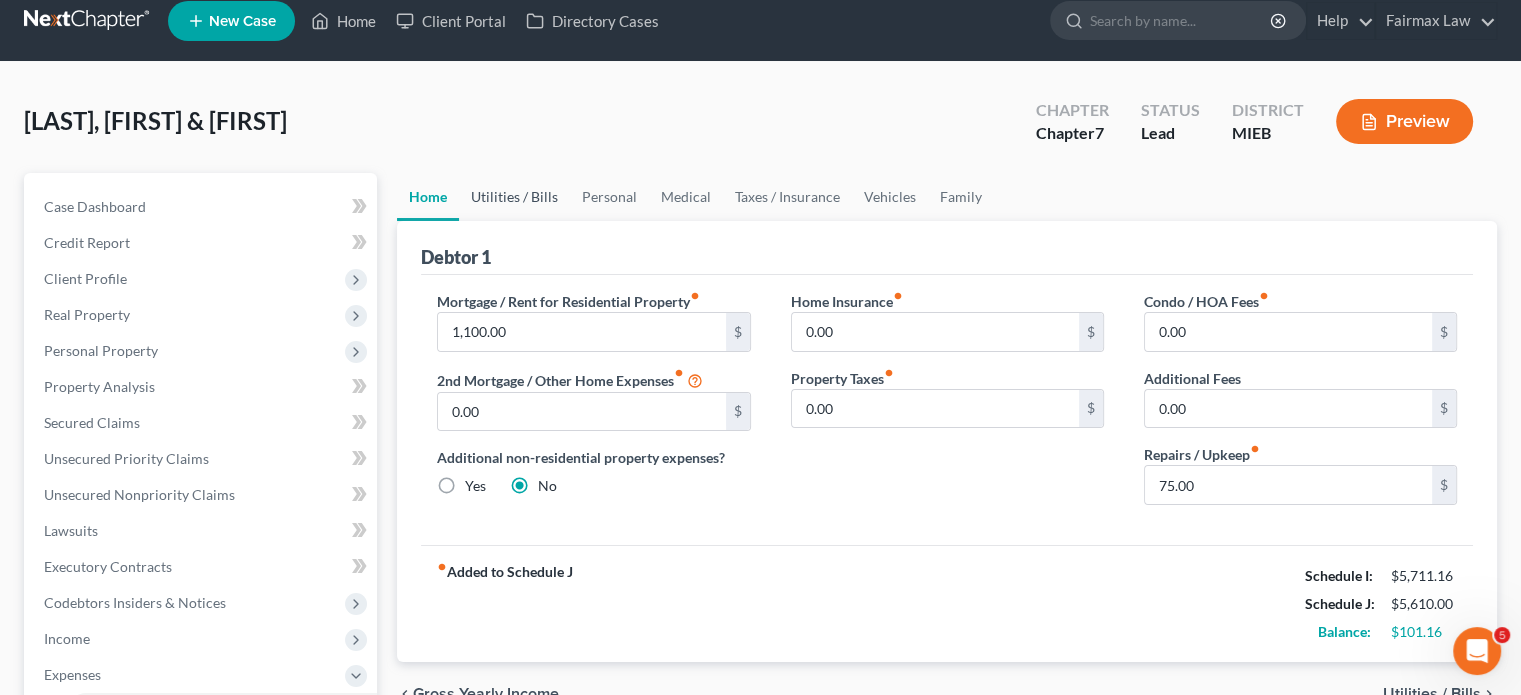click on "Utilities / Bills" at bounding box center [514, 197] 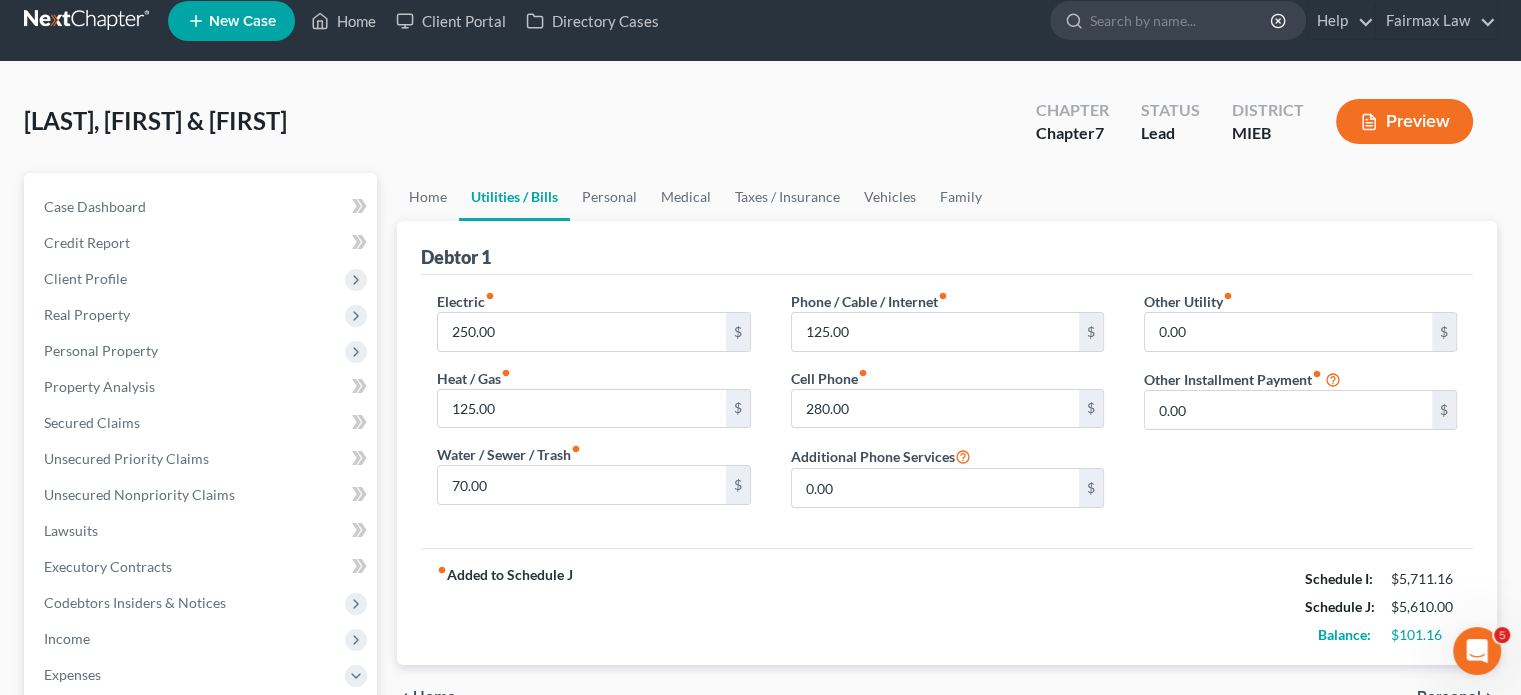 scroll, scrollTop: 0, scrollLeft: 0, axis: both 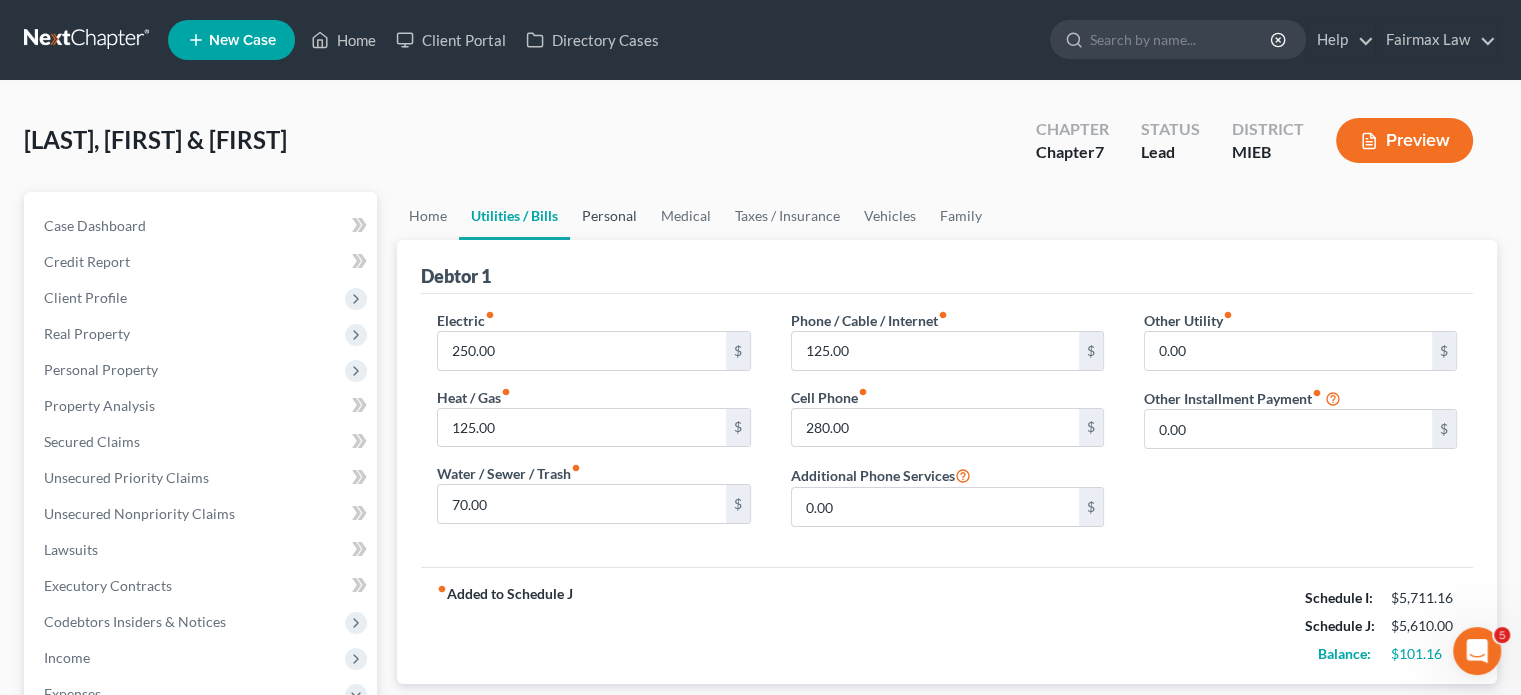 click on "Personal" at bounding box center [609, 216] 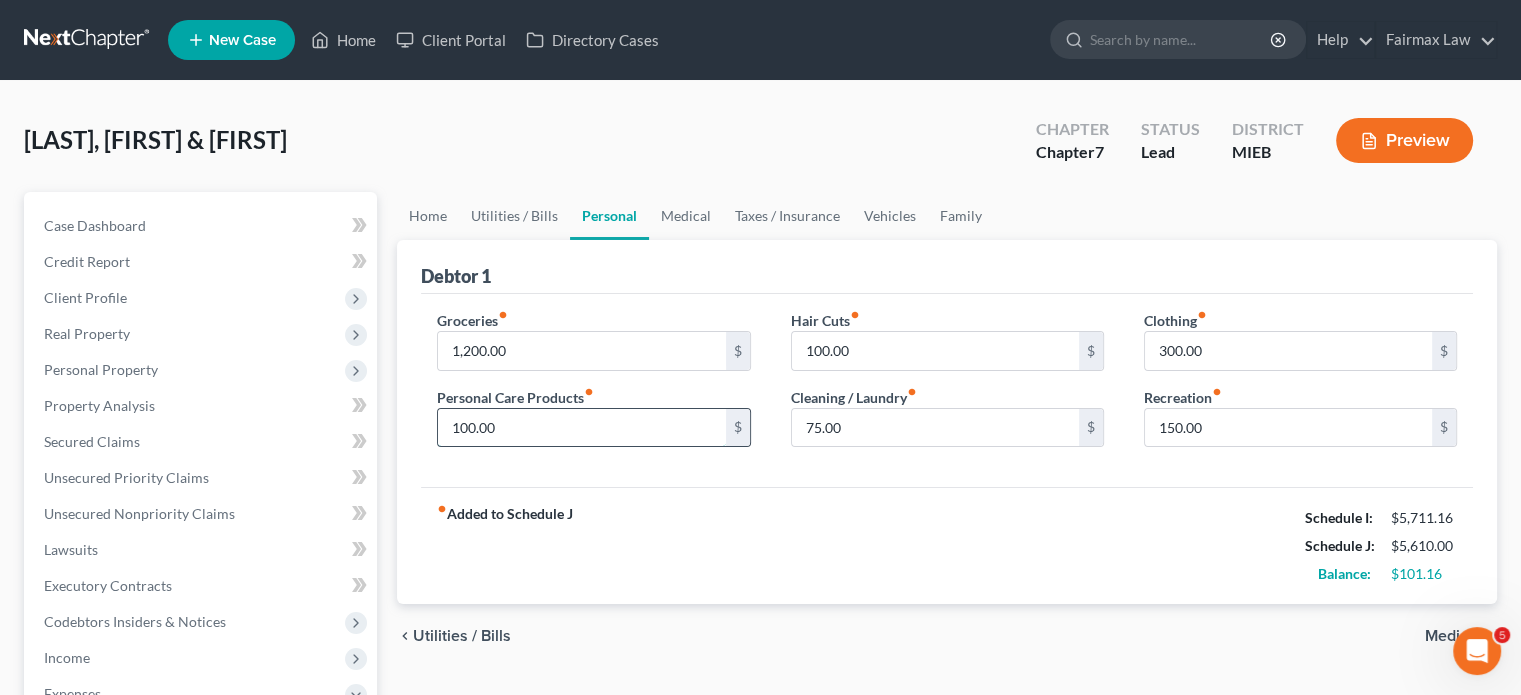 click on "100.00" at bounding box center (581, 428) 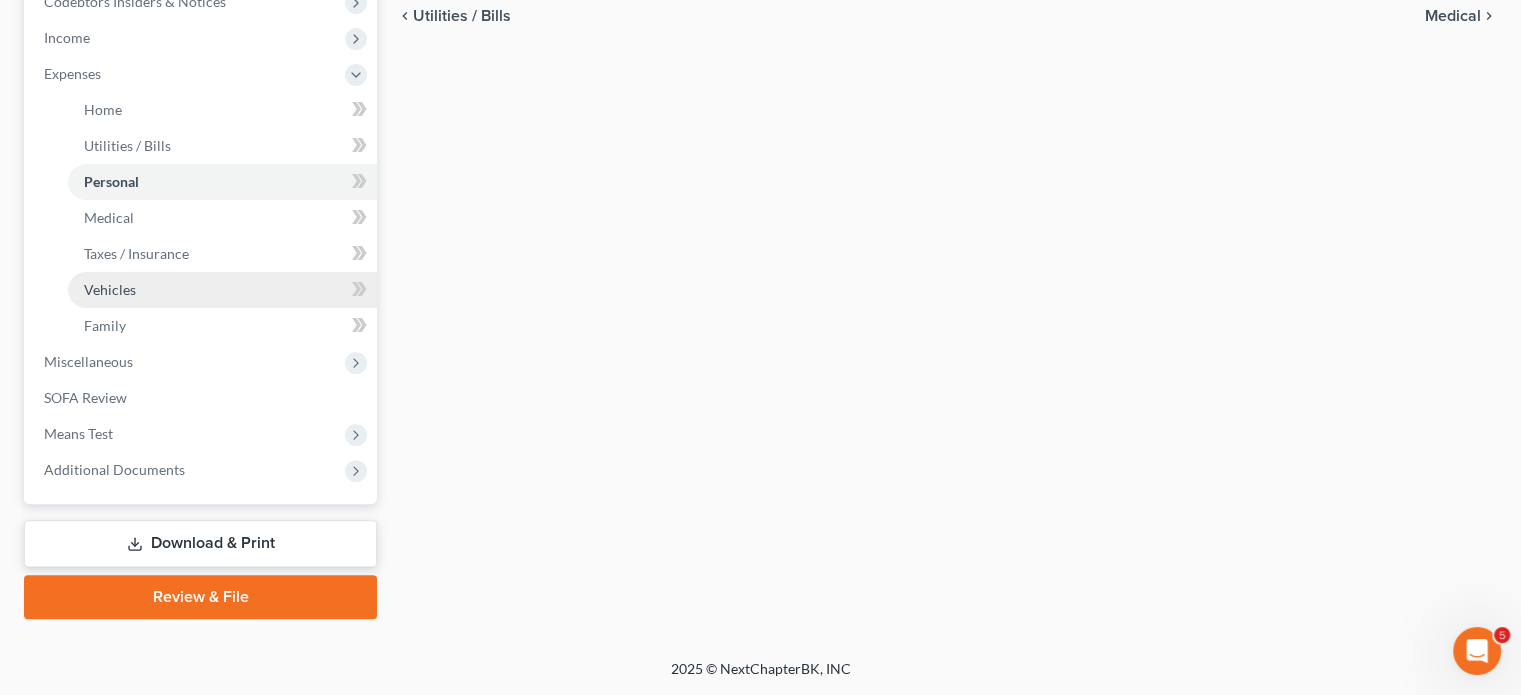 scroll, scrollTop: 888, scrollLeft: 0, axis: vertical 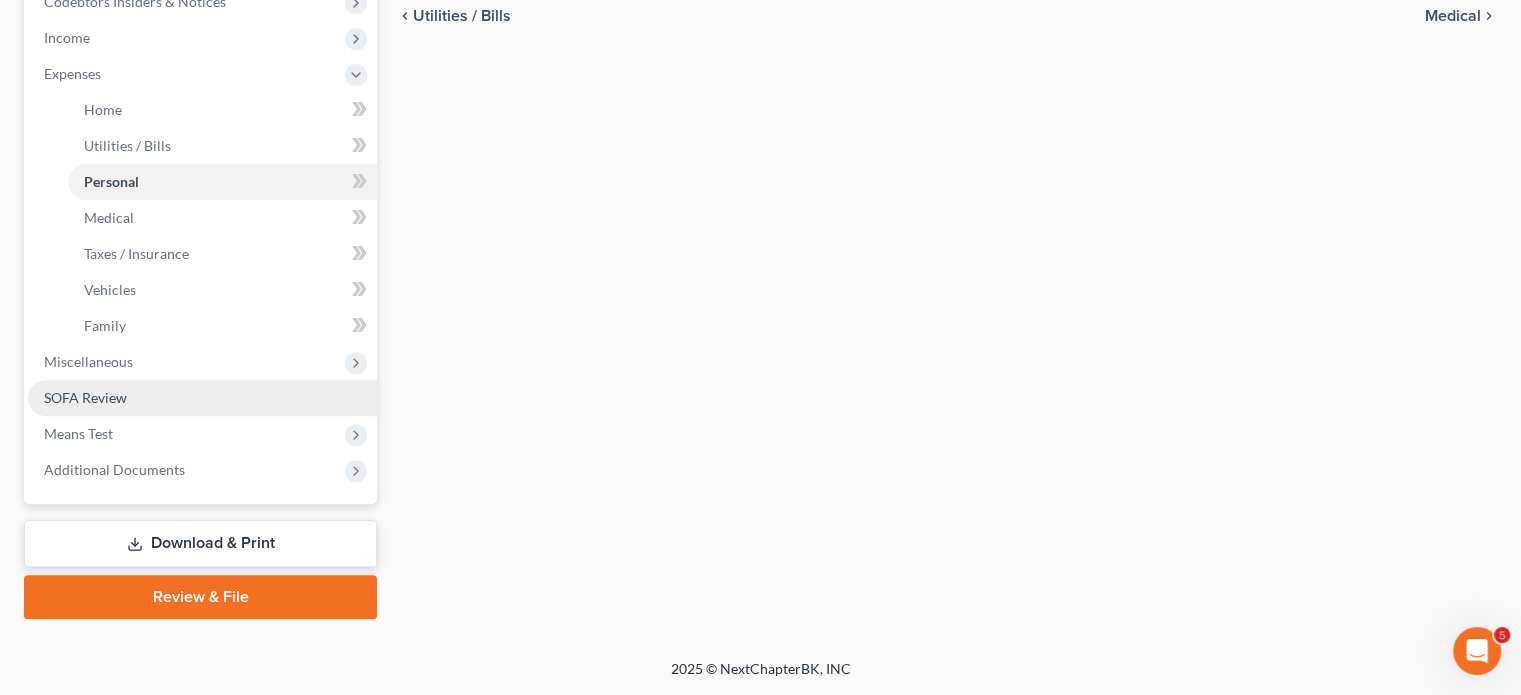 click on "SOFA Review" at bounding box center [202, 398] 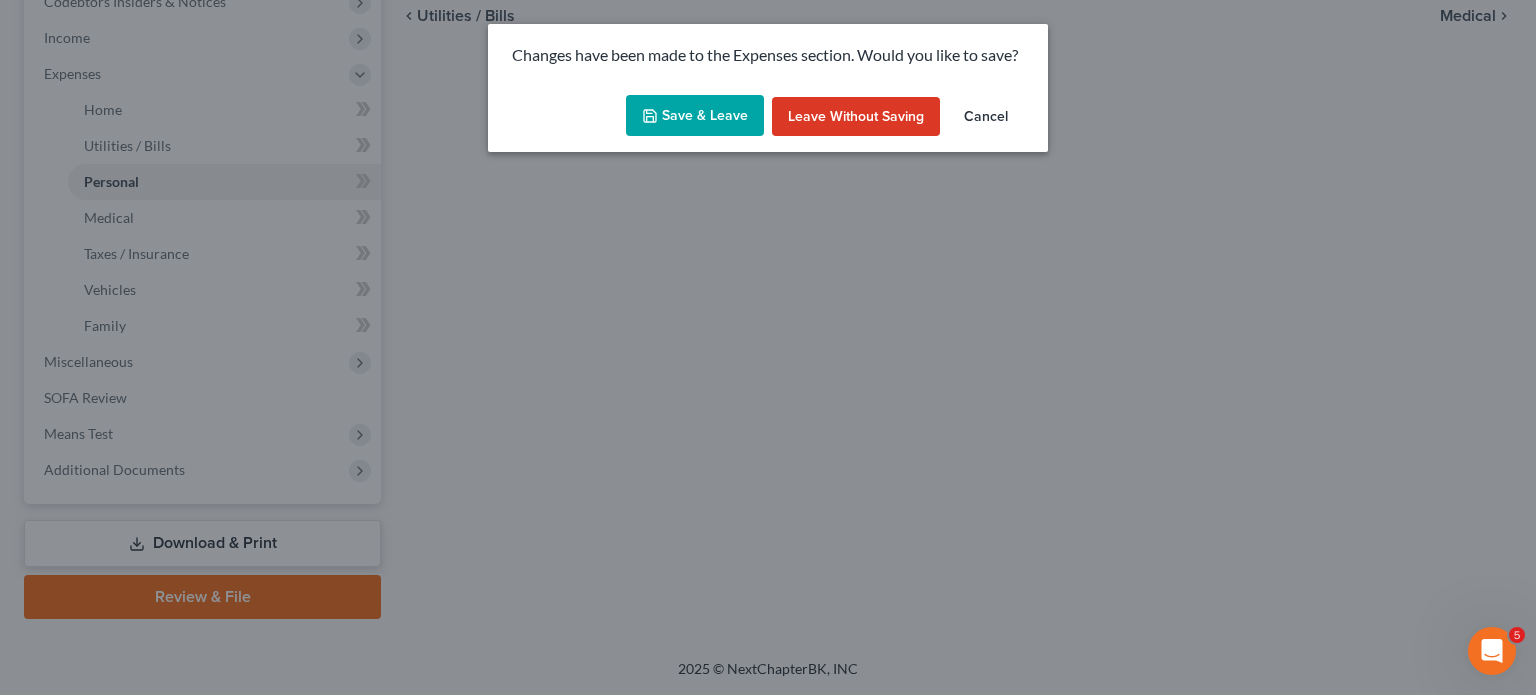 click on "Save & Leave" at bounding box center (695, 116) 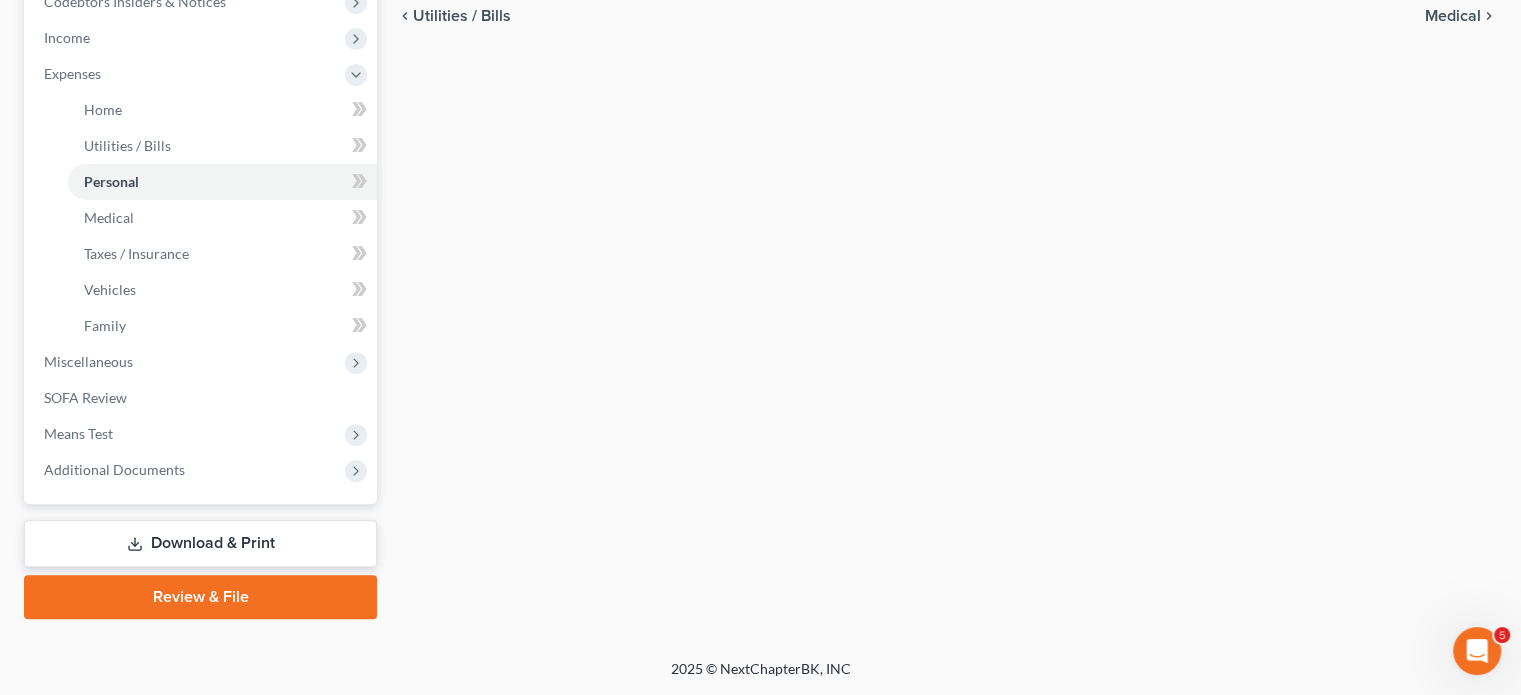 type on "125.00" 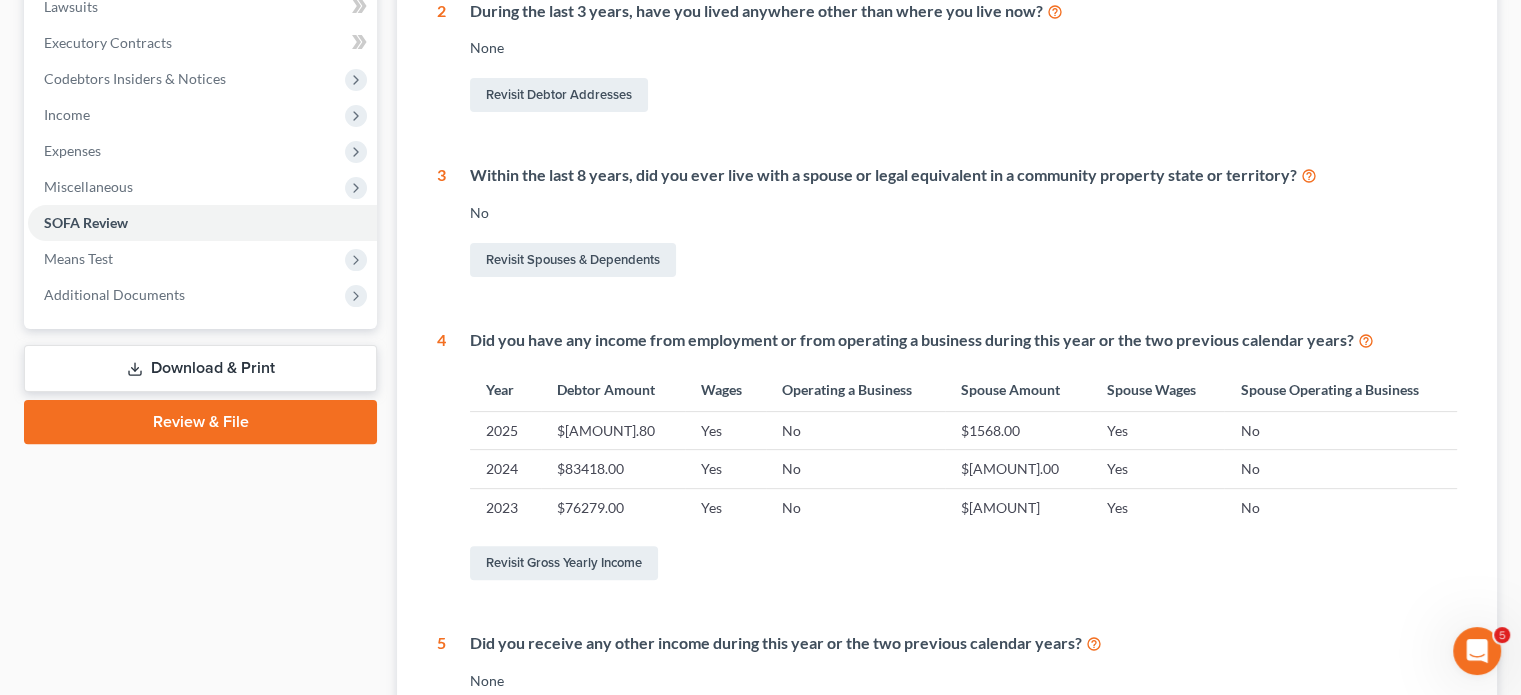 scroll, scrollTop: 644, scrollLeft: 0, axis: vertical 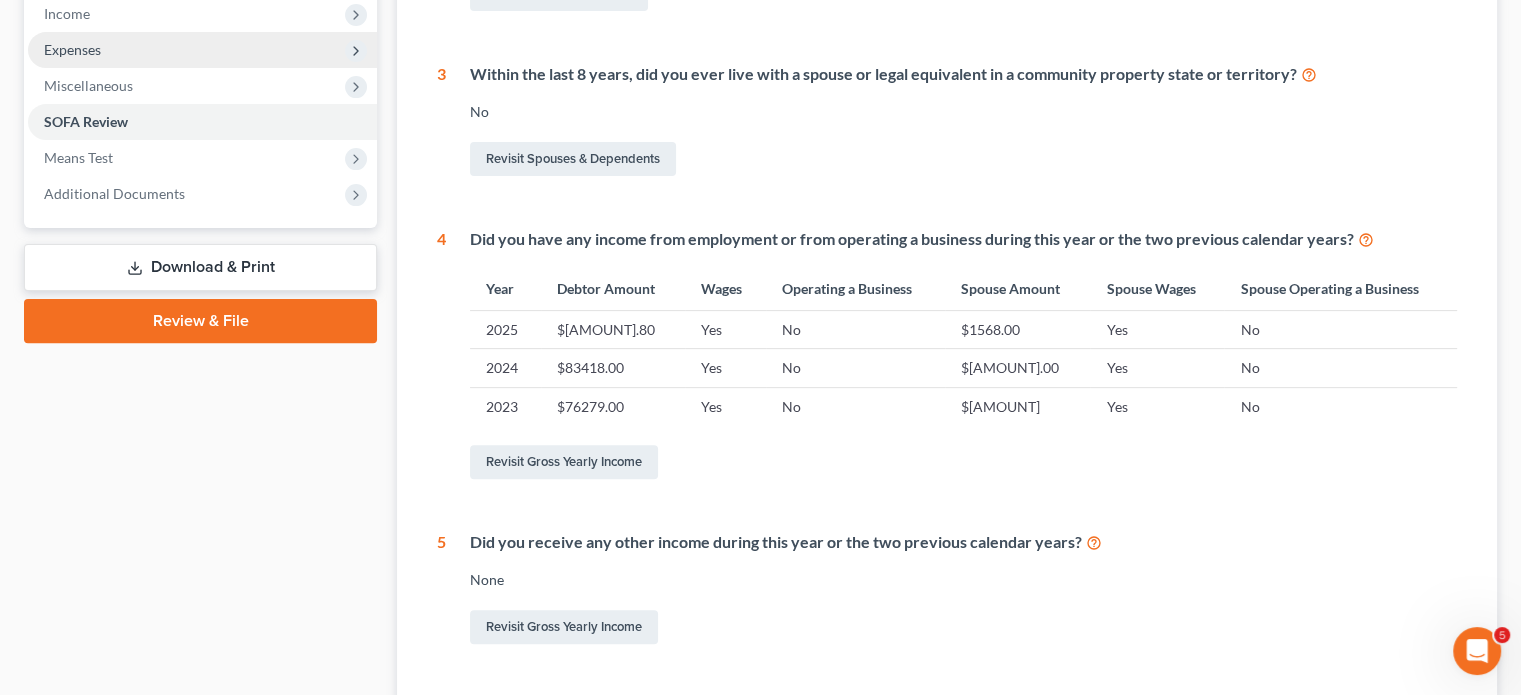 click on "Expenses" at bounding box center (202, 50) 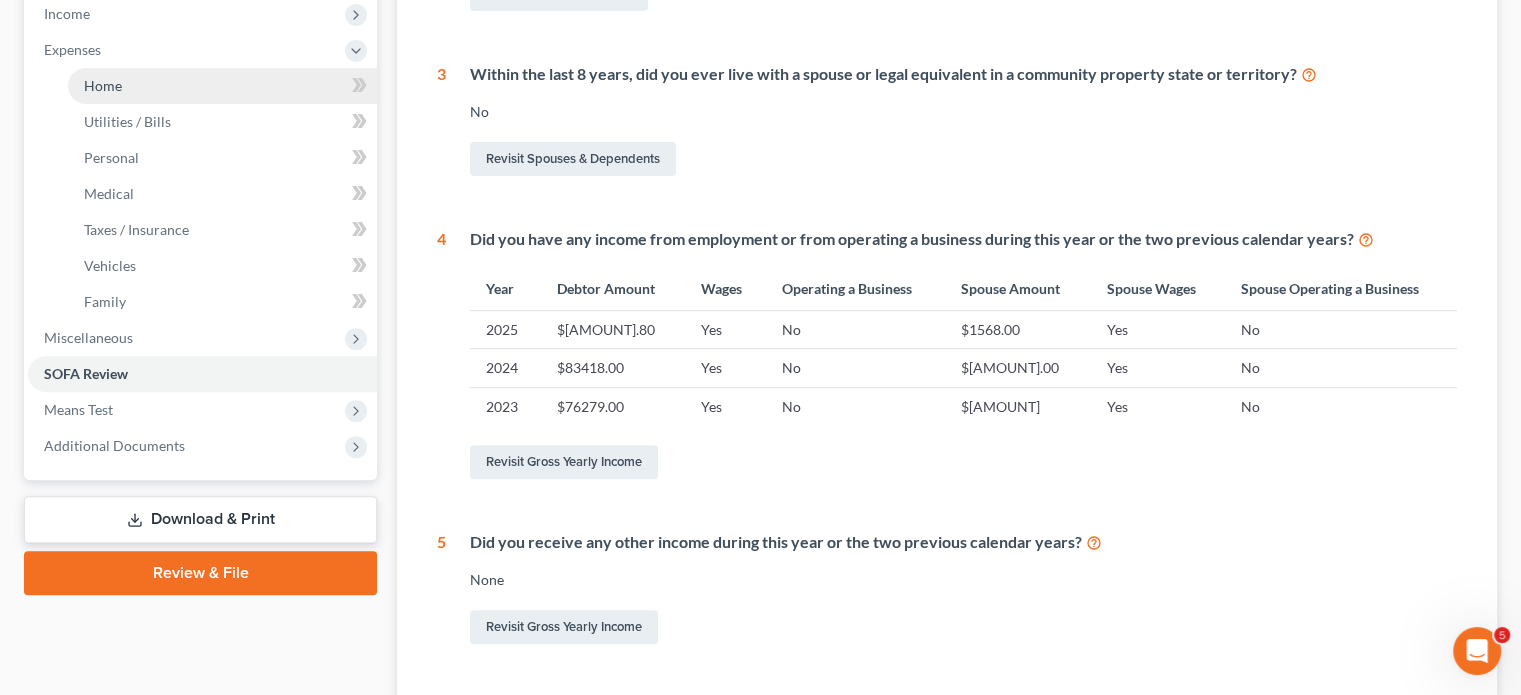 click on "Home" at bounding box center [222, 86] 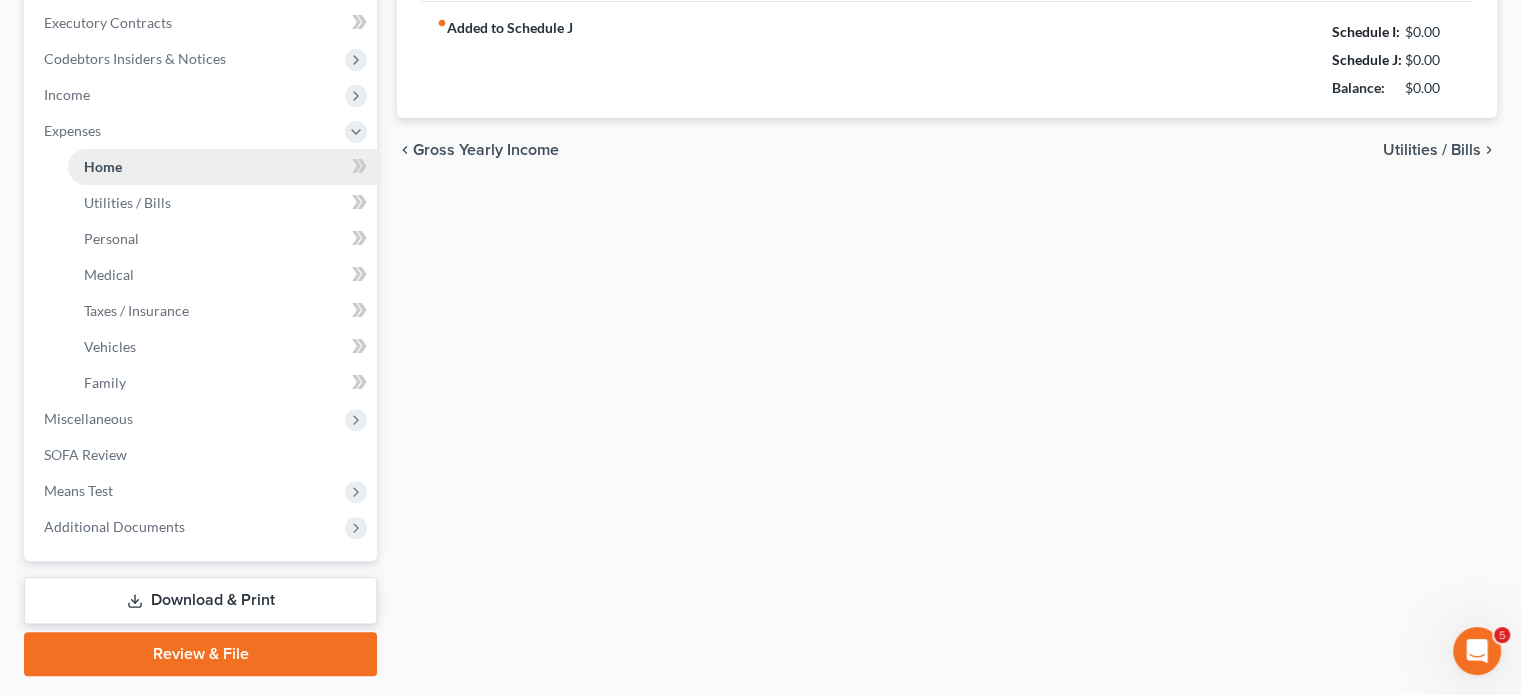 type on "1,100.00" 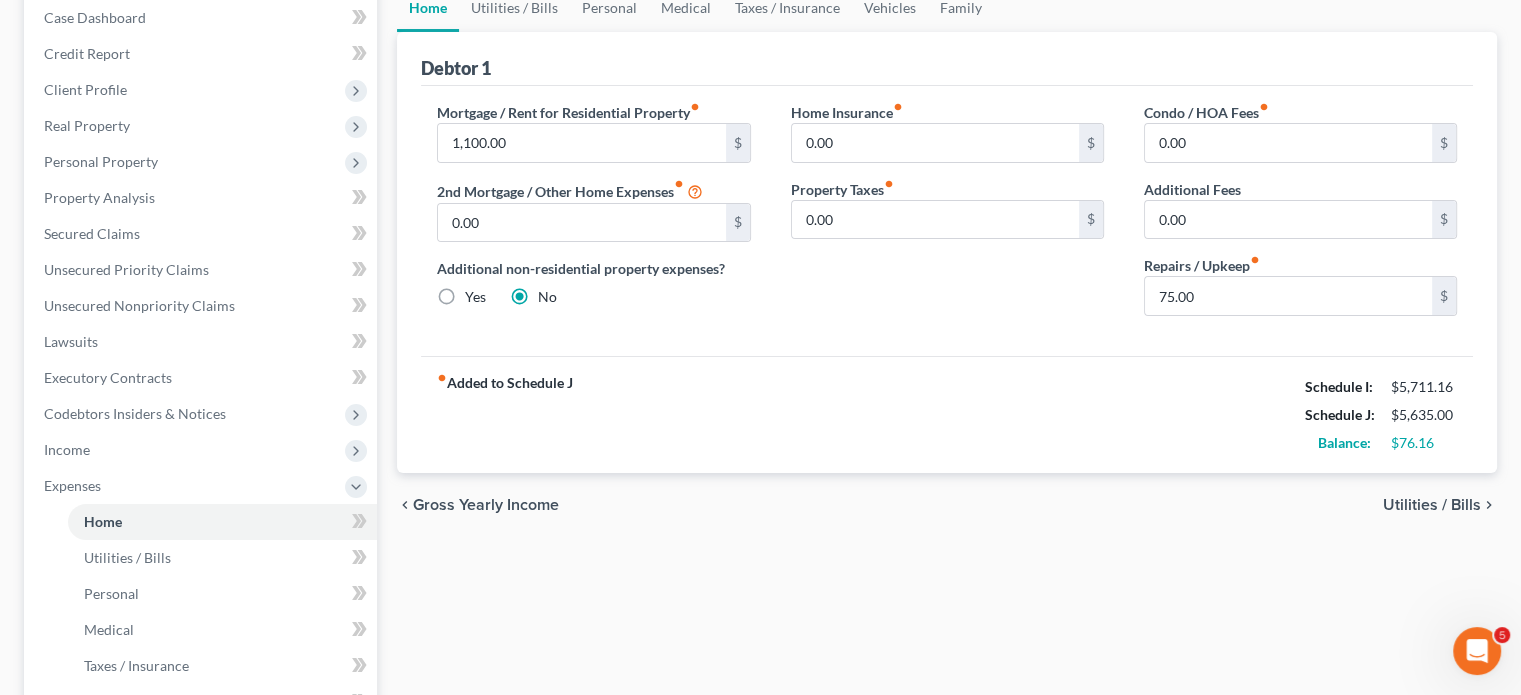 scroll, scrollTop: 0, scrollLeft: 0, axis: both 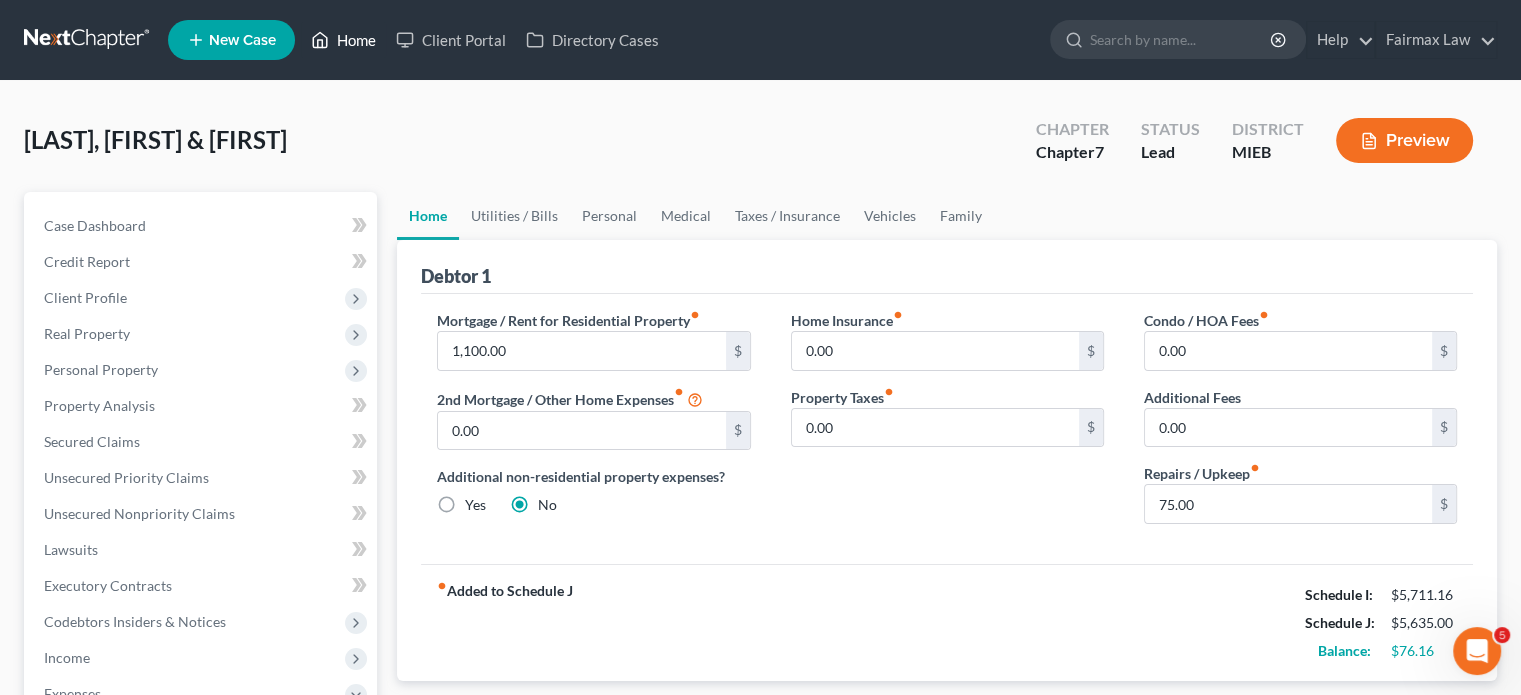 click on "Home" at bounding box center [343, 40] 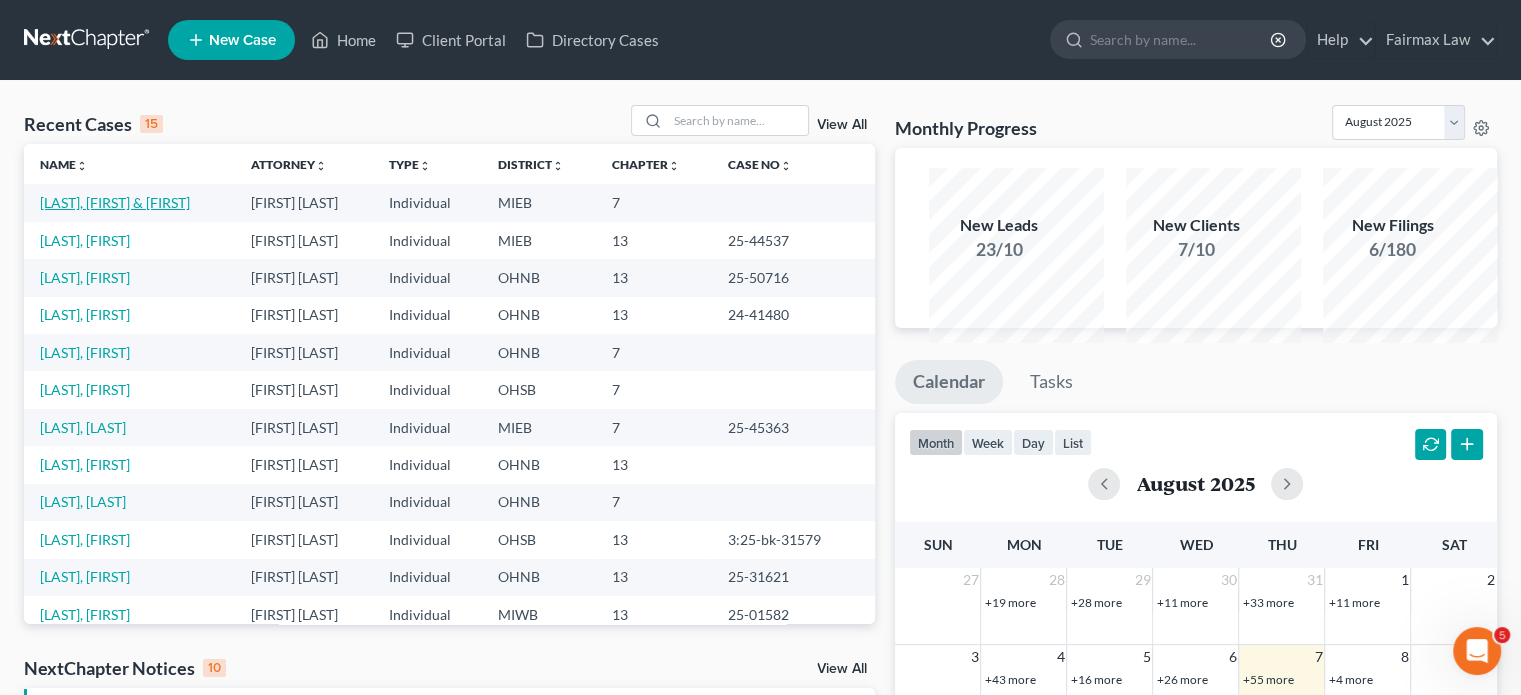 click on "[LAST], [FIRST] & [FIRST]" at bounding box center (115, 202) 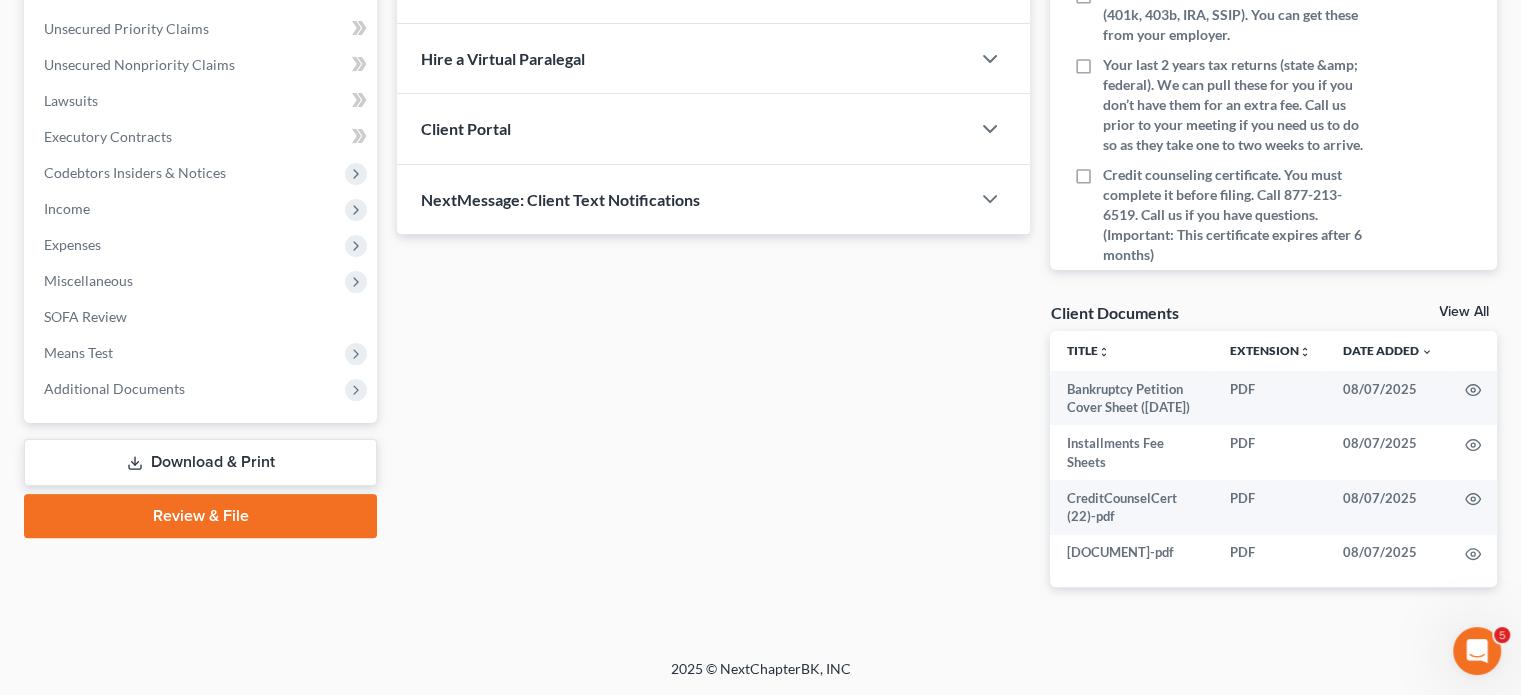 scroll, scrollTop: 604, scrollLeft: 0, axis: vertical 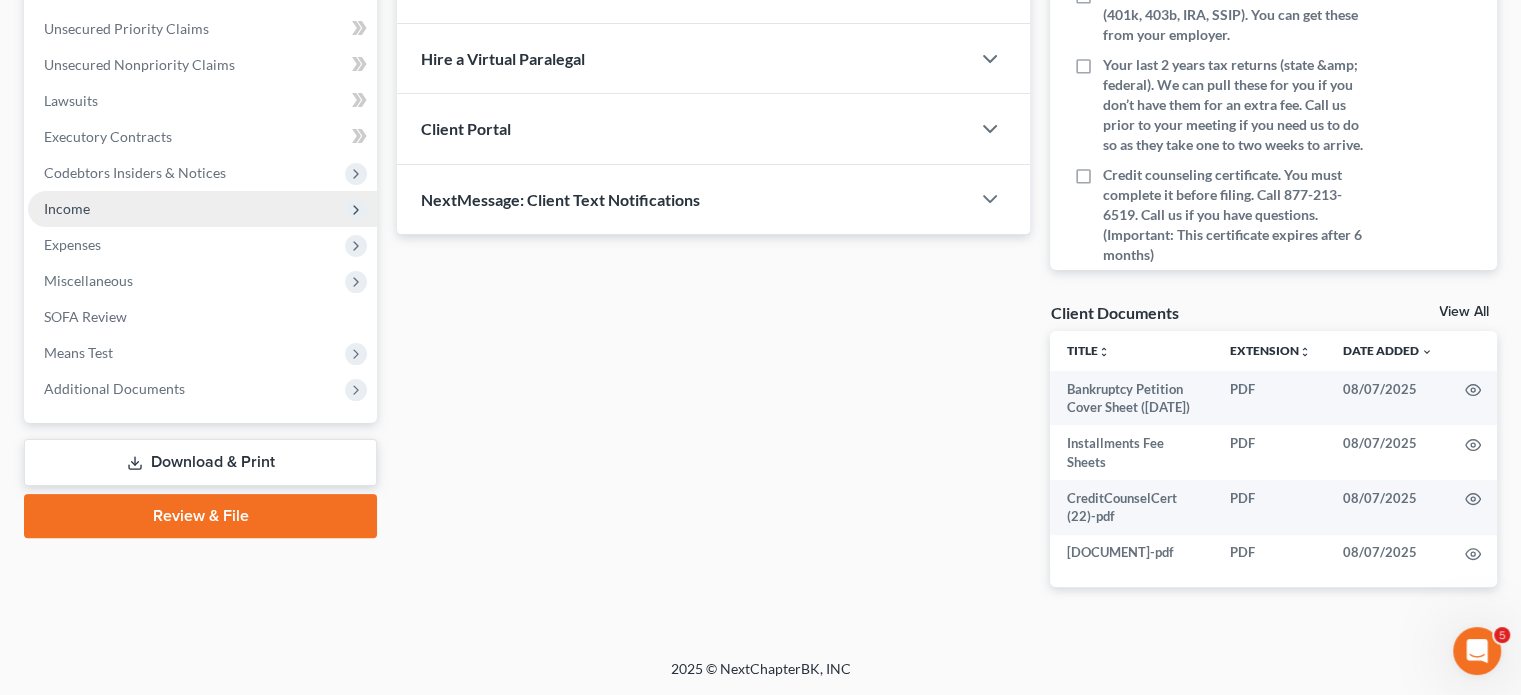 click on "Income" at bounding box center (202, 209) 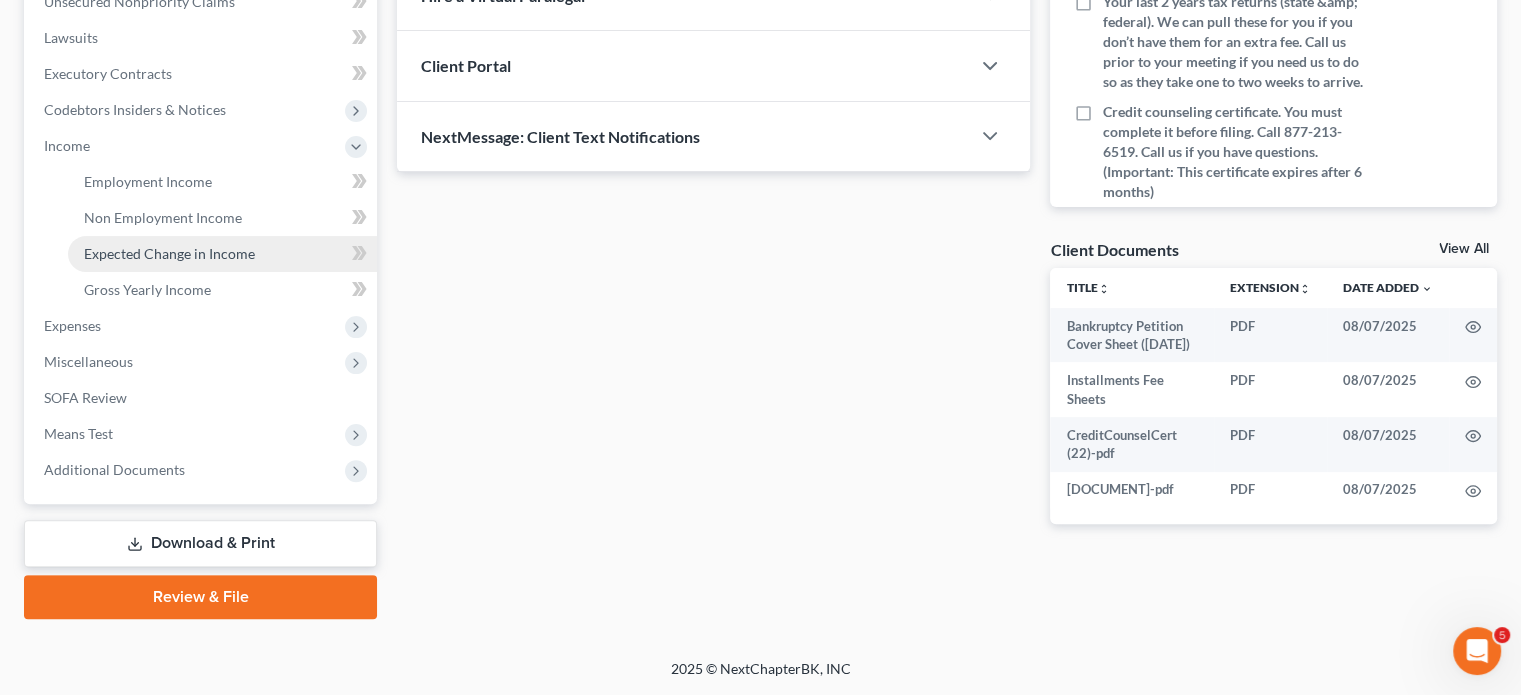 click on "Expected Change in Income" at bounding box center (169, 253) 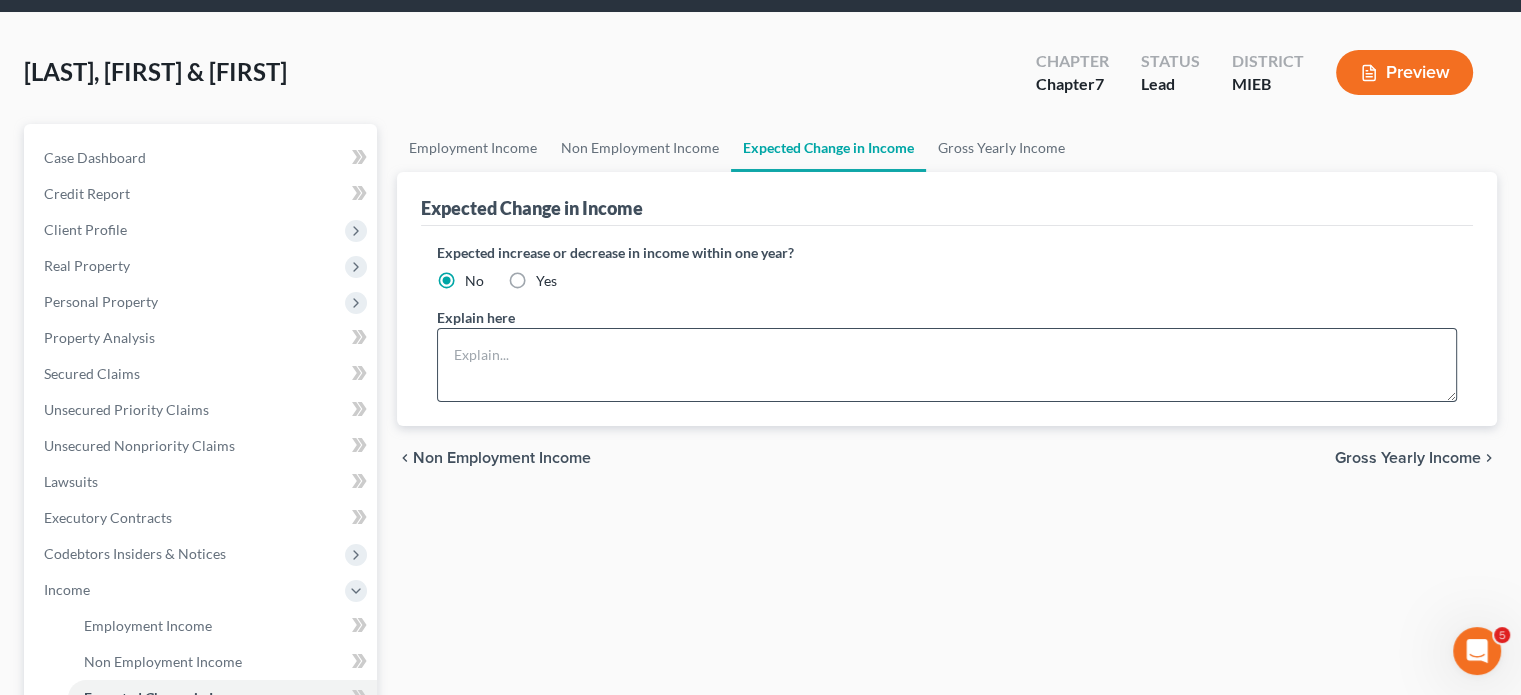 scroll, scrollTop: 0, scrollLeft: 0, axis: both 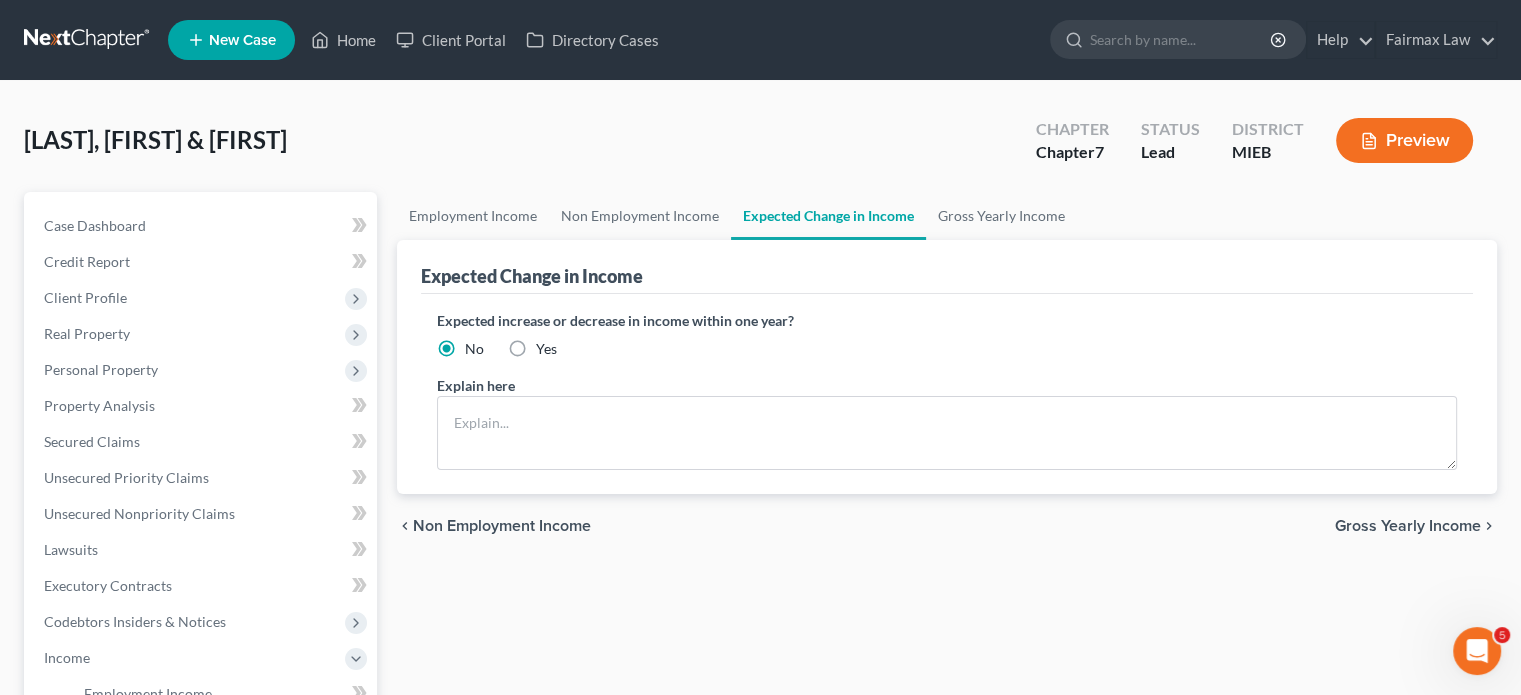 click on "Yes" at bounding box center [546, 349] 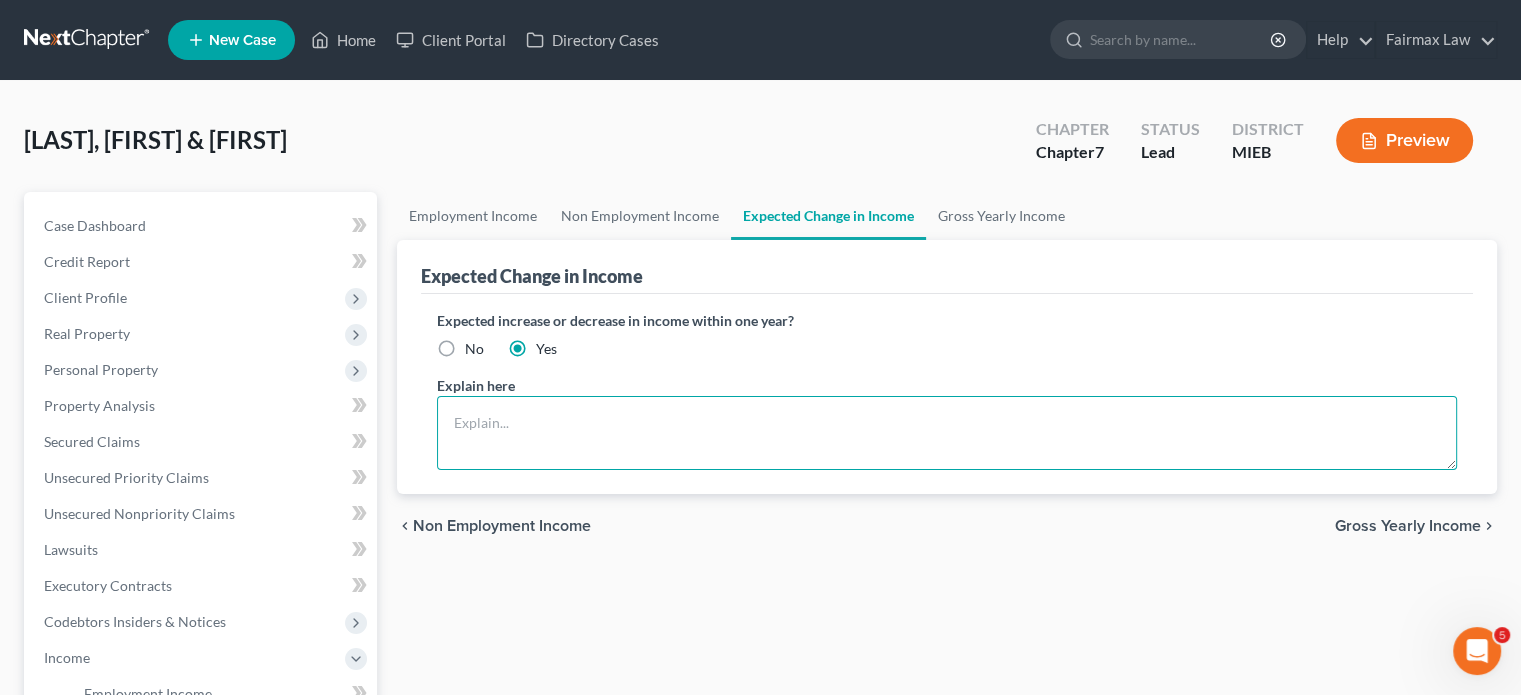 click at bounding box center [947, 433] 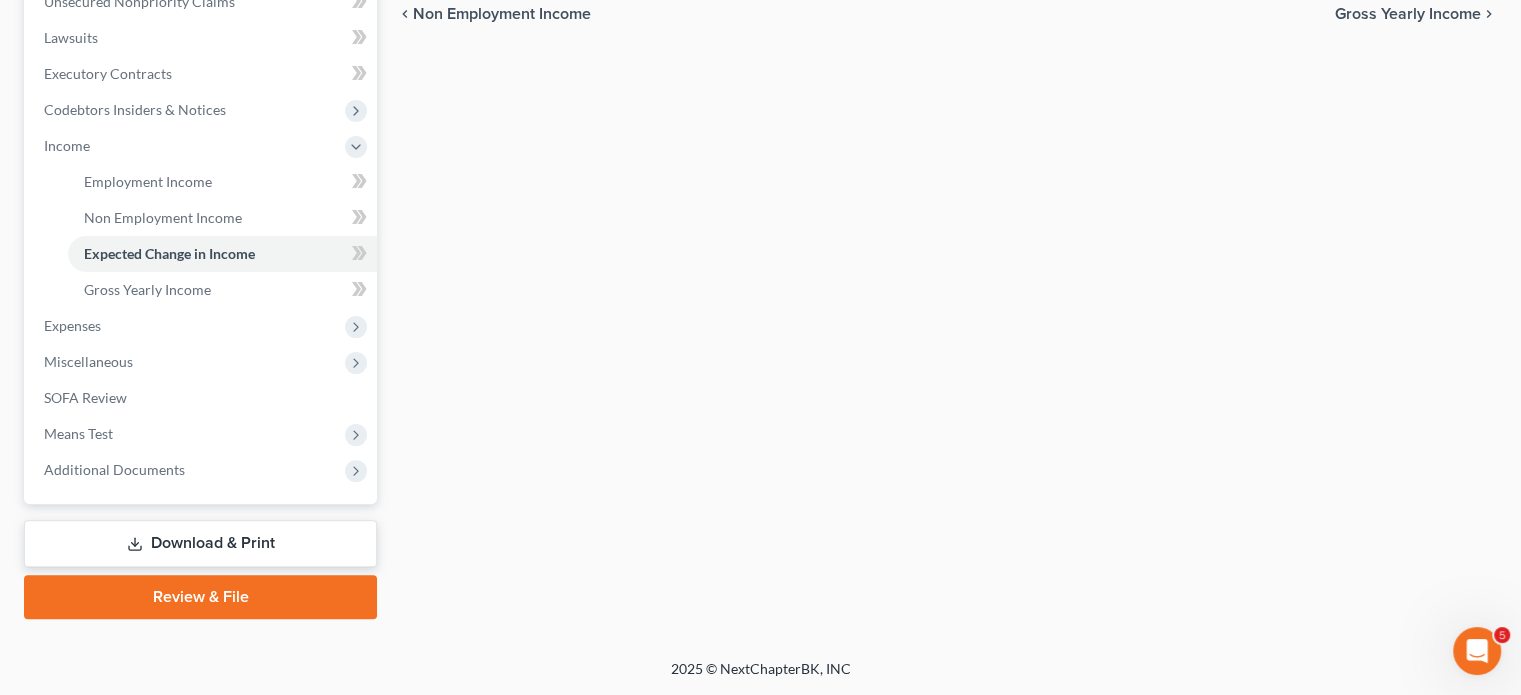 scroll, scrollTop: 691, scrollLeft: 0, axis: vertical 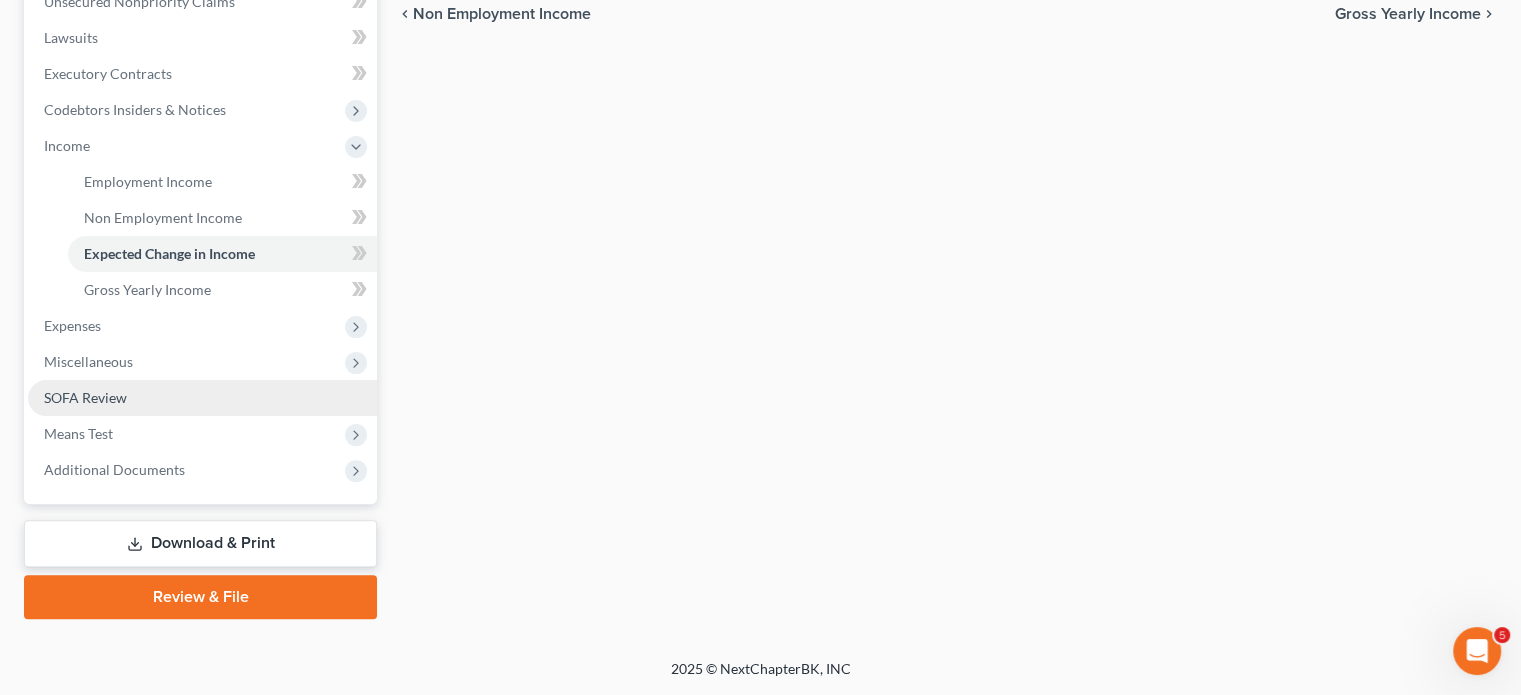 type on "Debtor expects to be laid off in the 4th quarter of 2025 and will not have income" 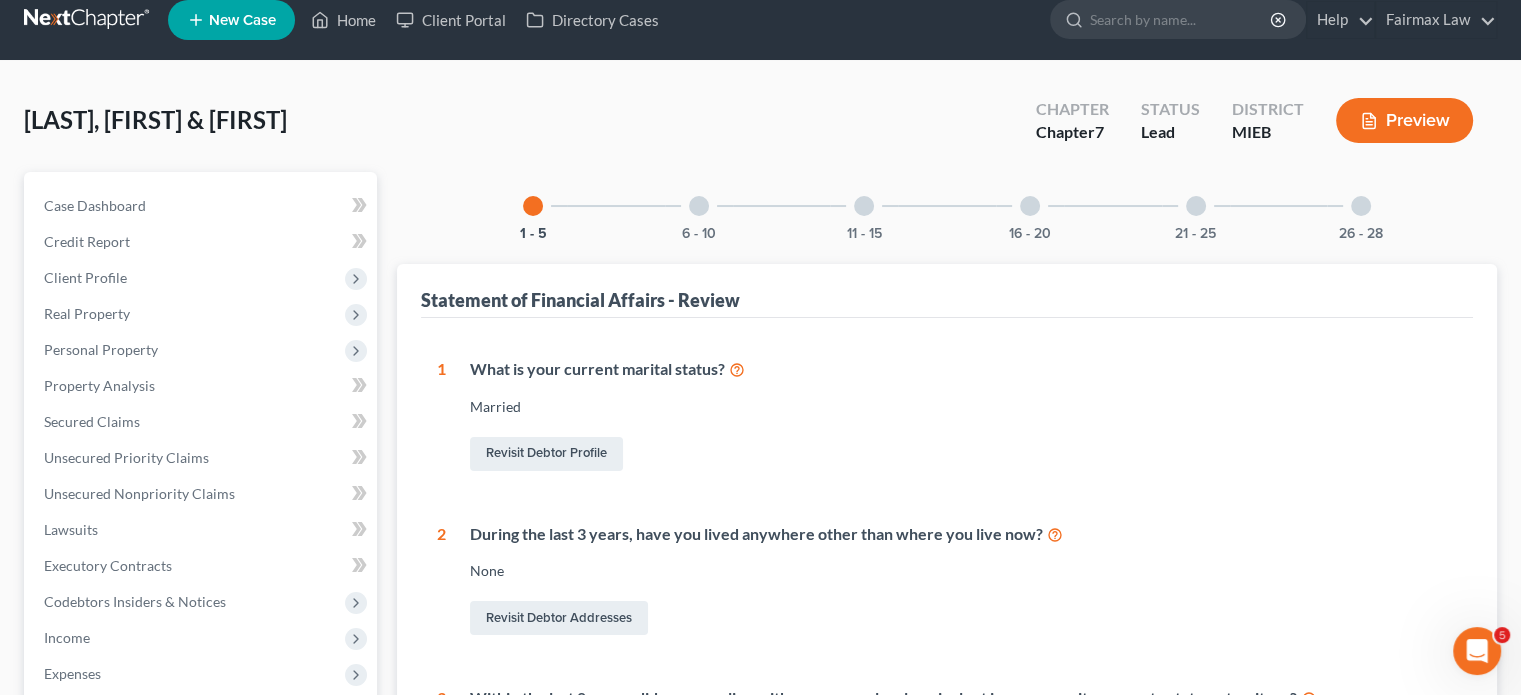scroll, scrollTop: 0, scrollLeft: 0, axis: both 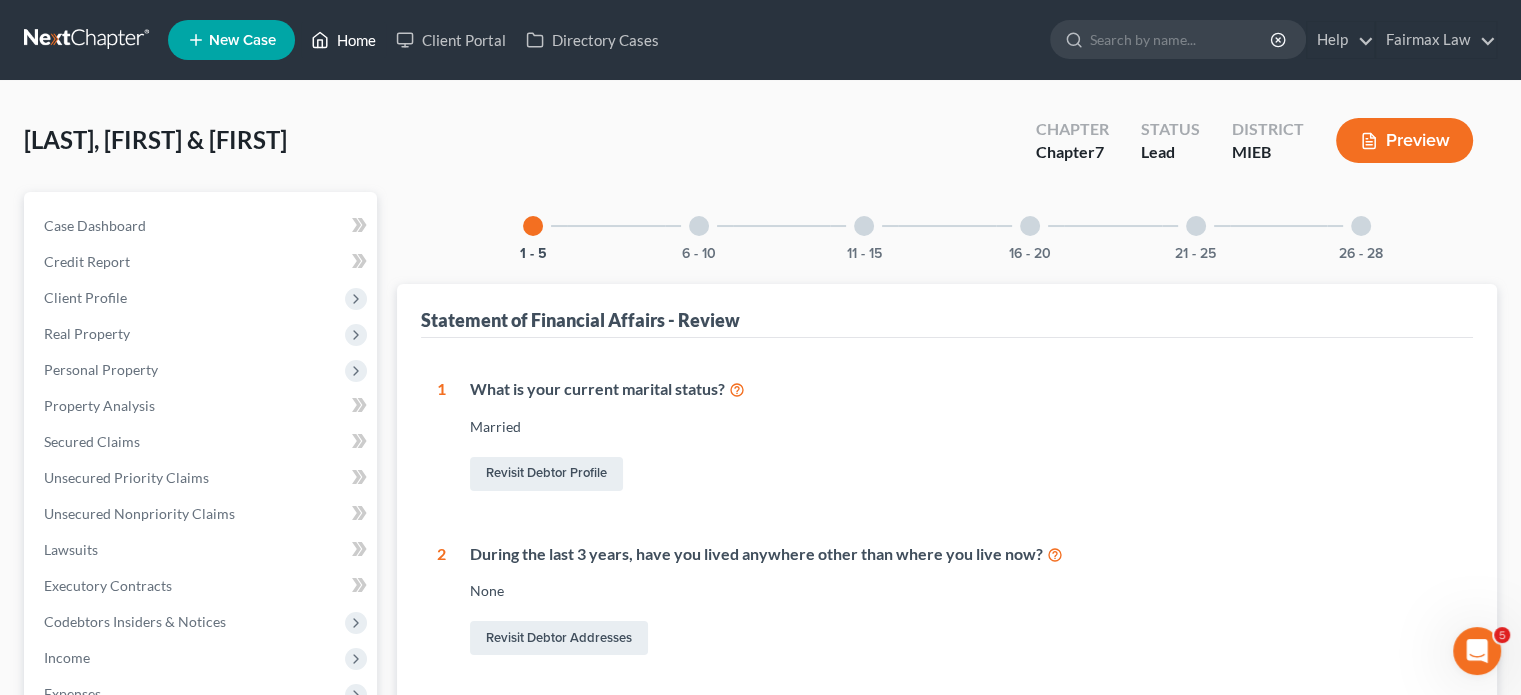 click on "Home" at bounding box center (343, 40) 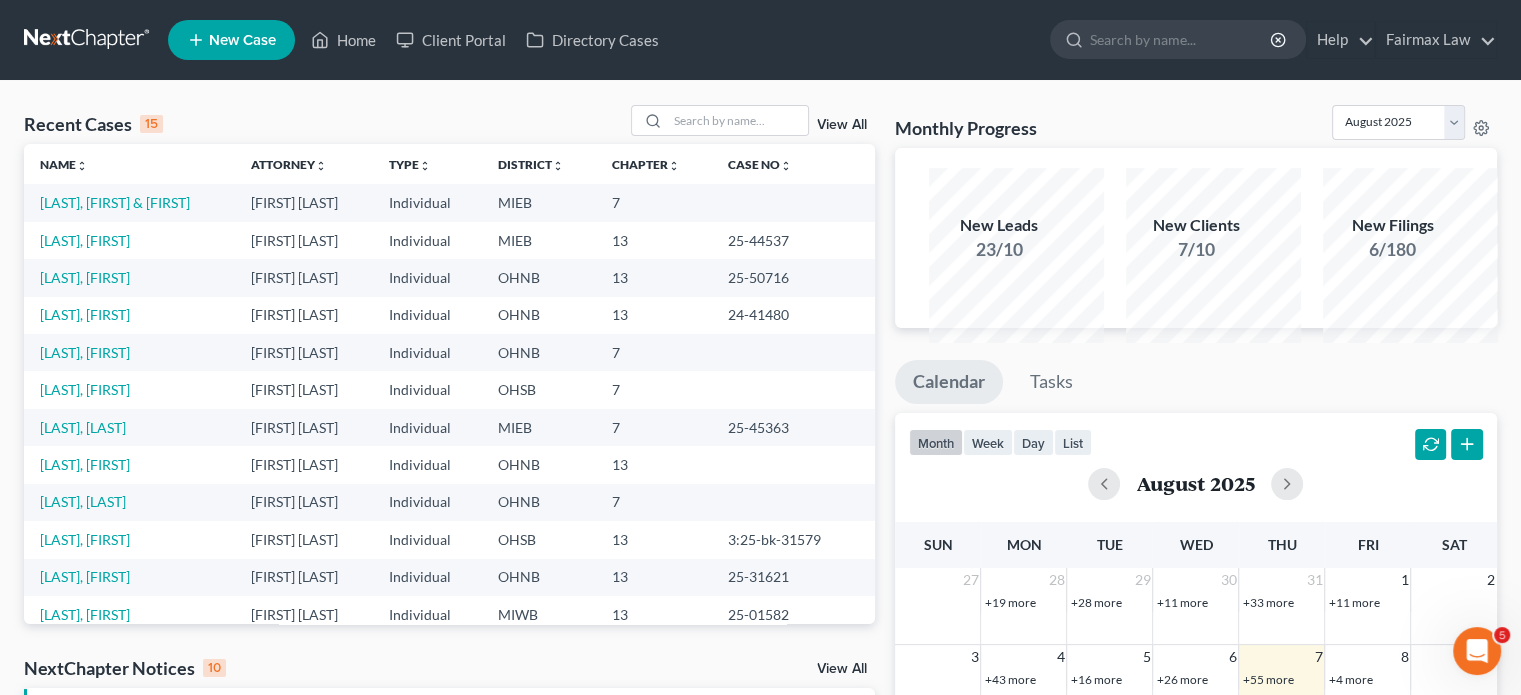 click on "Recent Cases 15         View All" at bounding box center [449, 124] 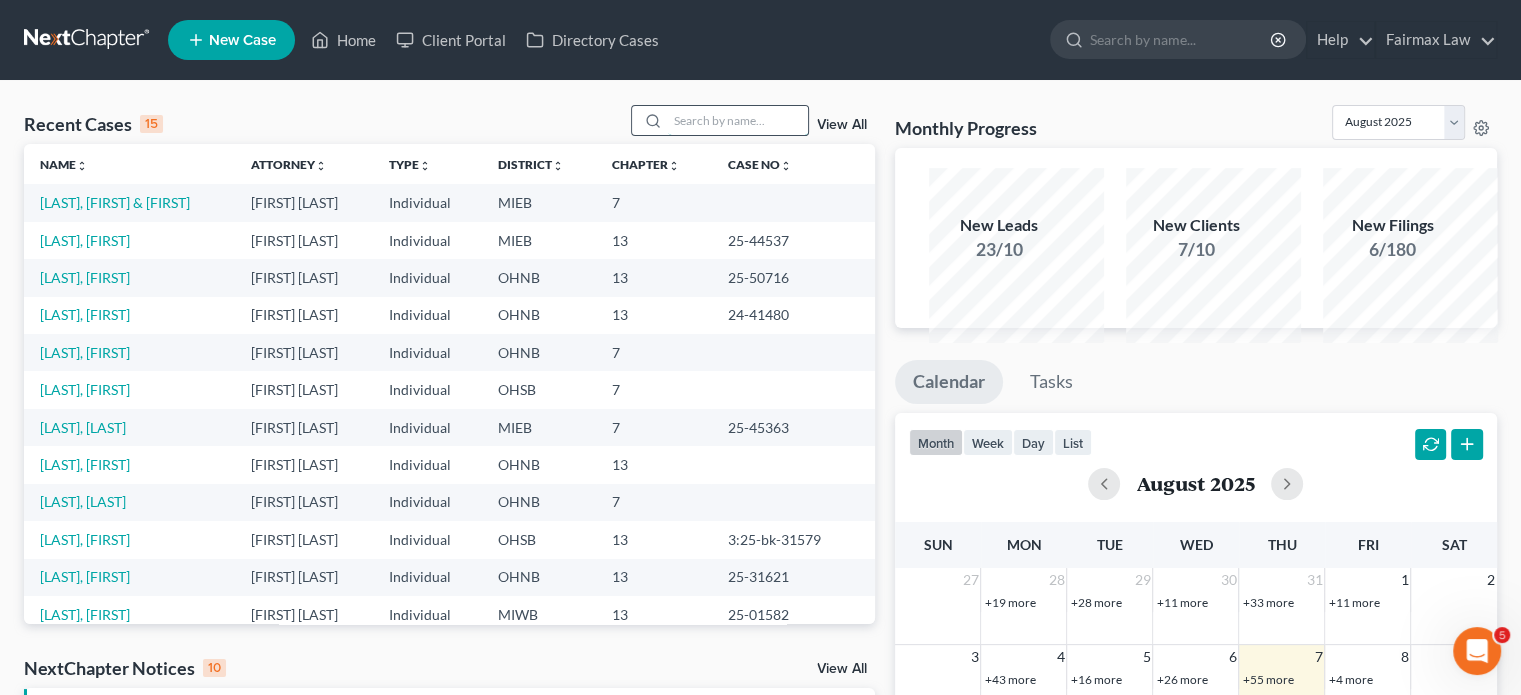 click at bounding box center (738, 120) 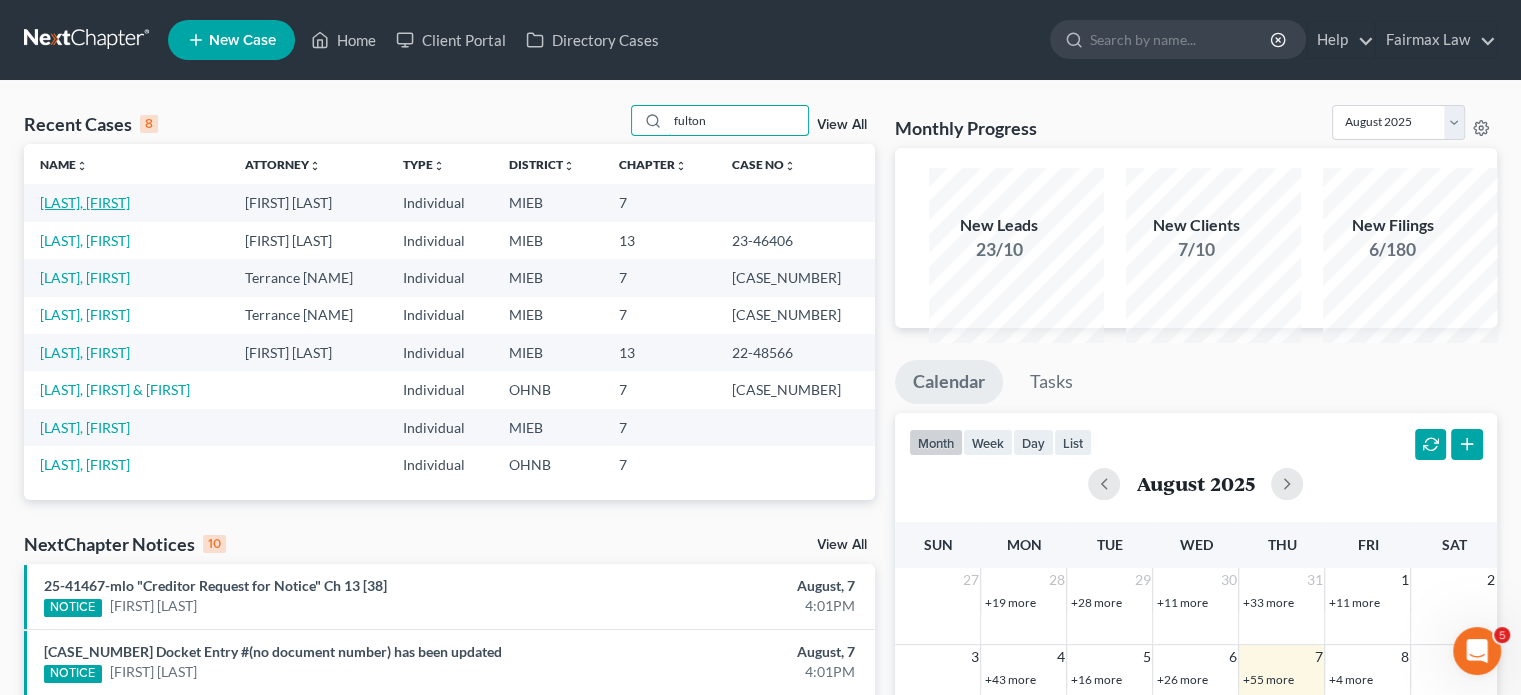 type on "fulton" 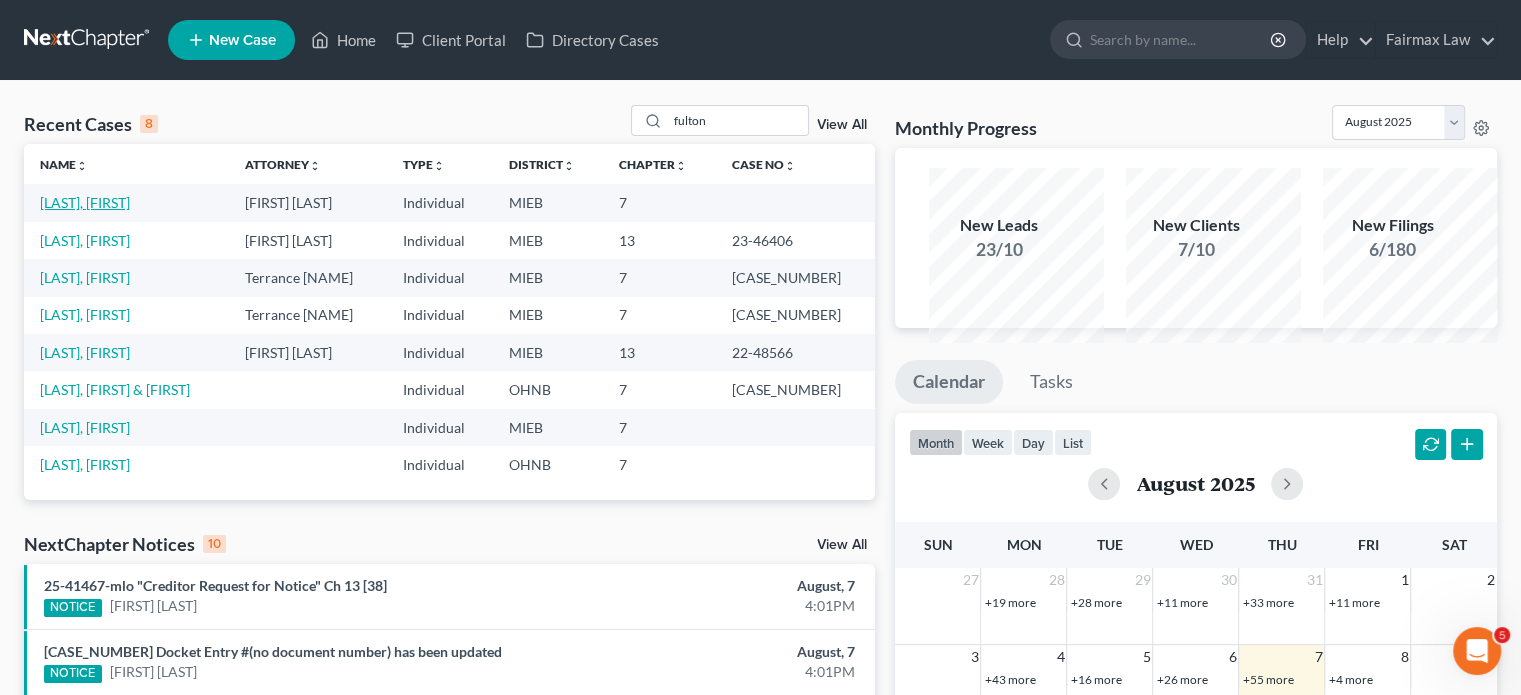 click on "[LAST], [FIRST]" at bounding box center (85, 202) 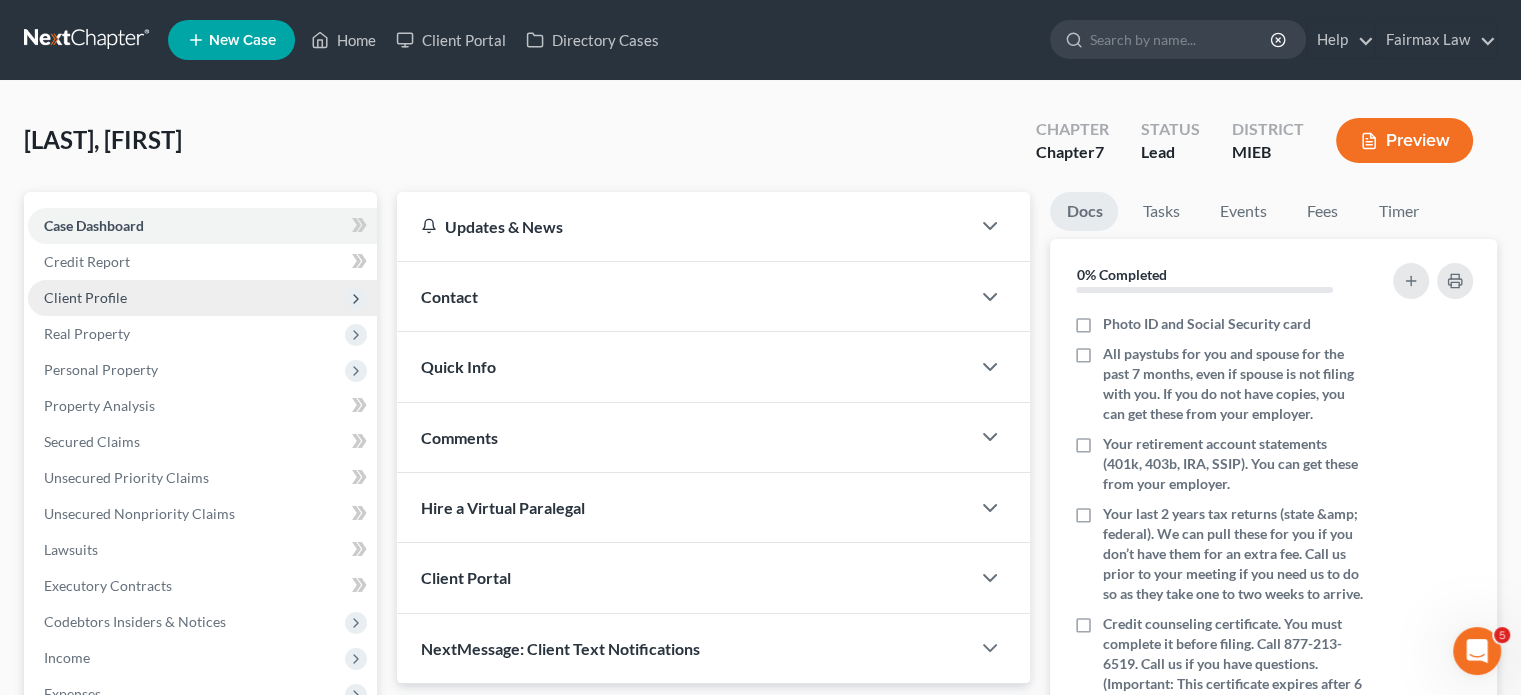 click on "Client Profile" at bounding box center (202, 298) 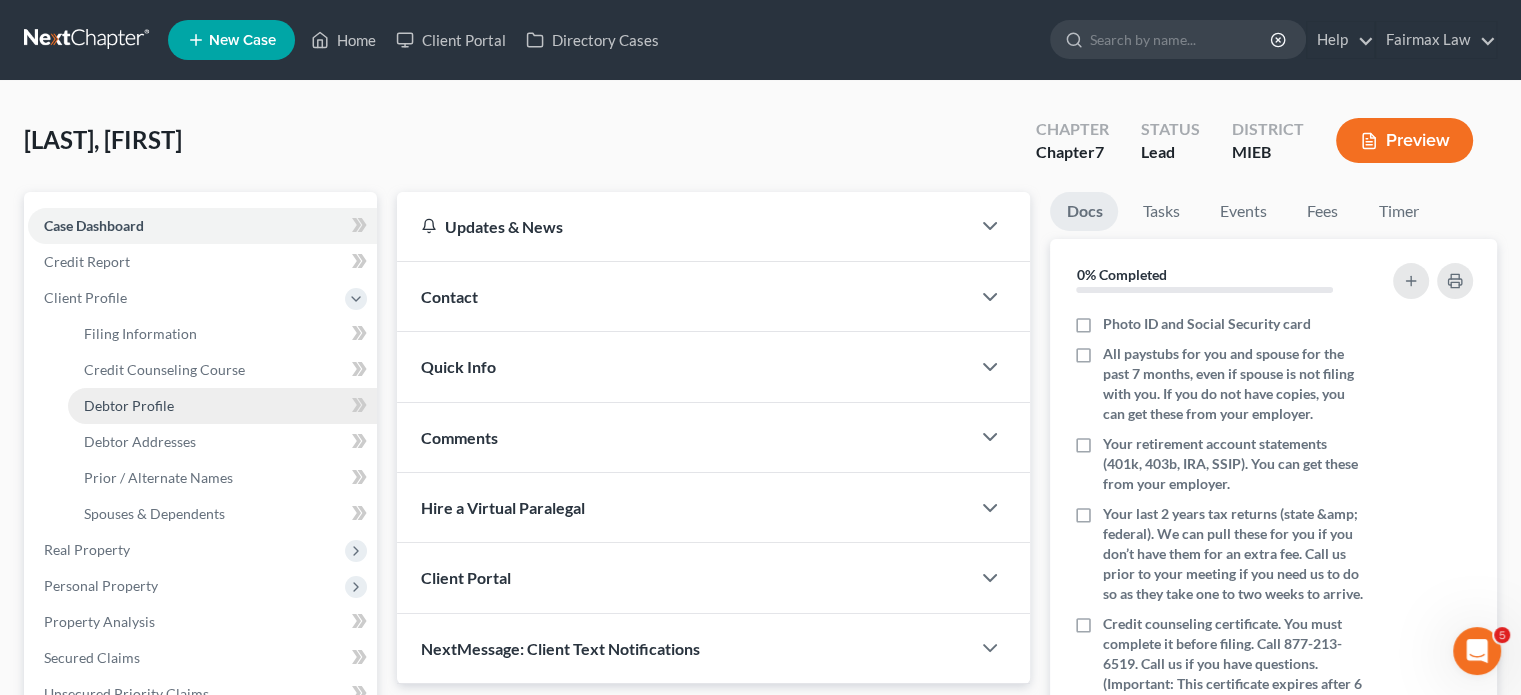 click on "Debtor Profile" at bounding box center [222, 406] 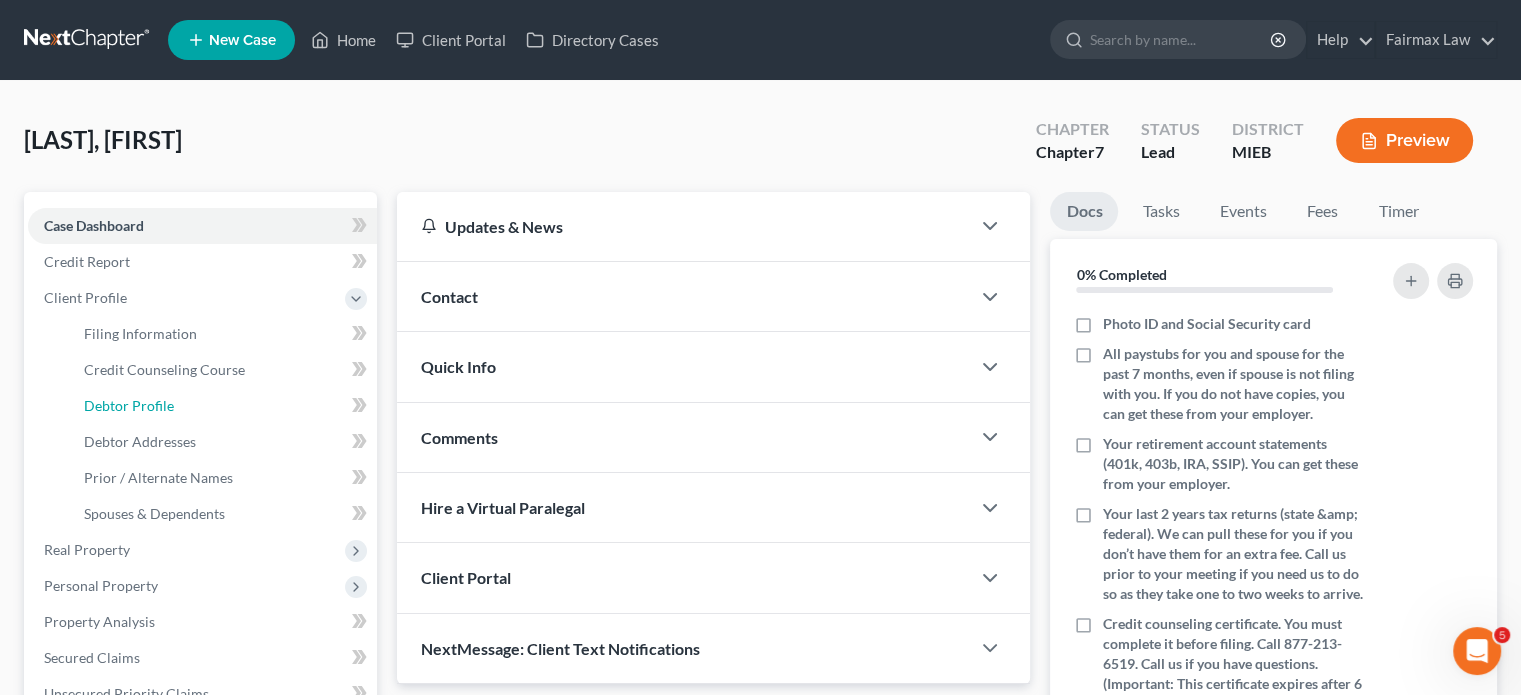 select on "0" 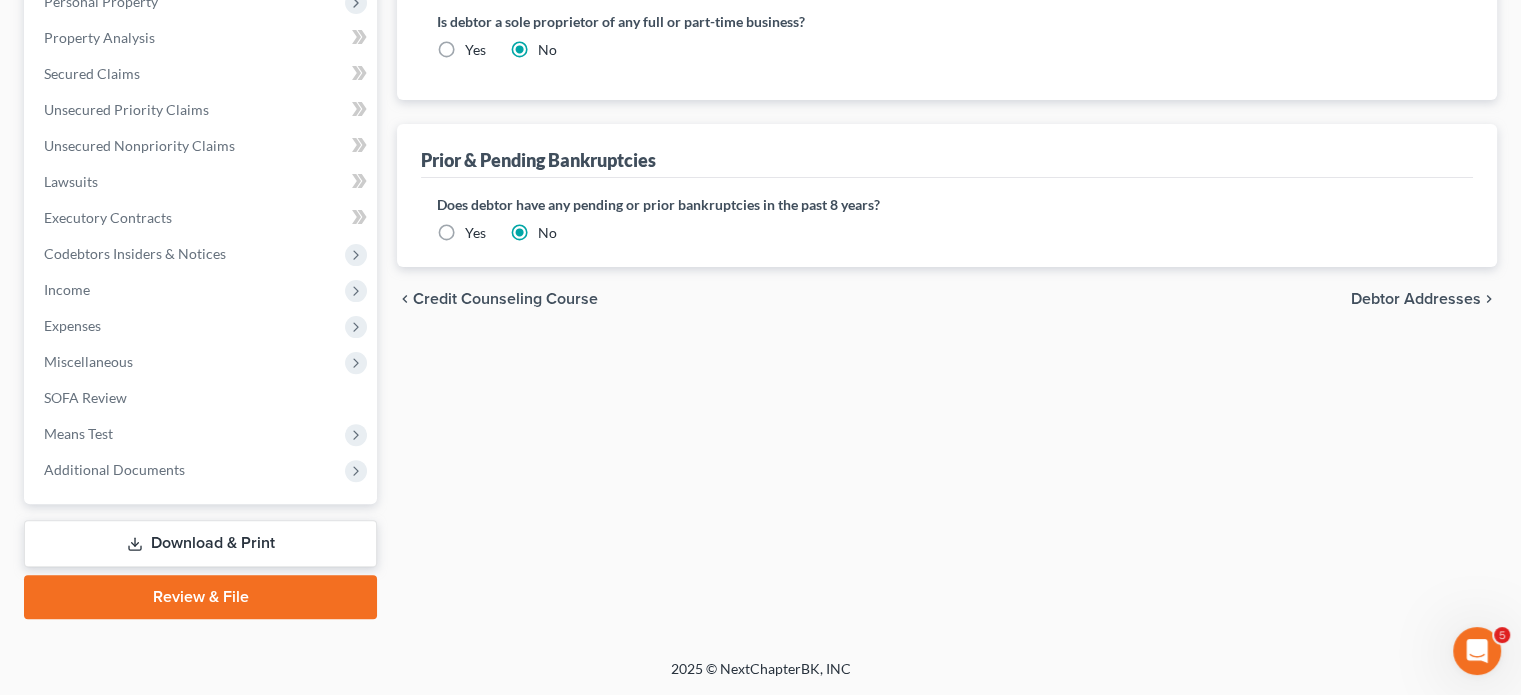 scroll, scrollTop: 592, scrollLeft: 0, axis: vertical 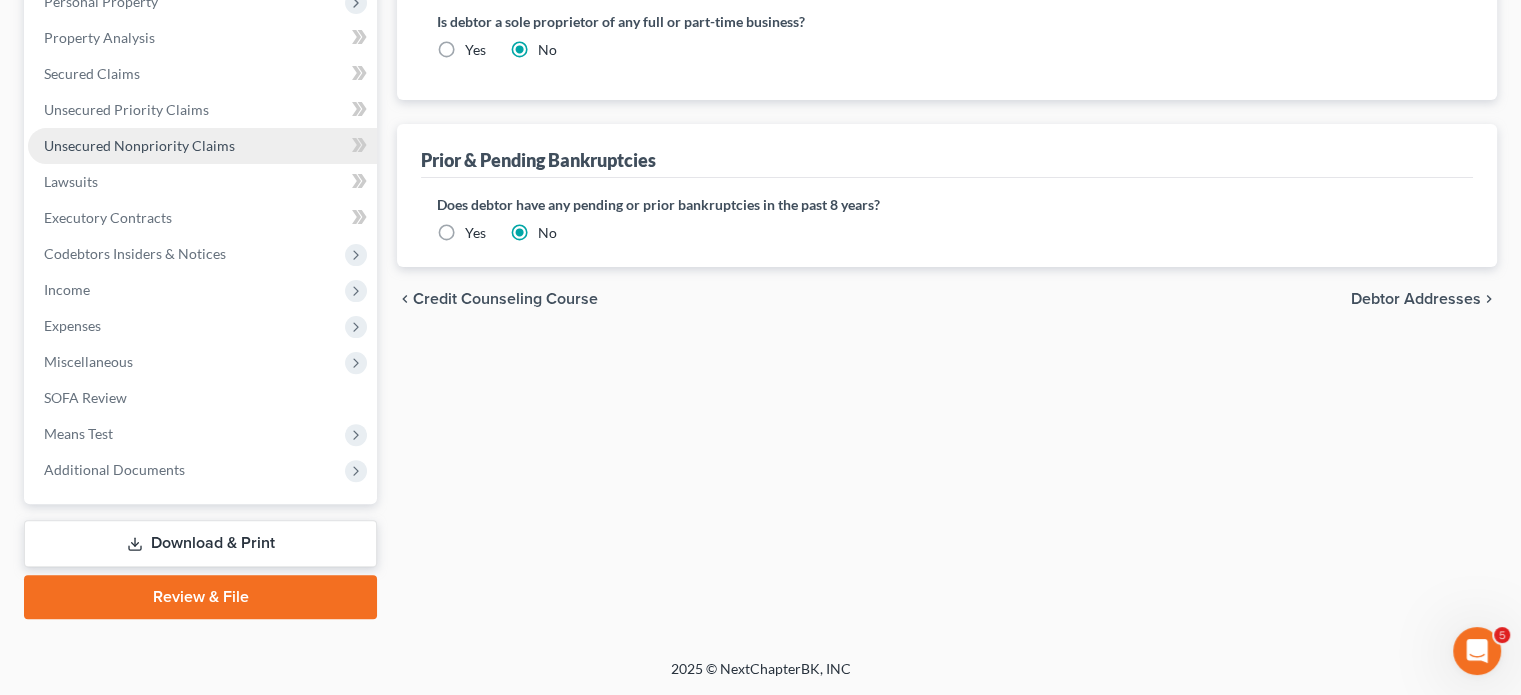 click on "Unsecured Nonpriority Claims" at bounding box center [139, 145] 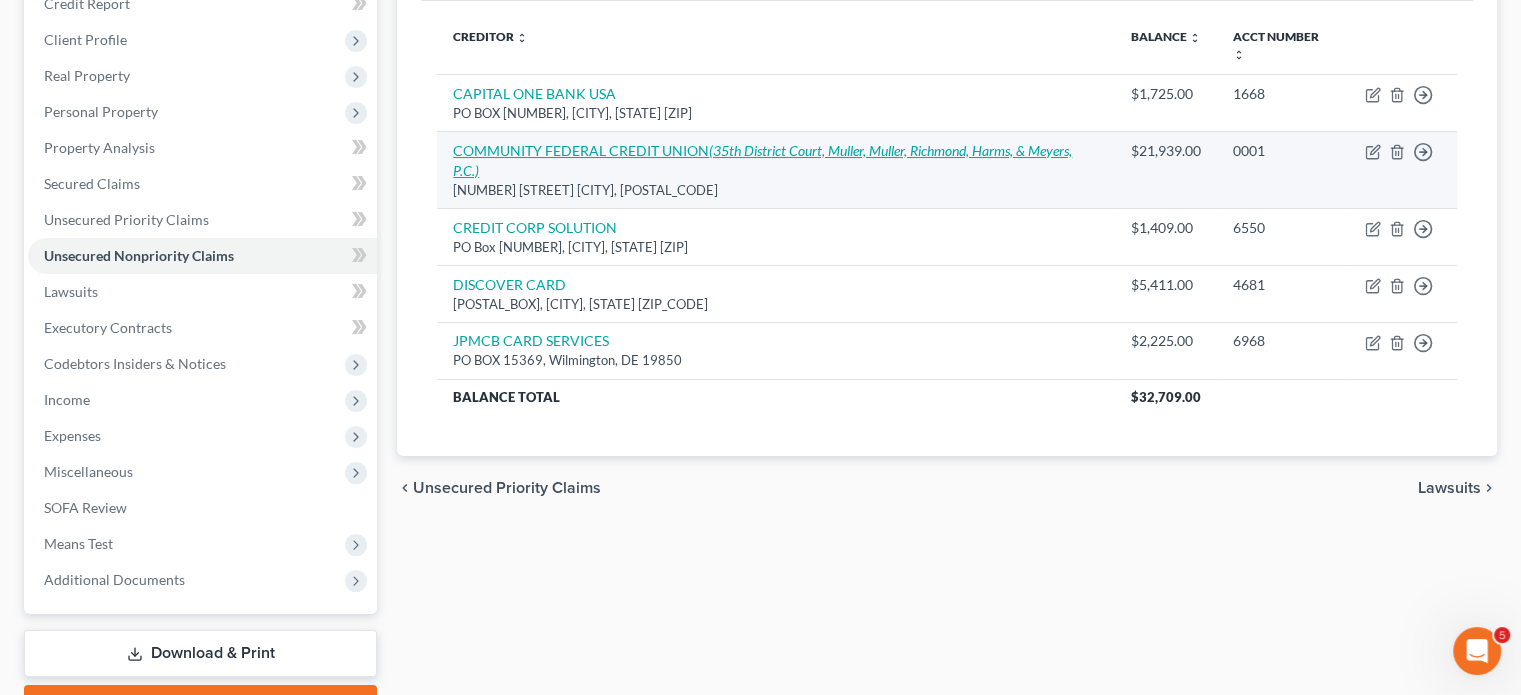 scroll, scrollTop: 166, scrollLeft: 0, axis: vertical 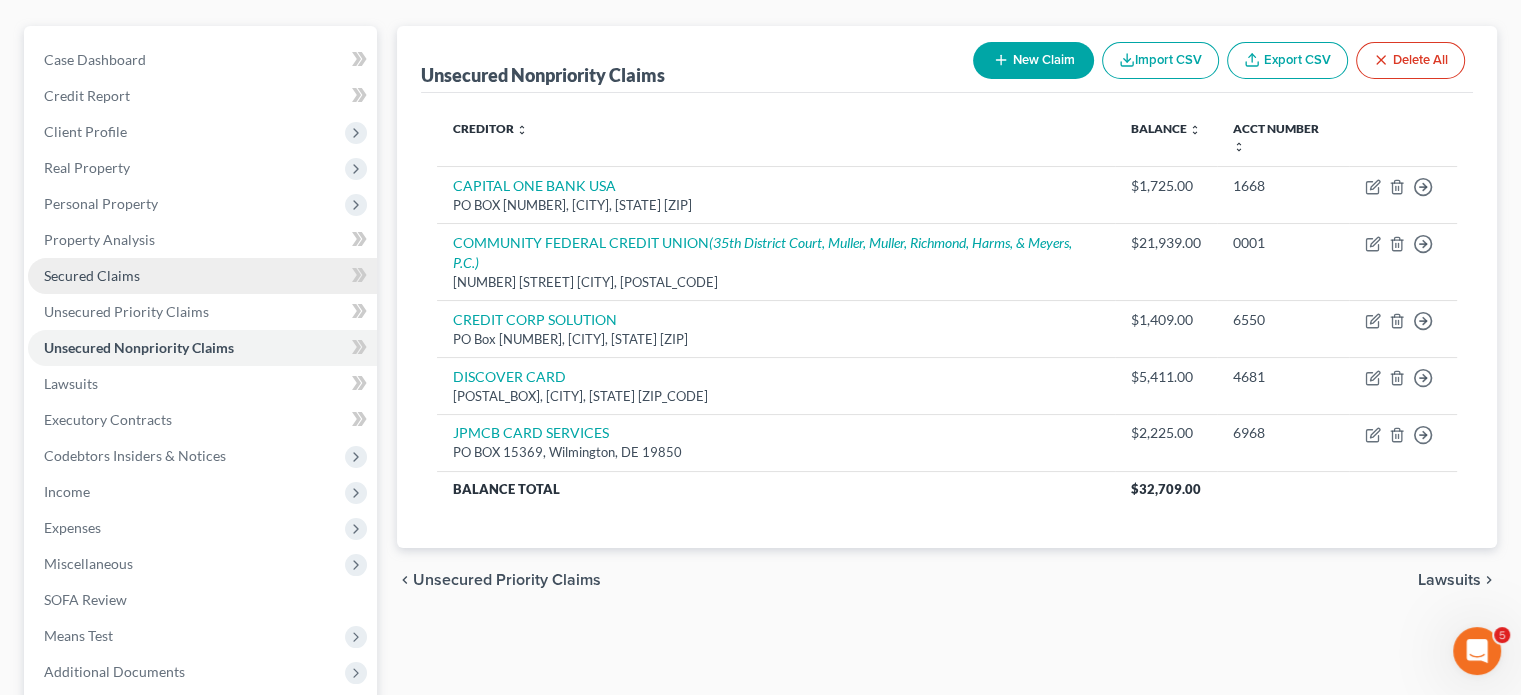 click on "Secured Claims" at bounding box center [202, 276] 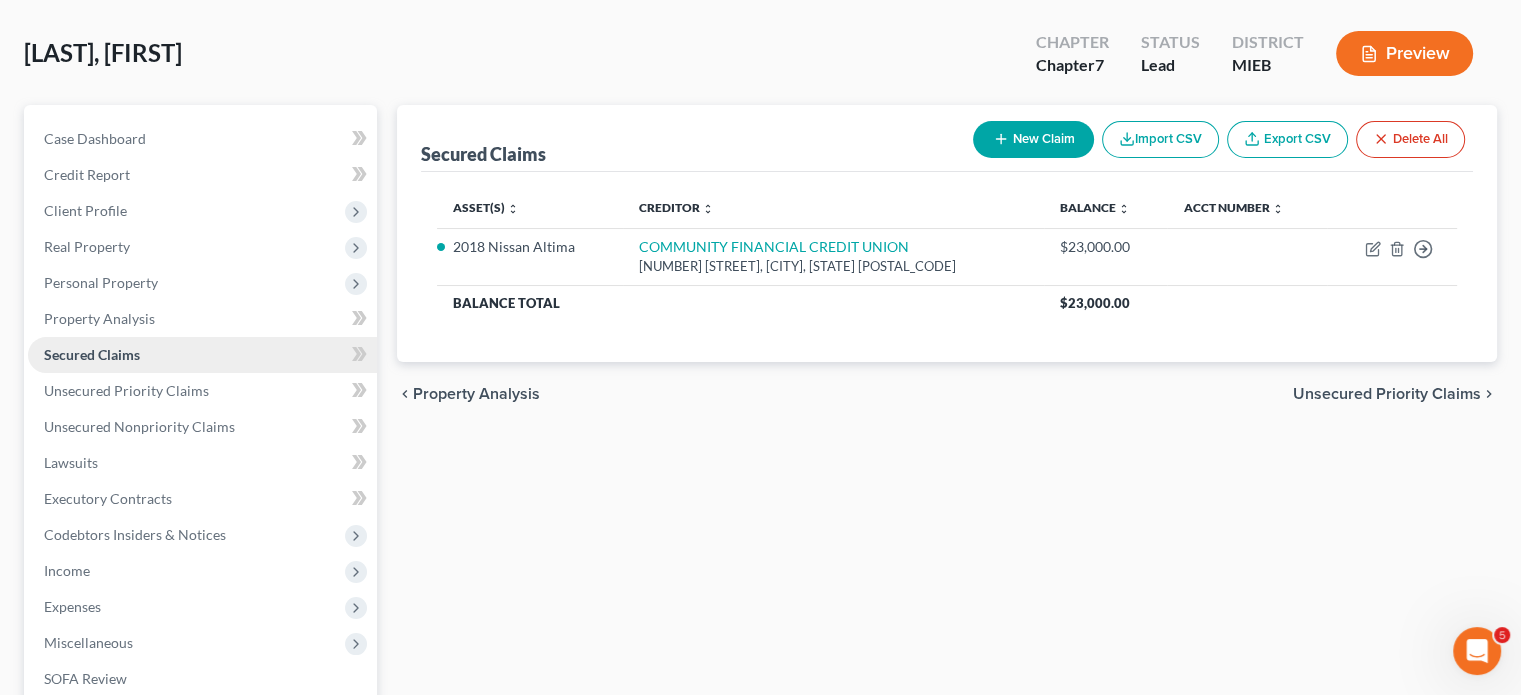 scroll, scrollTop: 0, scrollLeft: 0, axis: both 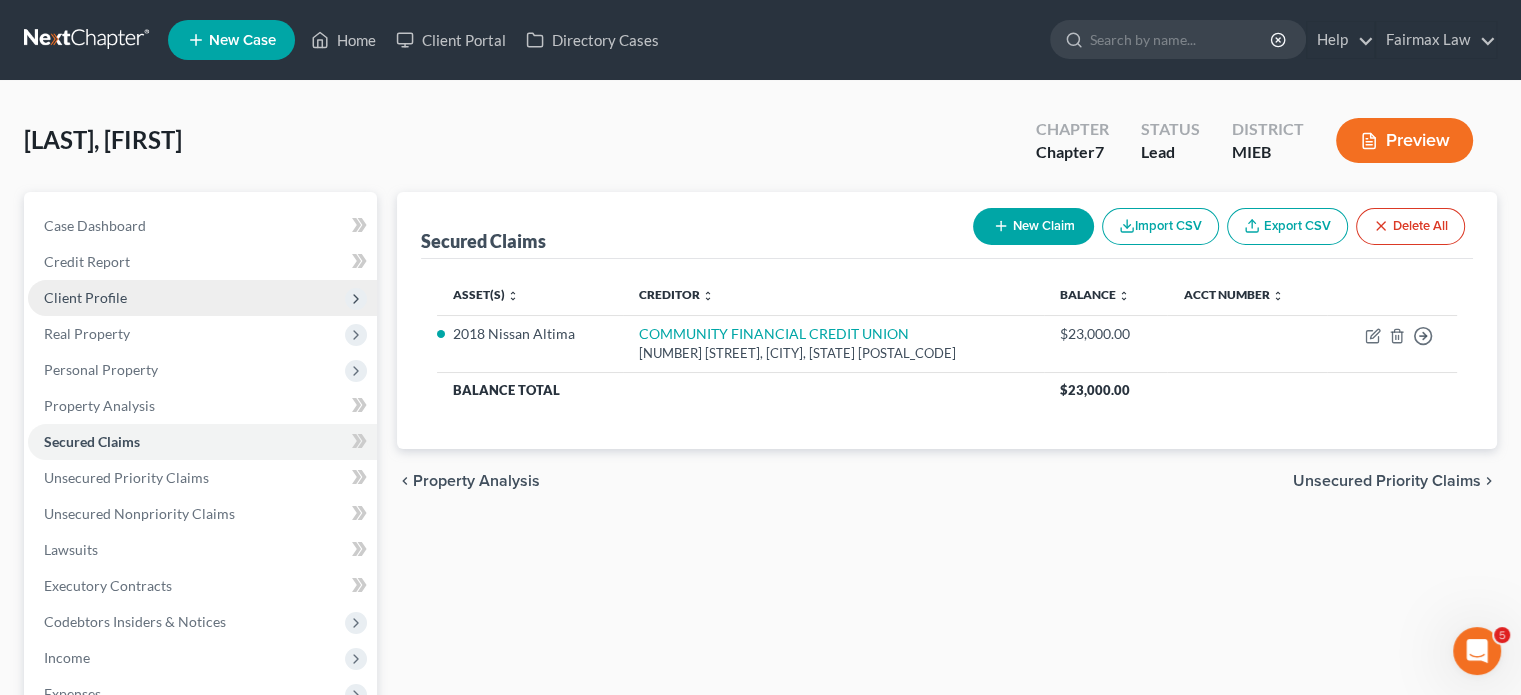 click on "Client Profile" at bounding box center (202, 298) 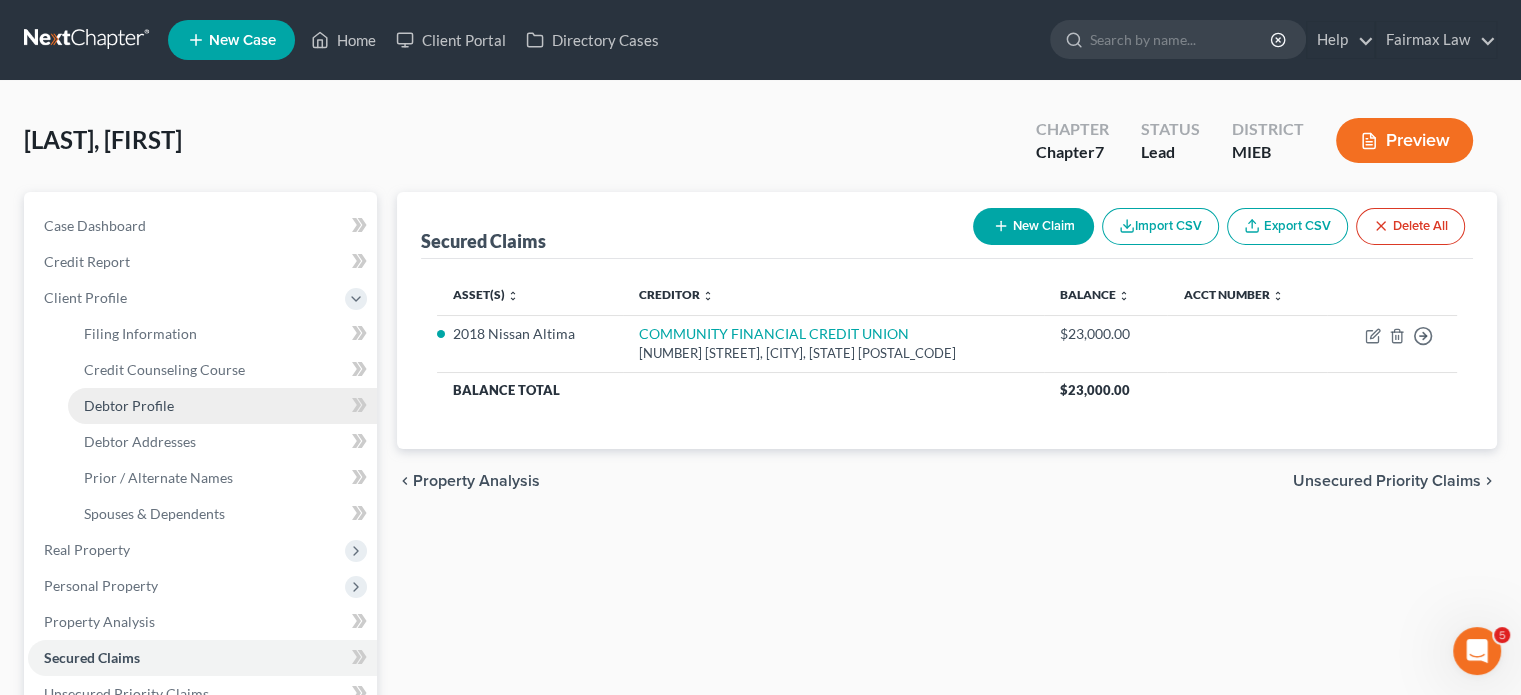 click on "Debtor Profile" at bounding box center (222, 406) 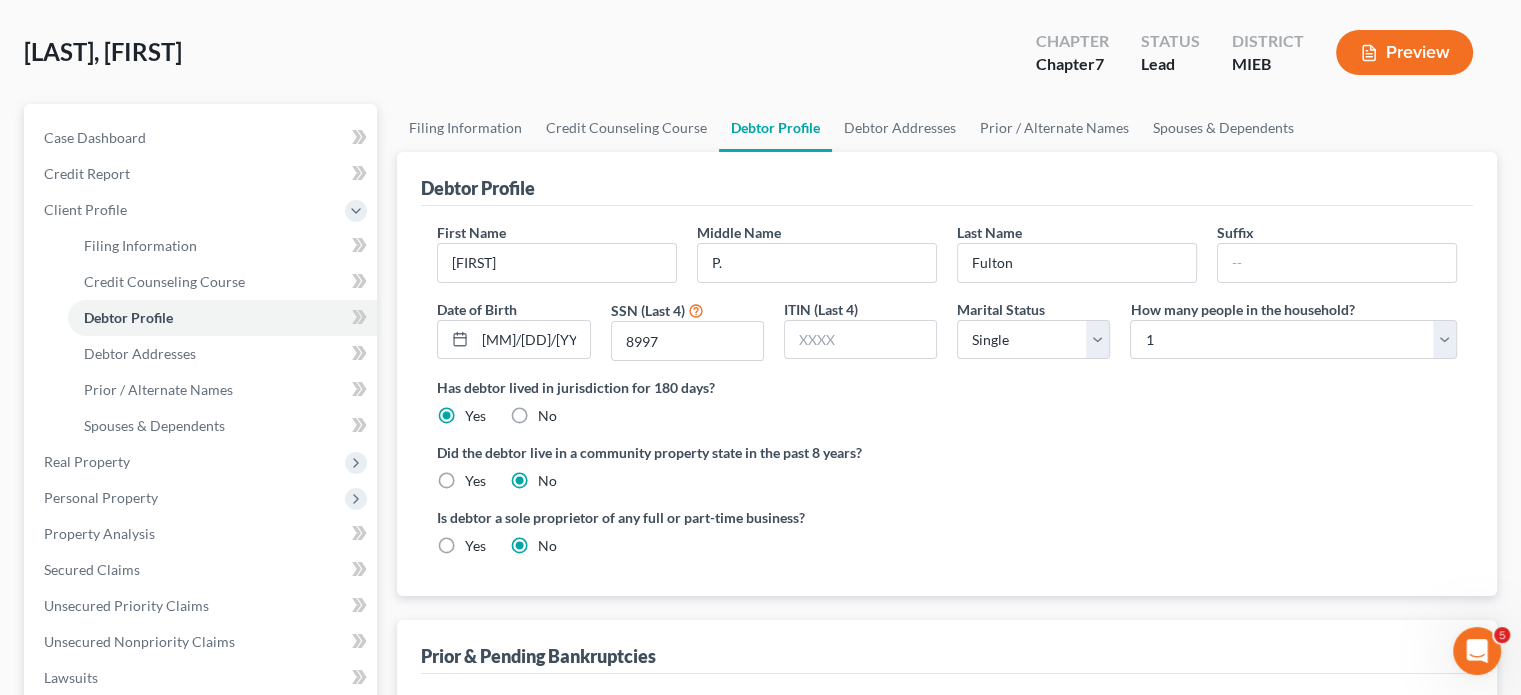 scroll, scrollTop: 75, scrollLeft: 0, axis: vertical 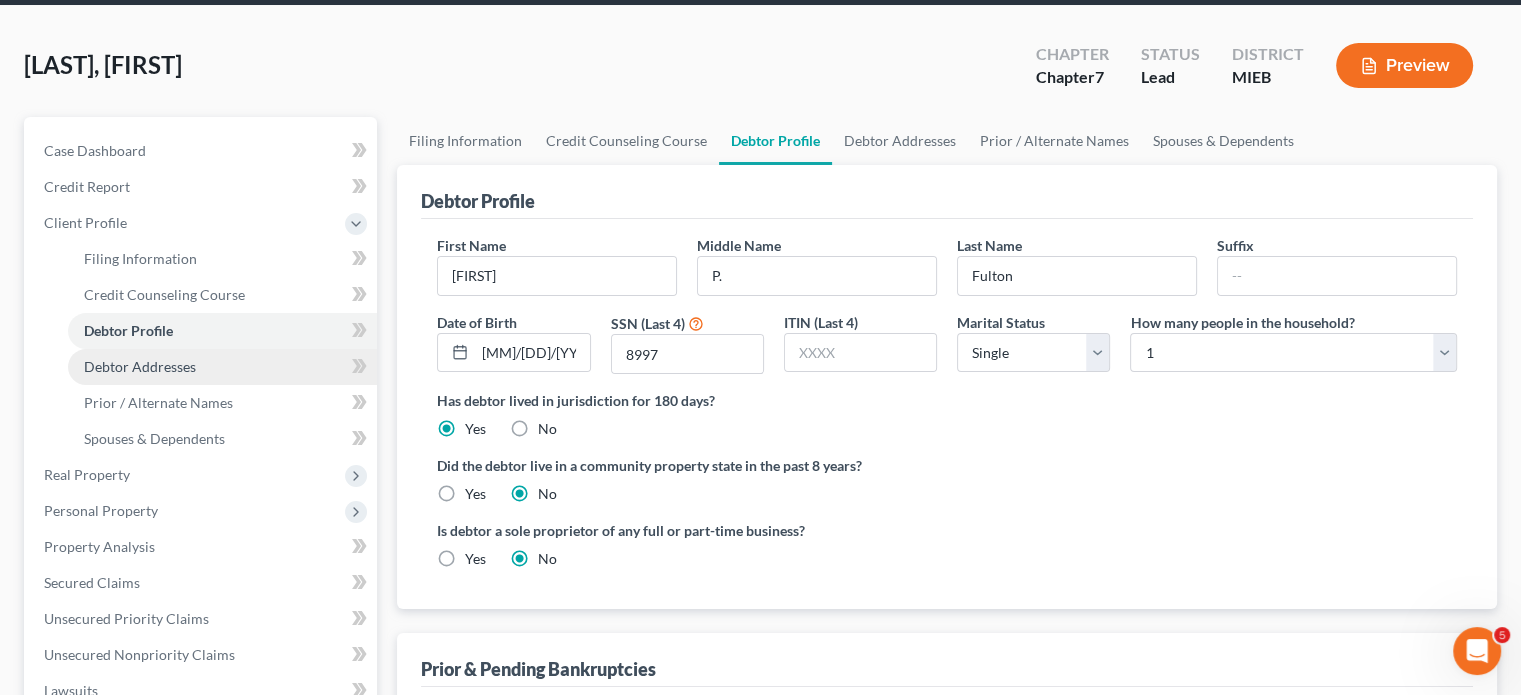 click on "Debtor Addresses" at bounding box center [140, 366] 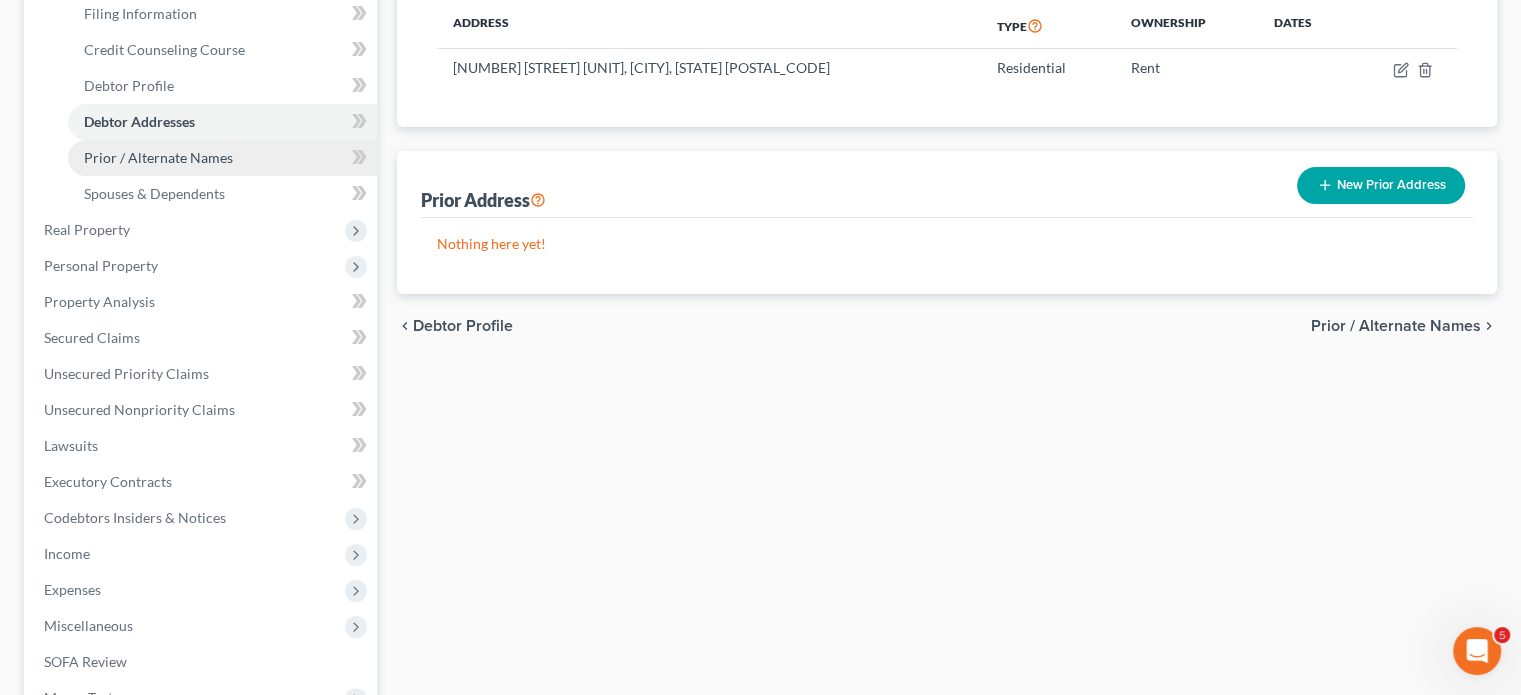 scroll, scrollTop: 324, scrollLeft: 0, axis: vertical 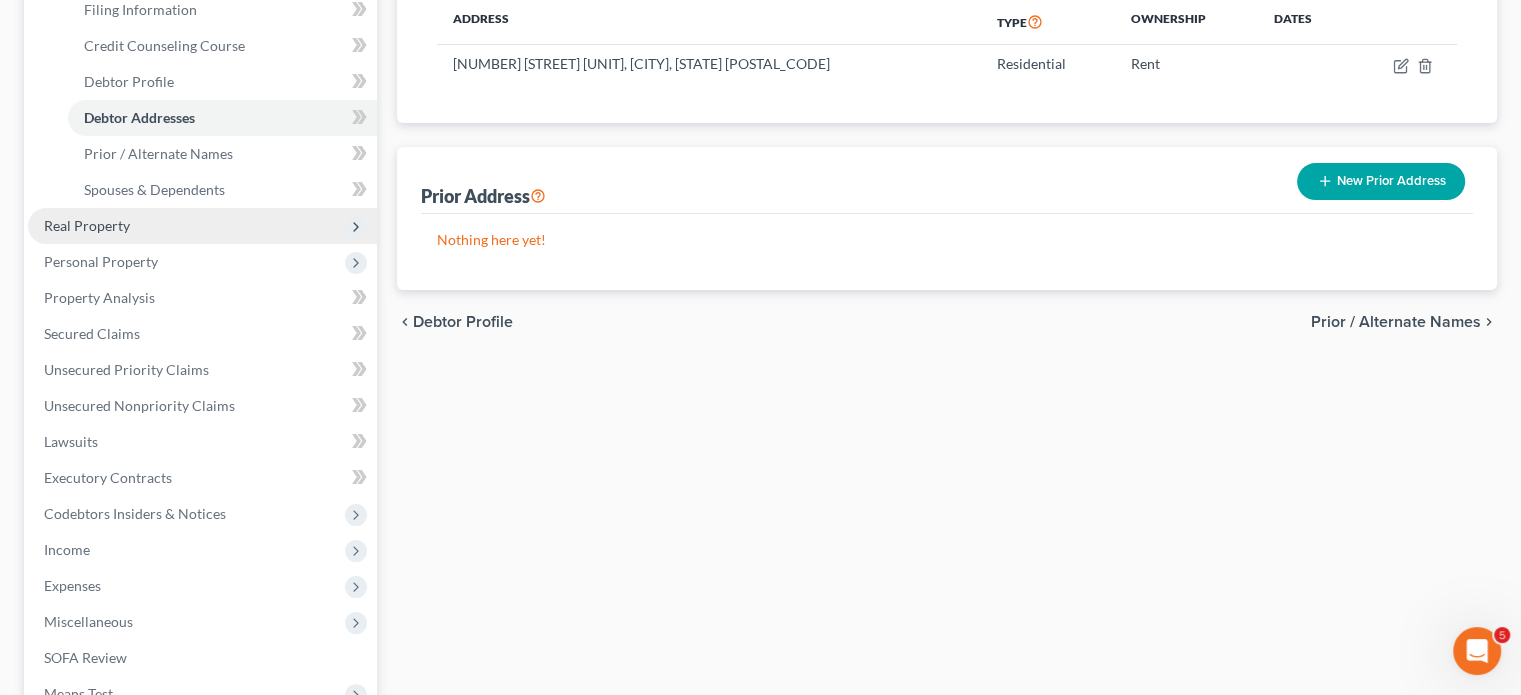 click on "Real Property" at bounding box center (202, 226) 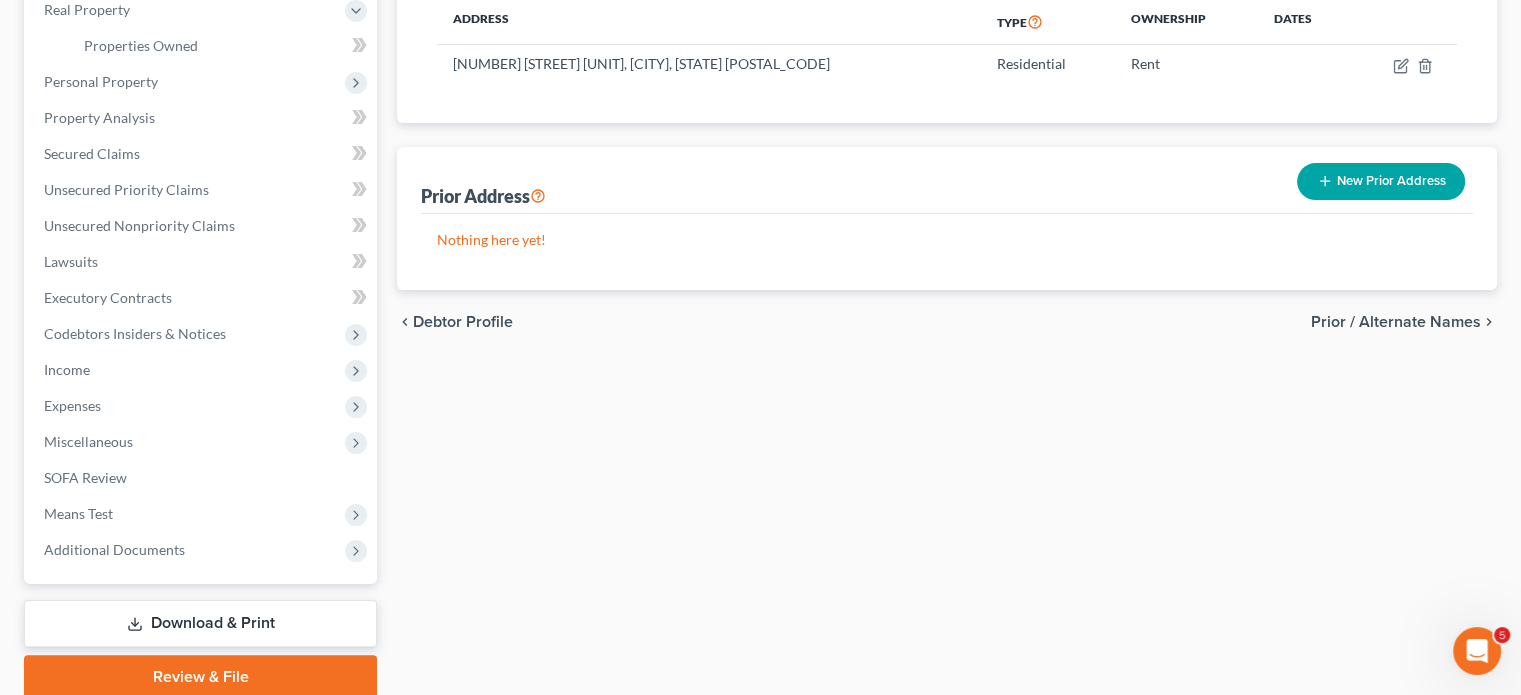 click on "New Prior Address" at bounding box center [1381, 181] 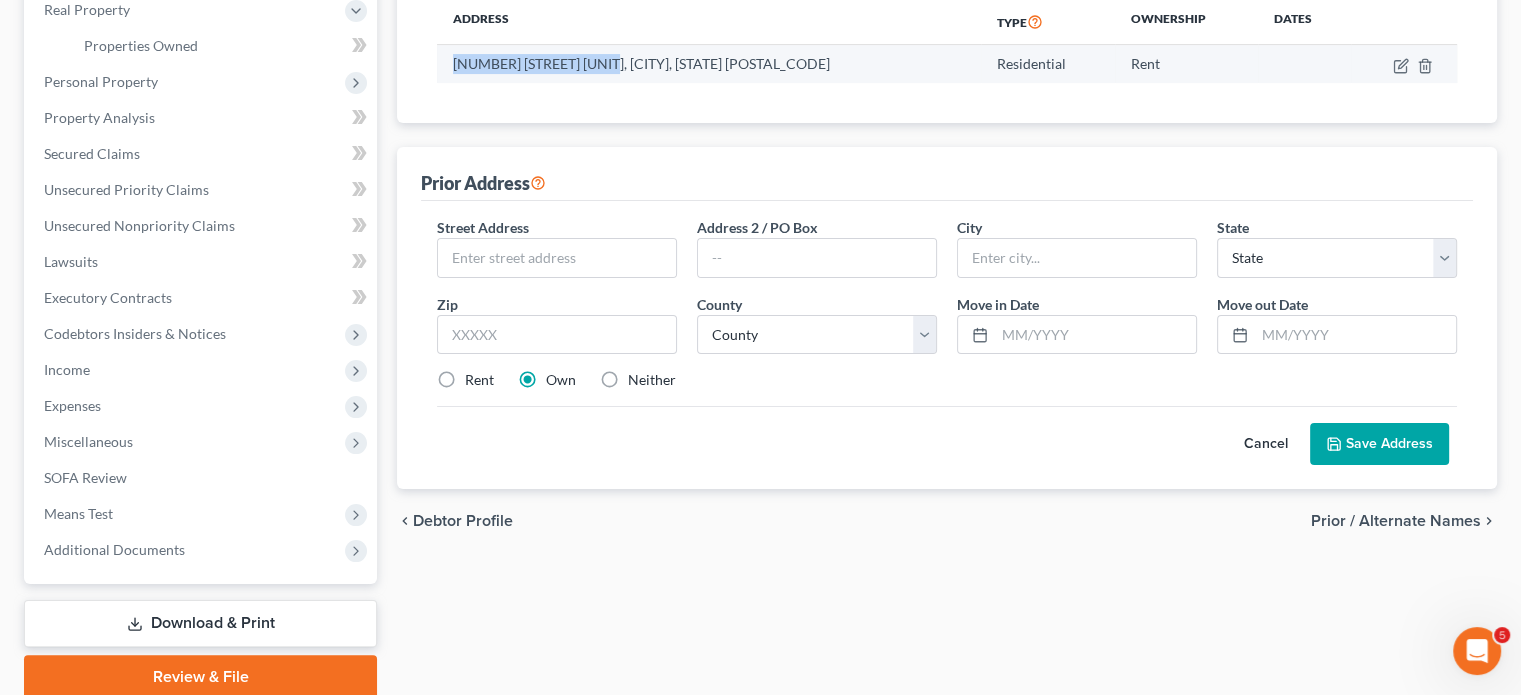 drag, startPoint x: 468, startPoint y: 207, endPoint x: 675, endPoint y: 224, distance: 207.6969 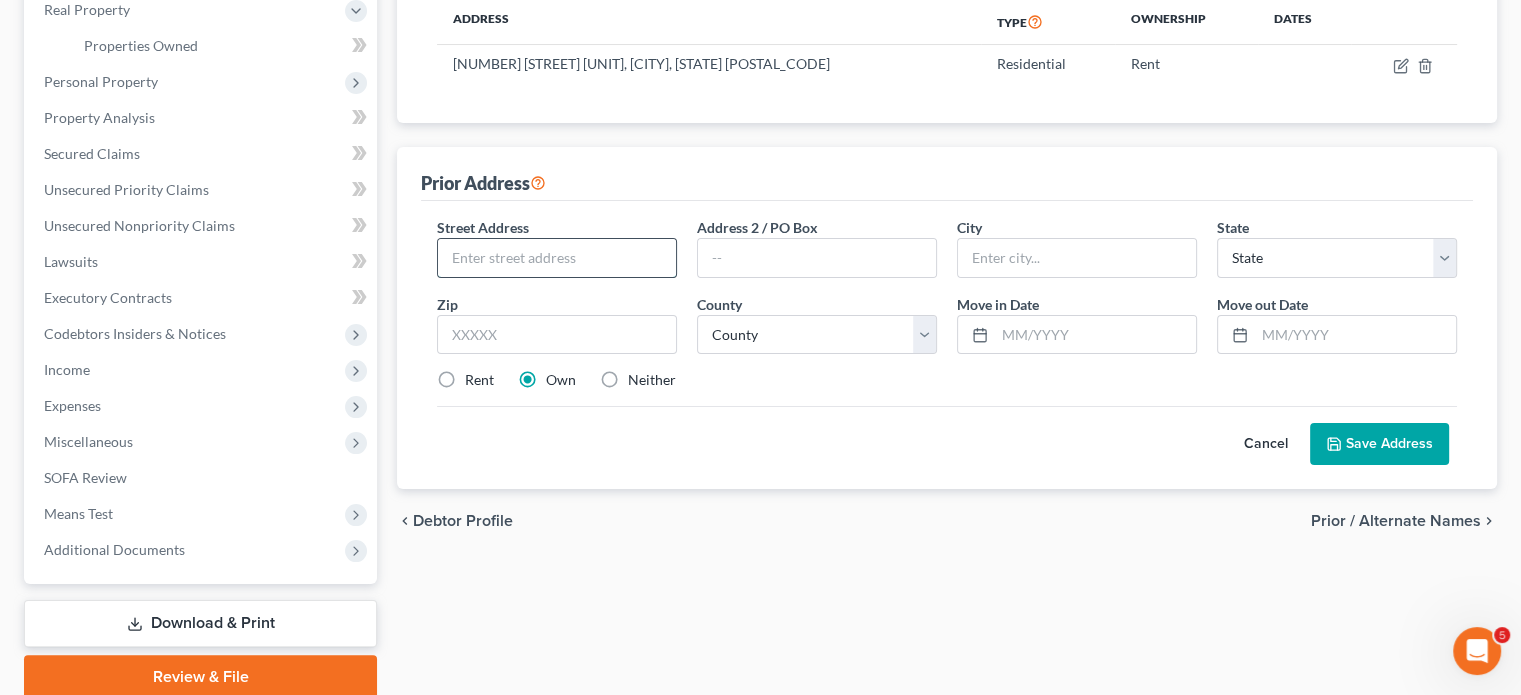 click at bounding box center (557, 258) 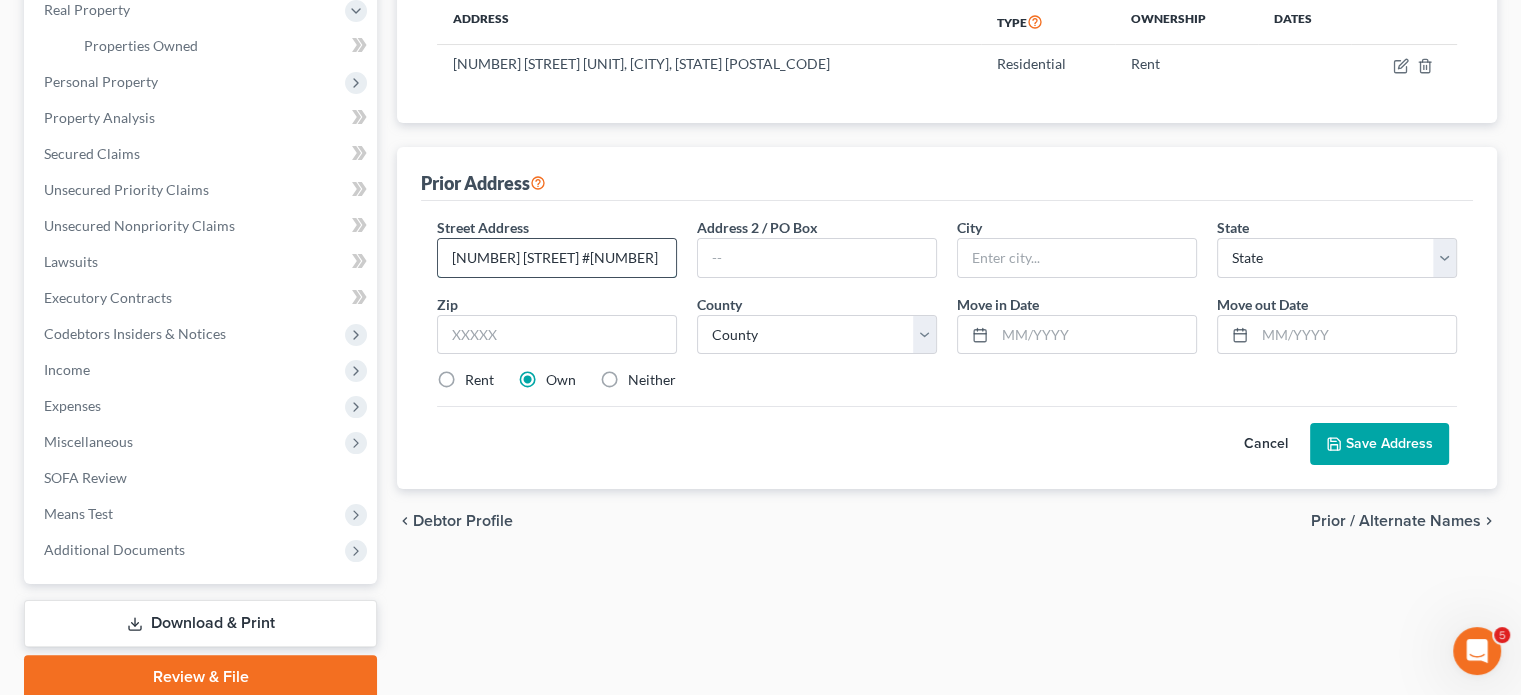 scroll, scrollTop: 0, scrollLeft: 10, axis: horizontal 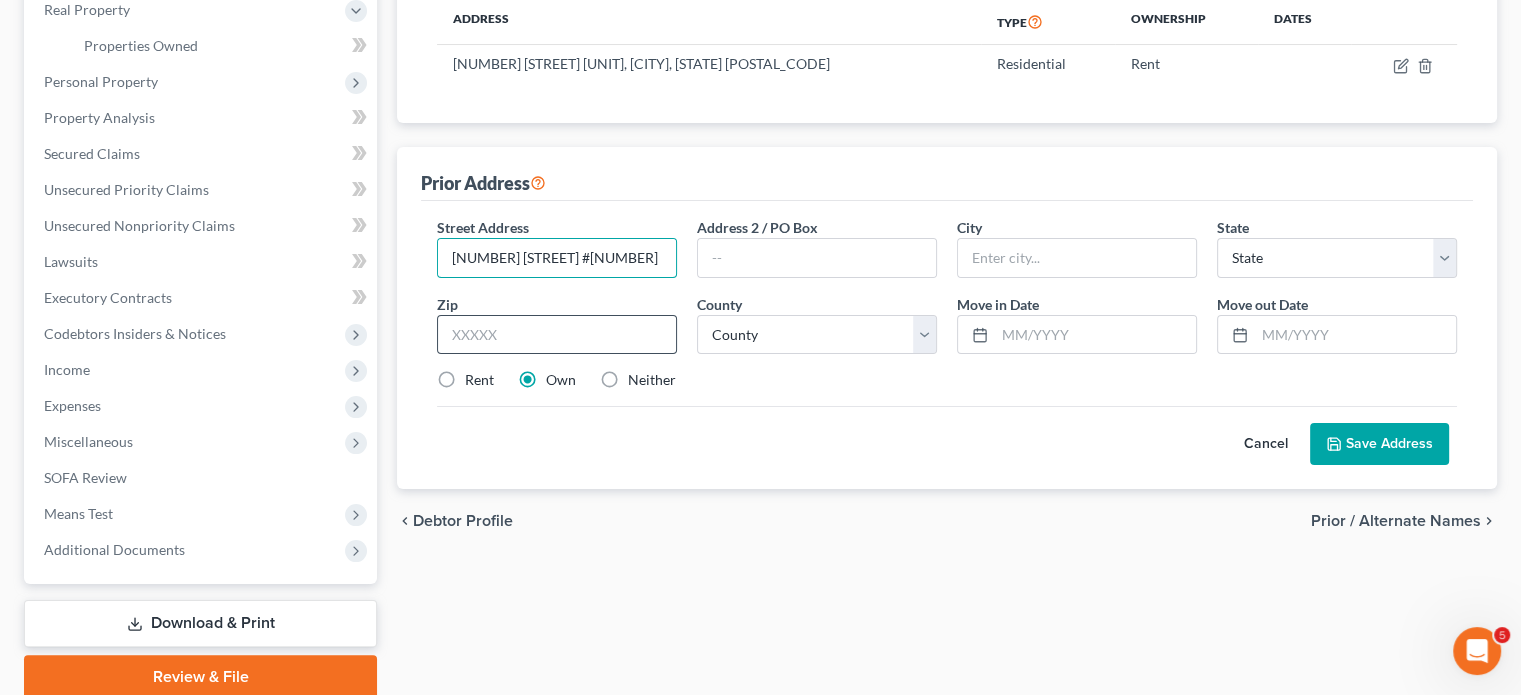 type on "[NUMBER] [STREET] #[NUMBER]" 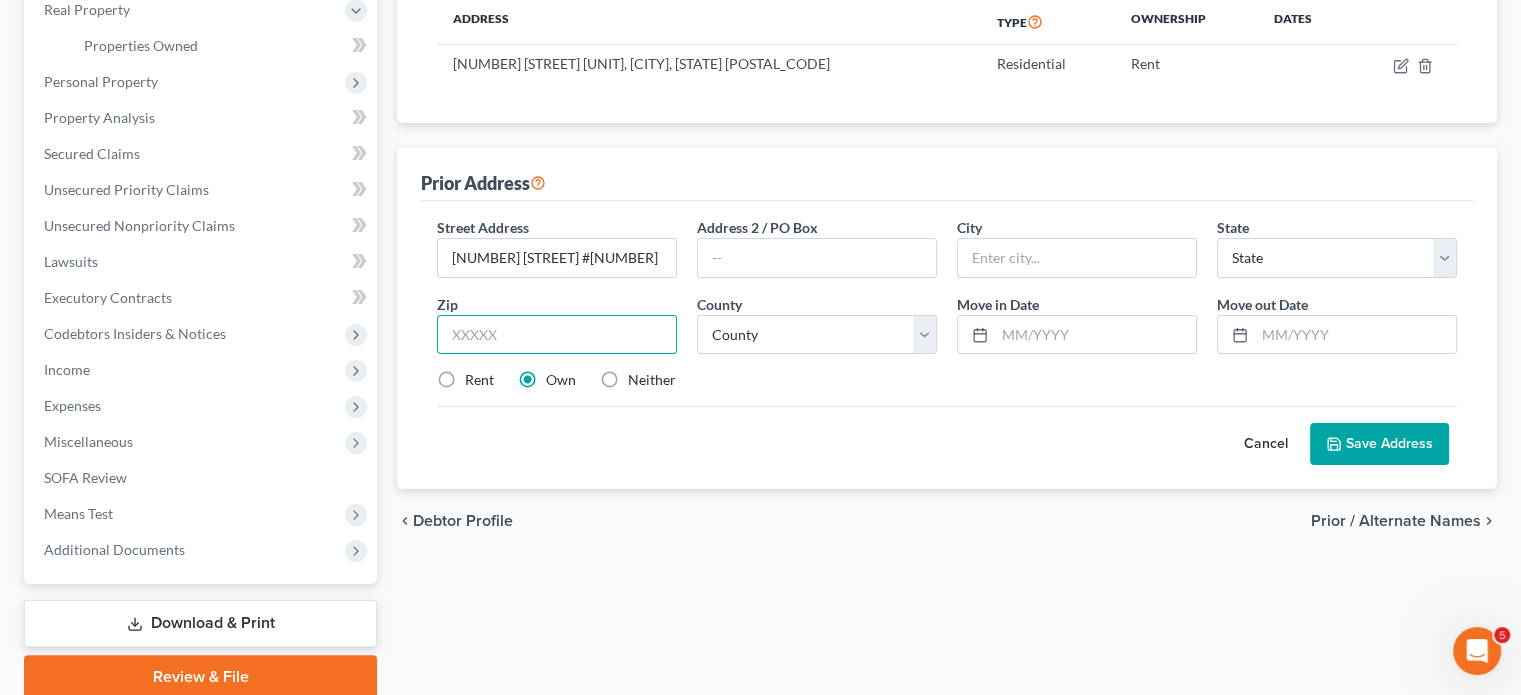 scroll, scrollTop: 0, scrollLeft: 0, axis: both 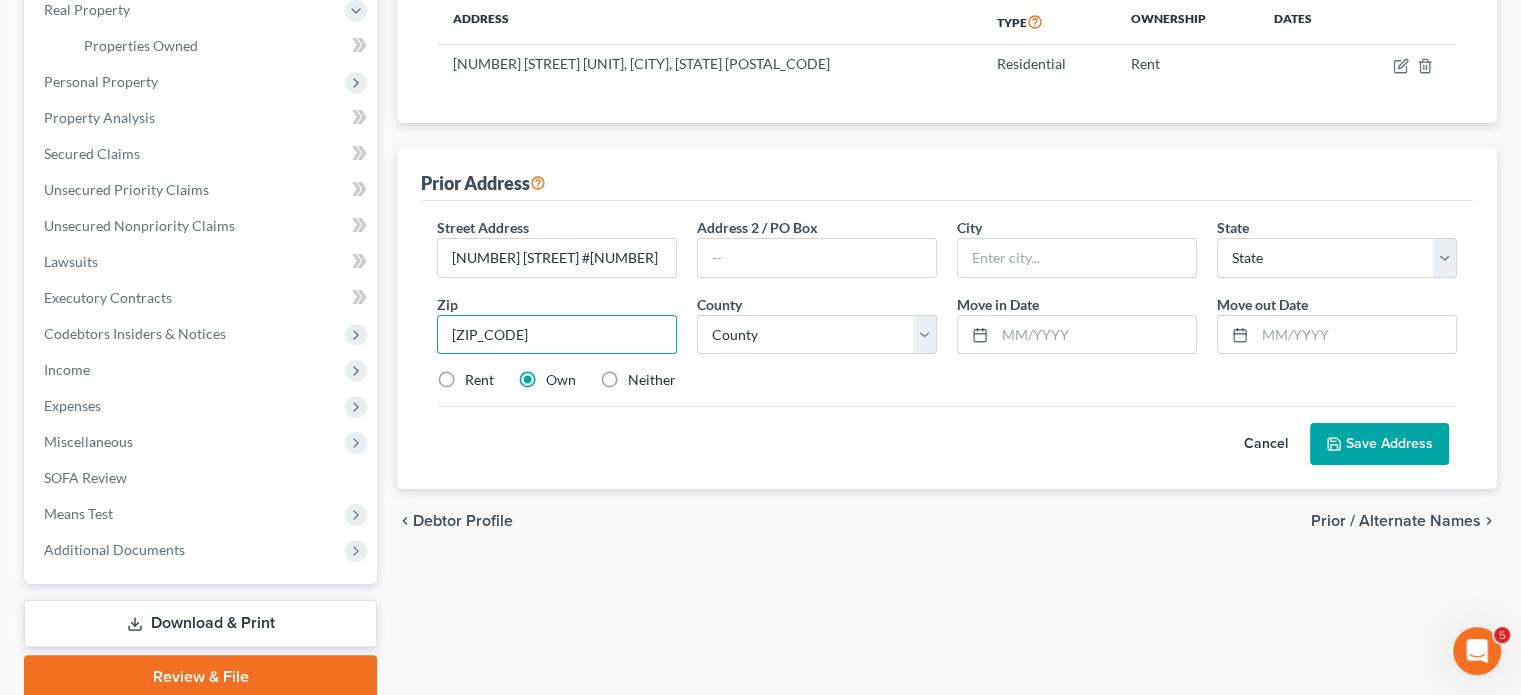 type on "[ZIP_CODE]" 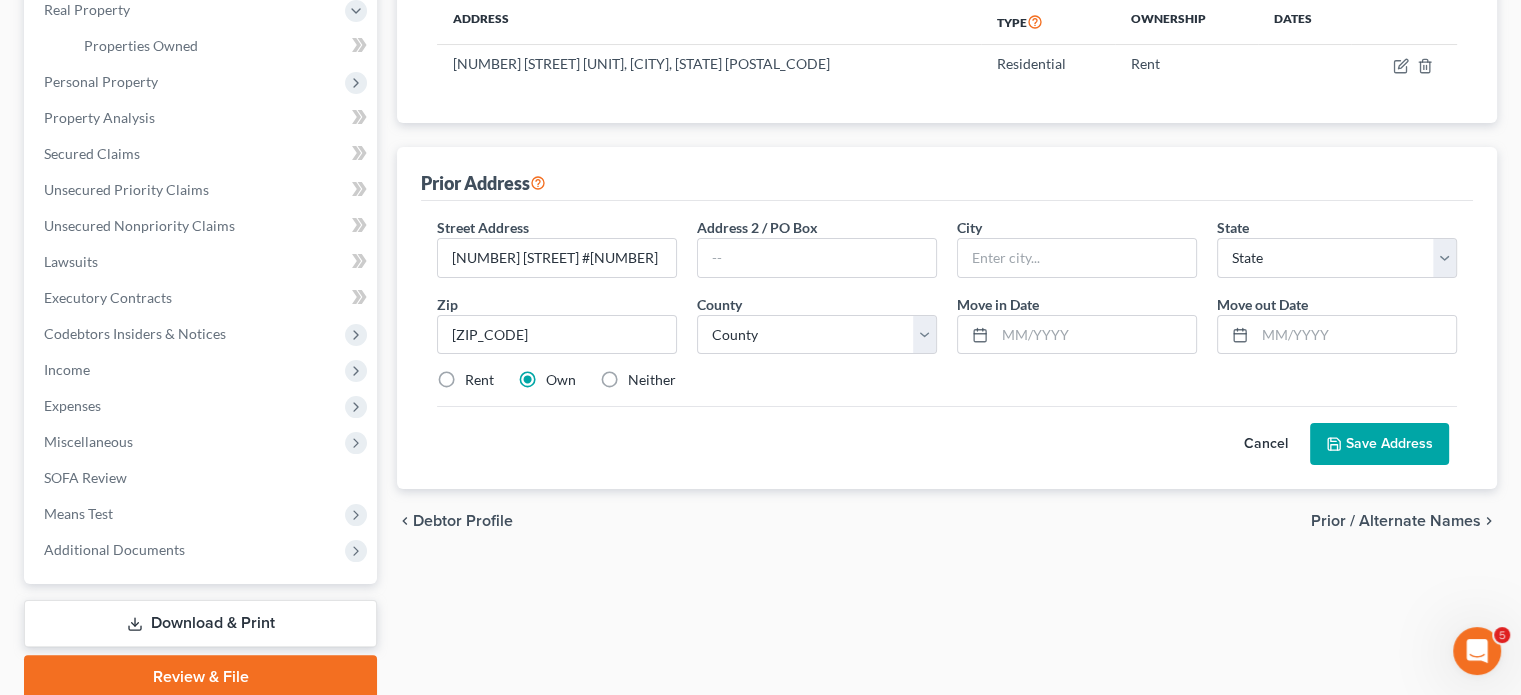 type on "Canton" 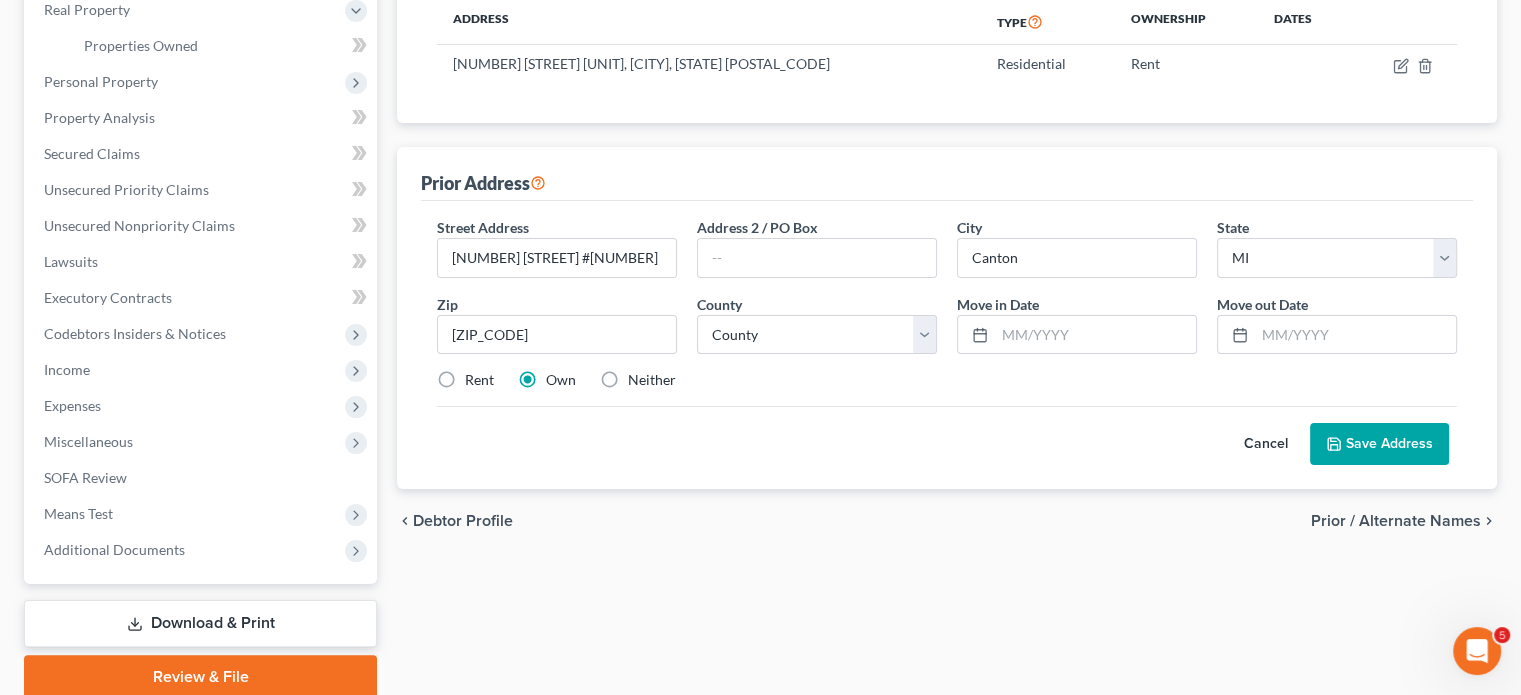 click on "Street Address
*
[NUMBER] [STREET] [APT_NUMBER] Address 2 / PO Box
City
*
[CITY]
State
*
State [STATES]
Zip
*
[ZIP]
County
*
County
Move in Date
*
Move out Date
*
Rent Own Neither Save as Property" at bounding box center (947, 312) 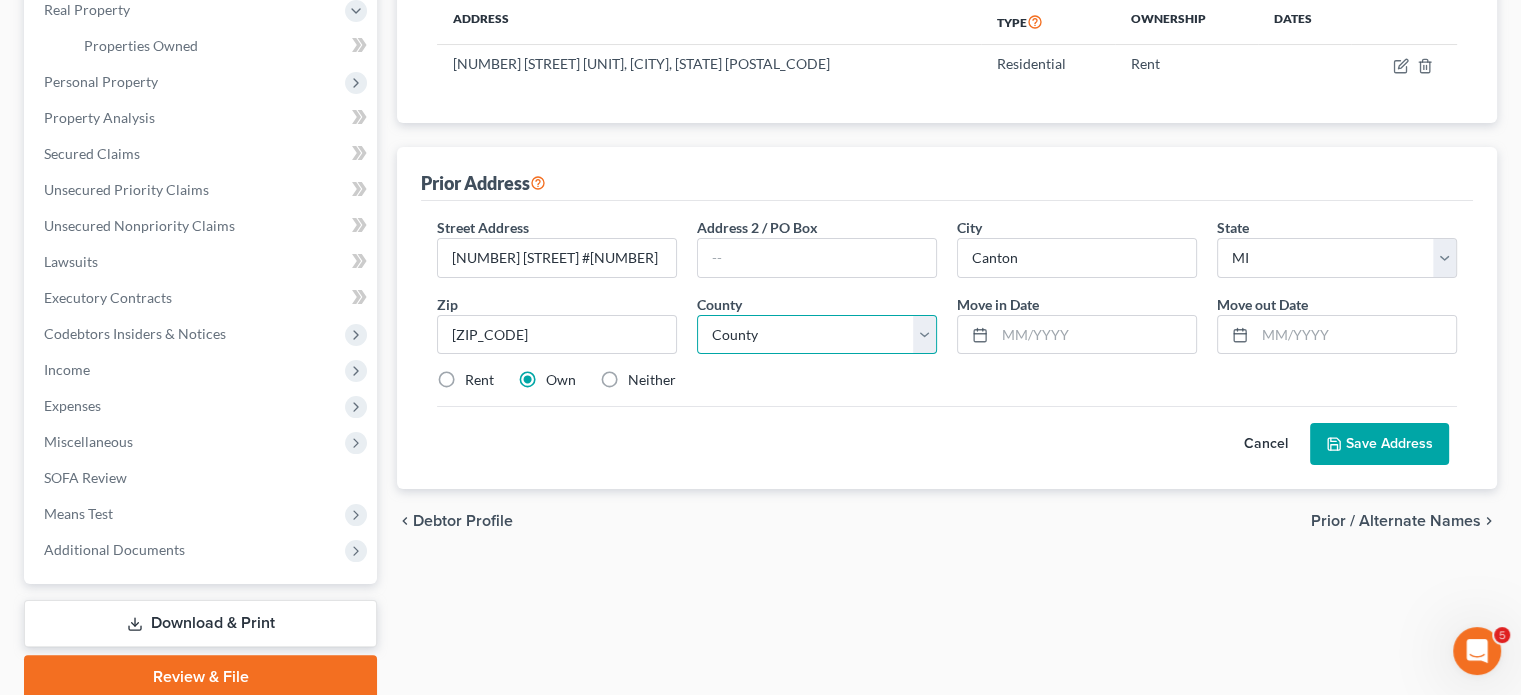 click on "County" at bounding box center [817, 335] 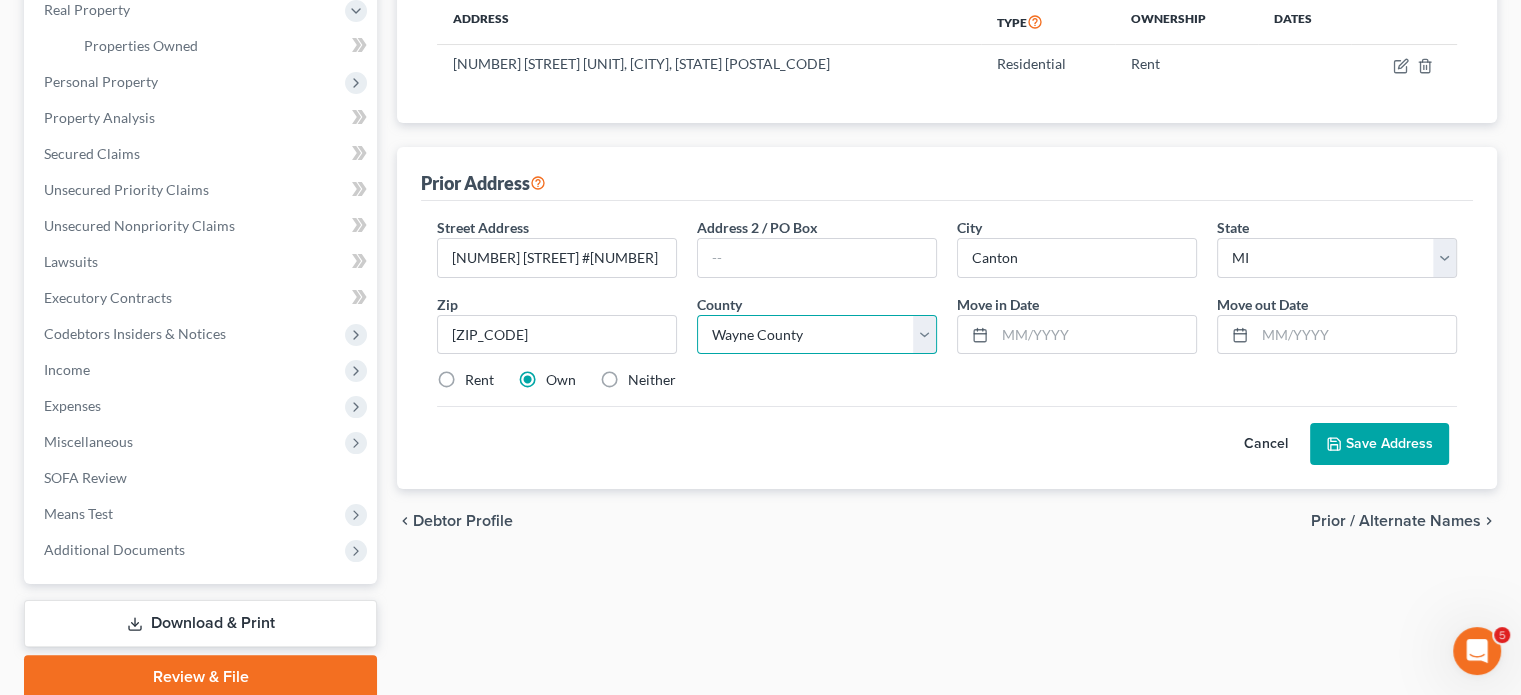 click on "County Alcona County Alger County Allegan County Alpena County Antrim County Arenac County Baraga County Barry County Bay County Benzie County Berrien County Branch County Calhoun County Cass County Charlevoix County Cheboygan County Chippewa County Clare County Clinton County Crawford County Delta County Dickinson County Eaton County Emmet County Genesee County Gladwin County Gogebic County Grand Traverse County Gratiot County Hillsdale County Houghton County Huron County Ingham County Ionia County Iosco County Iron County Isabella County Jackson County Kalamazoo County Kalkaska County Kent County Keweenaw County Lake County Lapeer County Leelanau County Lenawee County Livingston County Luce County Mackinac County Macomb County Manistee County Marquette County Mason County Mecosta County Menominee County Midland County Missaukee County Monroe County Montcalm County Montmorency County Muskegon County Newaygo County Oakland County Oceana County Ogemaw County Ontonagon County Osceola County Oscoda County" at bounding box center (817, 335) 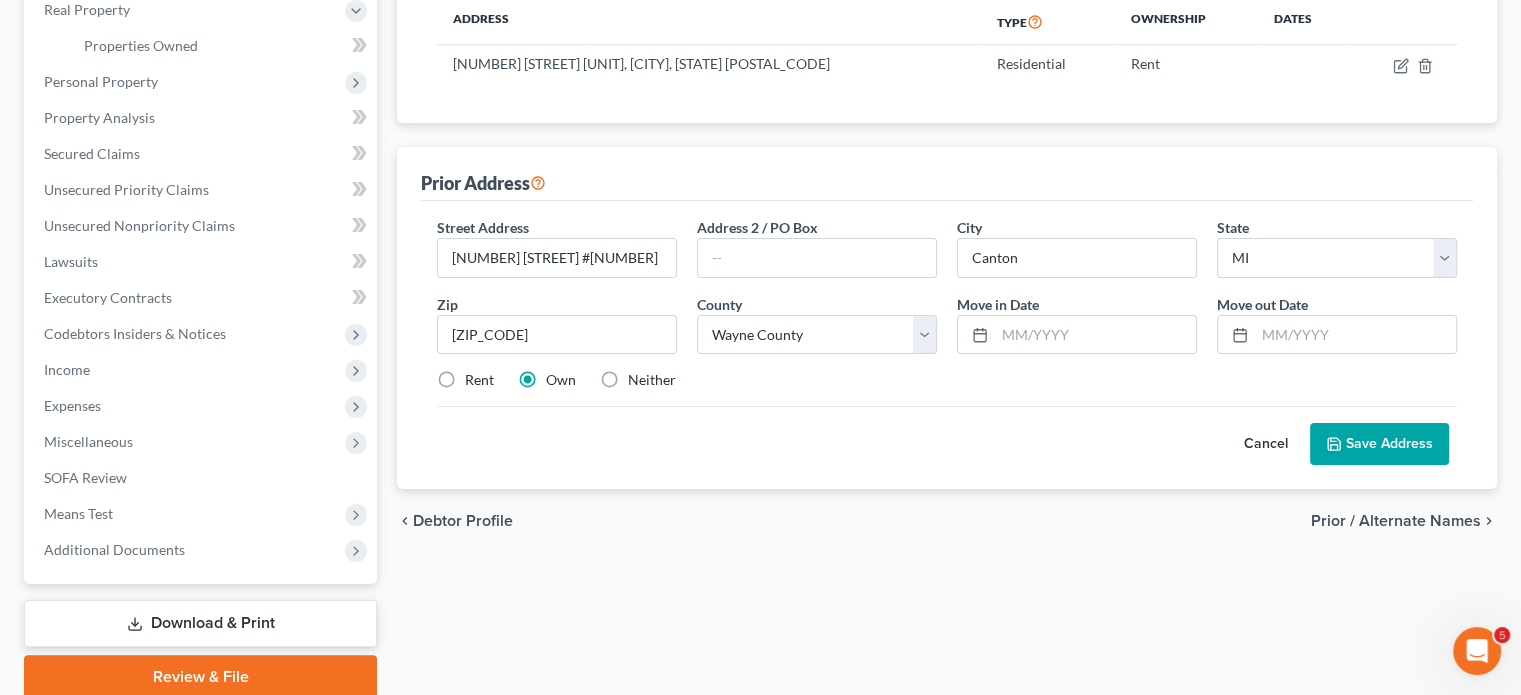 click on "Rent" at bounding box center (479, 380) 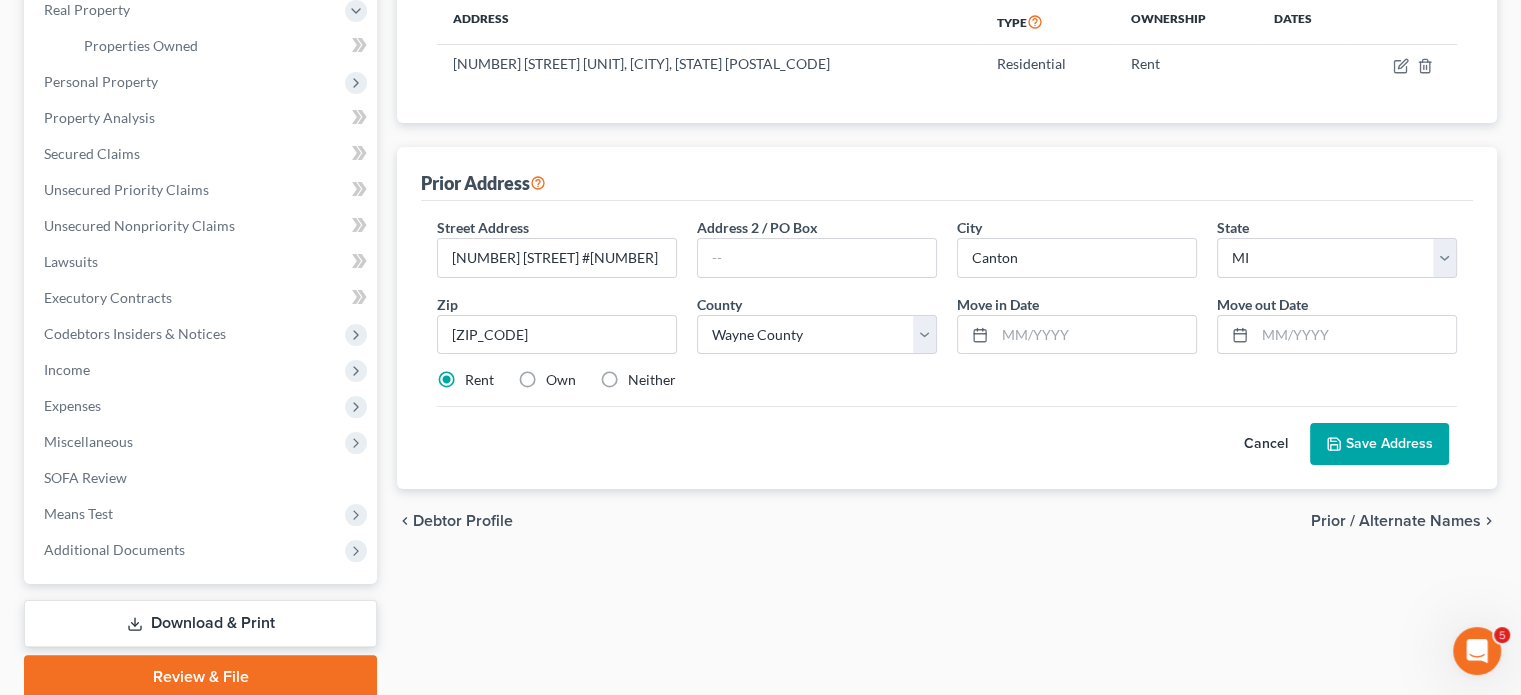 click on "Save Address" at bounding box center (1379, 444) 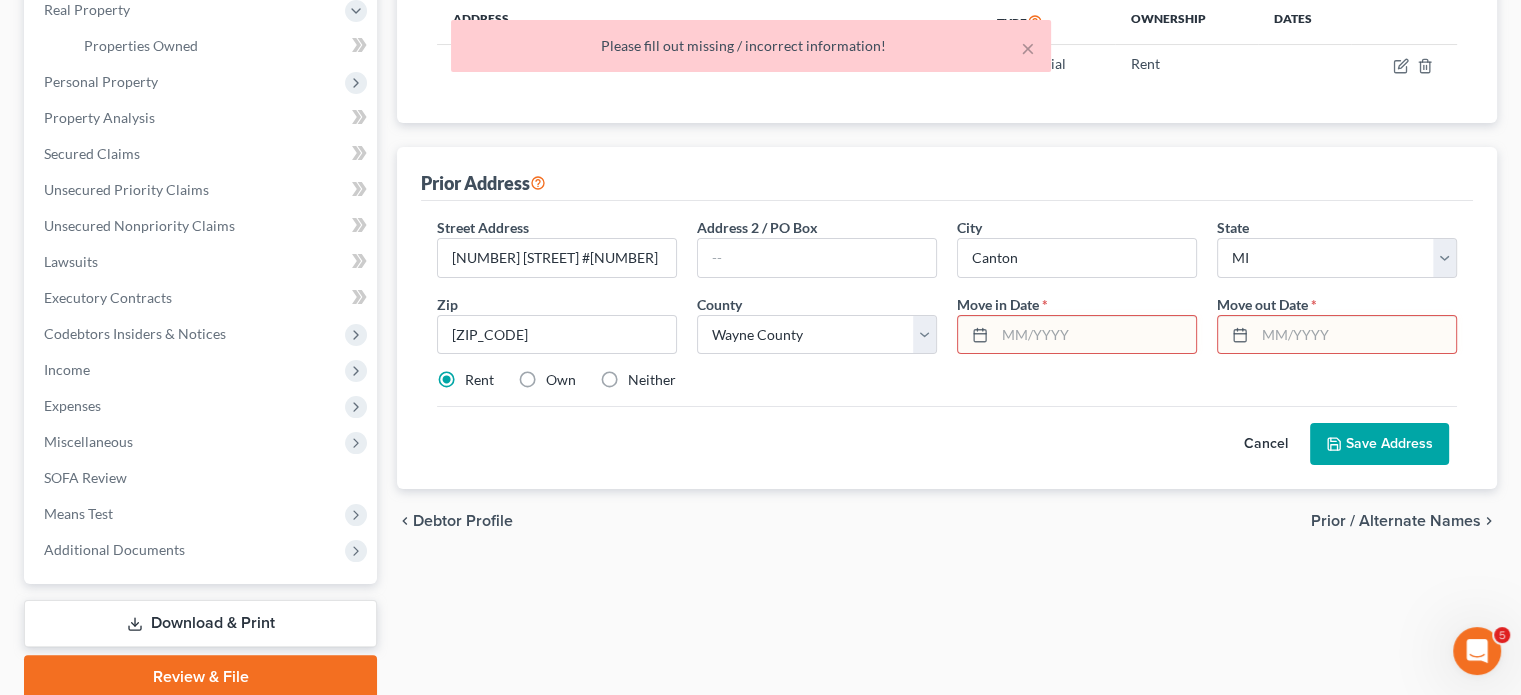 click at bounding box center [1095, 335] 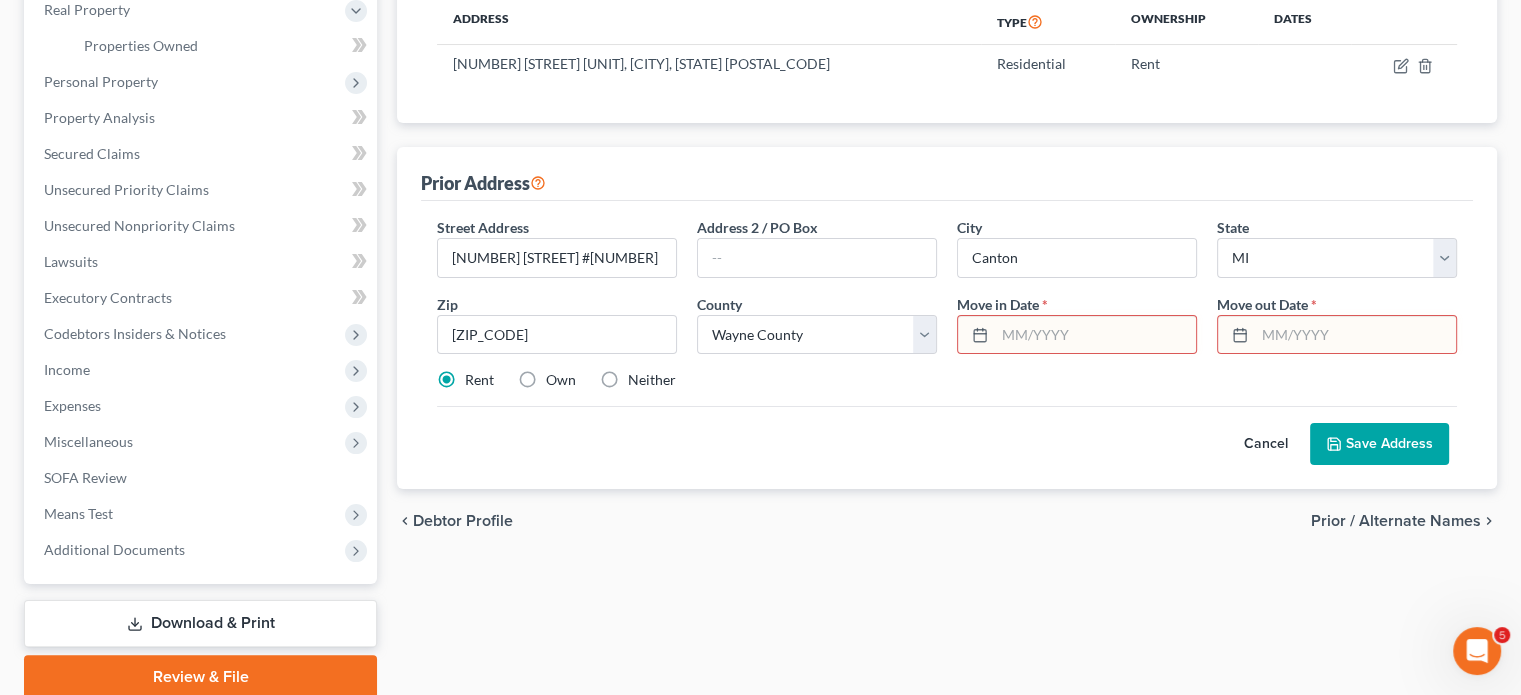 click at bounding box center (1355, 335) 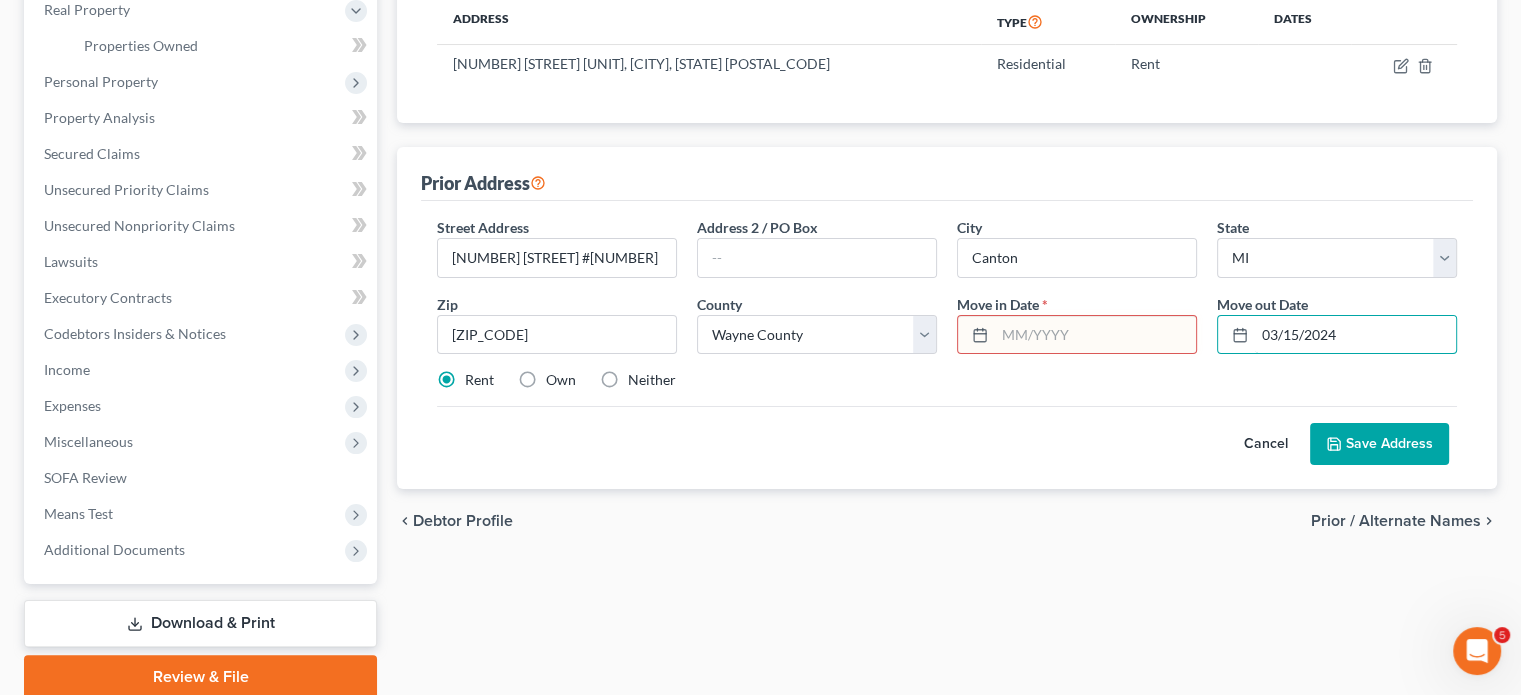 type on "03/15/2024" 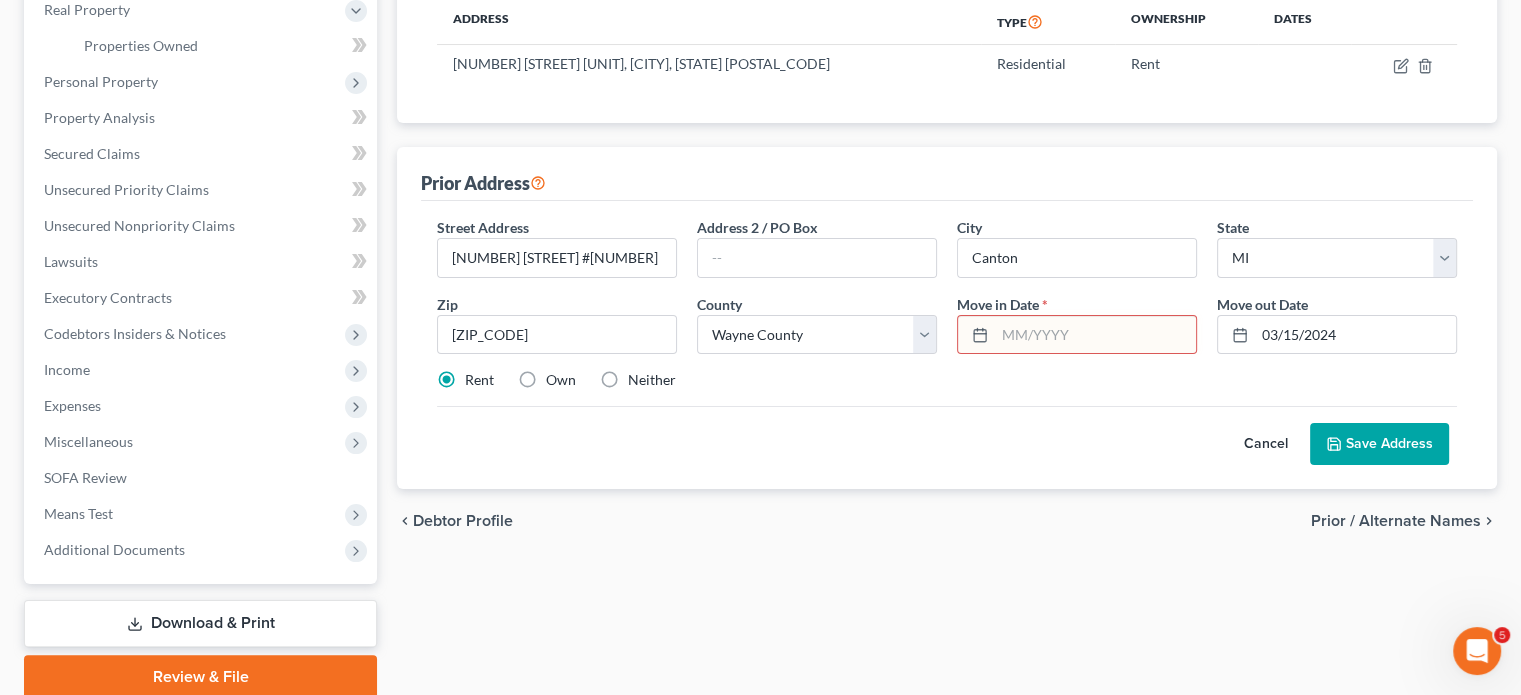 click at bounding box center [1095, 335] 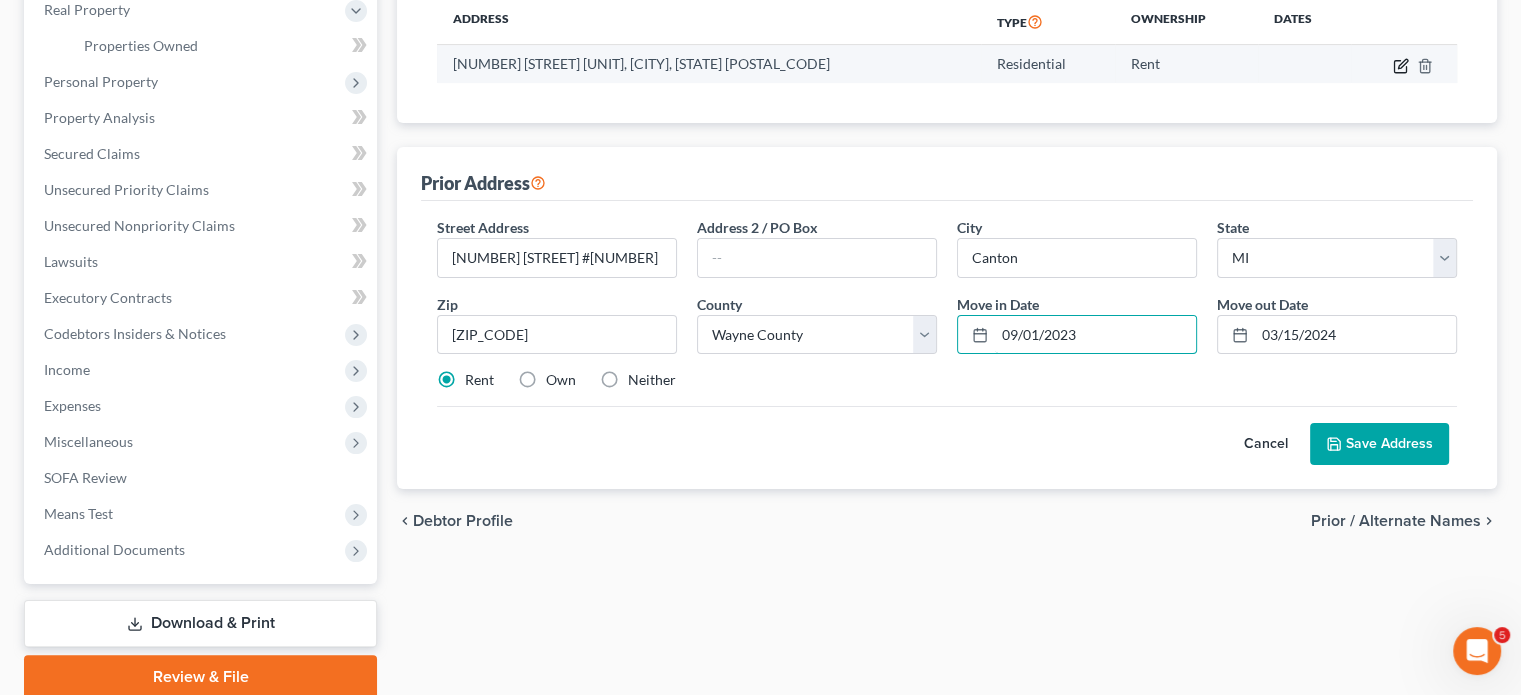 type on "09/01/2023" 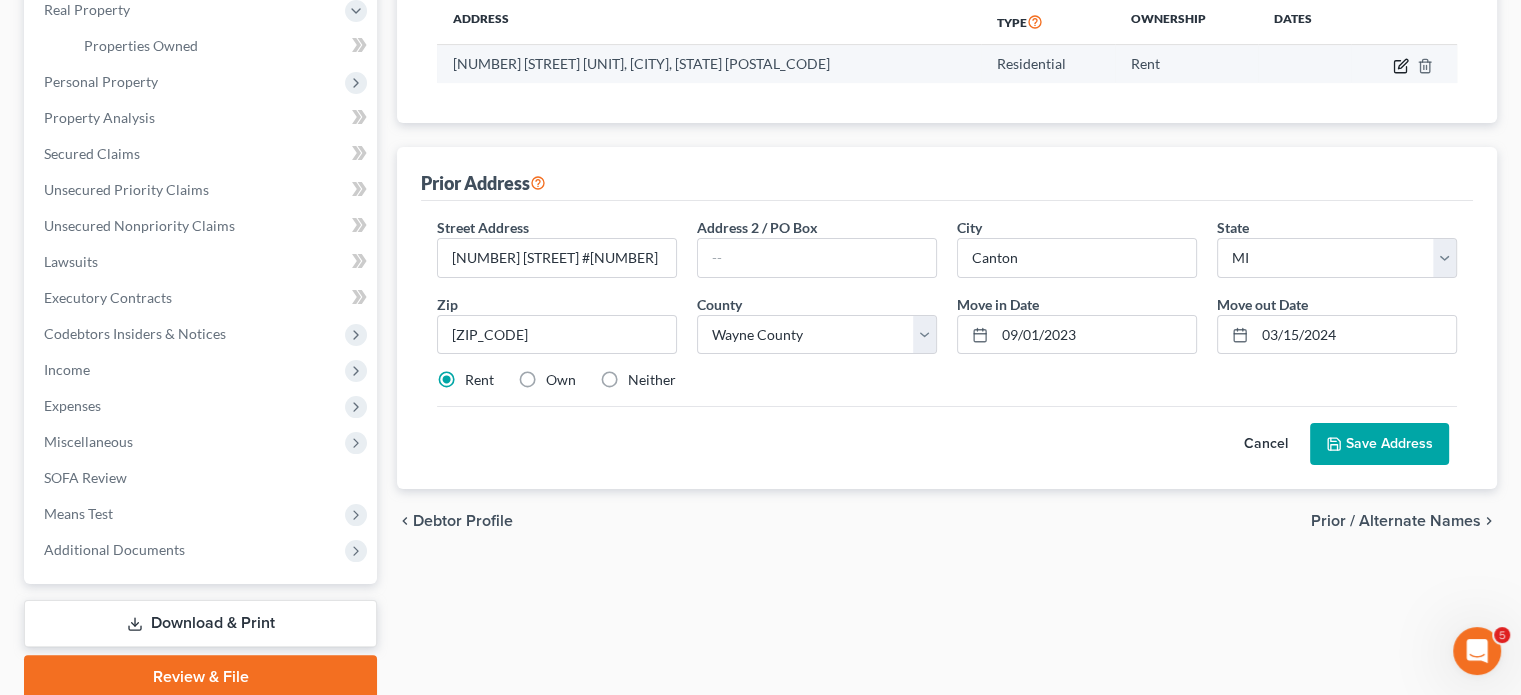 click at bounding box center (1401, 66) 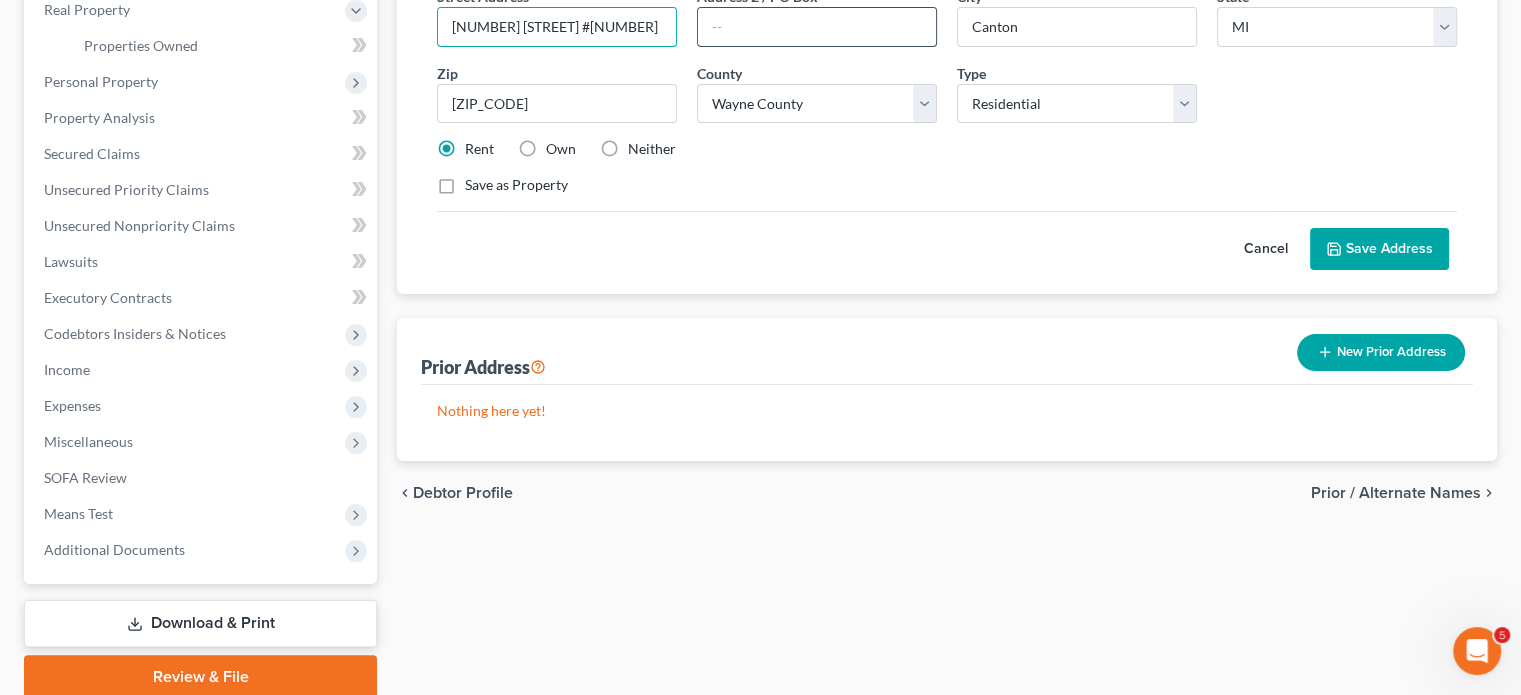 scroll, scrollTop: 0, scrollLeft: 11, axis: horizontal 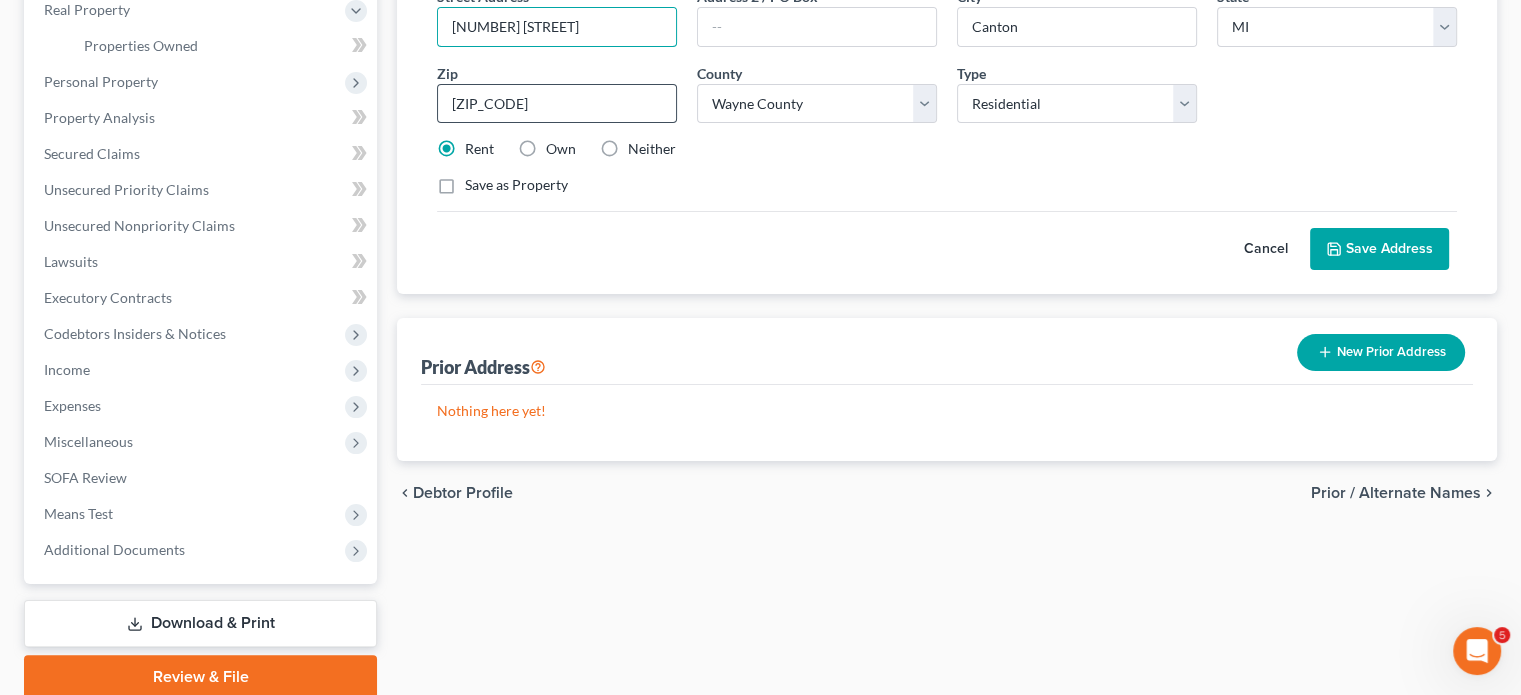 type on "[NUMBER] [STREET]" 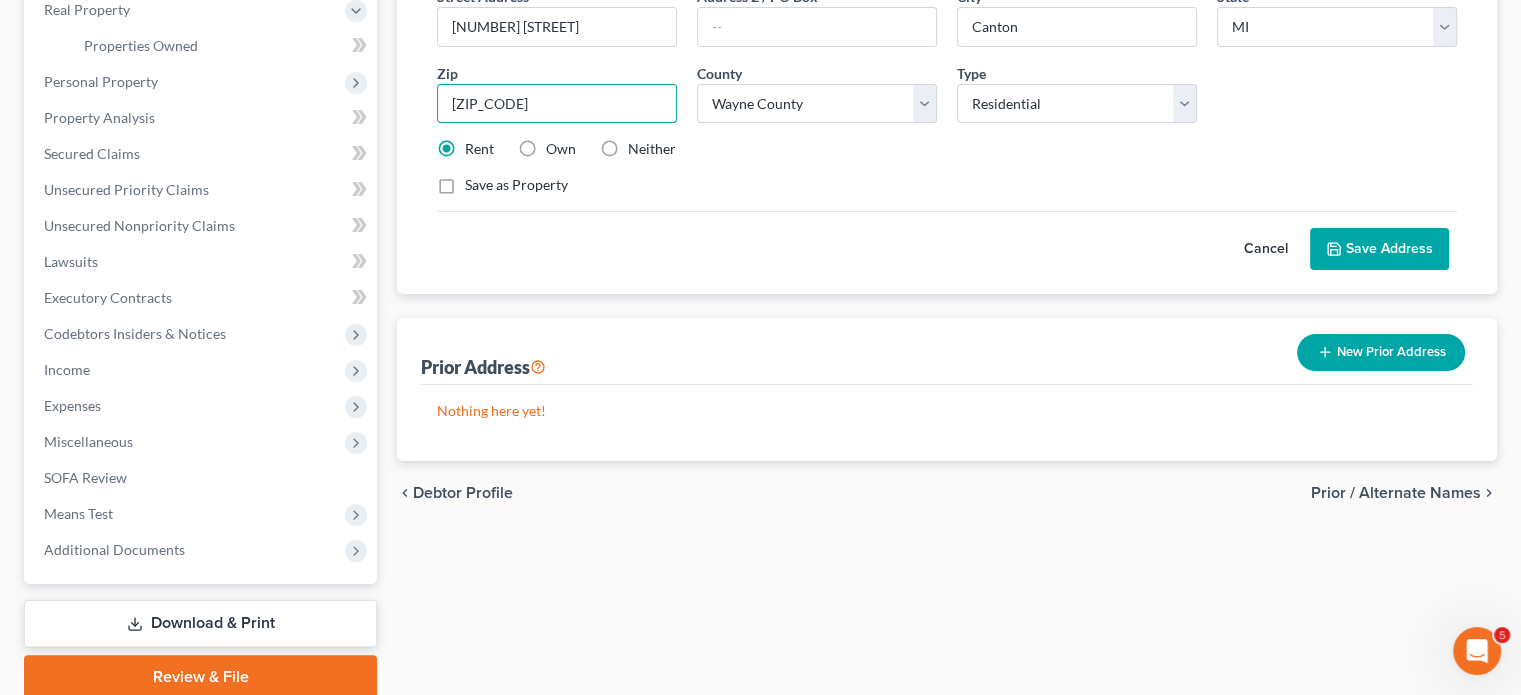 click on "[ZIP_CODE]" at bounding box center (557, 104) 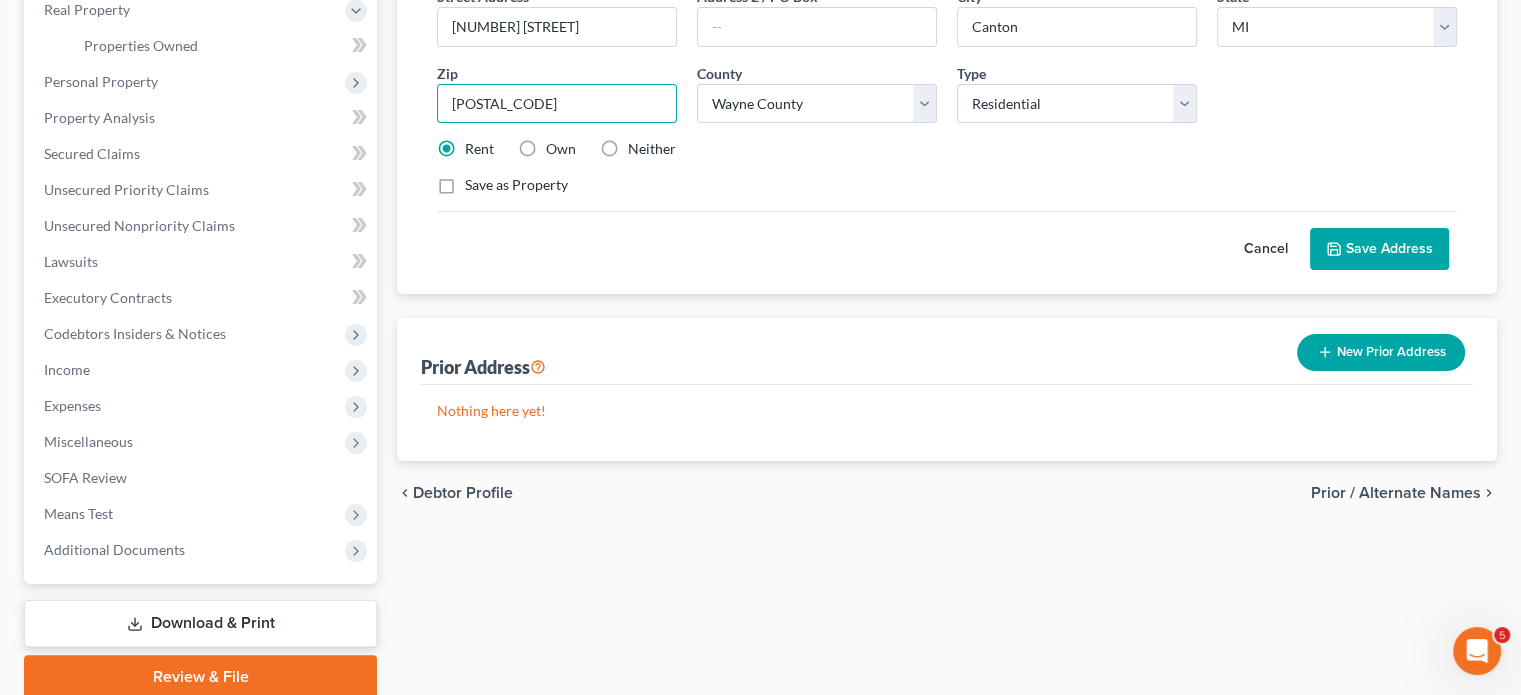 type on "[POSTAL_CODE]" 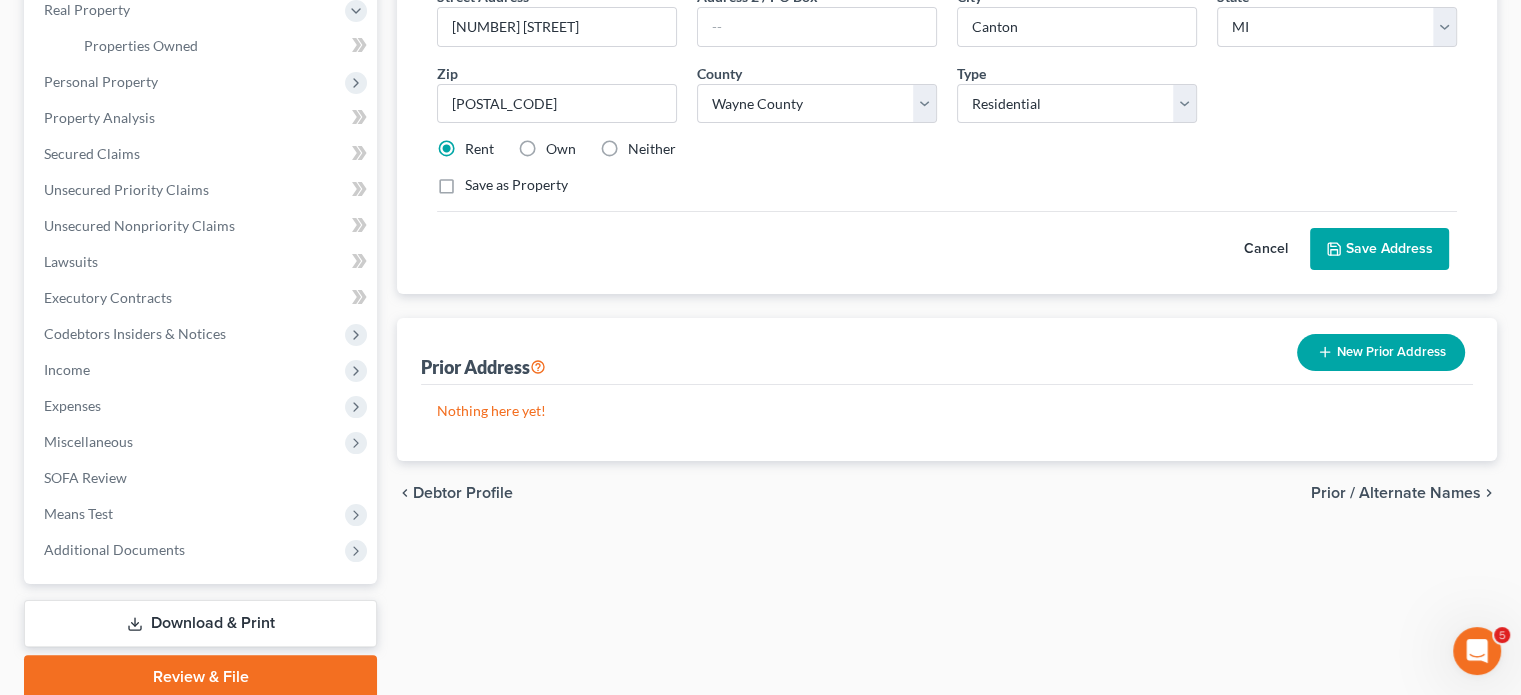 click on "Street Address
*
[NUMBER] [STREET] Address 2 / PO Box
City
*
[CITY]
State
*
[STATE]
Zip
*
[POSTAL_CODE]
County
*
County Alcona County Alger County Allegan County Alpena County Antrim County Arenac County Baraga County Barry County Bay County Benzie County Berrien County Branch County Calhoun County Cass County Charlevoix County Cheboygan County Chippewa County Clare County Clinton County Crawford County Delta County Dickinson County Eaton County Emmet County Genesee County Gladwin County Gogebic County Grand Traverse County Gratiot County Hillsdale County Houghton County Huron County Ingham County Ionia County Iosco County Iron County Isabella County Jackson County Kalamazoo County Kalkaska County Kent County Keweenaw County Lake County Lapeer County Leelanau County Lenawee County Luce County" at bounding box center [947, 99] 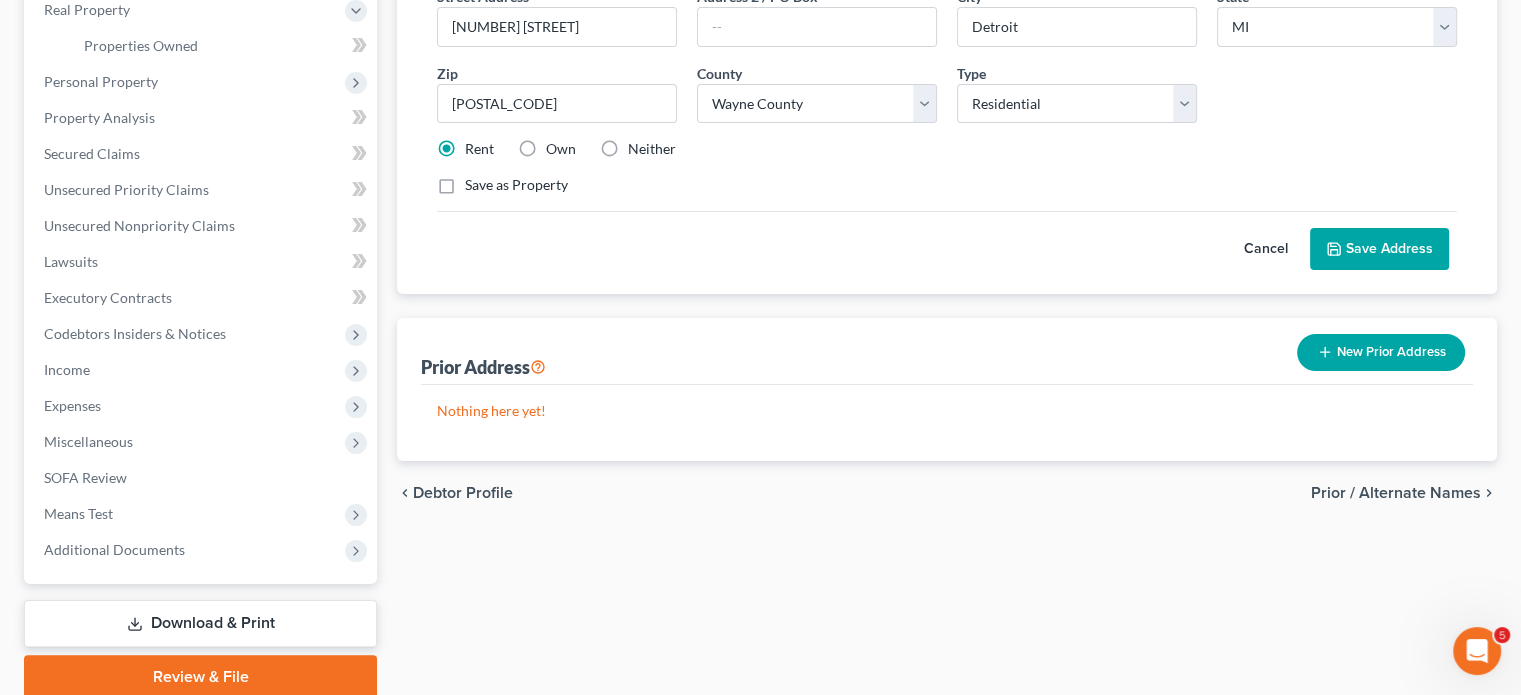 click on "Save Address" at bounding box center (1379, 249) 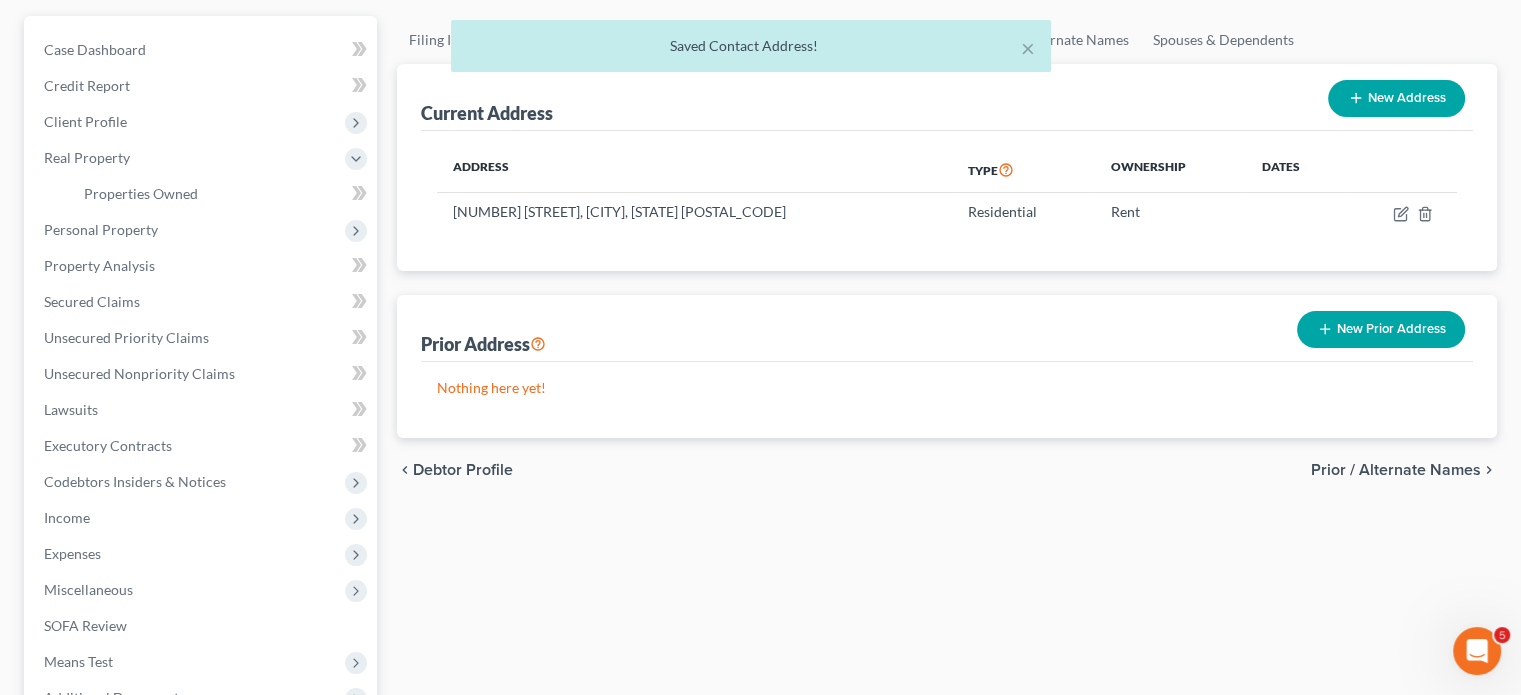 scroll, scrollTop: 174, scrollLeft: 0, axis: vertical 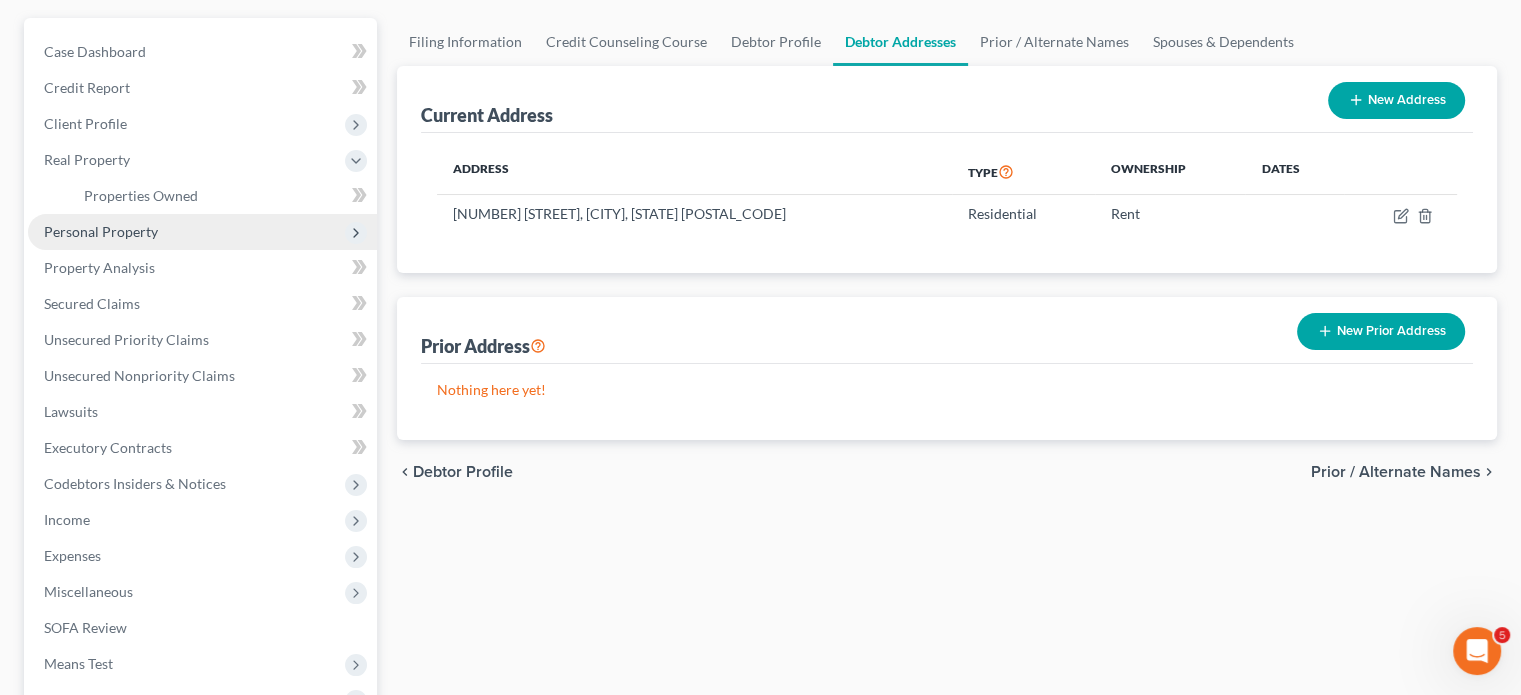 click on "Personal Property" at bounding box center (101, 231) 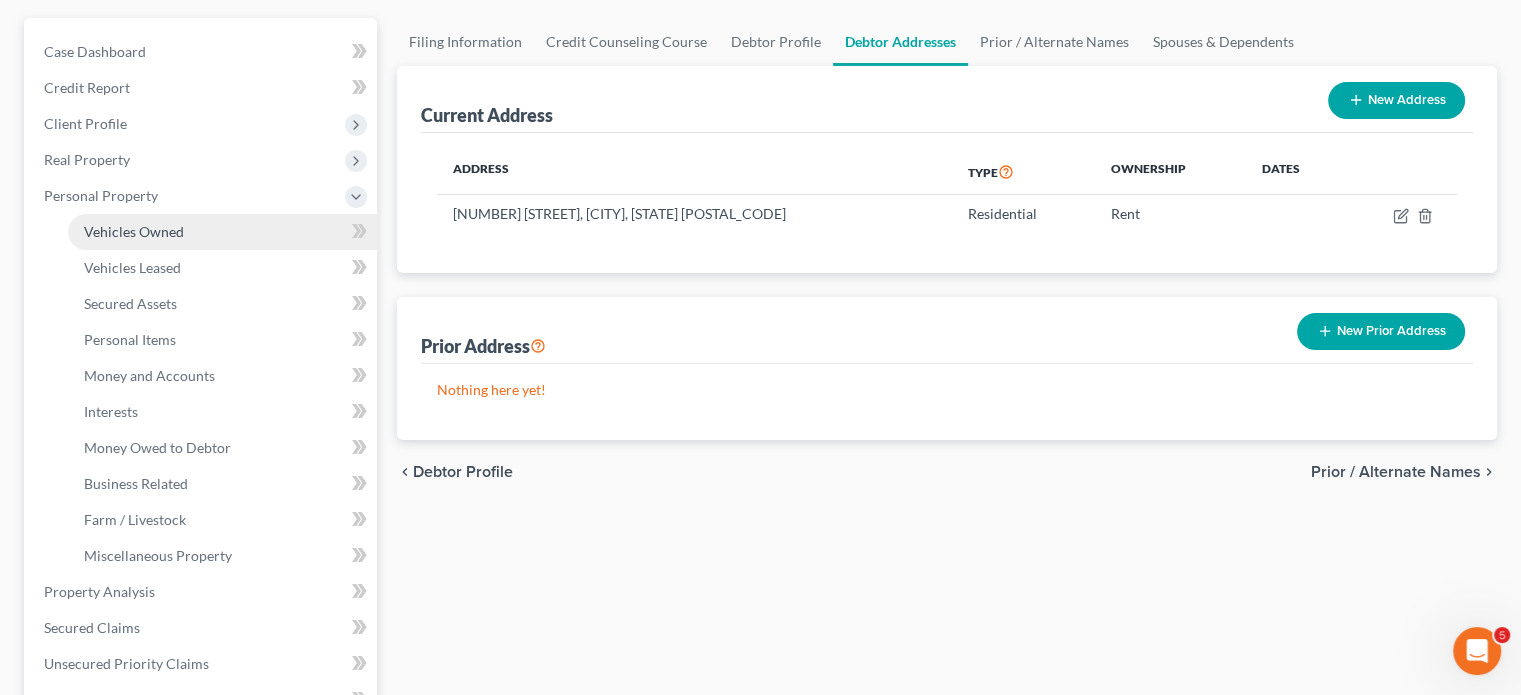 click on "Vehicles Owned" at bounding box center [222, 232] 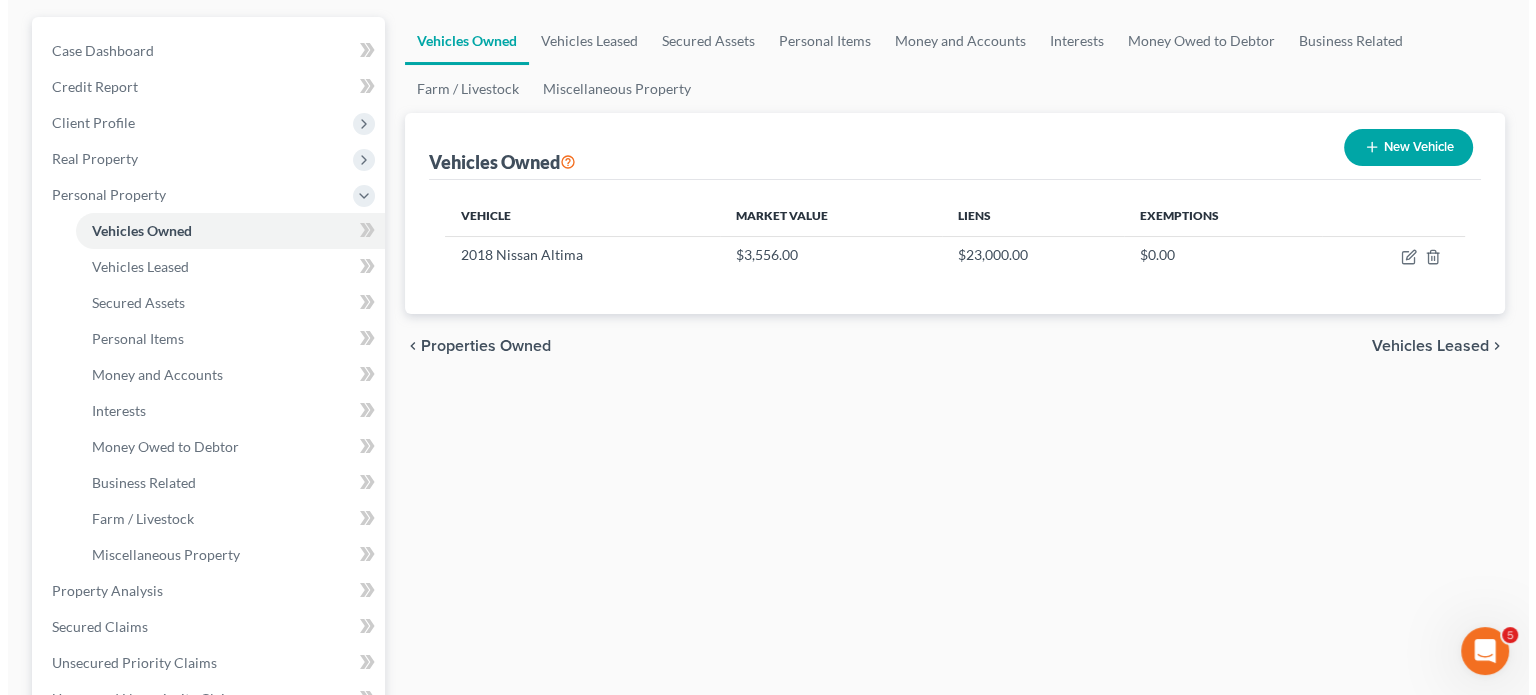 scroll, scrollTop: 266, scrollLeft: 0, axis: vertical 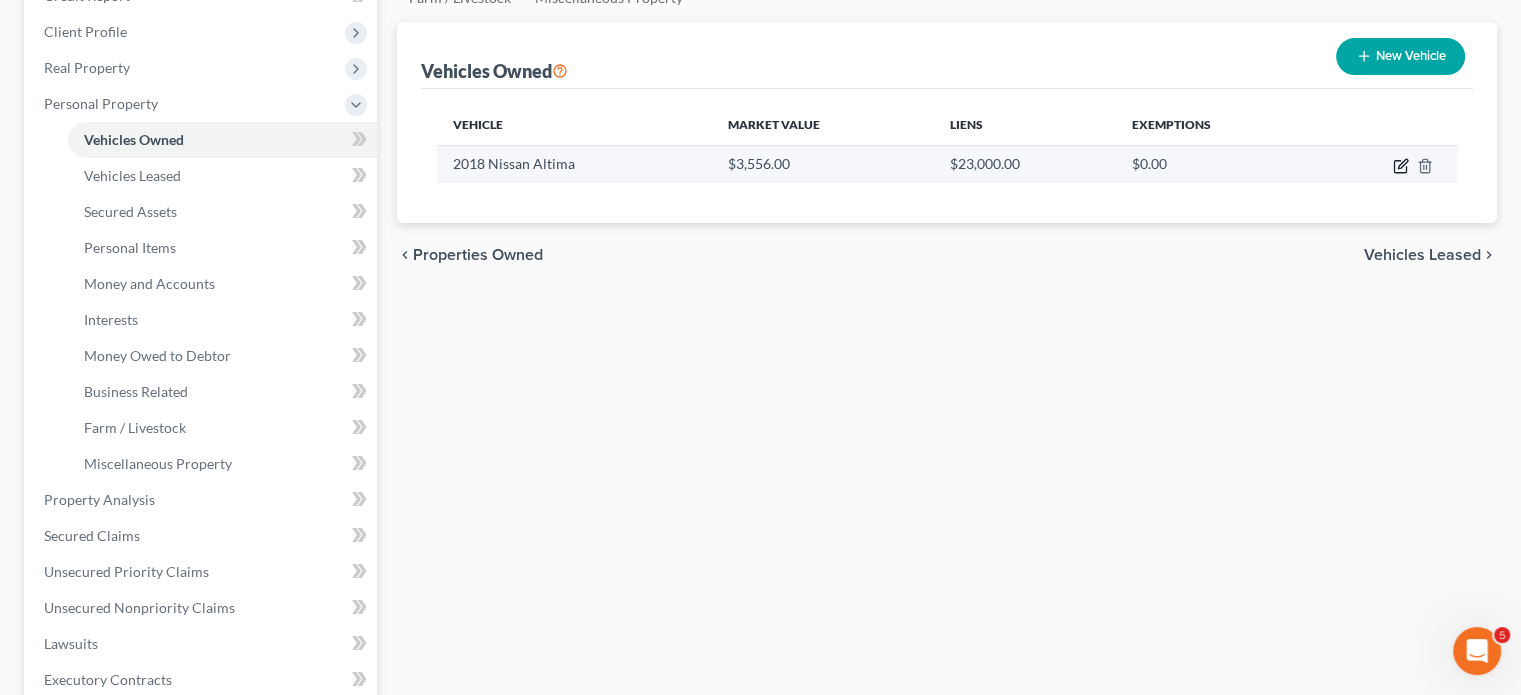 click 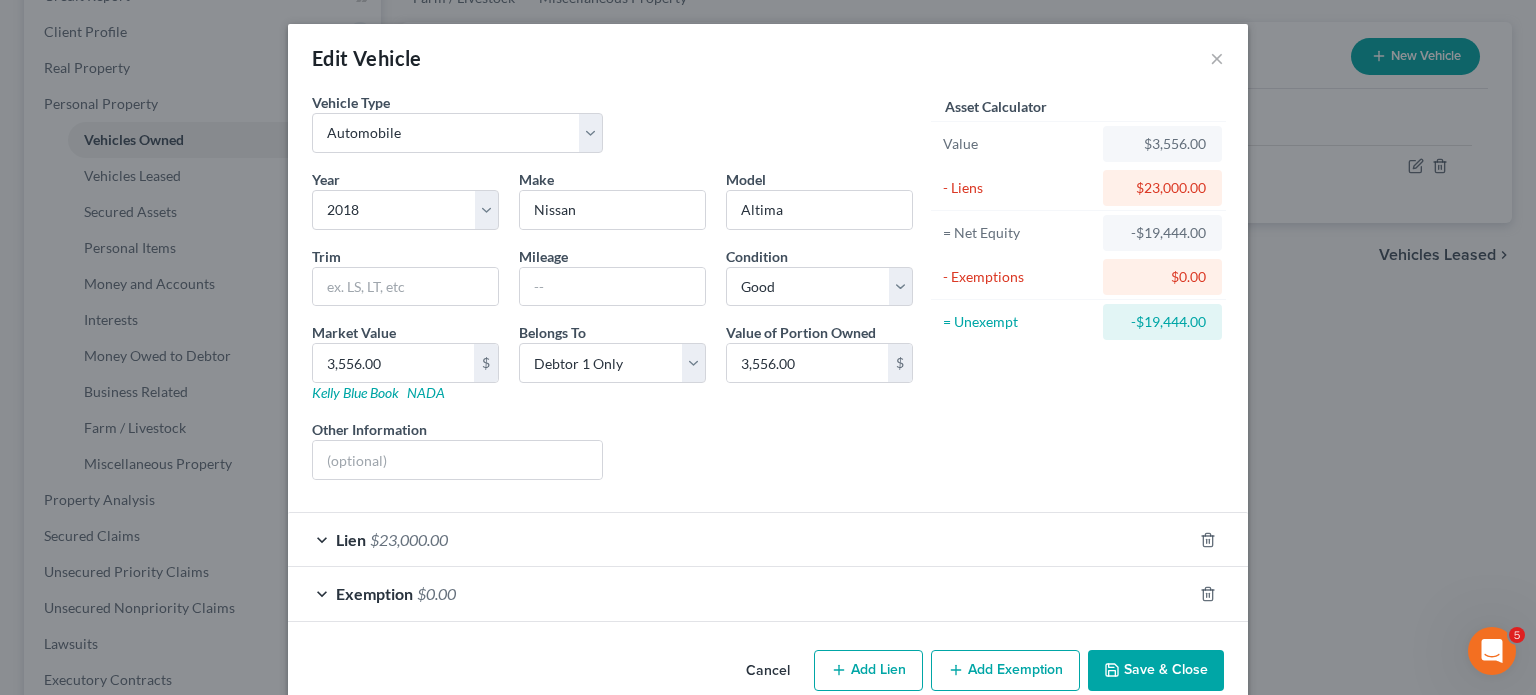 scroll, scrollTop: 211, scrollLeft: 0, axis: vertical 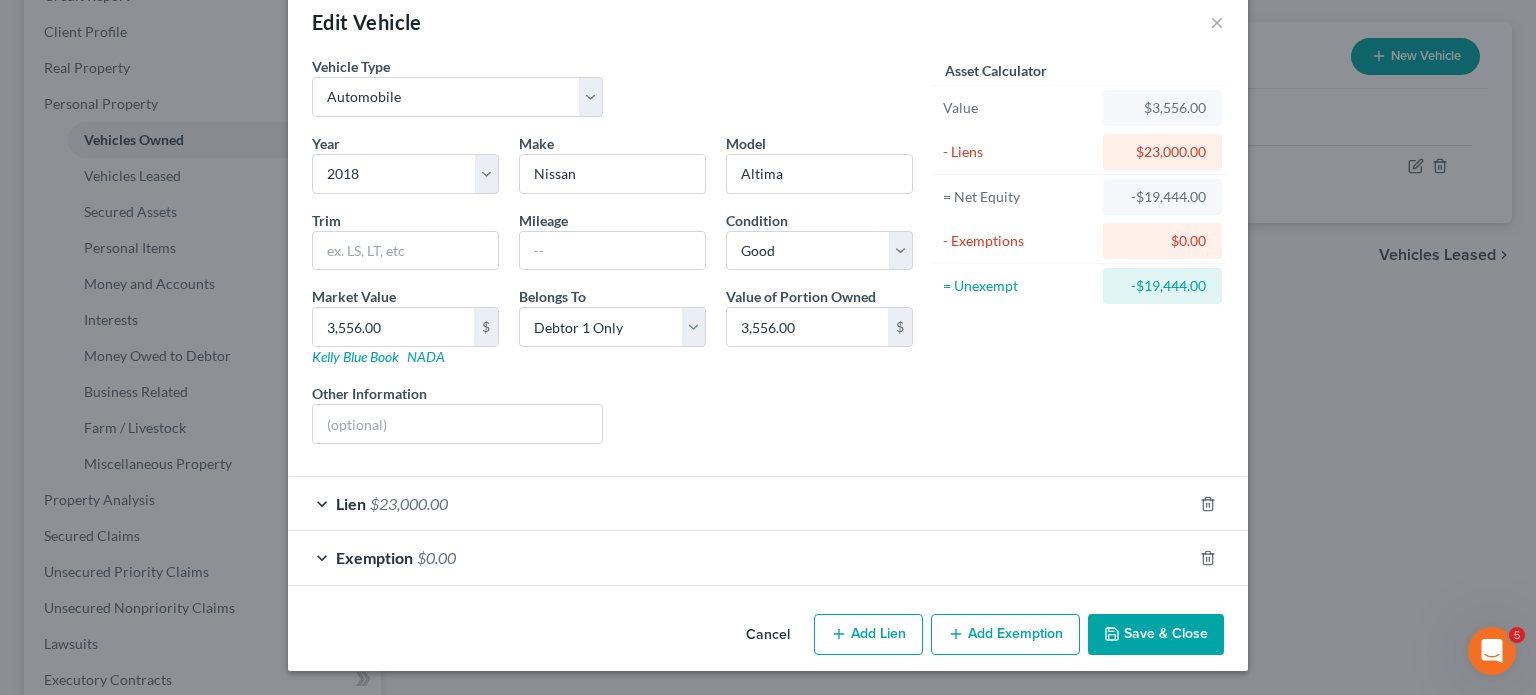 click on "Lien $23,000.00" at bounding box center [740, 503] 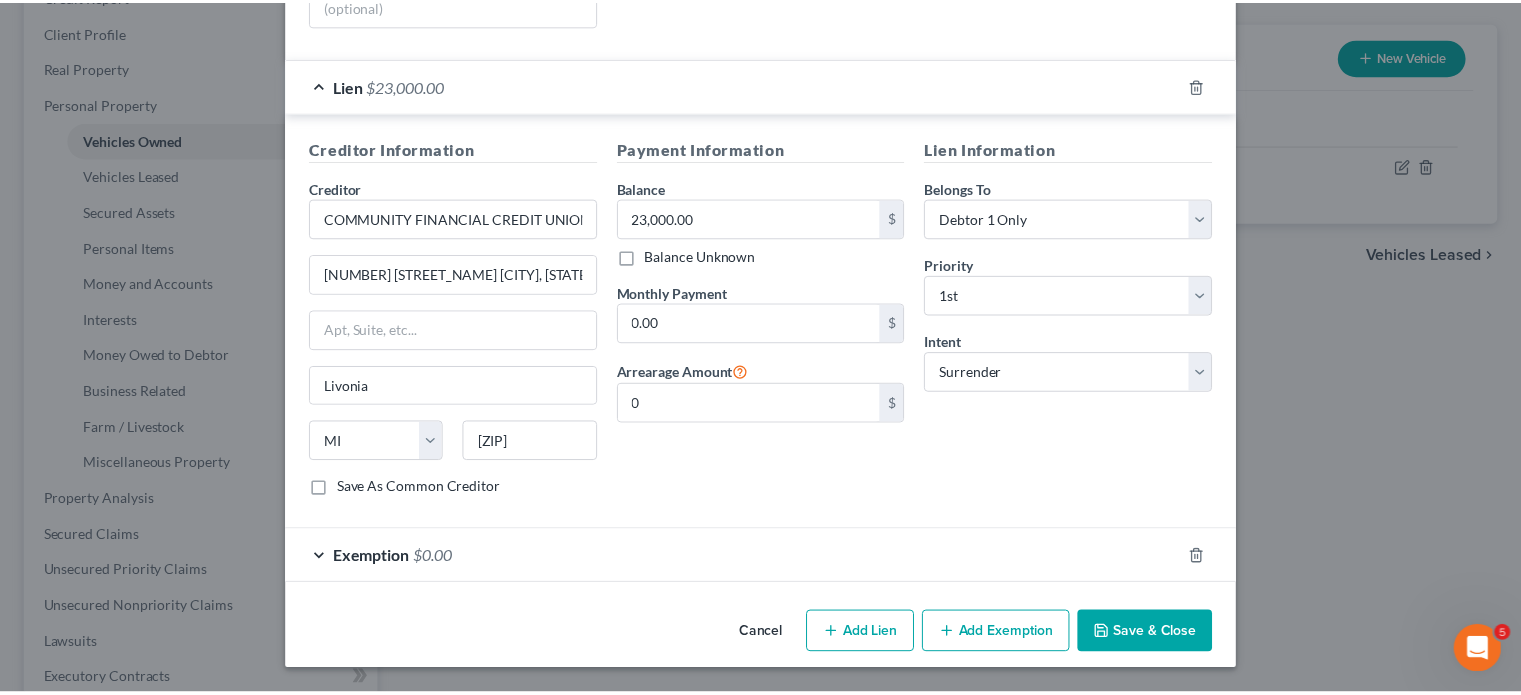scroll, scrollTop: 728, scrollLeft: 0, axis: vertical 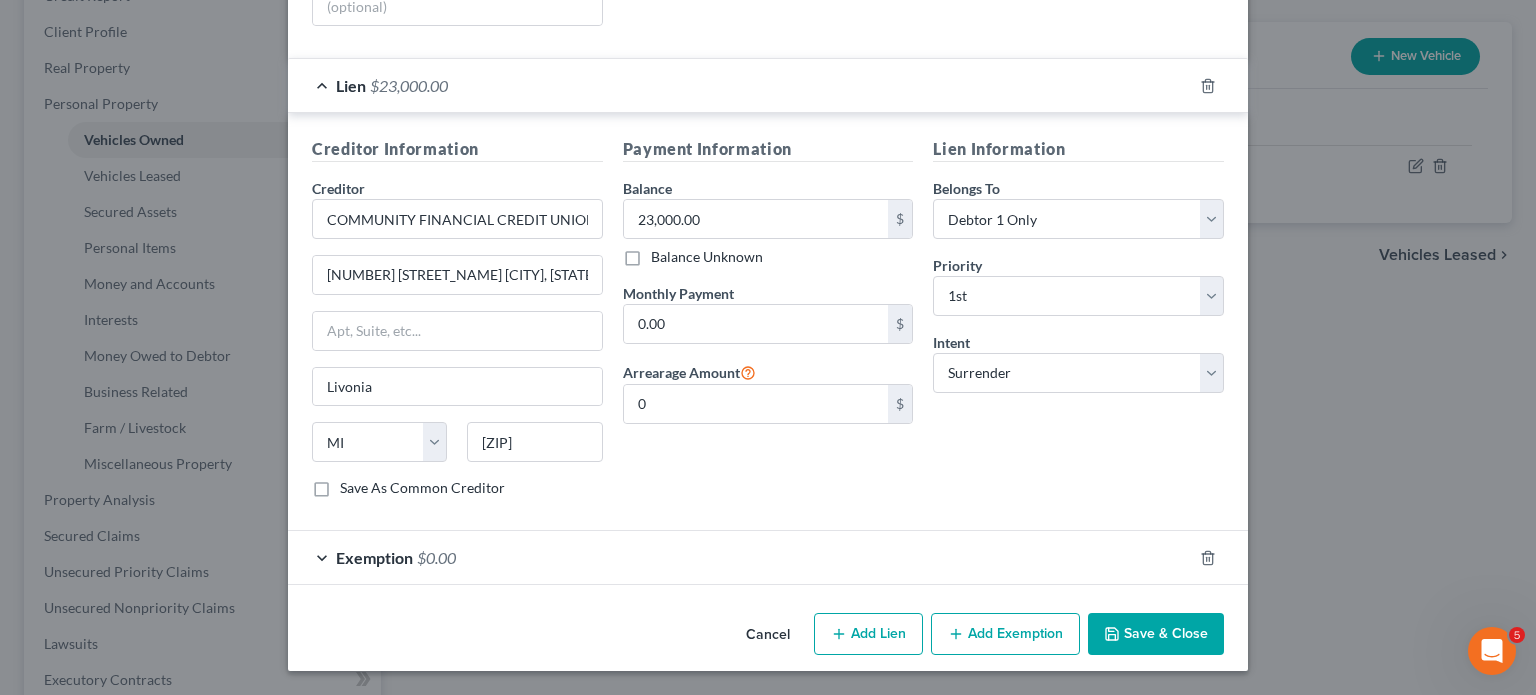 click on "Save & Close" at bounding box center (1156, 634) 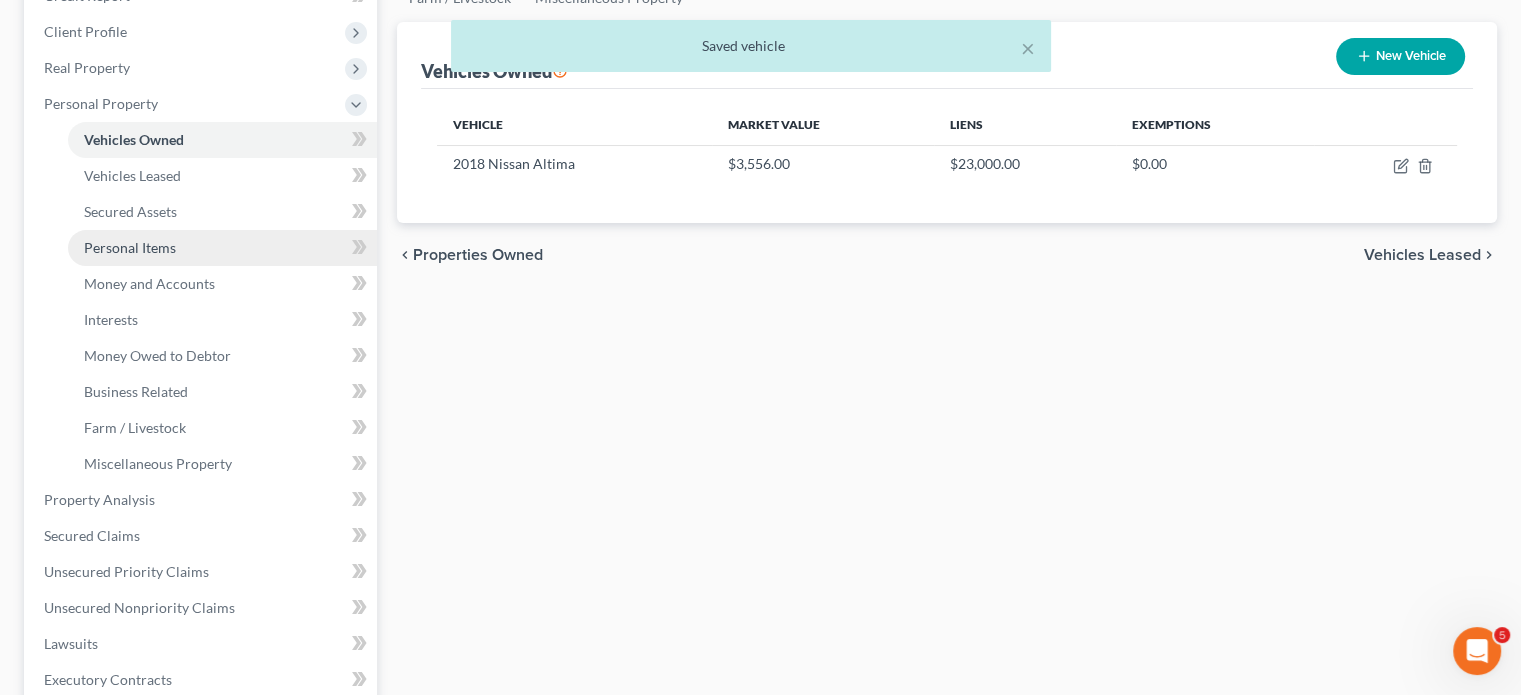 click on "Personal Items" at bounding box center [222, 248] 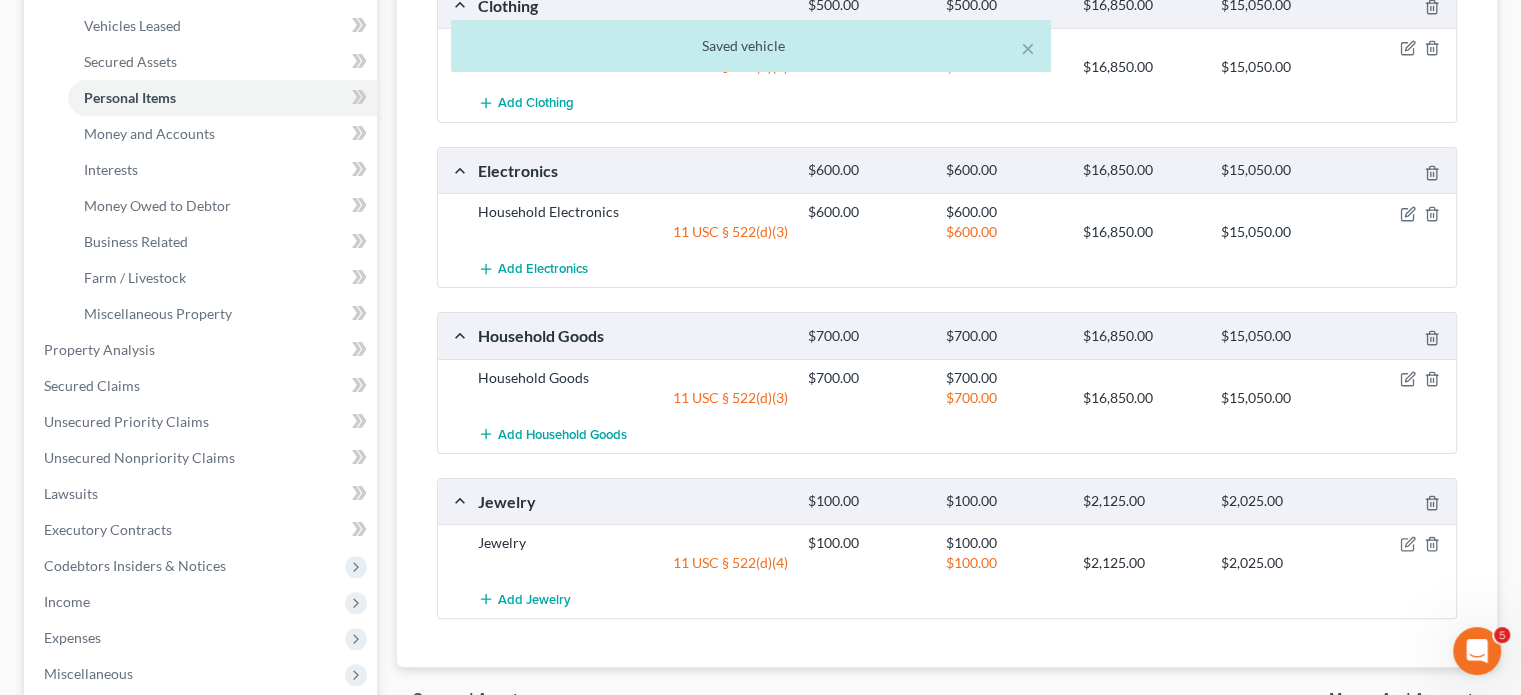 scroll, scrollTop: 418, scrollLeft: 0, axis: vertical 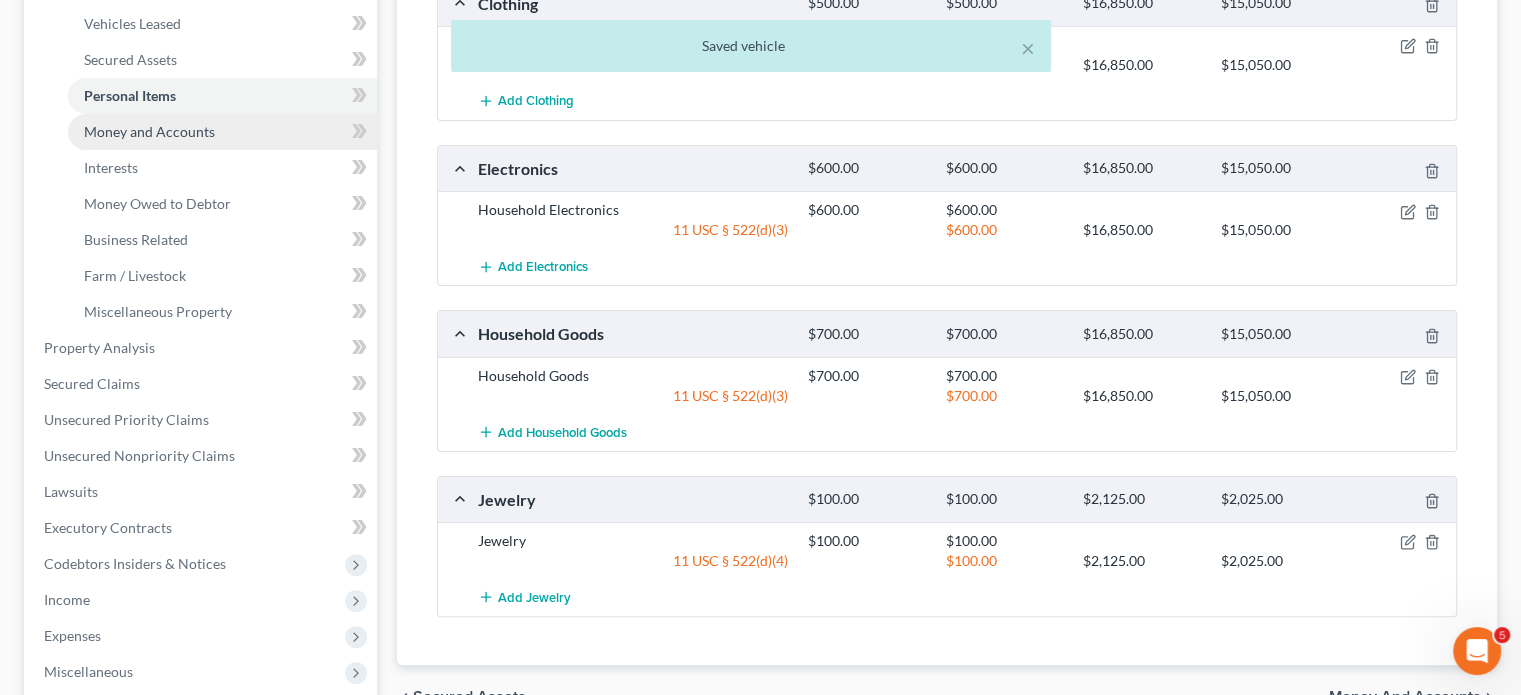 click on "Money and Accounts" at bounding box center [149, 131] 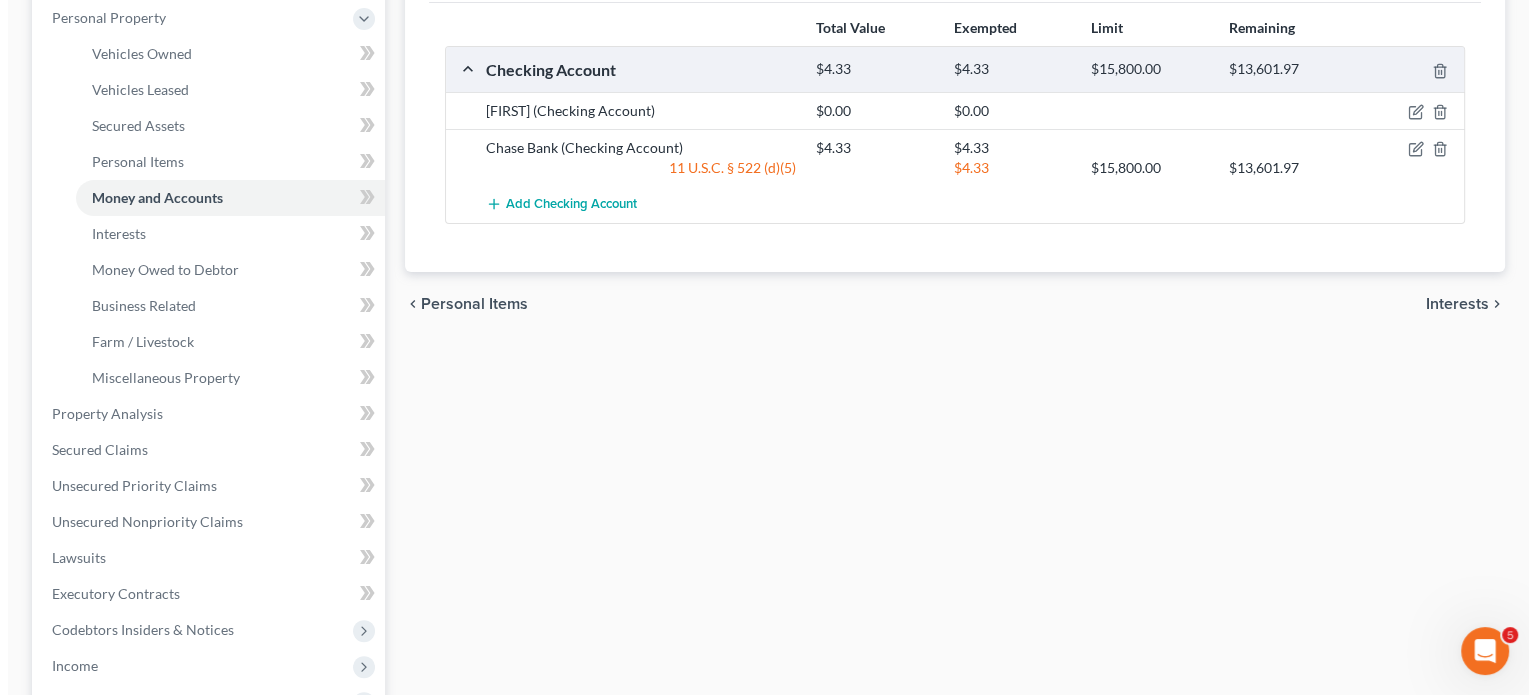 scroll, scrollTop: 356, scrollLeft: 0, axis: vertical 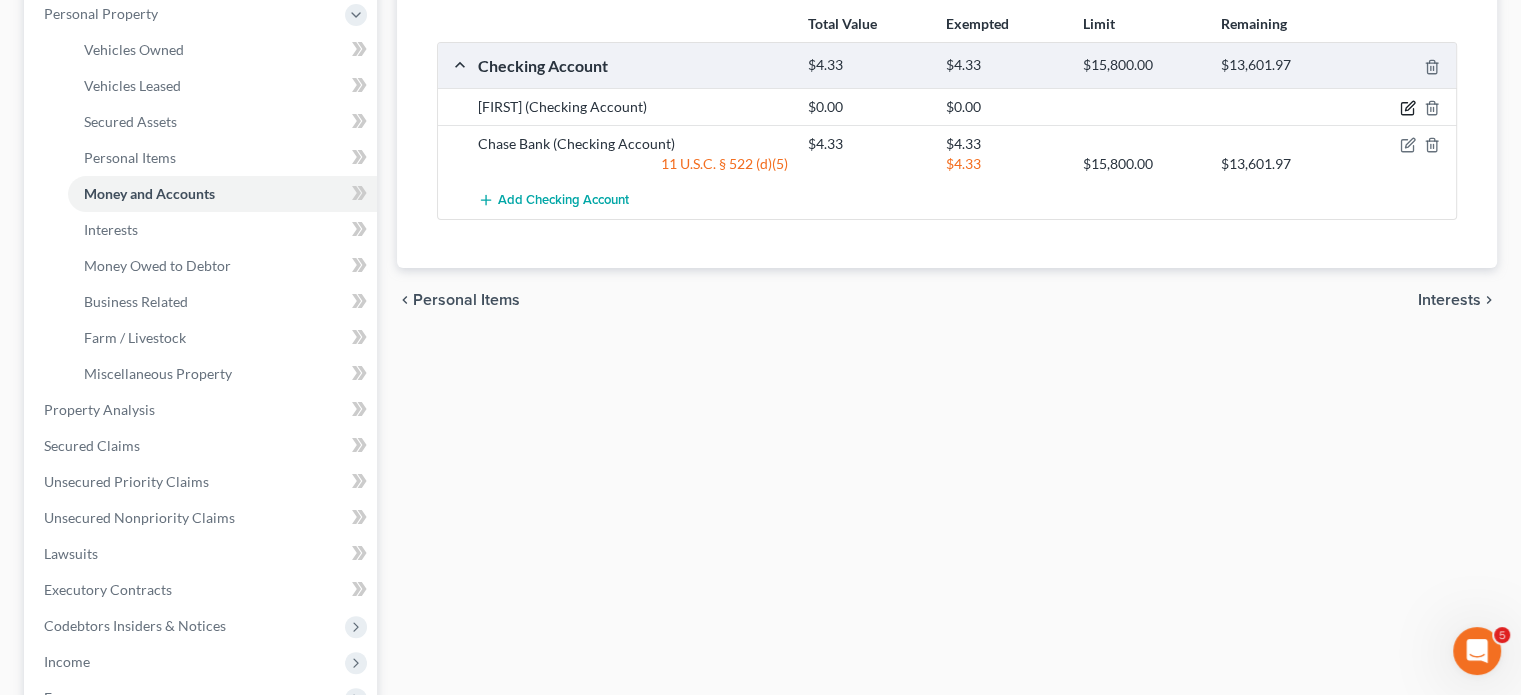 click 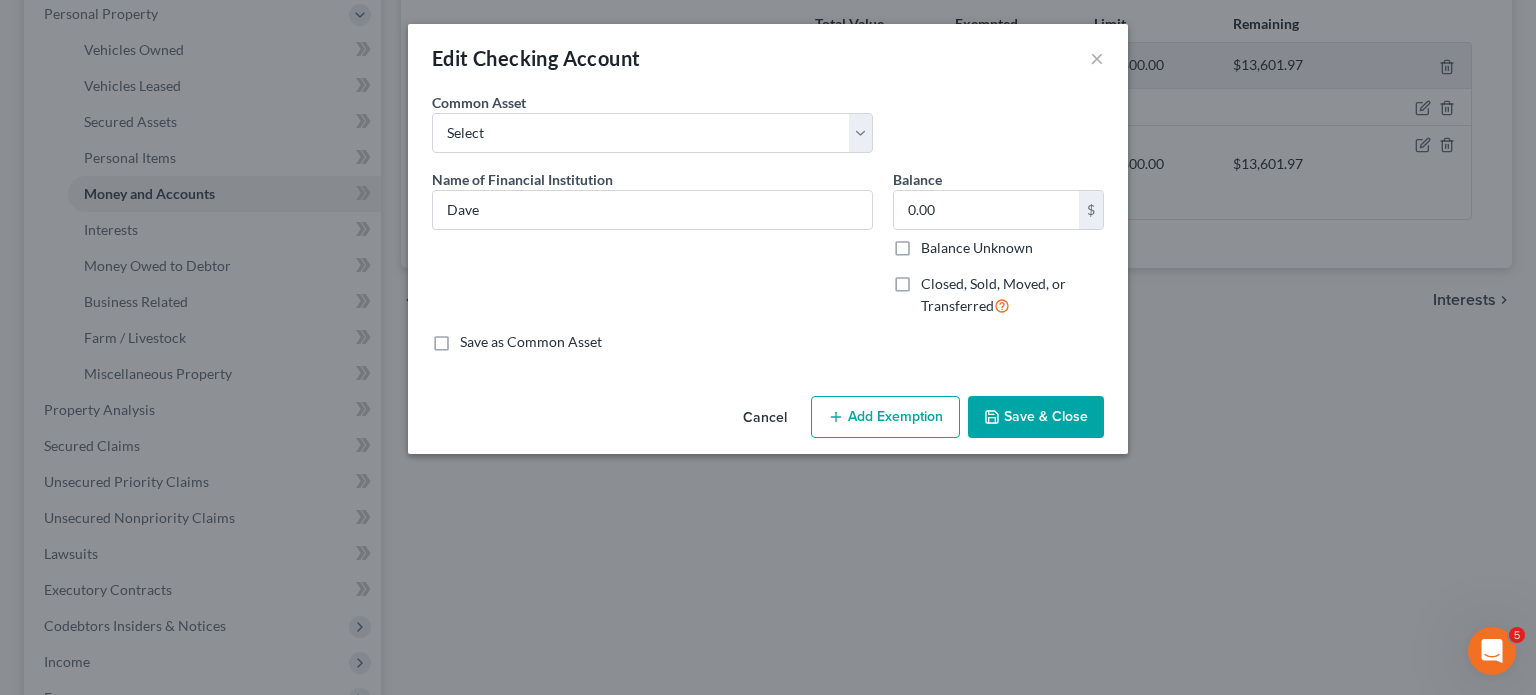 click on "Closed, Sold, Moved, or Transferred" at bounding box center [1012, 295] 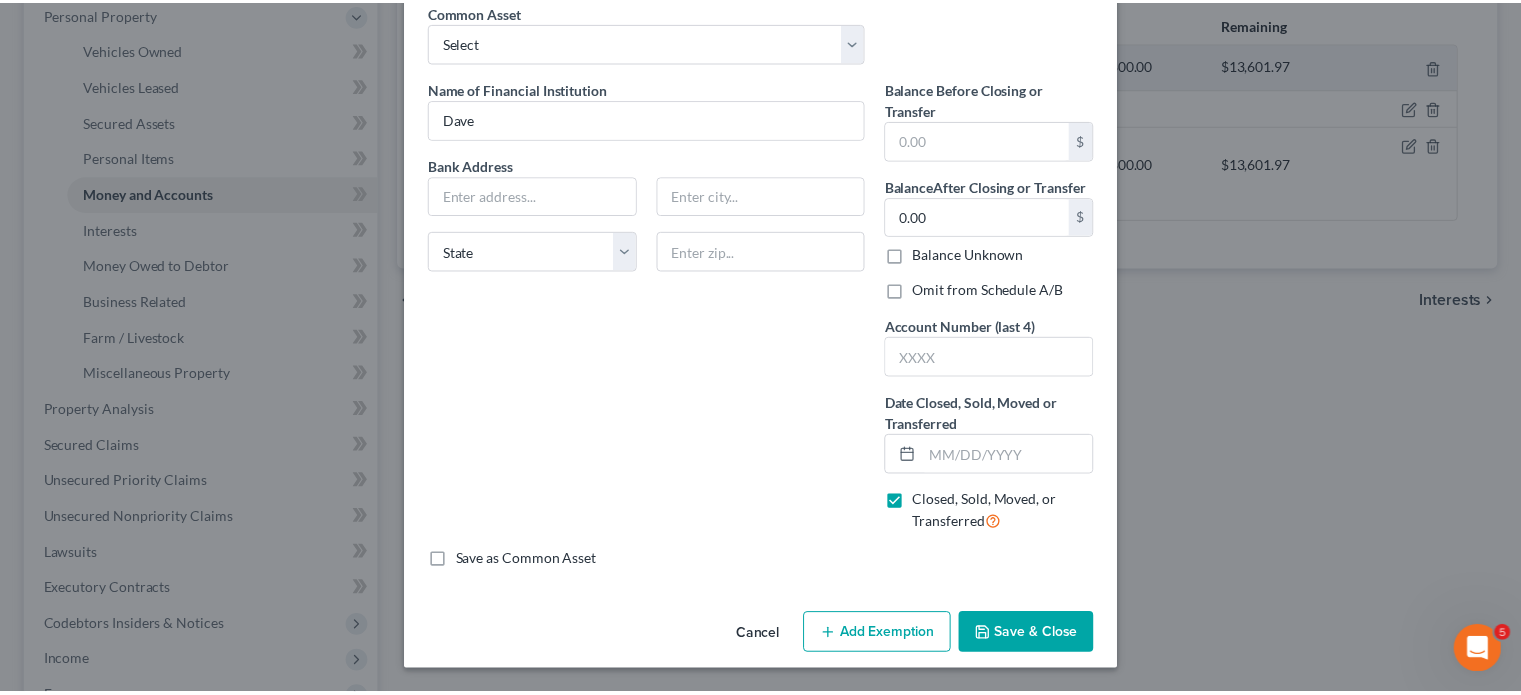 scroll, scrollTop: 0, scrollLeft: 0, axis: both 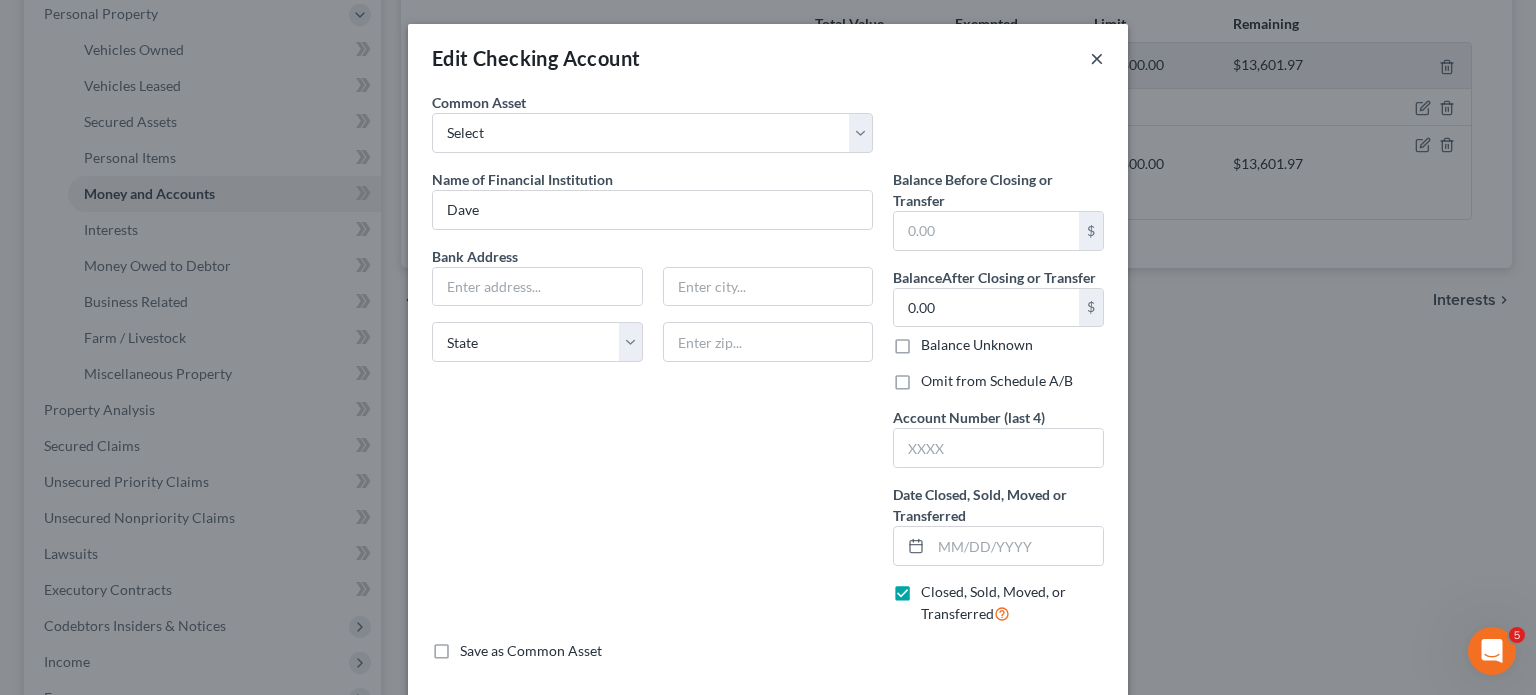 click on "×" at bounding box center (1097, 58) 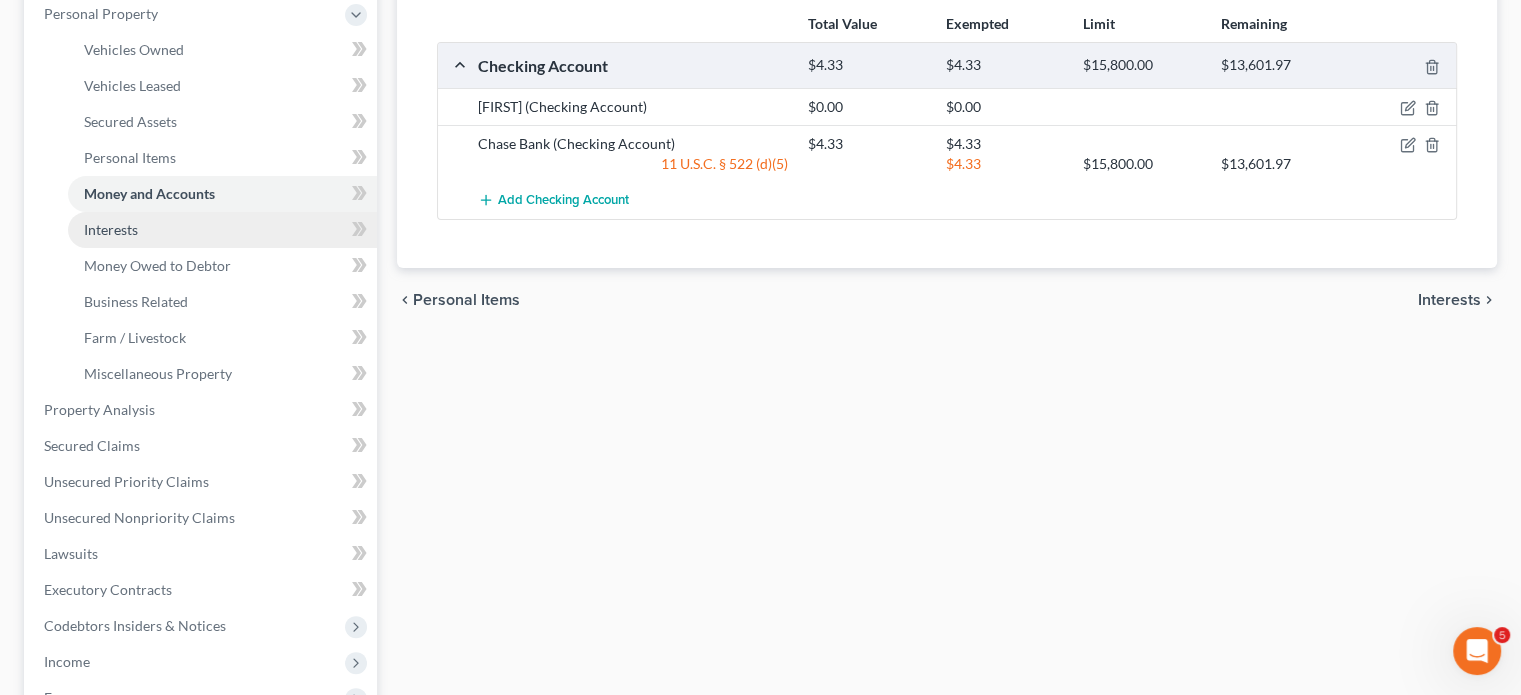 click on "Interests" at bounding box center [222, 230] 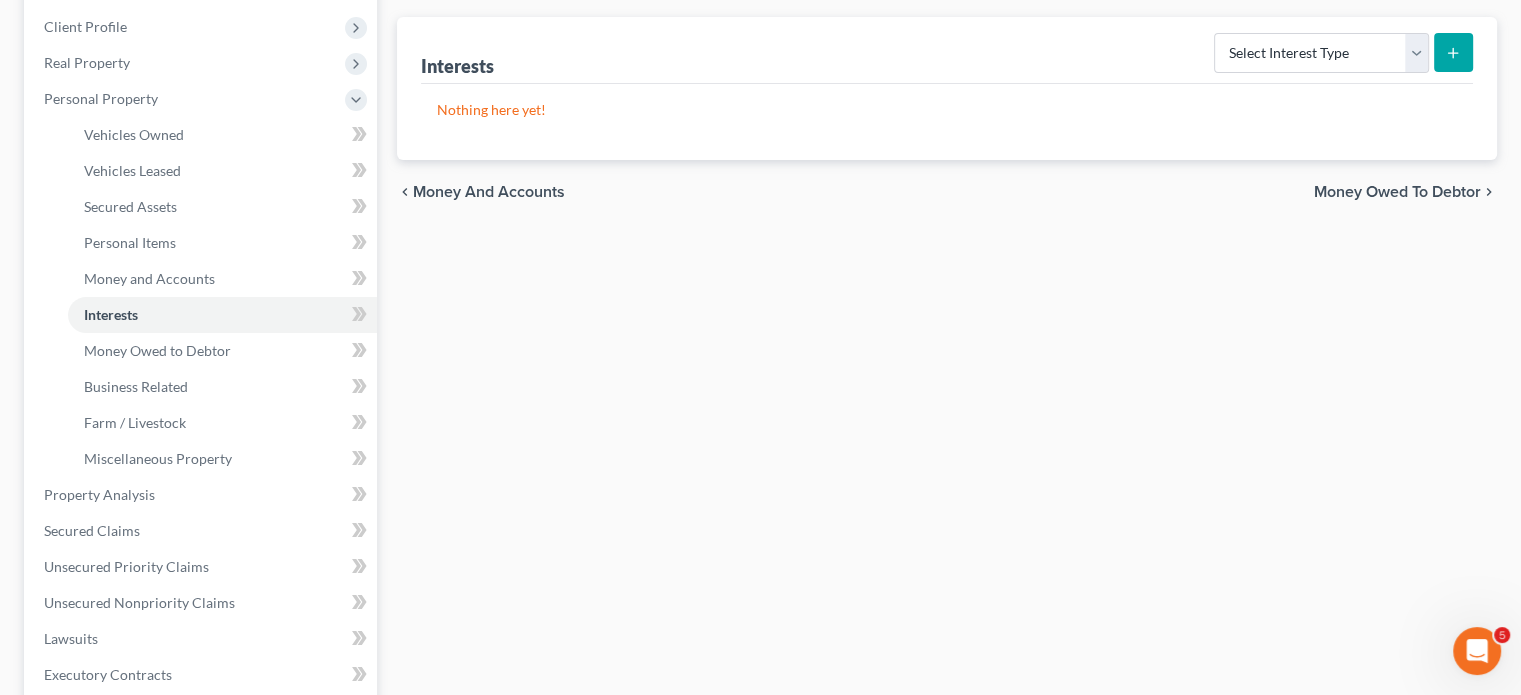 scroll, scrollTop: 304, scrollLeft: 0, axis: vertical 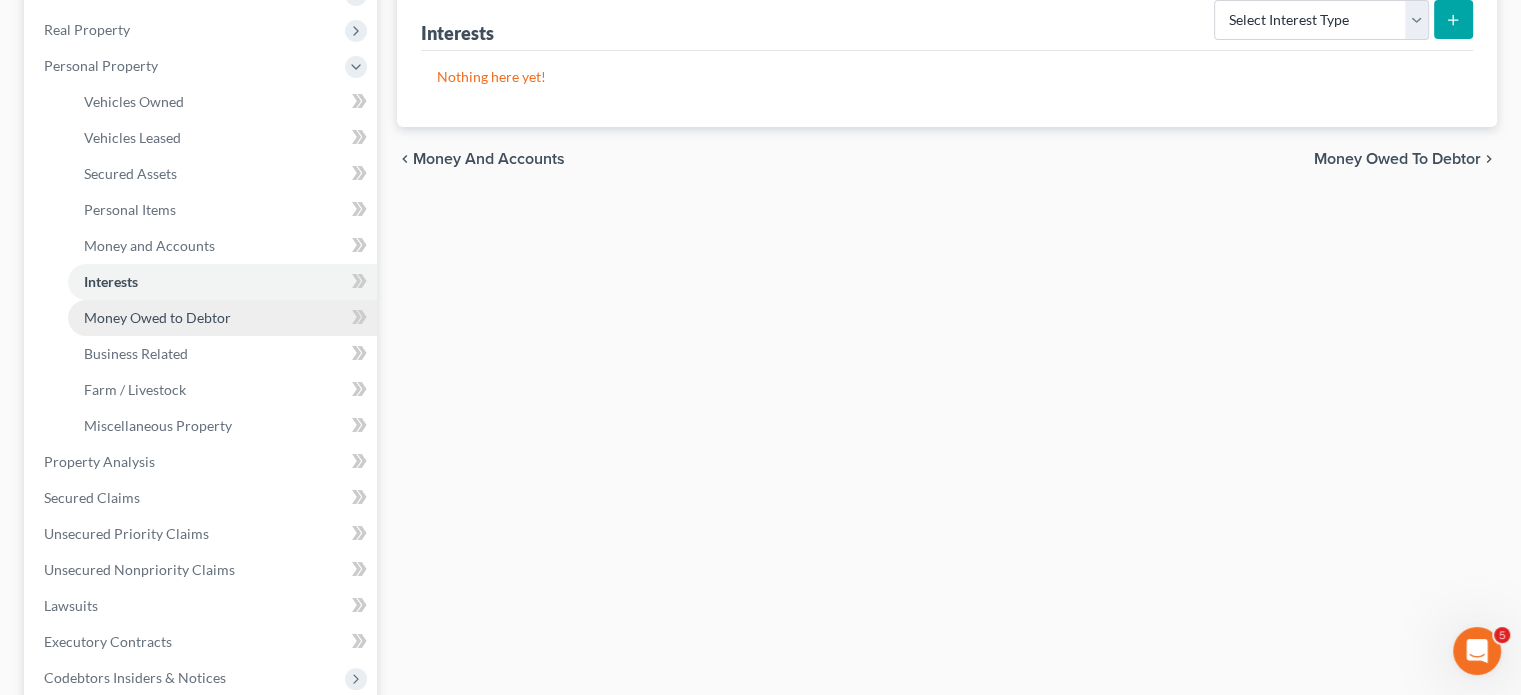 click on "Money Owed to Debtor" at bounding box center [157, 317] 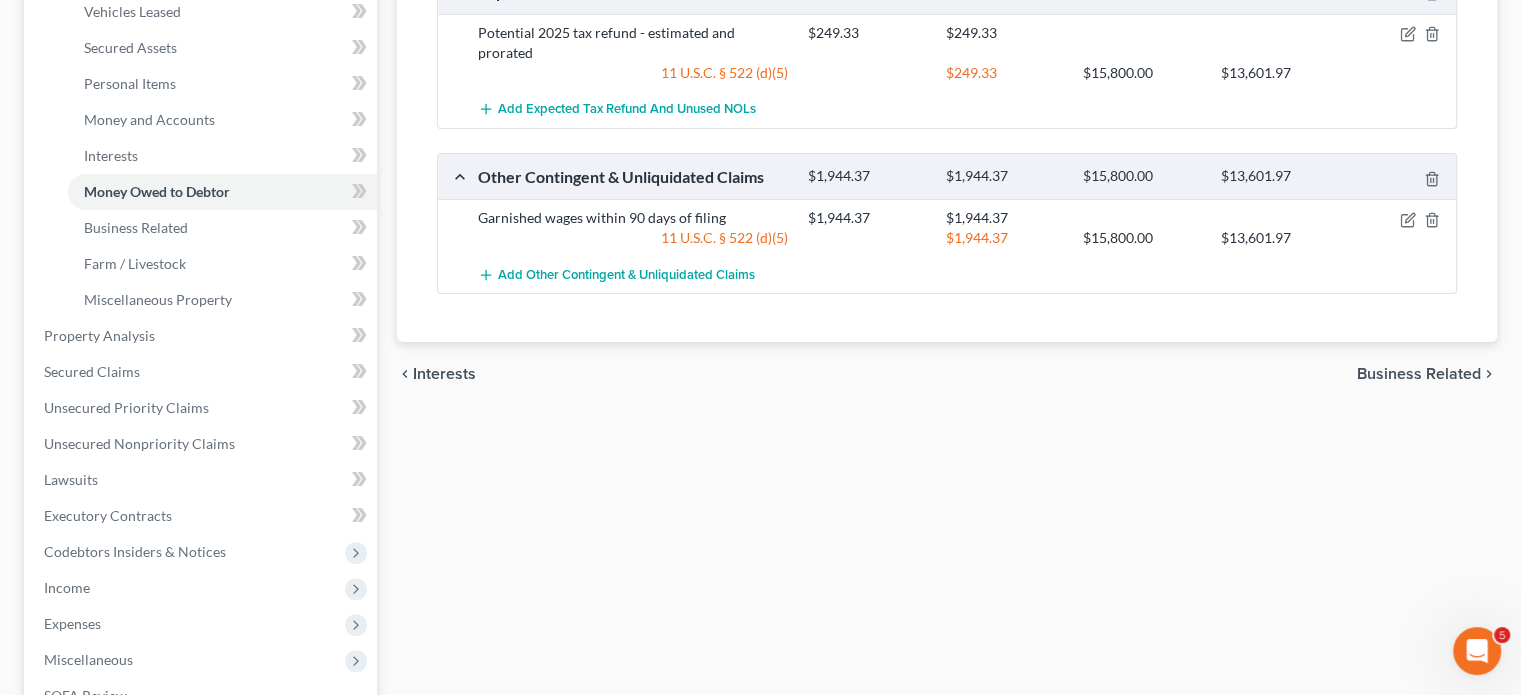scroll, scrollTop: 395, scrollLeft: 0, axis: vertical 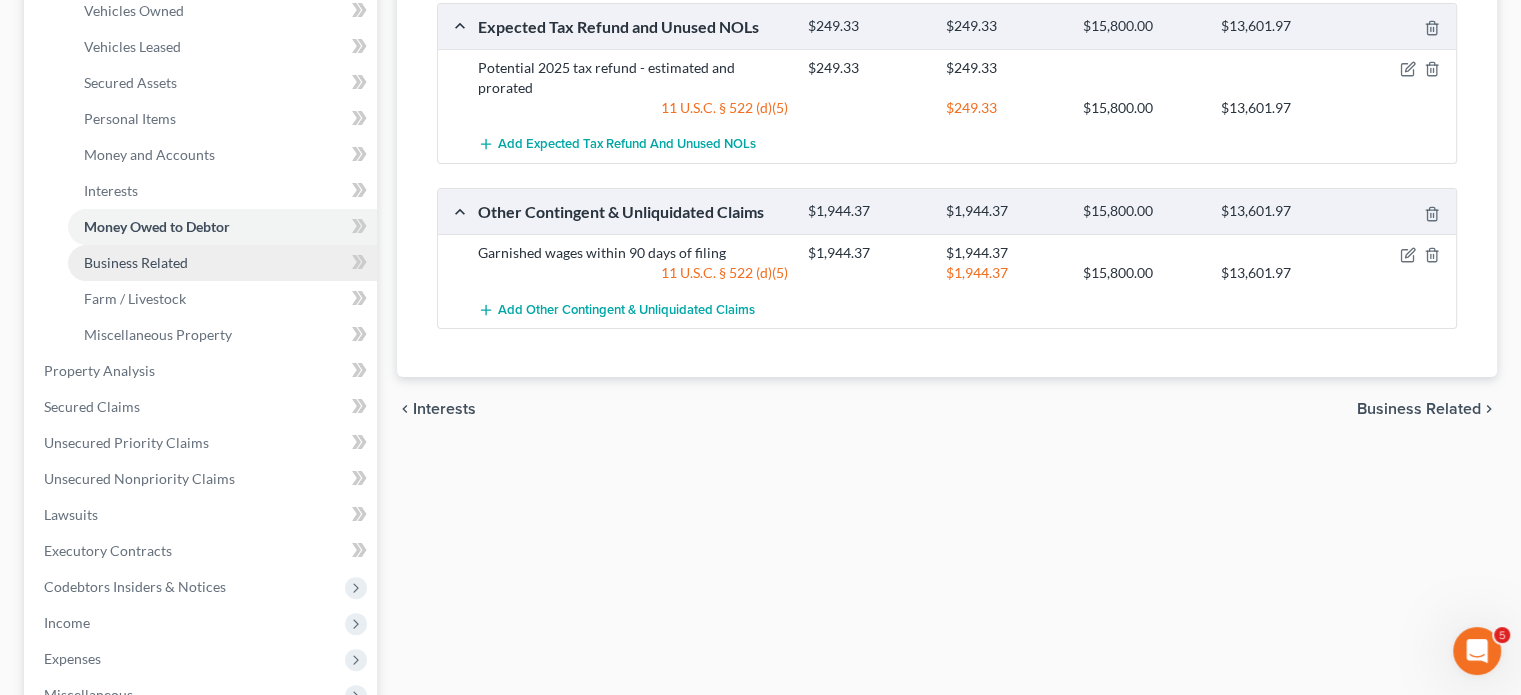 click on "Business Related" at bounding box center [136, 262] 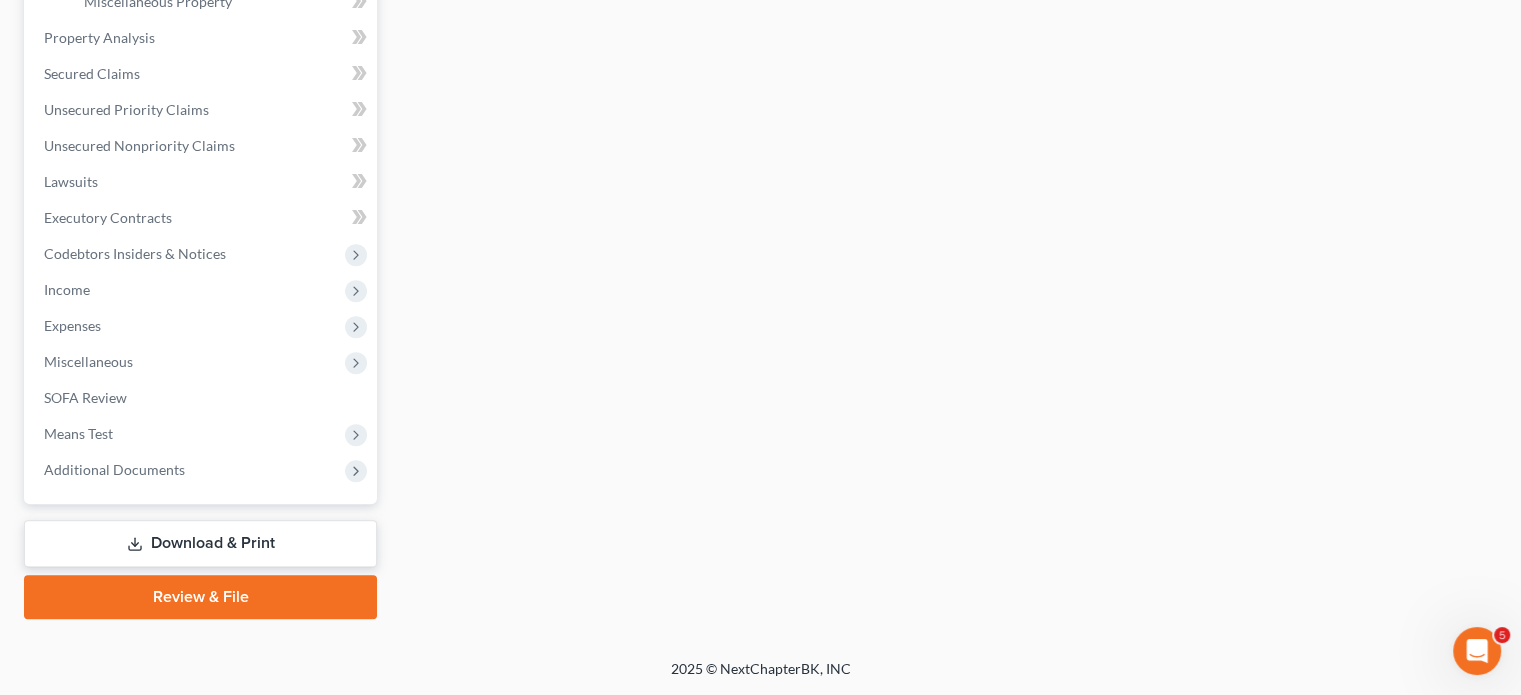 scroll, scrollTop: 1078, scrollLeft: 0, axis: vertical 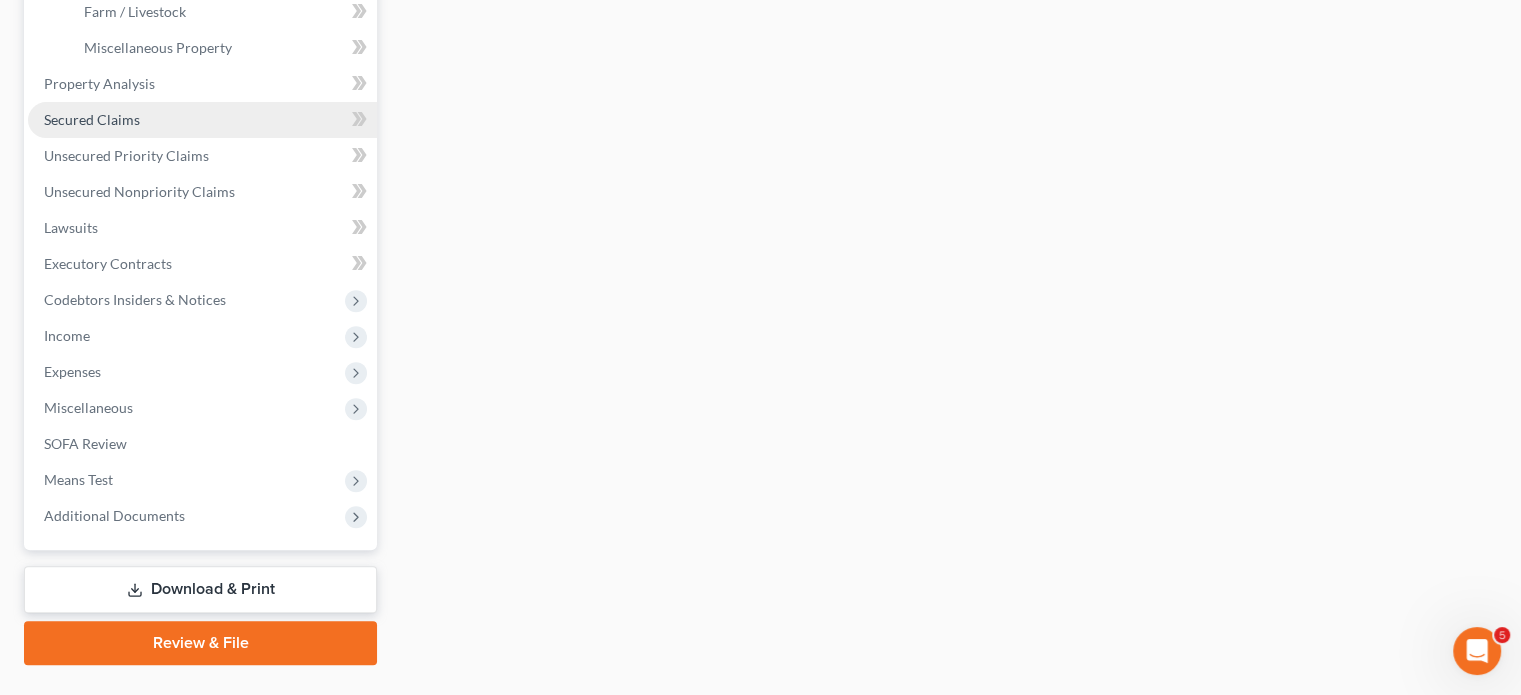 click on "Secured Claims" at bounding box center [92, 119] 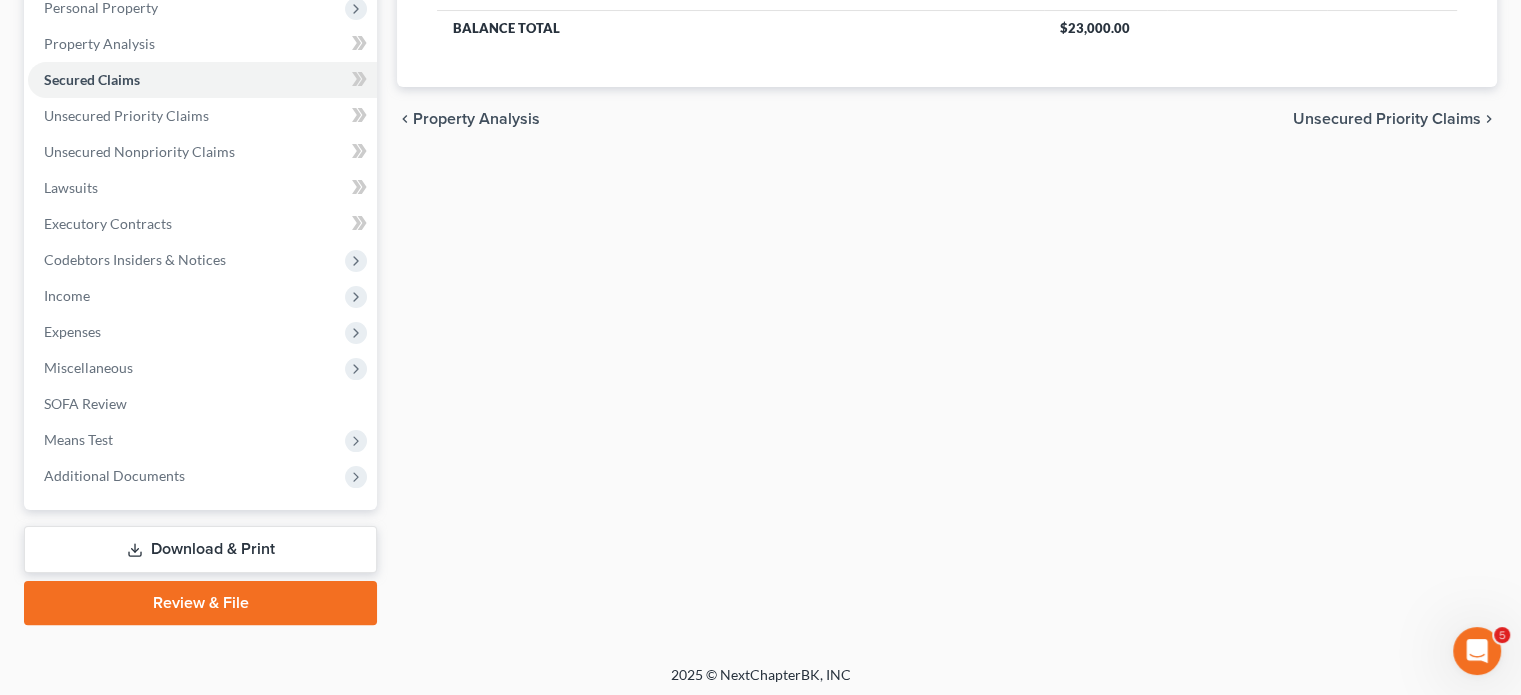 scroll, scrollTop: 324, scrollLeft: 0, axis: vertical 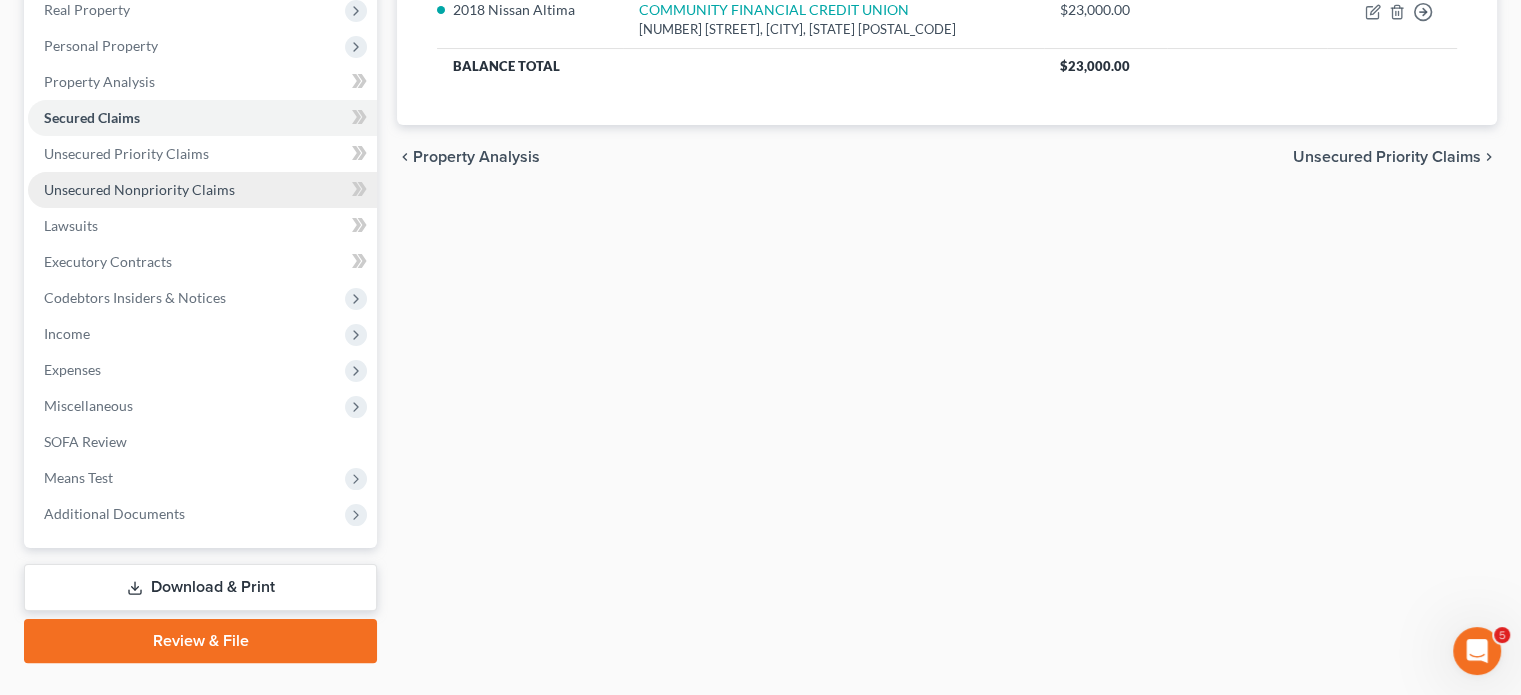 click on "Unsecured Nonpriority Claims" at bounding box center [139, 189] 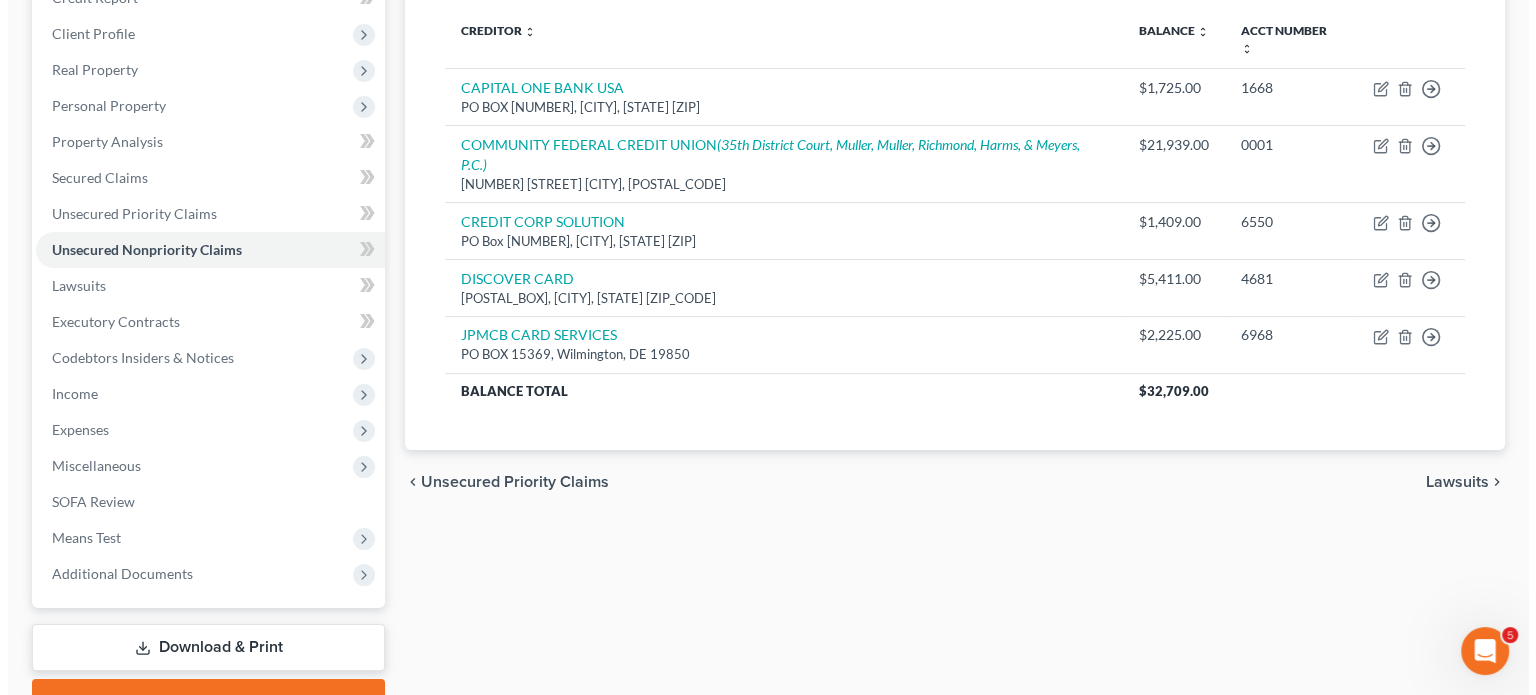 scroll, scrollTop: 268, scrollLeft: 0, axis: vertical 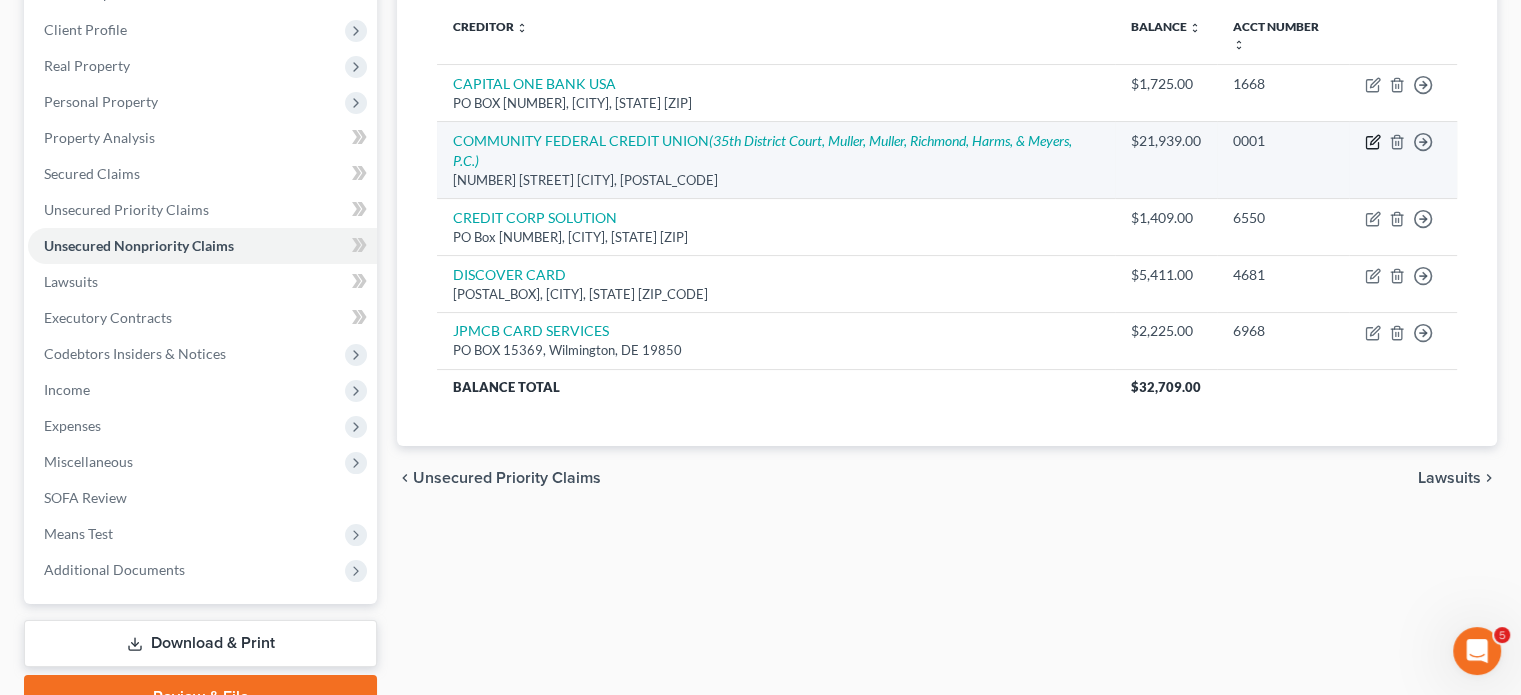 click 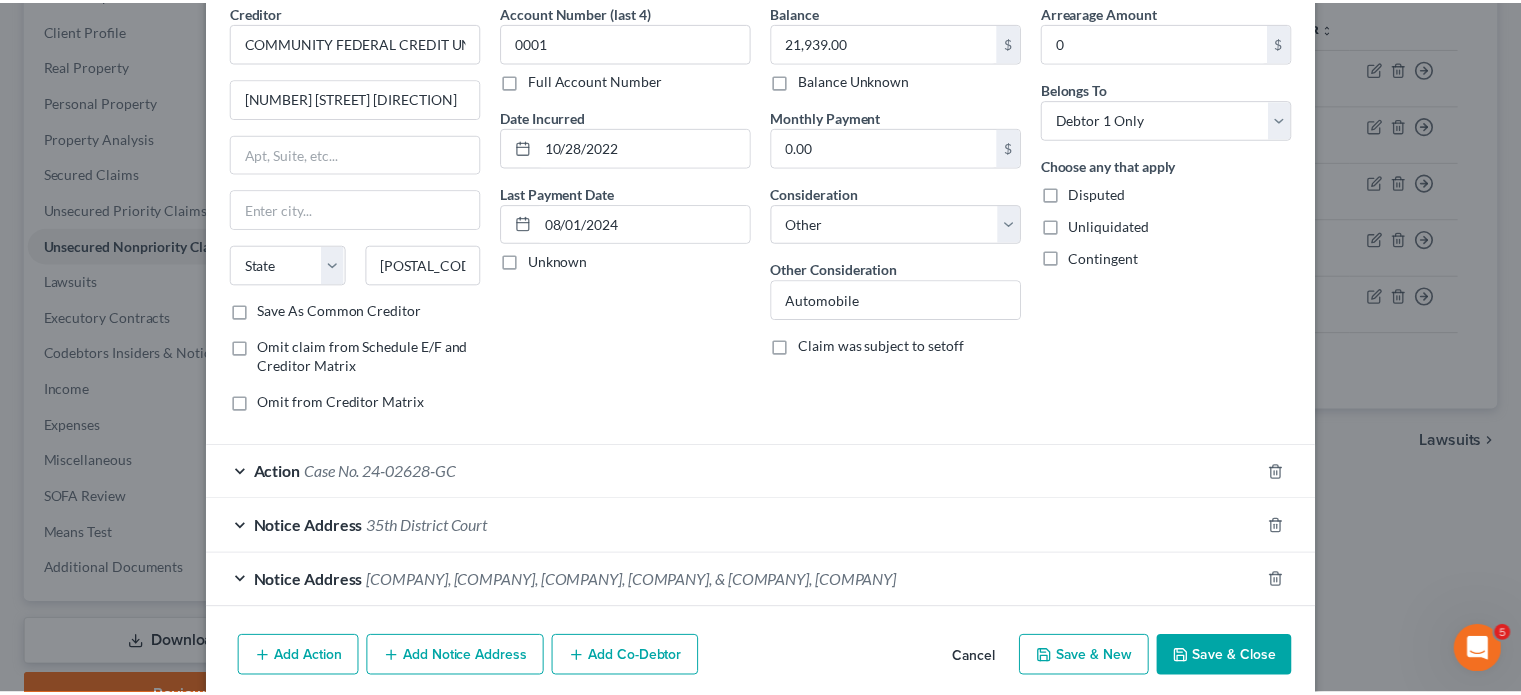 scroll, scrollTop: 378, scrollLeft: 0, axis: vertical 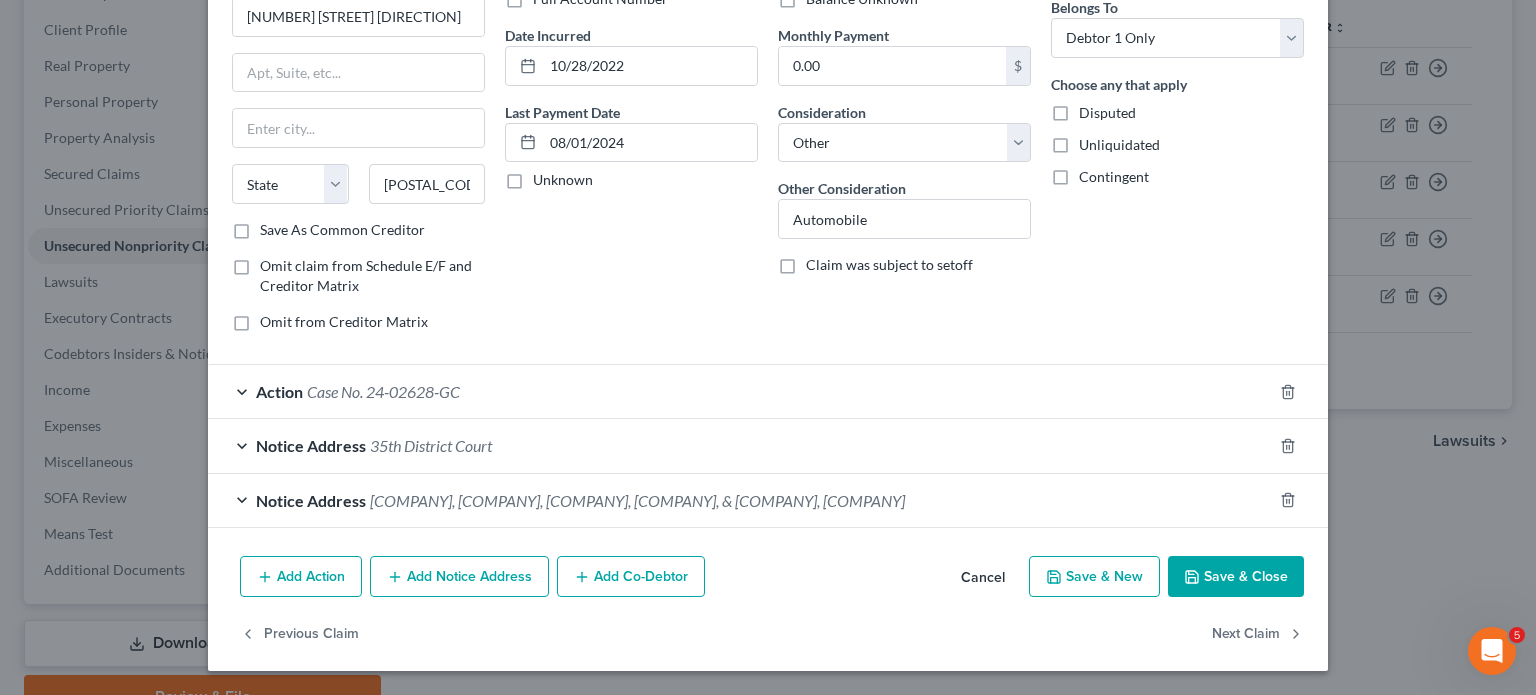 click on "Save & Close" at bounding box center [1236, 577] 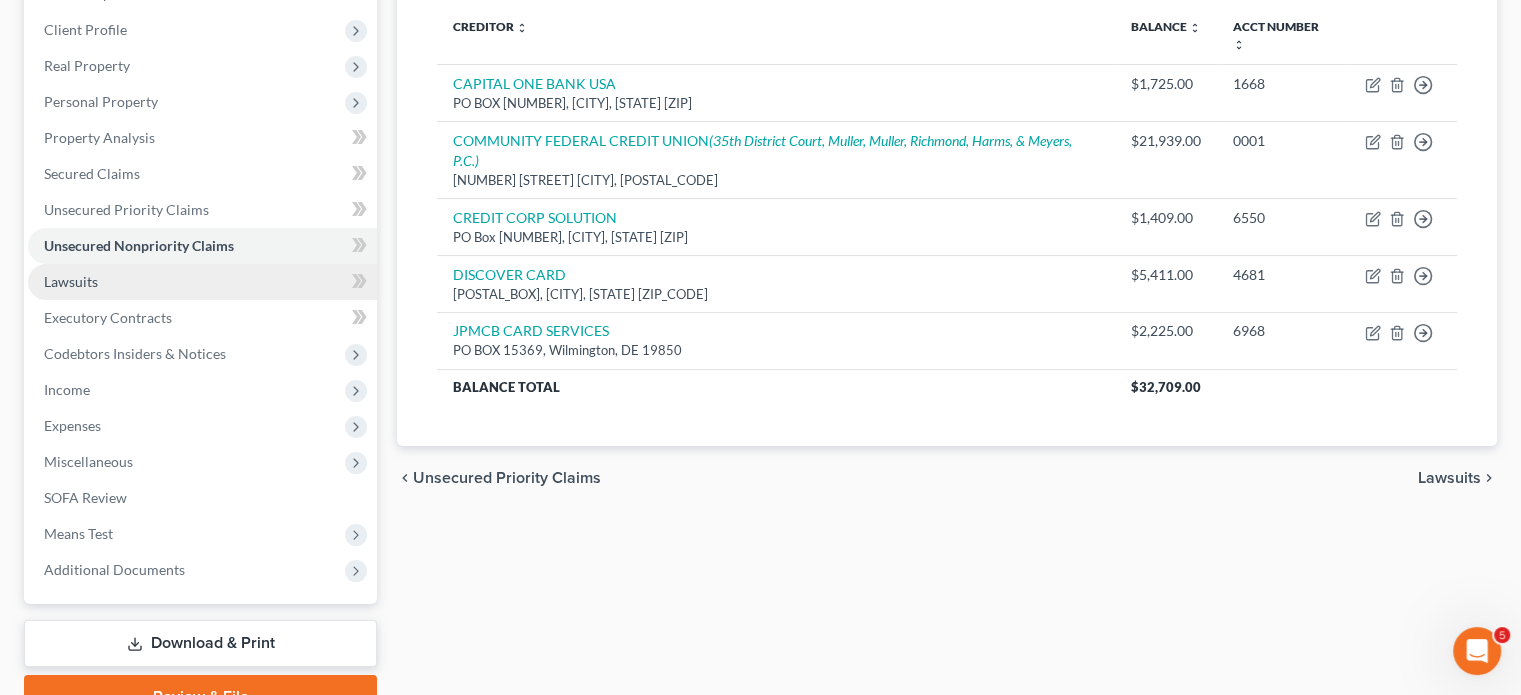 click on "Lawsuits" at bounding box center (202, 282) 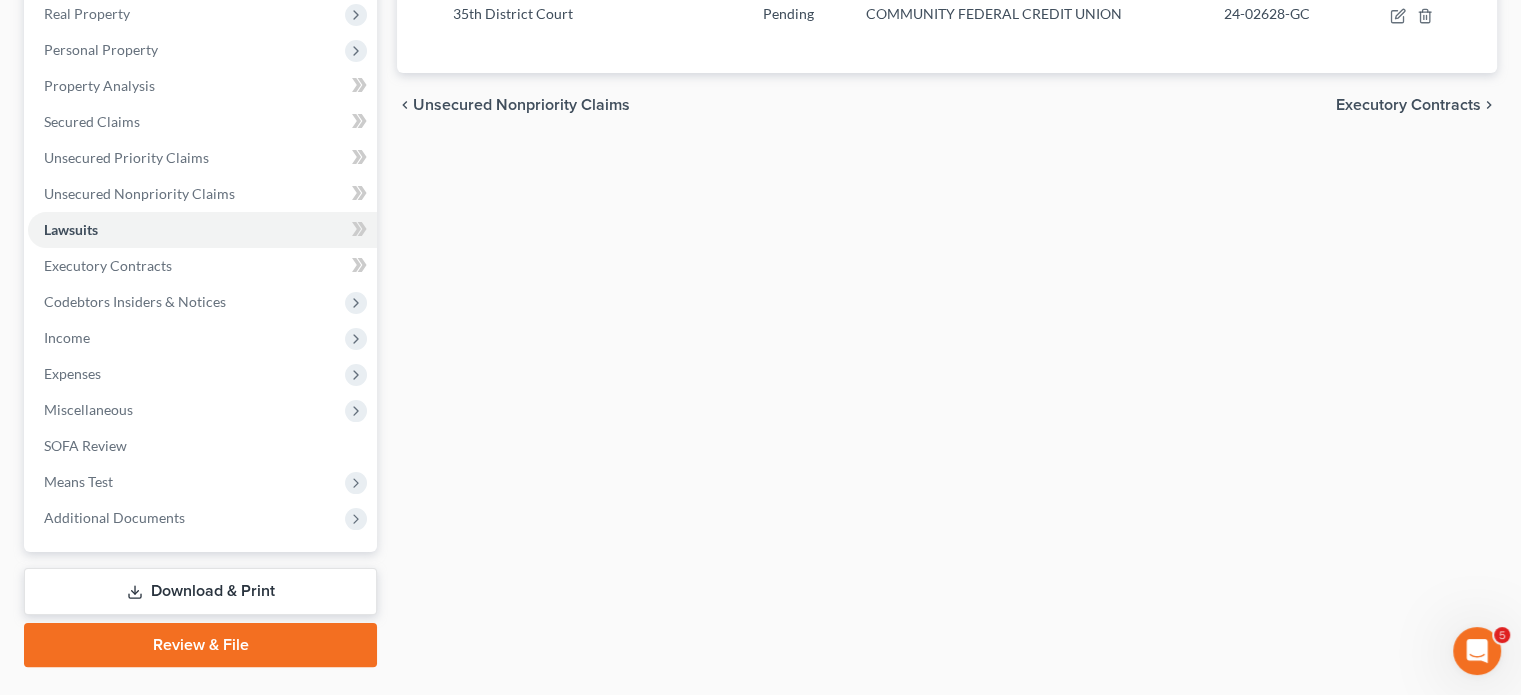 scroll, scrollTop: 322, scrollLeft: 0, axis: vertical 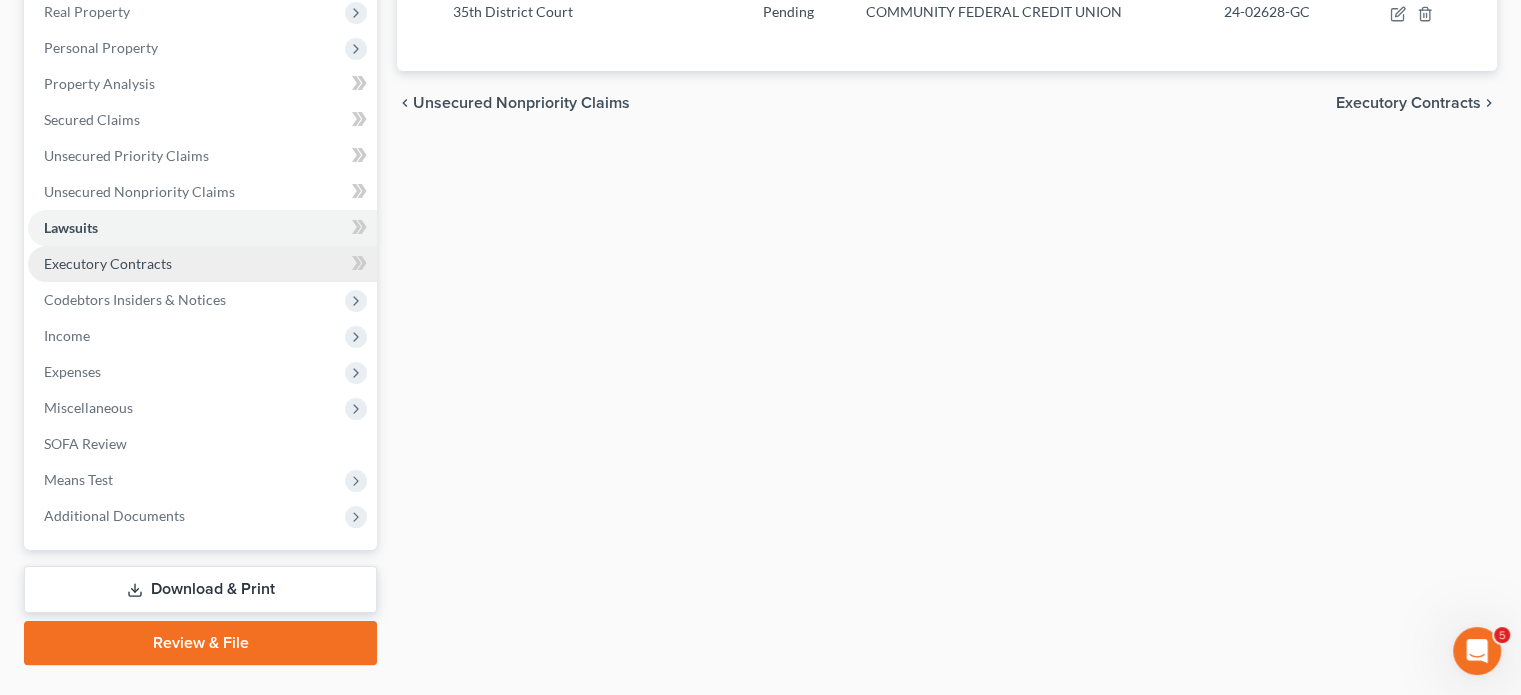 click on "Executory Contracts" at bounding box center [108, 263] 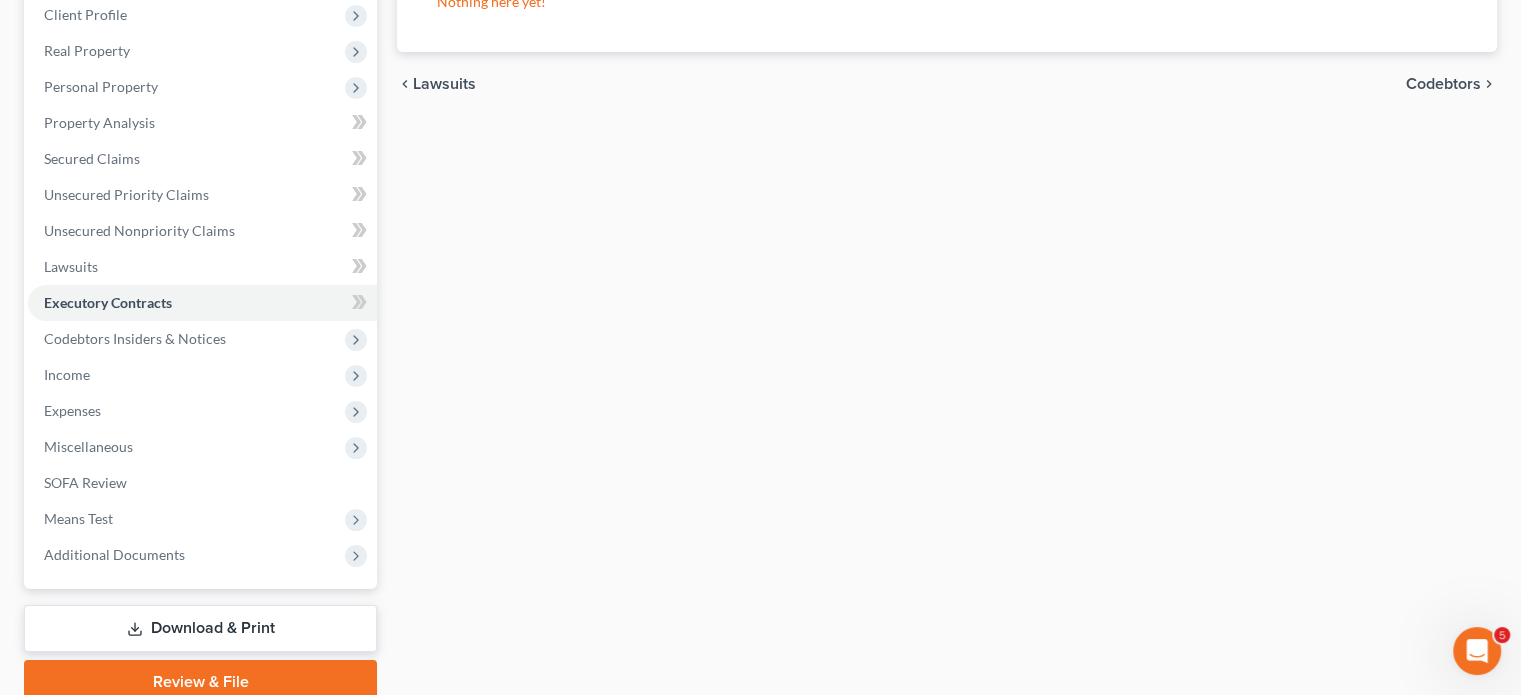 scroll, scrollTop: 284, scrollLeft: 0, axis: vertical 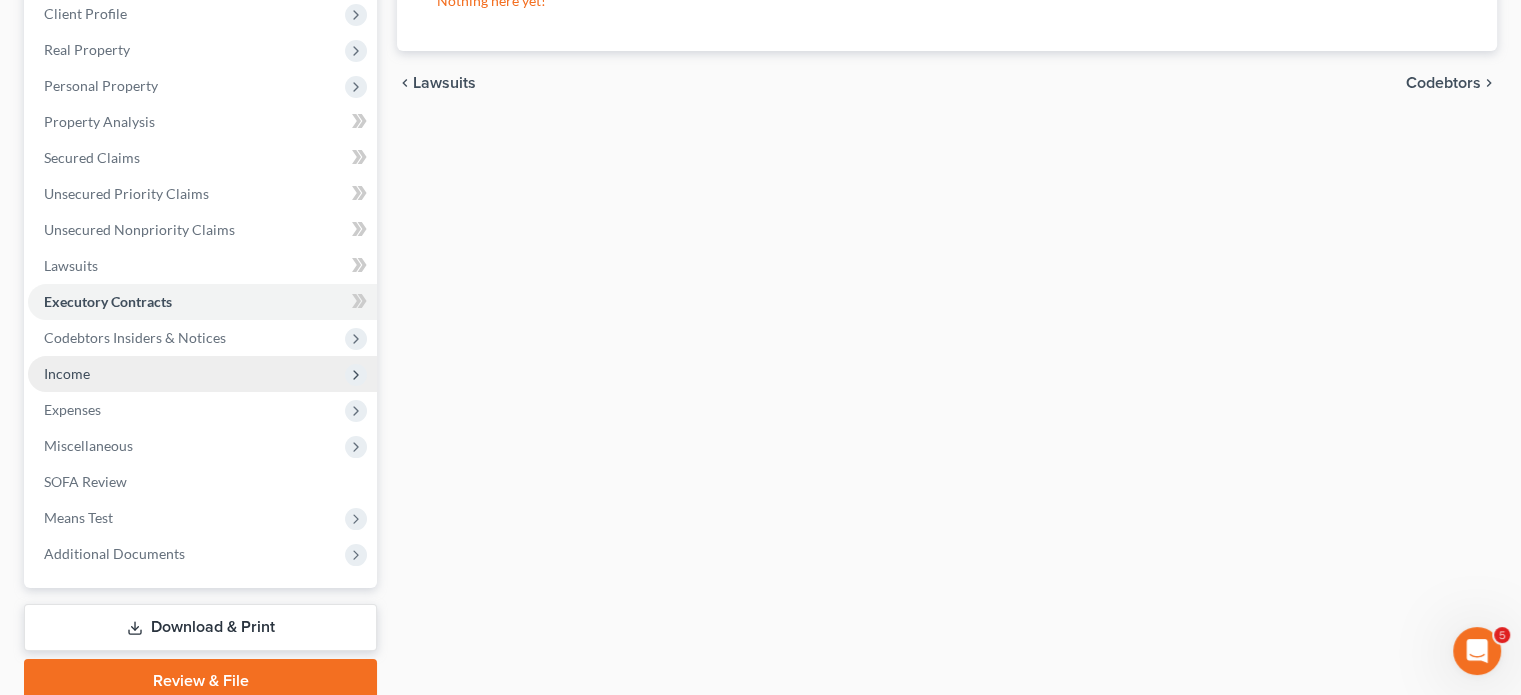 click on "Income" at bounding box center [202, 374] 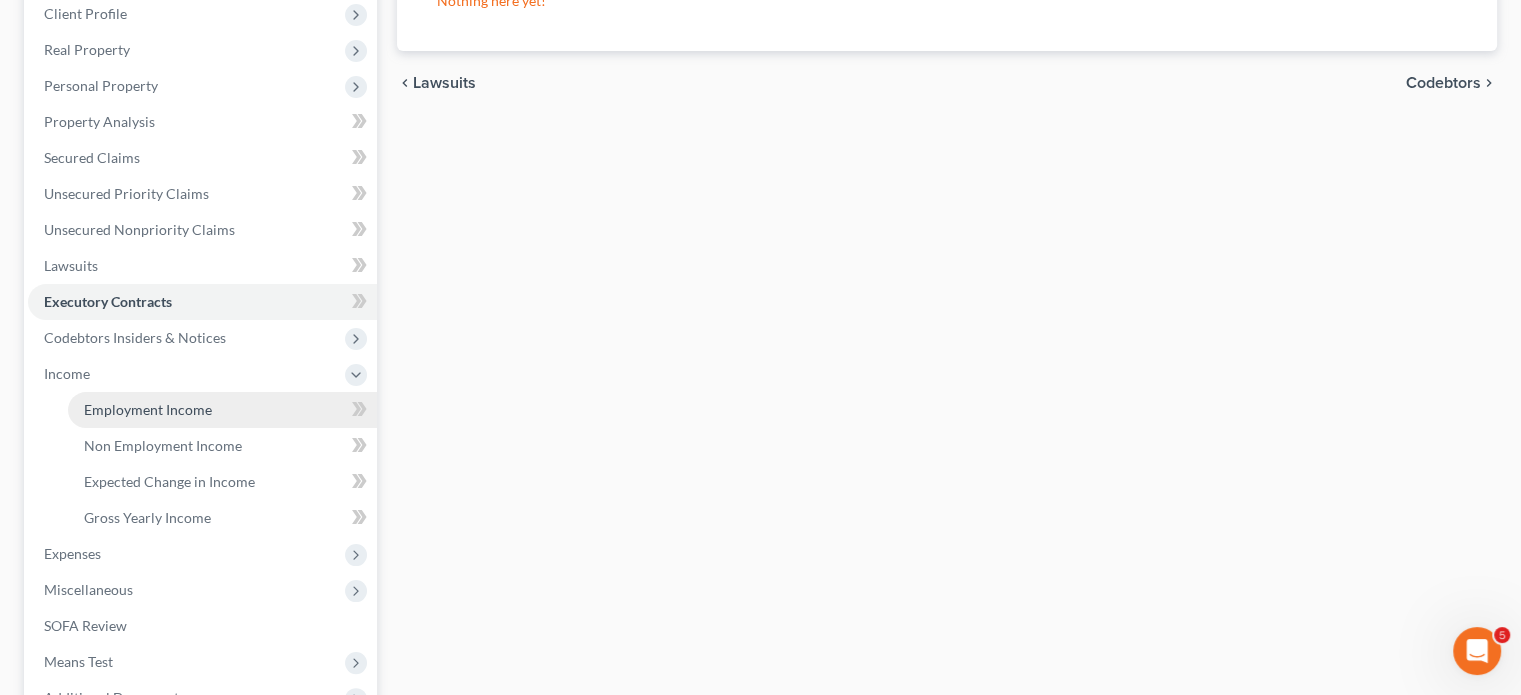 click on "Employment Income" at bounding box center [222, 410] 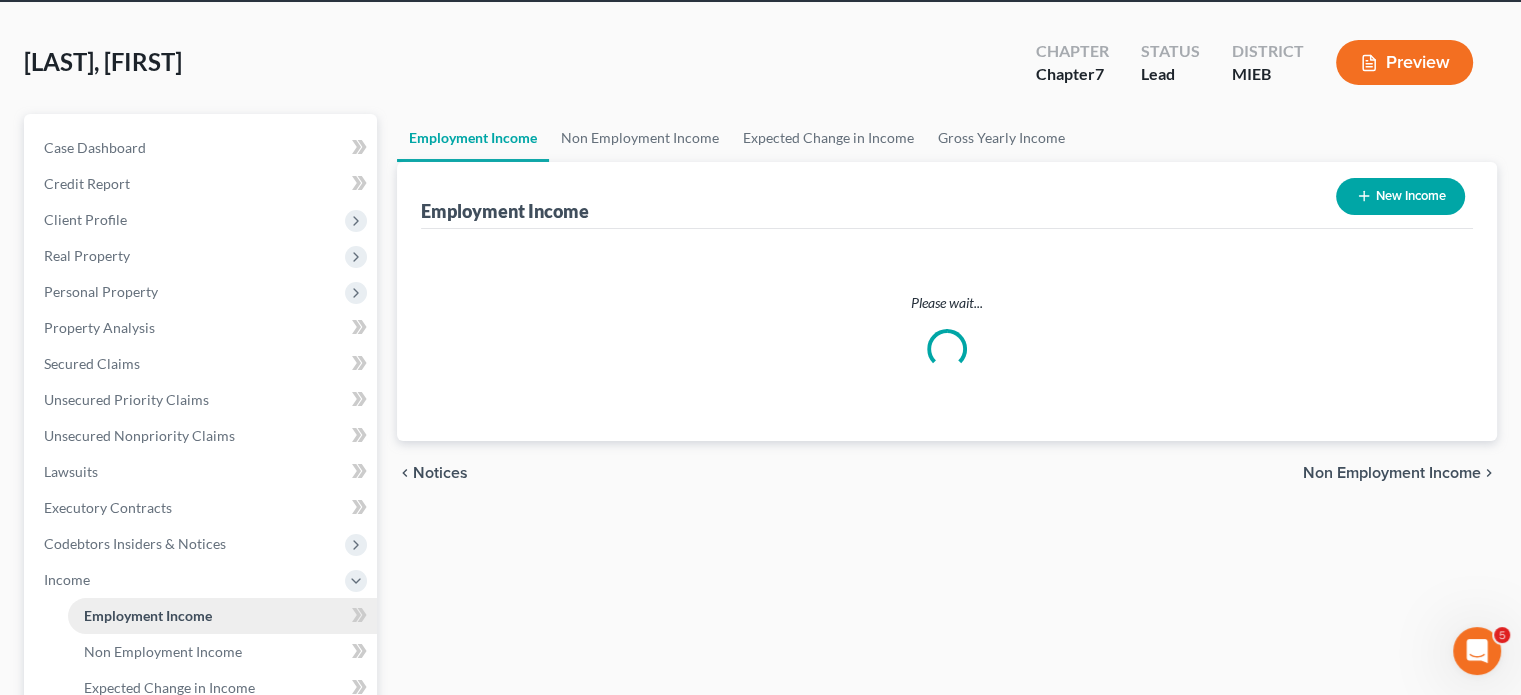 scroll, scrollTop: 0, scrollLeft: 0, axis: both 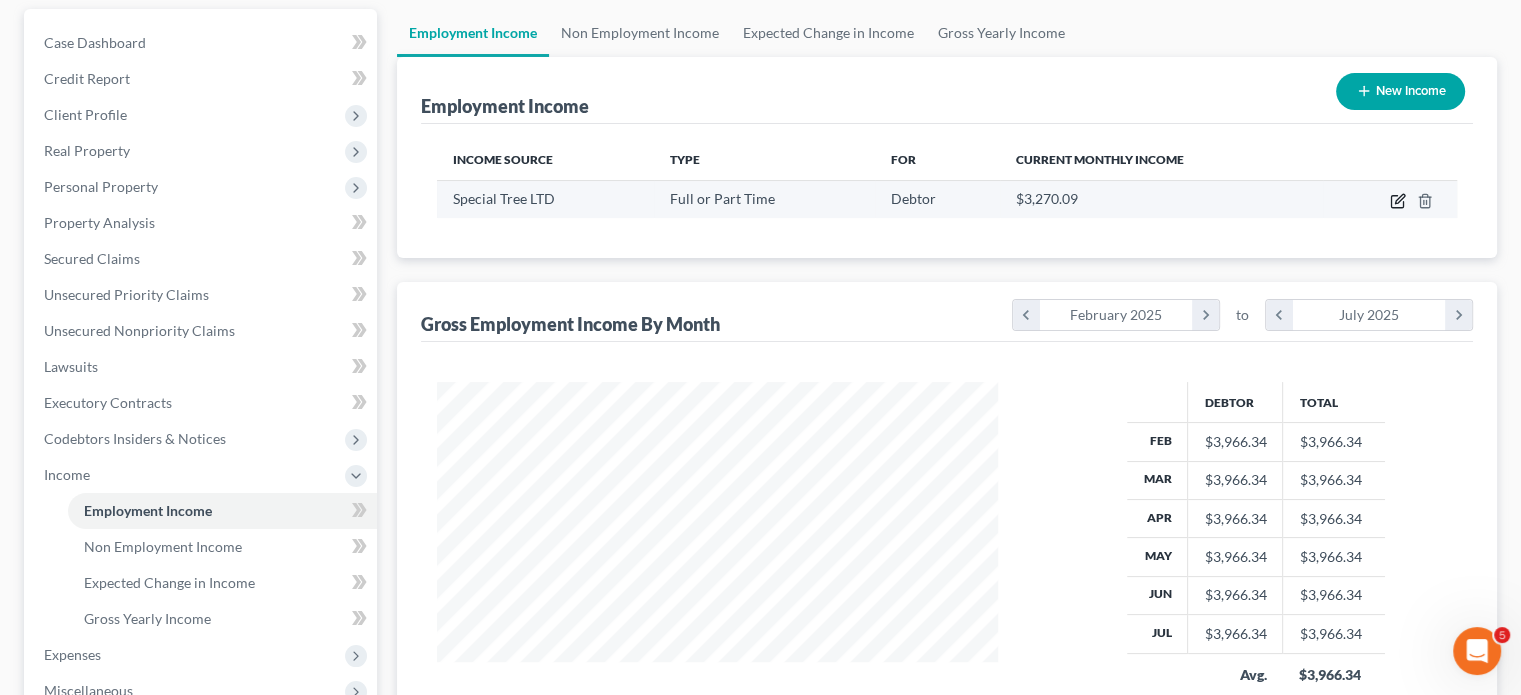 click 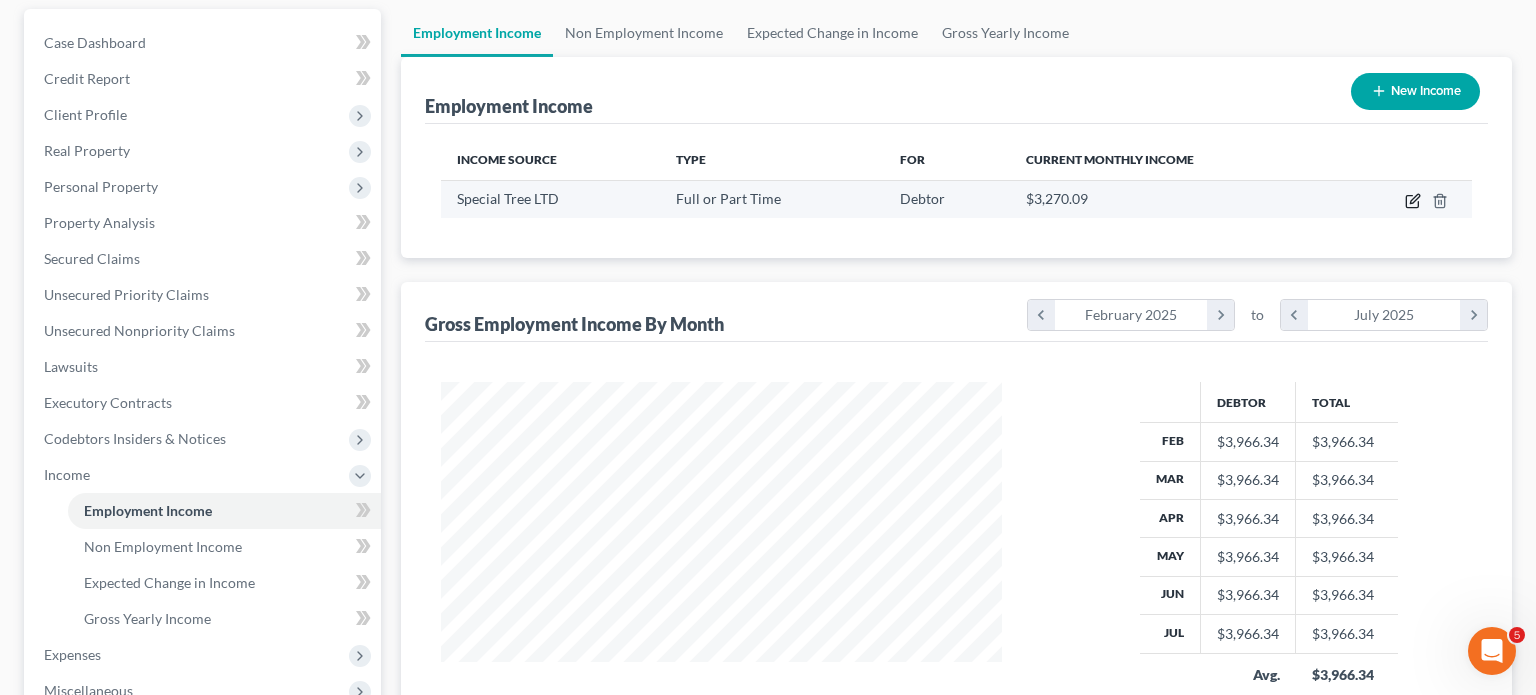 select on "0" 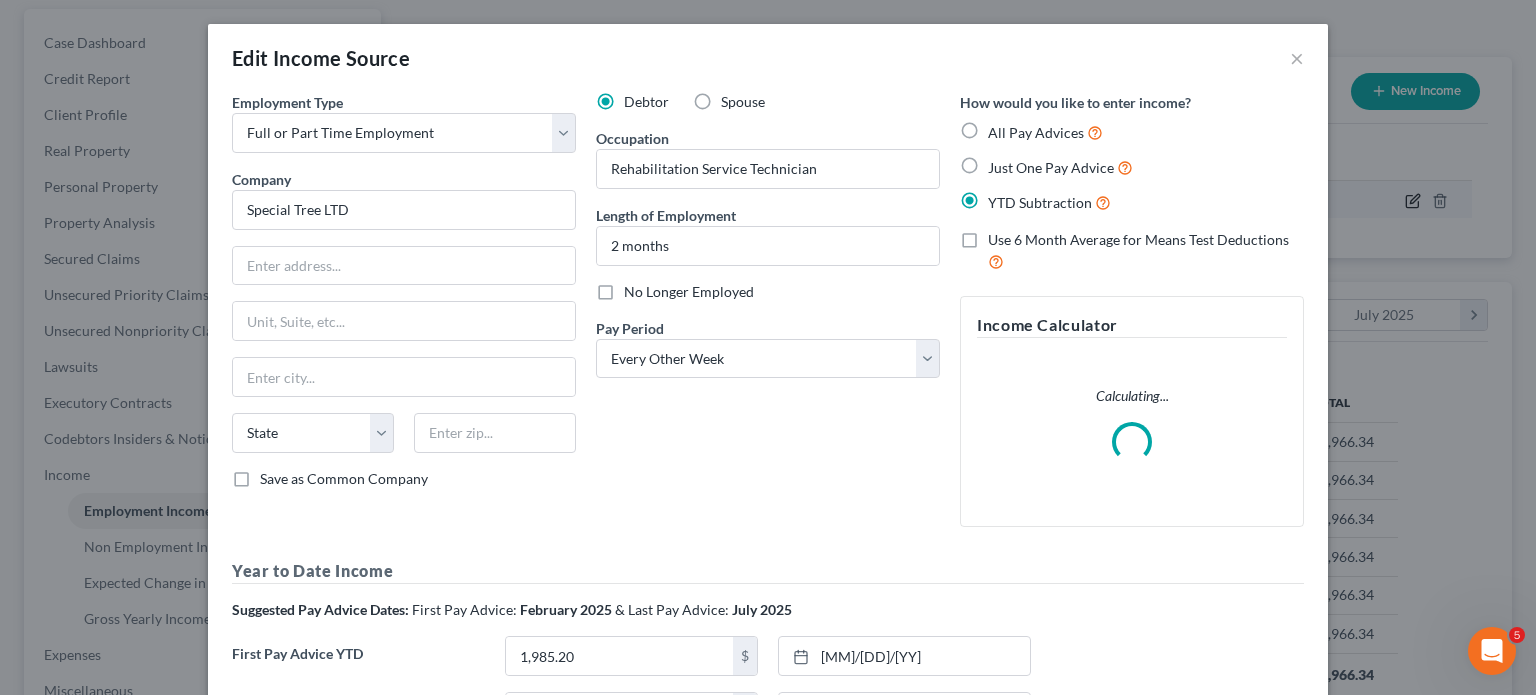 scroll, scrollTop: 999555, scrollLeft: 999392, axis: both 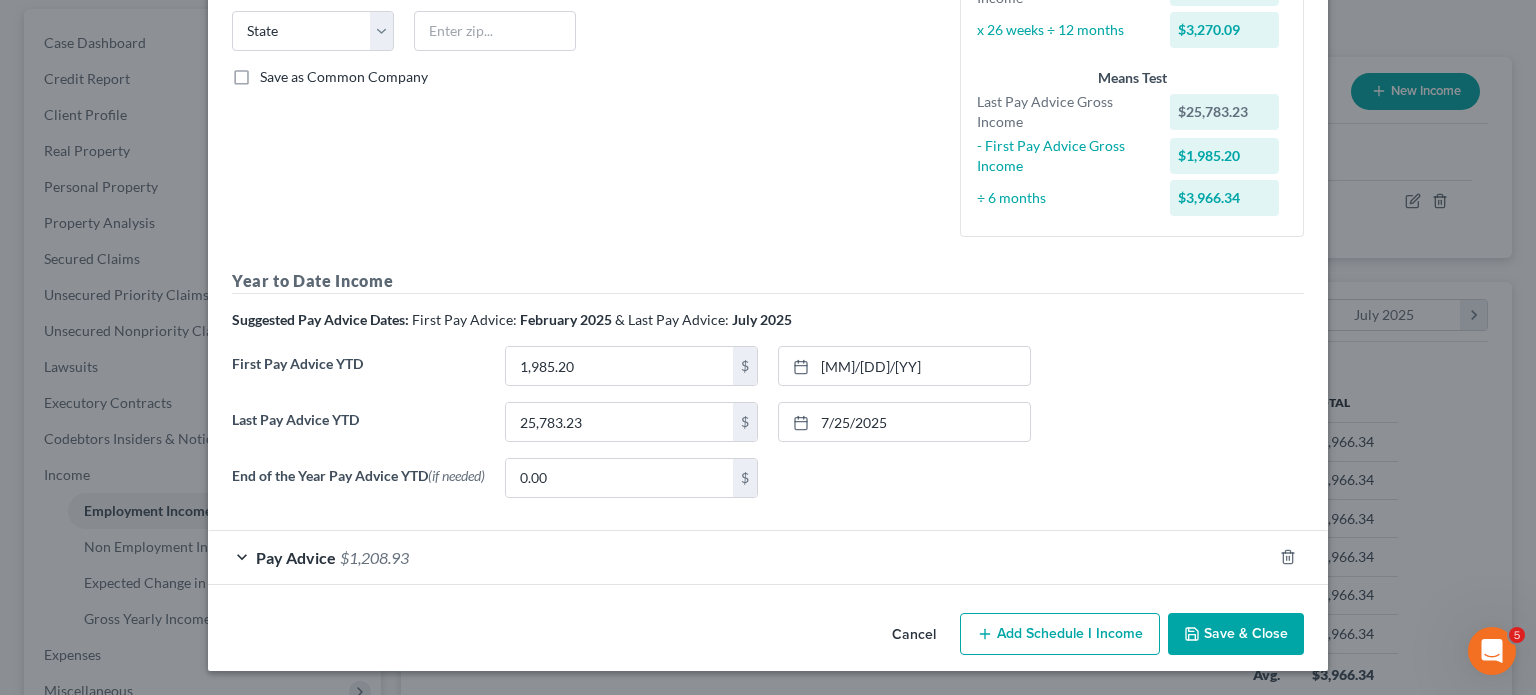 click on "Cancel" at bounding box center (914, 635) 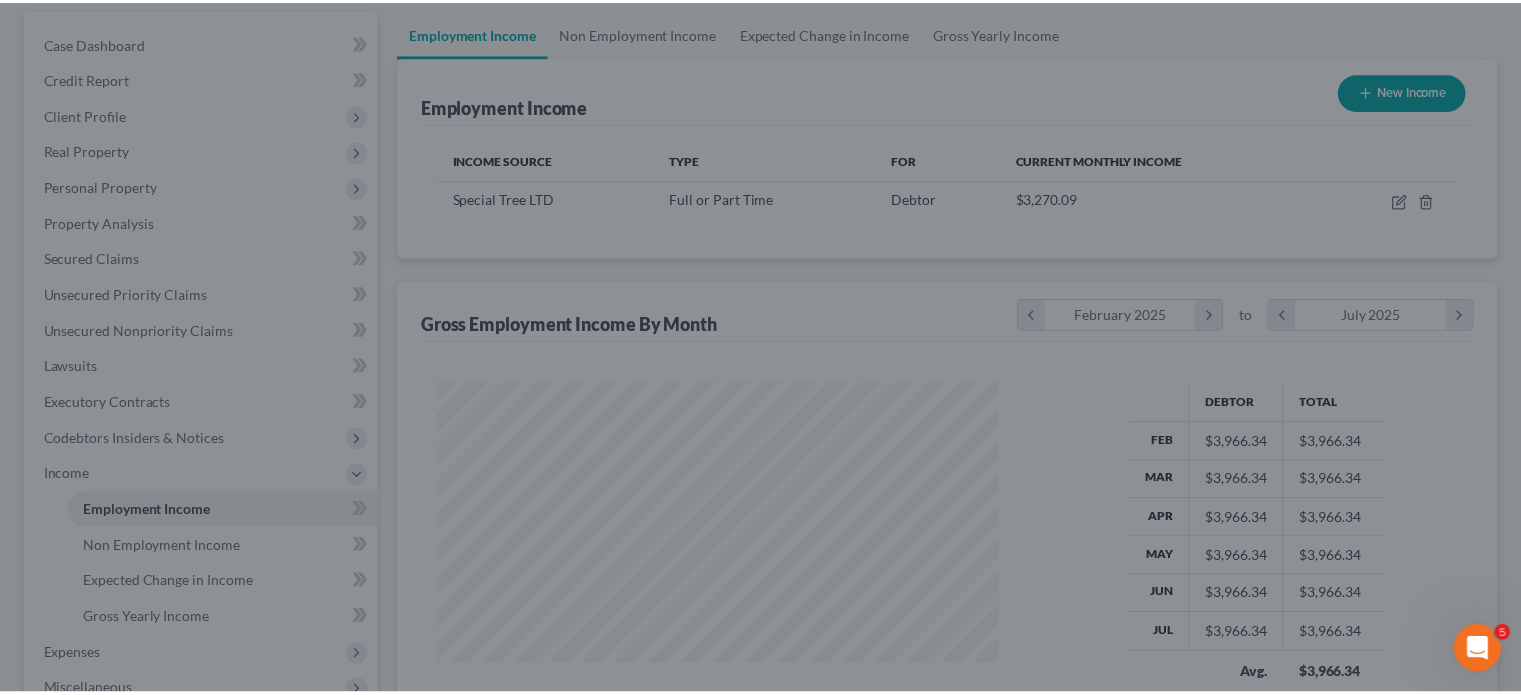 scroll, scrollTop: 444, scrollLeft: 601, axis: both 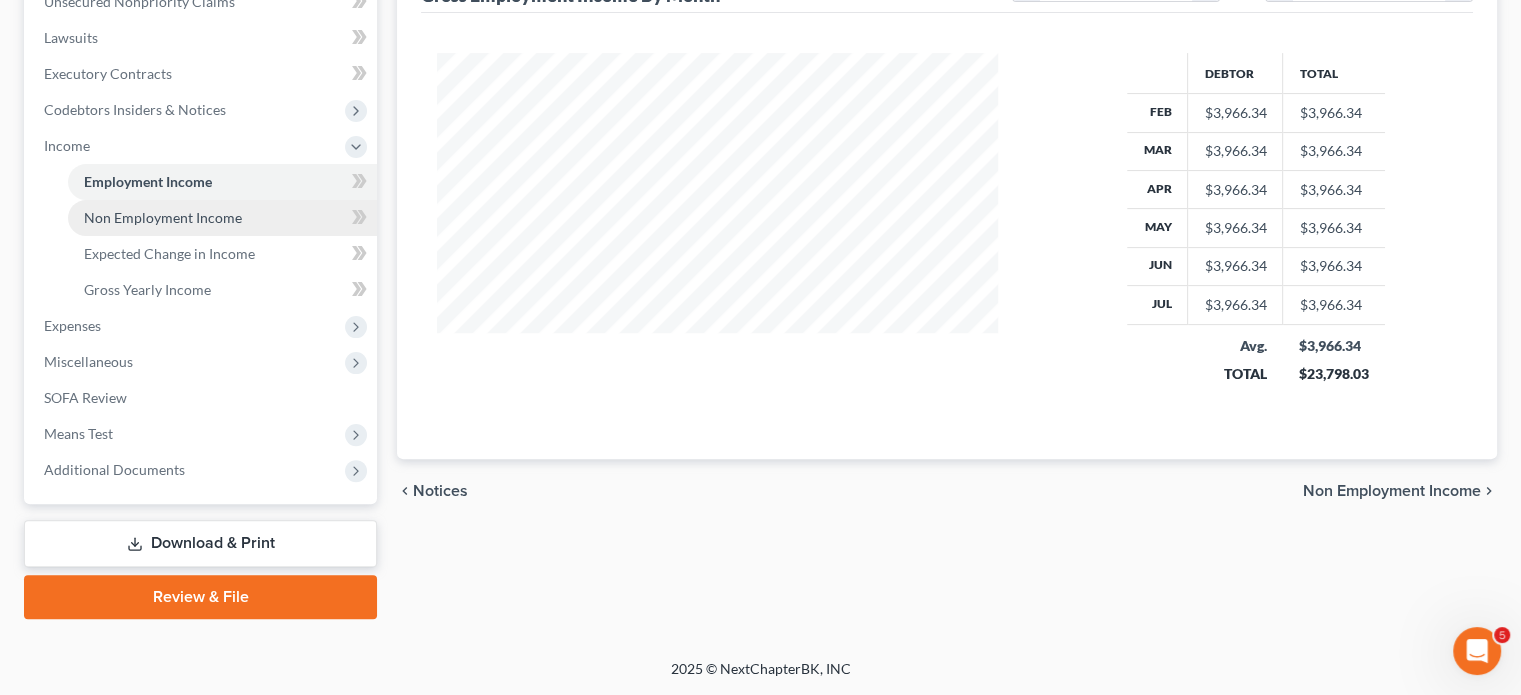 click on "Non Employment Income" at bounding box center (222, 218) 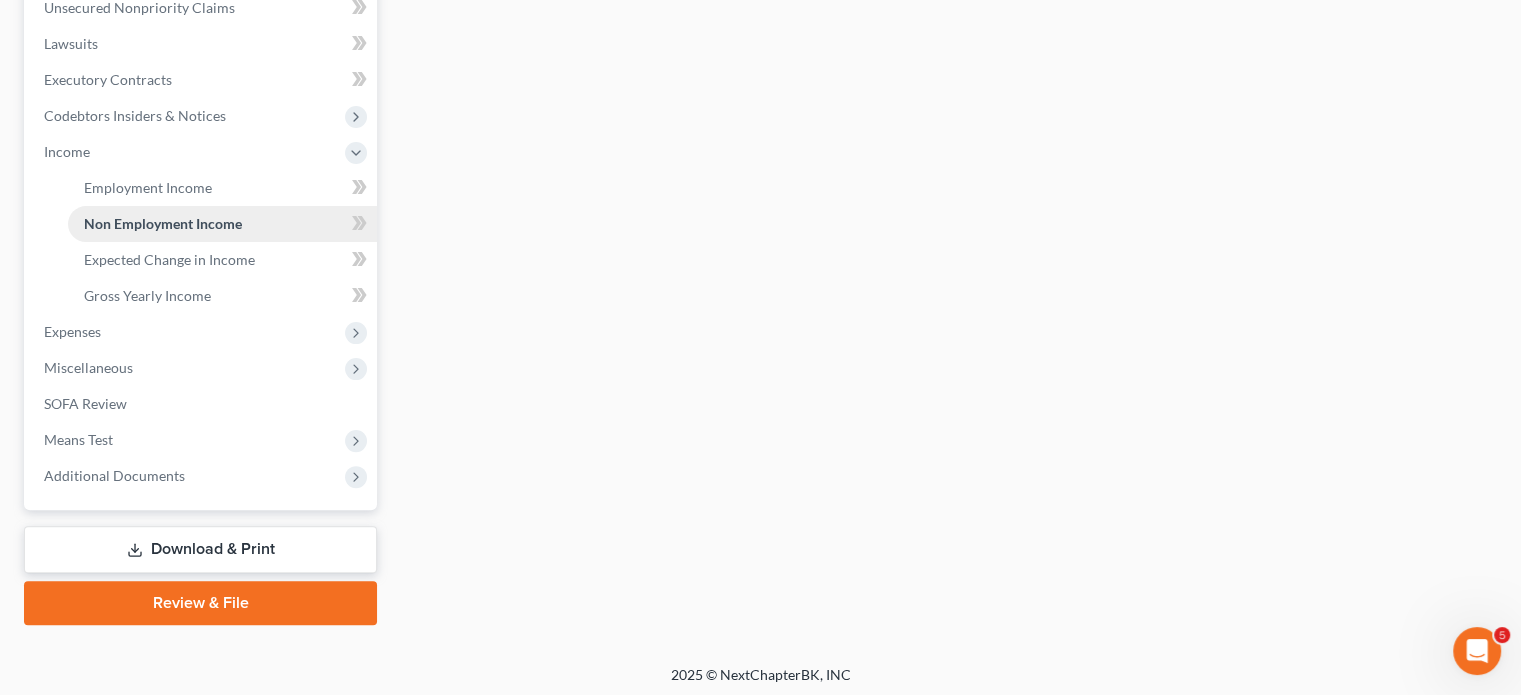 scroll, scrollTop: 534, scrollLeft: 0, axis: vertical 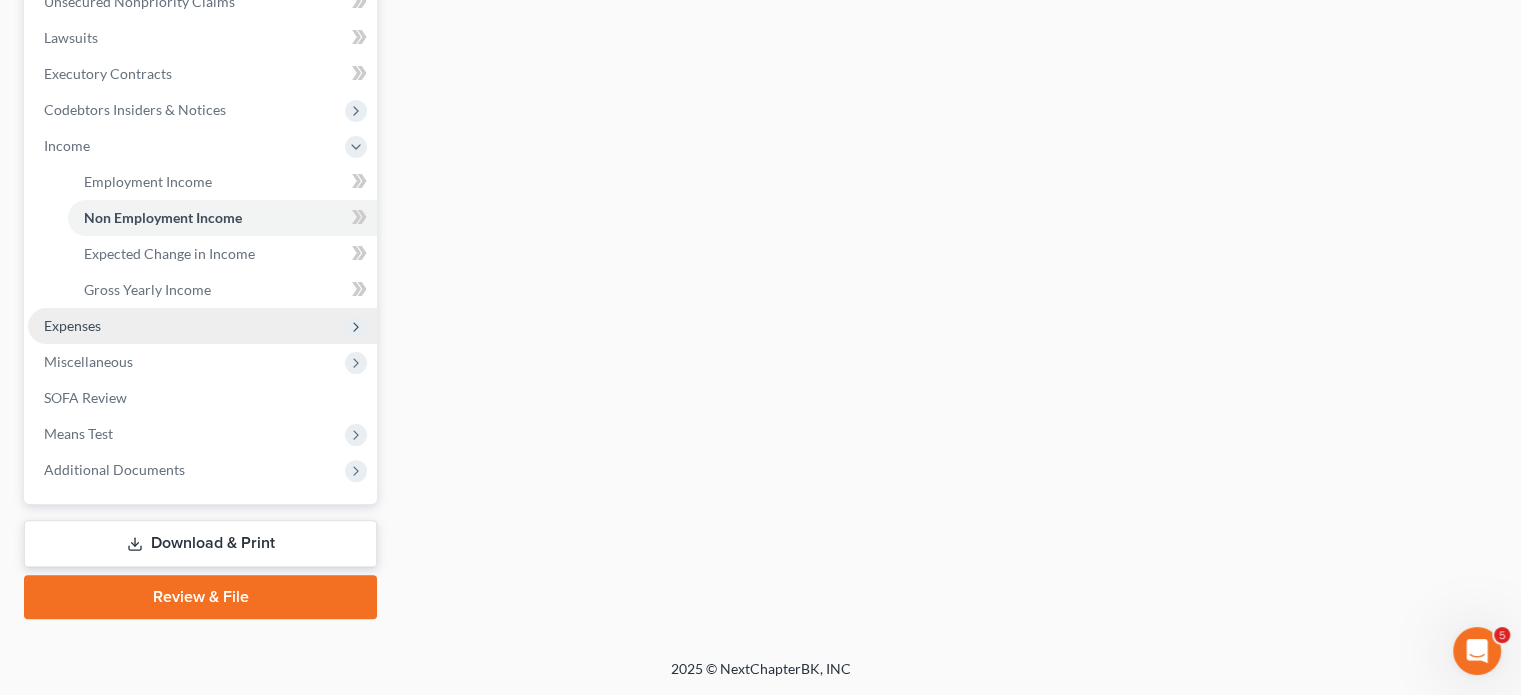 click on "Expenses" at bounding box center (202, 326) 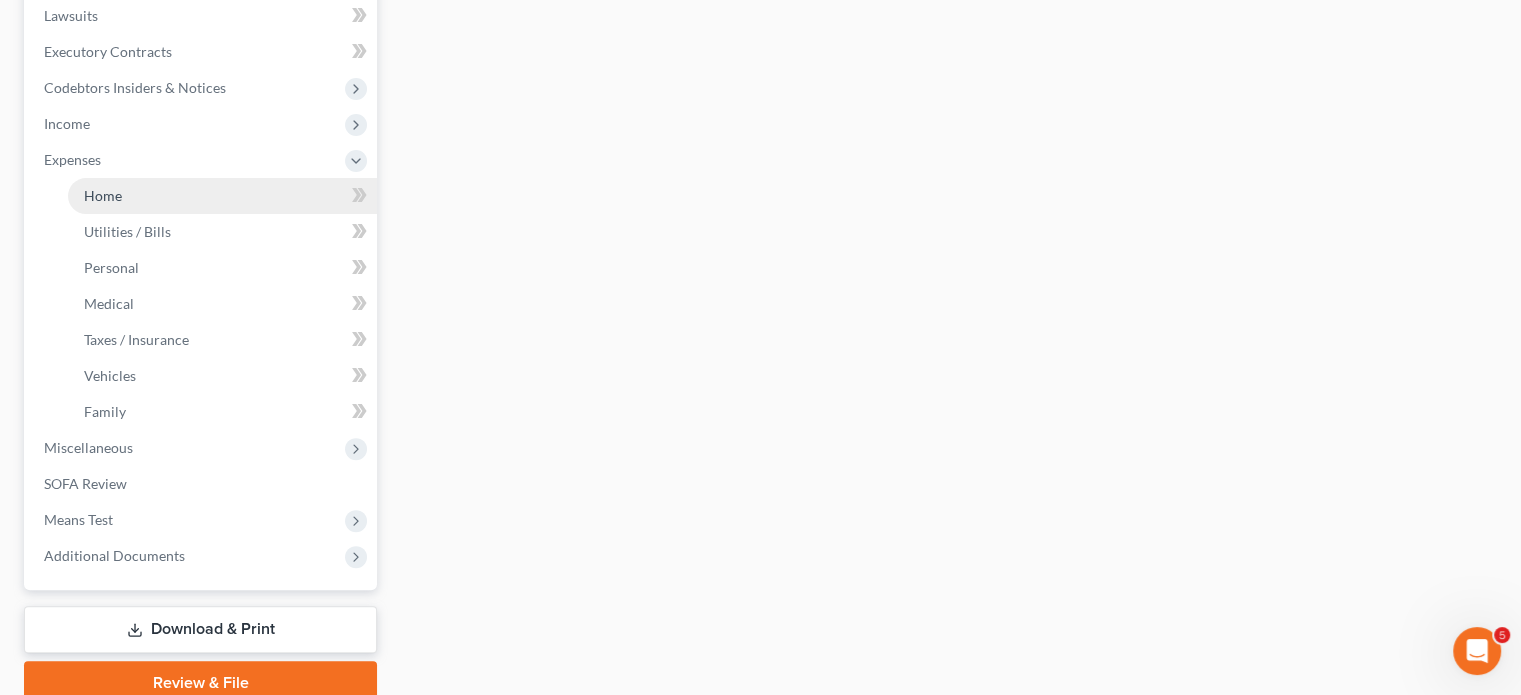 click on "Home" at bounding box center [222, 196] 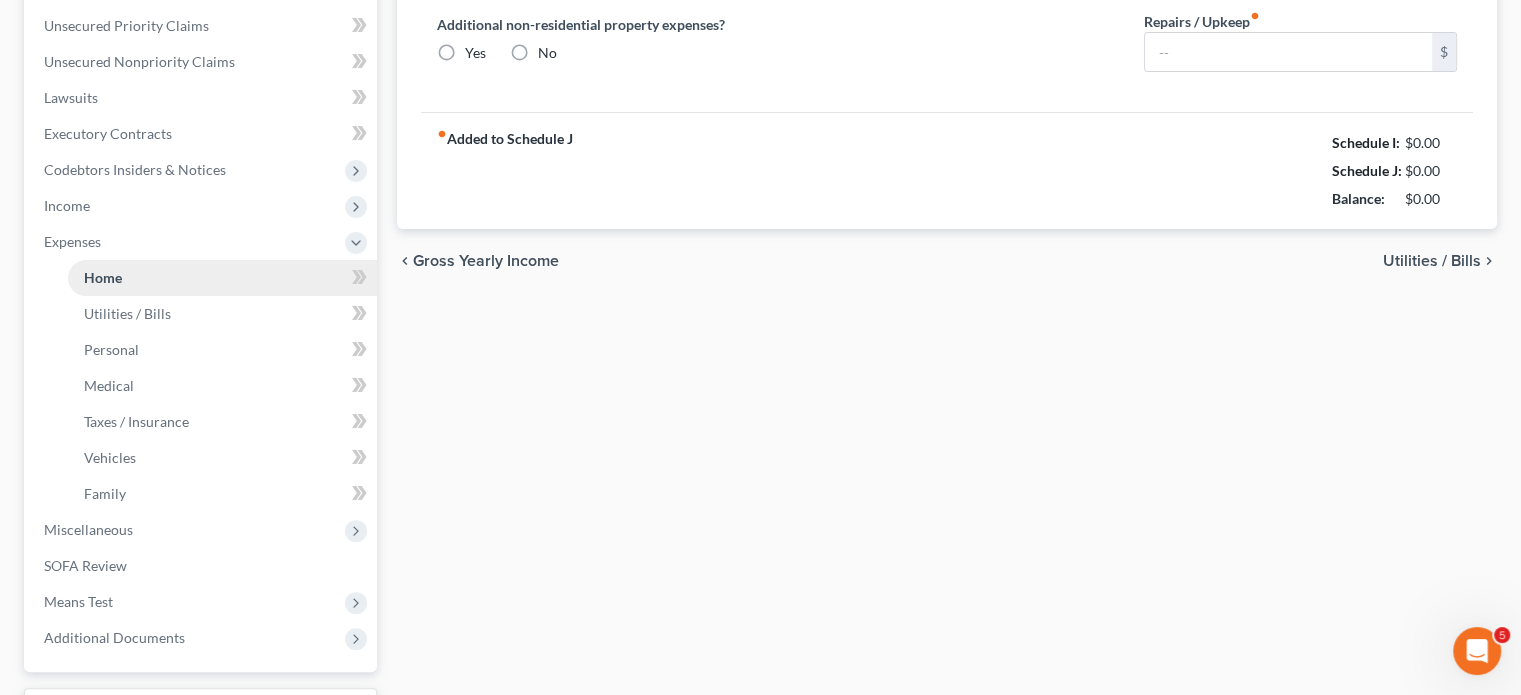 type on "900.00" 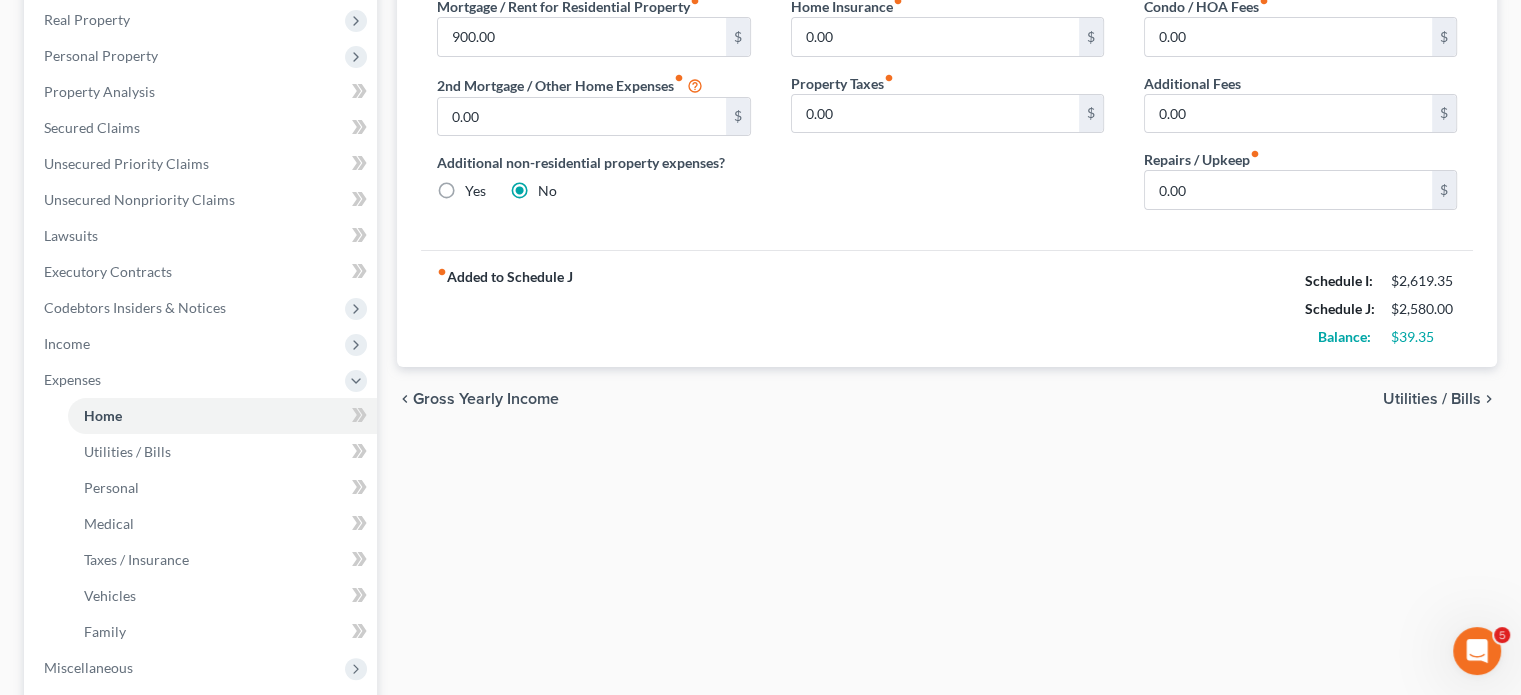 scroll, scrollTop: 4, scrollLeft: 0, axis: vertical 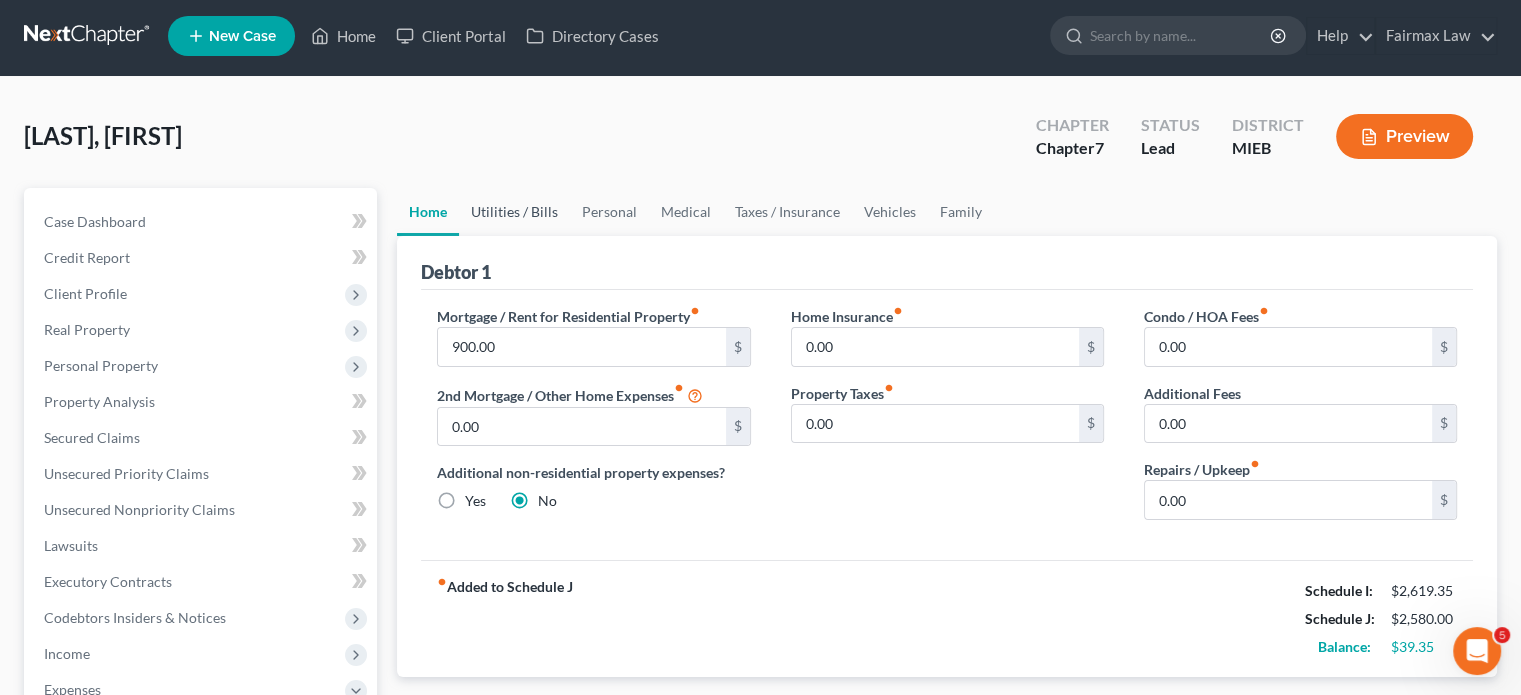 click on "Utilities / Bills" at bounding box center (514, 212) 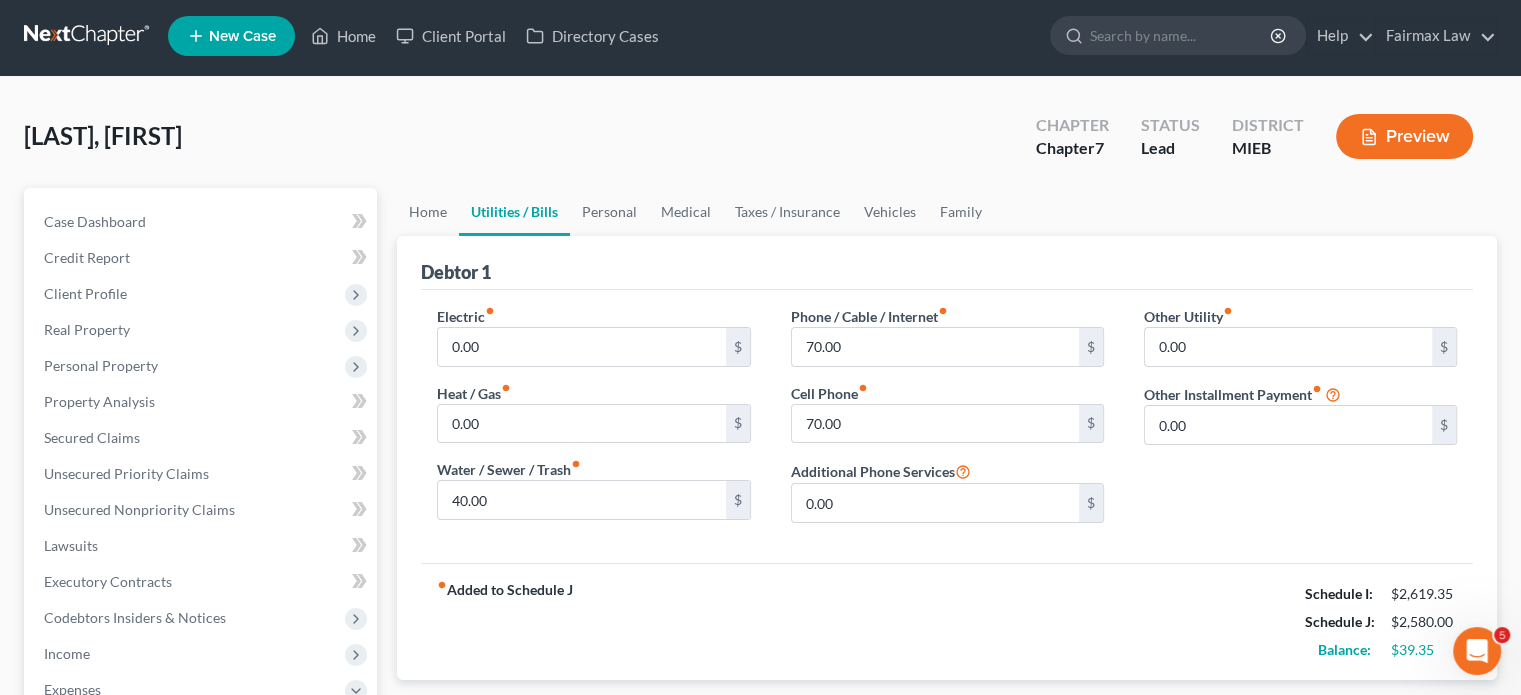 scroll, scrollTop: 0, scrollLeft: 0, axis: both 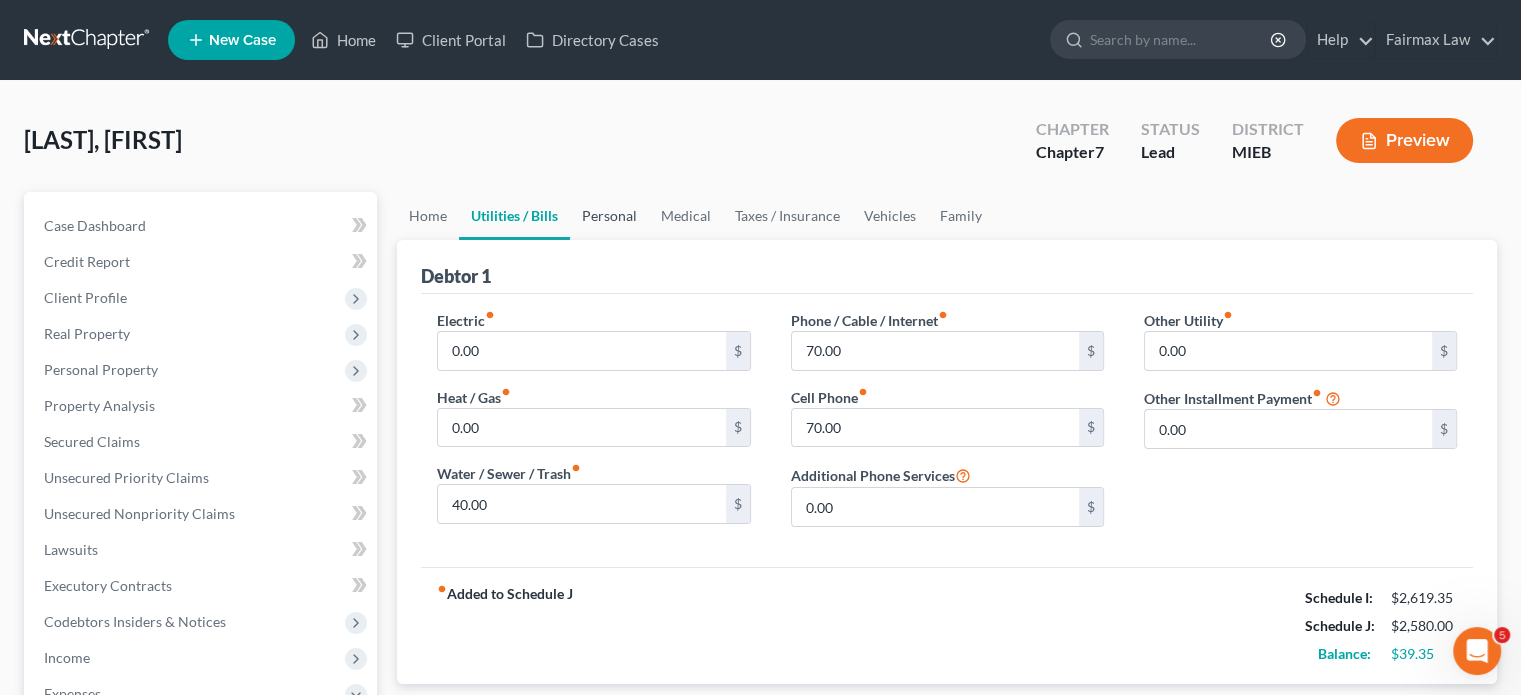 click on "Personal" at bounding box center [609, 216] 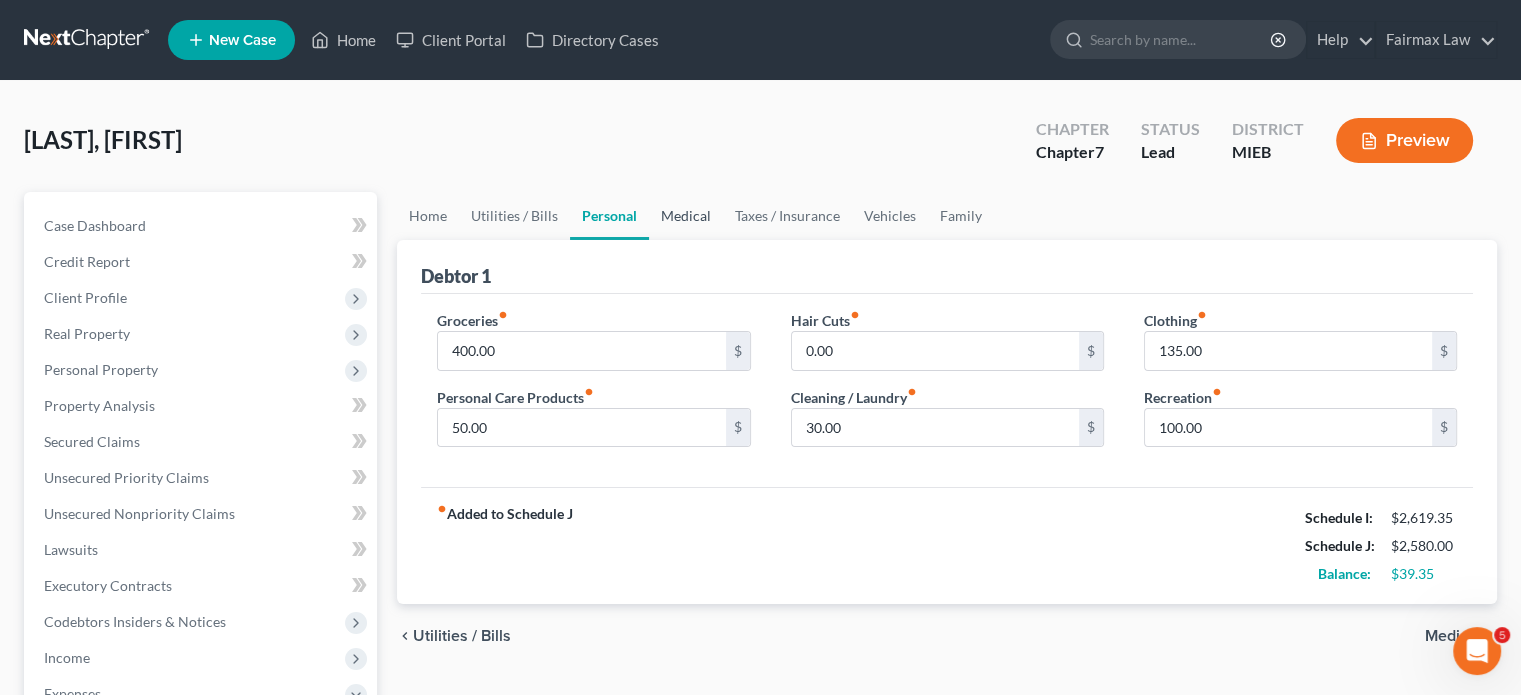 click on "Medical" at bounding box center [686, 216] 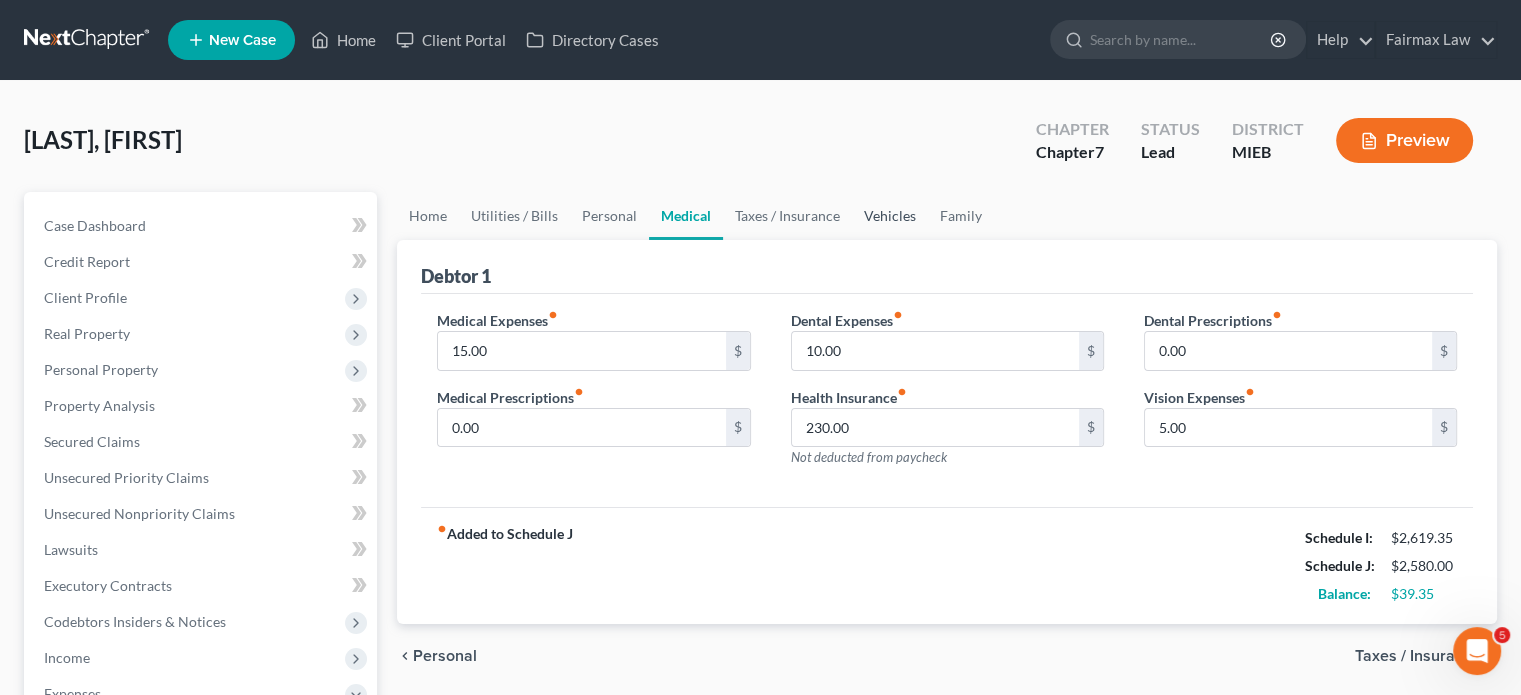 click on "Vehicles" at bounding box center [890, 216] 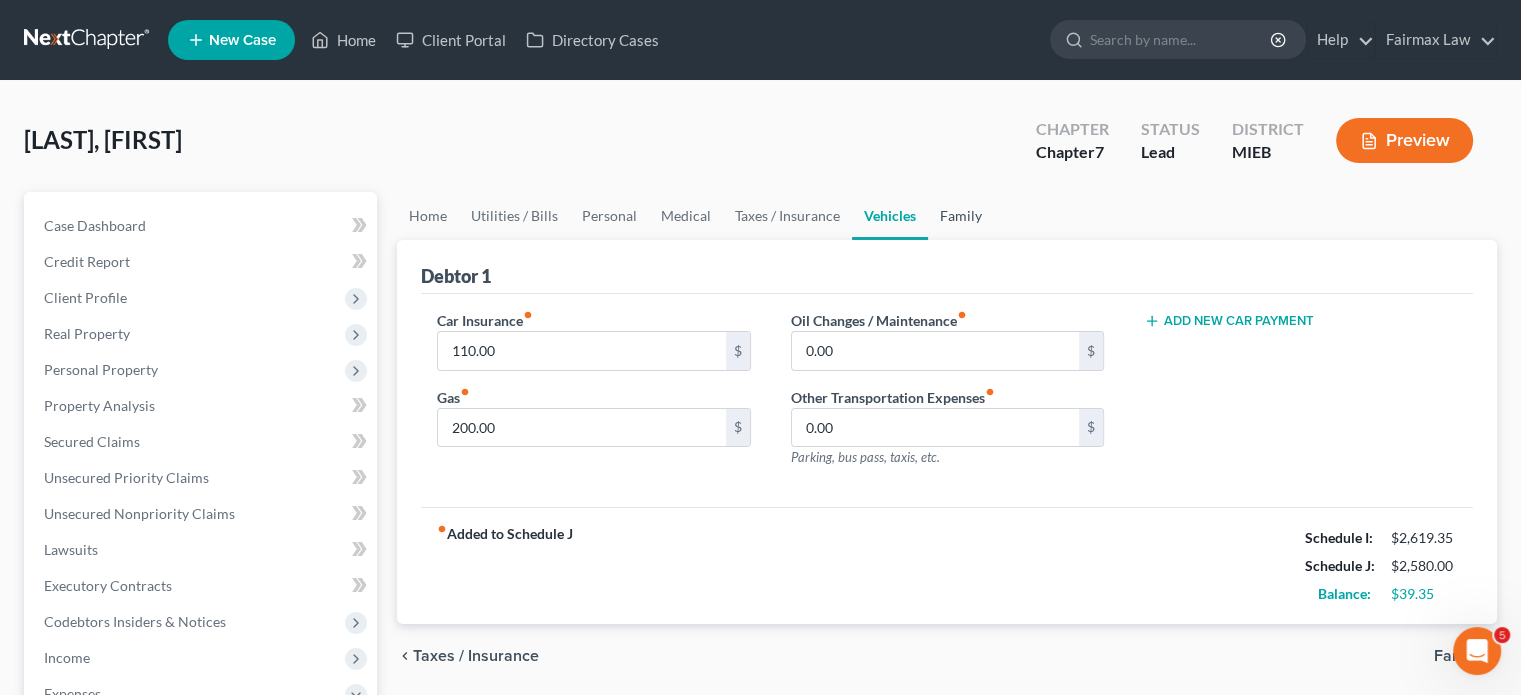 click on "Family" at bounding box center (961, 216) 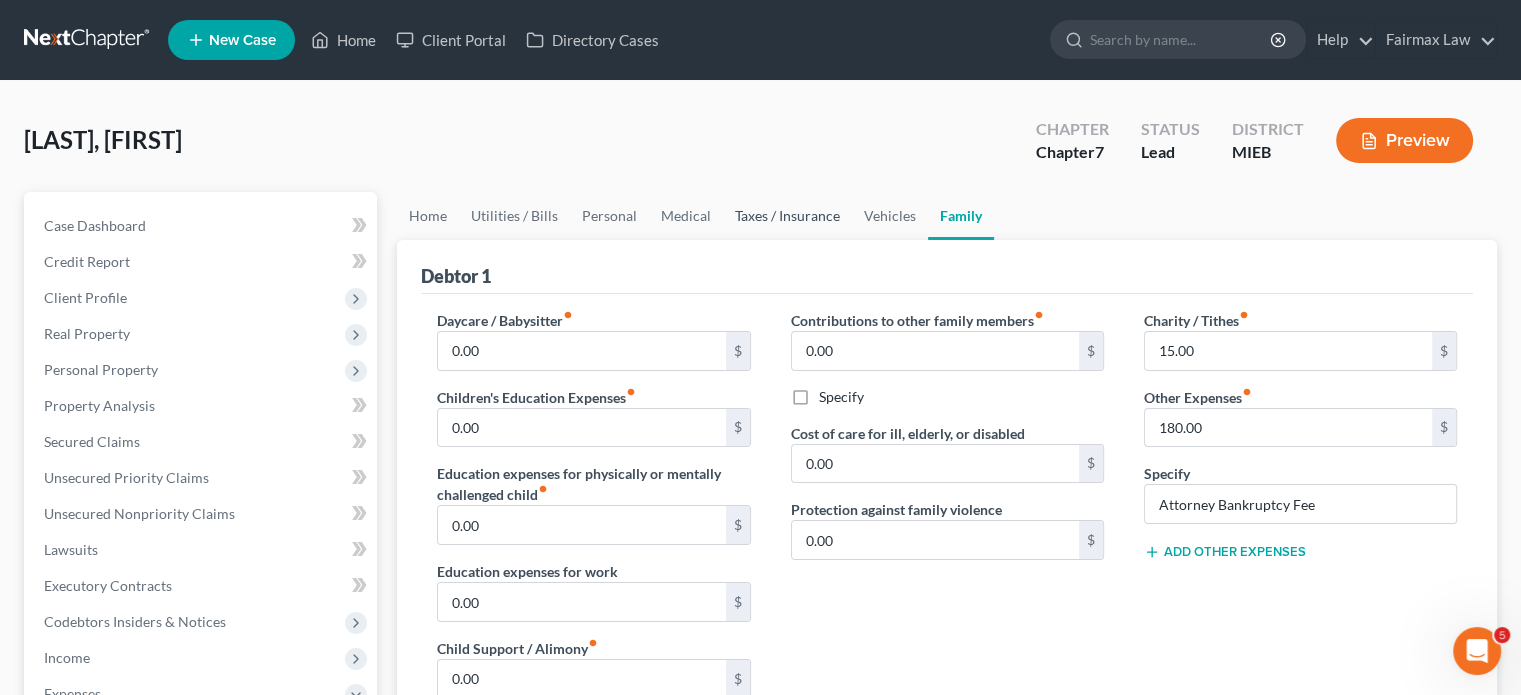 click on "Taxes / Insurance" at bounding box center [787, 216] 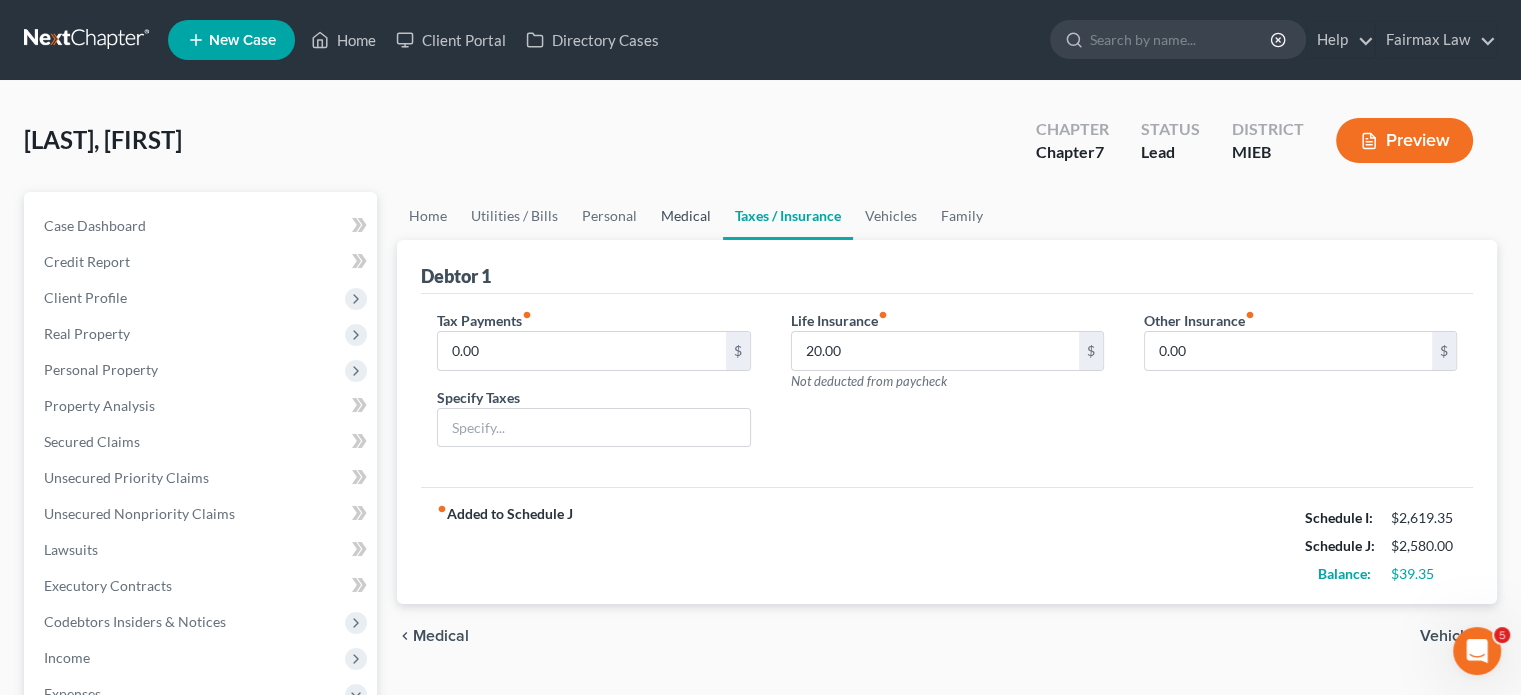 click on "Medical" at bounding box center (686, 216) 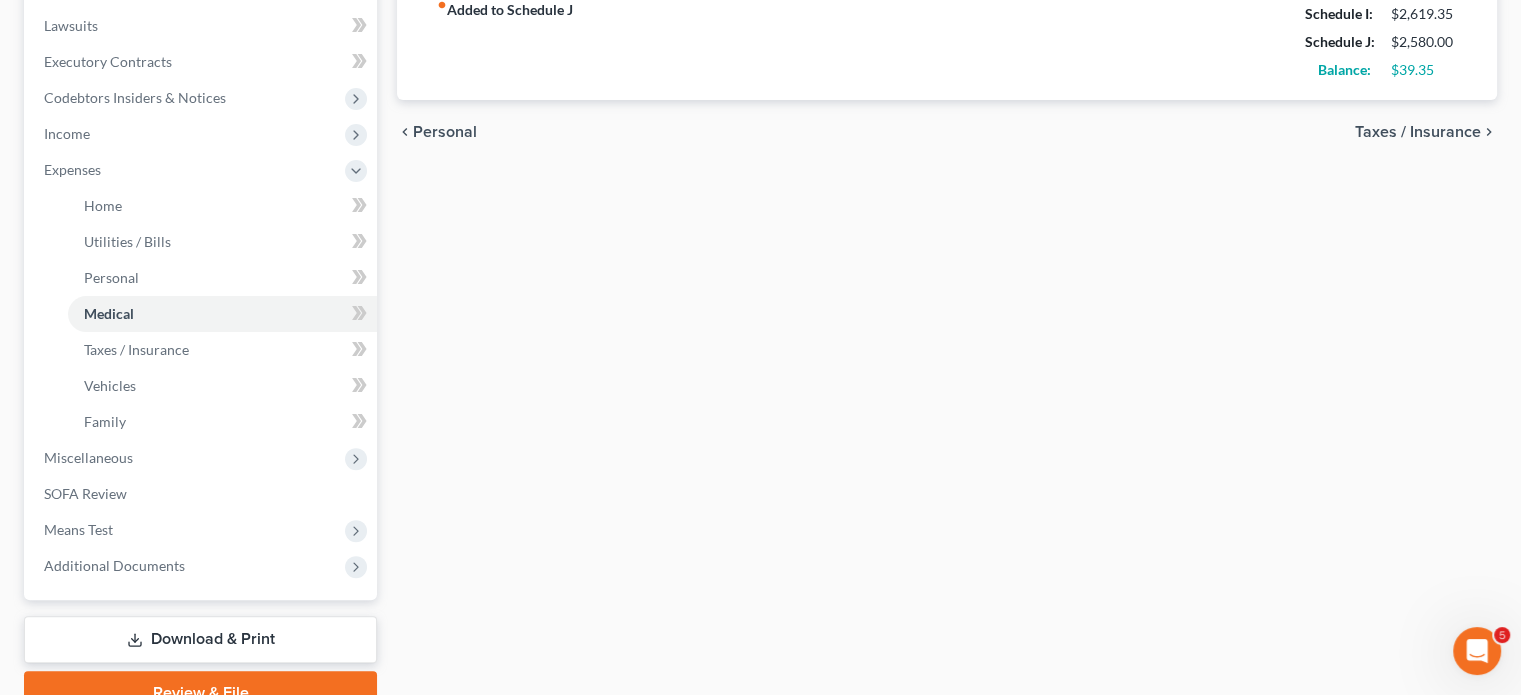 scroll, scrollTop: 943, scrollLeft: 0, axis: vertical 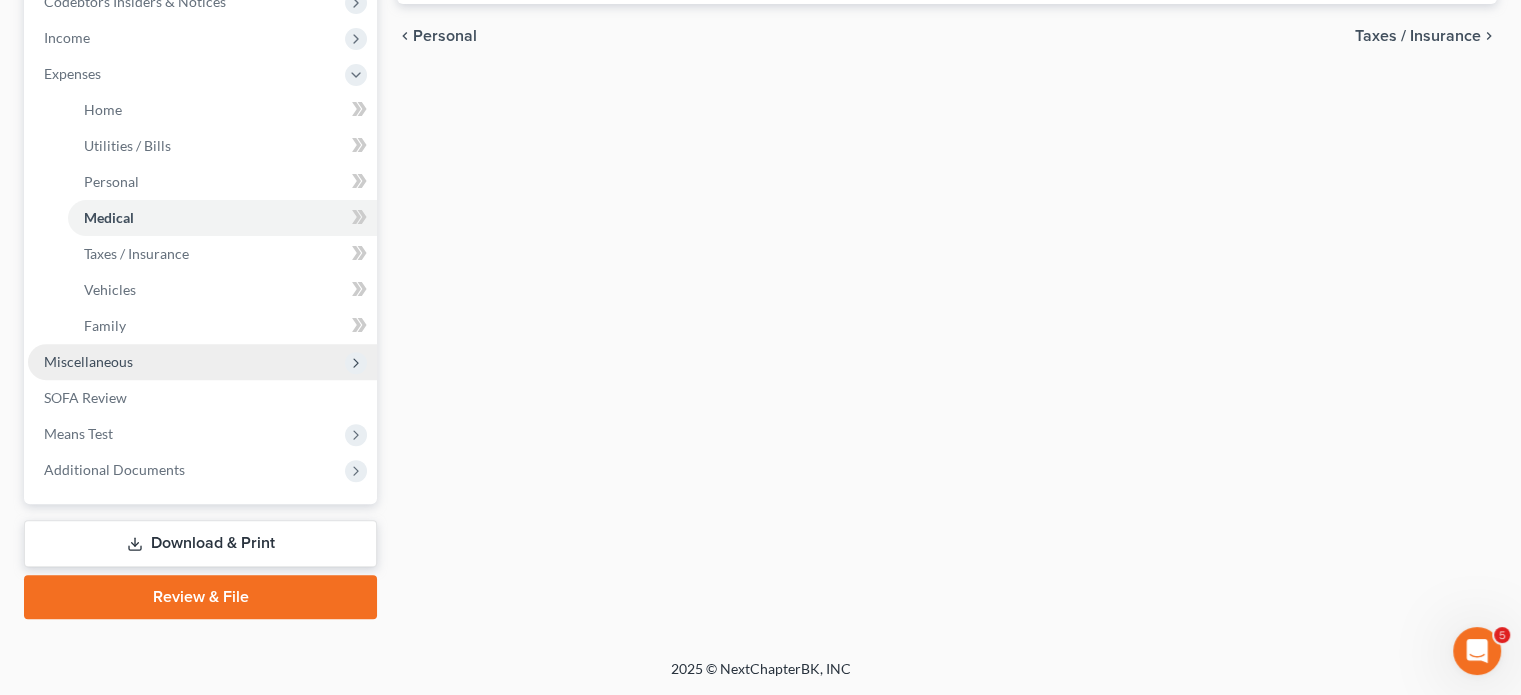 click on "Miscellaneous" at bounding box center [88, 361] 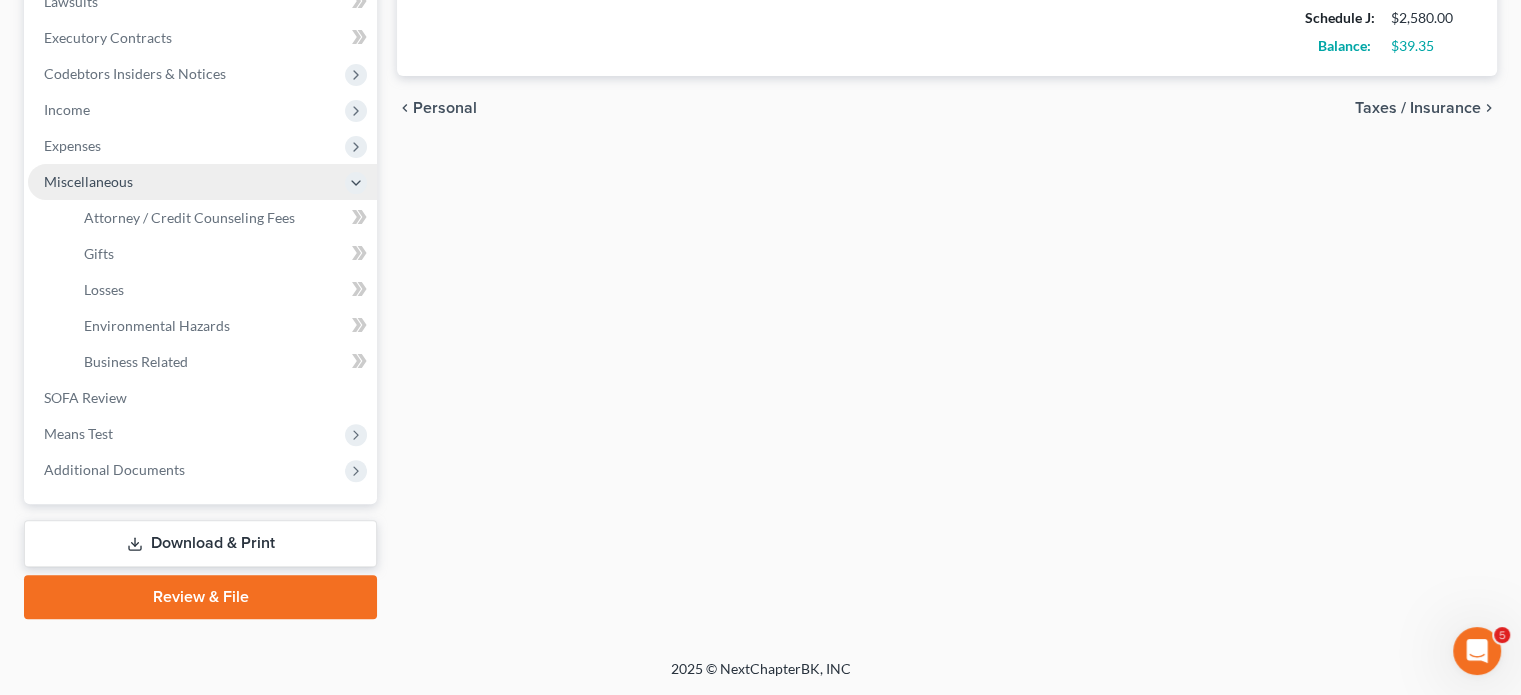 scroll, scrollTop: 853, scrollLeft: 0, axis: vertical 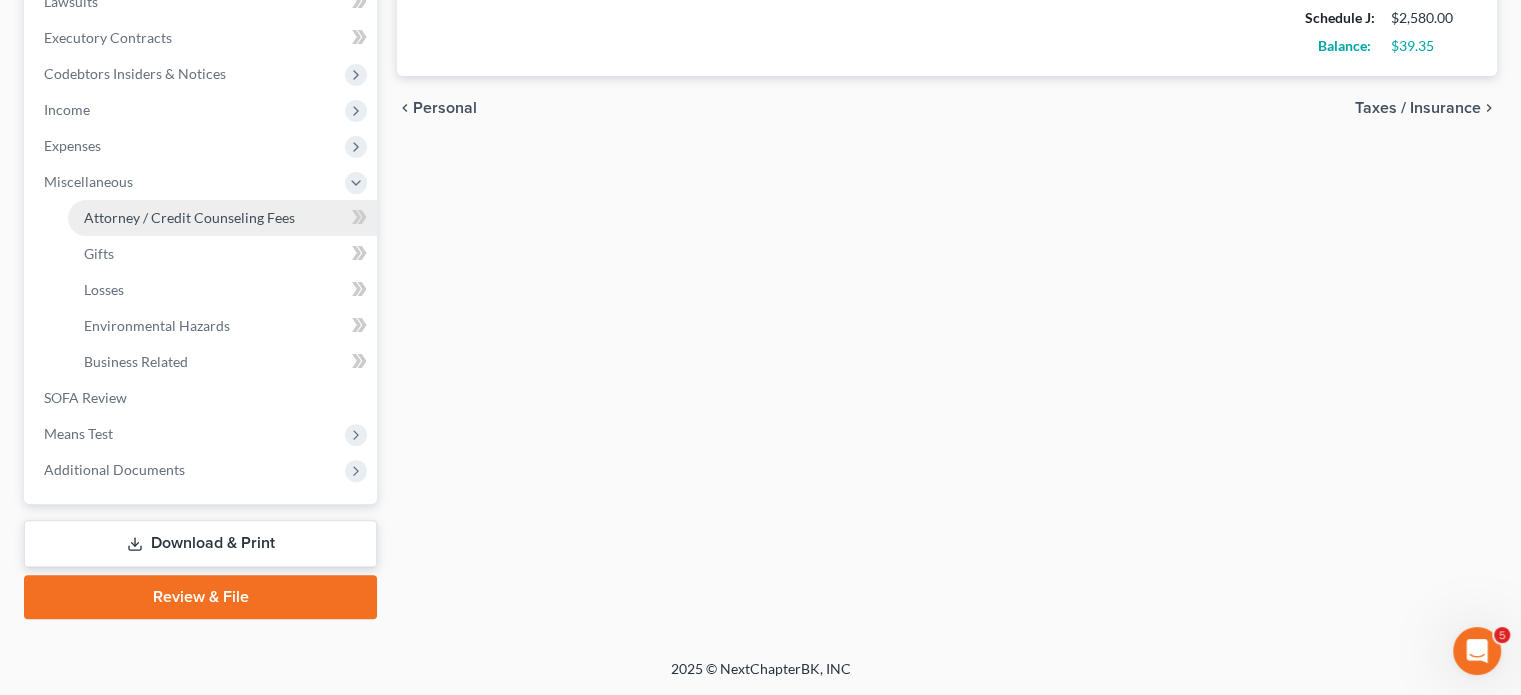 click on "Attorney / Credit Counseling Fees" at bounding box center (189, 217) 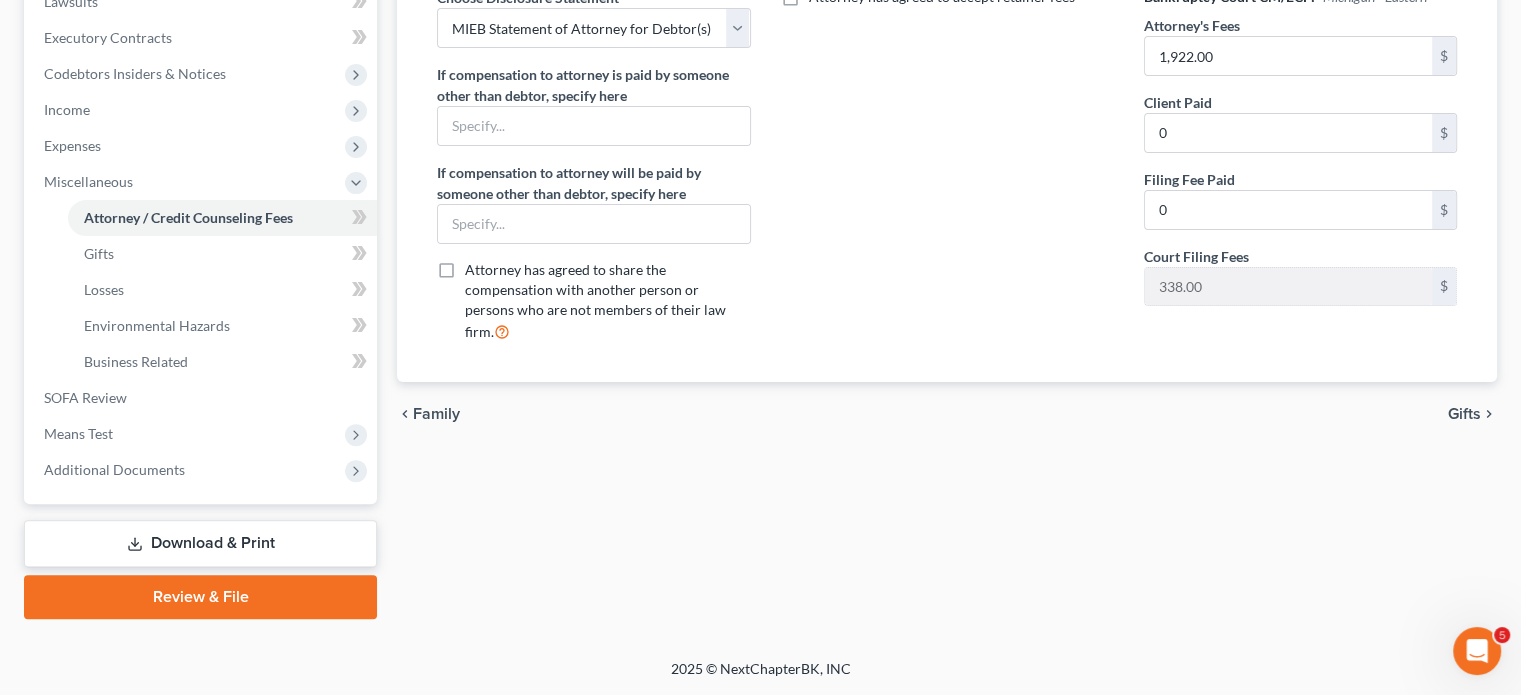 scroll, scrollTop: 834, scrollLeft: 0, axis: vertical 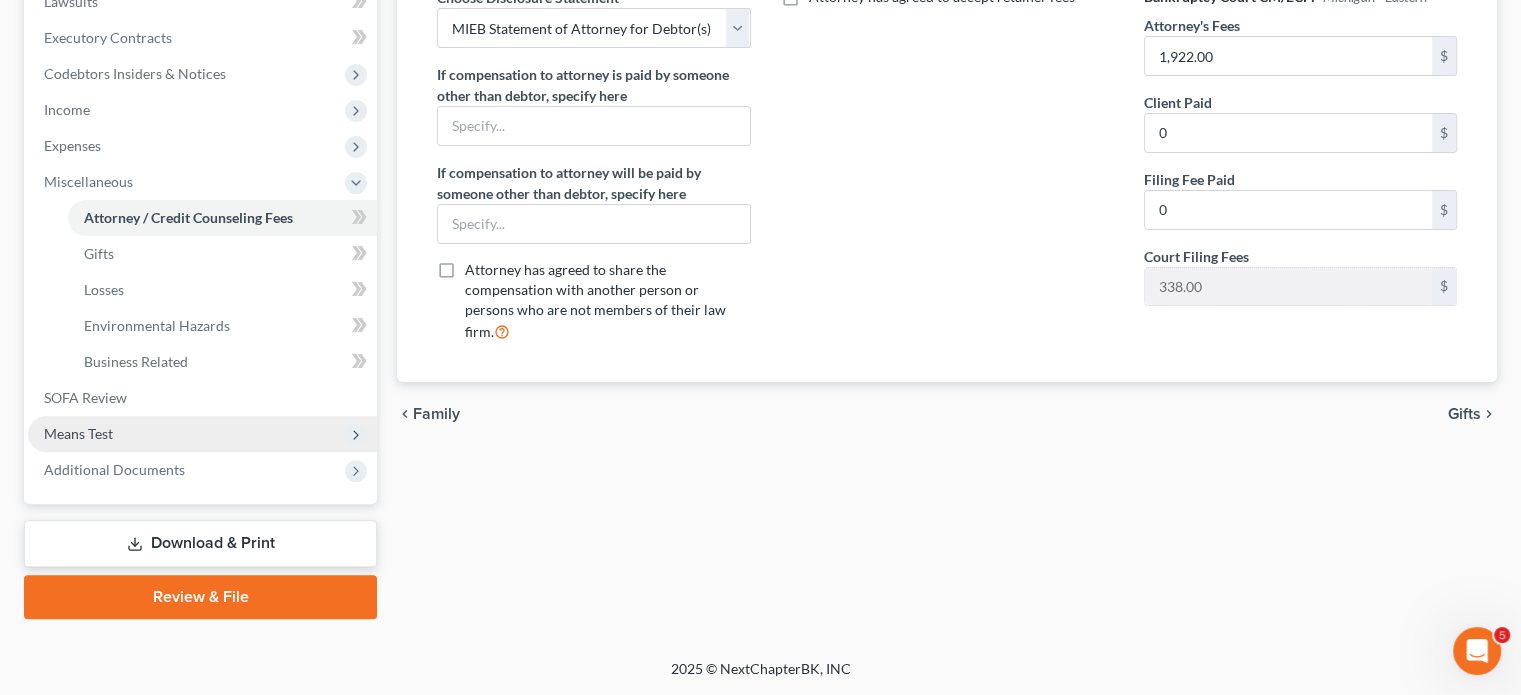 click on "Means Test" at bounding box center [202, 434] 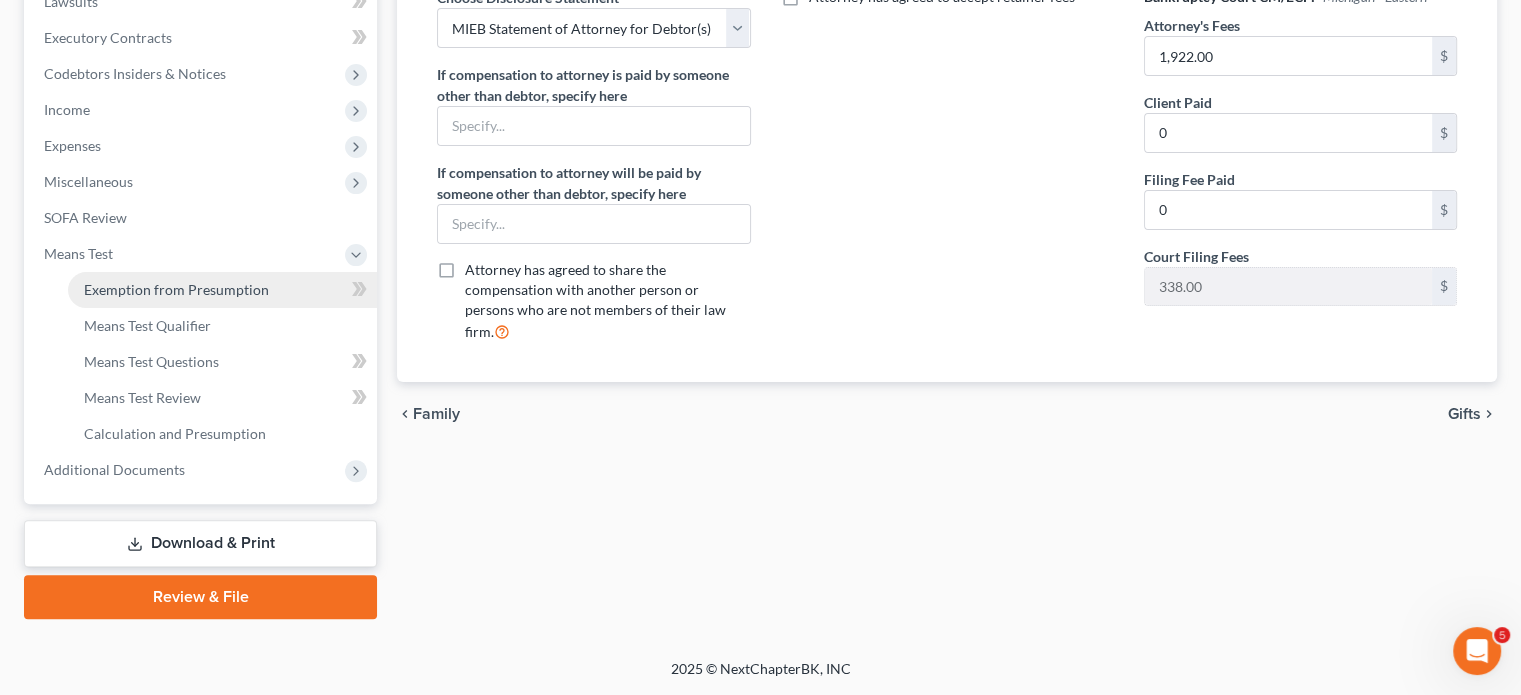 click on "Exemption from Presumption" at bounding box center (176, 289) 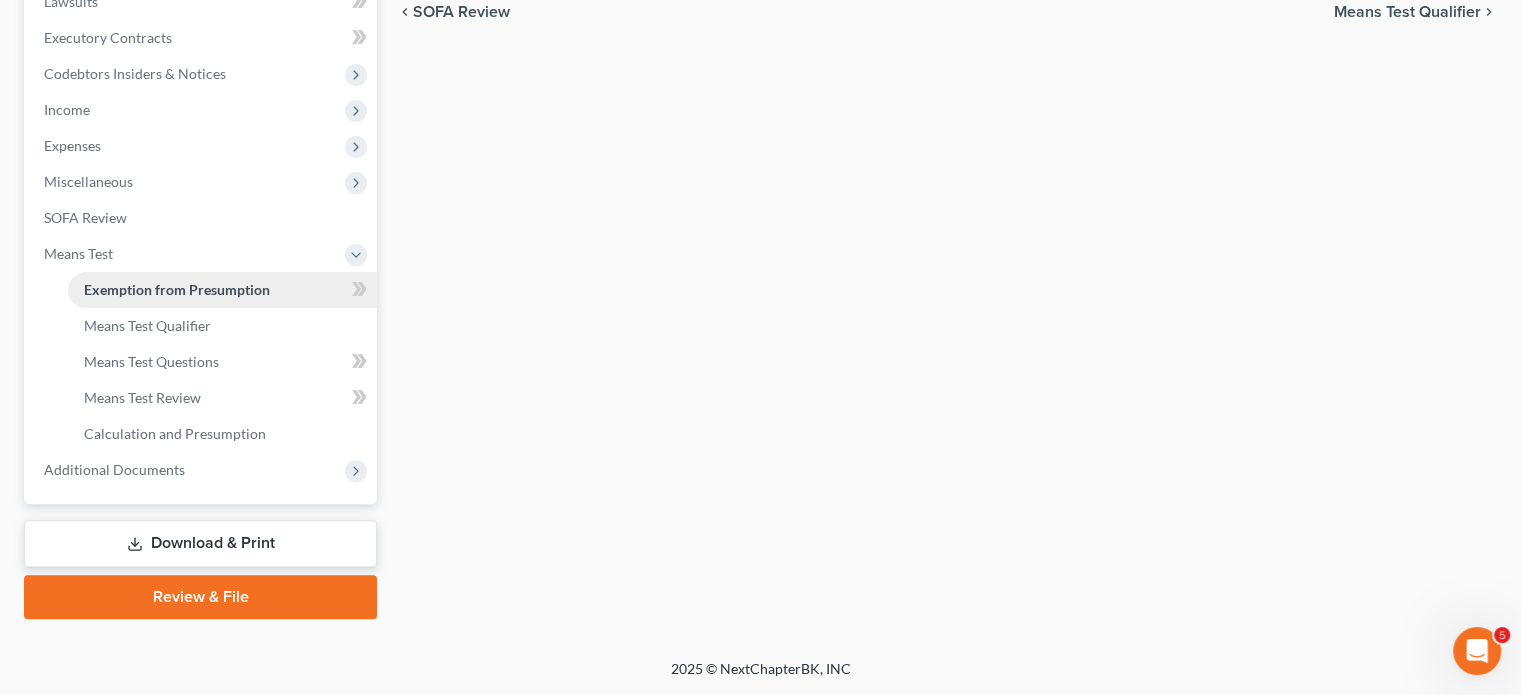 radio on "true" 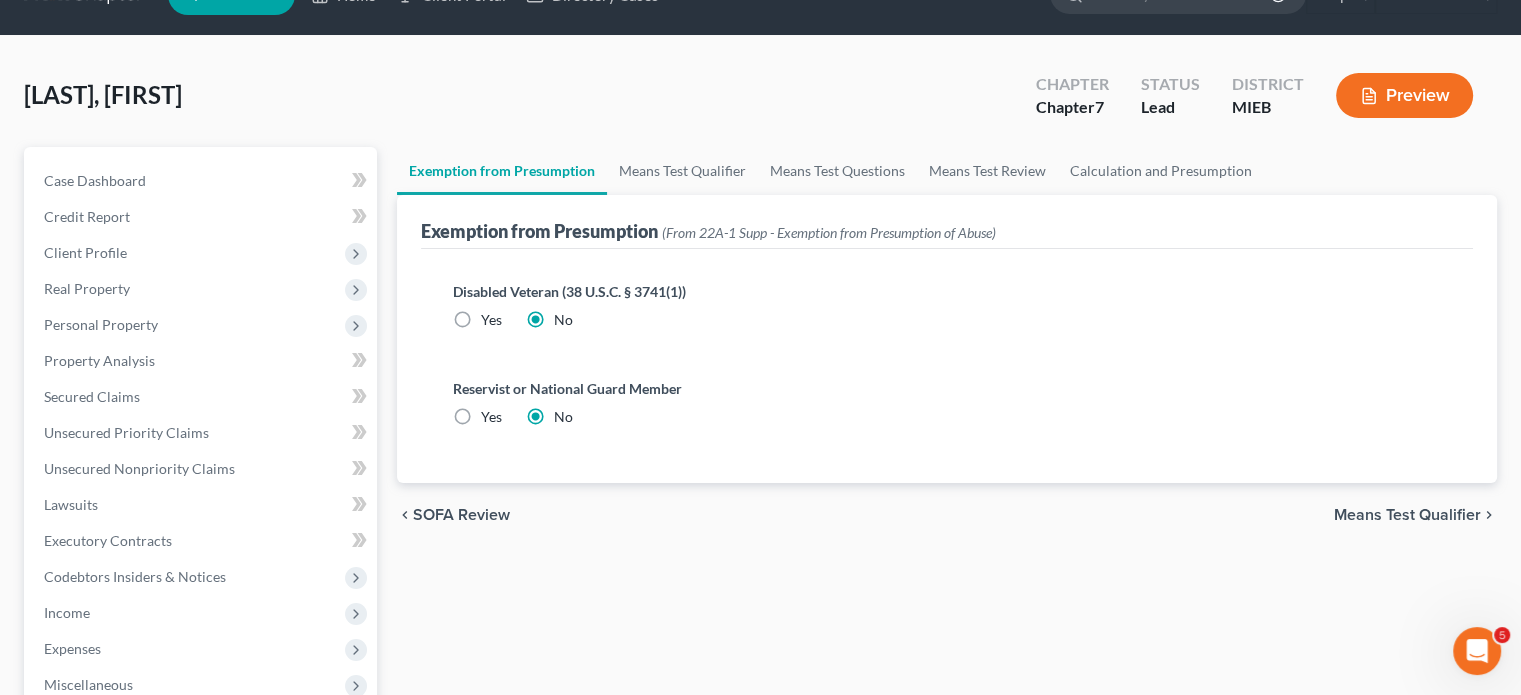 scroll, scrollTop: 0, scrollLeft: 0, axis: both 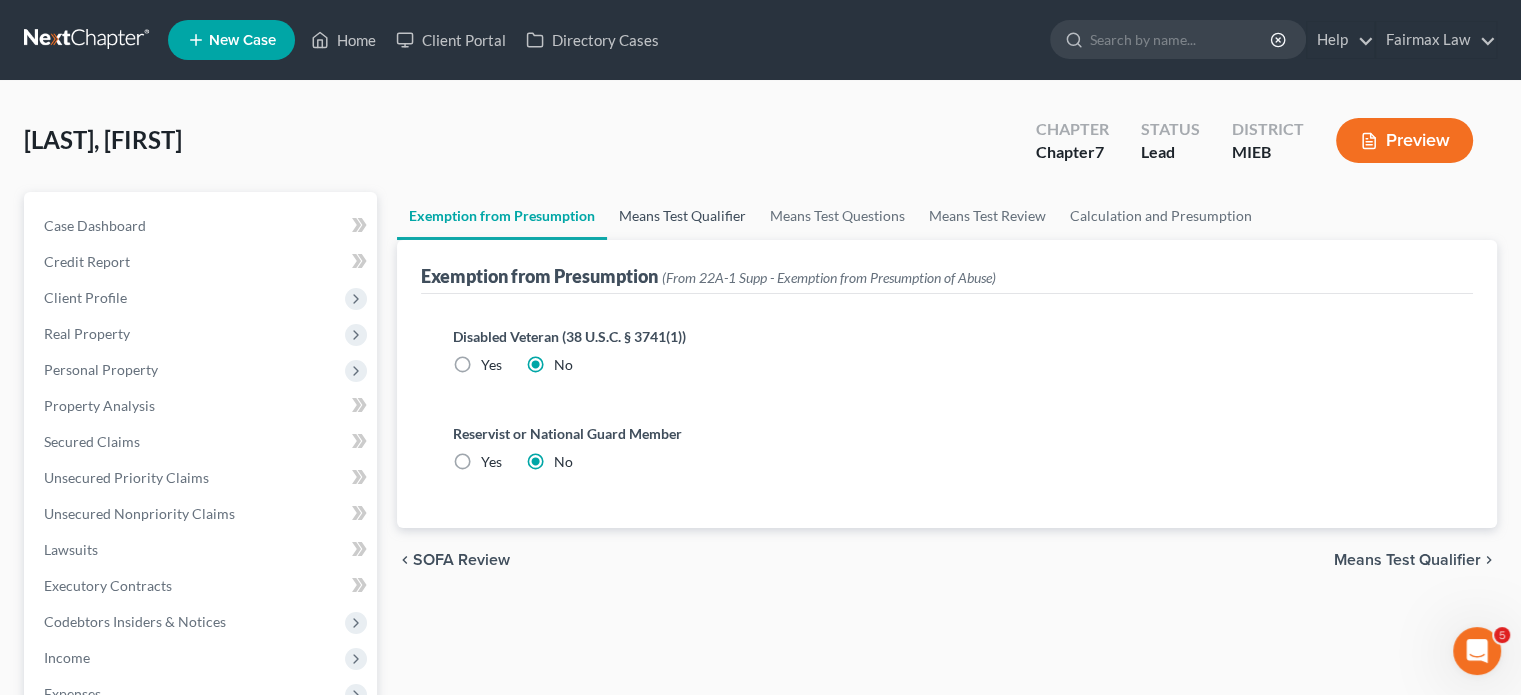 click on "Means Test Qualifier" at bounding box center (682, 216) 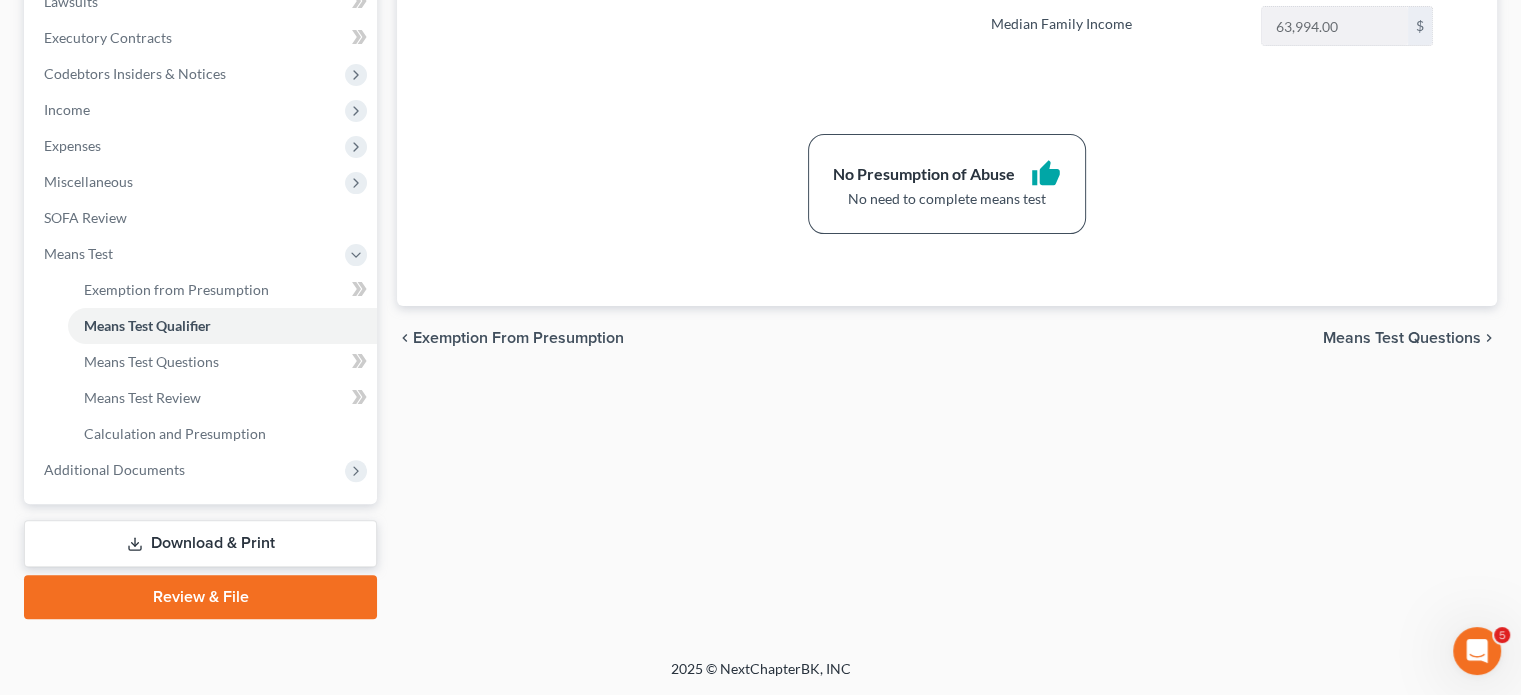 scroll, scrollTop: 853, scrollLeft: 0, axis: vertical 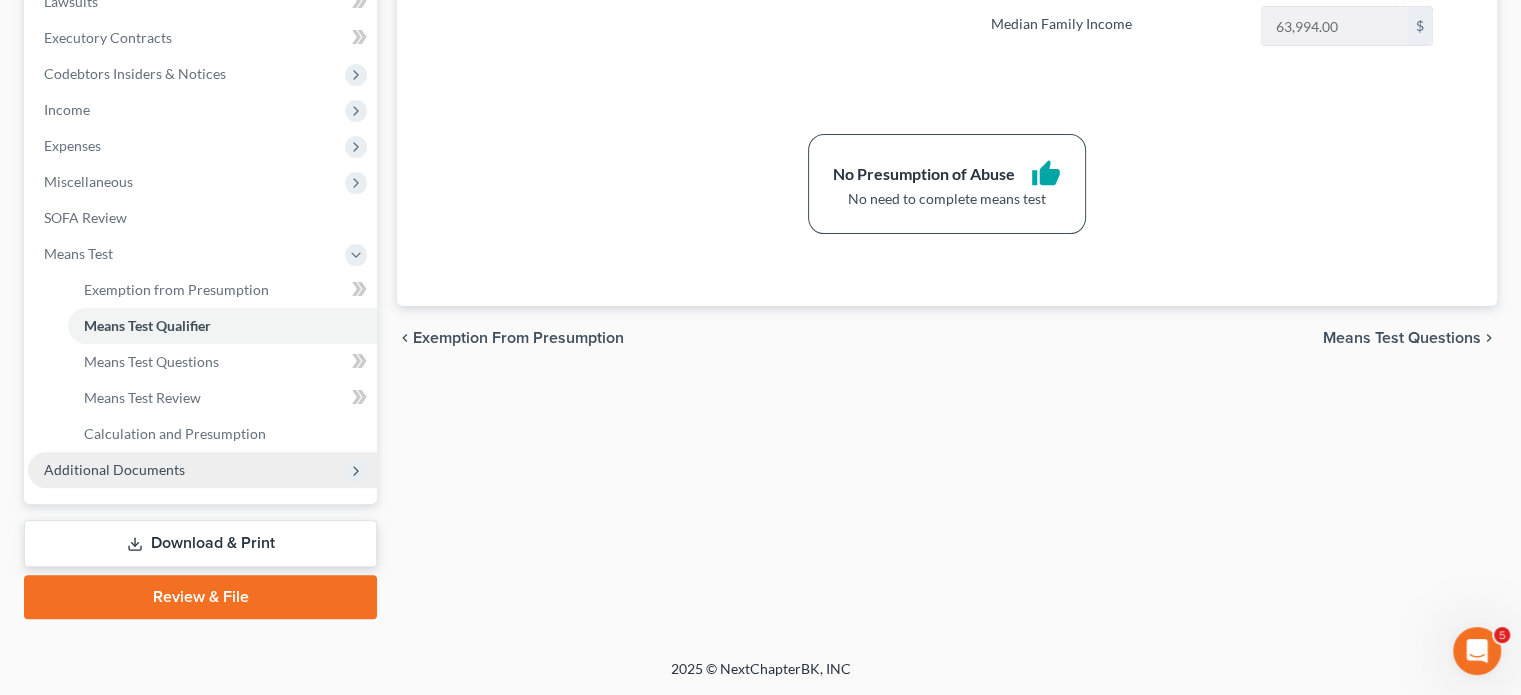 click on "Additional Documents" at bounding box center [114, 469] 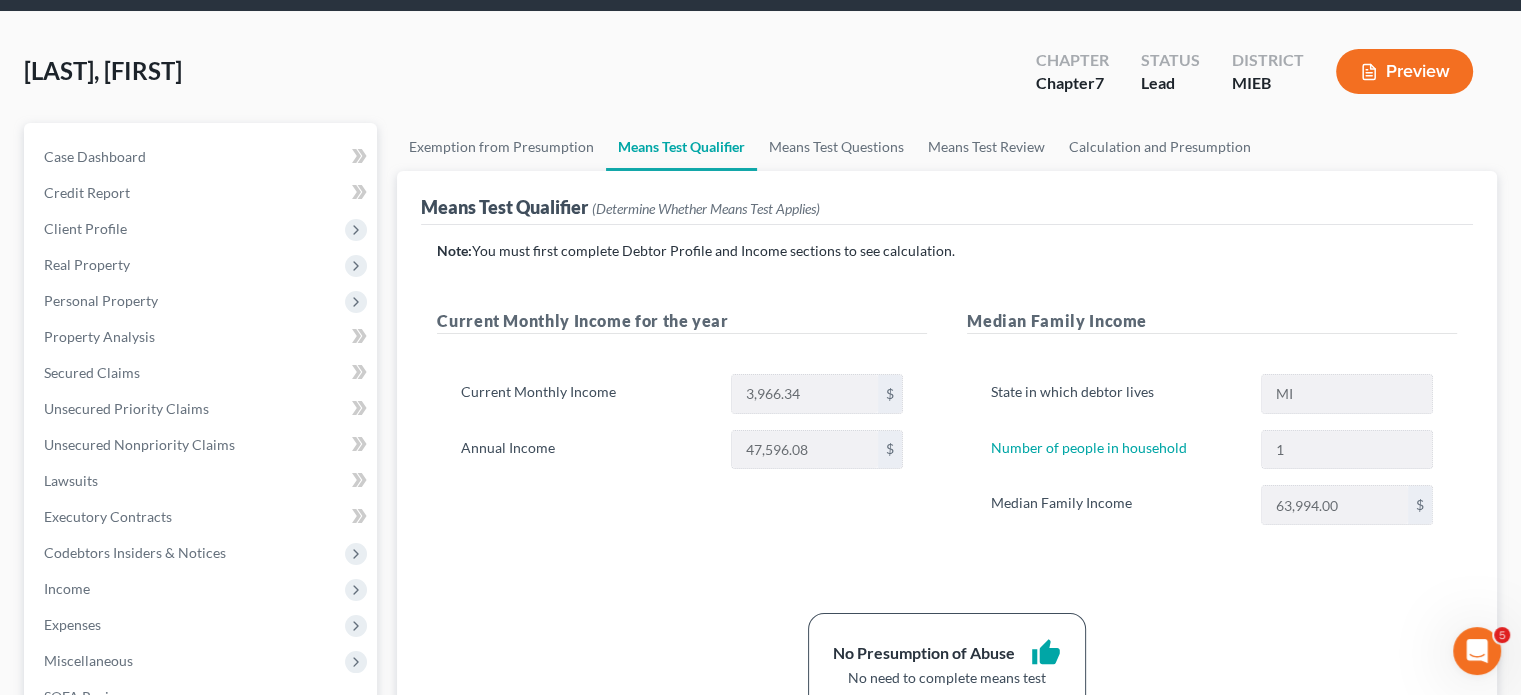 scroll, scrollTop: 0, scrollLeft: 0, axis: both 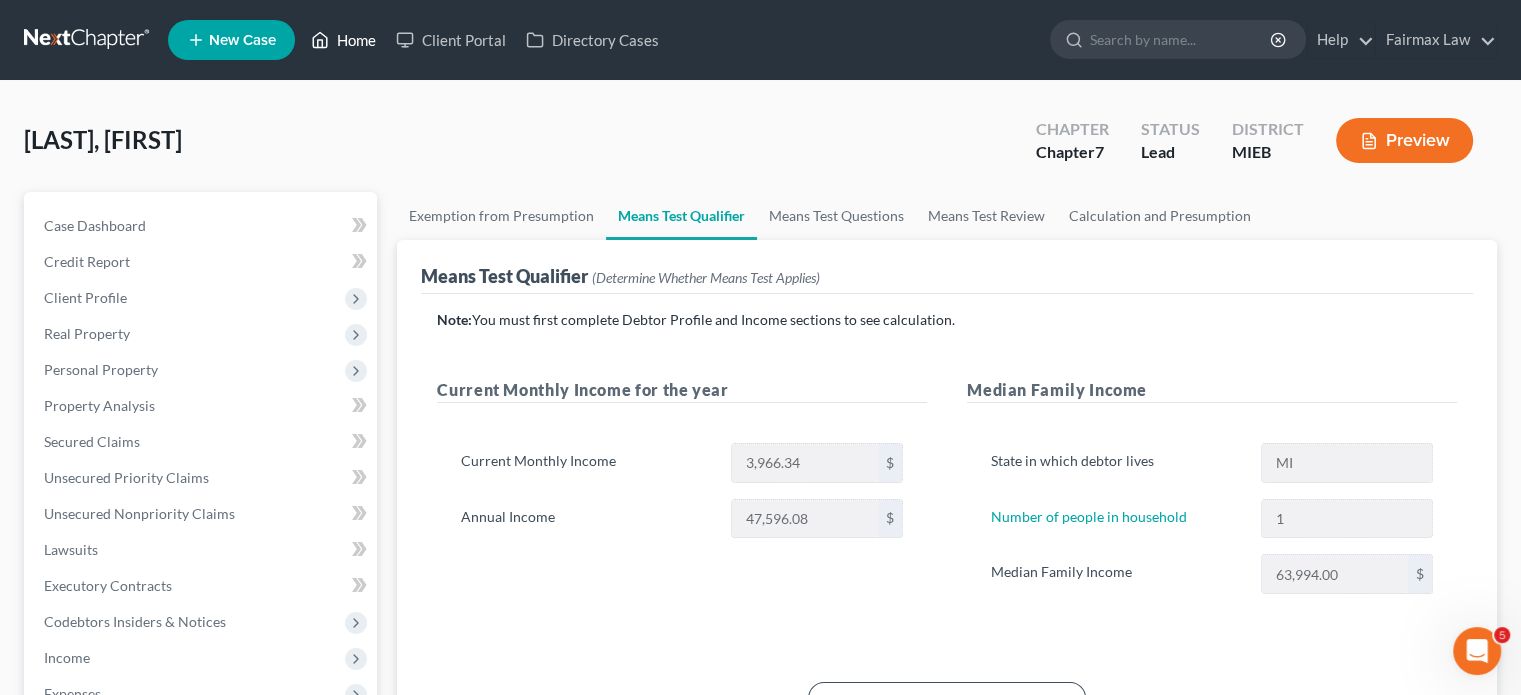 click on "Home" at bounding box center (343, 40) 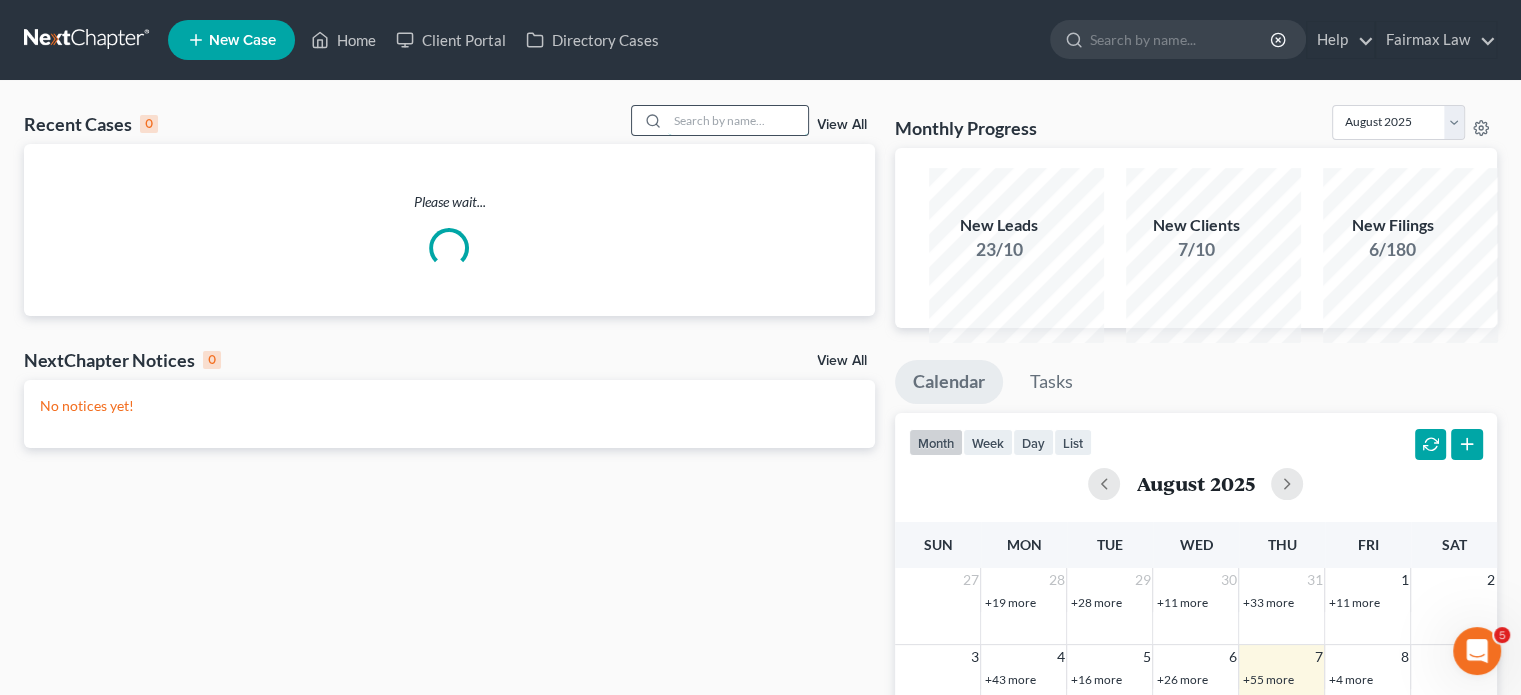 click at bounding box center [738, 120] 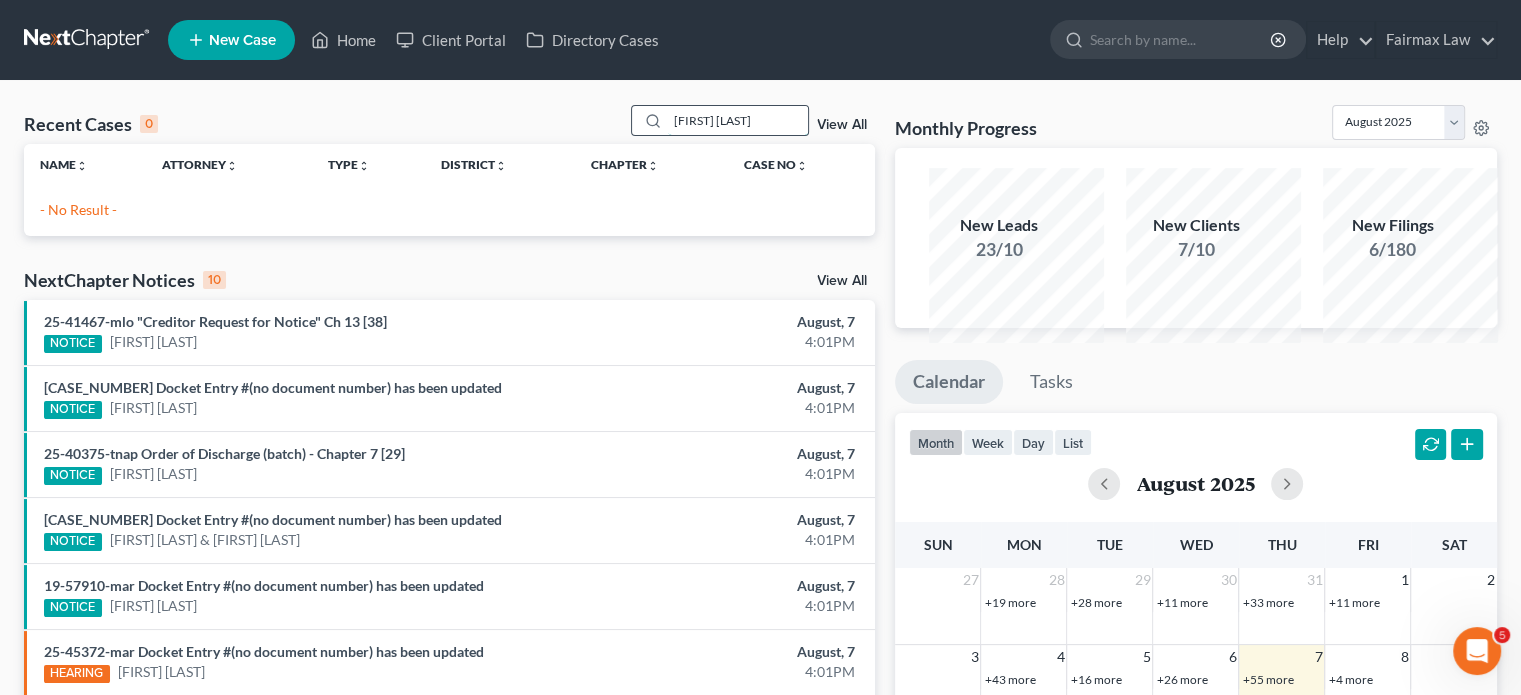 click on "[FIRST] [LAST]" at bounding box center [738, 120] 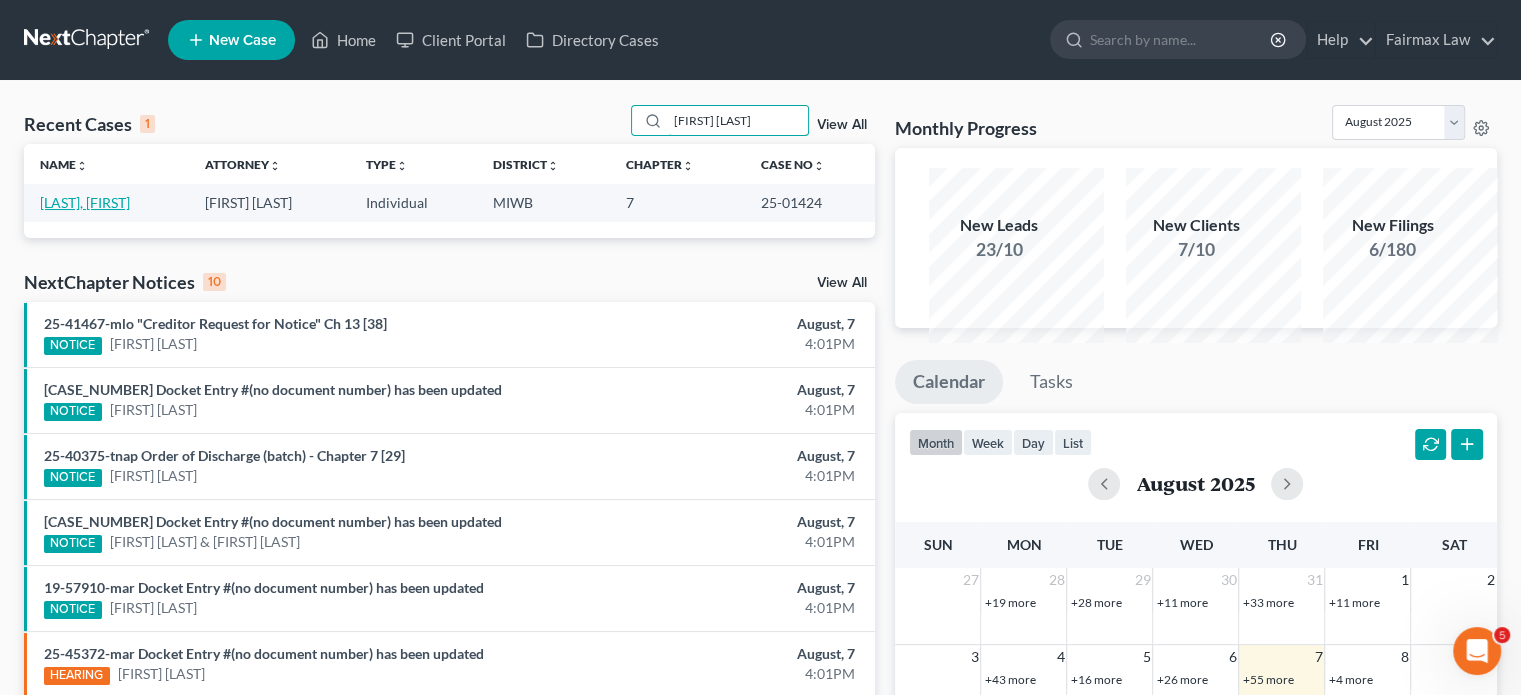 type on "[FIRST] [LAST]" 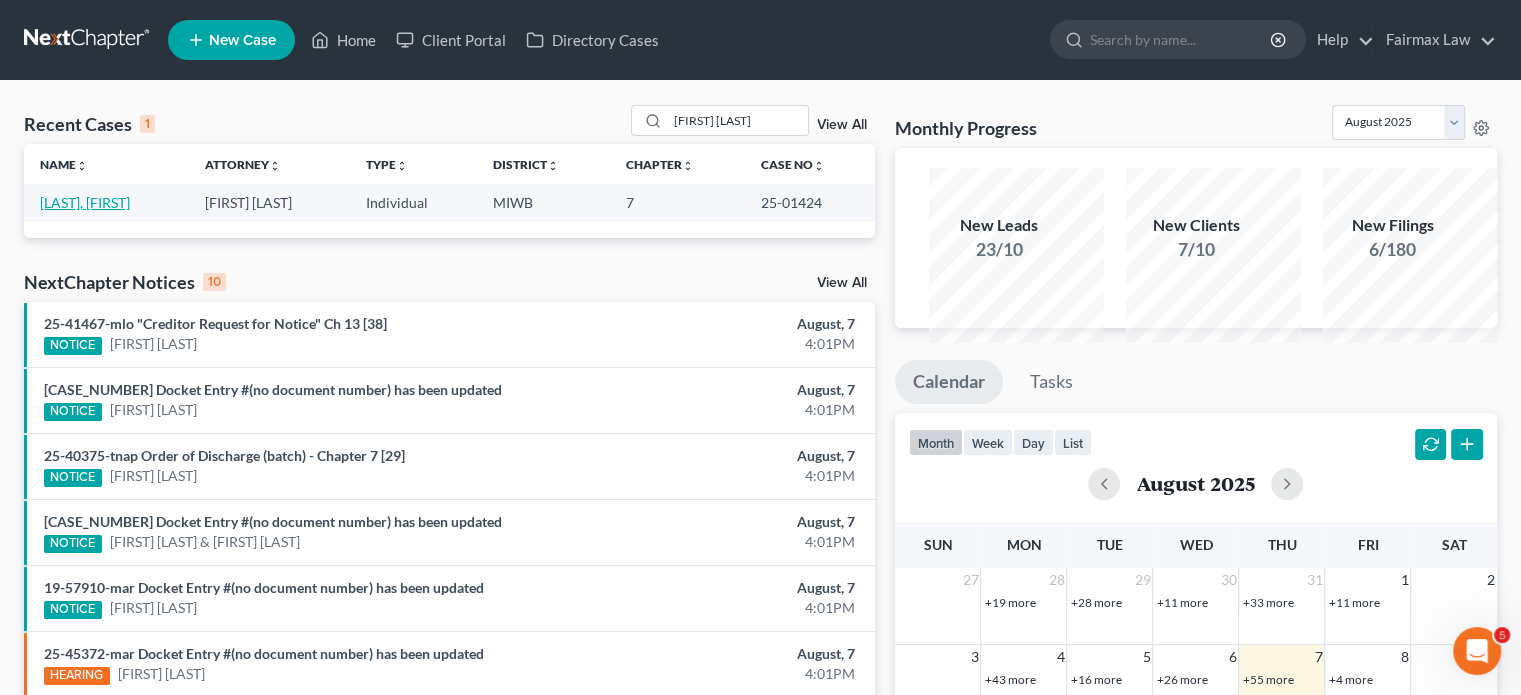 click on "[LAST], [FIRST]" at bounding box center (85, 202) 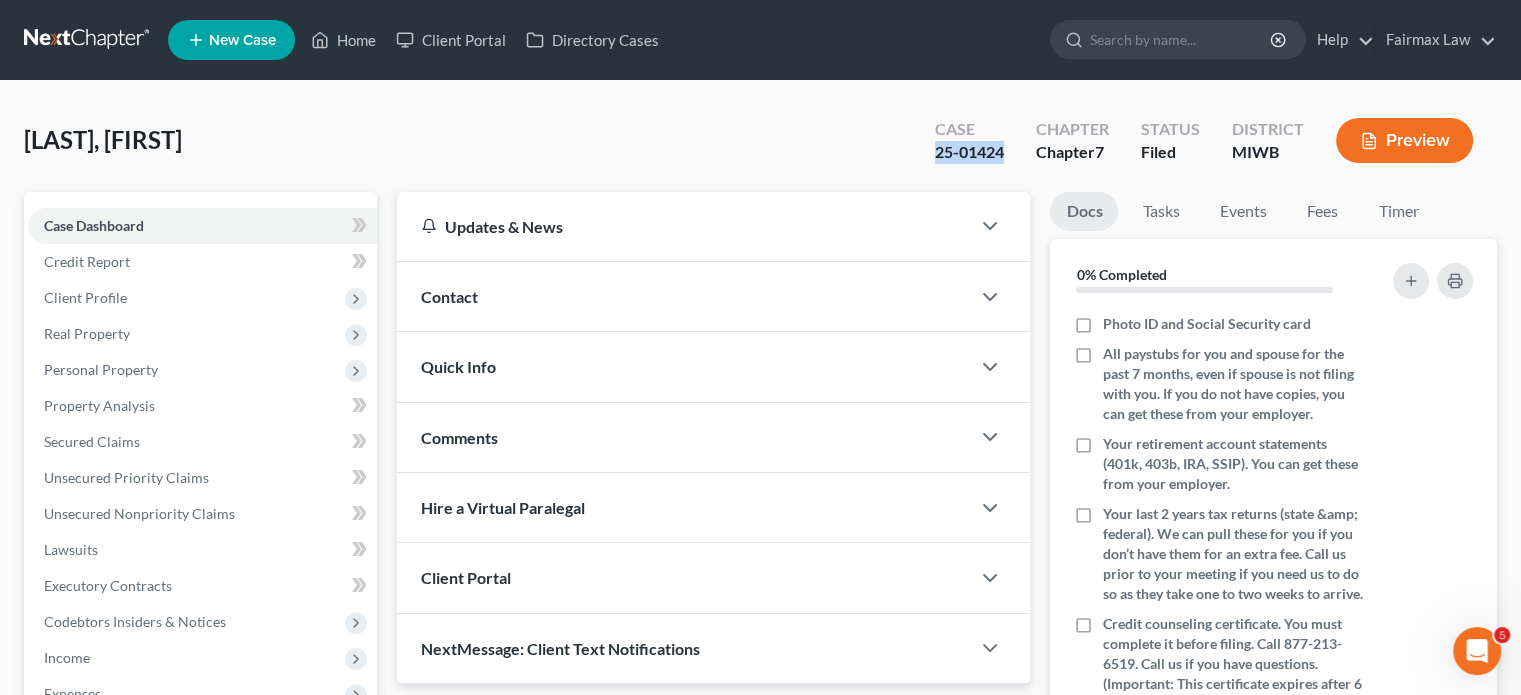 drag, startPoint x: 796, startPoint y: 186, endPoint x: 896, endPoint y: 191, distance: 100.12492 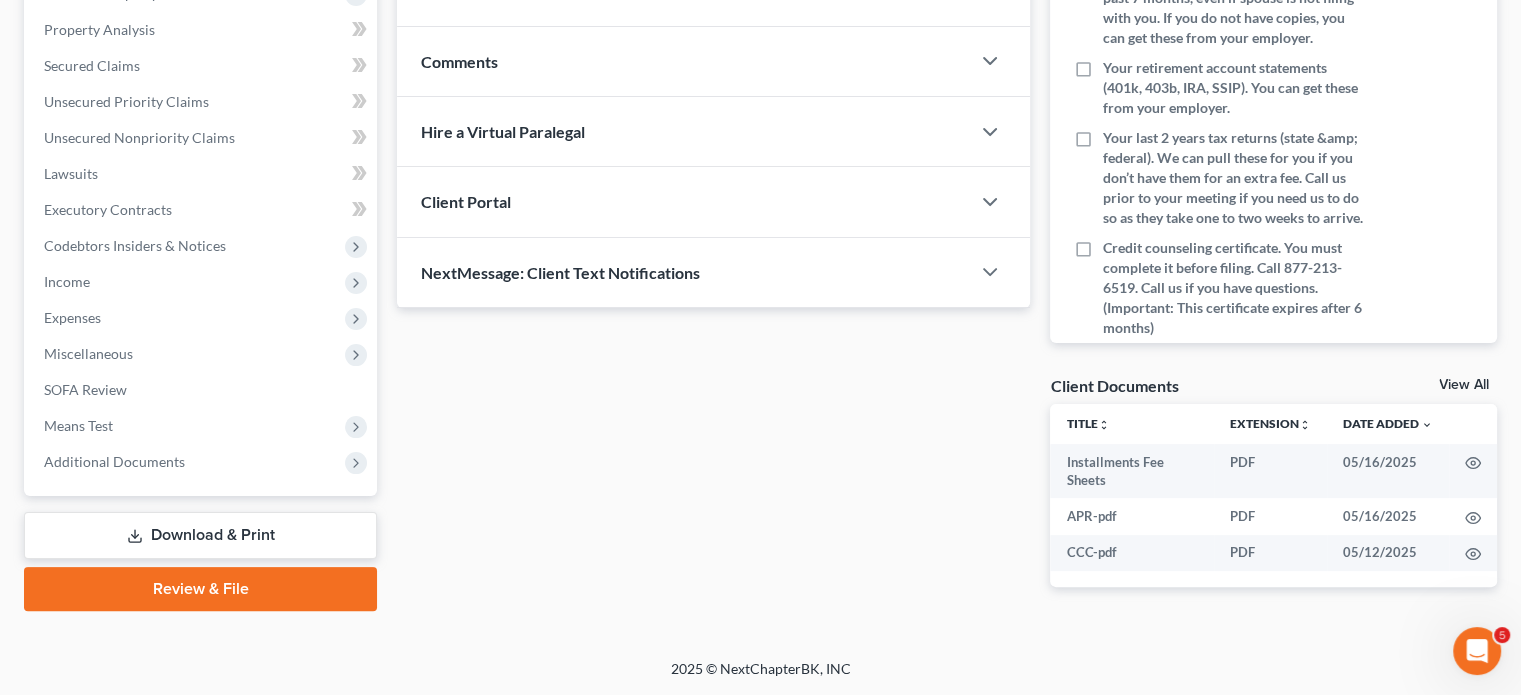 scroll, scrollTop: 712, scrollLeft: 0, axis: vertical 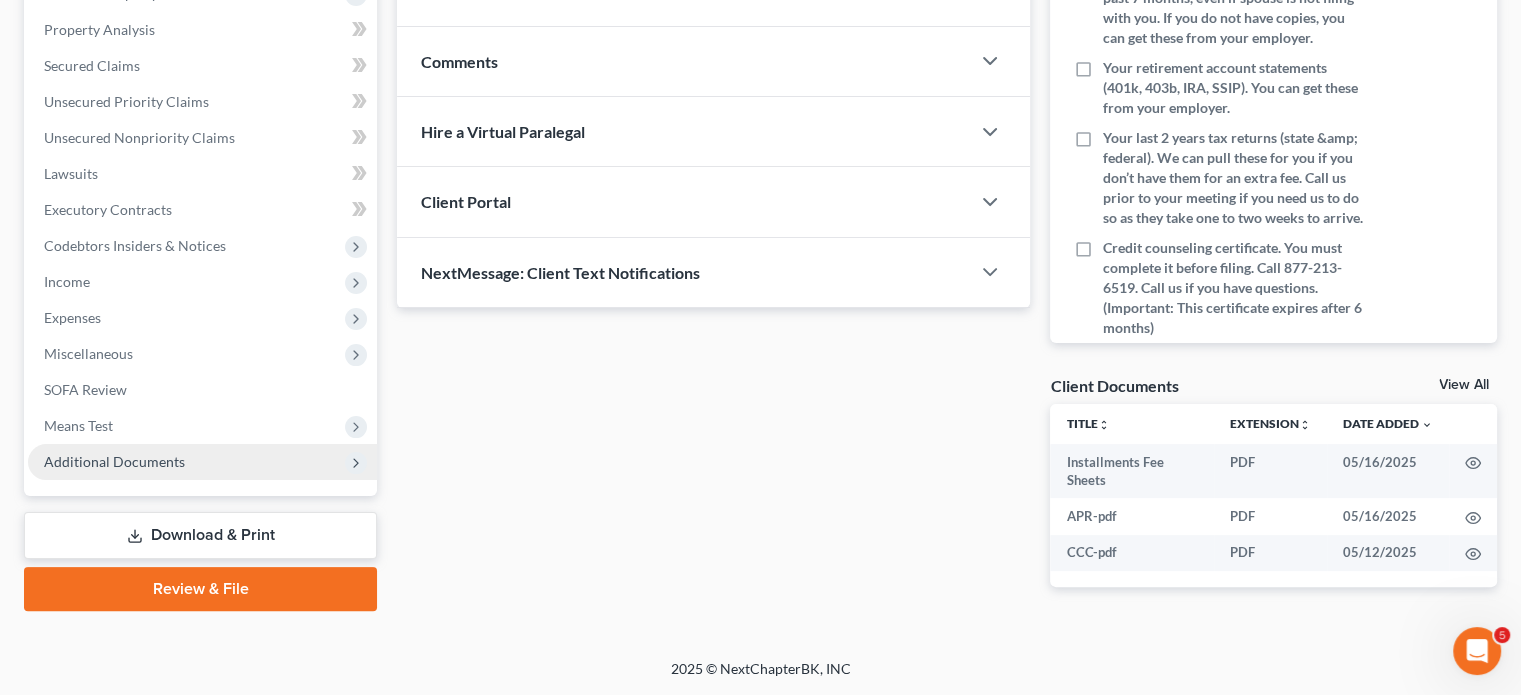 click on "Additional Documents" at bounding box center (202, 462) 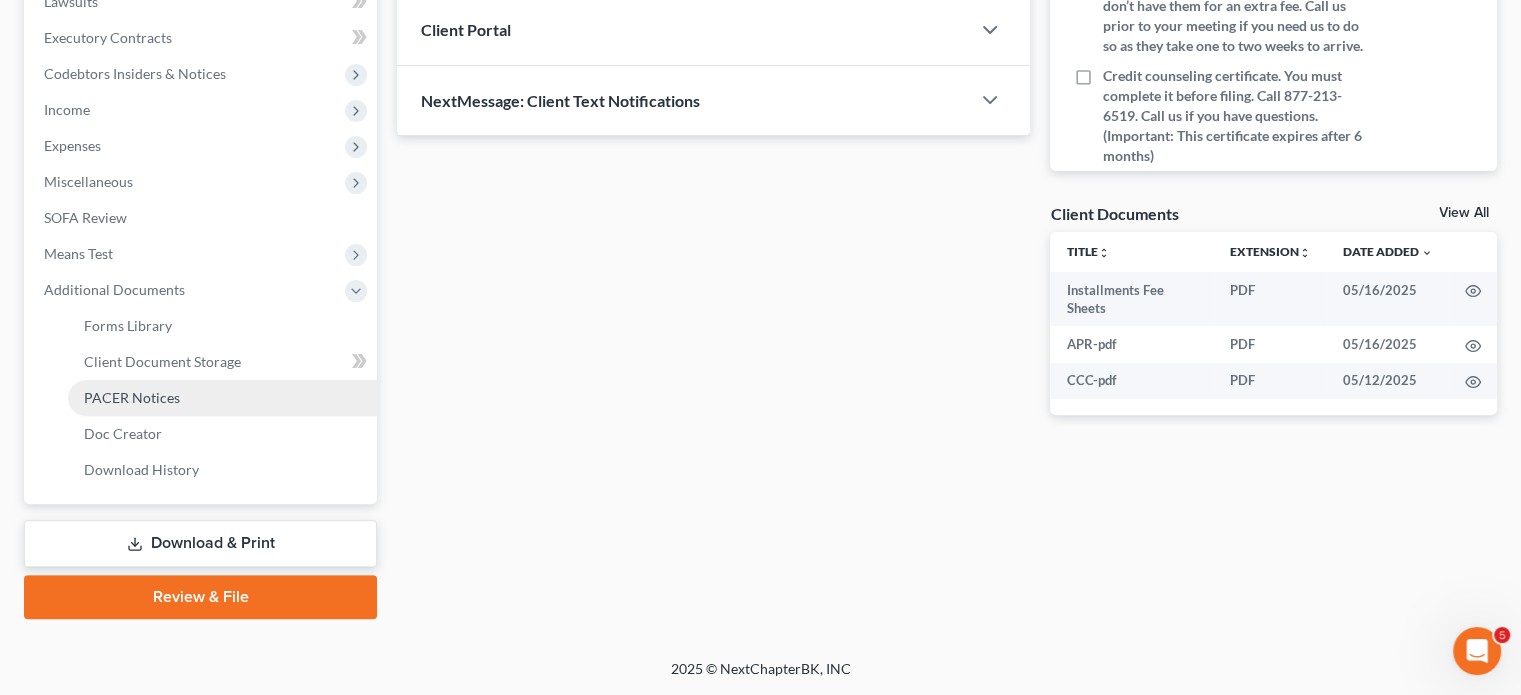 click on "PACER Notices" at bounding box center [222, 398] 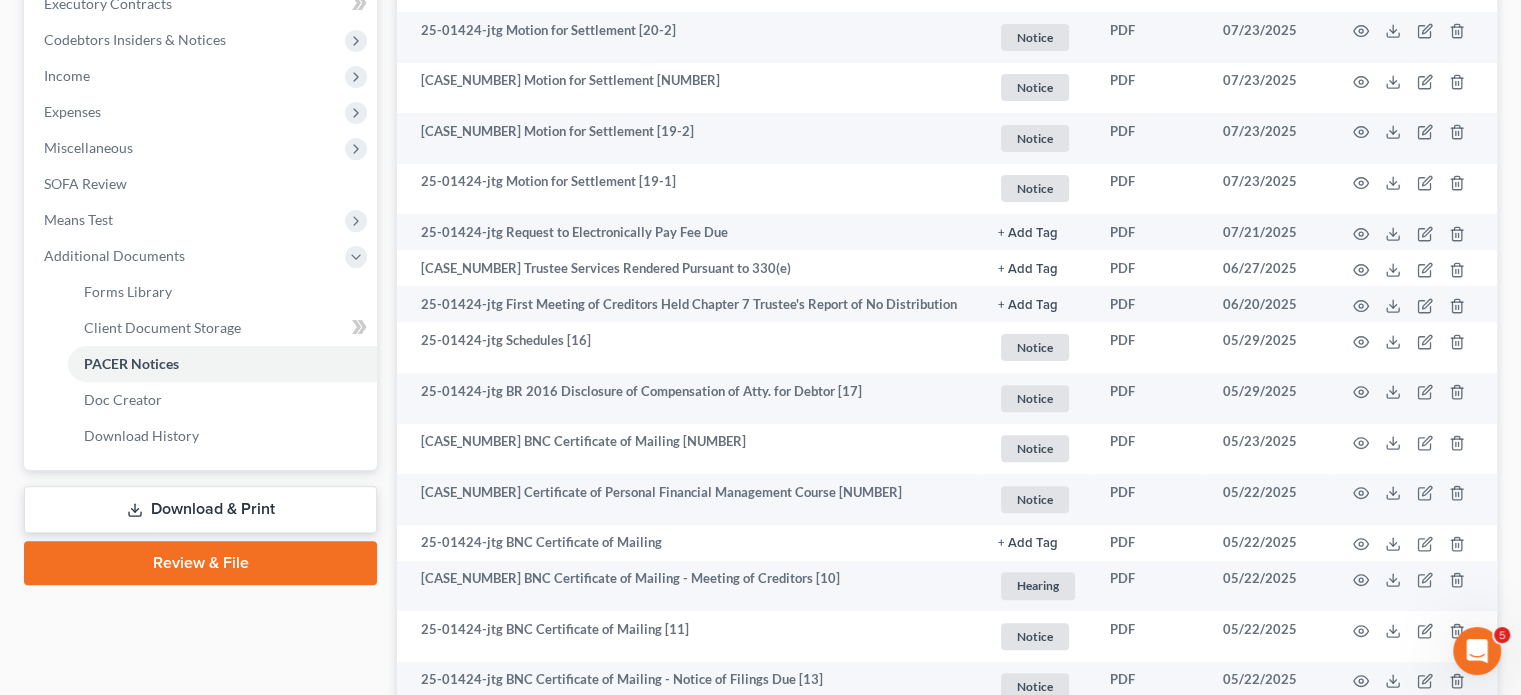 scroll, scrollTop: 588, scrollLeft: 0, axis: vertical 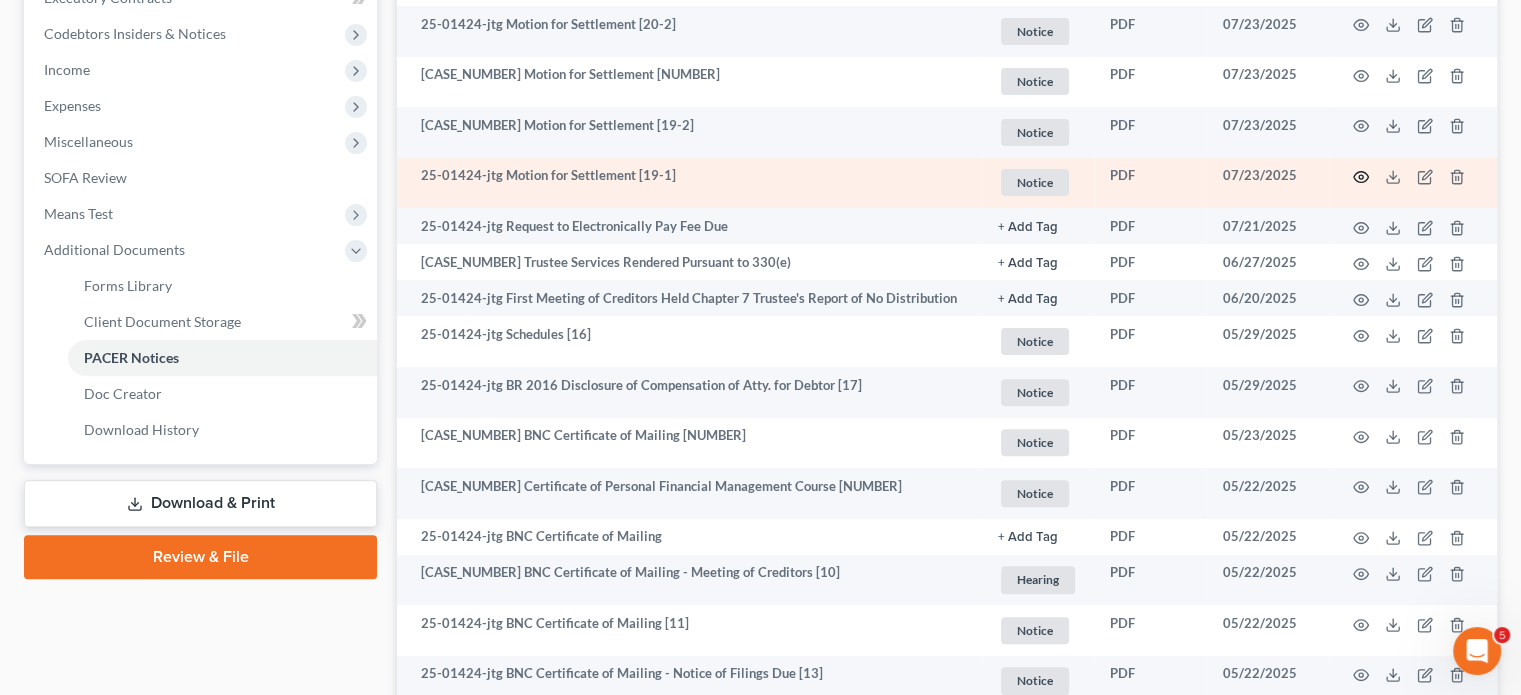 click 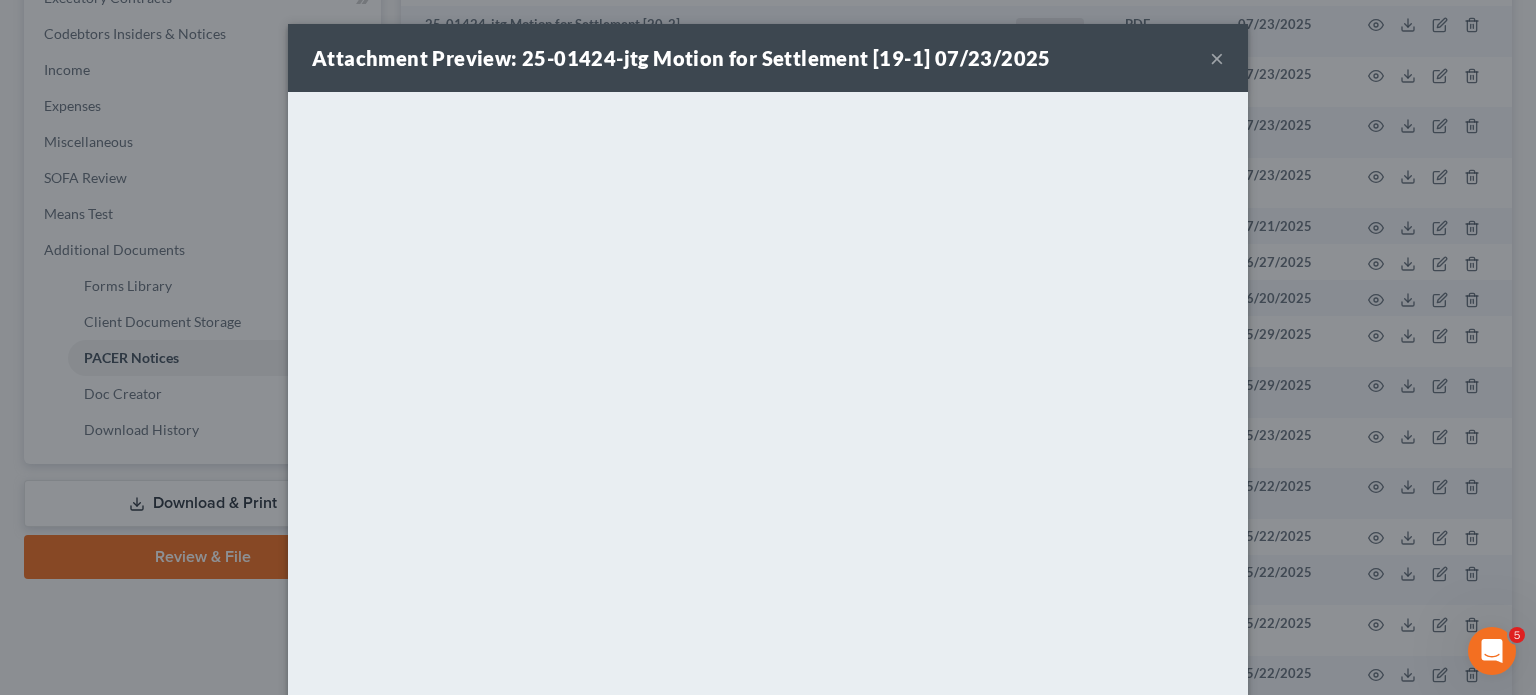 click on "×" at bounding box center (1217, 58) 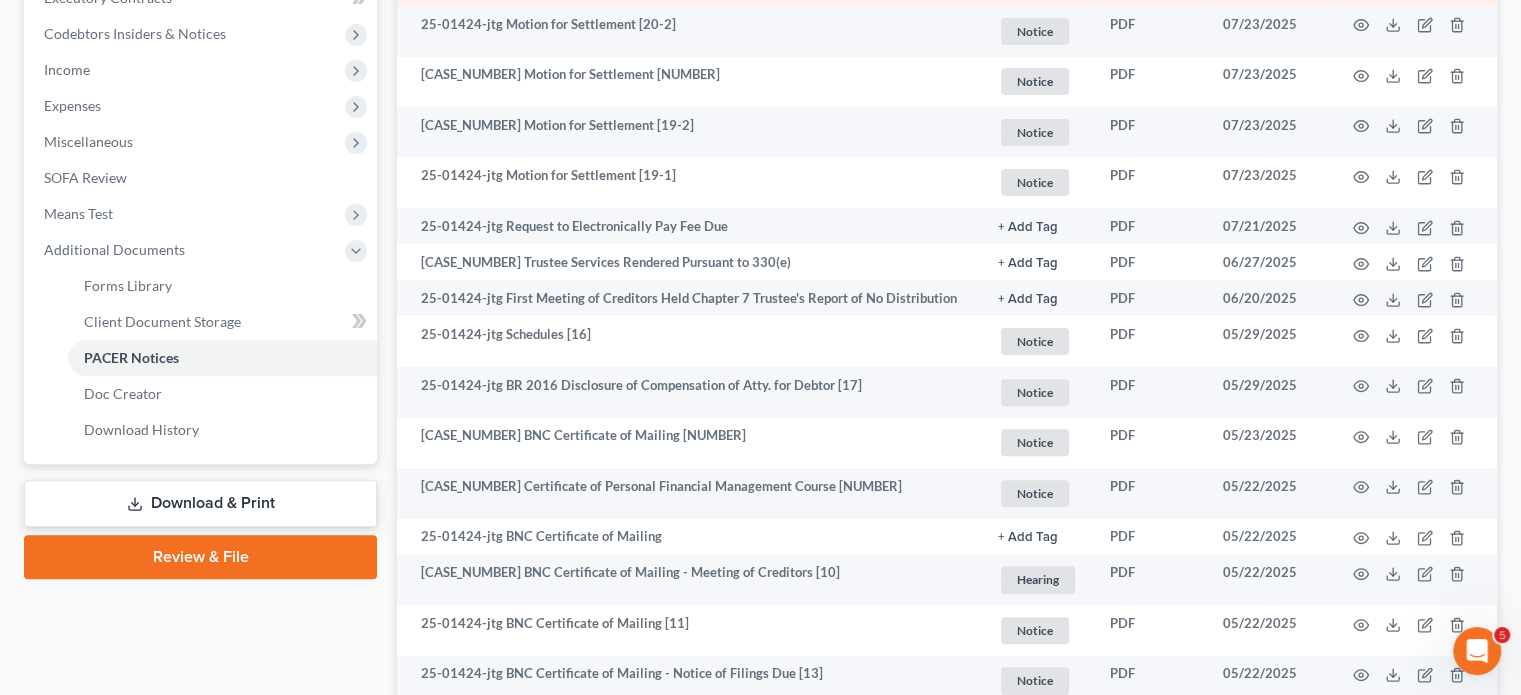 click 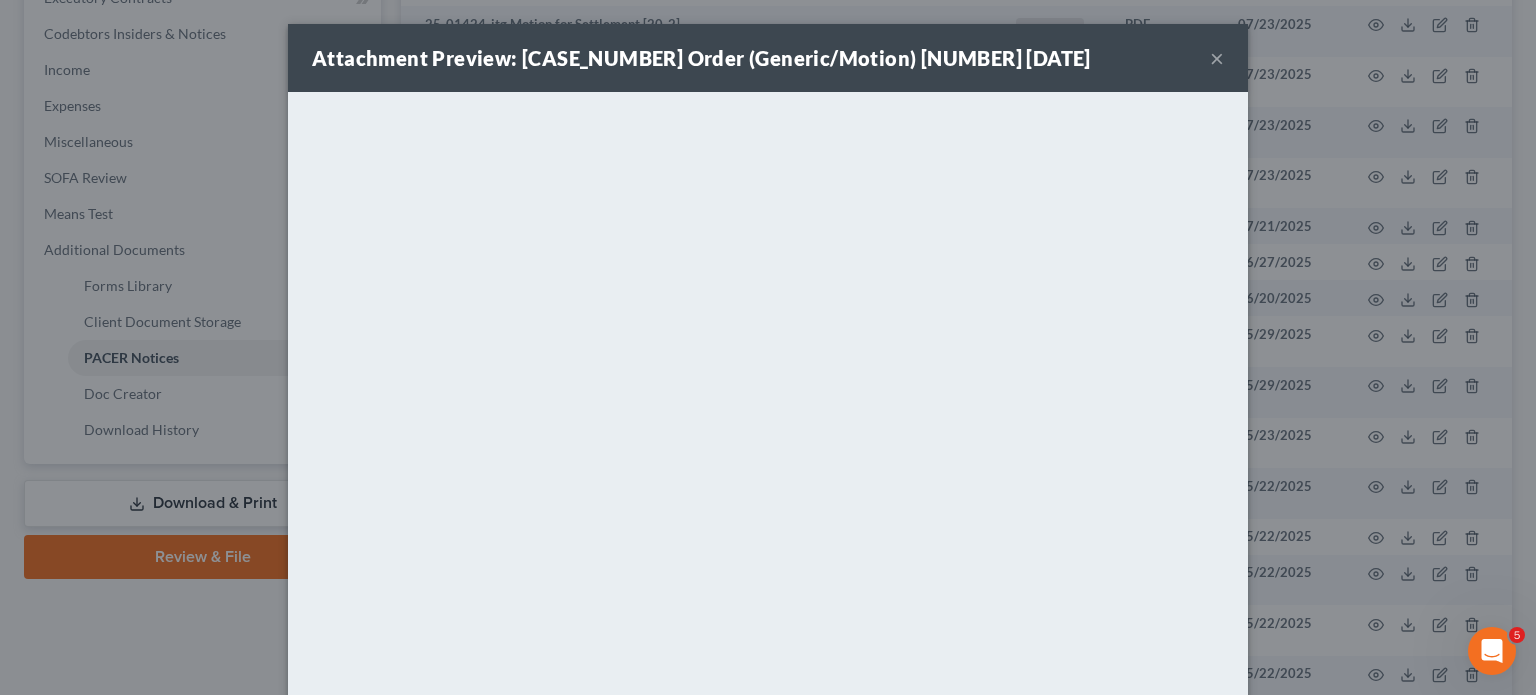 click on "×" at bounding box center [1217, 58] 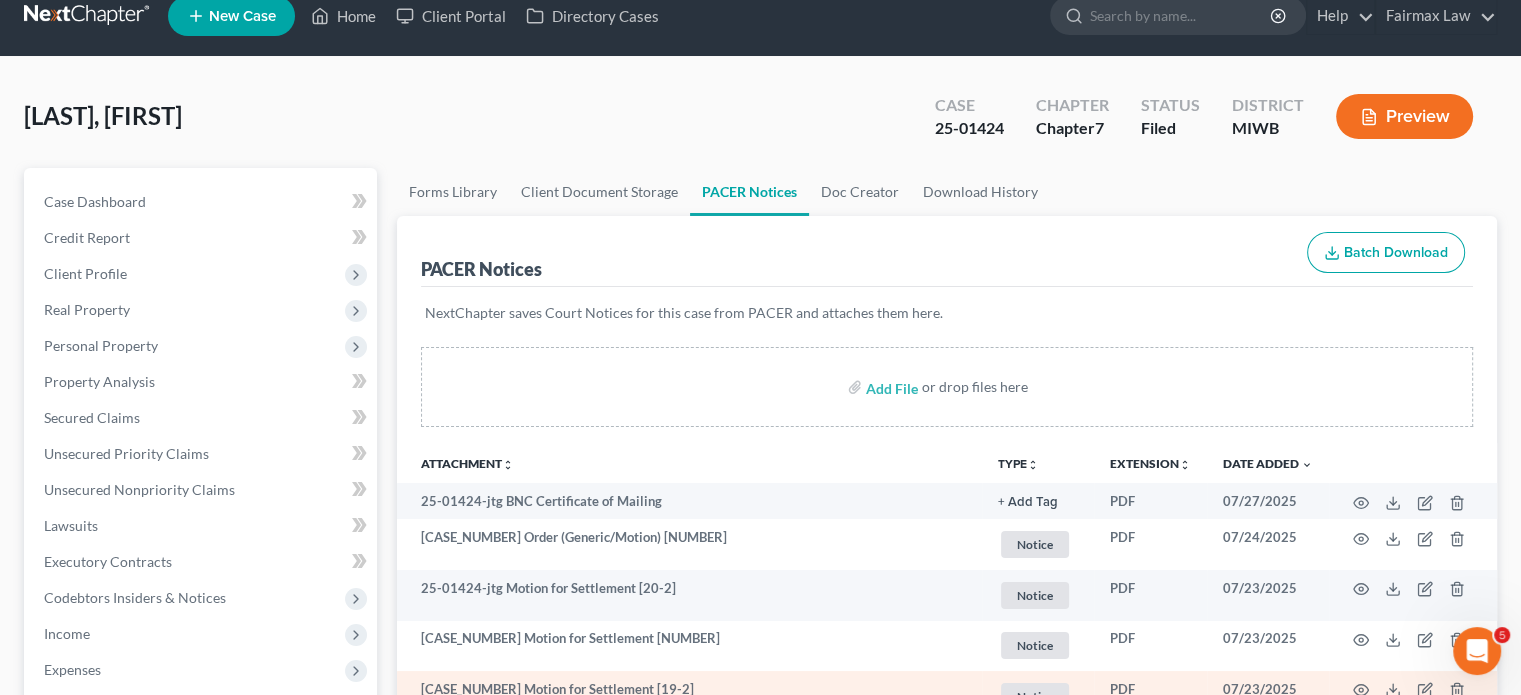 scroll, scrollTop: 0, scrollLeft: 0, axis: both 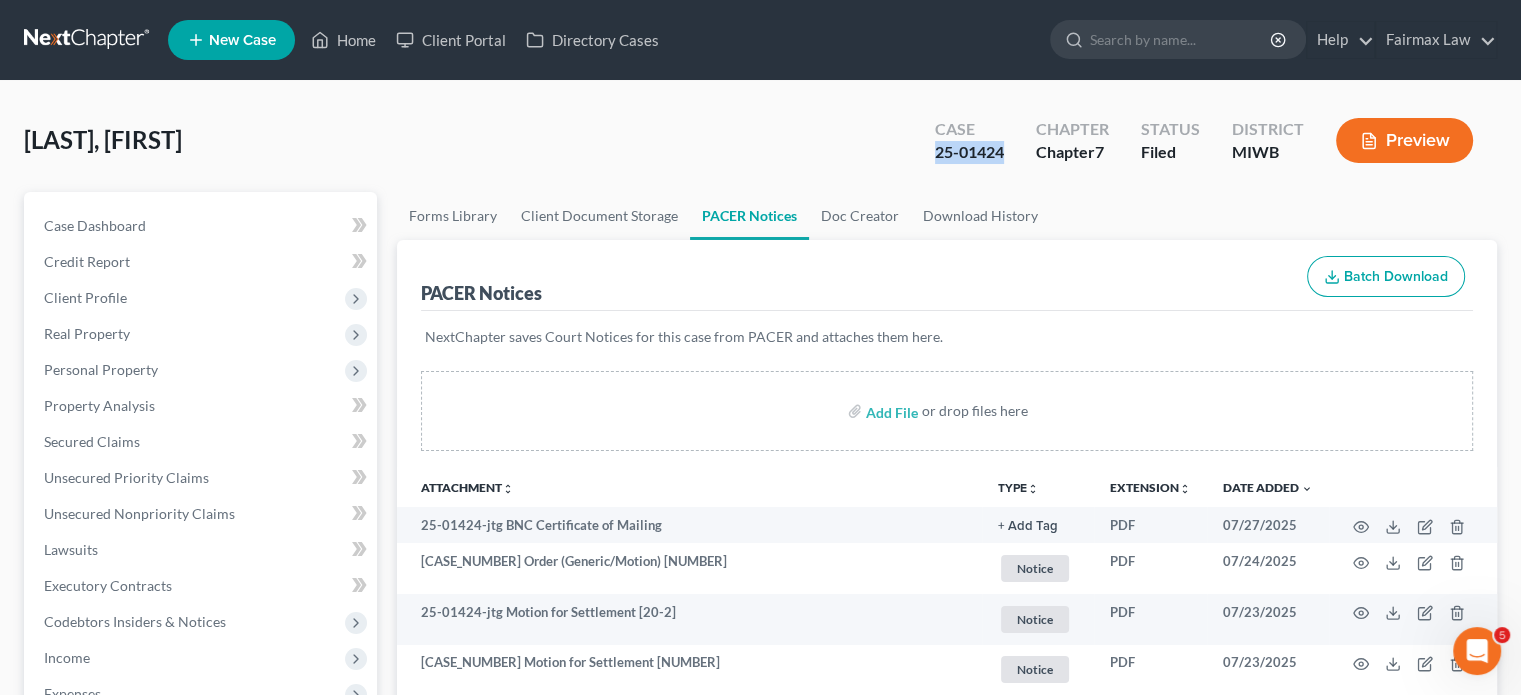 drag, startPoint x: 792, startPoint y: 196, endPoint x: 892, endPoint y: 182, distance: 100.97524 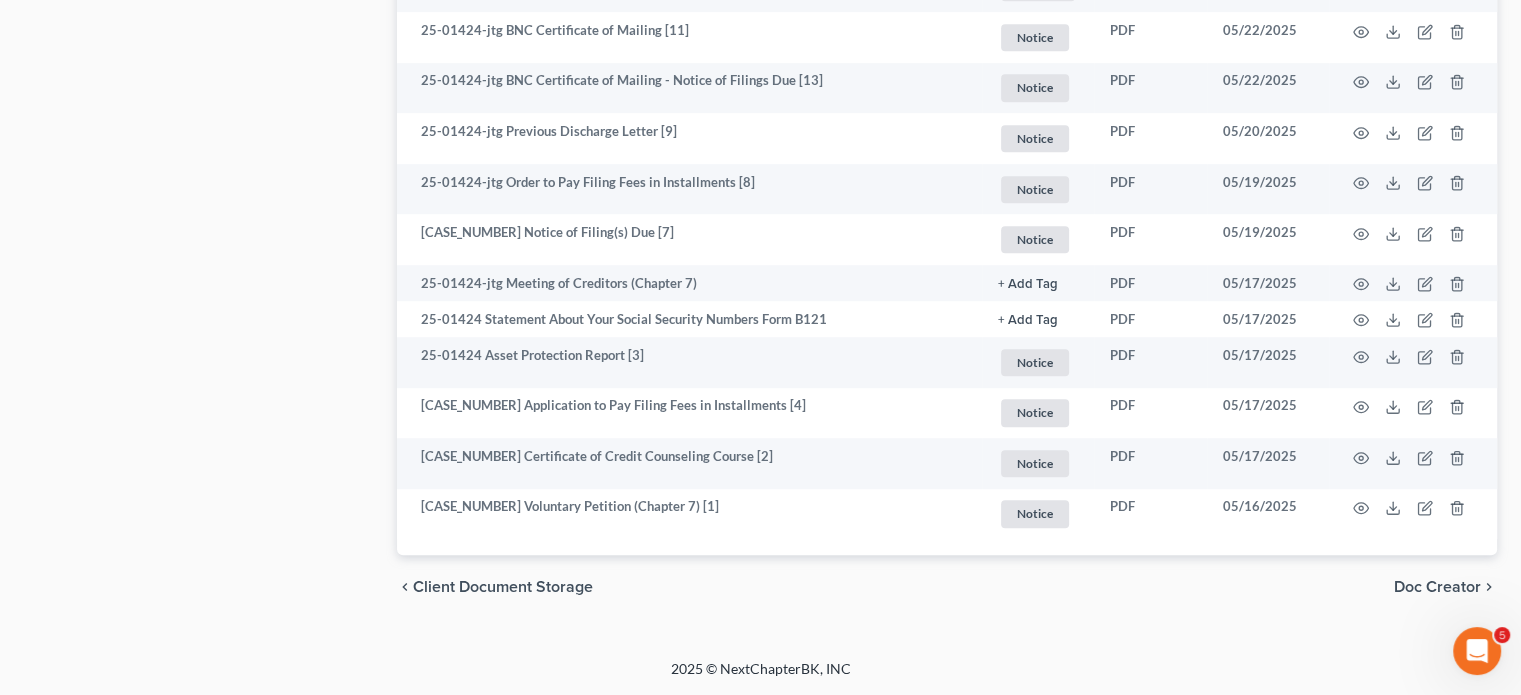 scroll, scrollTop: 1680, scrollLeft: 0, axis: vertical 